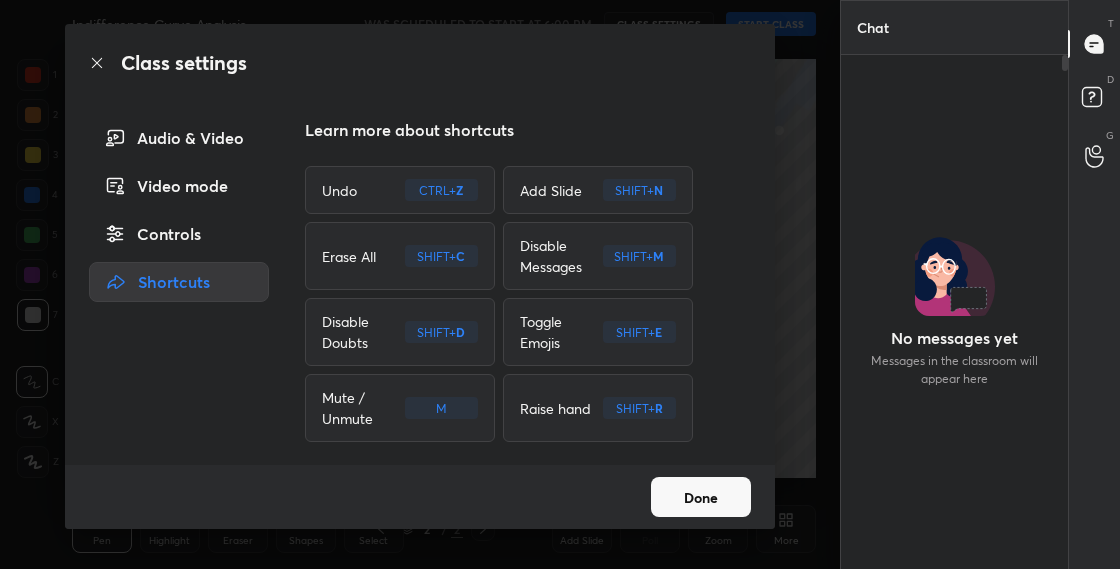 scroll, scrollTop: 0, scrollLeft: 0, axis: both 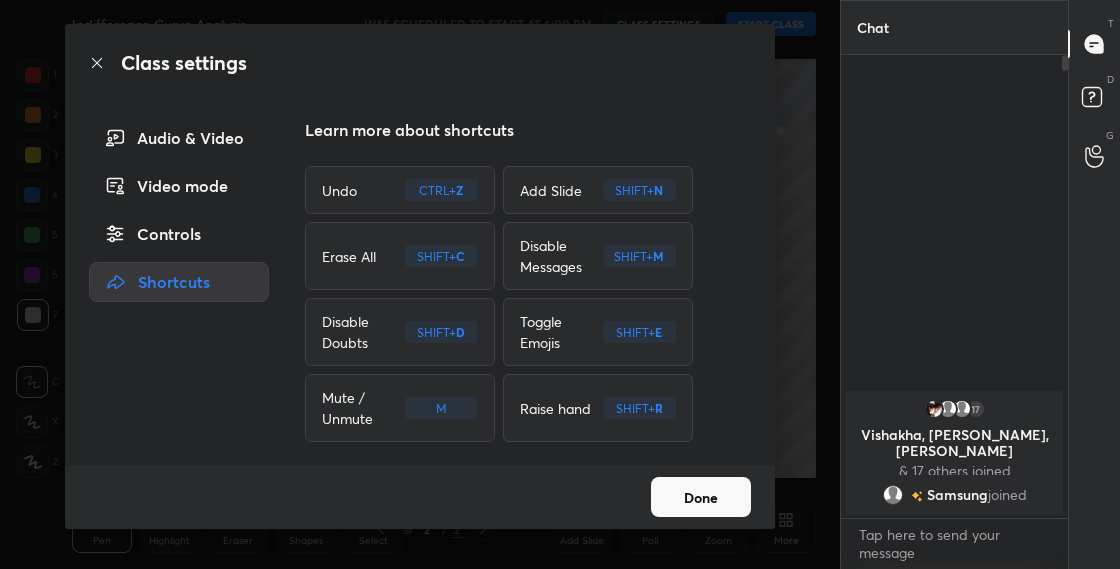 click on "Done" at bounding box center (701, 497) 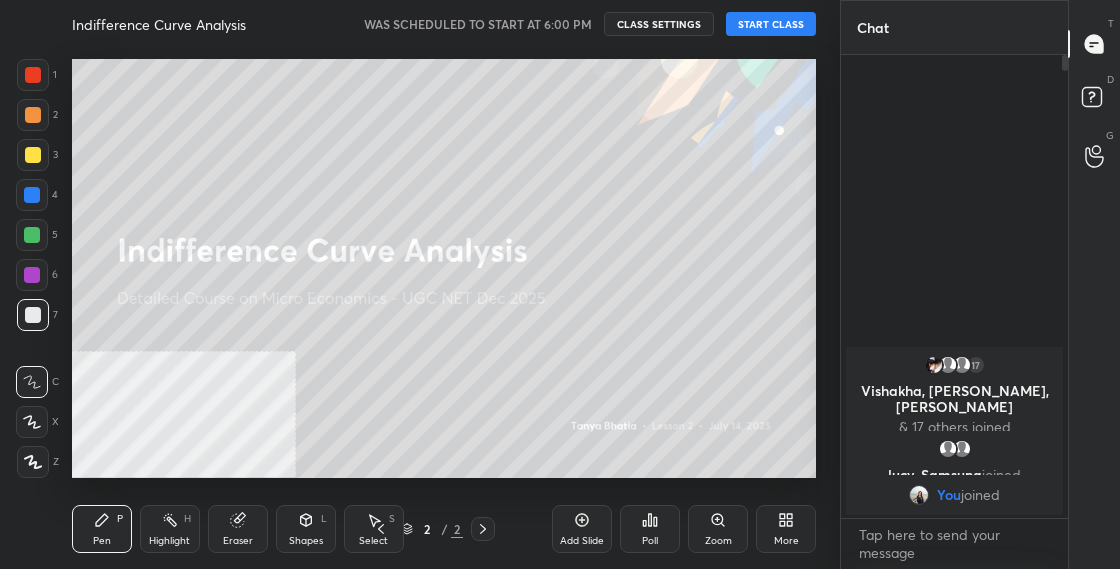 click on "CLASS SETTINGS" at bounding box center (659, 24) 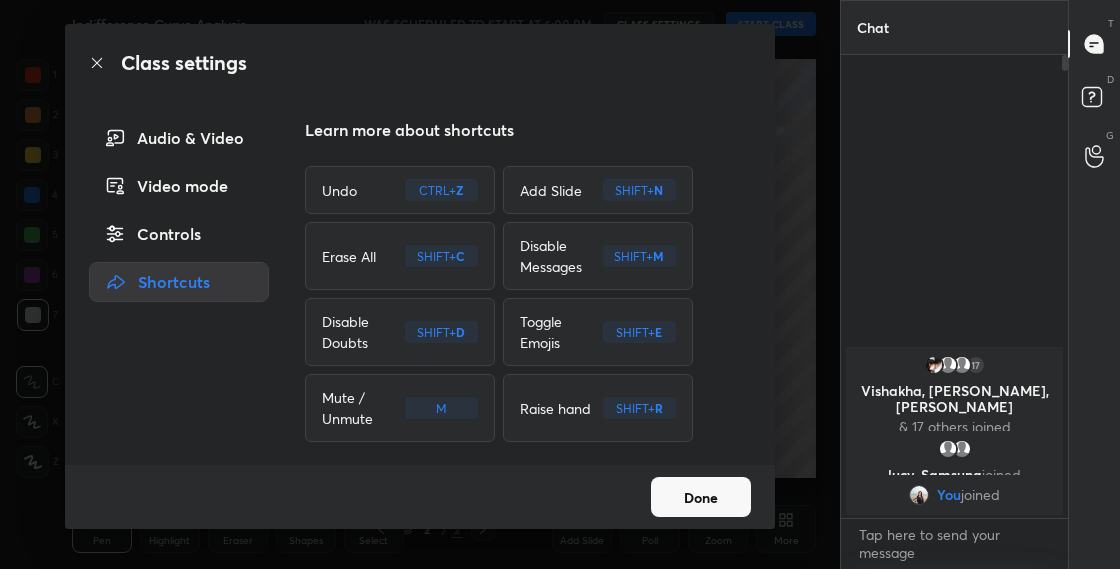 click on "Undo CTRL  +  Z Add Slide SHIFT  +  N Erase All SHIFT  +  C Disable Messages SHIFT  +  M Disable Doubts SHIFT  +  D Toggle Emojis SHIFT  +  E Mute / Unmute M Raise hand SHIFT  +  R" at bounding box center [528, 304] 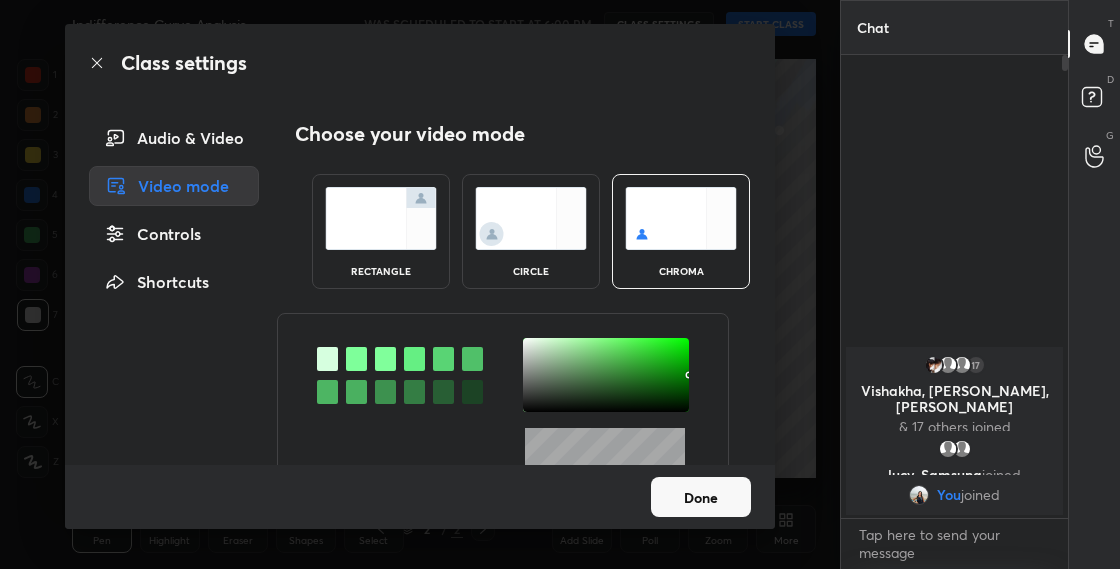 click at bounding box center (531, 218) 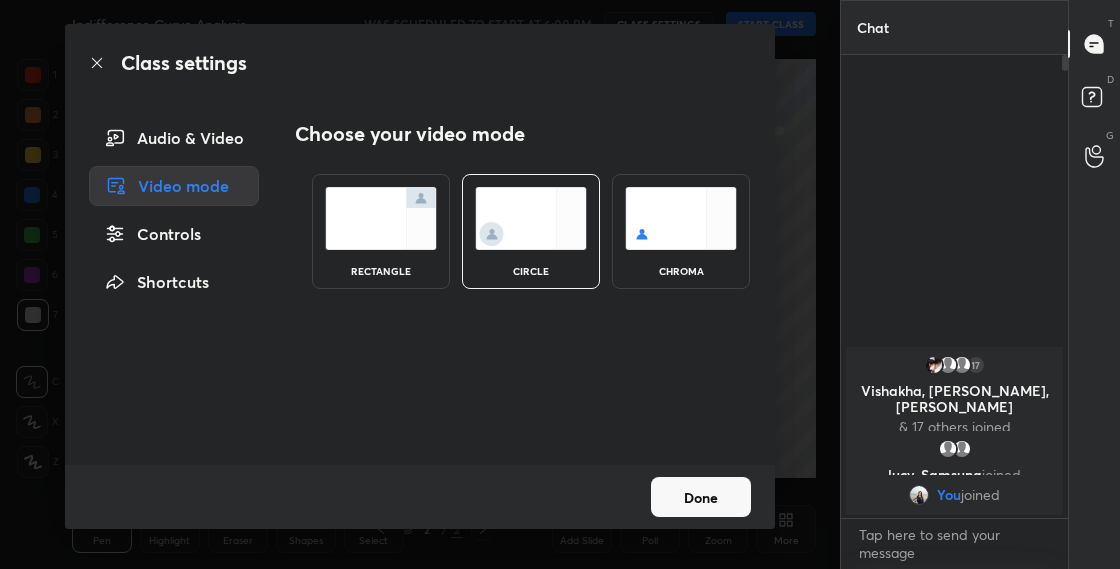 click on "Done" at bounding box center [701, 497] 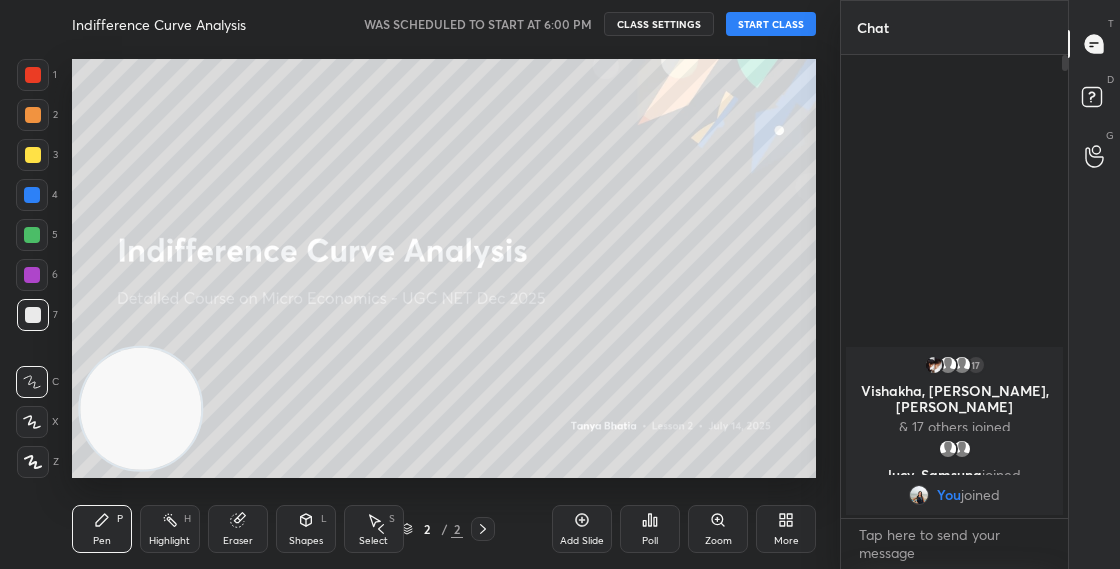 click on "START CLASS" at bounding box center [771, 24] 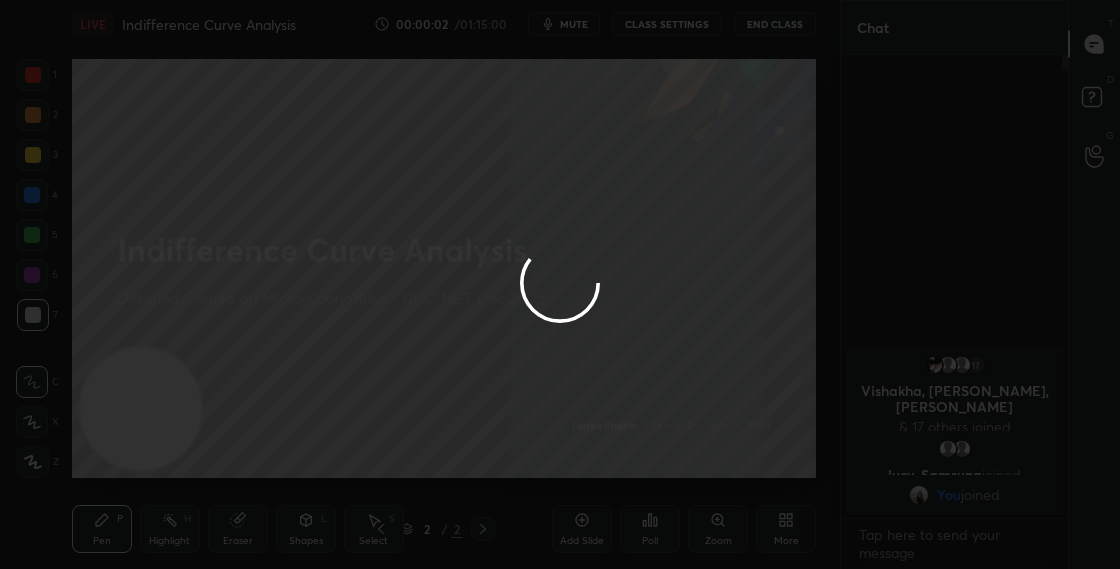 click at bounding box center (560, 284) 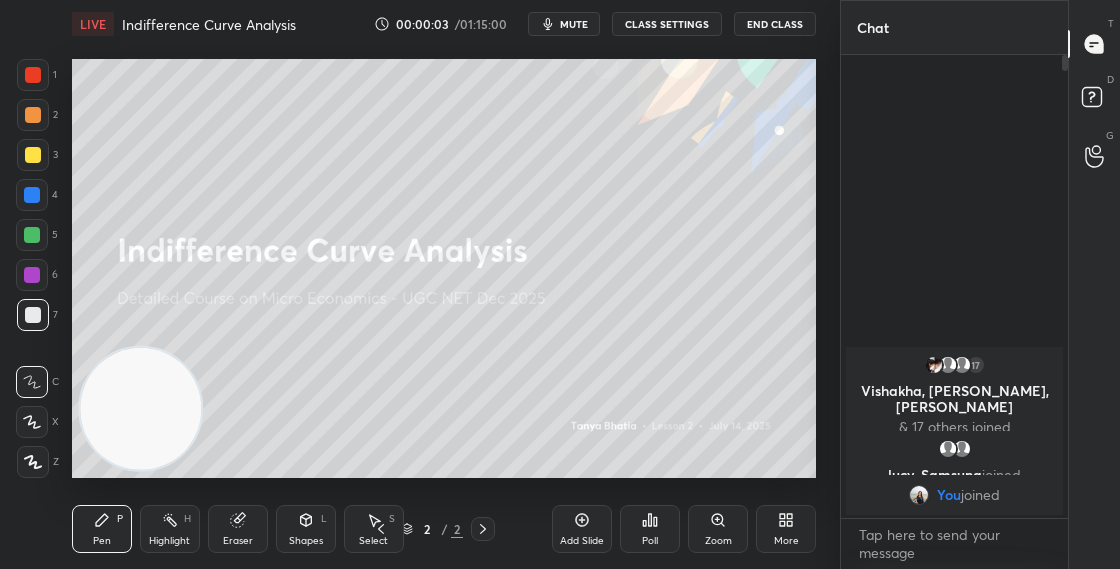 click on "CLASS SETTINGS" at bounding box center (667, 24) 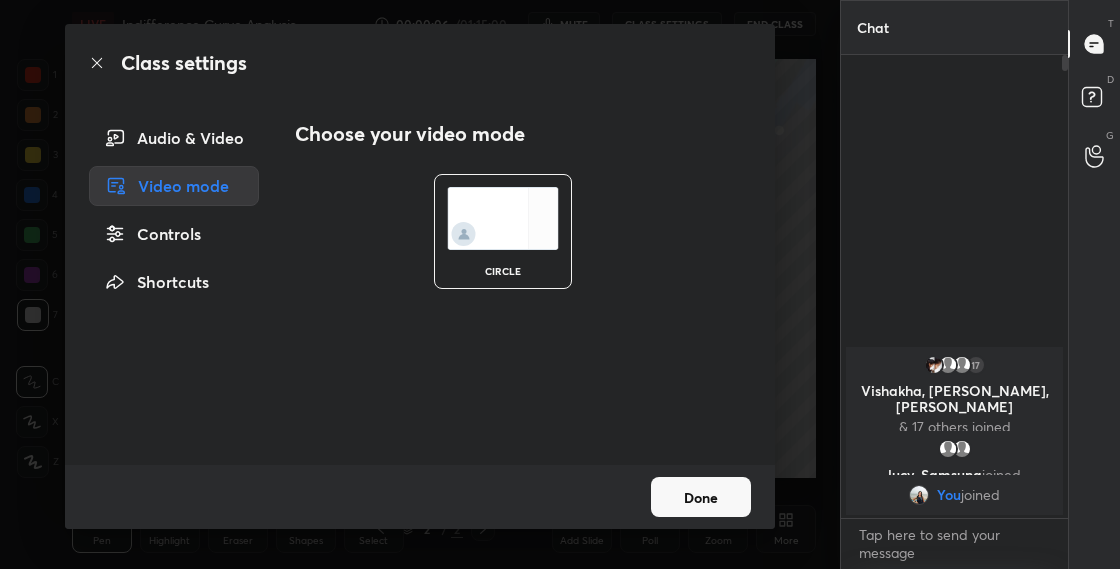 click on "Audio & Video" at bounding box center (174, 138) 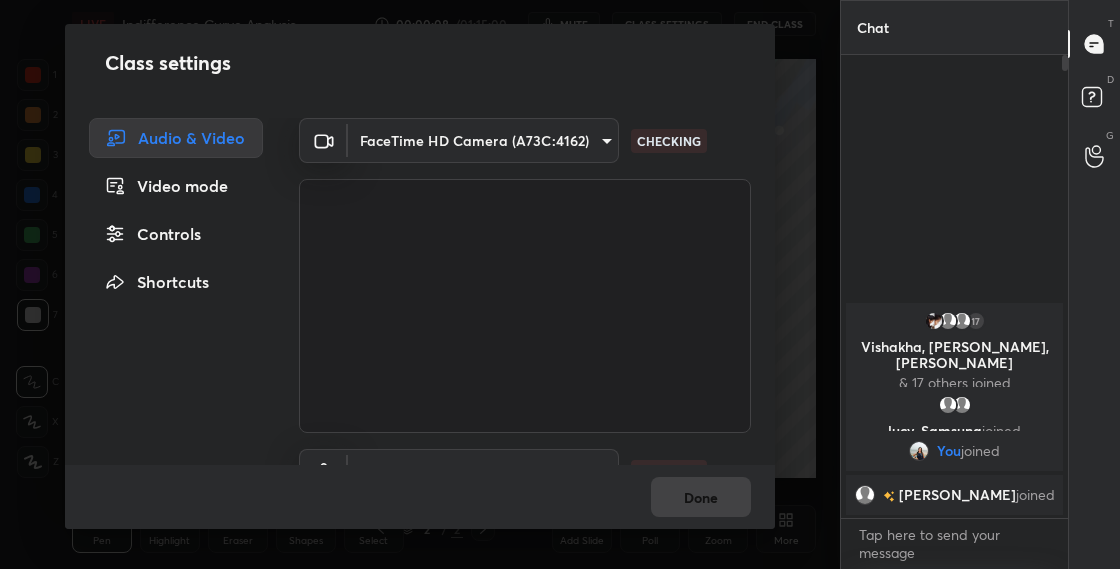 scroll, scrollTop: 106, scrollLeft: 0, axis: vertical 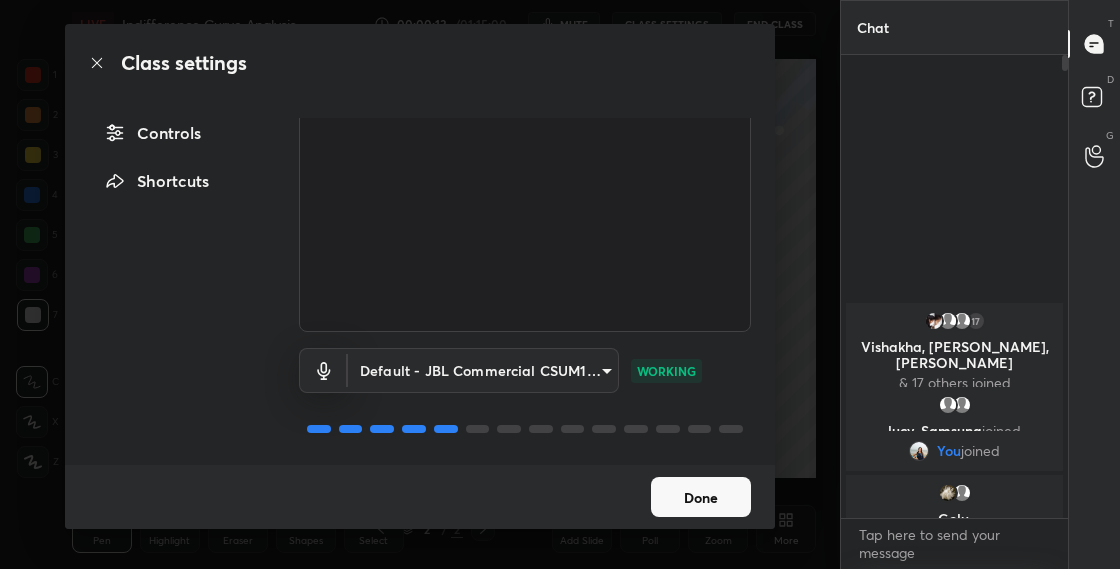 click on "Done" at bounding box center [701, 497] 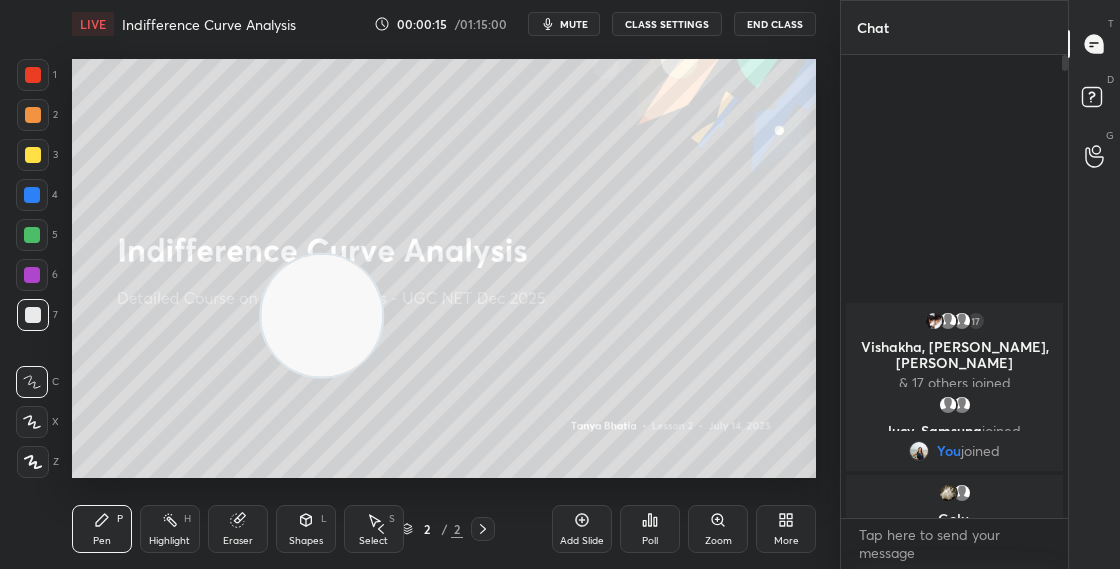 drag, startPoint x: 171, startPoint y: 406, endPoint x: 554, endPoint y: 224, distance: 424.04364 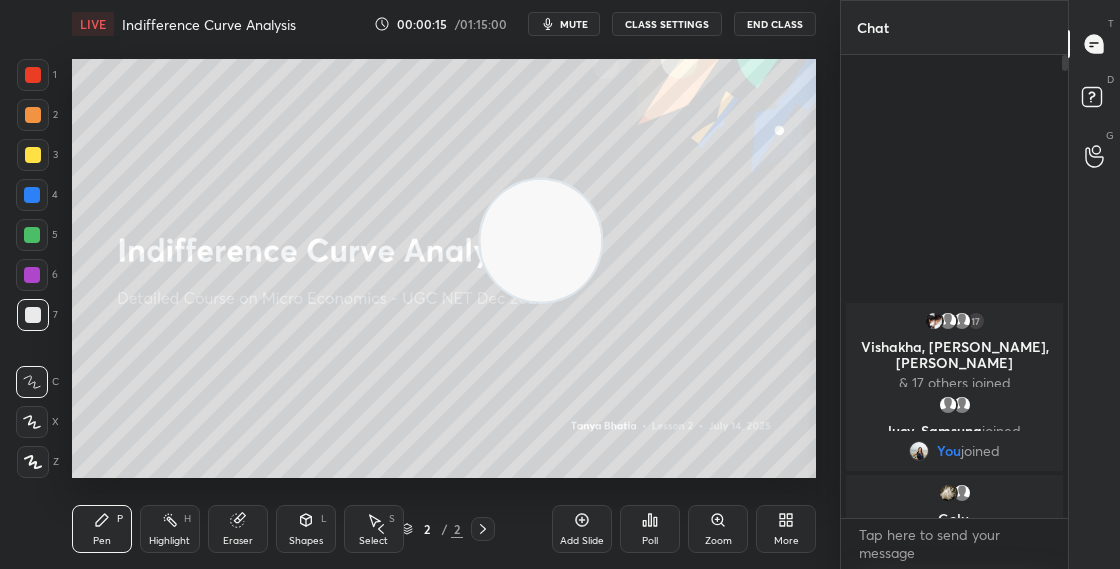 drag, startPoint x: 589, startPoint y: 213, endPoint x: 844, endPoint y: 20, distance: 319.80307 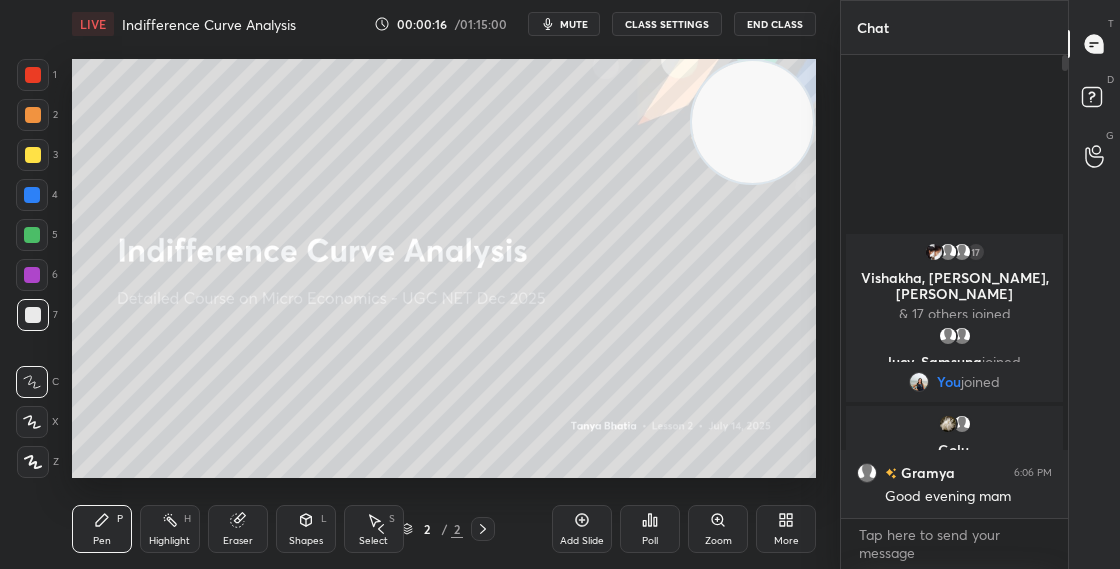 click on "More" at bounding box center [786, 529] 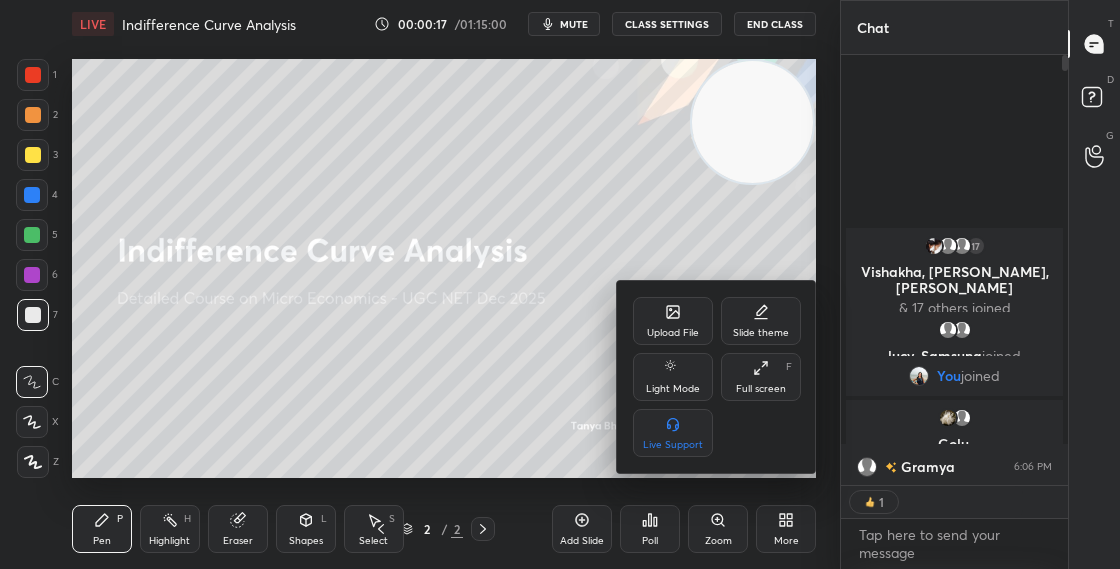 scroll, scrollTop: 424, scrollLeft: 221, axis: both 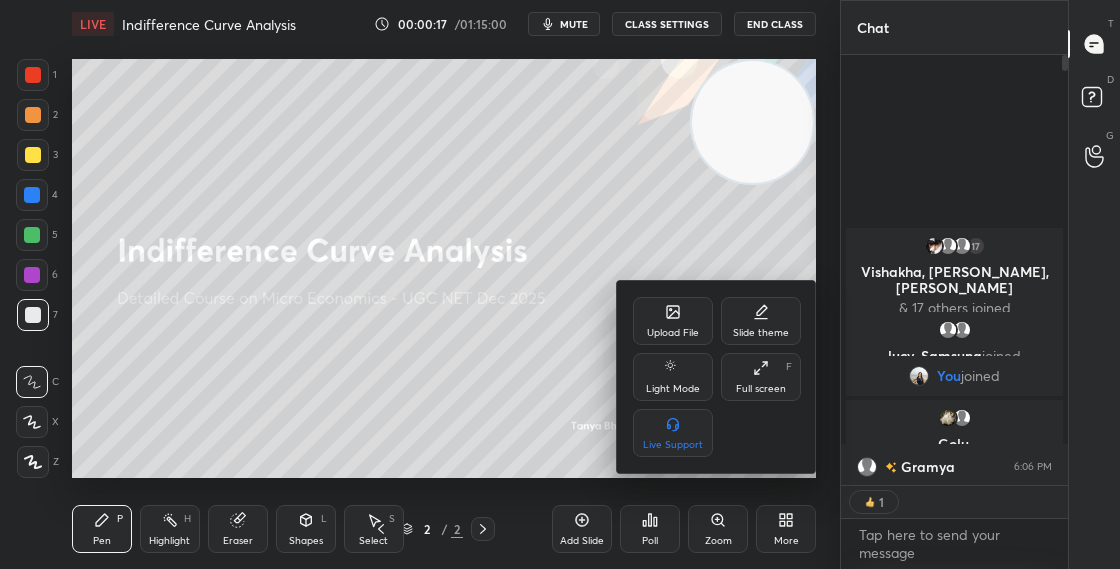 click on "Upload File" at bounding box center [673, 321] 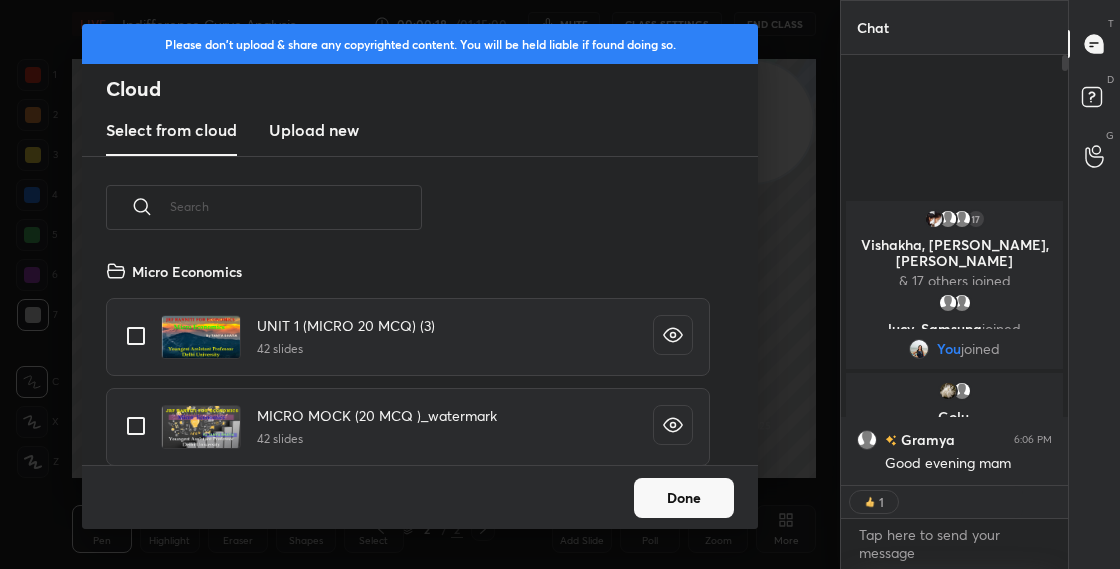 scroll, scrollTop: 7, scrollLeft: 11, axis: both 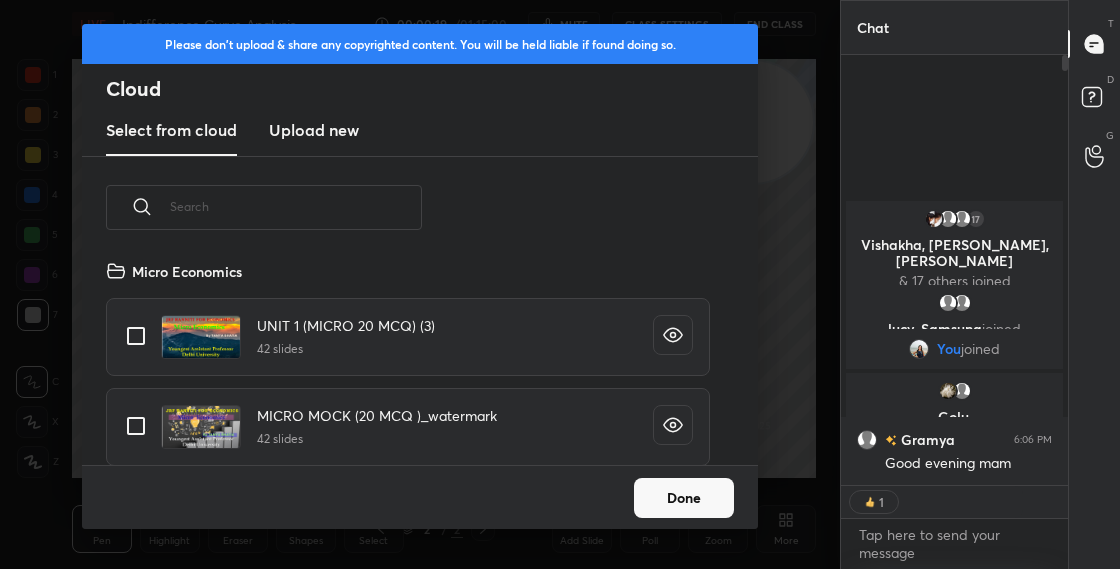 click on "Upload new" at bounding box center [314, 130] 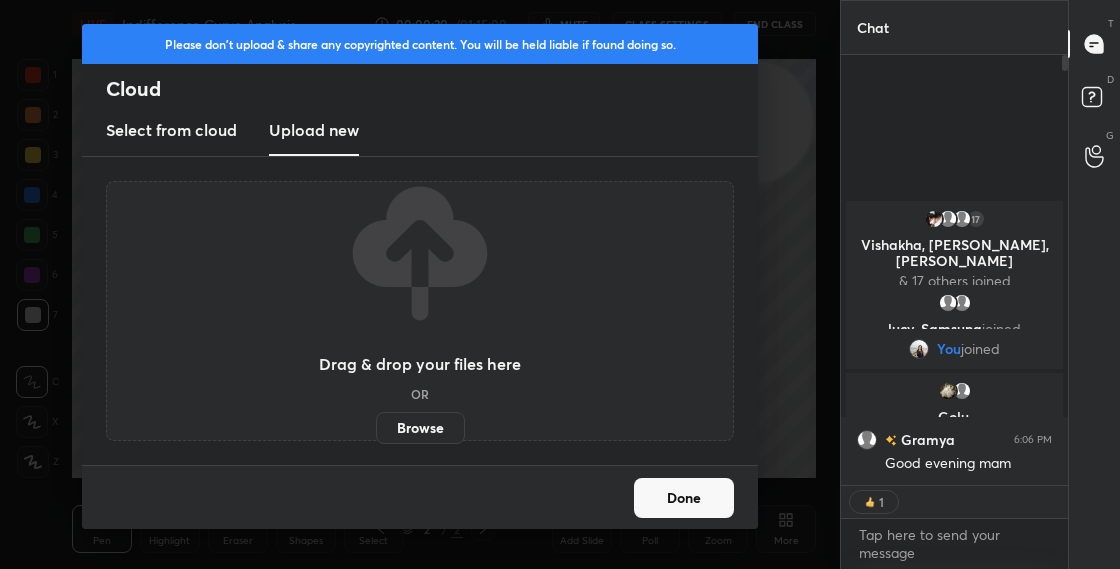 click on "Browse" at bounding box center [420, 428] 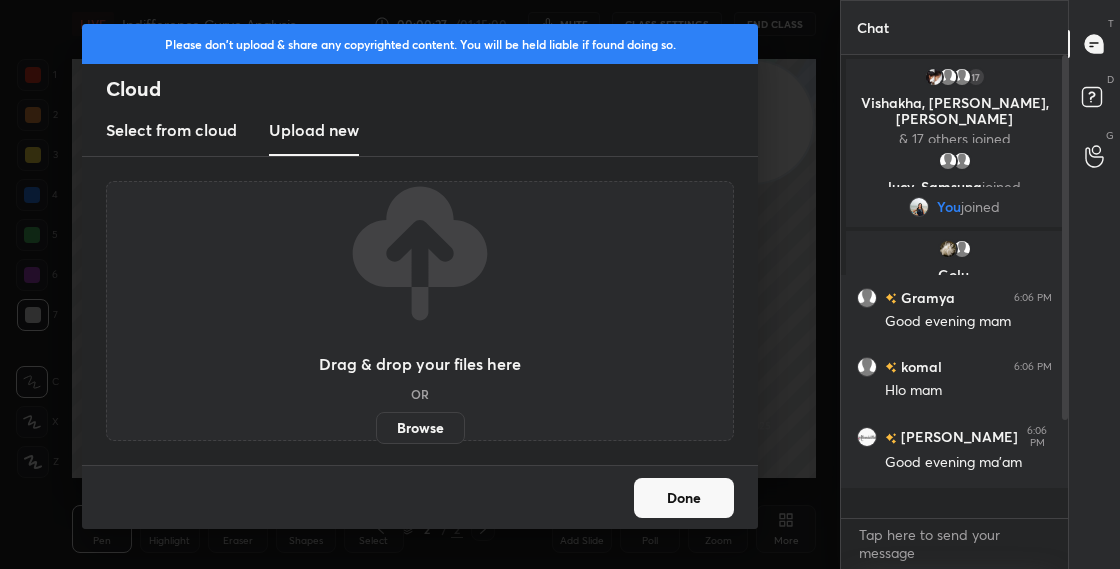 scroll, scrollTop: 7, scrollLeft: 7, axis: both 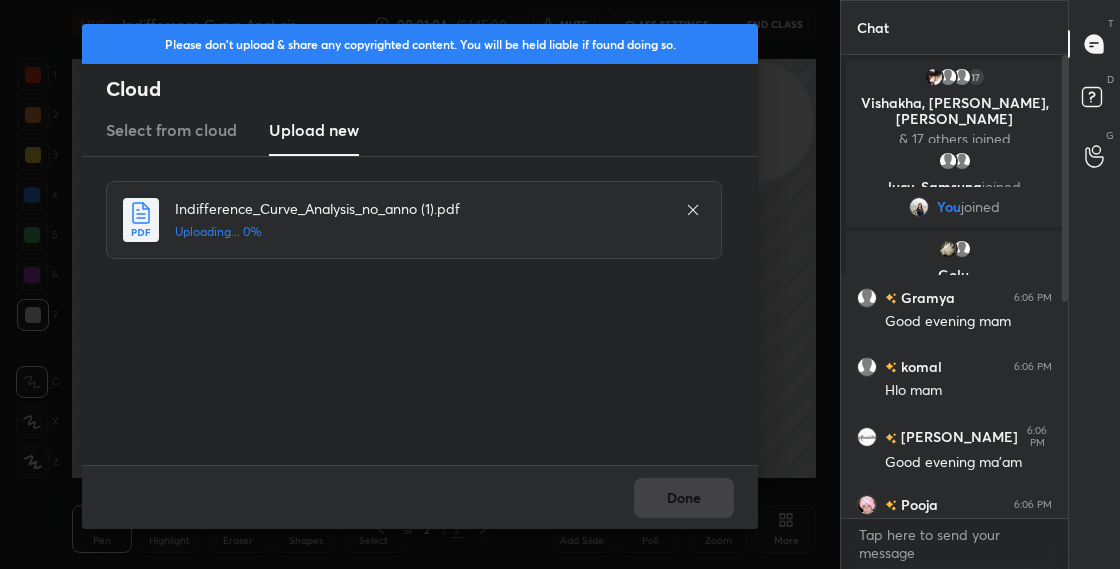 click on "17 [PERSON_NAME], [PERSON_NAME], [PERSON_NAME] &  17 others  joined [PERSON_NAME], Samsung  joined You  joined Golu, [PERSON_NAME]  joined Gramya 6:06 PM Good evening mam [PERSON_NAME] 6:06 PM Hlo mam [PERSON_NAME] 6:06 PM Good evening ma'am Pooja 6:06 PM Good evening mam [PERSON_NAME] 6:06 PM good evening ma'am Golu 6:06 PM Good evening mam [PERSON_NAME] 6:06 PM Gud evening mam Sai 6:06 PM Good evening mam 🙏 [PERSON_NAME]  joined Pooja 6:07 PM Hlo mam 15 NEW MESSAGES" at bounding box center (954, 286) 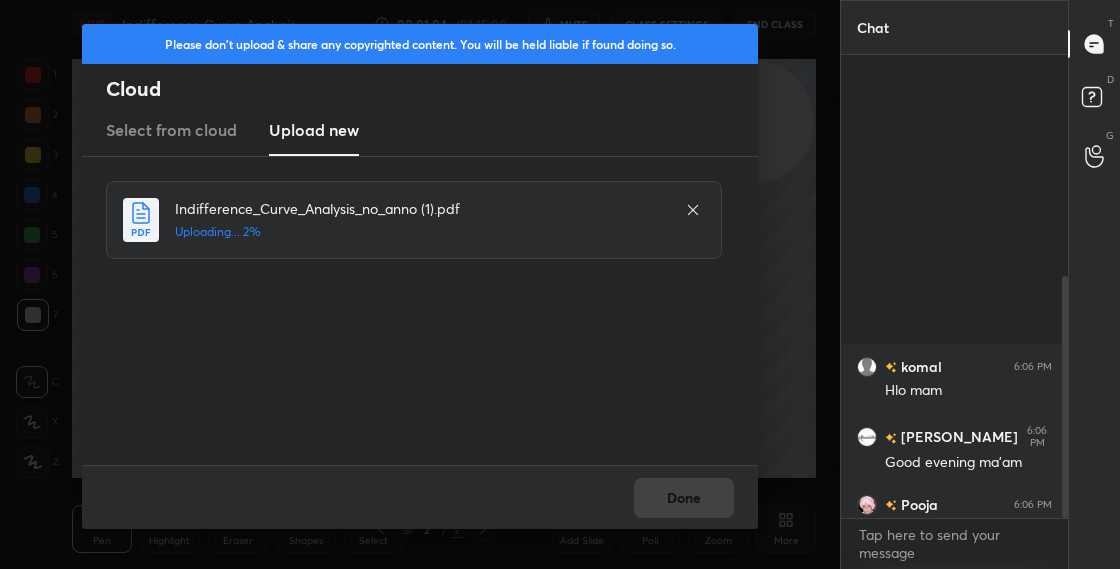 scroll, scrollTop: 425, scrollLeft: 0, axis: vertical 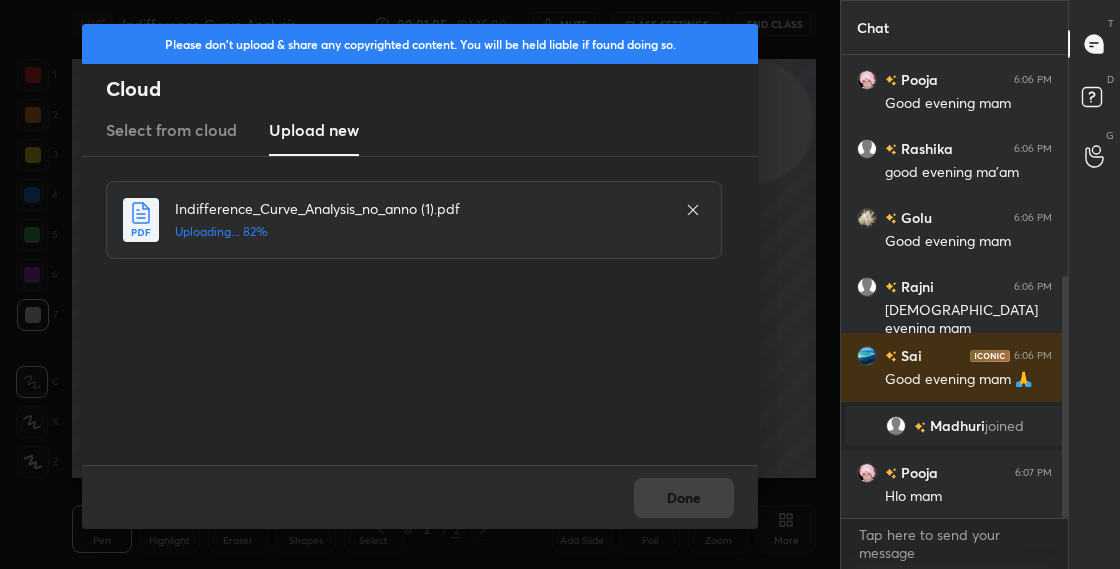 drag, startPoint x: 1060, startPoint y: 437, endPoint x: 1058, endPoint y: 469, distance: 32.06244 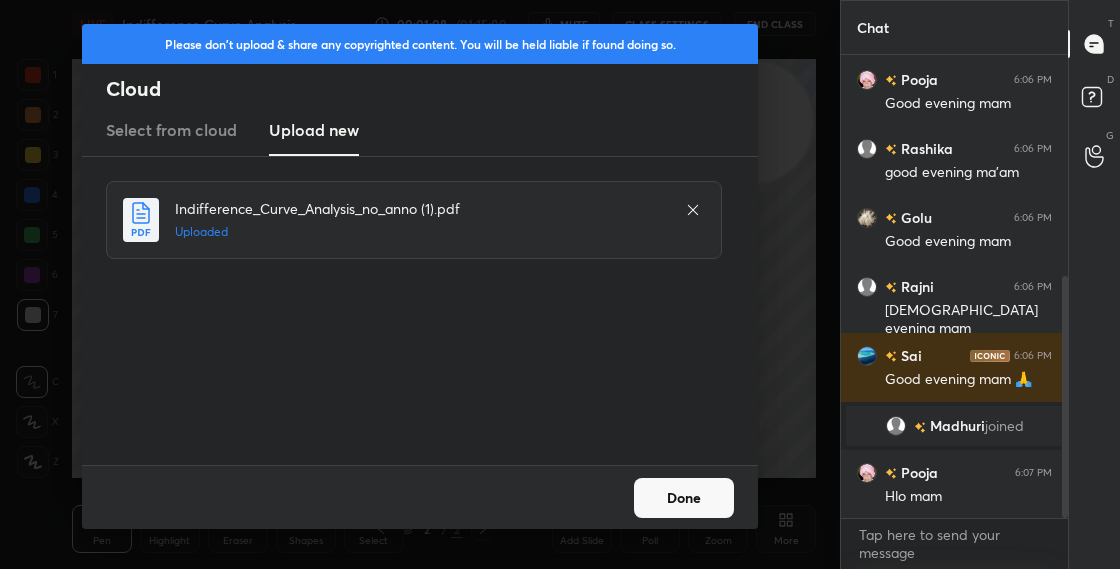 click on "Done" at bounding box center [684, 498] 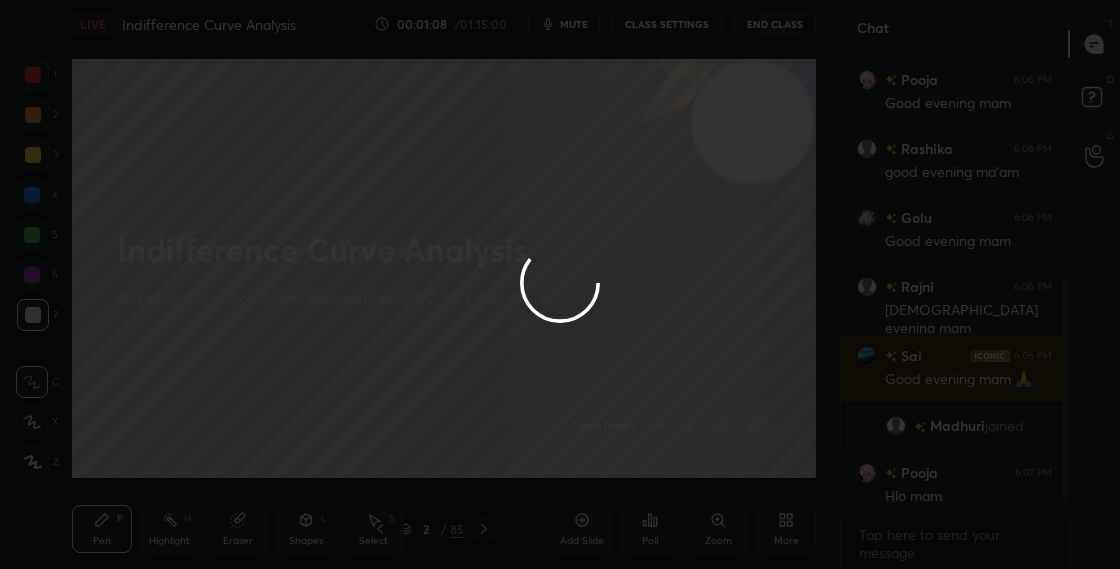 scroll, scrollTop: 494, scrollLeft: 0, axis: vertical 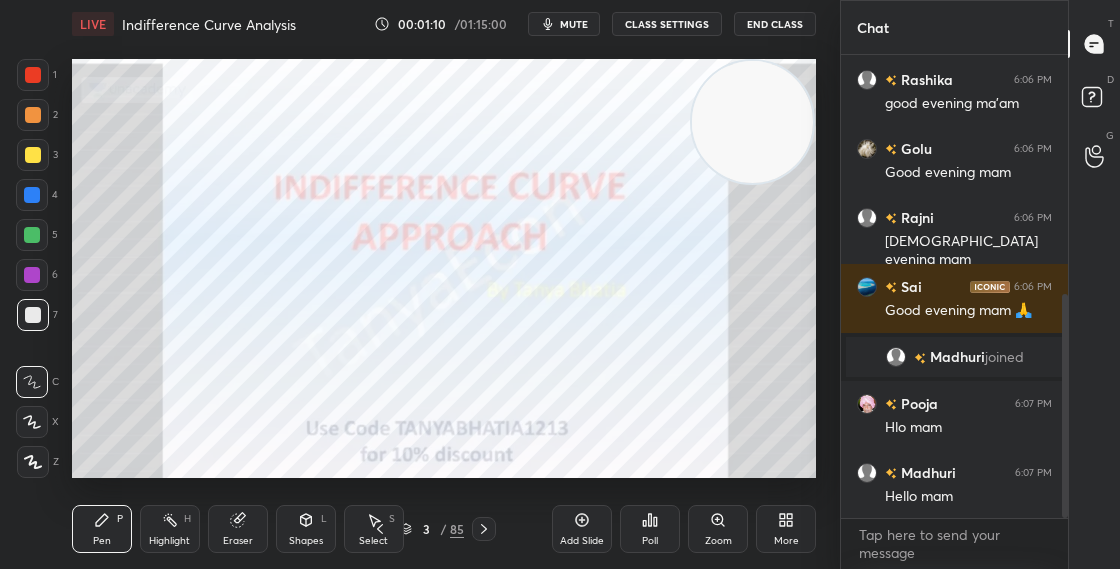 click 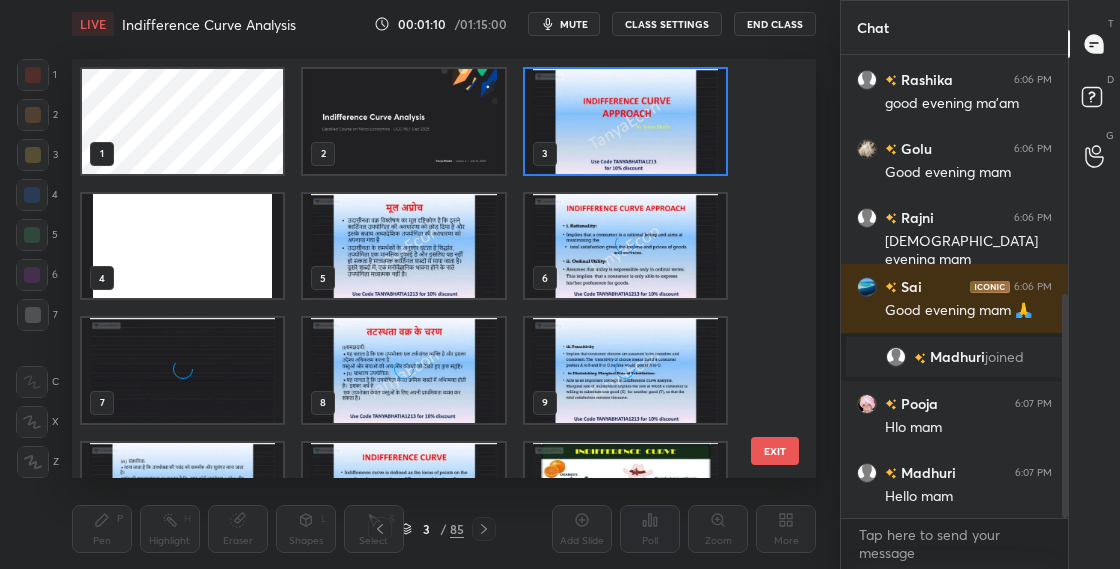 scroll, scrollTop: 7, scrollLeft: 10, axis: both 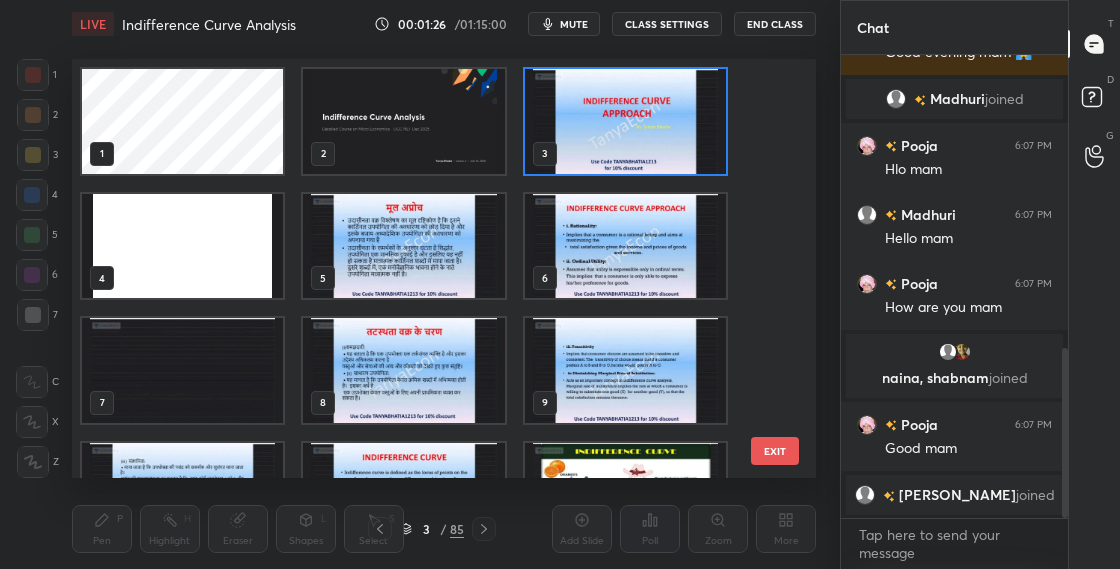 click at bounding box center [624, 121] 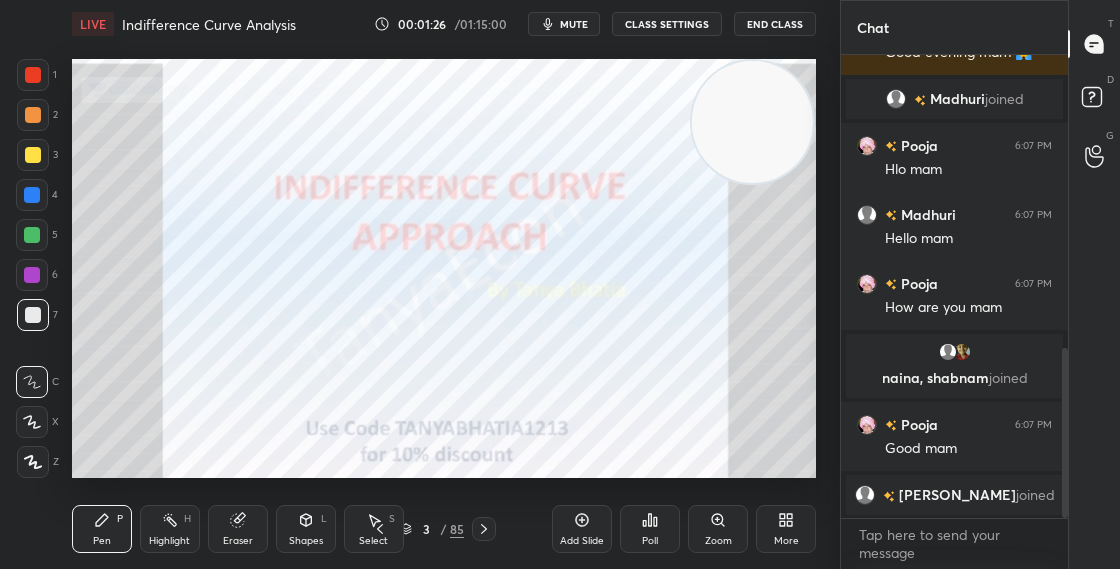 click at bounding box center [624, 121] 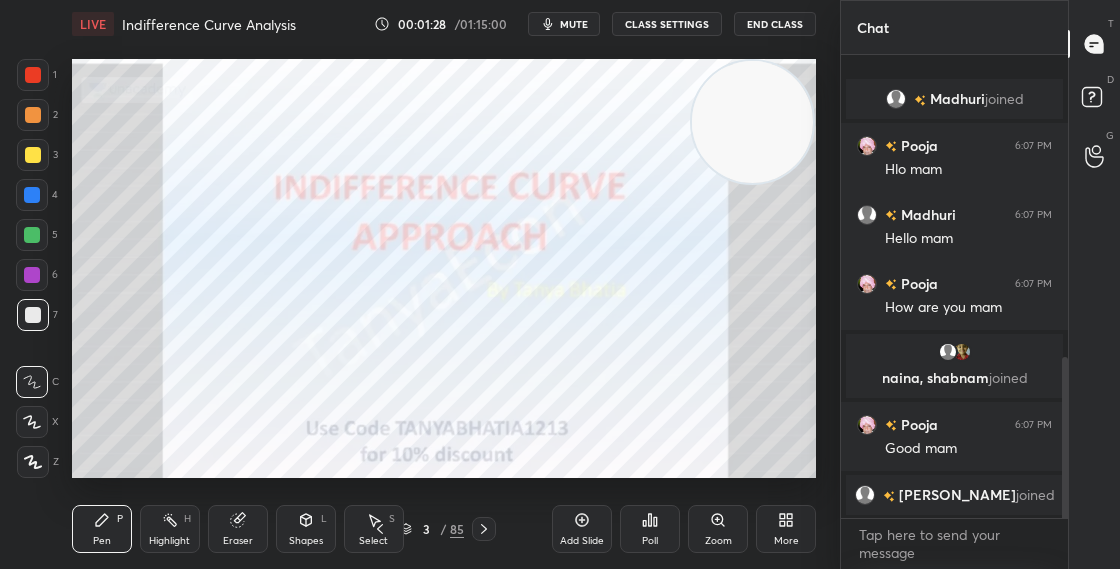 scroll, scrollTop: 869, scrollLeft: 0, axis: vertical 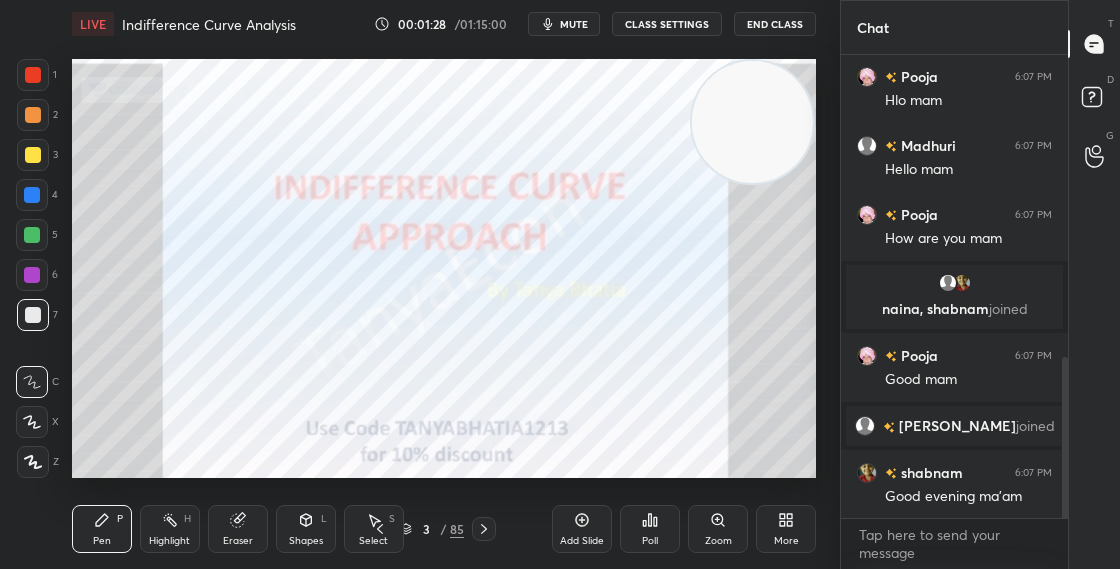 click on "Zoom" at bounding box center (718, 529) 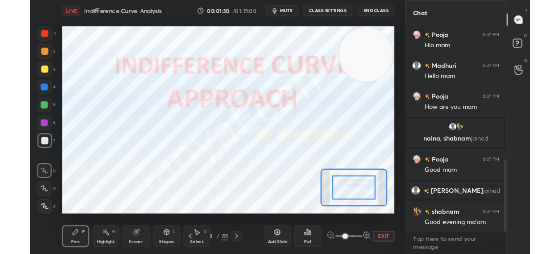 scroll, scrollTop: 938, scrollLeft: 0, axis: vertical 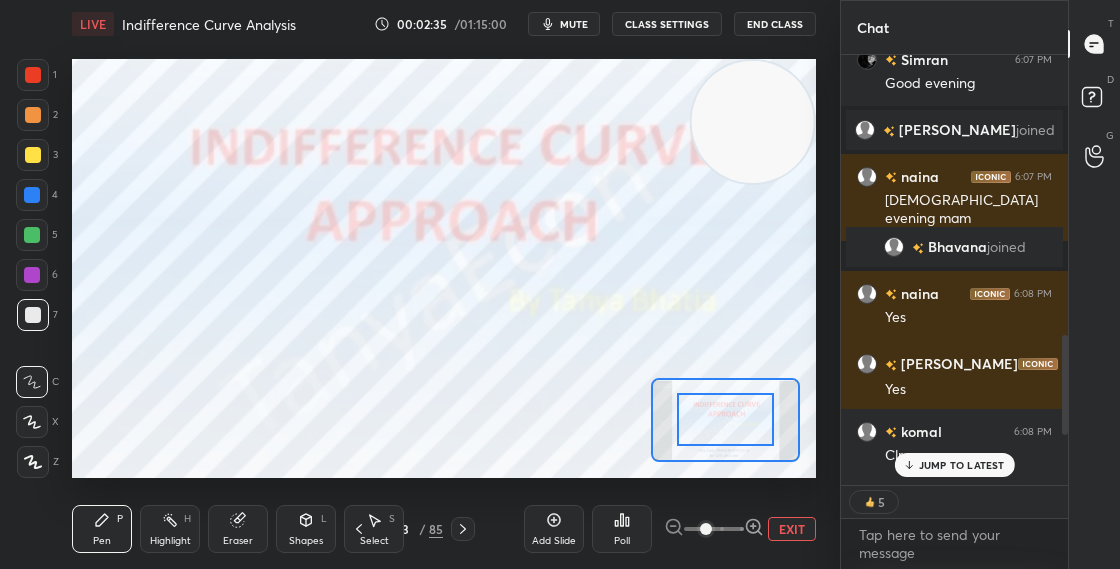 click on "JUMP TO LATEST" at bounding box center [962, 465] 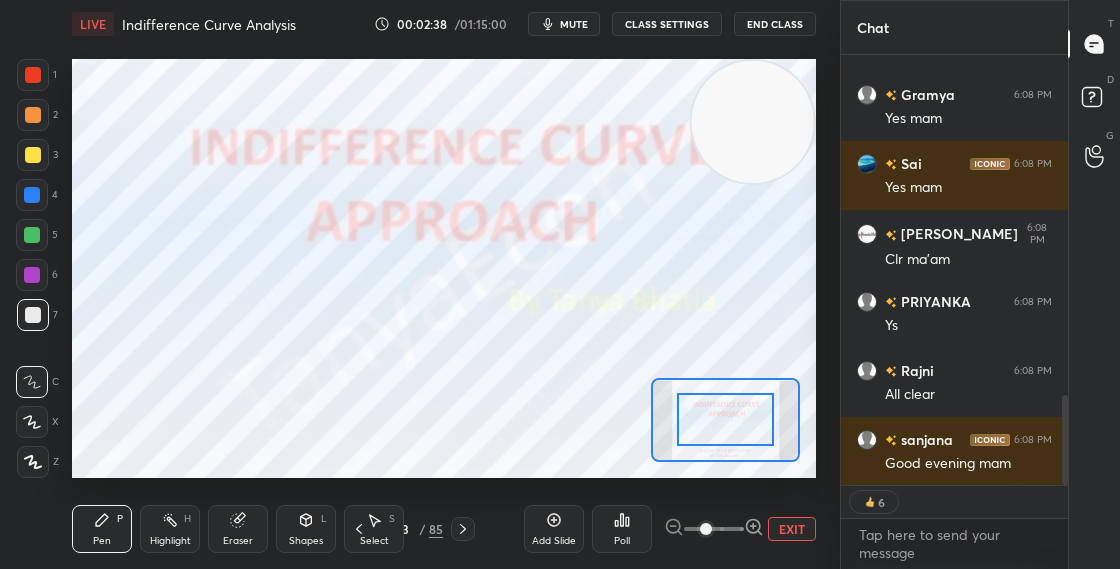 scroll, scrollTop: 1694, scrollLeft: 0, axis: vertical 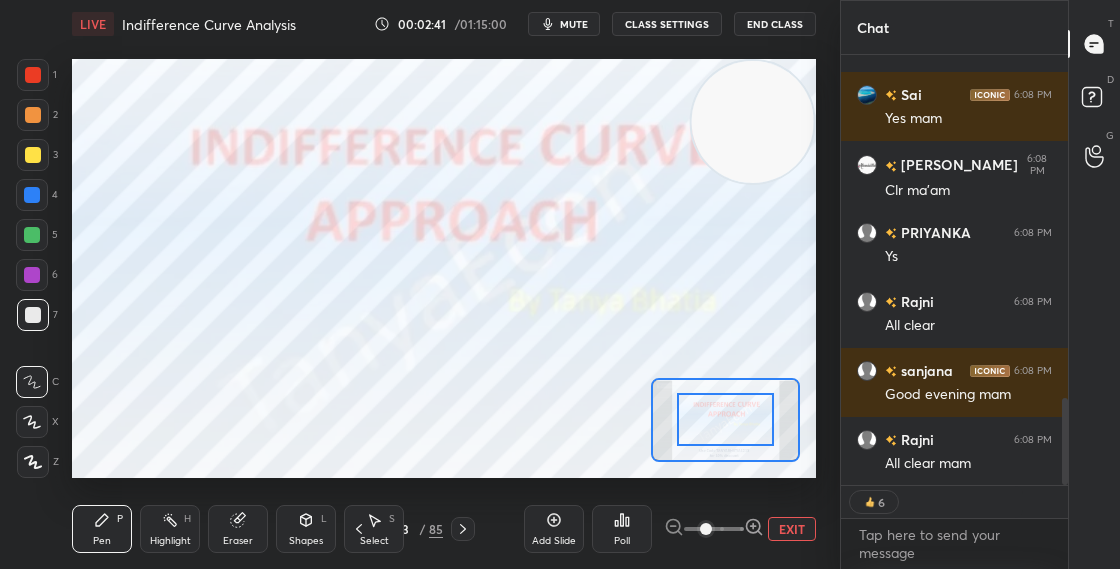 click at bounding box center [33, 75] 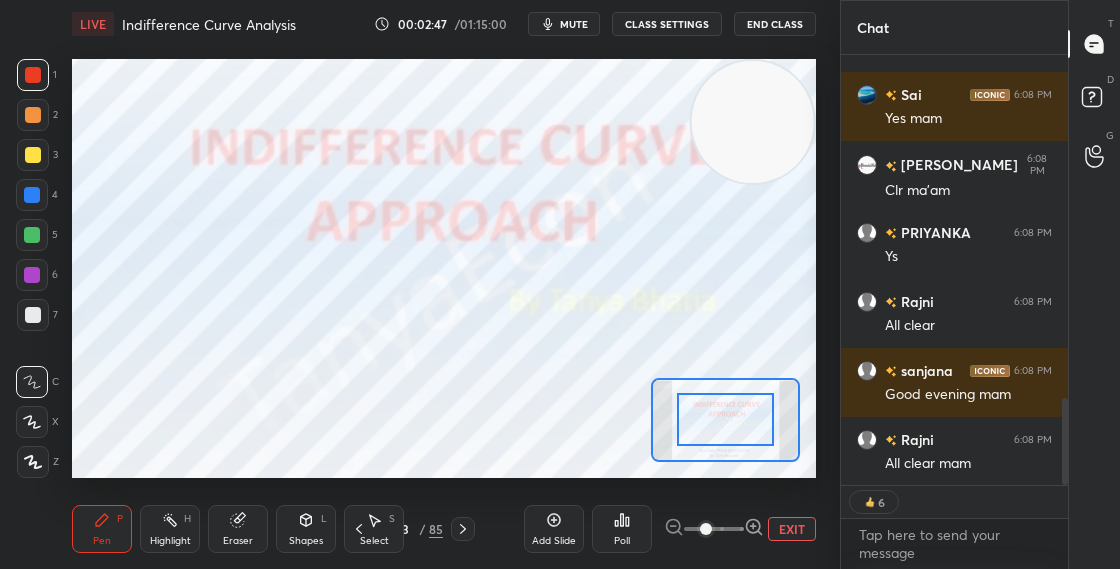 scroll, scrollTop: 6, scrollLeft: 7, axis: both 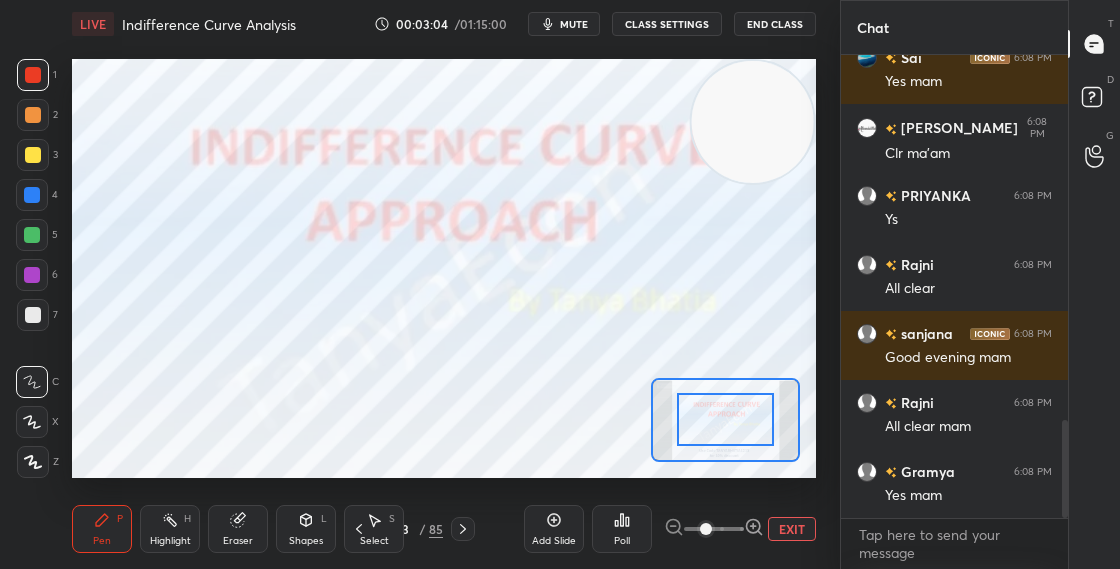 click on "3" at bounding box center [405, 529] 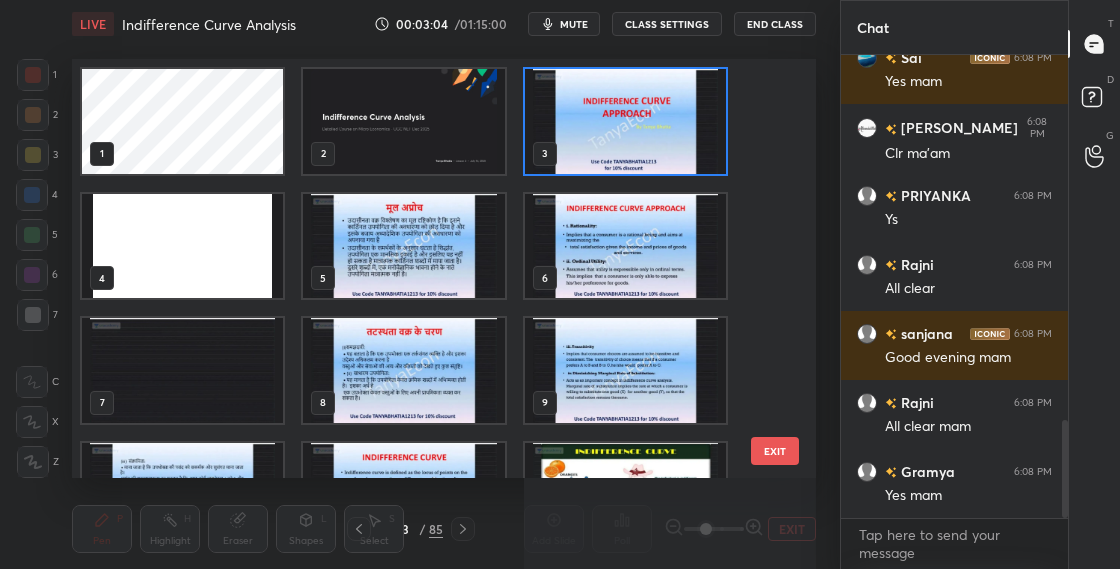 scroll, scrollTop: 7, scrollLeft: 11, axis: both 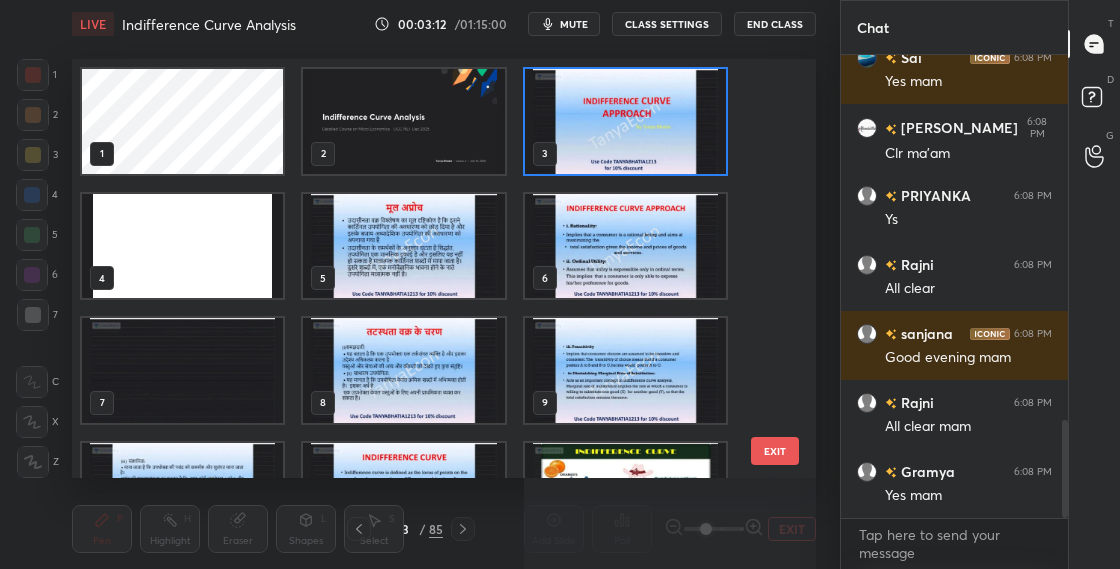 click at bounding box center [625, 121] 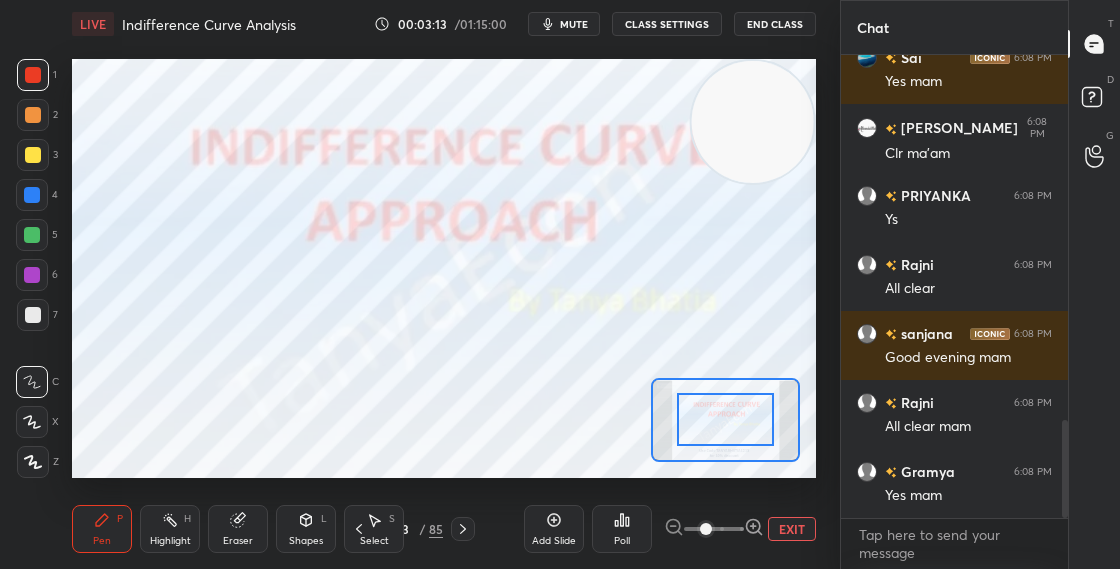 click at bounding box center [625, 121] 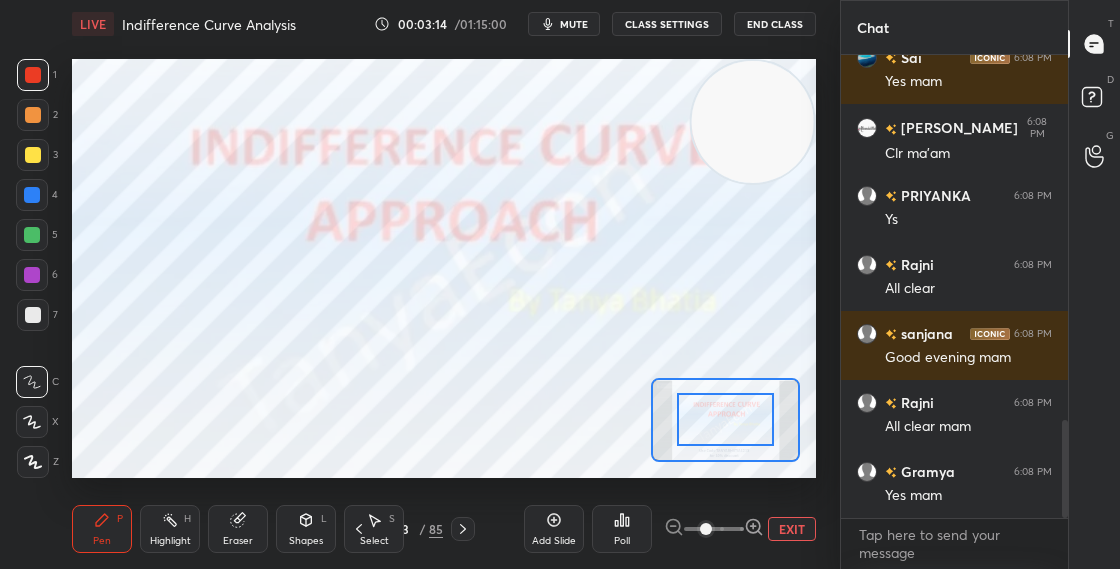 click on "EXIT" at bounding box center (792, 529) 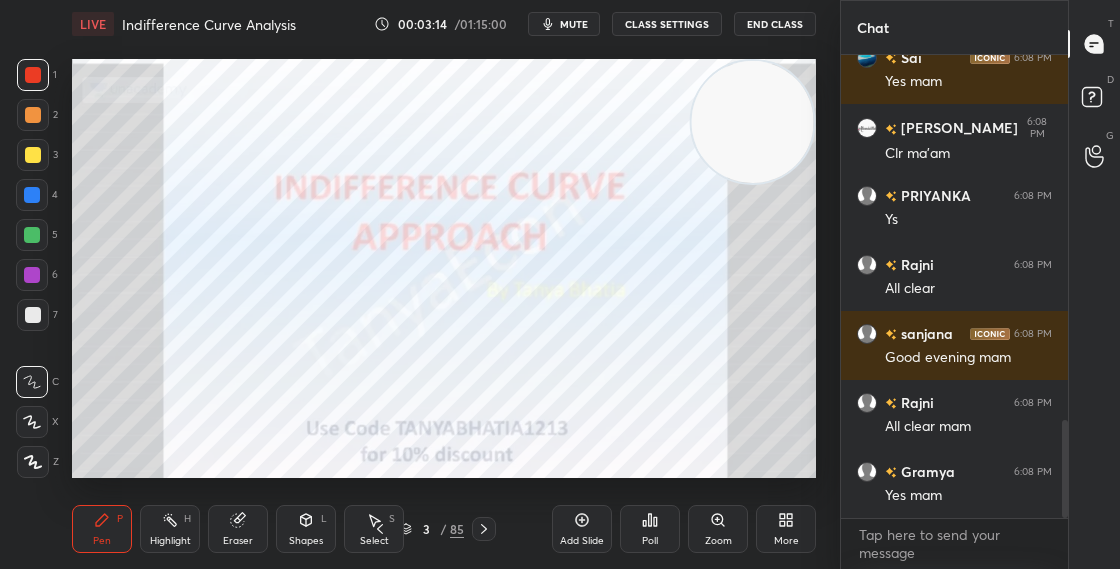 click on "More" at bounding box center [786, 529] 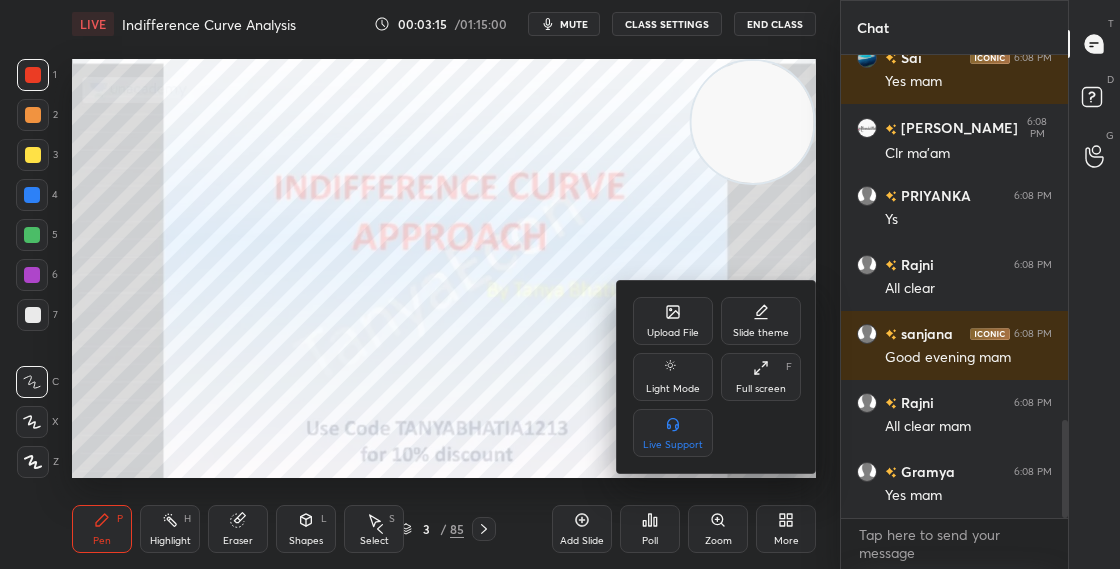 click on "Upload File" at bounding box center (673, 333) 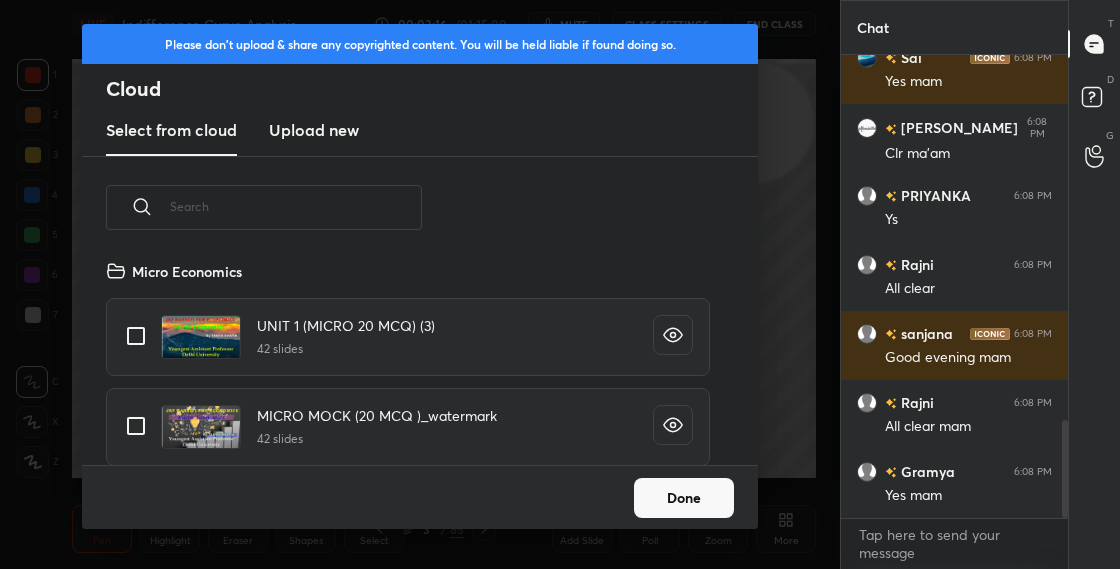scroll, scrollTop: 7, scrollLeft: 11, axis: both 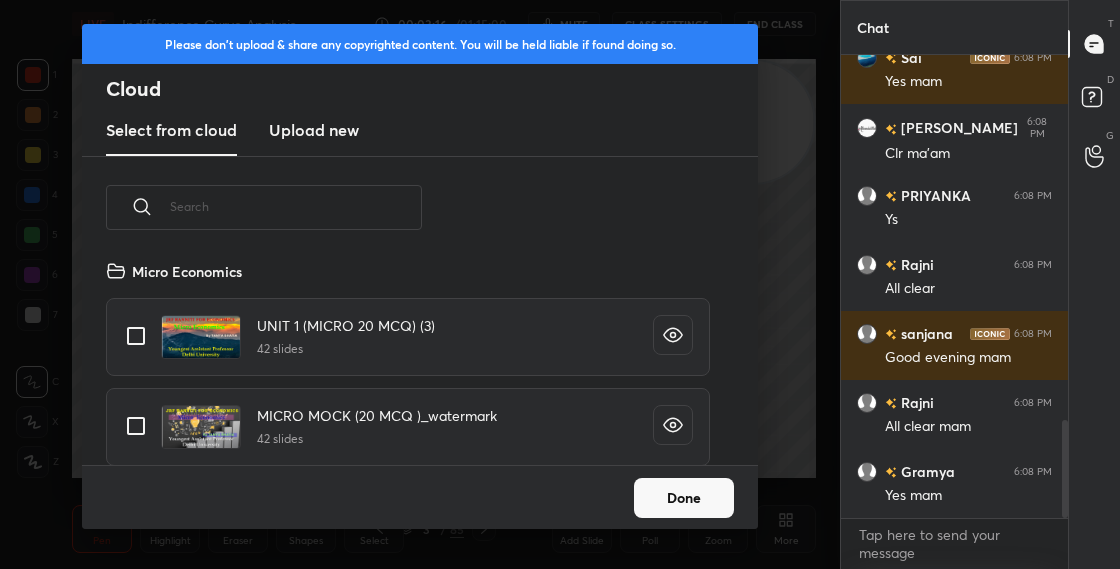 click on "Upload new" at bounding box center (314, 130) 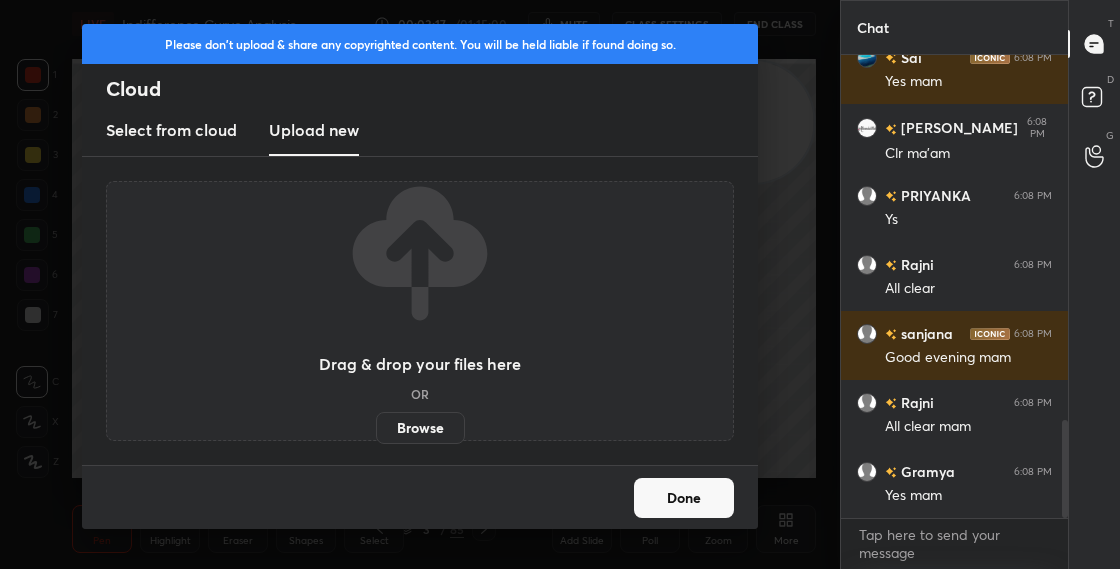 click on "Browse" at bounding box center [420, 428] 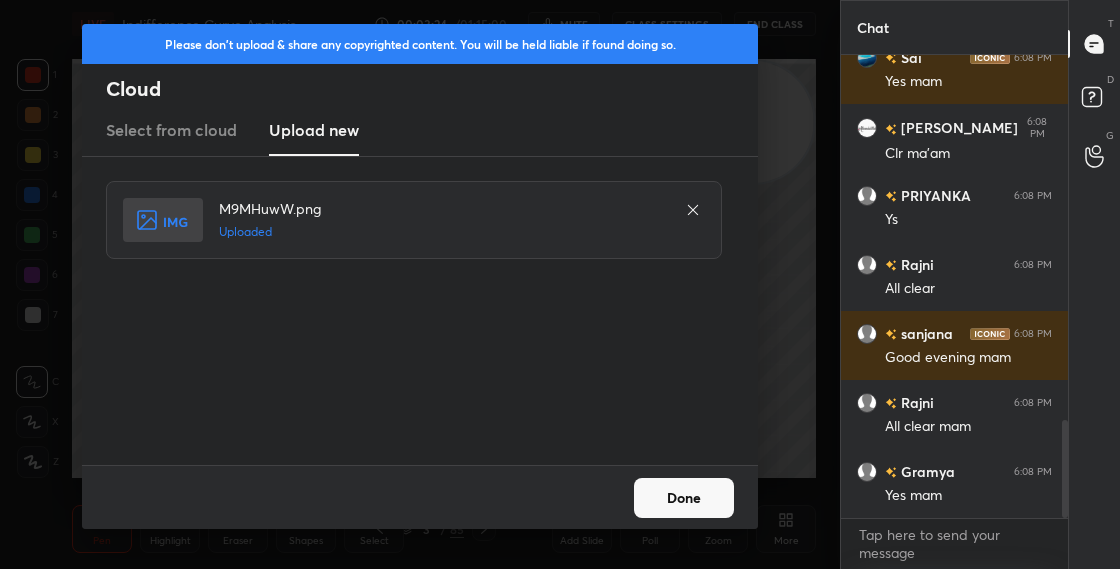 scroll, scrollTop: 1818, scrollLeft: 0, axis: vertical 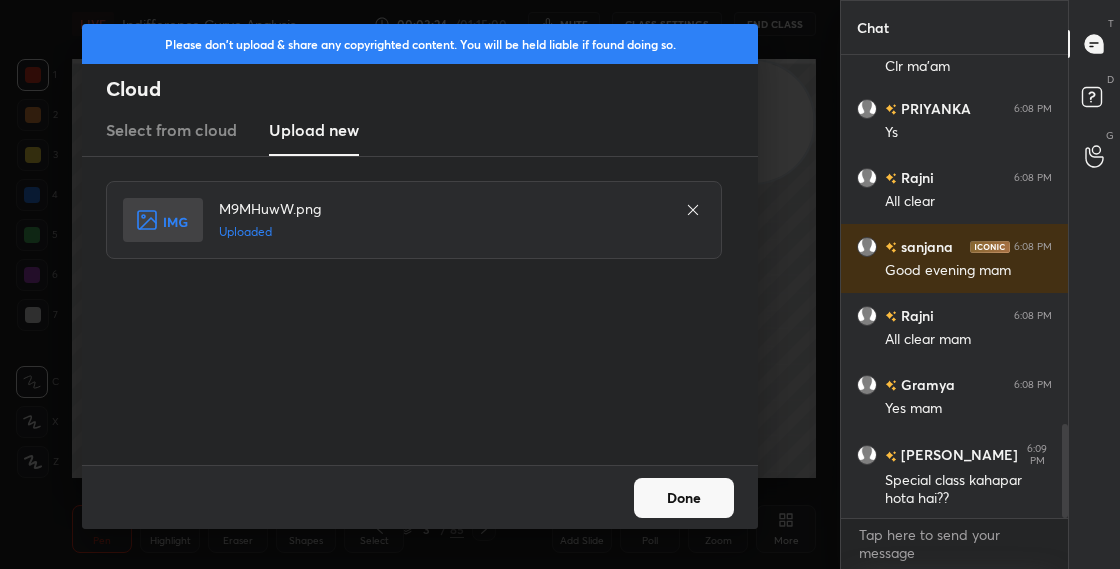 click on "Done" at bounding box center (684, 498) 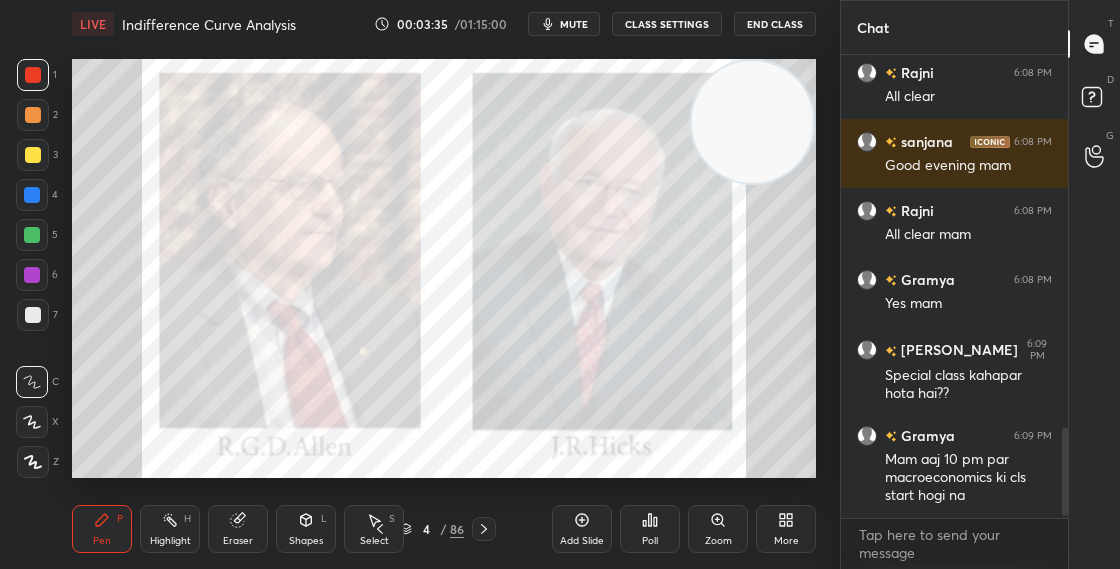scroll, scrollTop: 1971, scrollLeft: 0, axis: vertical 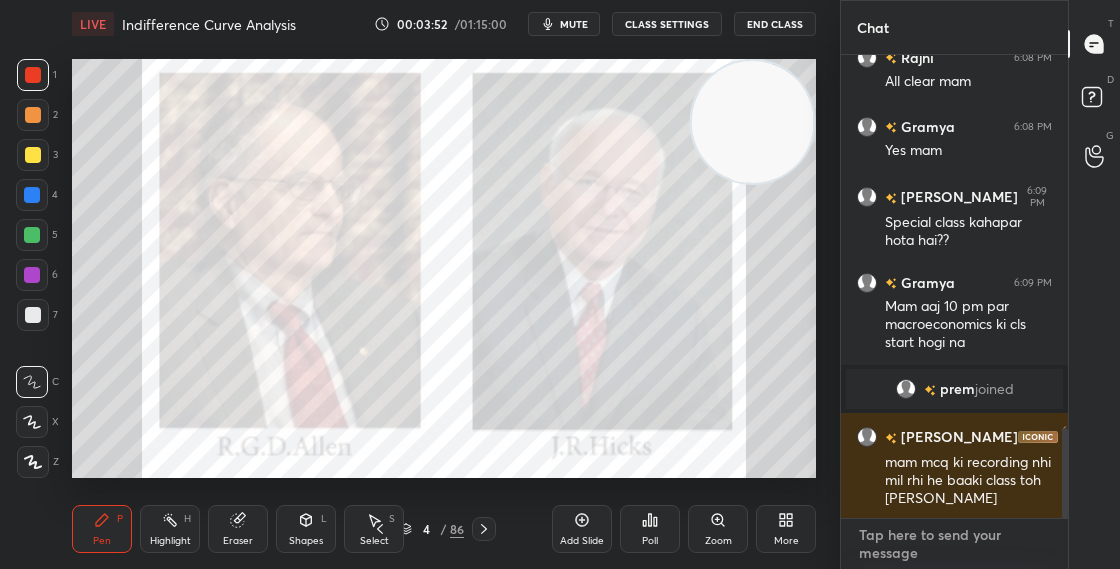 type on "x" 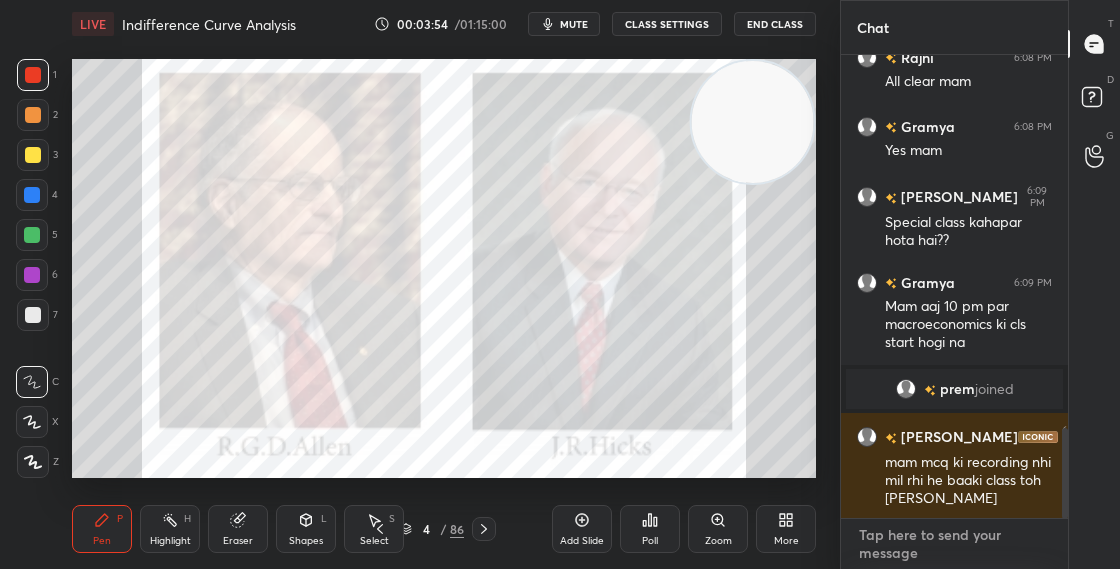 paste on "[URL][DOMAIN_NAME]" 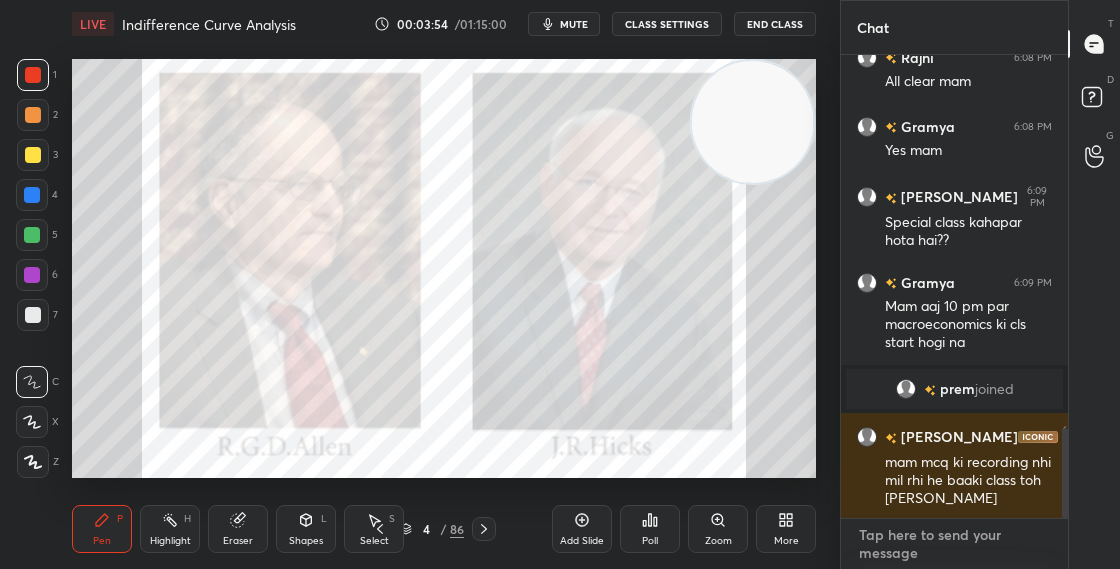 type on "[URL][DOMAIN_NAME]" 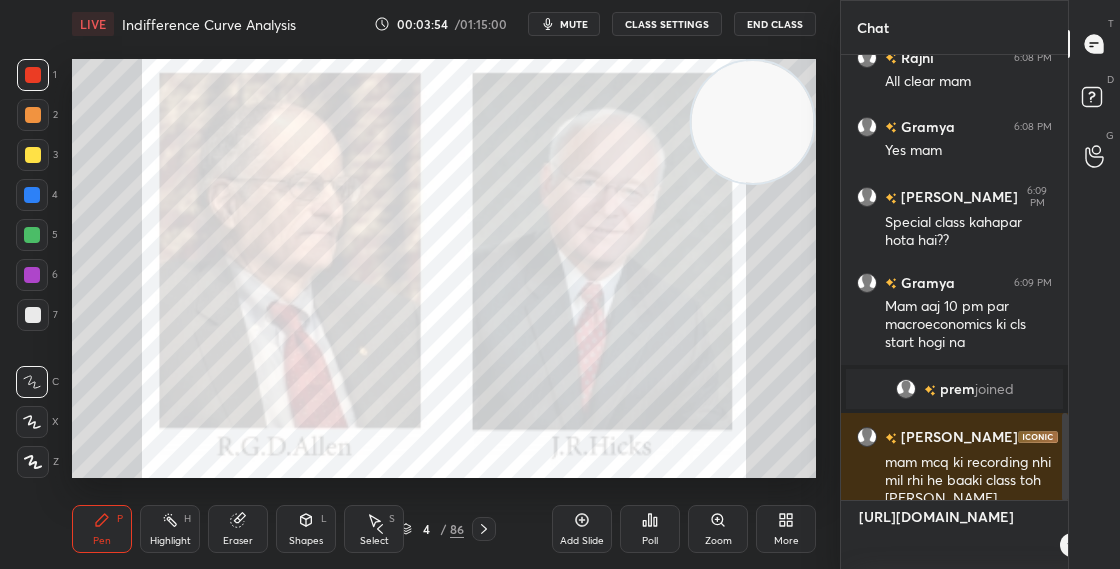 scroll, scrollTop: 18, scrollLeft: 0, axis: vertical 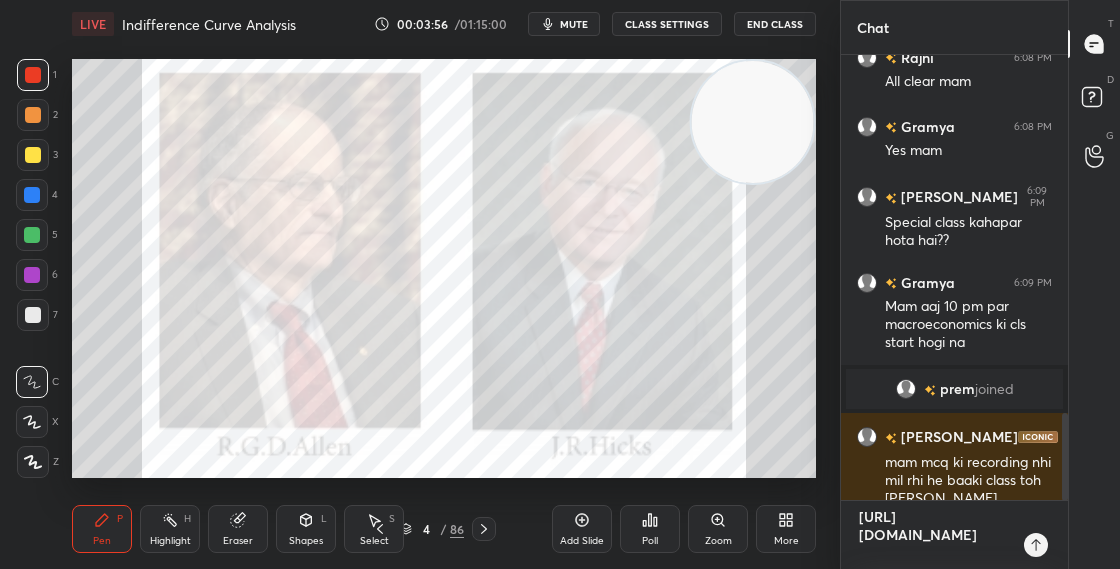type 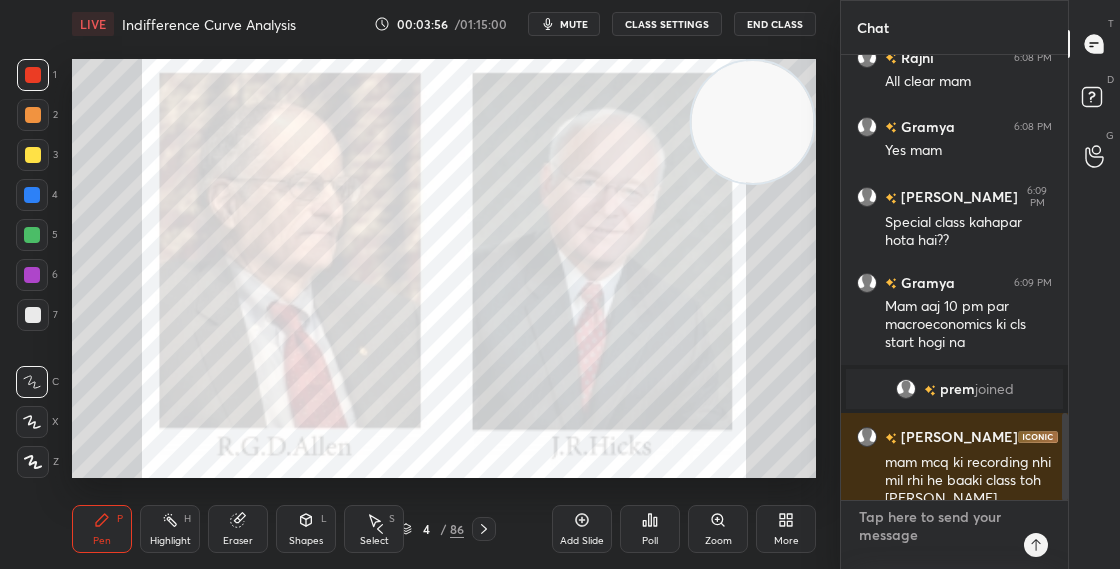 scroll, scrollTop: 0, scrollLeft: 0, axis: both 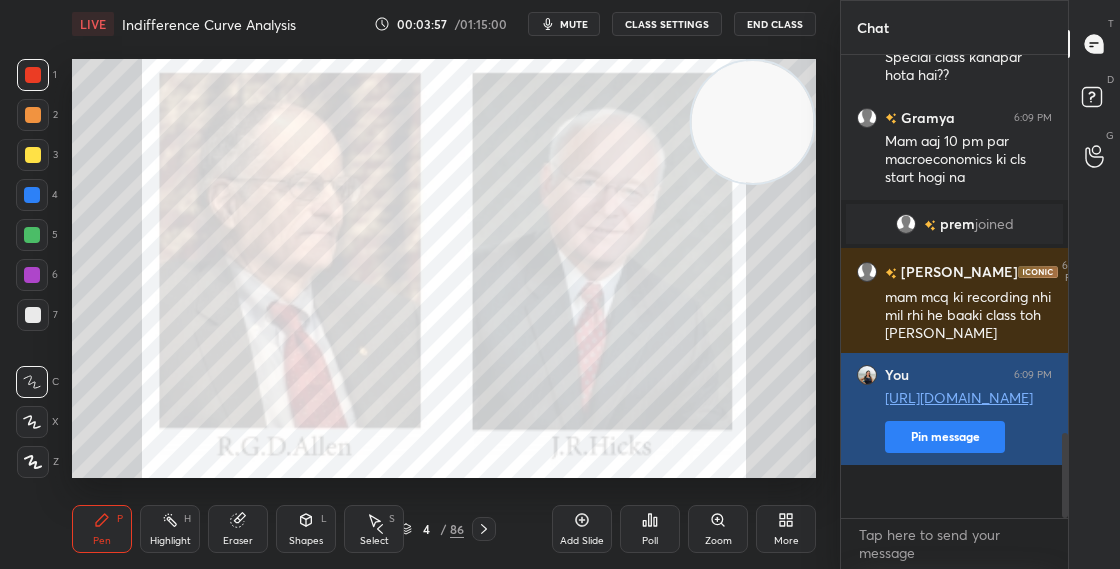 click on "Pin message" at bounding box center [945, 437] 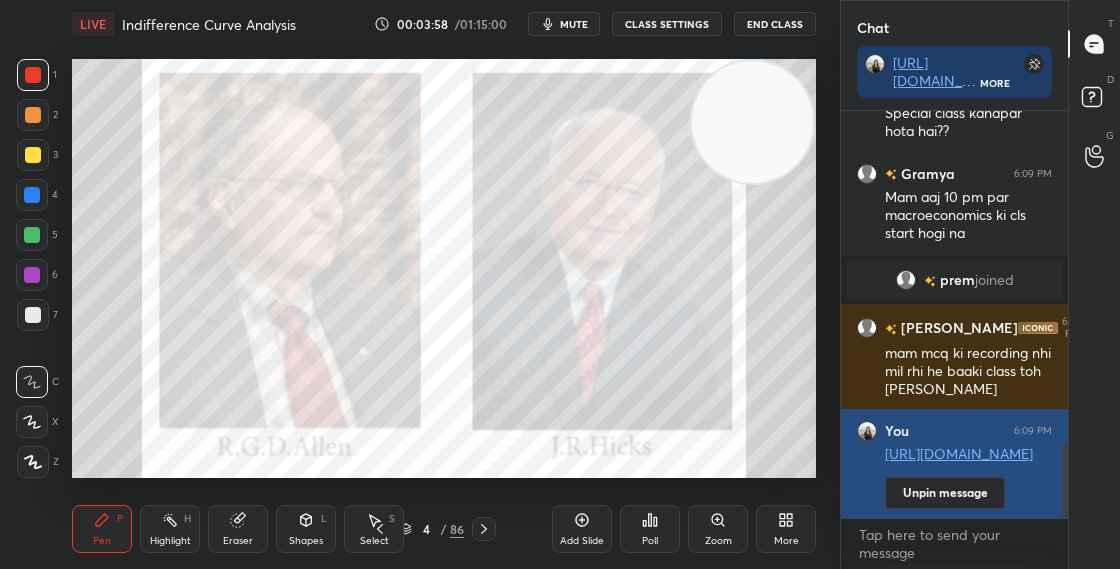 scroll, scrollTop: 401, scrollLeft: 221, axis: both 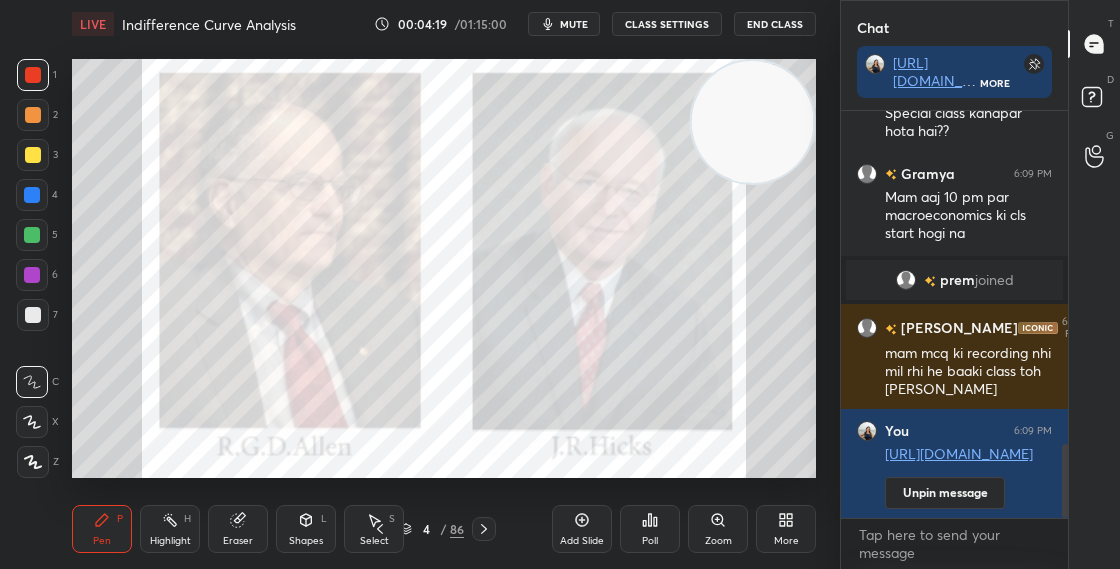 drag, startPoint x: 1063, startPoint y: 487, endPoint x: 1065, endPoint y: 510, distance: 23.086792 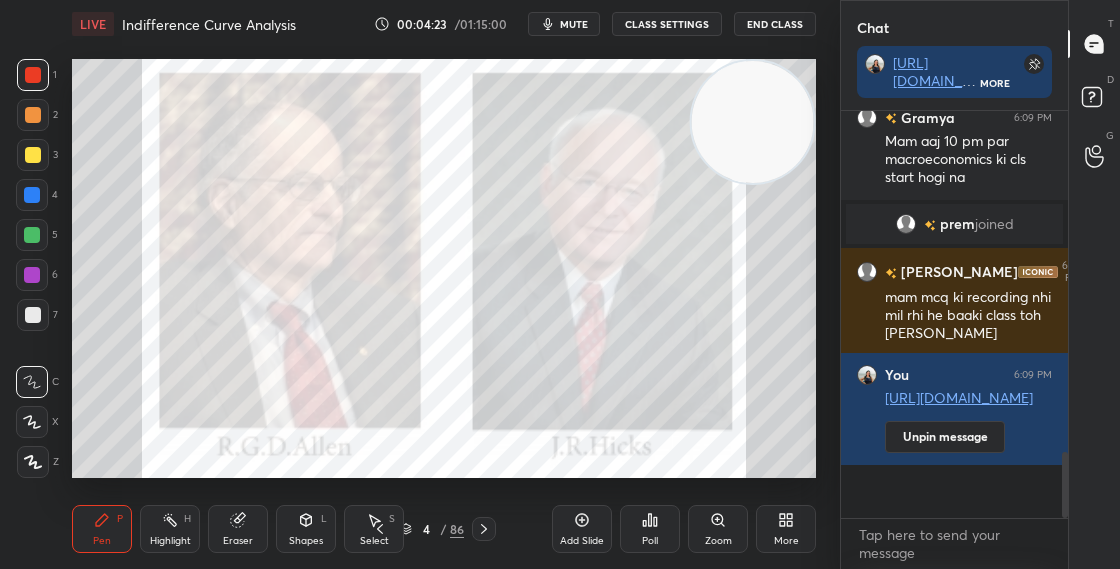 click 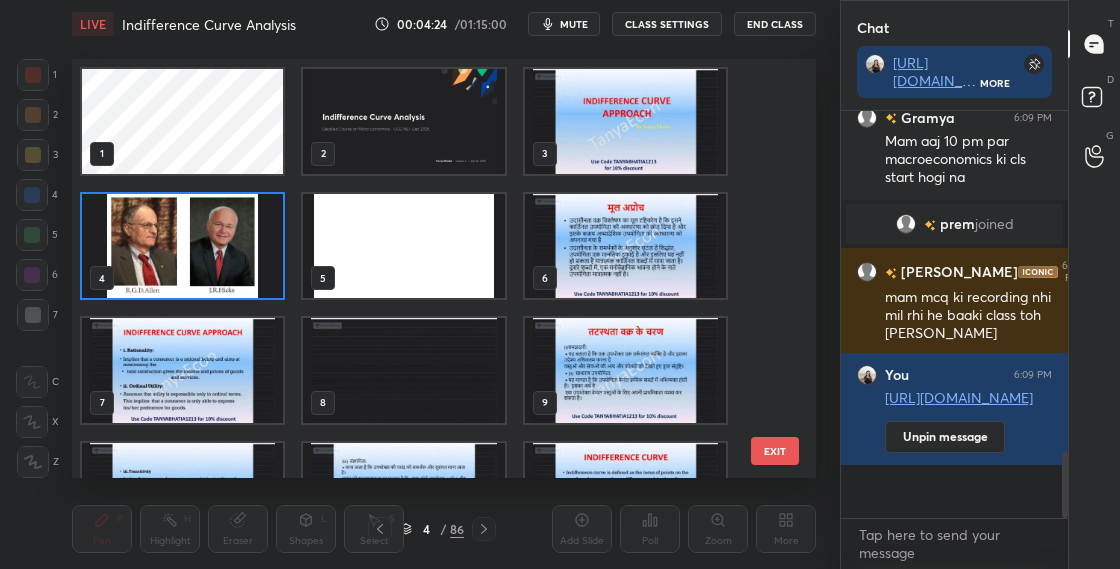 scroll, scrollTop: 7, scrollLeft: 11, axis: both 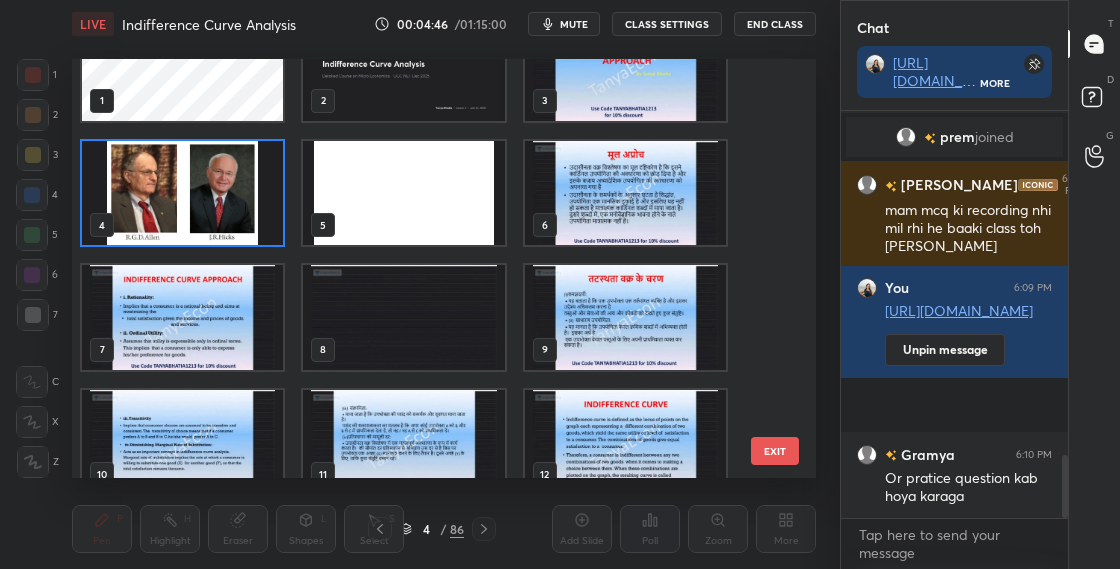click at bounding box center [182, 193] 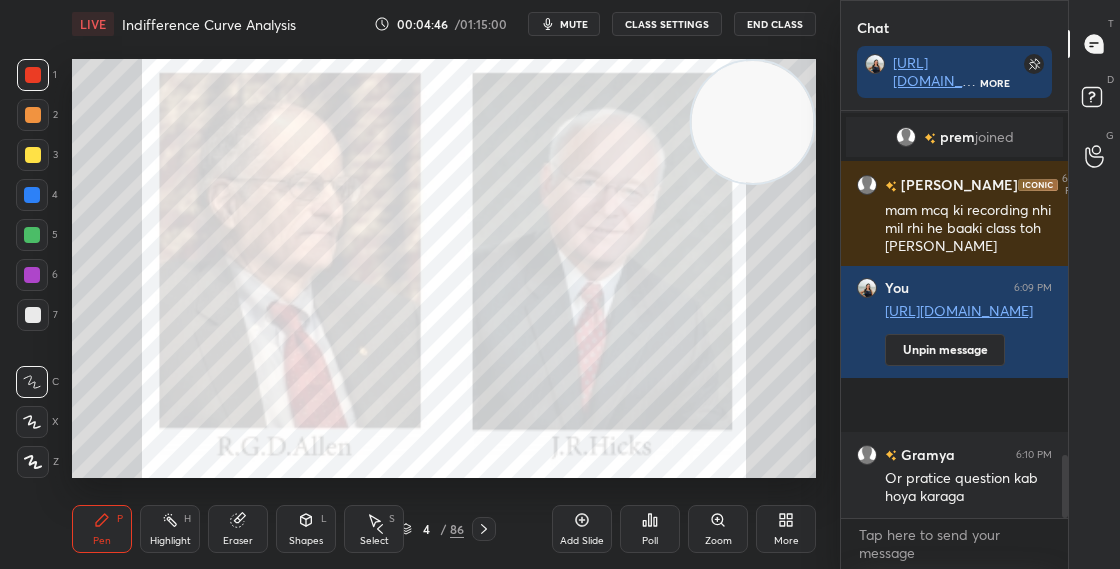 click at bounding box center (182, 193) 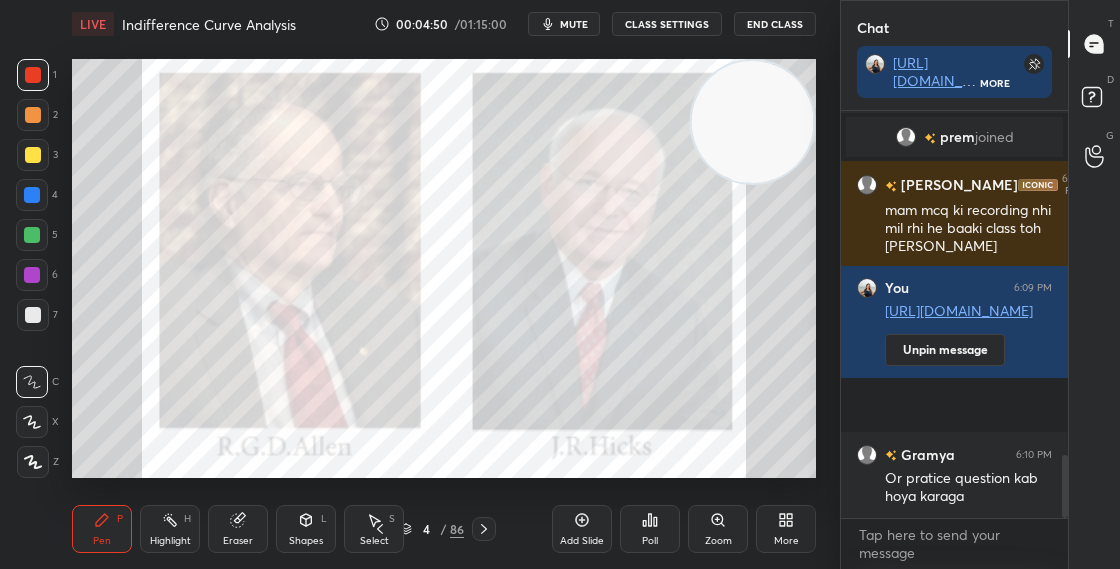 click on "4 / 86" at bounding box center [432, 529] 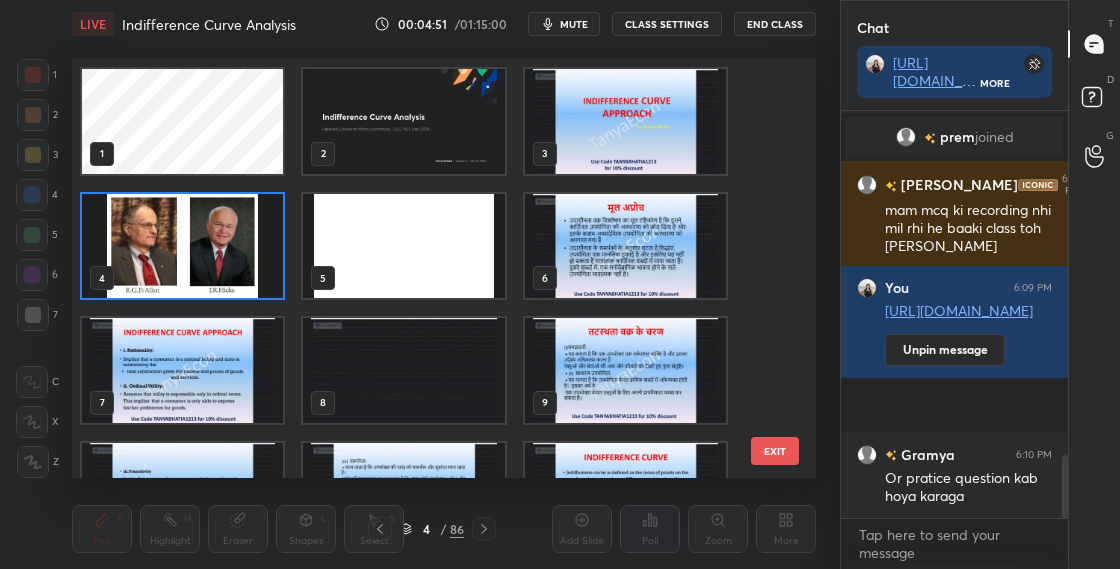 scroll, scrollTop: 7, scrollLeft: 11, axis: both 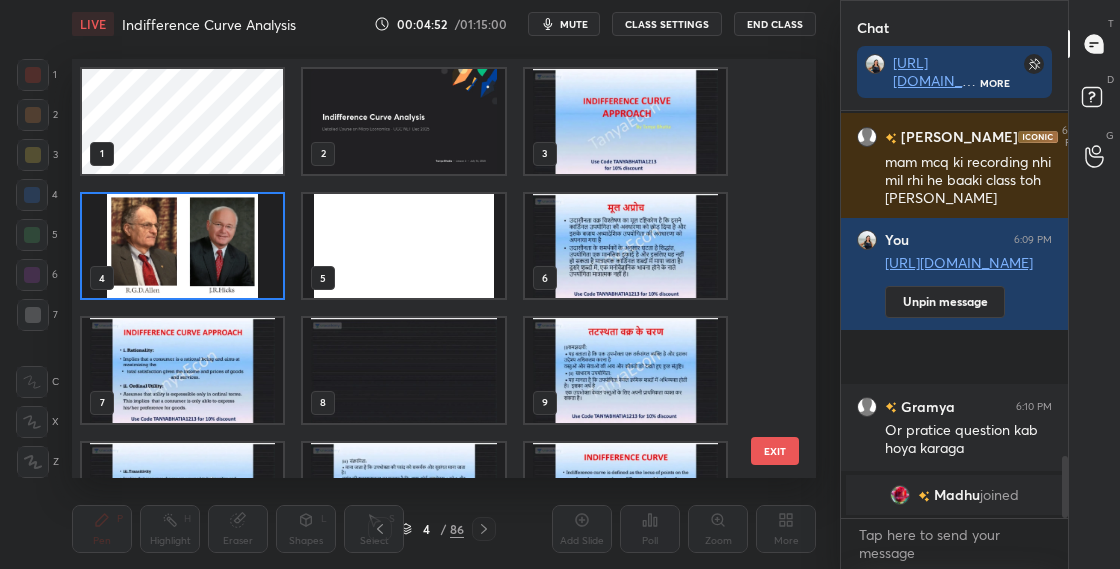 click at bounding box center (182, 246) 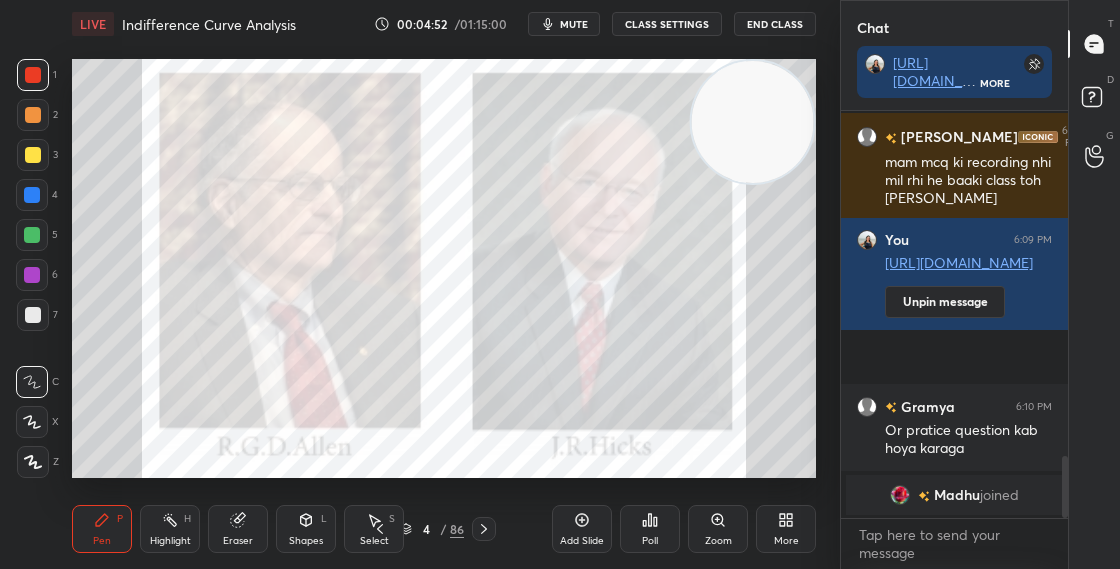 click at bounding box center [182, 246] 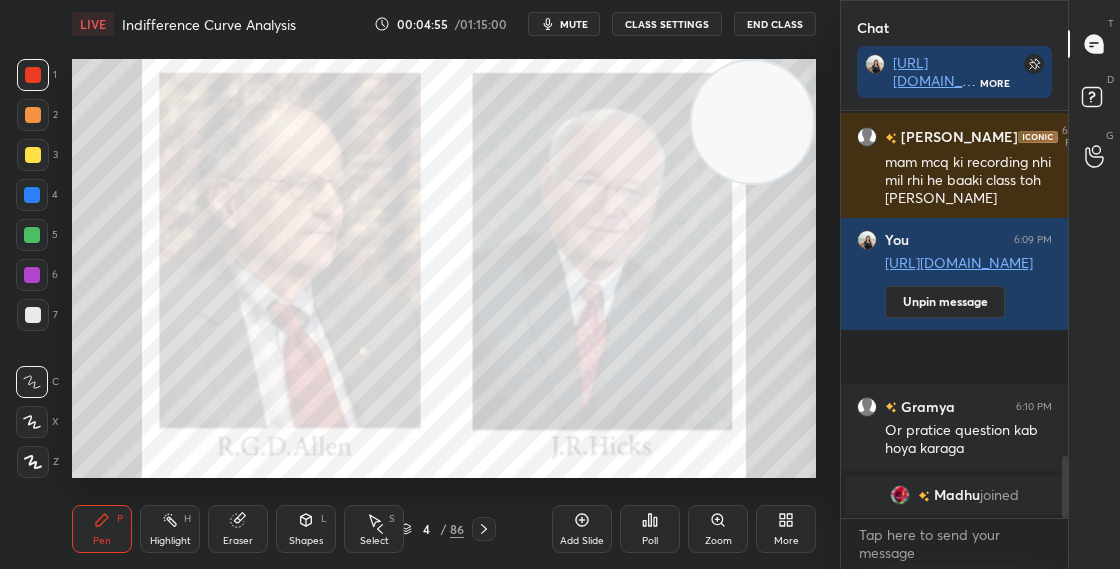 click on "4 / 86" at bounding box center [432, 529] 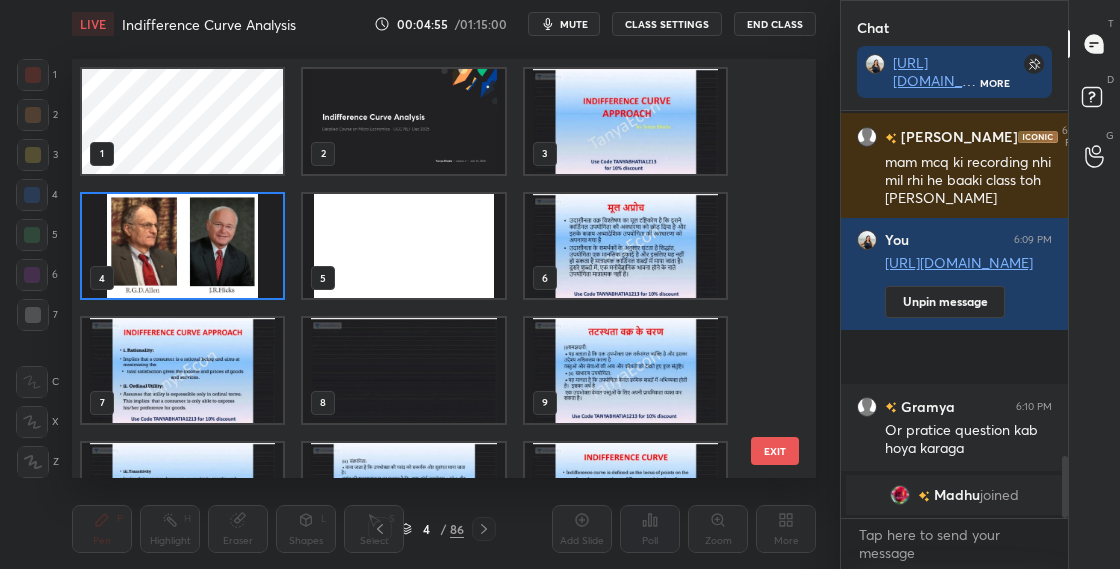 scroll, scrollTop: 7, scrollLeft: 11, axis: both 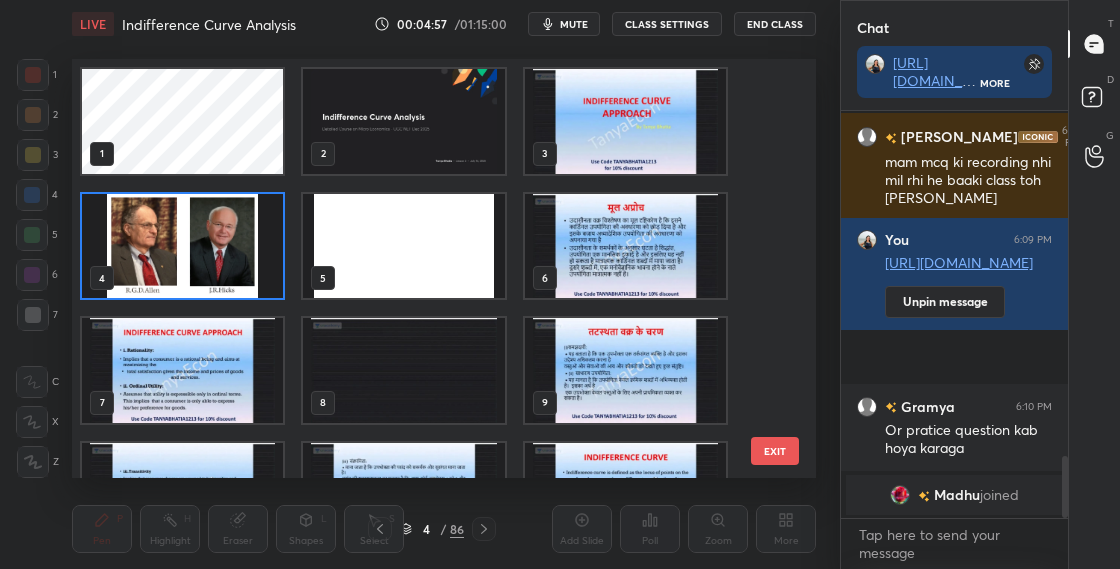 click at bounding box center (182, 246) 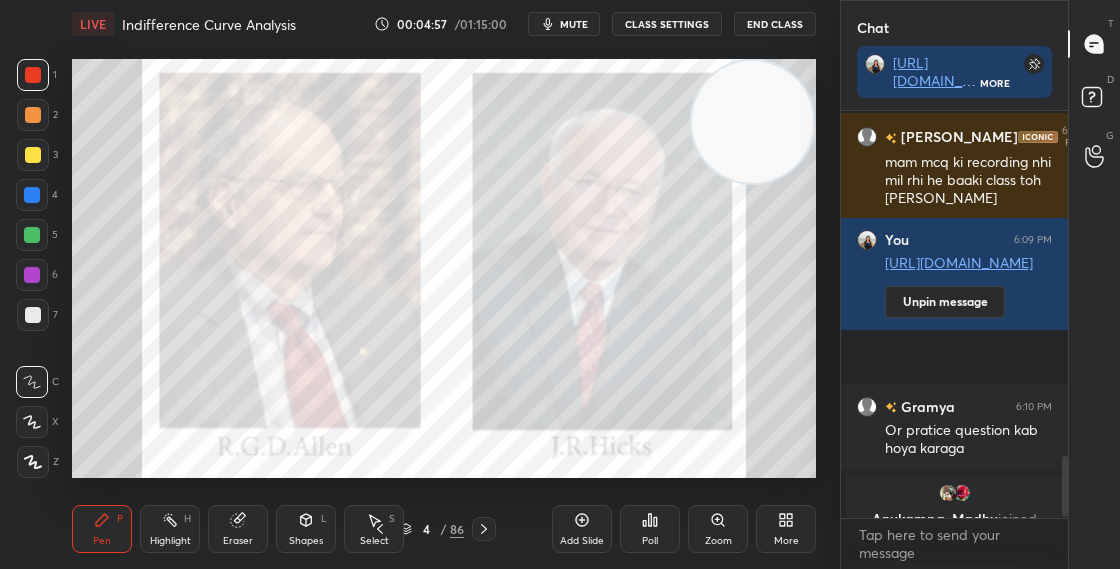 click at bounding box center (182, 246) 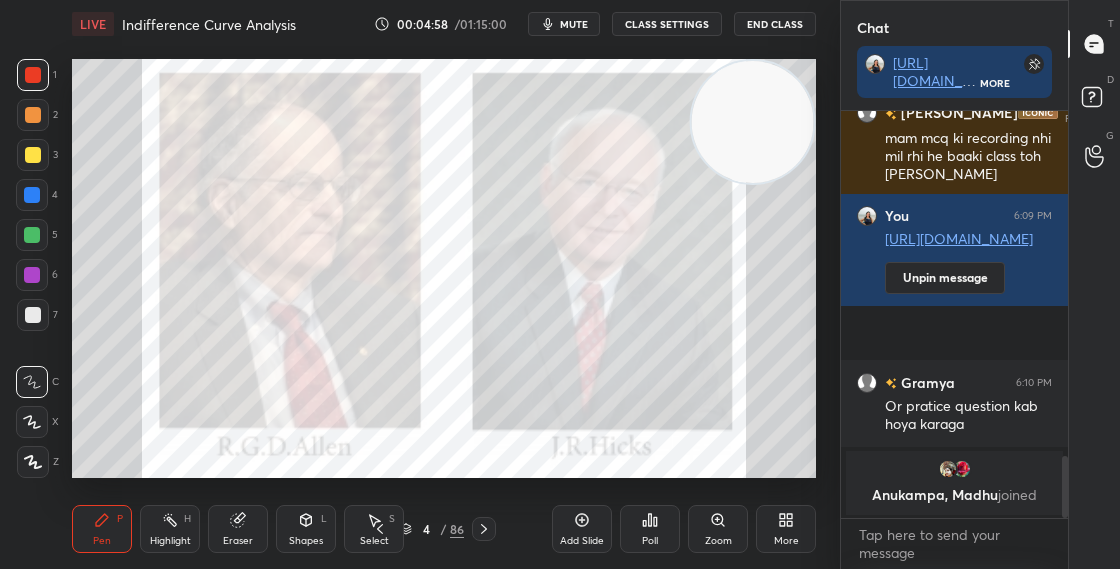 scroll, scrollTop: 0, scrollLeft: 0, axis: both 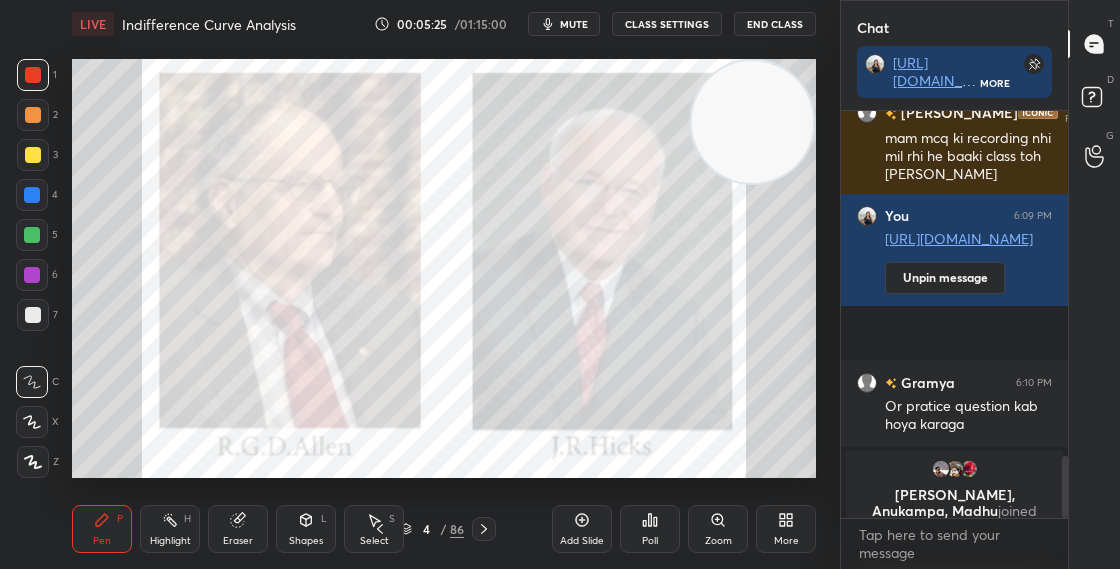 click on "4 / 86" at bounding box center [432, 529] 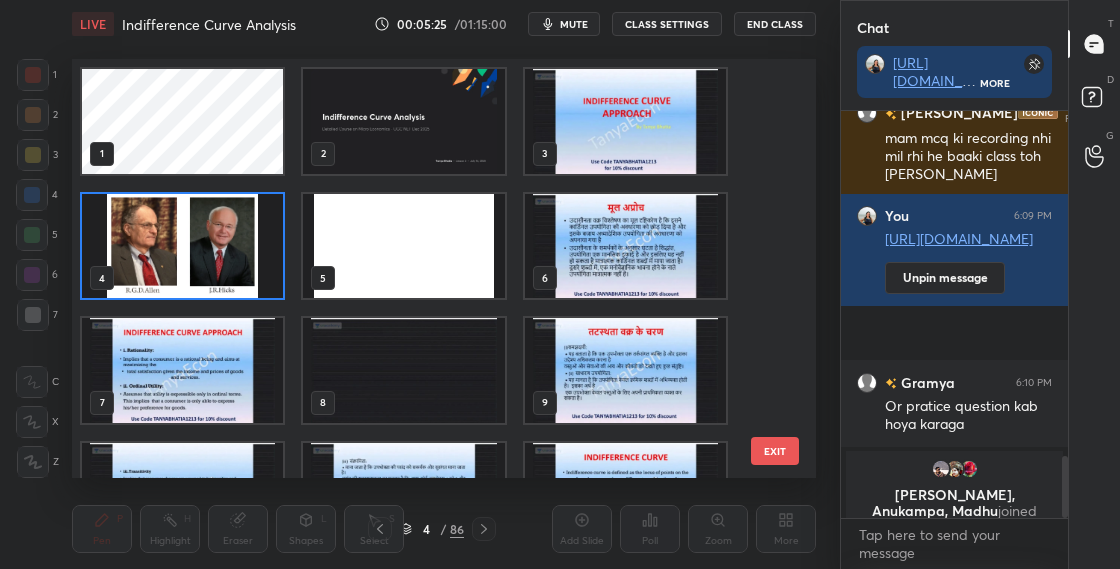 scroll, scrollTop: 7, scrollLeft: 11, axis: both 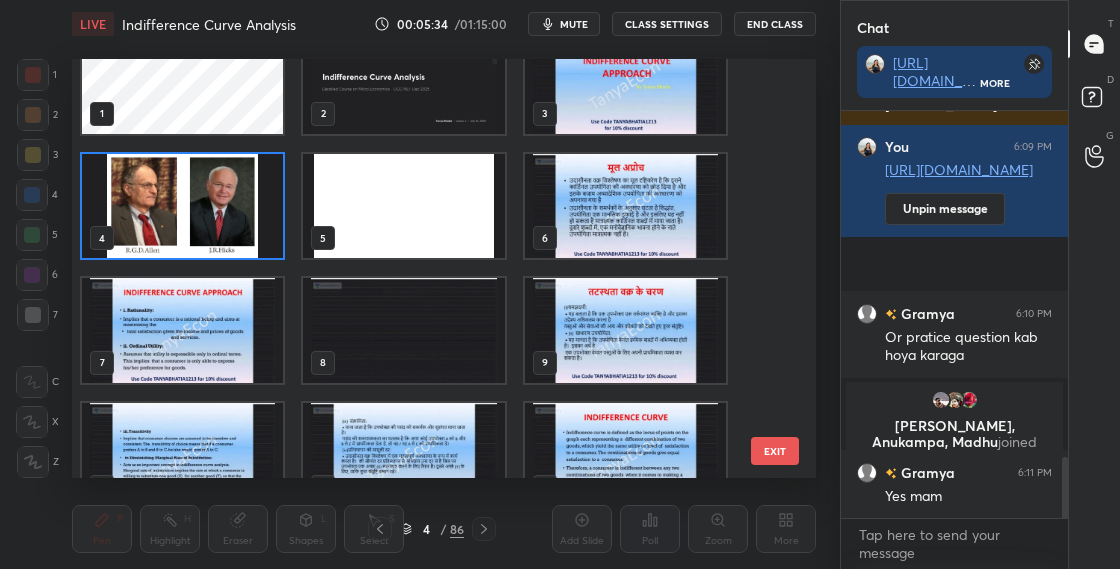 click at bounding box center (625, 206) 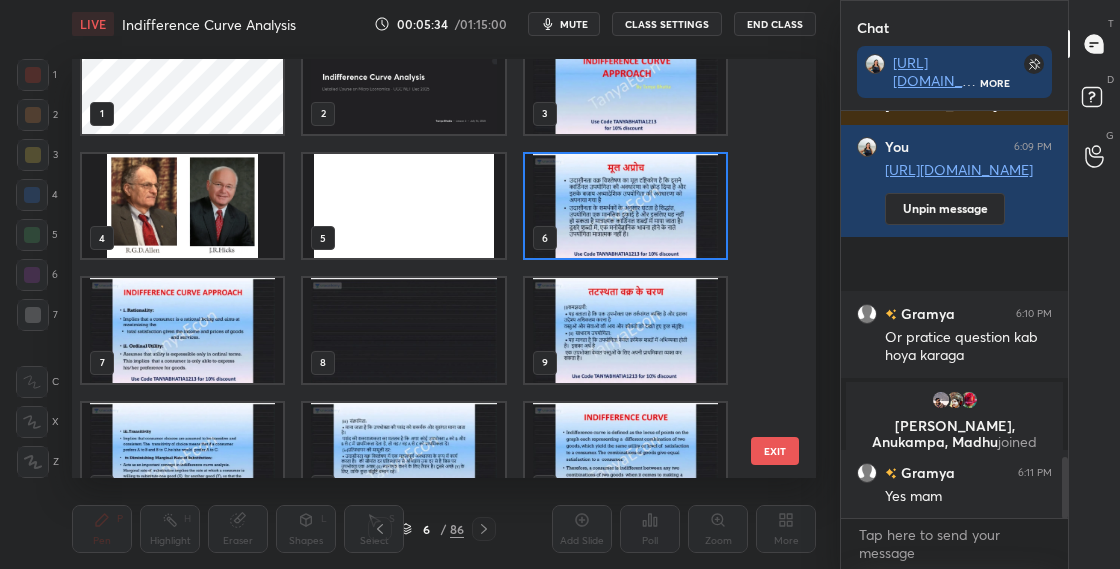 click at bounding box center (625, 206) 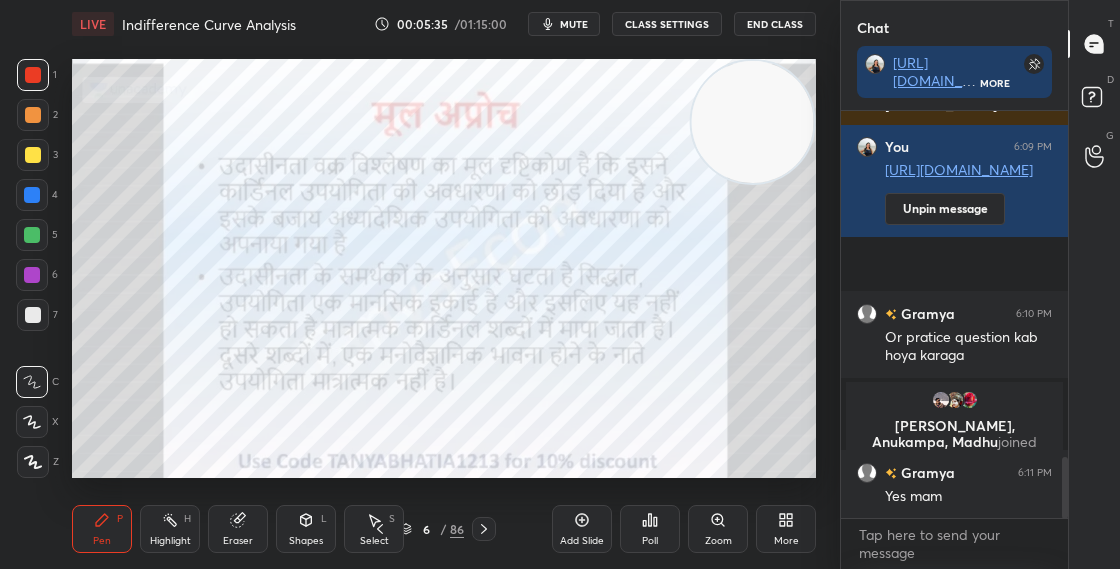 click on "Zoom" at bounding box center [718, 529] 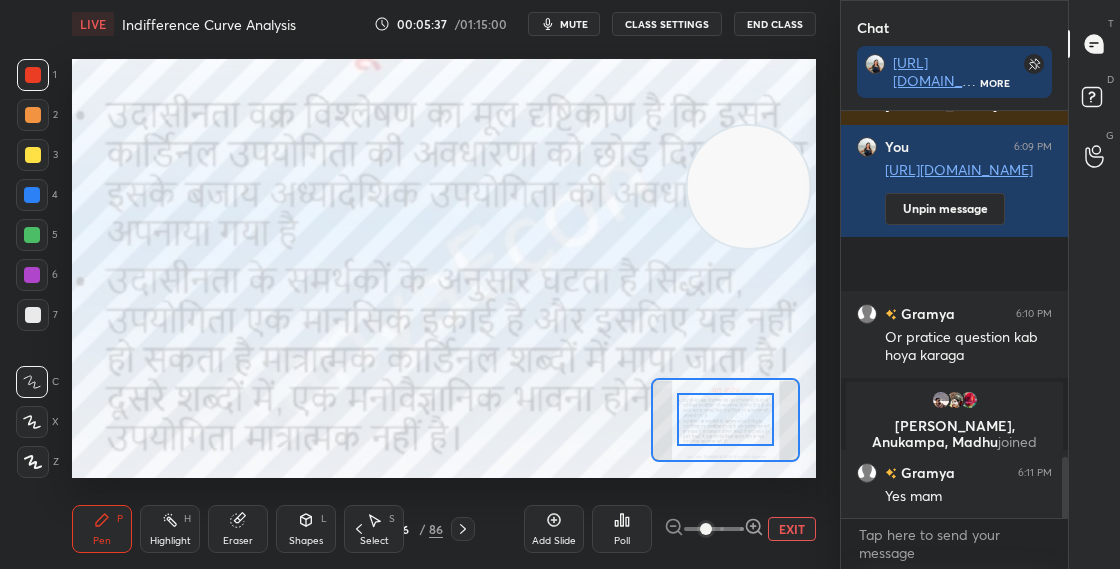 drag, startPoint x: 791, startPoint y: 165, endPoint x: 801, endPoint y: 115, distance: 50.990196 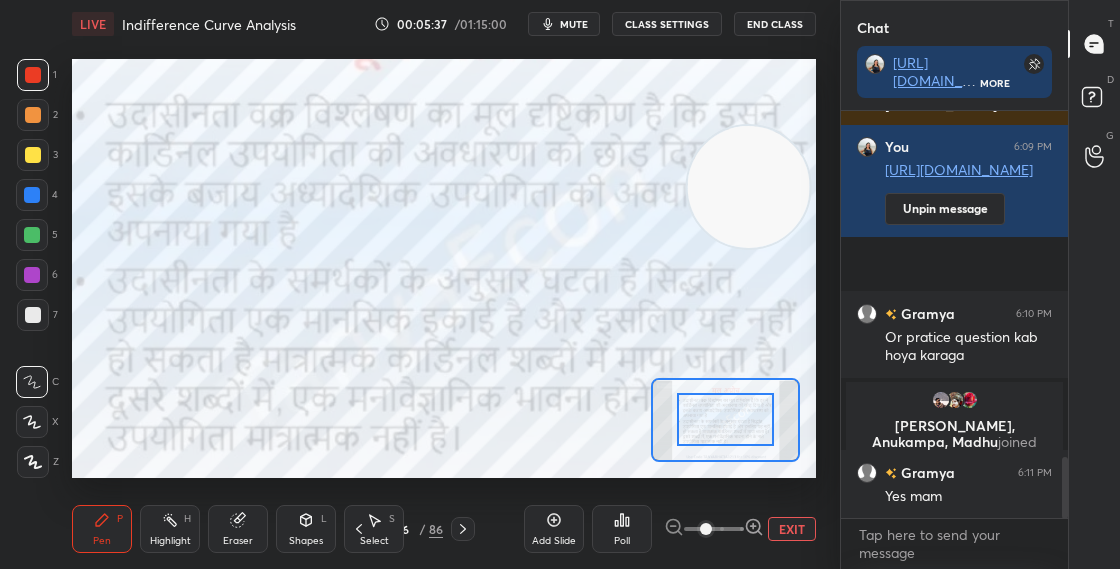 click at bounding box center (749, 187) 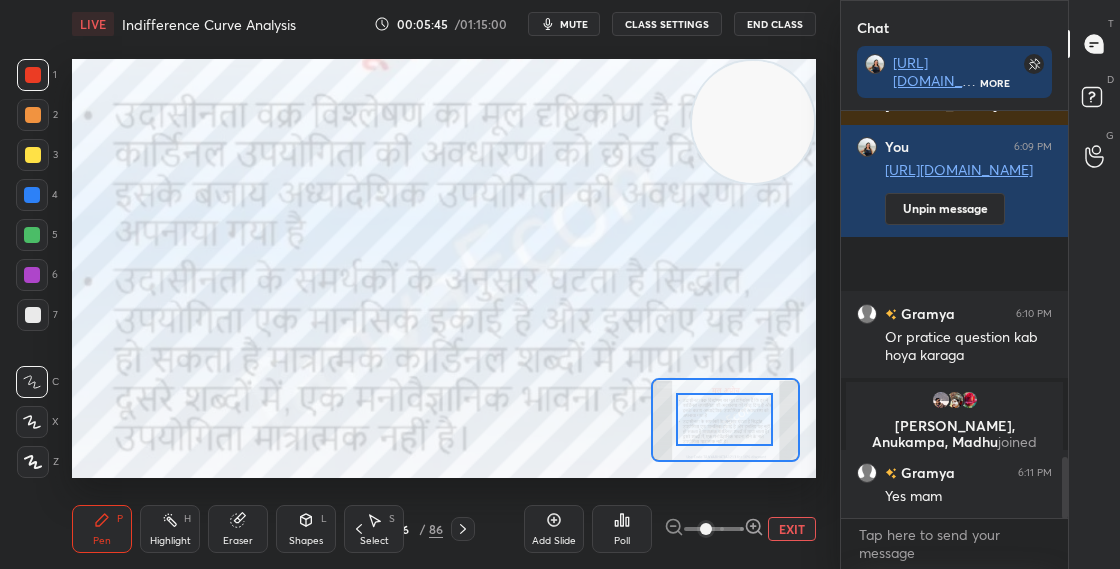 drag, startPoint x: 722, startPoint y: 435, endPoint x: 716, endPoint y: 424, distance: 12.529964 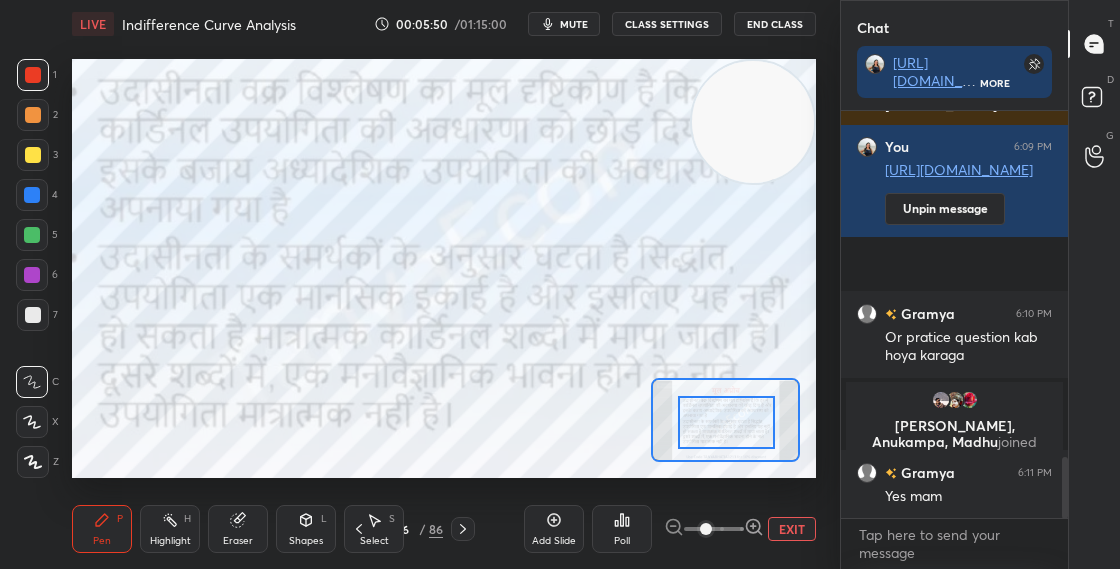 click at bounding box center [726, 422] 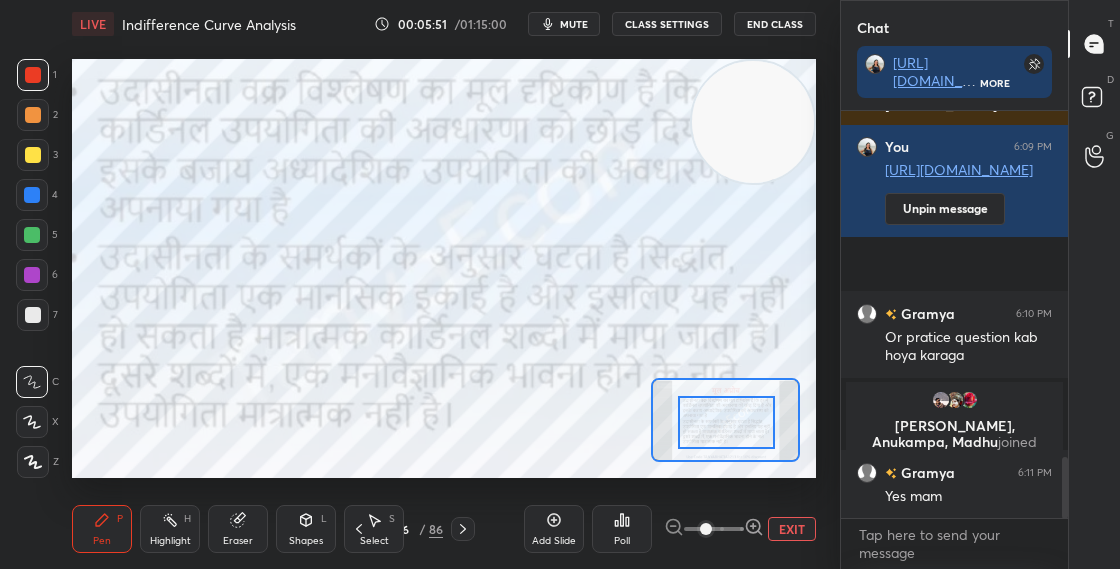 click on "6" at bounding box center (405, 529) 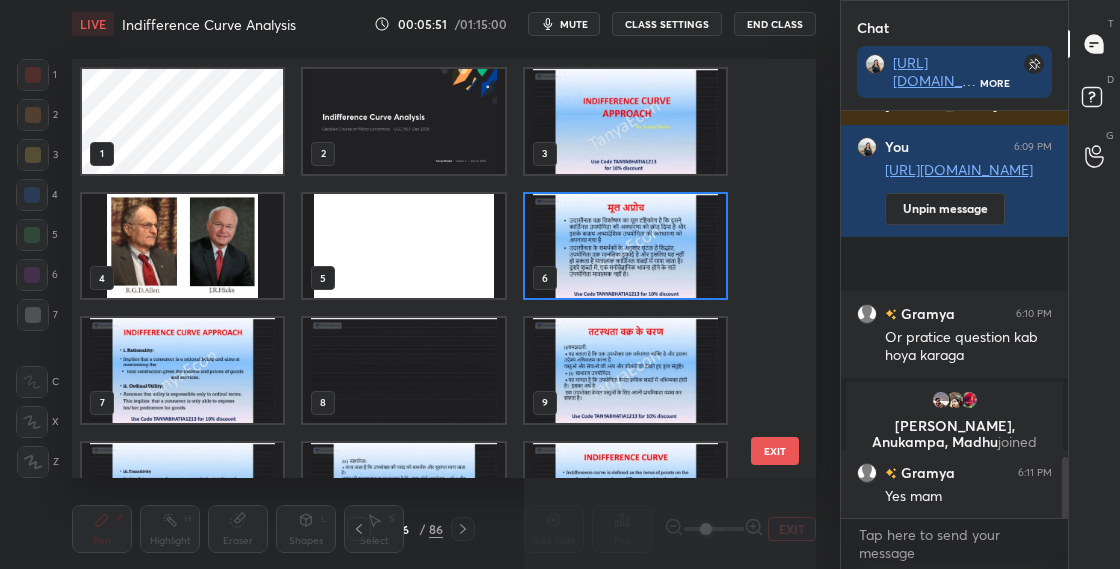 scroll, scrollTop: 7, scrollLeft: 11, axis: both 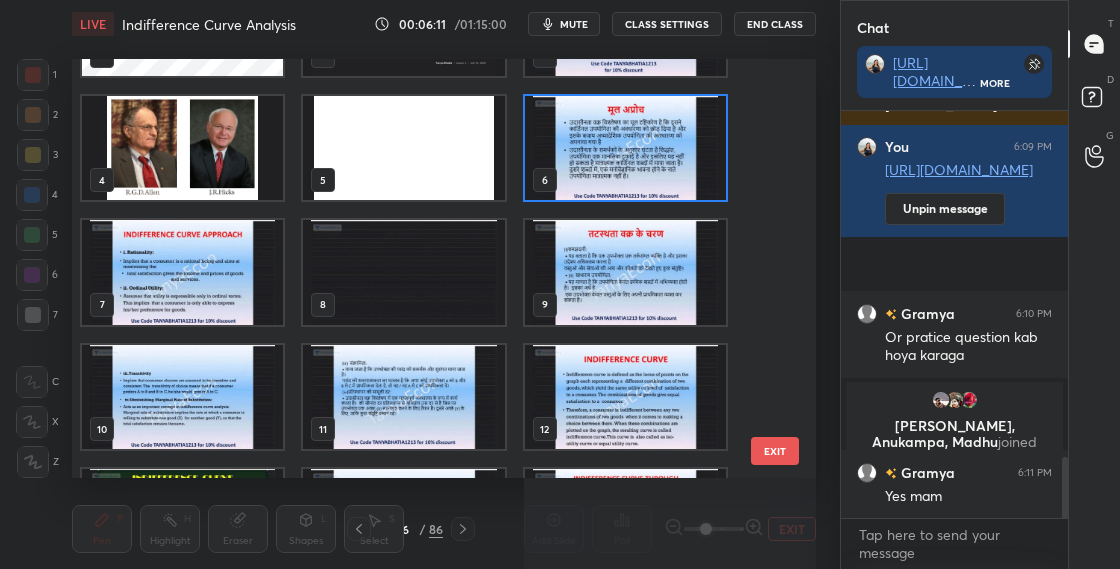 click at bounding box center (625, 148) 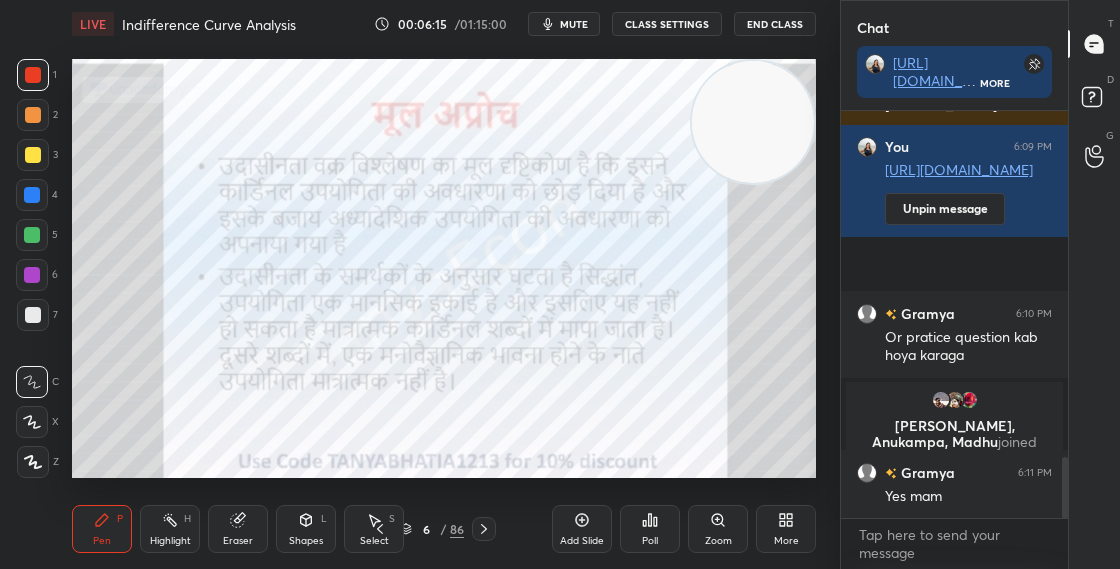 click 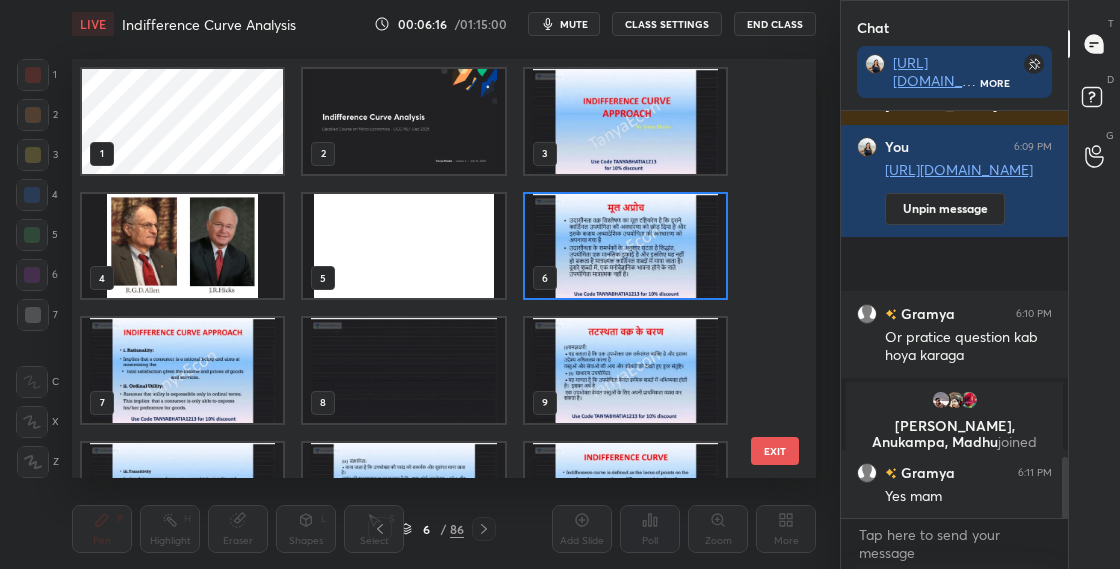 scroll, scrollTop: 7, scrollLeft: 11, axis: both 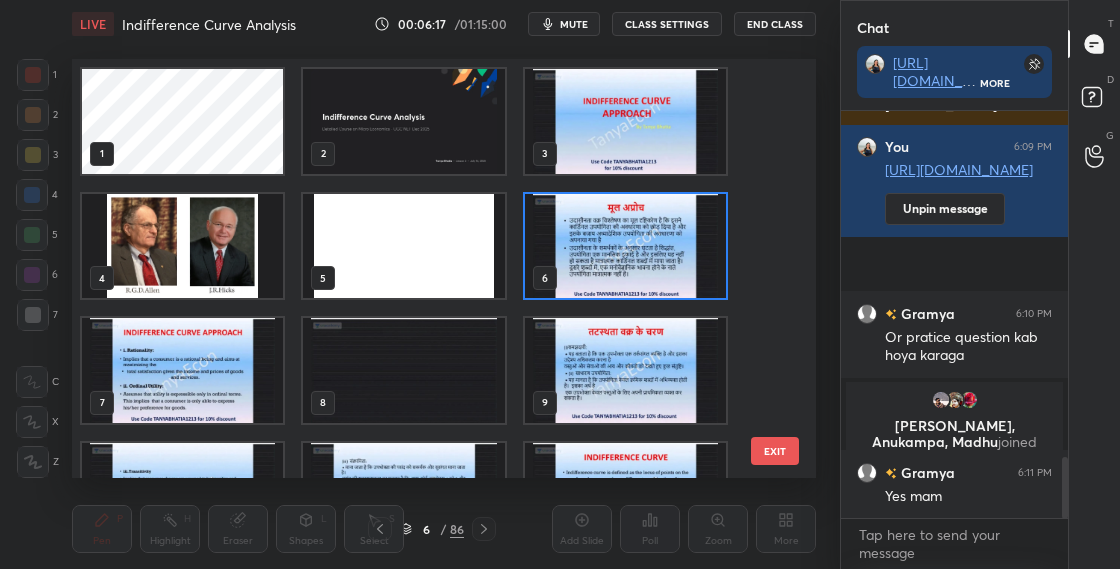 click at bounding box center (182, 246) 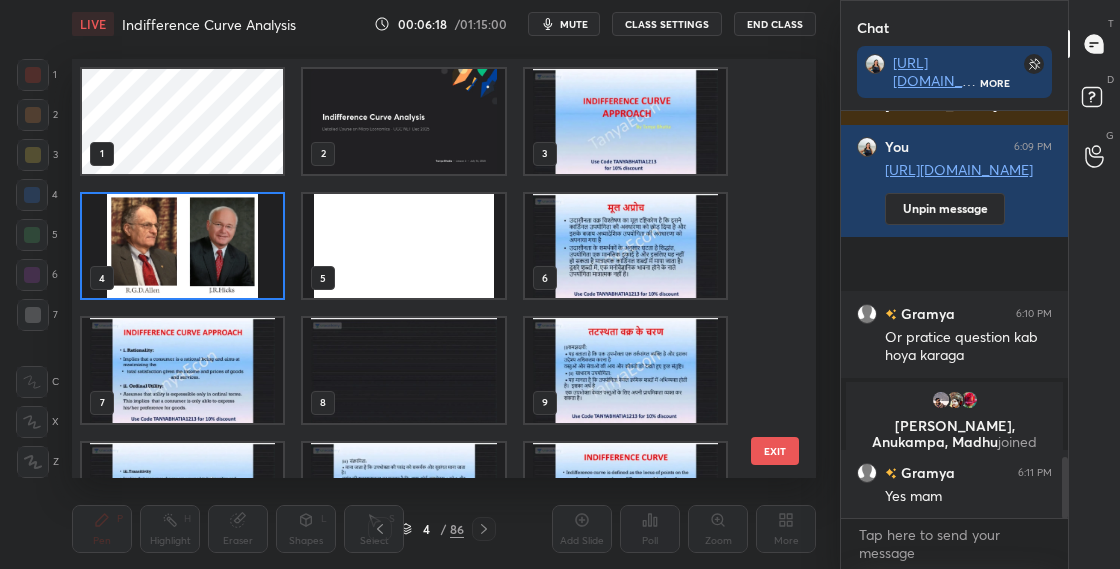 click at bounding box center [182, 246] 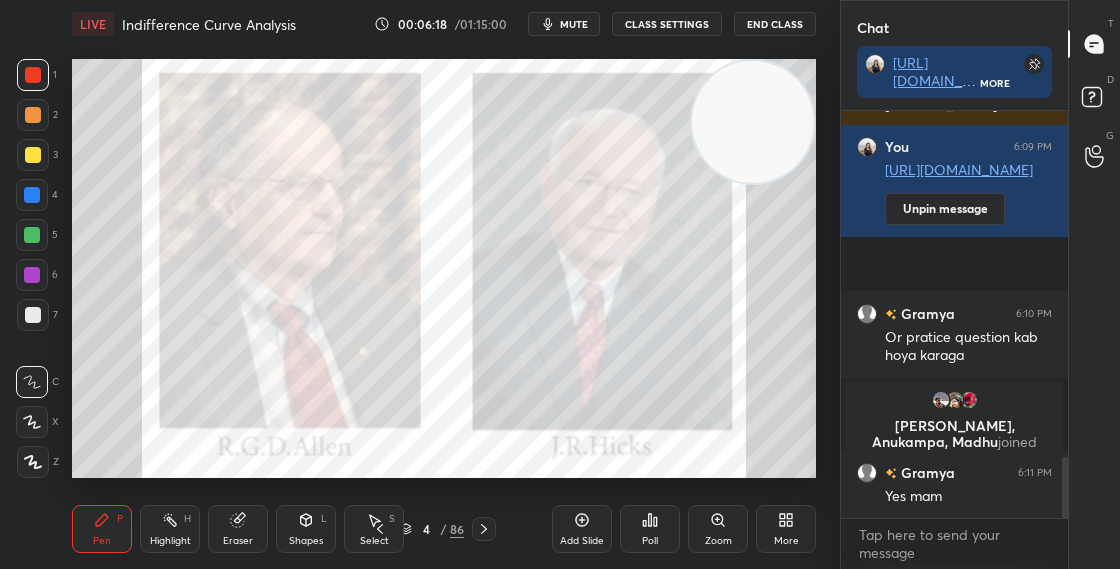 click at bounding box center [182, 246] 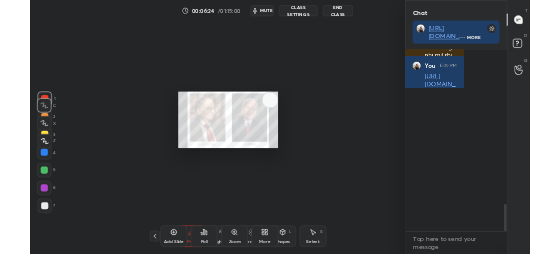 scroll, scrollTop: 126, scrollLeft: 340, axis: both 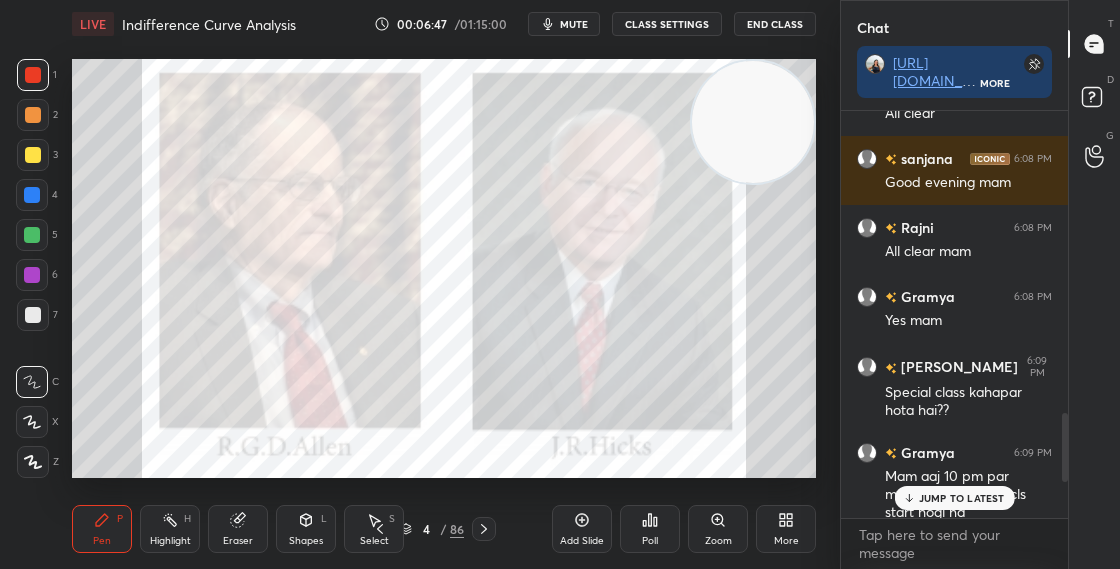 click on "JUMP TO LATEST" at bounding box center (962, 498) 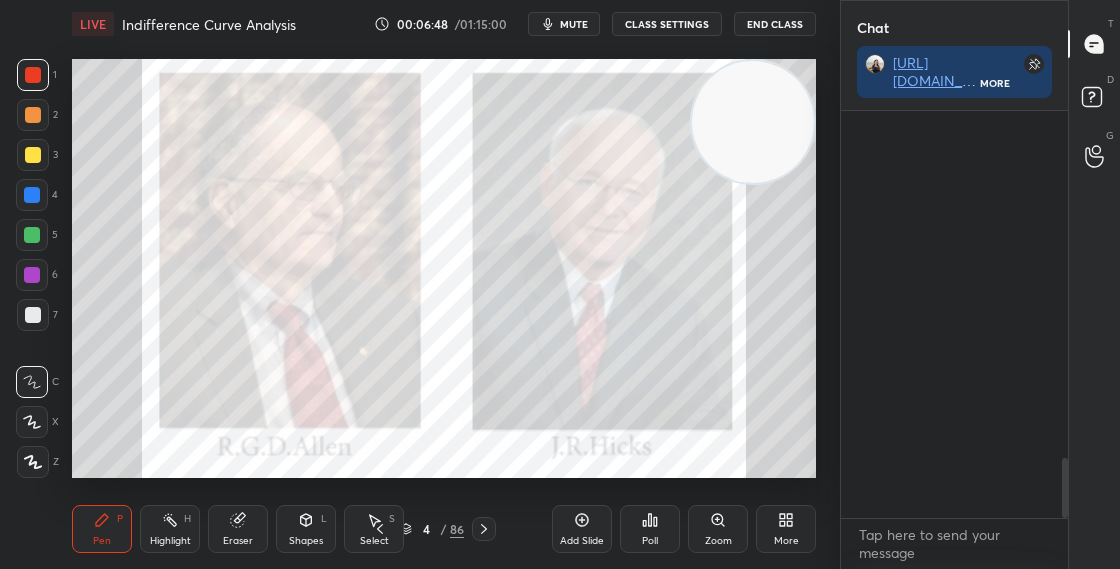 scroll, scrollTop: 2371, scrollLeft: 0, axis: vertical 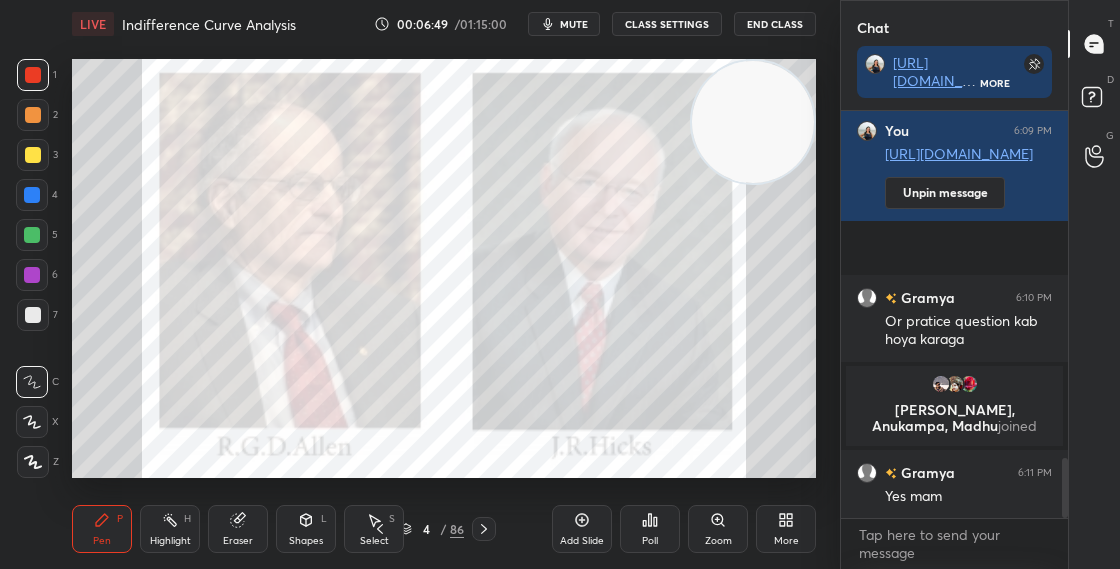click 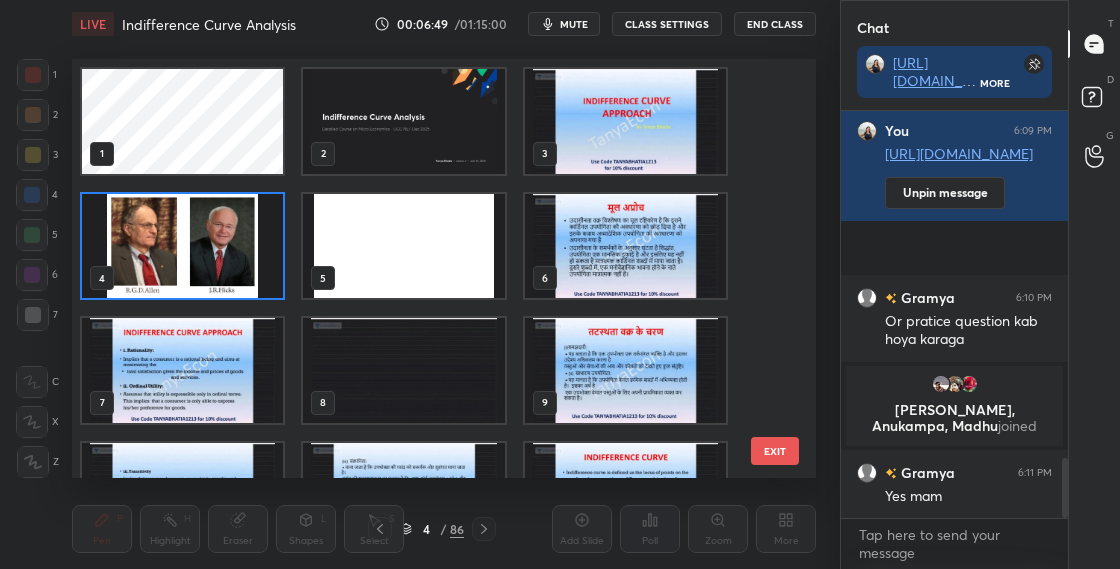scroll, scrollTop: 7, scrollLeft: 11, axis: both 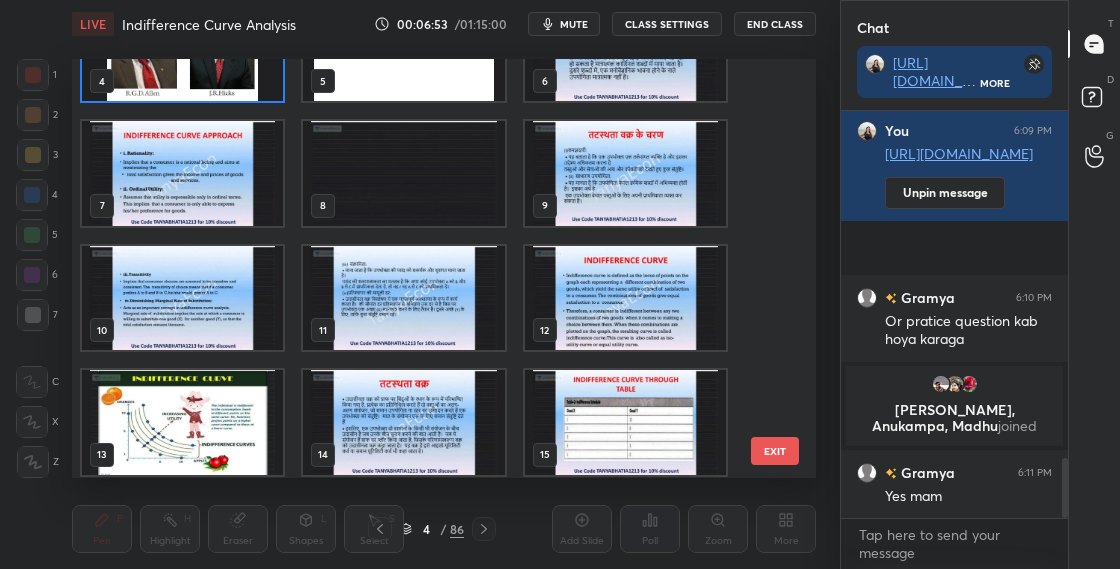 click at bounding box center (625, 298) 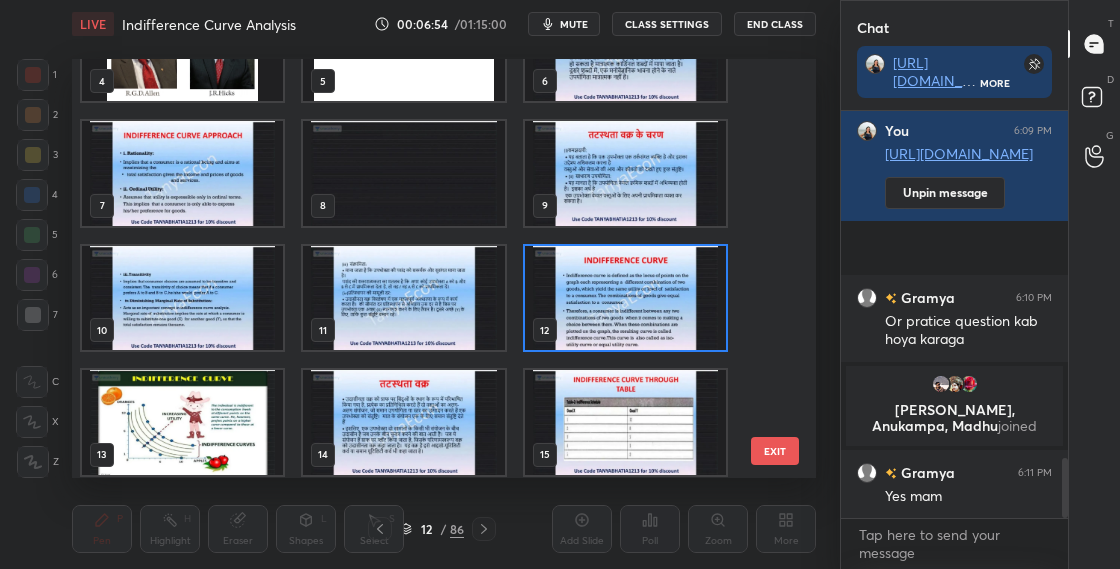 click at bounding box center [625, 298] 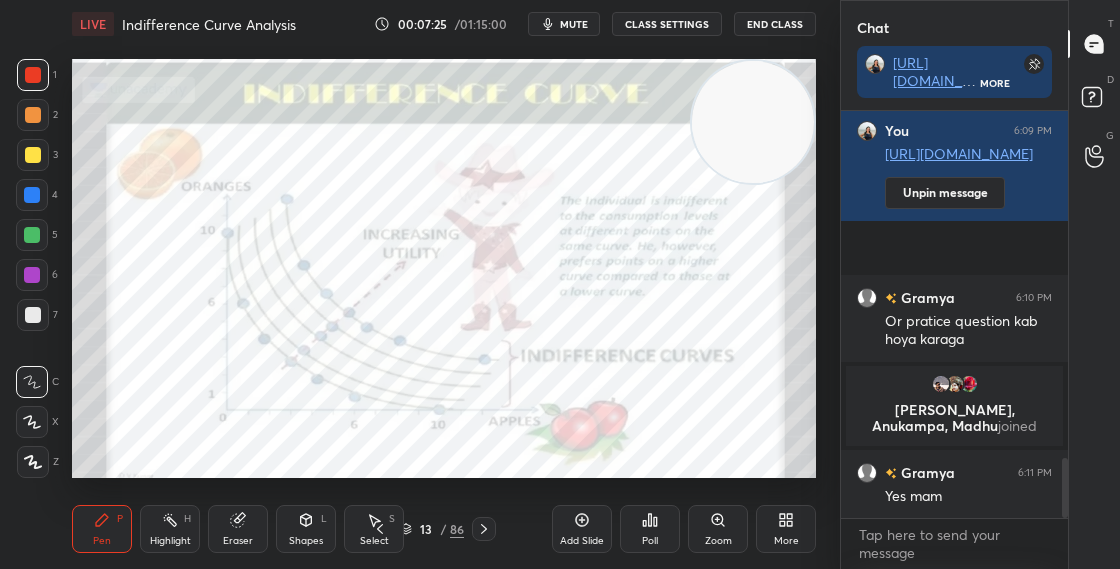 click 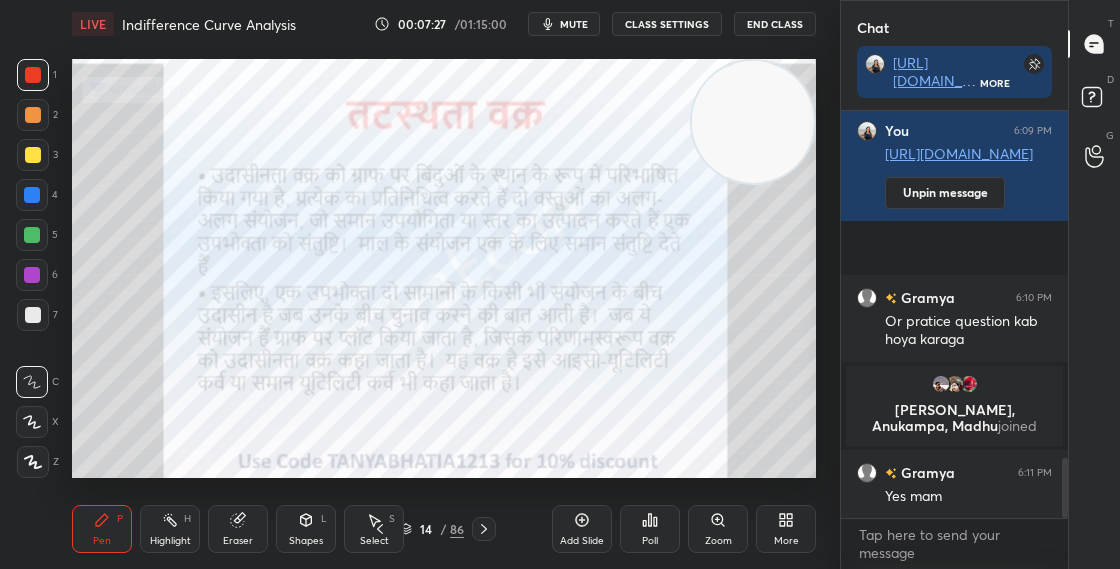 click 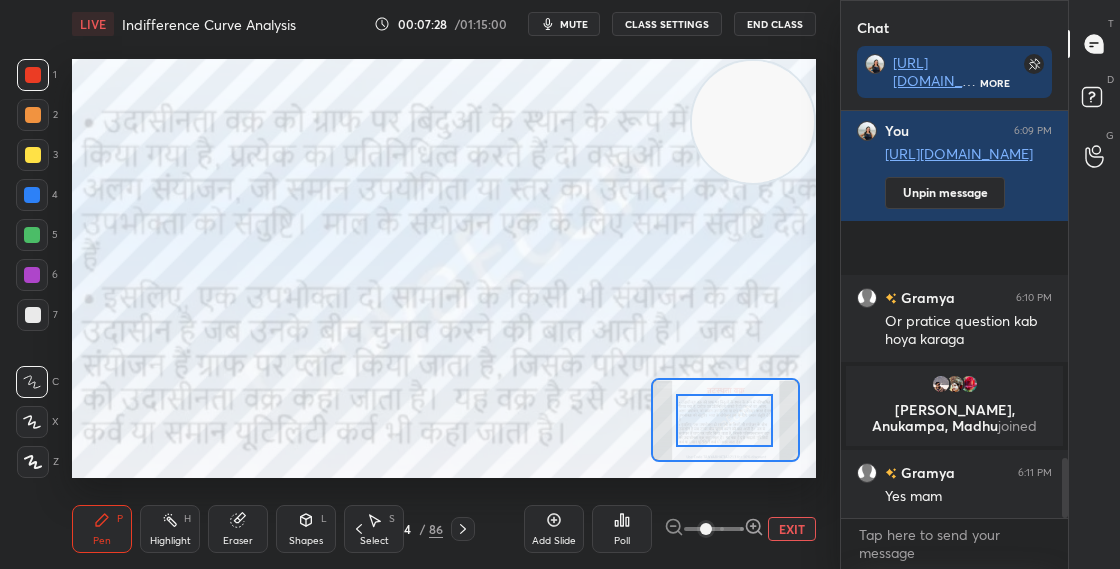 drag, startPoint x: 737, startPoint y: 395, endPoint x: 727, endPoint y: 407, distance: 15.6205 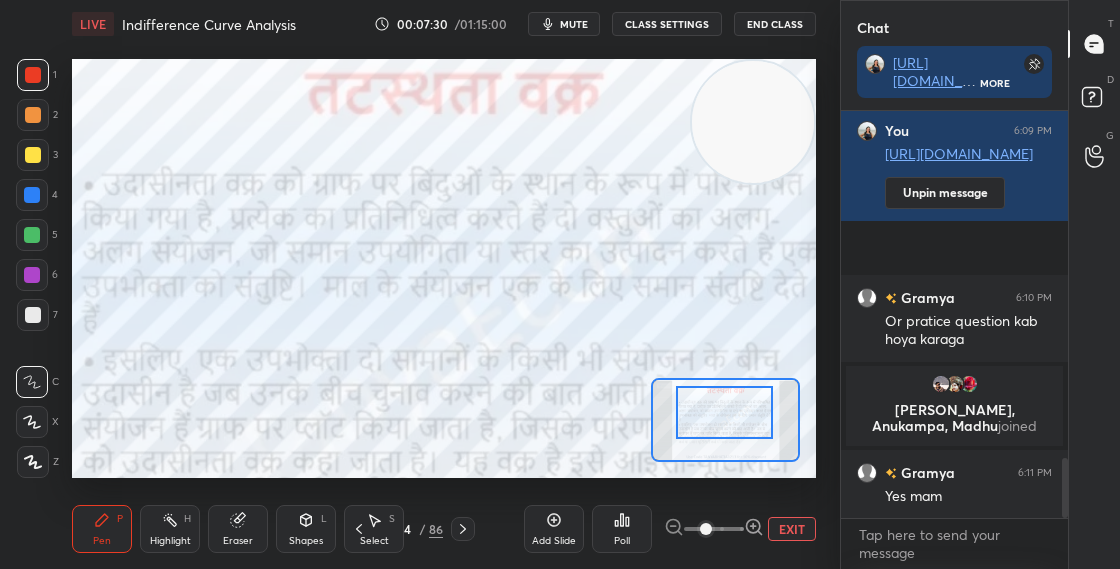 click at bounding box center [724, 412] 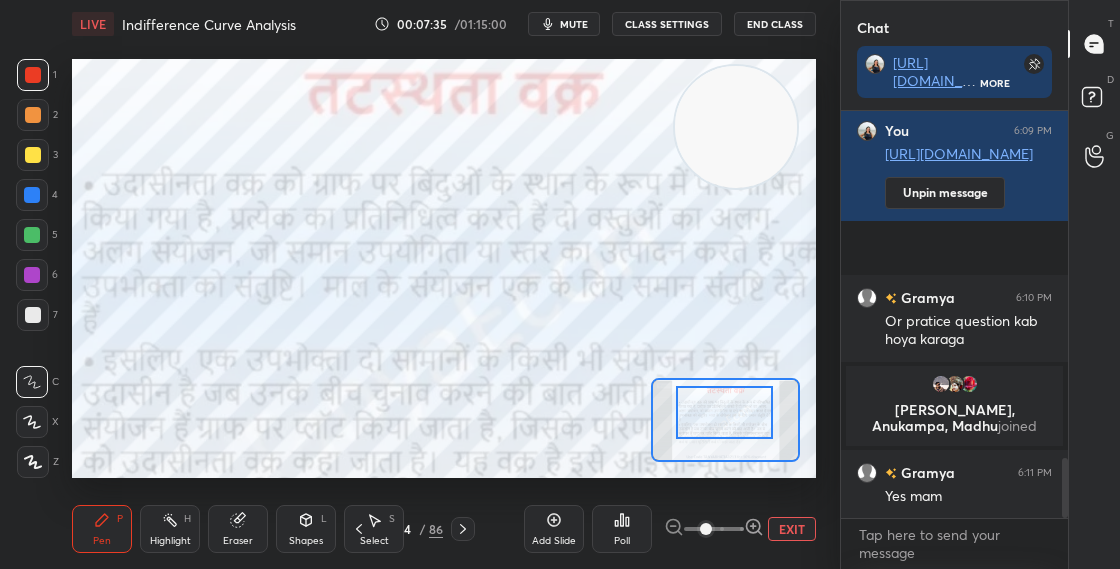 drag, startPoint x: 730, startPoint y: 229, endPoint x: 726, endPoint y: 139, distance: 90.088844 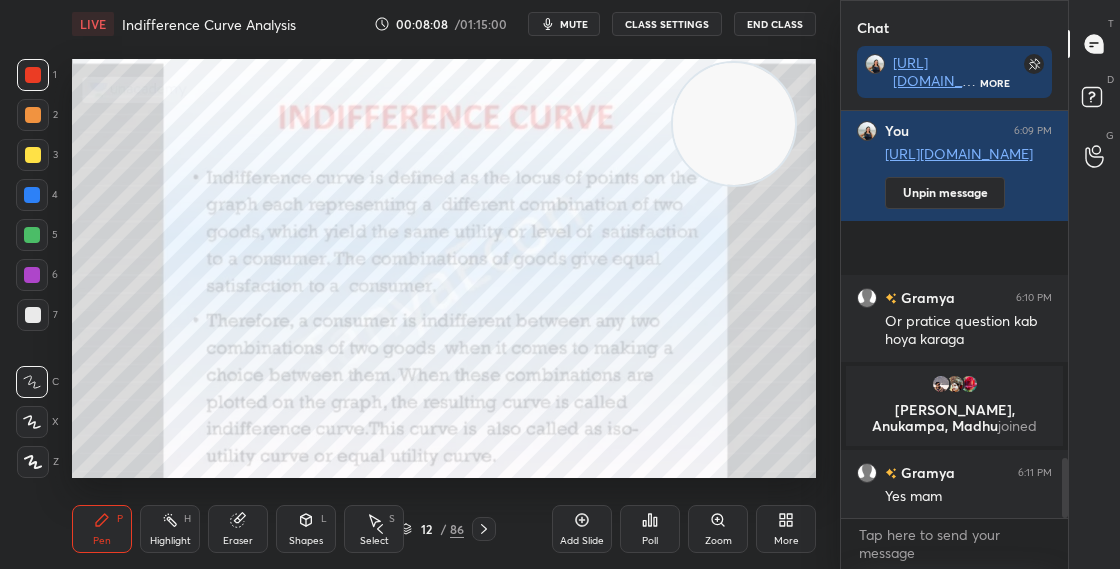 click 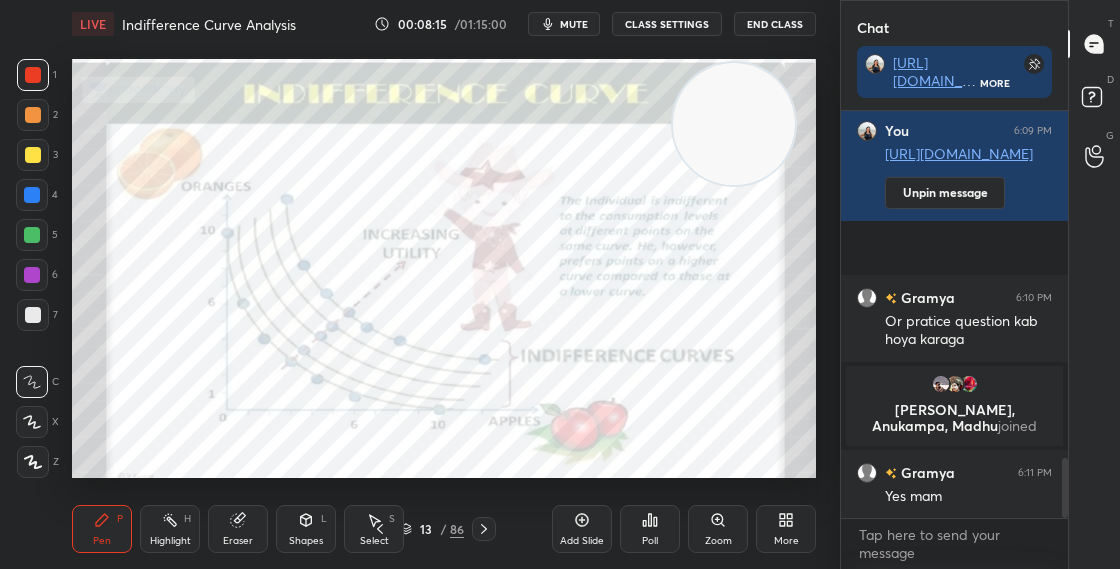 click at bounding box center (33, 115) 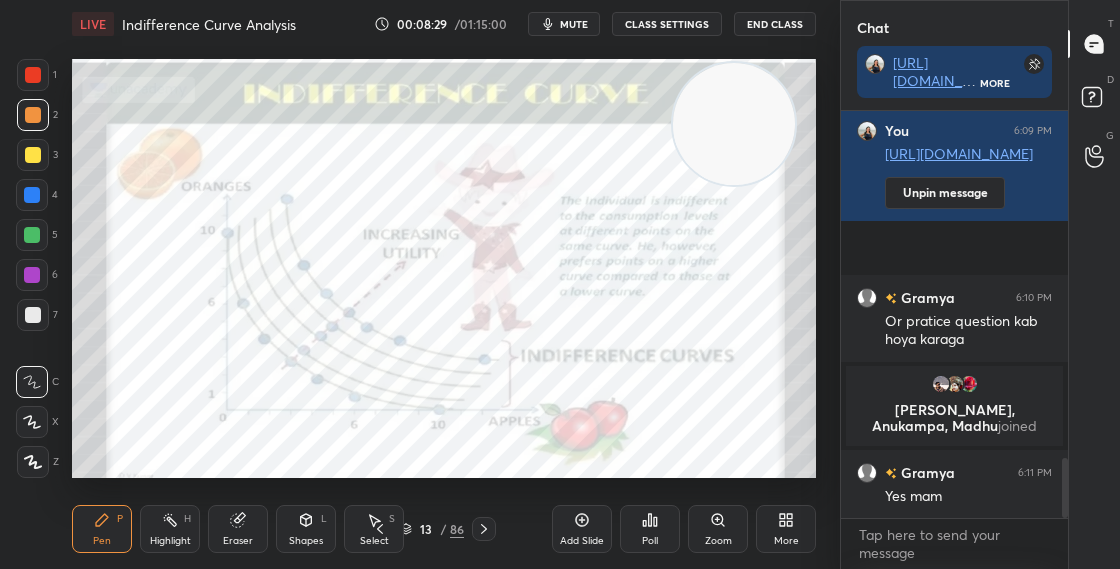click on "Shapes L" at bounding box center (306, 529) 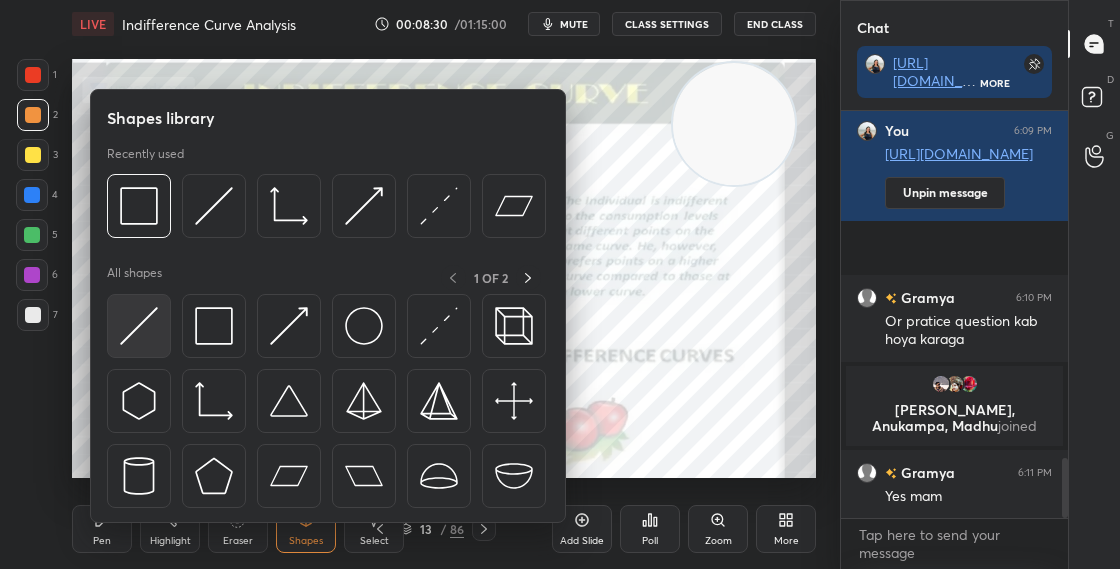 click at bounding box center (139, 326) 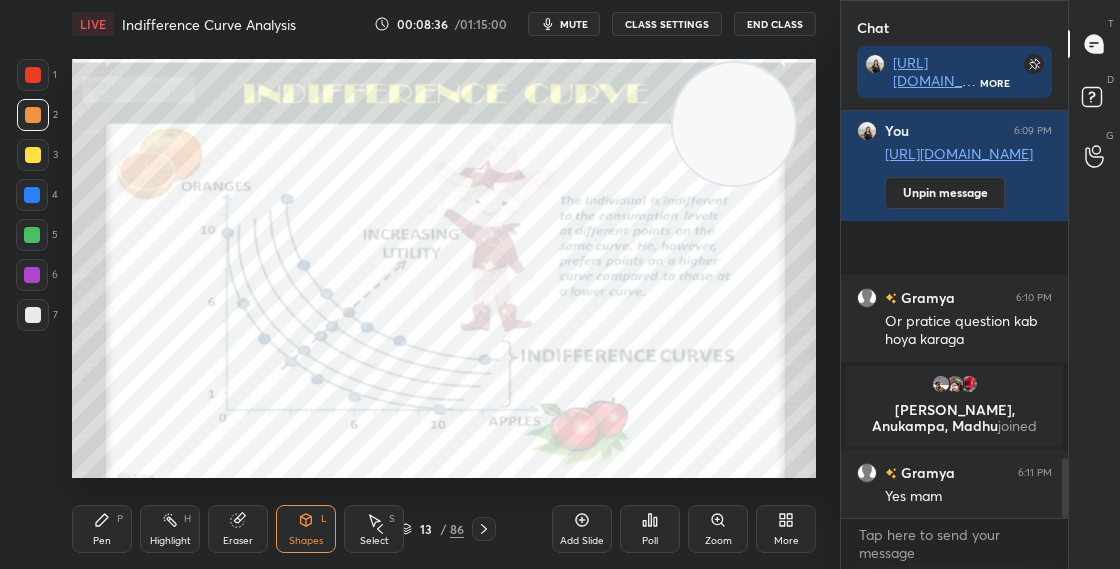 click 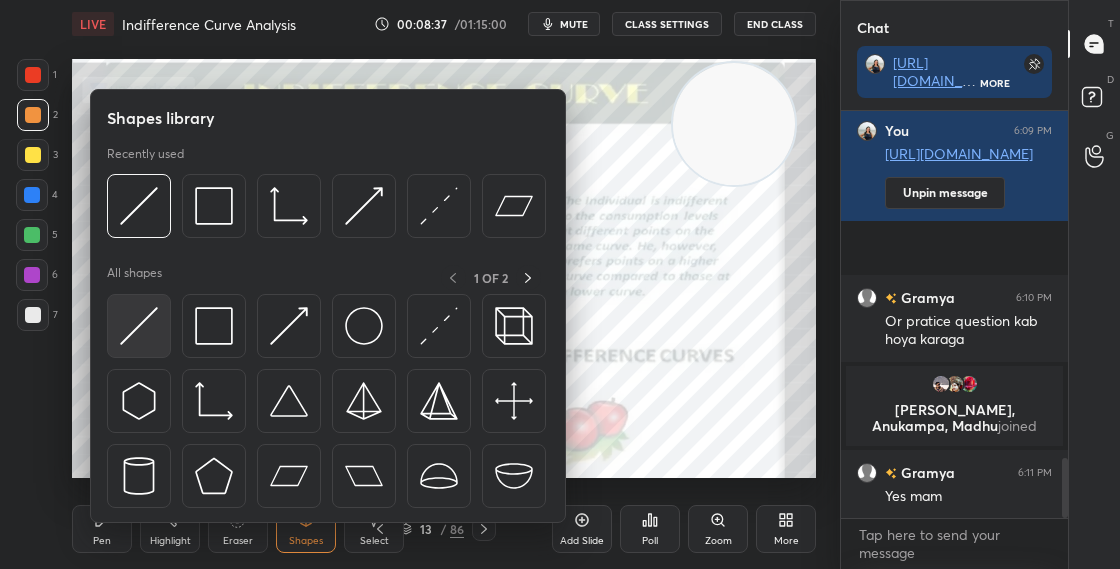 click at bounding box center (139, 326) 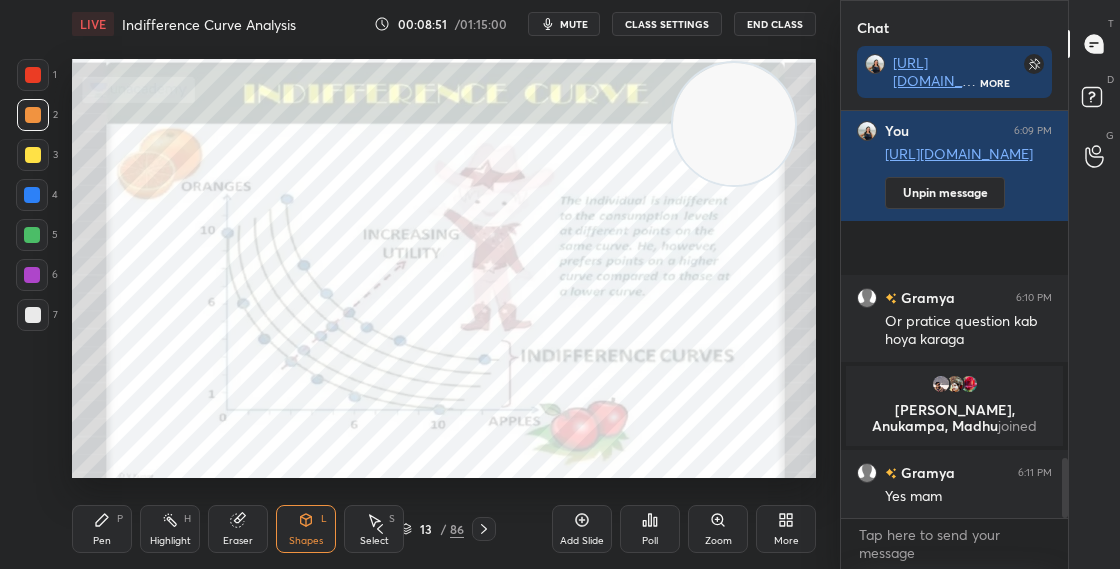 click on "Pen P" at bounding box center (102, 529) 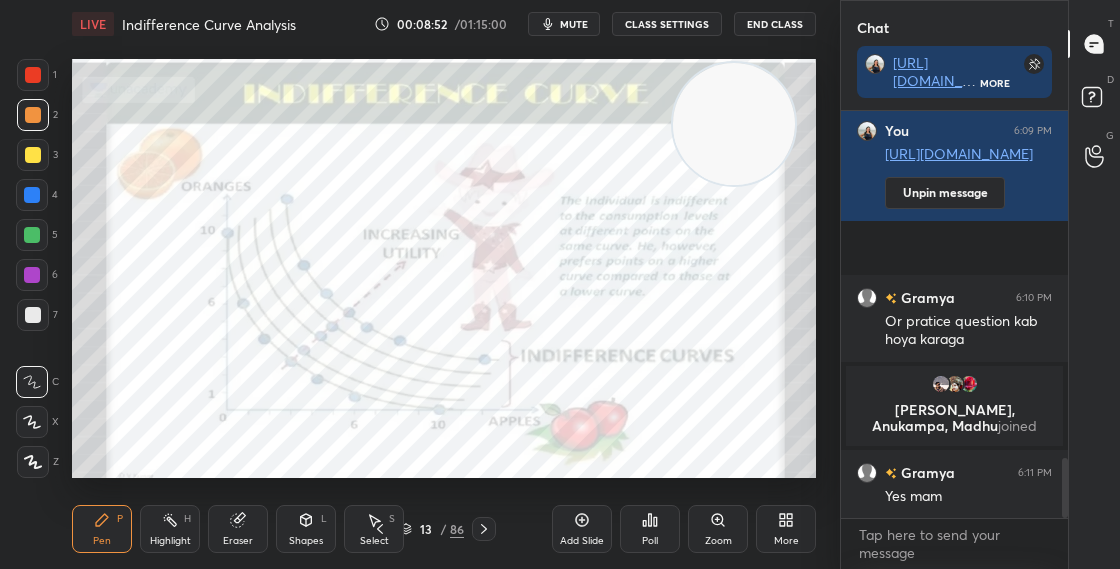click at bounding box center (32, 235) 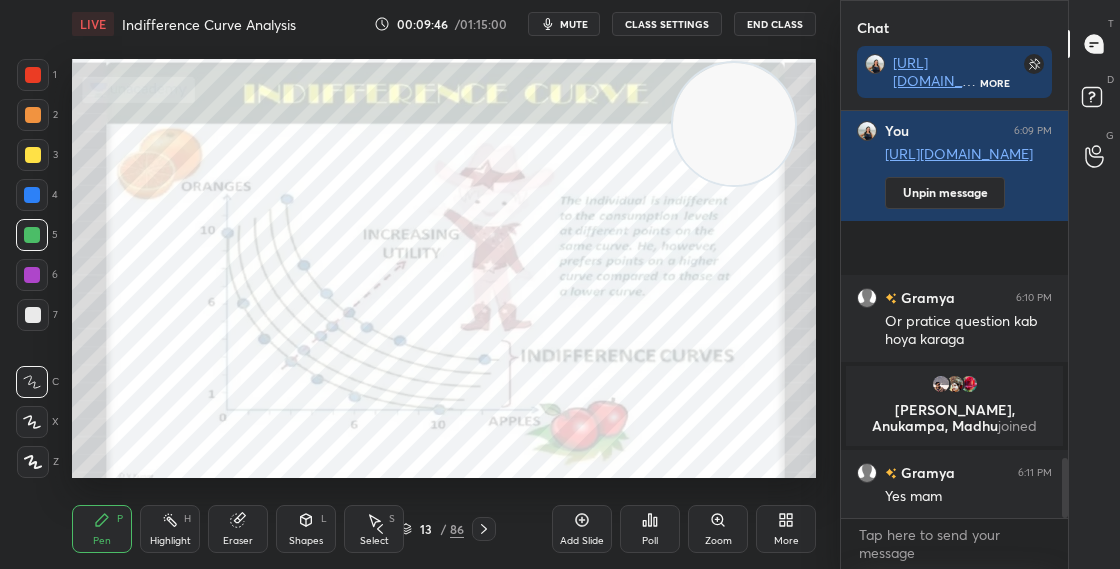 click 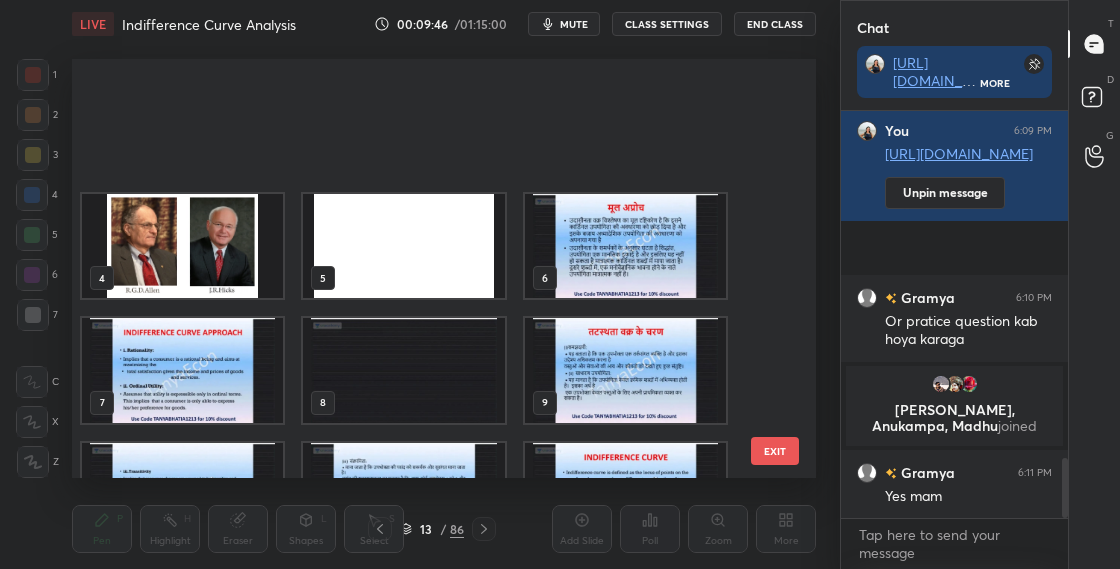 scroll, scrollTop: 203, scrollLeft: 0, axis: vertical 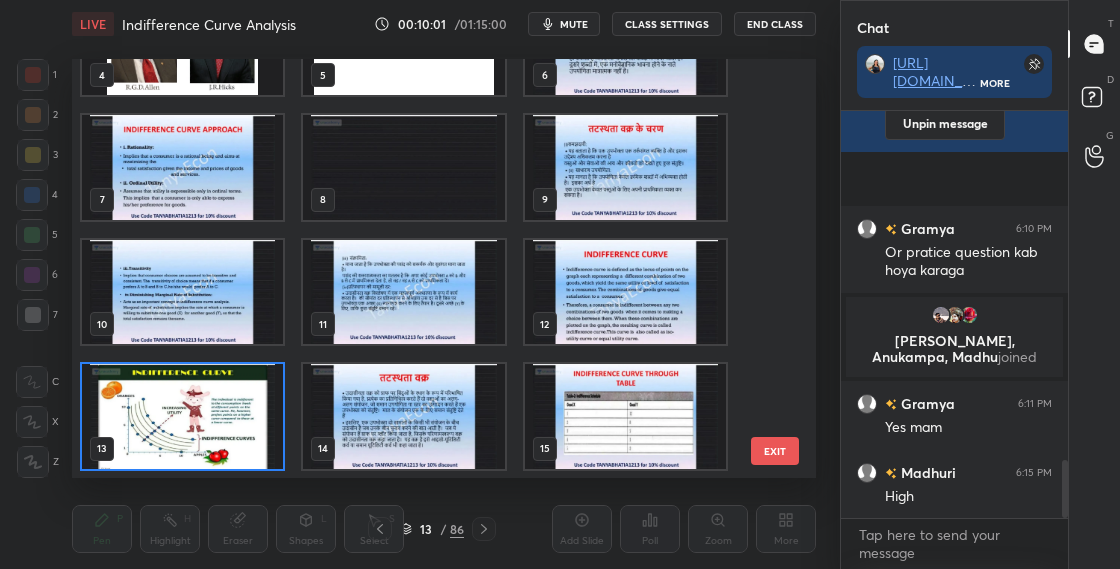 click at bounding box center (182, 416) 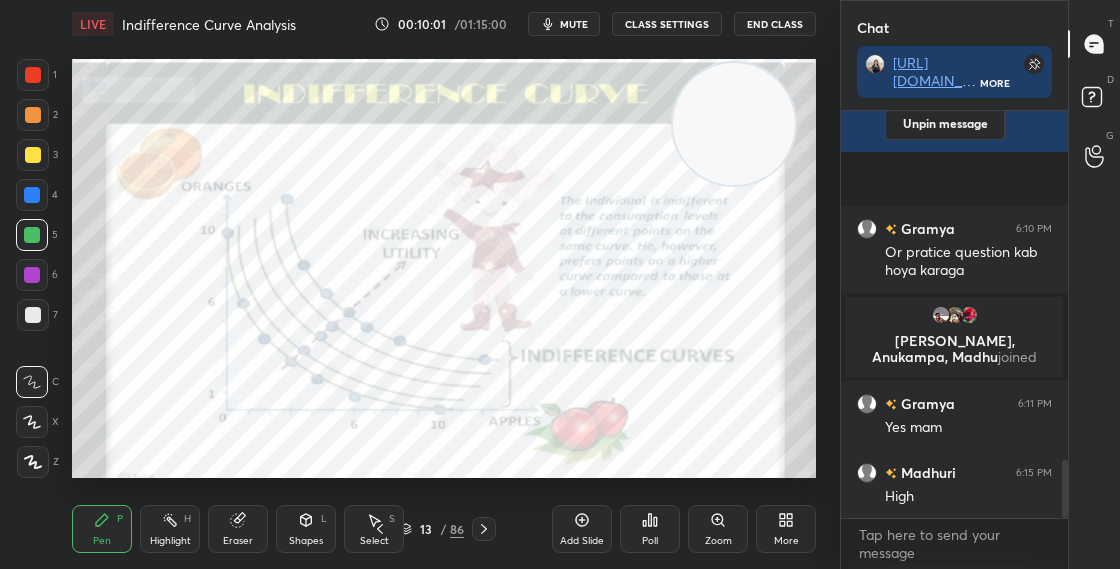click at bounding box center [182, 416] 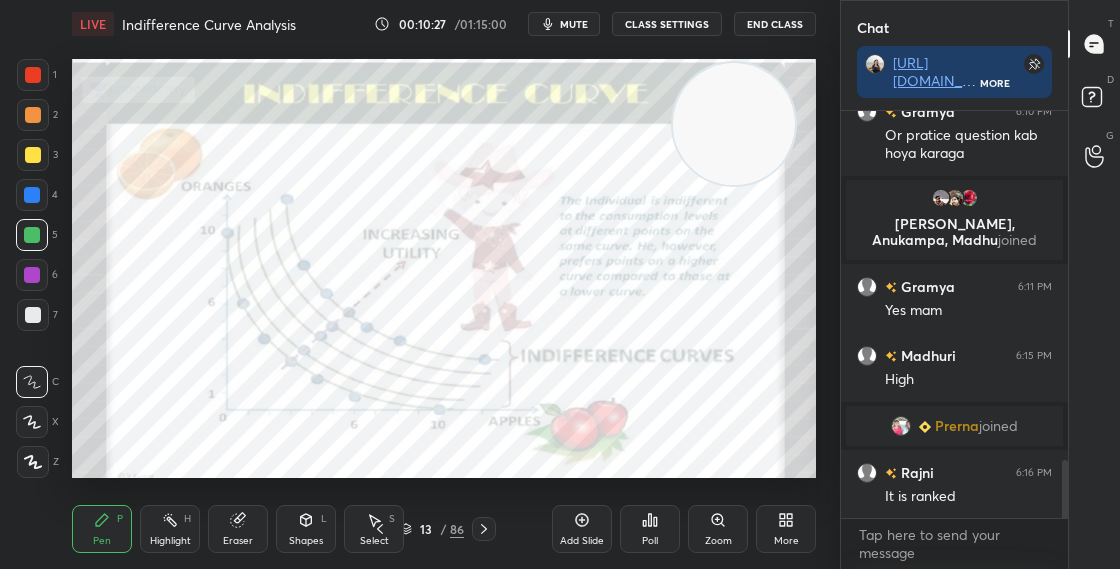 scroll, scrollTop: 2466, scrollLeft: 0, axis: vertical 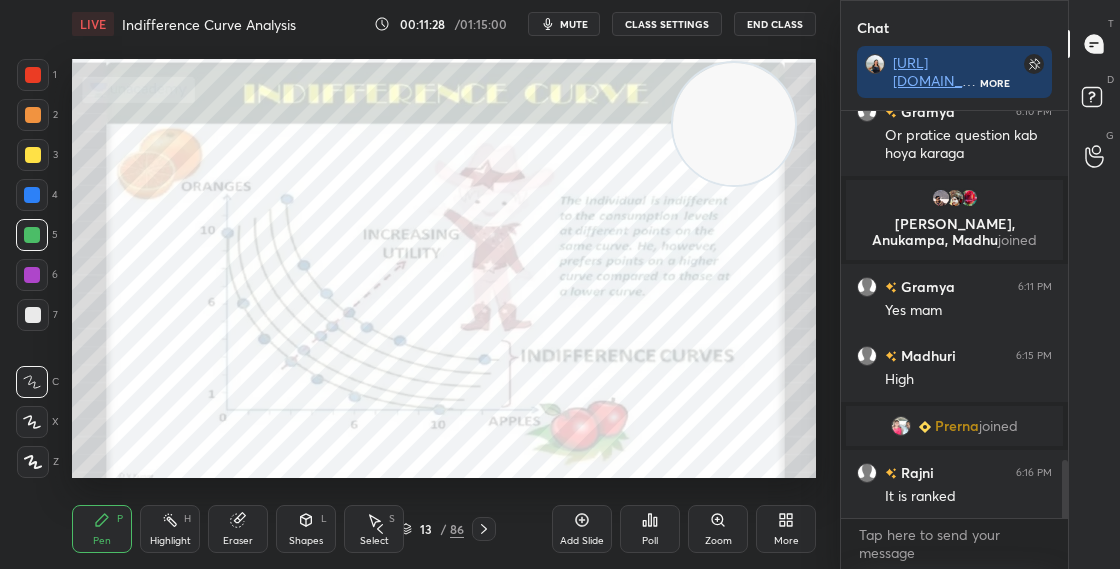 click on "13 / 86" at bounding box center [432, 529] 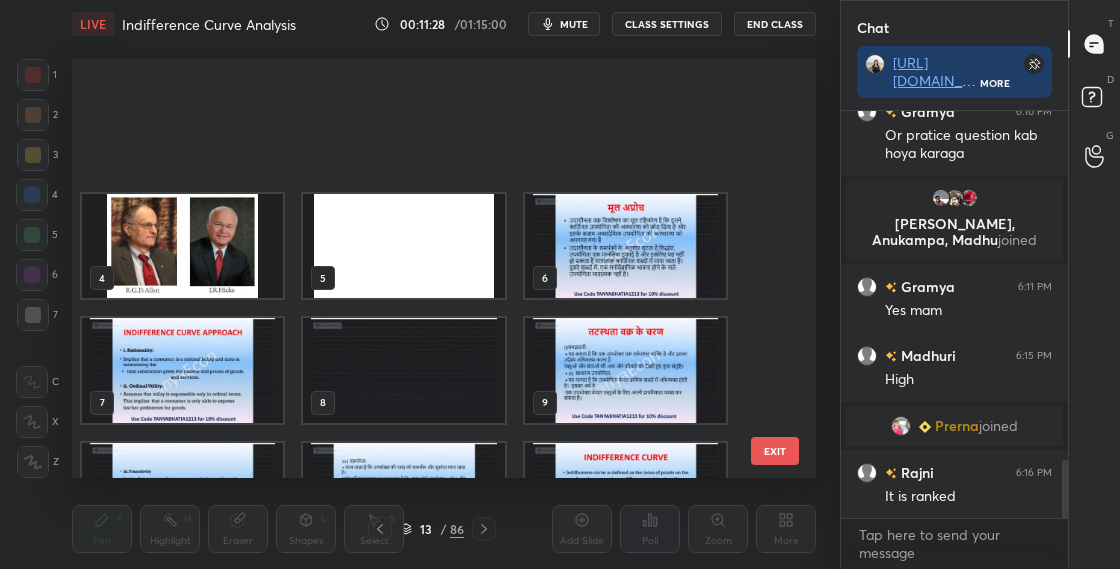 scroll, scrollTop: 203, scrollLeft: 0, axis: vertical 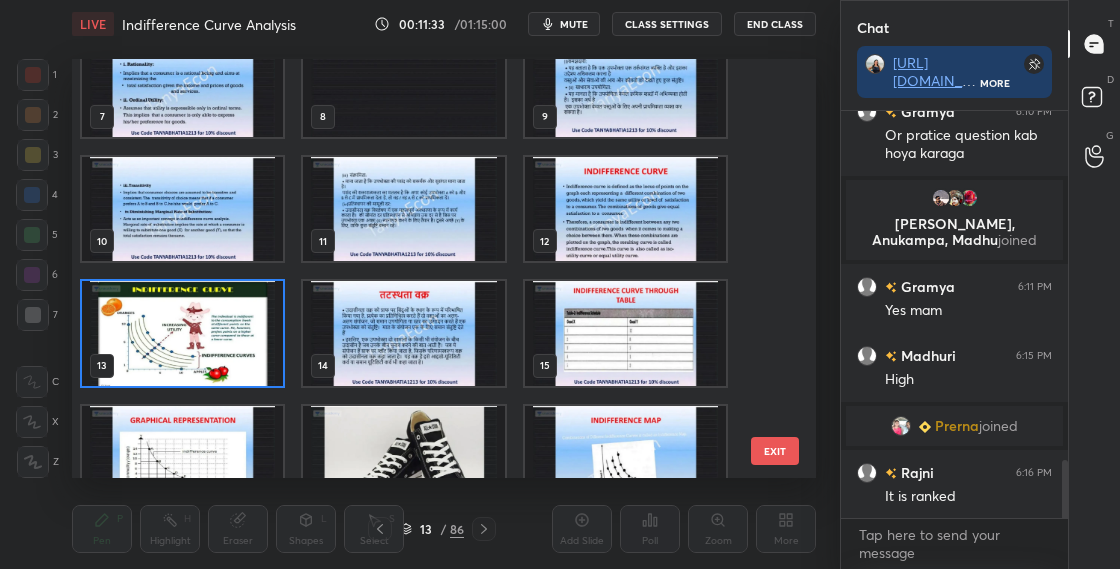 click at bounding box center (625, 333) 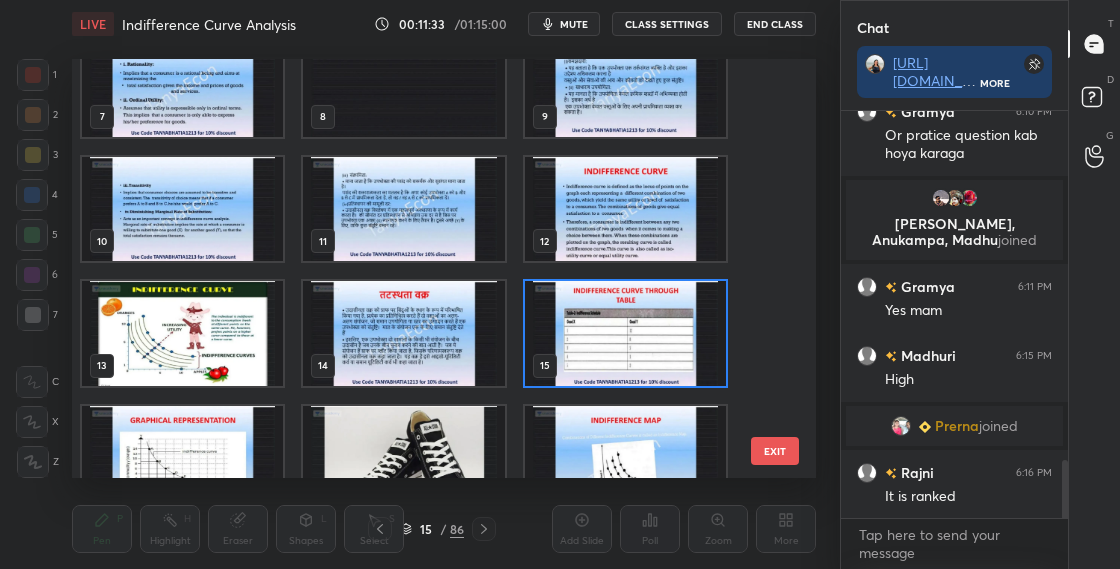 click at bounding box center (625, 333) 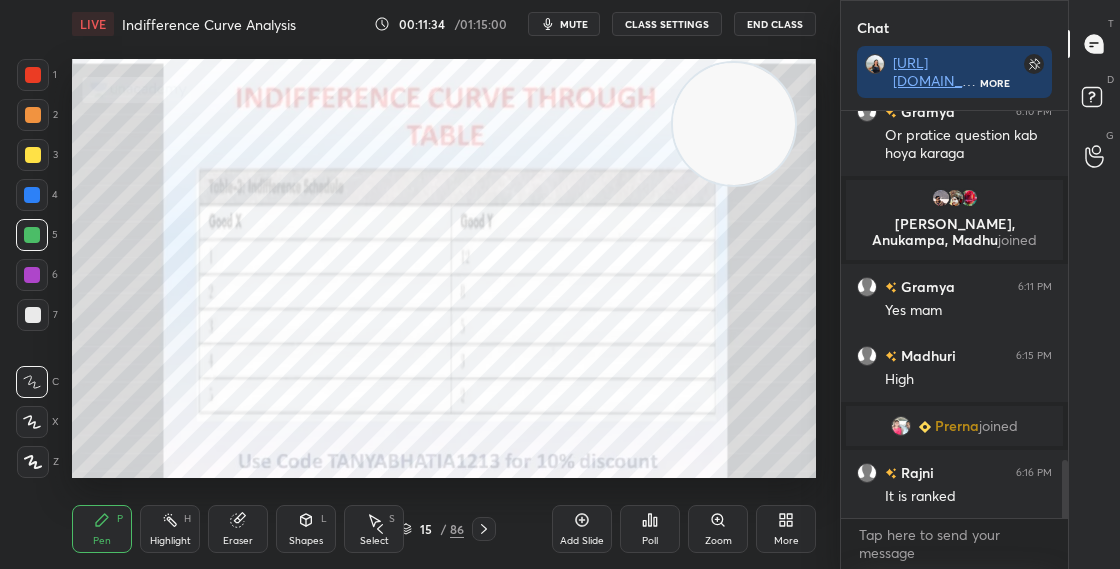 click on "Zoom" at bounding box center (718, 529) 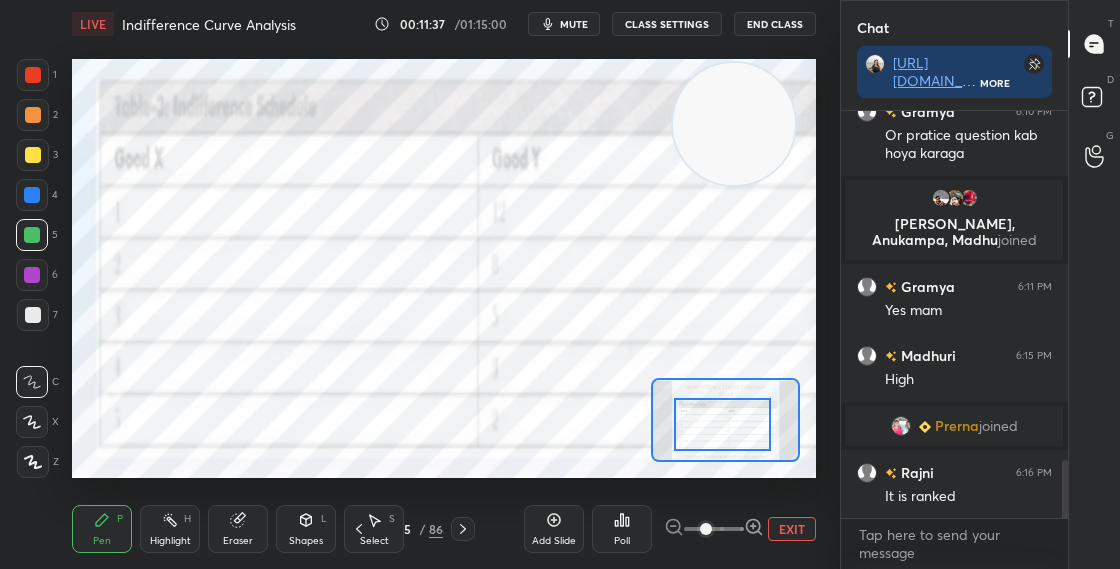 click at bounding box center (722, 424) 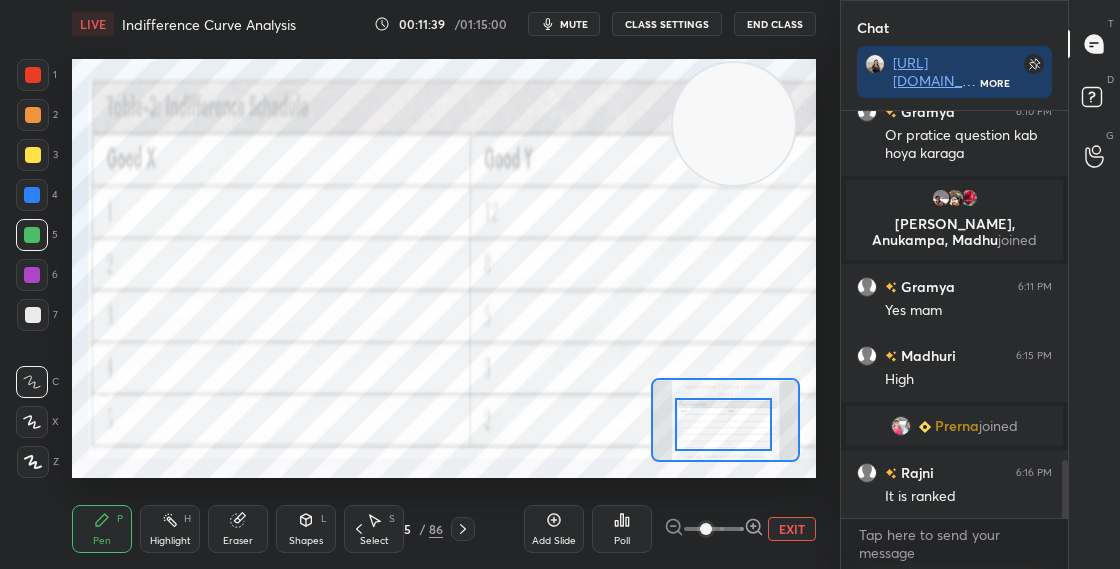 click at bounding box center [33, 75] 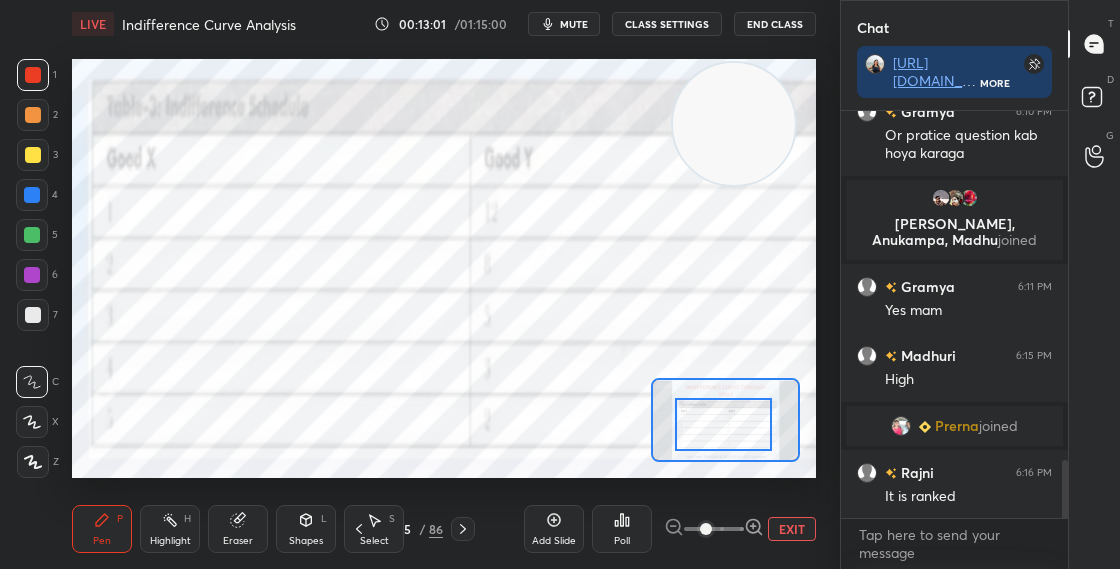 scroll, scrollTop: 401, scrollLeft: 221, axis: both 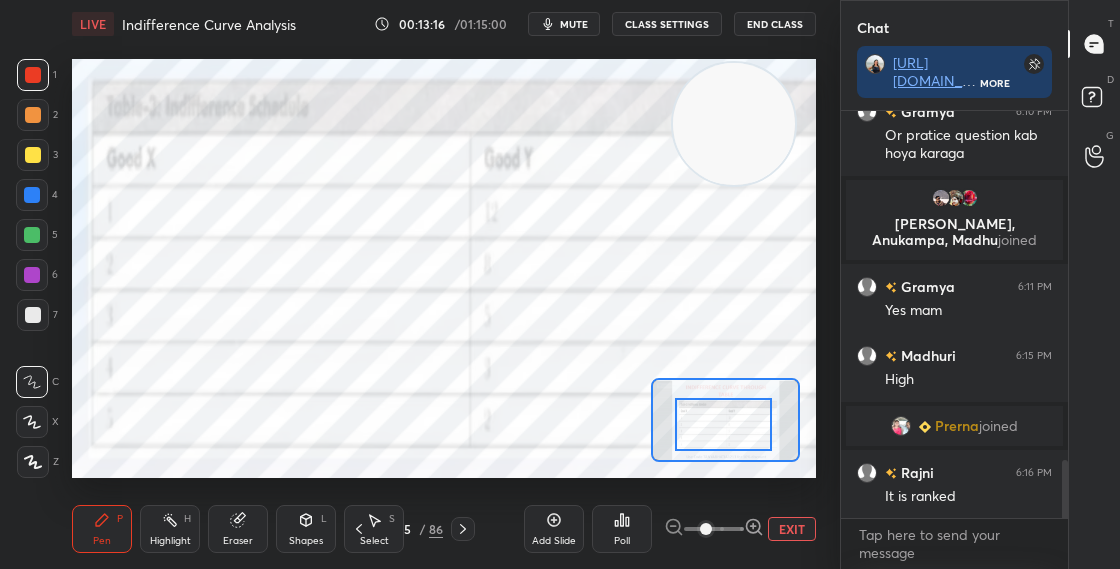click on "Shapes L" at bounding box center (306, 529) 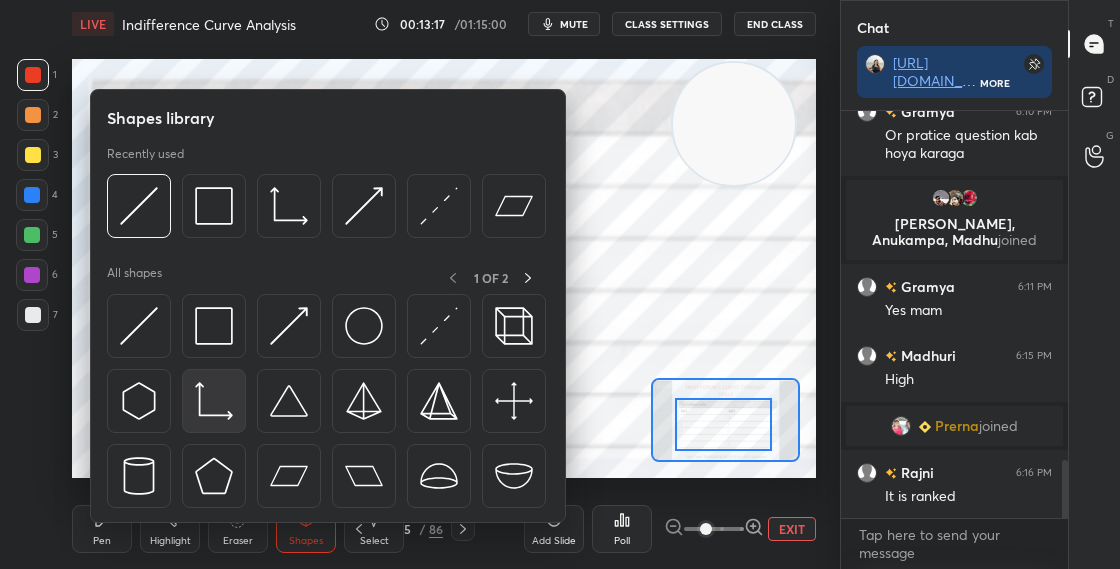 click at bounding box center [214, 401] 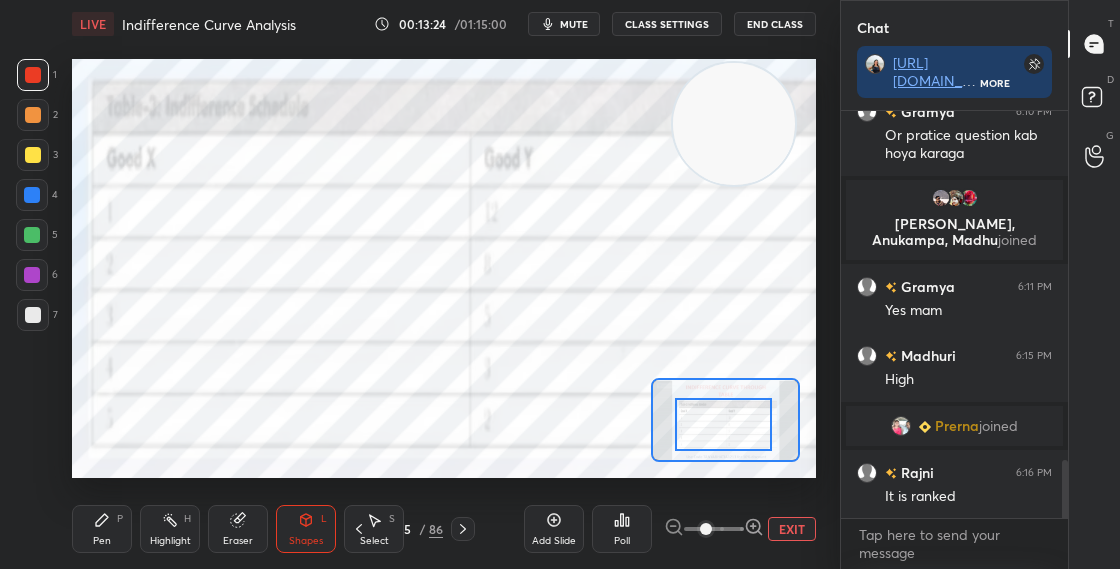 click on "Pen P" at bounding box center (102, 529) 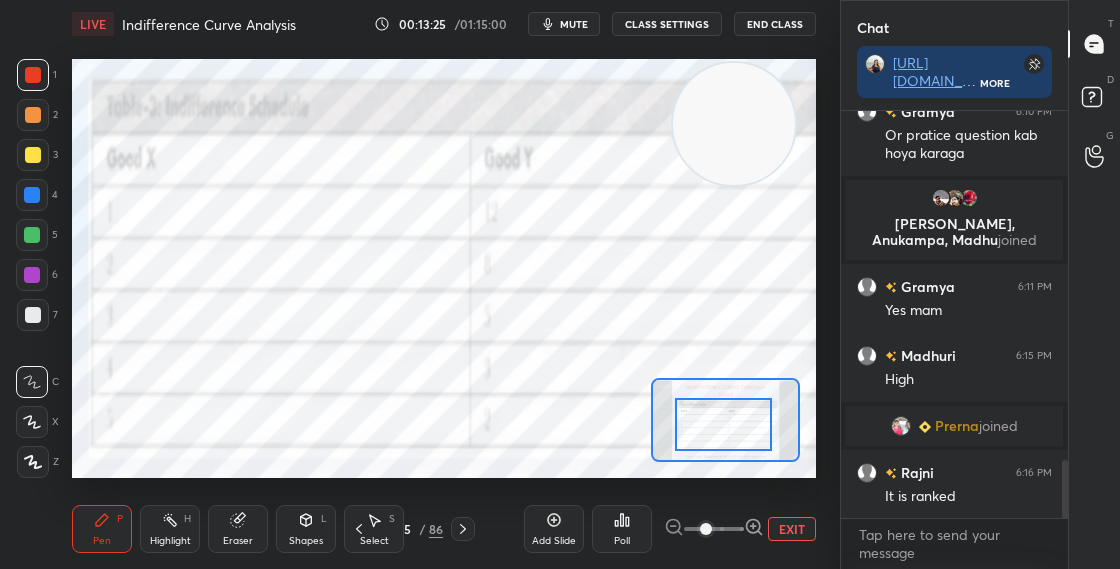 click at bounding box center (32, 195) 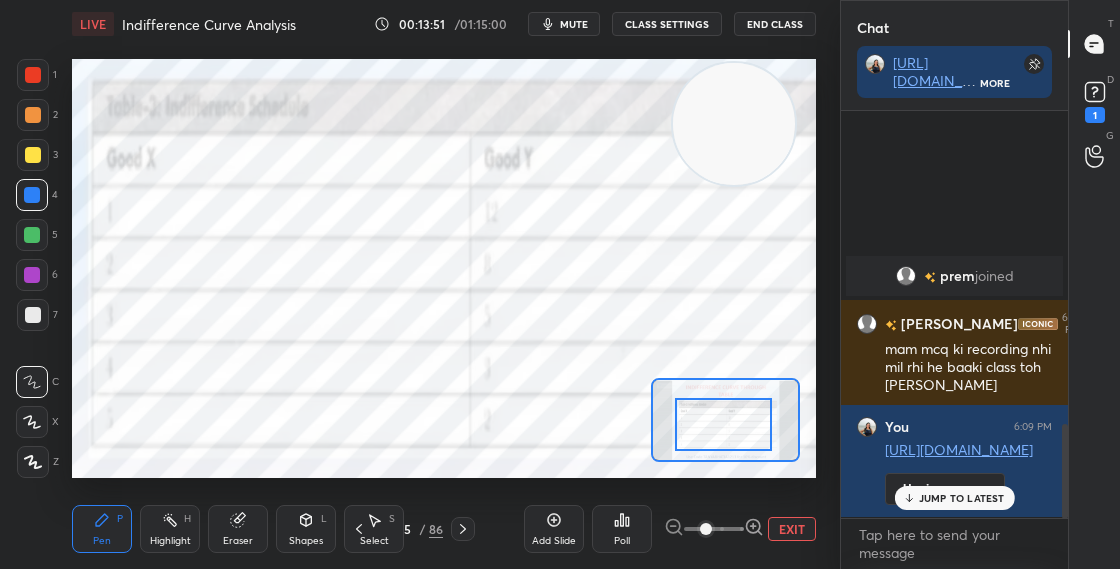 scroll, scrollTop: 3030, scrollLeft: 0, axis: vertical 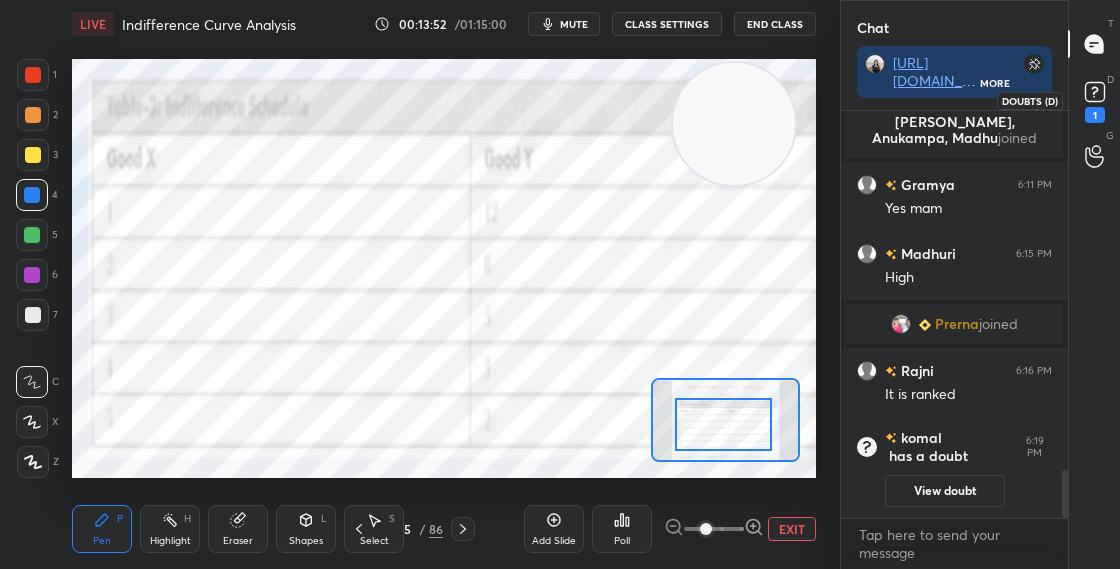 click 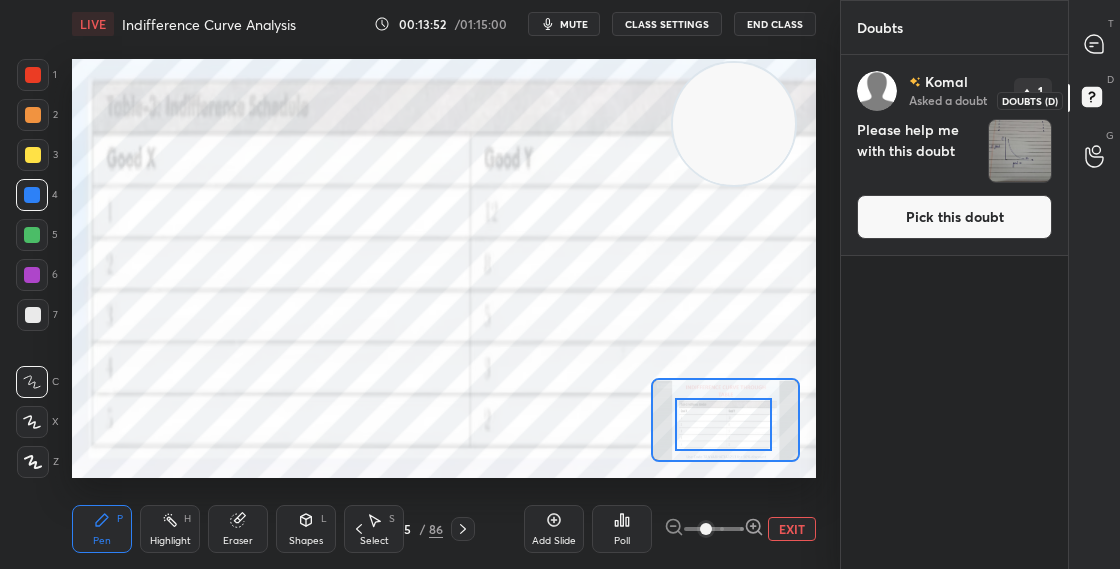 scroll, scrollTop: 7, scrollLeft: 7, axis: both 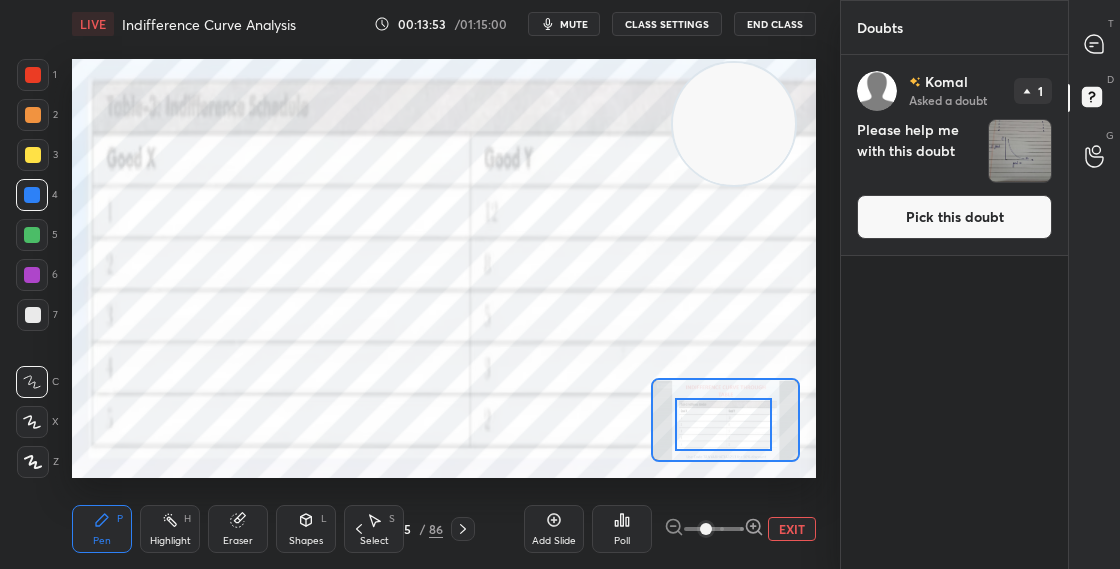 click on "Pick this doubt" at bounding box center (954, 217) 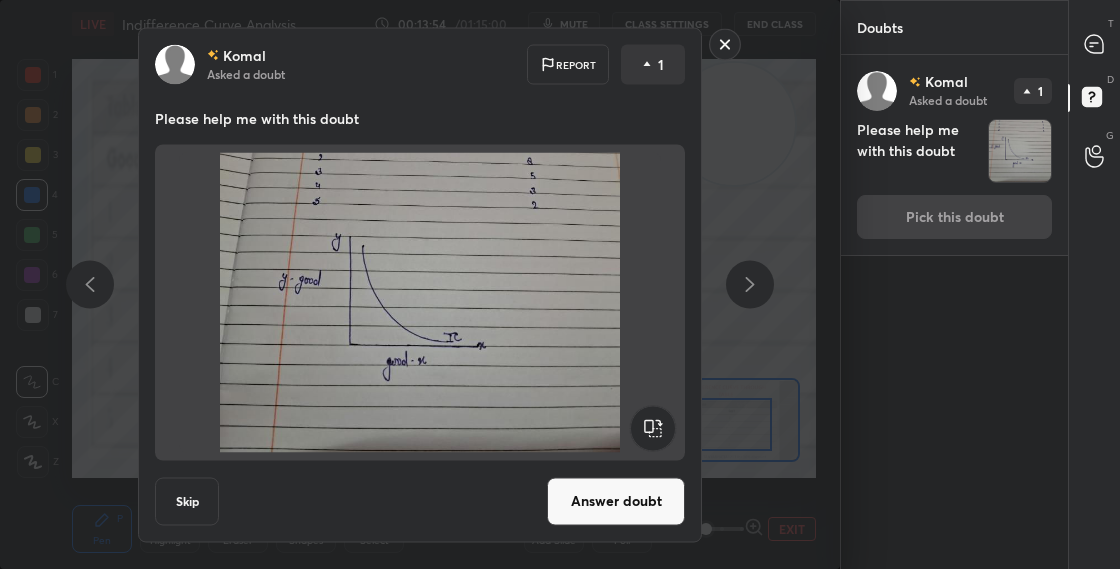 click on "Answer doubt" at bounding box center [616, 501] 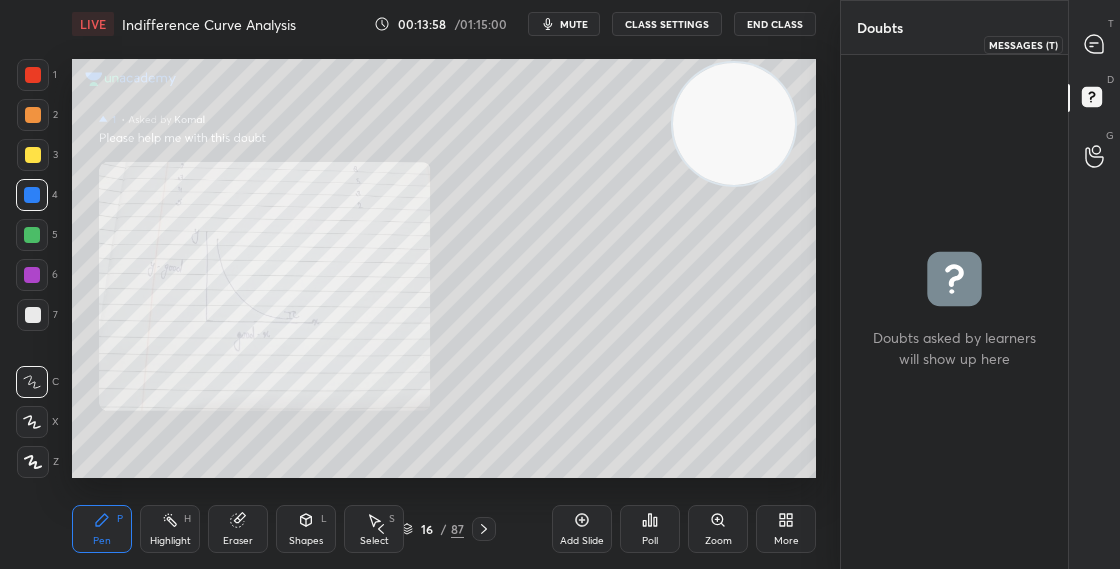 click 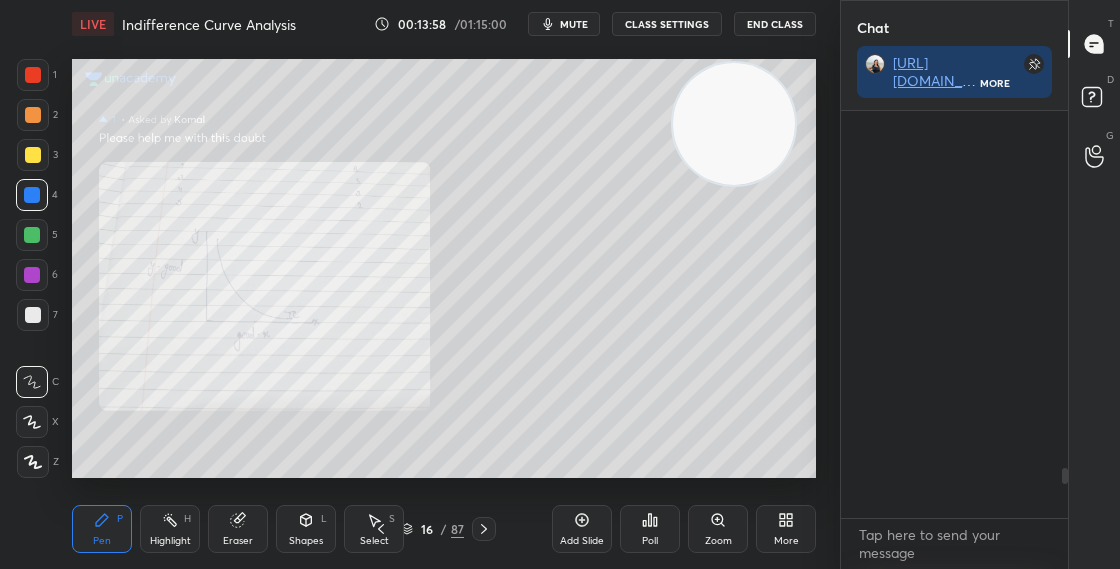 scroll, scrollTop: 2928, scrollLeft: 0, axis: vertical 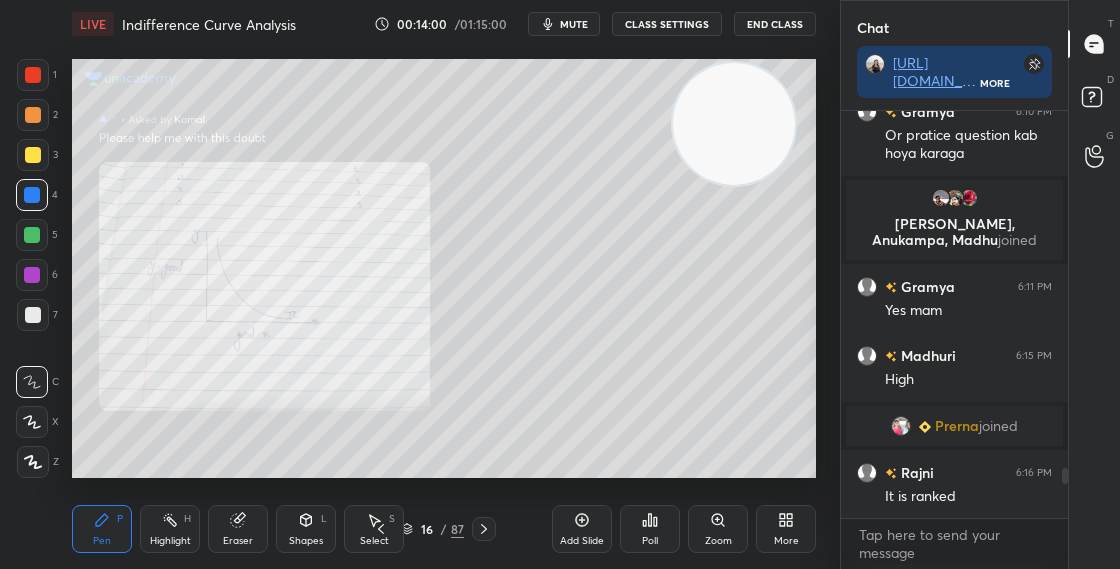 drag, startPoint x: 1067, startPoint y: 484, endPoint x: 1072, endPoint y: 523, distance: 39.319206 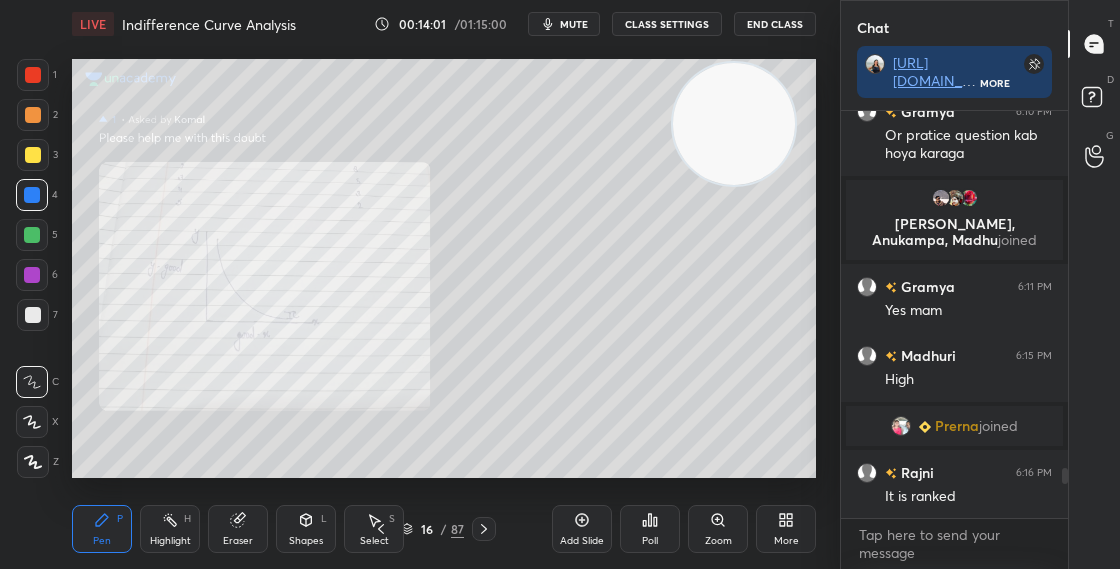 drag, startPoint x: 1067, startPoint y: 490, endPoint x: 1061, endPoint y: 530, distance: 40.4475 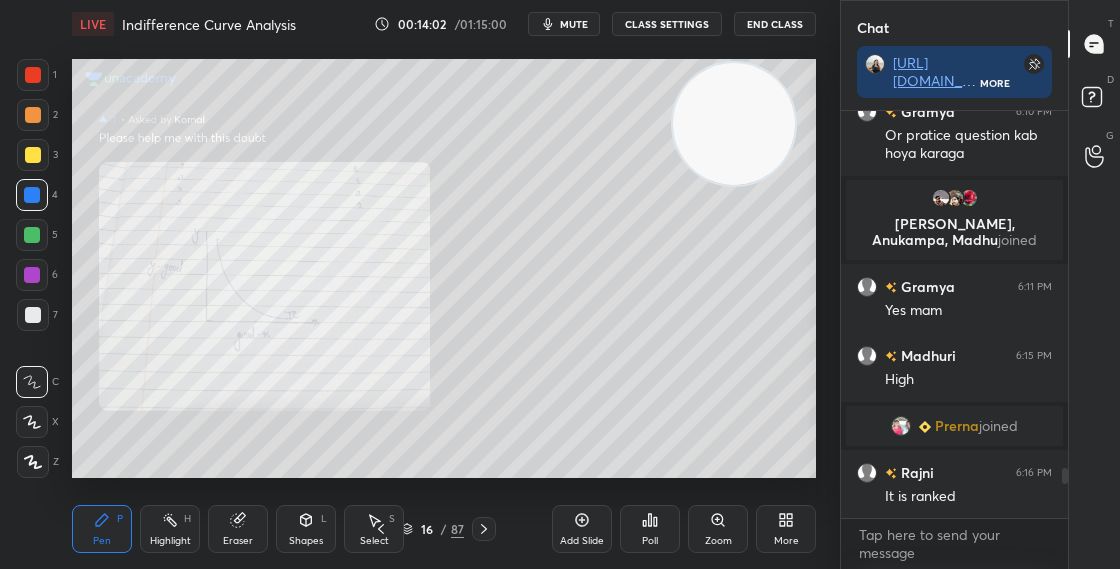 click on "Zoom" at bounding box center [718, 541] 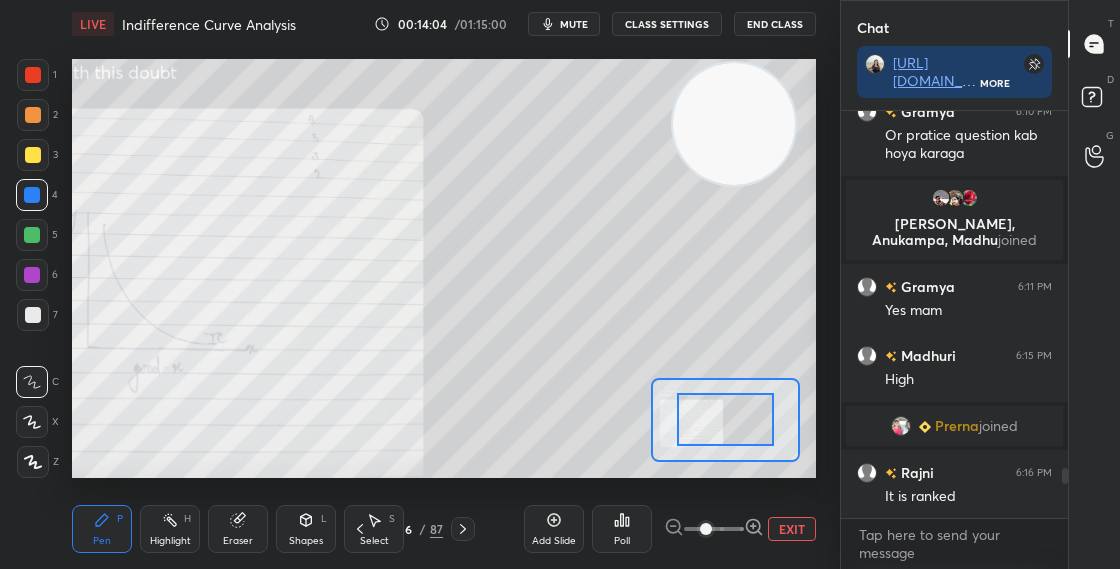 click 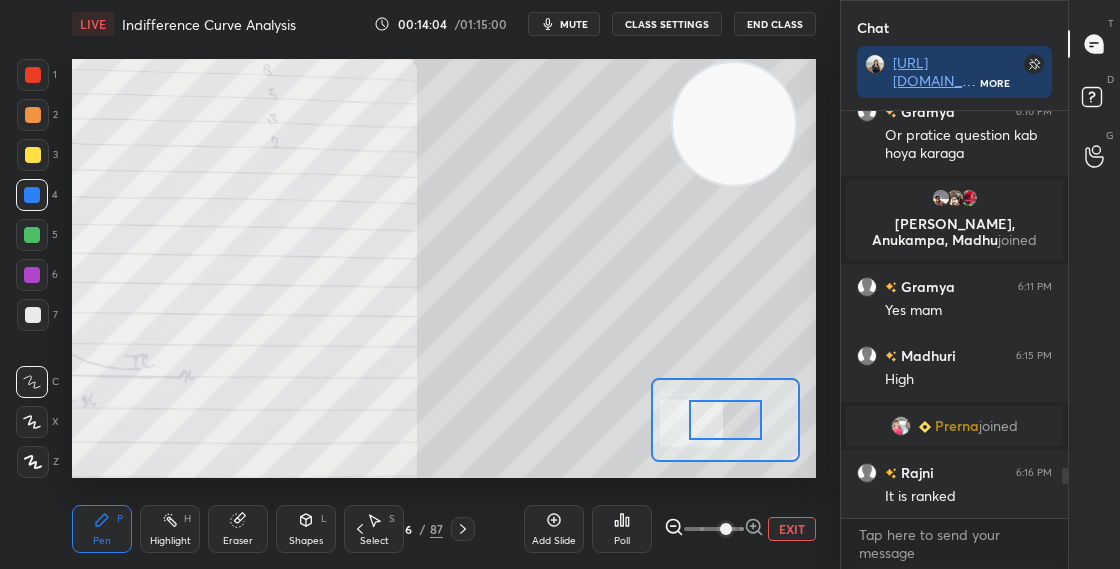 drag, startPoint x: 719, startPoint y: 419, endPoint x: 684, endPoint y: 424, distance: 35.35534 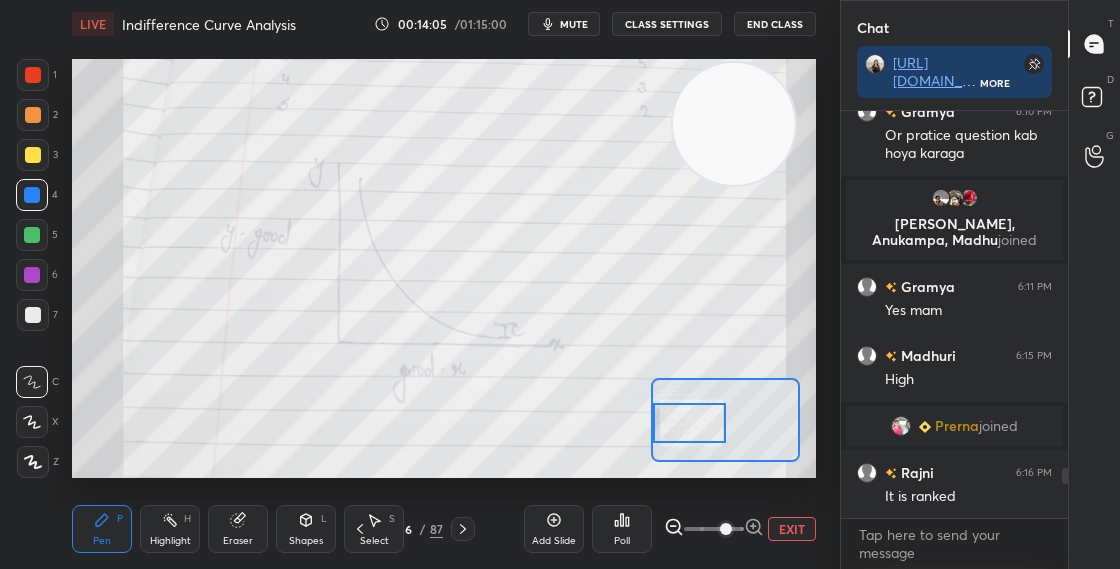 click at bounding box center (689, 423) 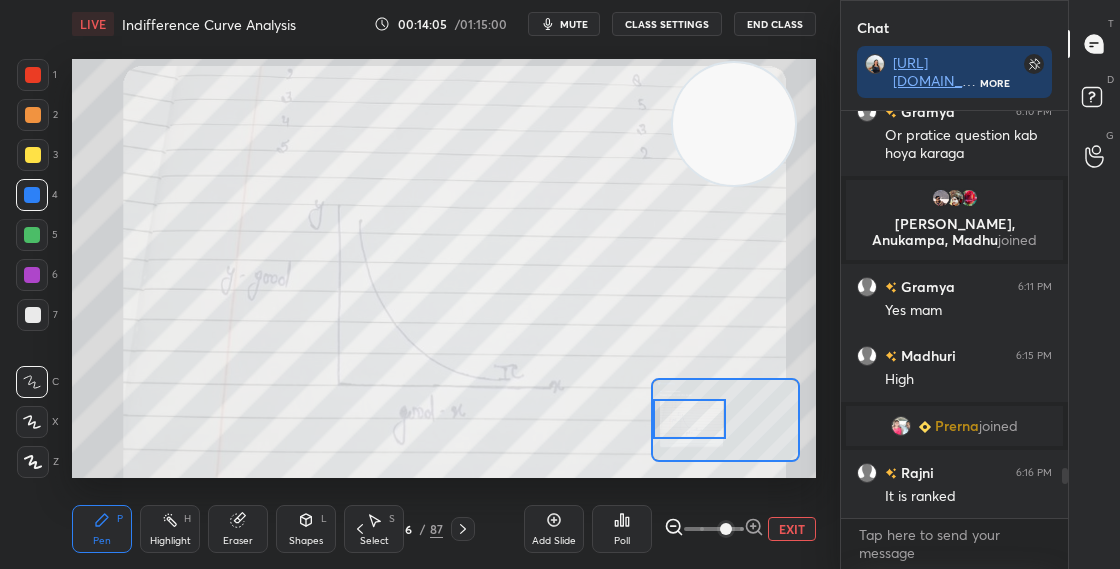 click at bounding box center [689, 419] 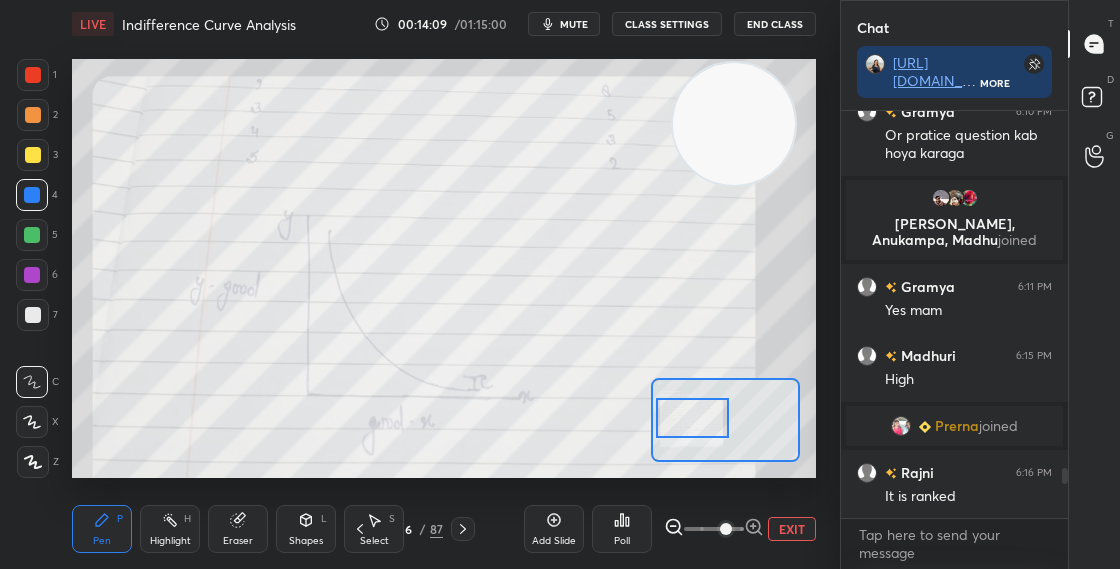 click at bounding box center [692, 418] 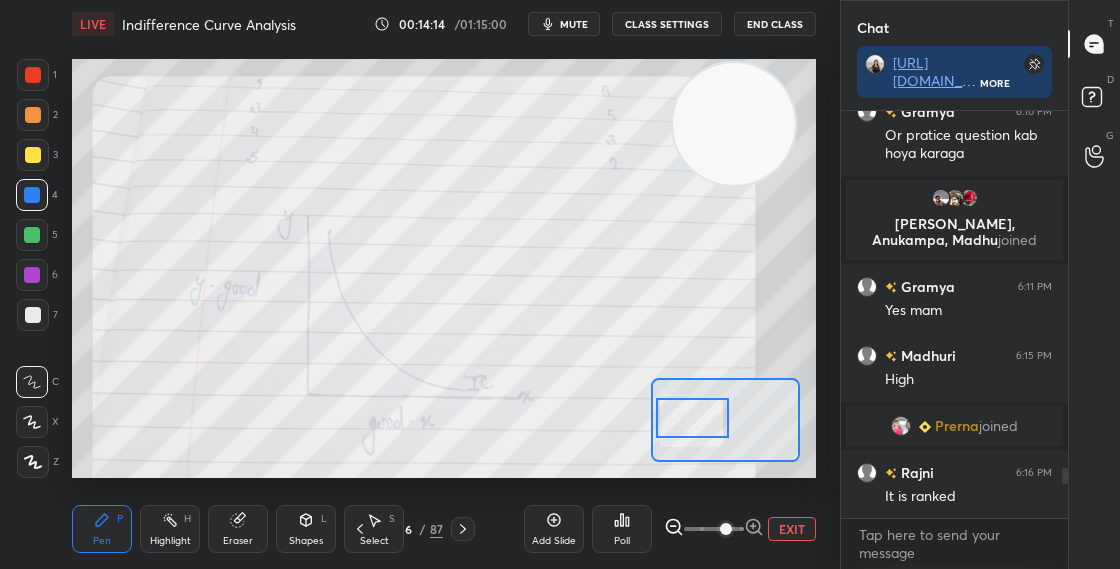 drag, startPoint x: 1068, startPoint y: 472, endPoint x: 1063, endPoint y: 520, distance: 48.259712 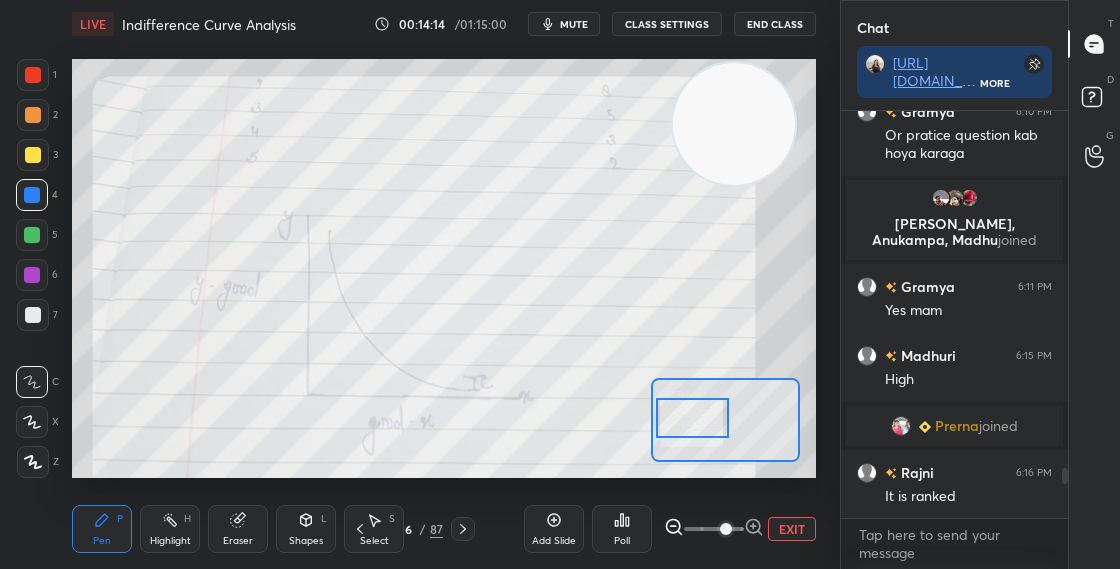 click on "Chat [URL][DOMAIN_NAME] More You 6:09 PM [URL][DOMAIN_NAME] Unpin message Gramya 6:10 PM Or pratice question kab hoya [PERSON_NAME], [PERSON_NAME], [PERSON_NAME]  joined Gramya 6:11 PM Yes mam [PERSON_NAME] 6:15 PM High [PERSON_NAME]  joined [PERSON_NAME] 6:16 PM It is ranked JUMP TO LATEST Enable hand raising Enable raise hand to speak to learners. Once enabled, chat will be turned off temporarily. Enable x   Doubts asked by learners will show up here NEW DOUBTS ASKED No one has raised a hand yet Can't raise hand Looks like educator just invited you to speak. Please wait before you can raise your hand again. Got it T Messages (T) D Doubts (D) G Raise Hand (G)" at bounding box center [980, 284] 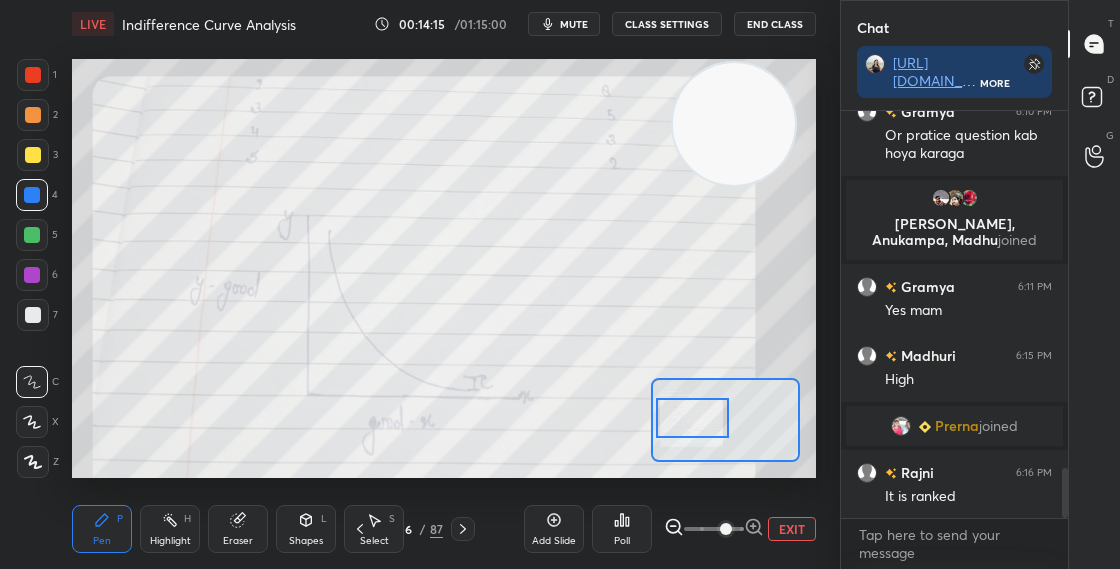 drag, startPoint x: 1064, startPoint y: 495, endPoint x: 1065, endPoint y: 515, distance: 20.024984 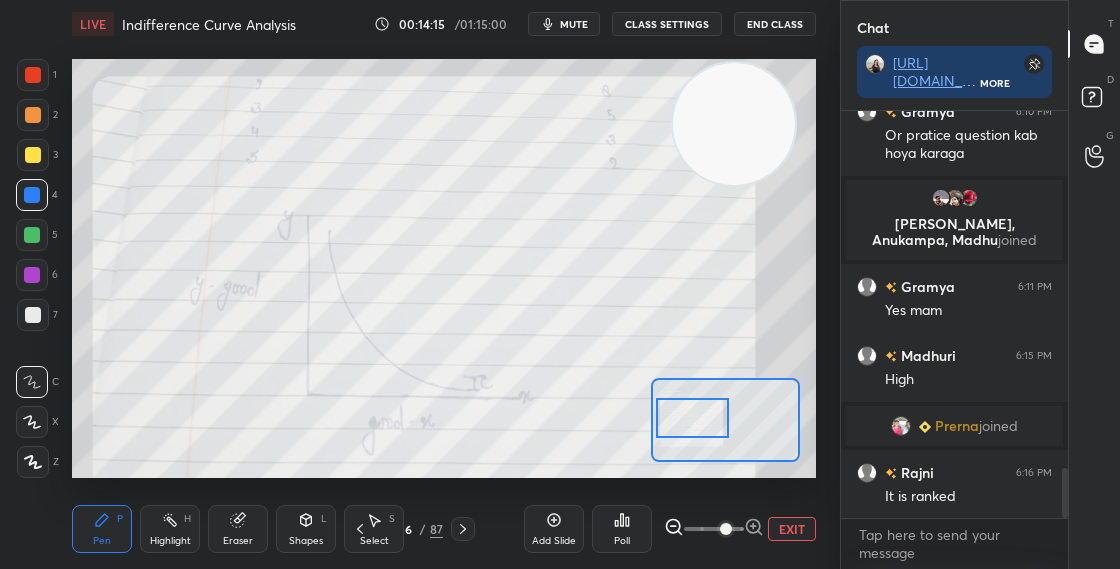 click at bounding box center (1065, 493) 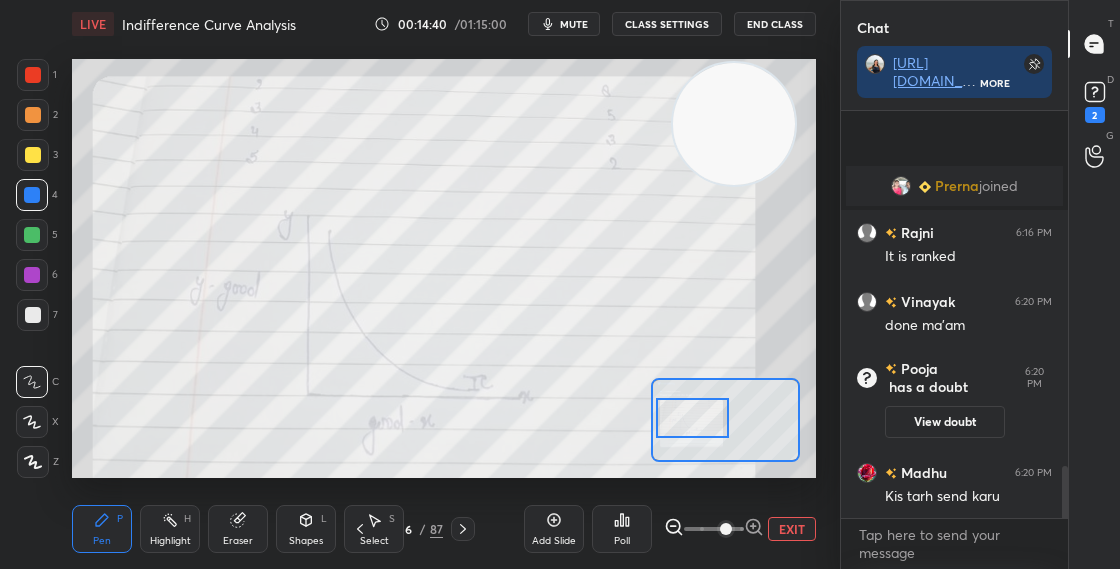 scroll, scrollTop: 2789, scrollLeft: 0, axis: vertical 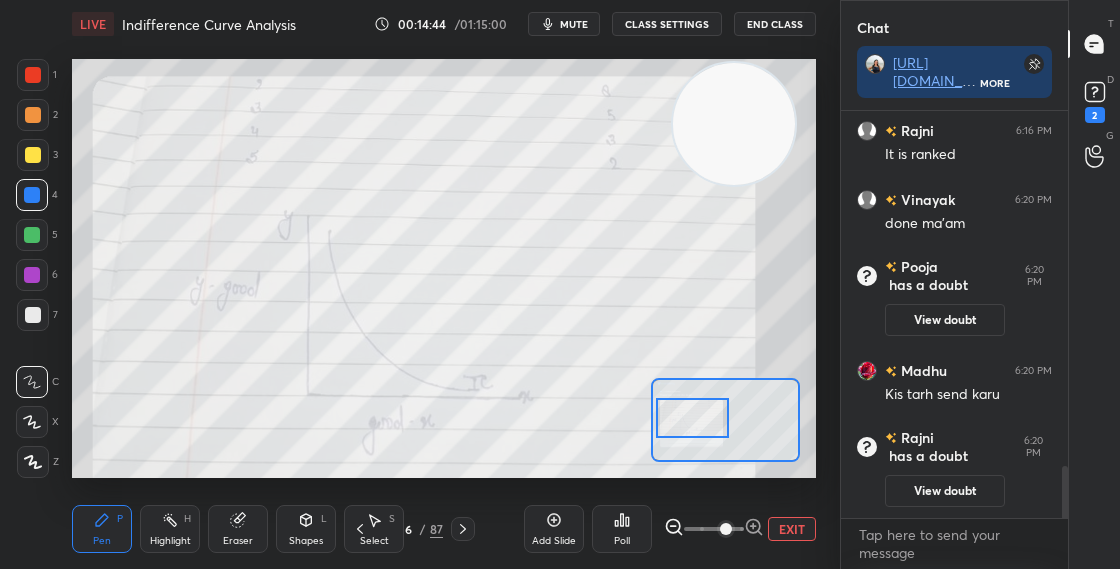 click on "View doubt" at bounding box center (945, 320) 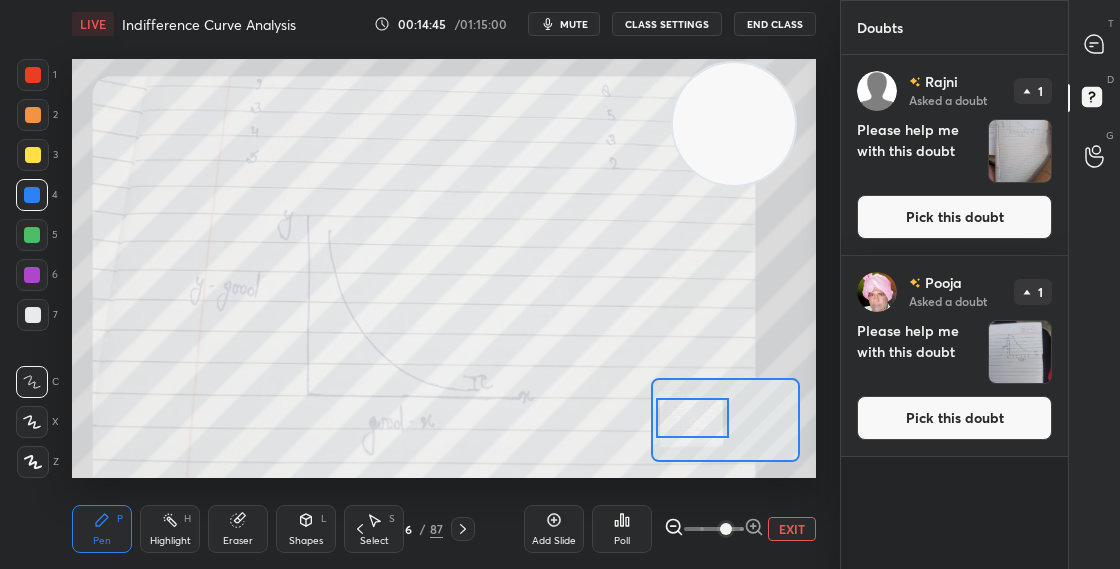 click on "Pick this doubt" at bounding box center [954, 217] 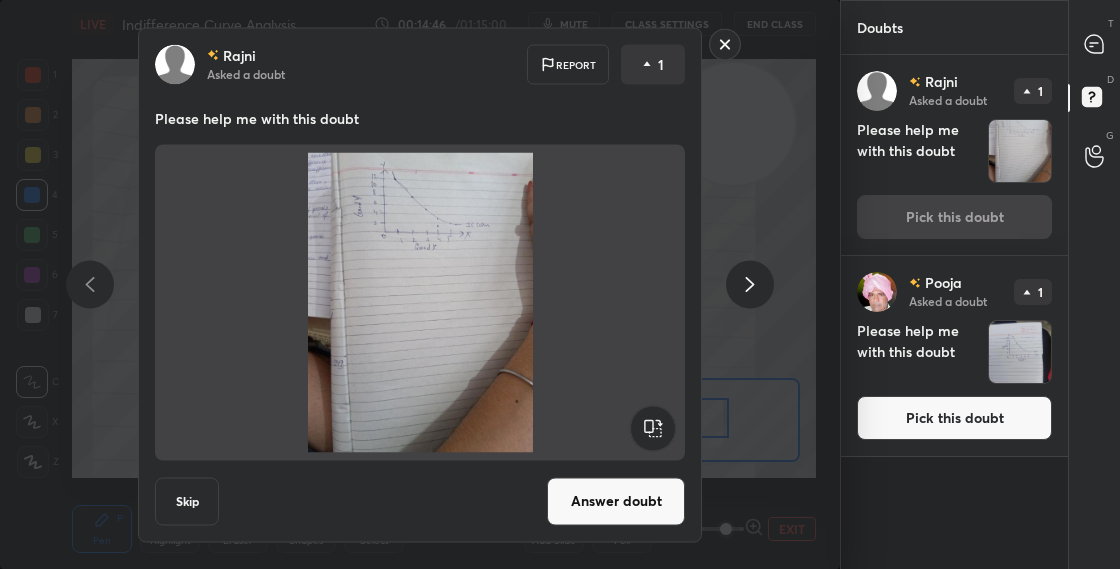 click on "Answer doubt" at bounding box center [616, 501] 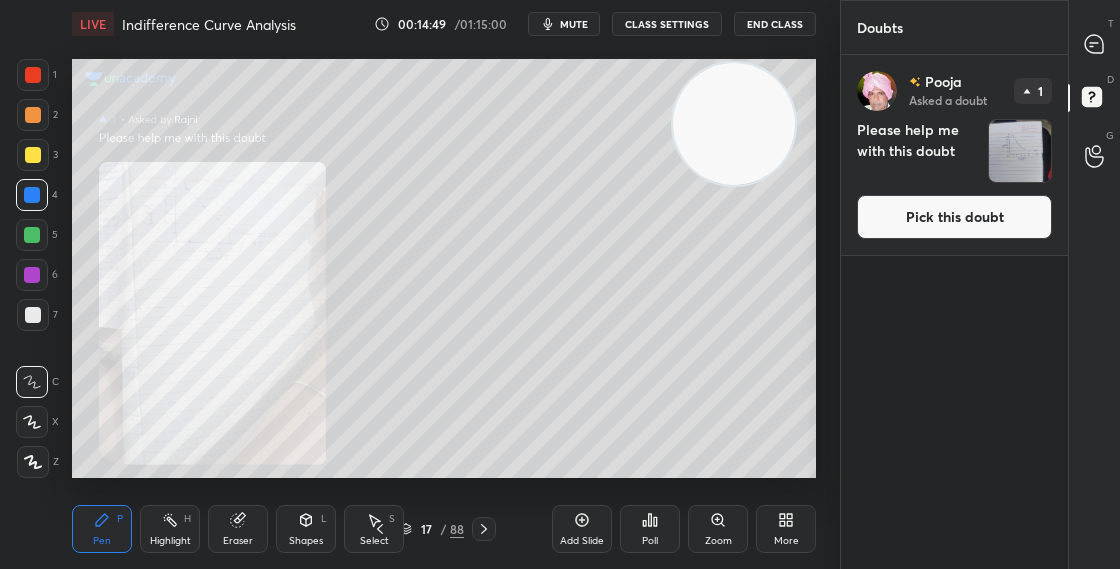 click on "Zoom" at bounding box center [718, 529] 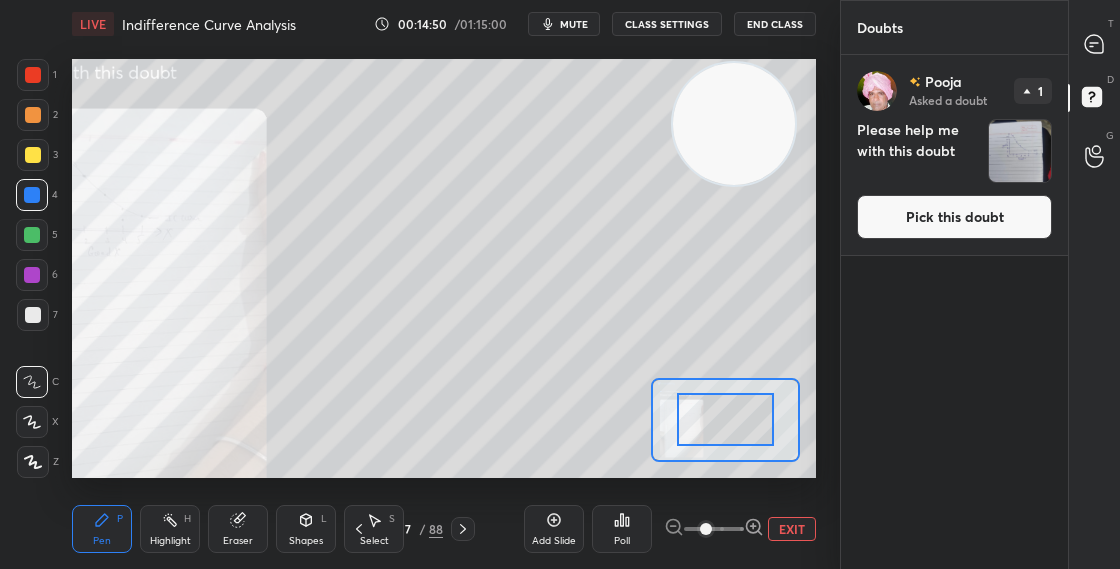 click 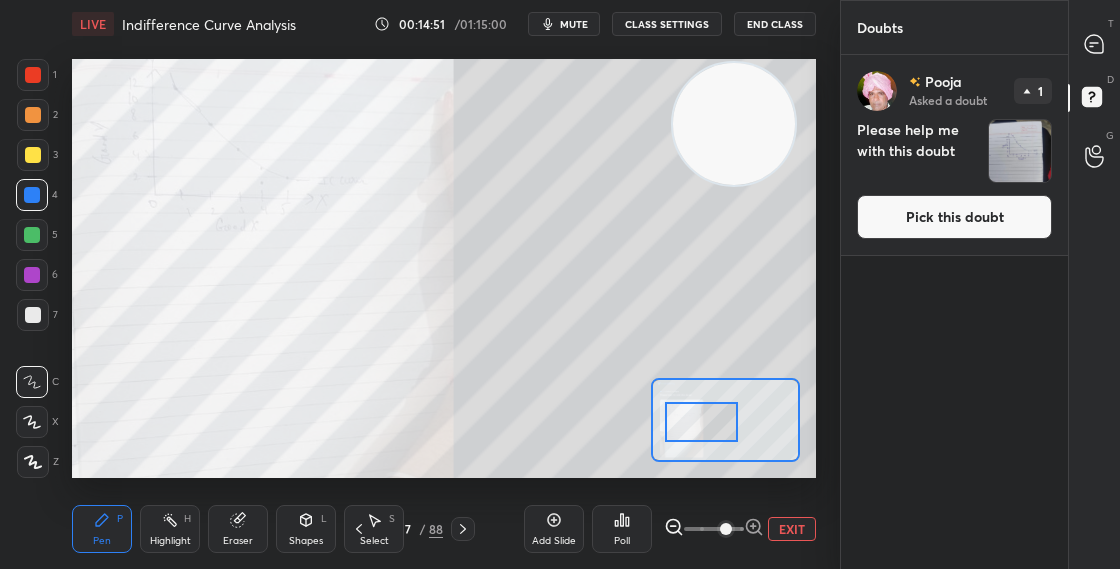 drag, startPoint x: 740, startPoint y: 426, endPoint x: 719, endPoint y: 428, distance: 21.095022 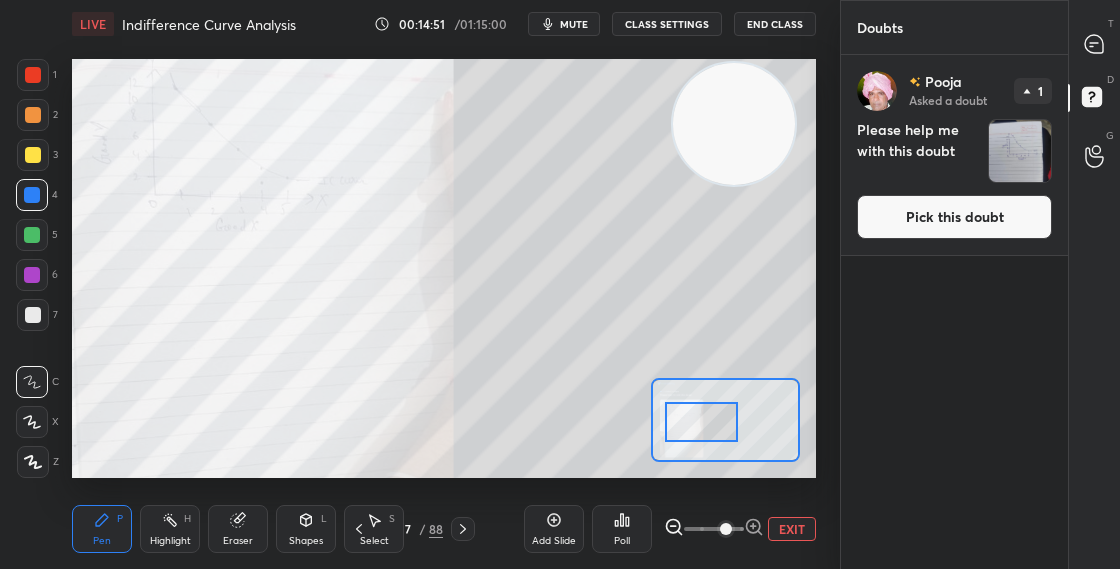 click at bounding box center (701, 422) 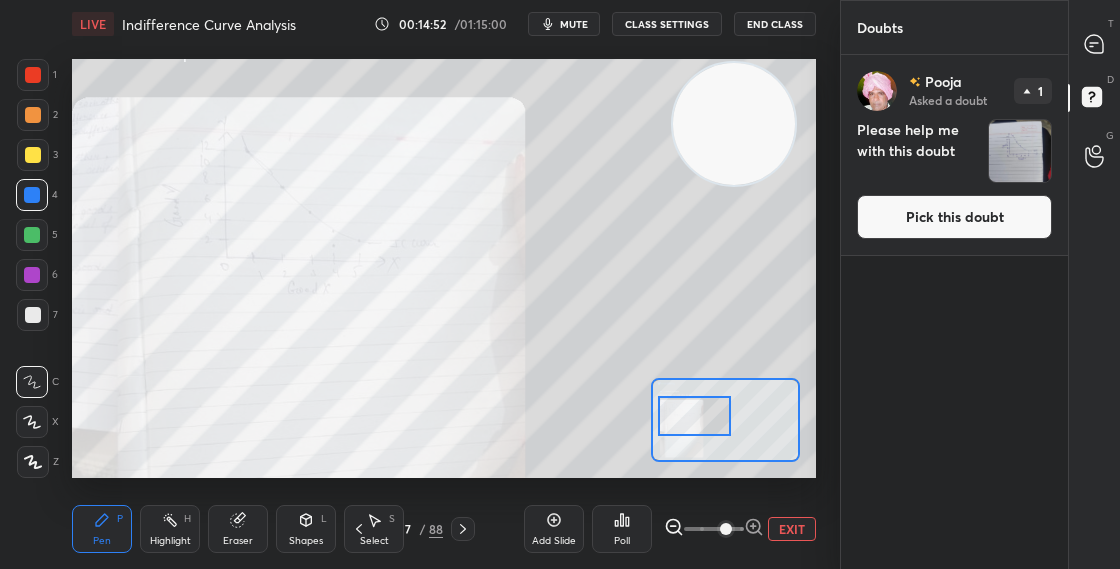 click at bounding box center (694, 416) 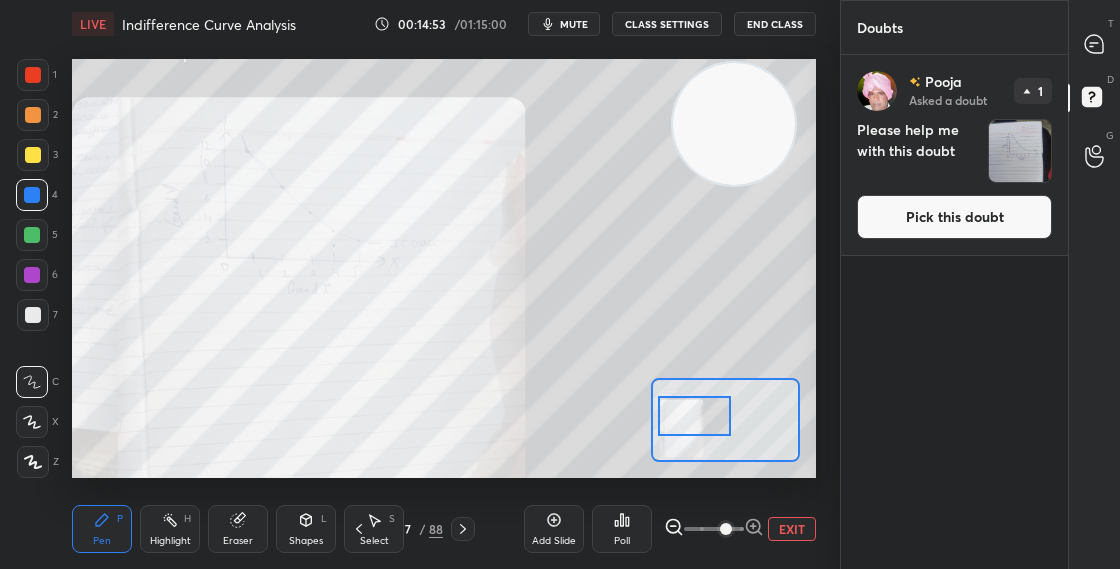 click on "Pick this doubt" at bounding box center (954, 217) 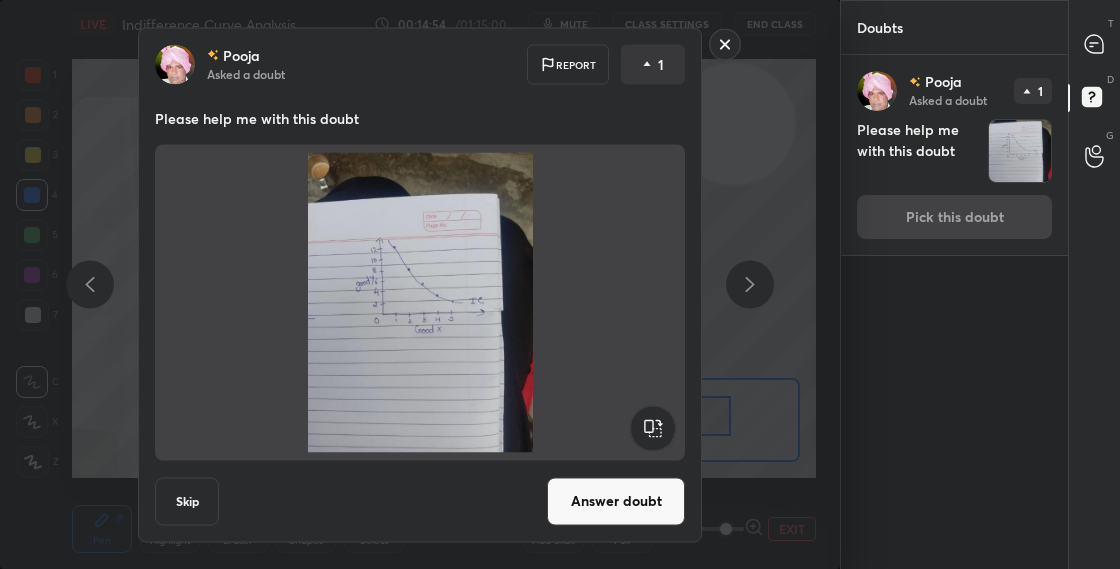 click on "Answer doubt" at bounding box center [616, 501] 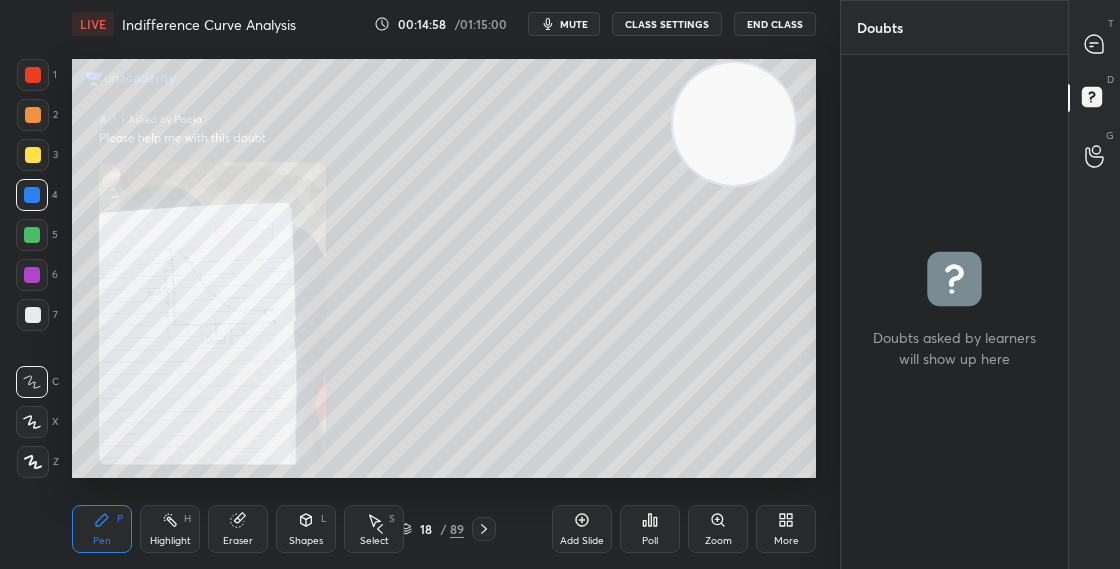 click on "Zoom" at bounding box center [718, 529] 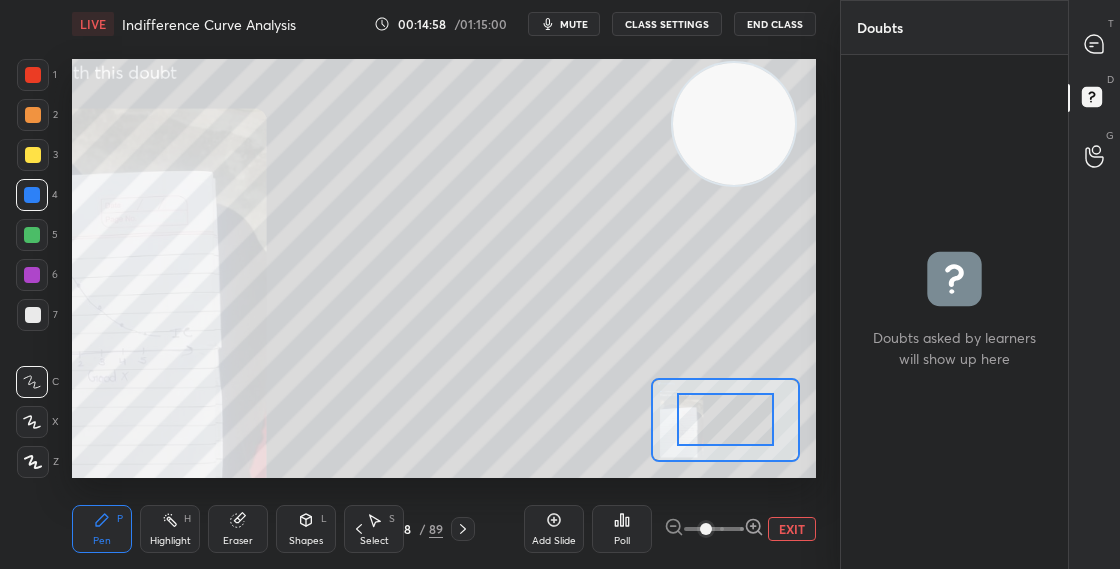 click 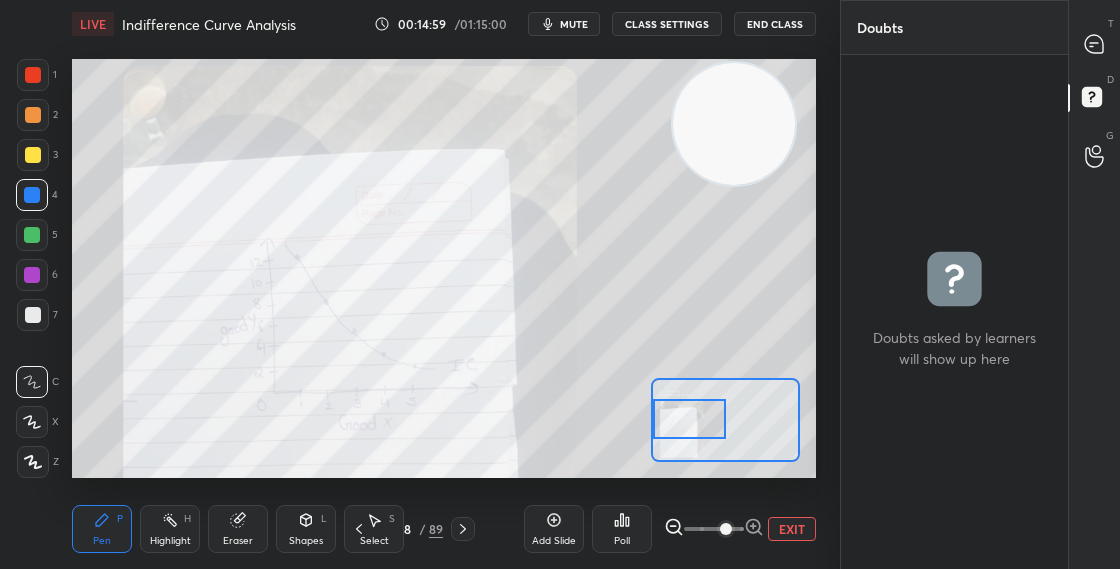 drag, startPoint x: 726, startPoint y: 429, endPoint x: 686, endPoint y: 428, distance: 40.012497 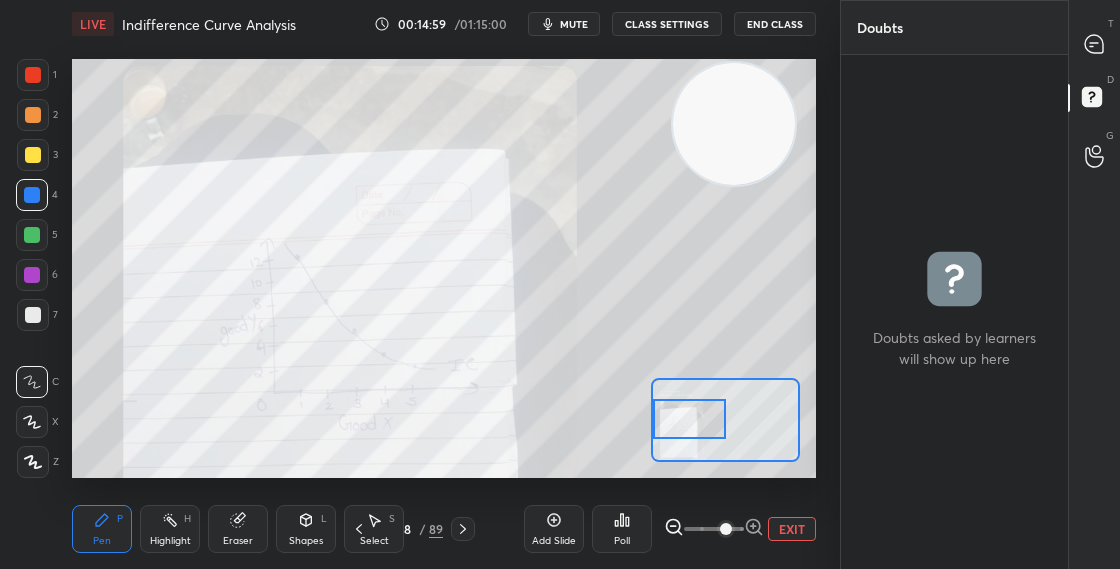 click at bounding box center [689, 419] 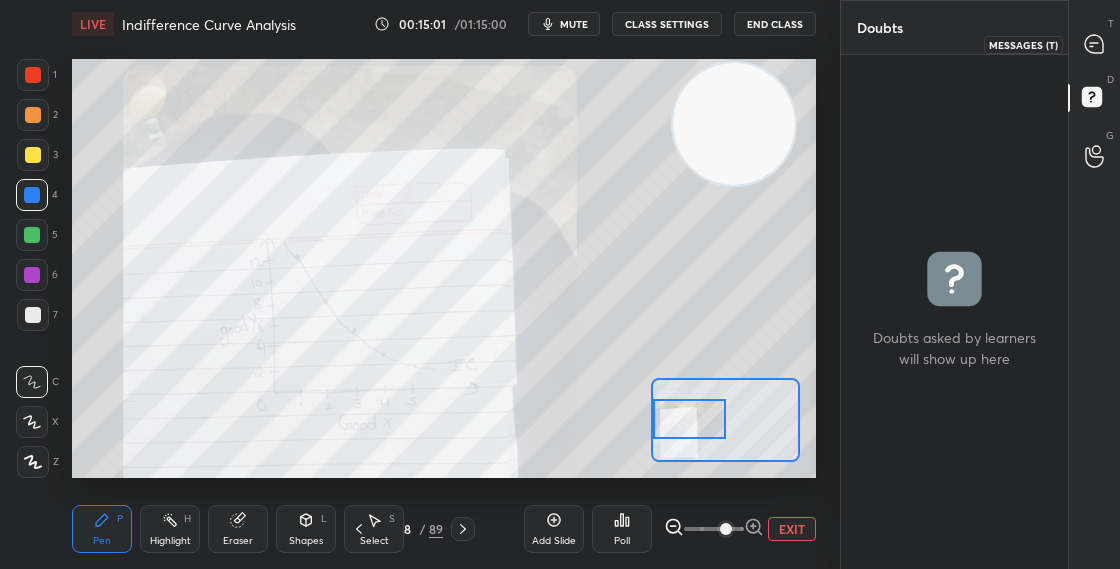 click 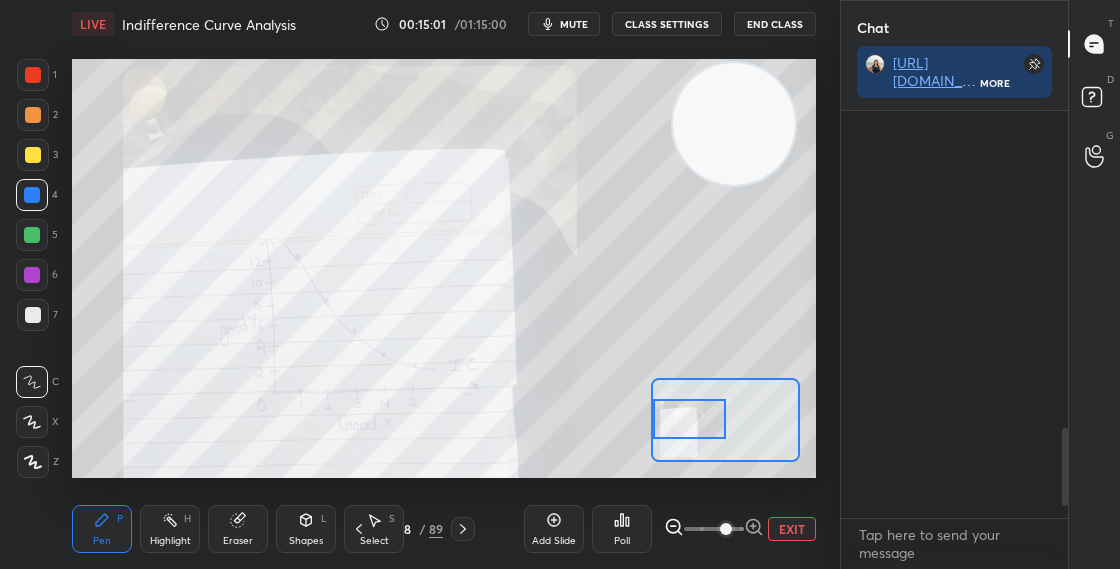 scroll, scrollTop: 452, scrollLeft: 221, axis: both 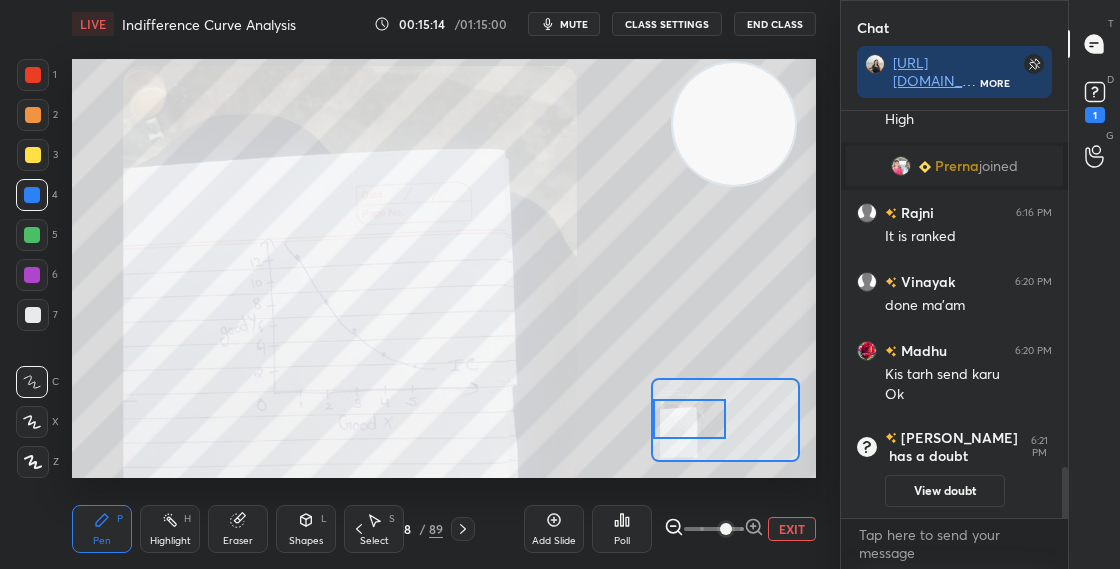 click on "View doubt" at bounding box center [945, 491] 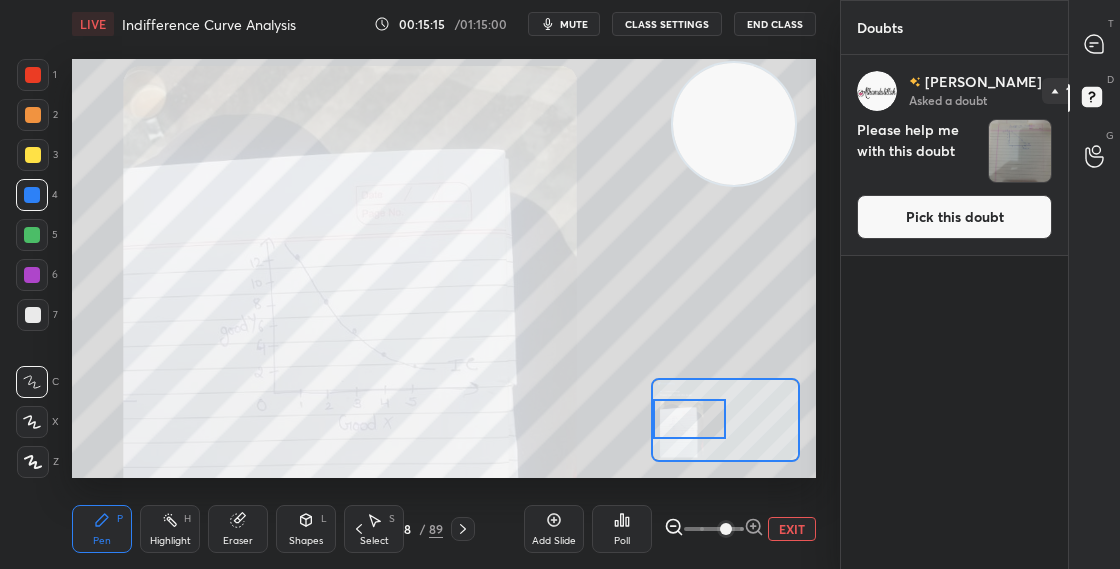 click on "Pick this doubt" at bounding box center [954, 217] 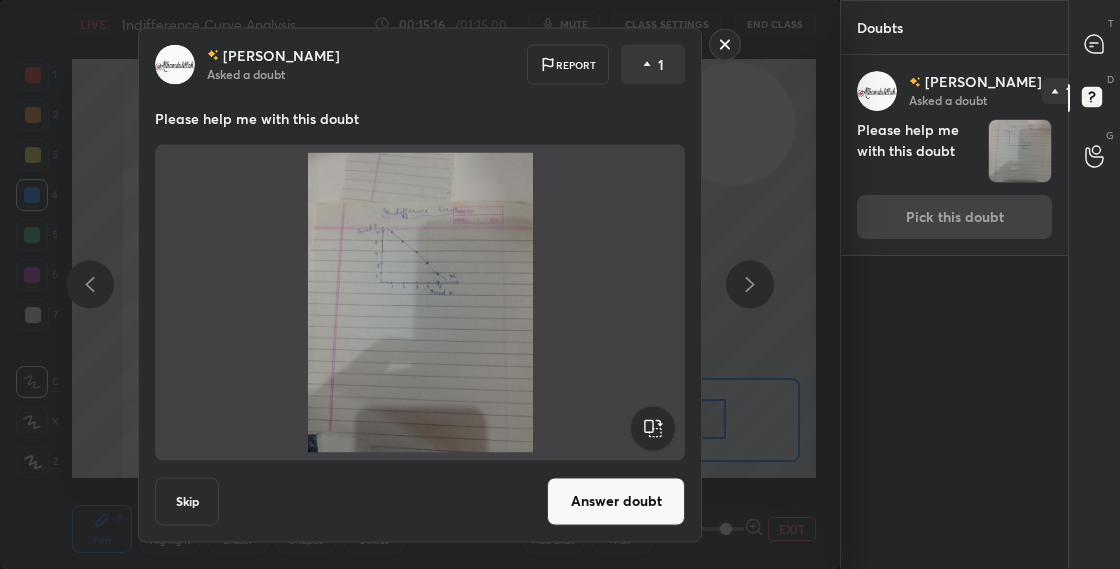 click on "Answer doubt" at bounding box center (616, 501) 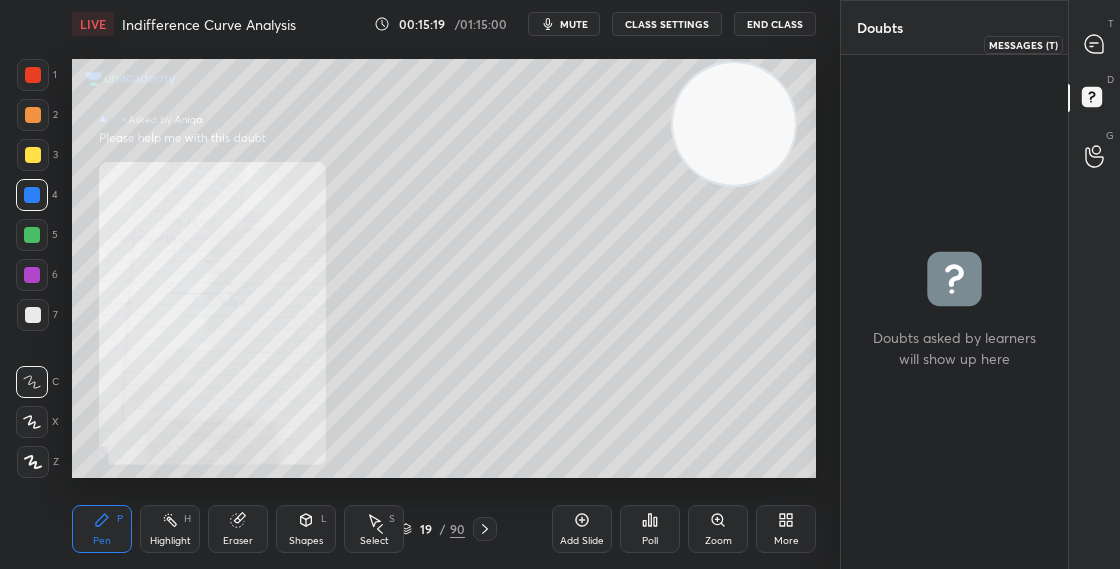 click 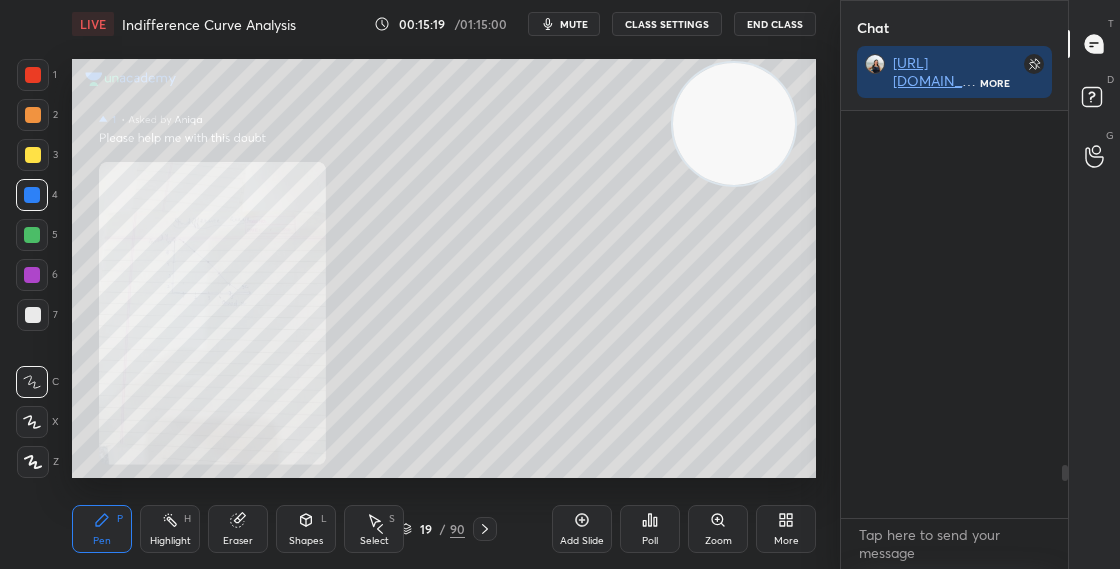 scroll, scrollTop: 452, scrollLeft: 221, axis: both 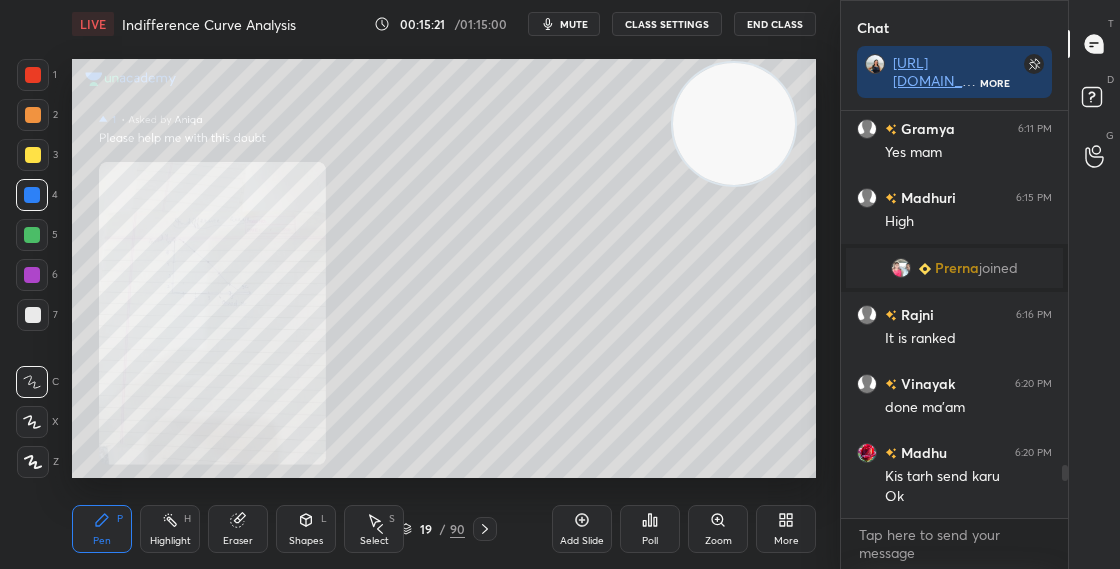 click 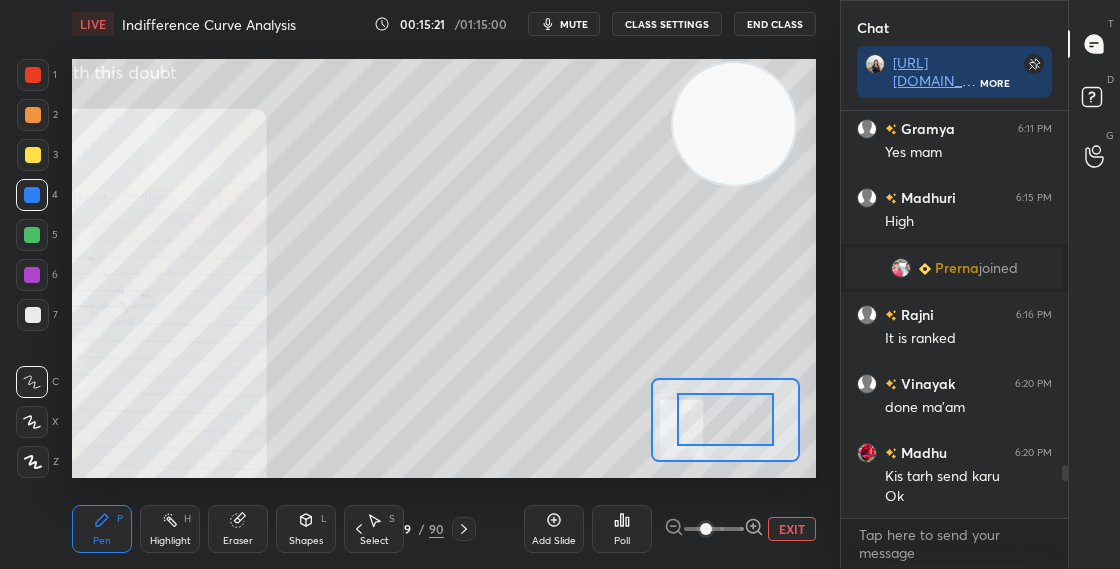scroll, scrollTop: 2817, scrollLeft: 0, axis: vertical 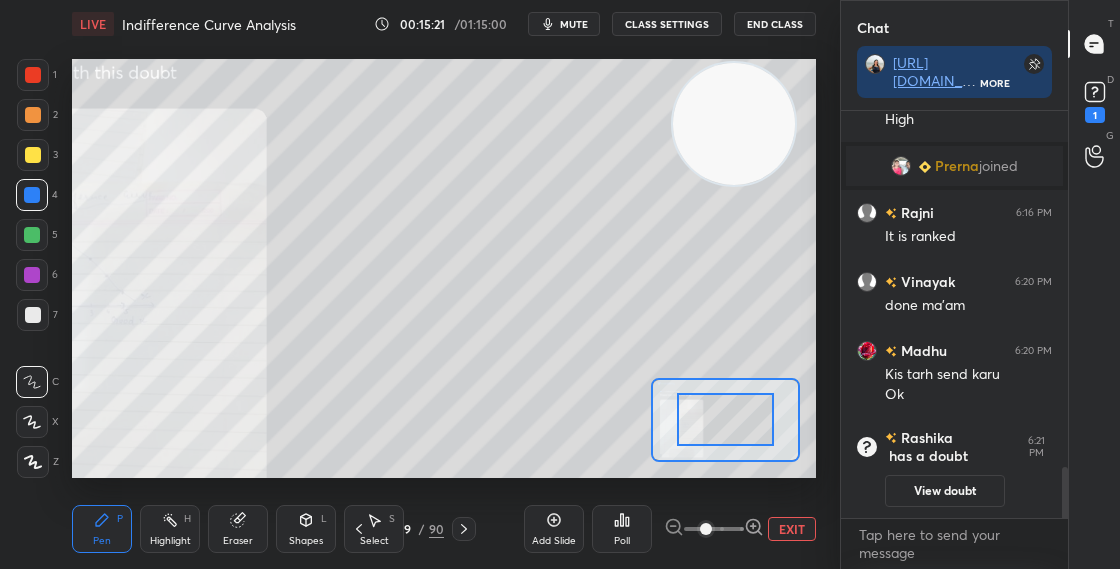 click 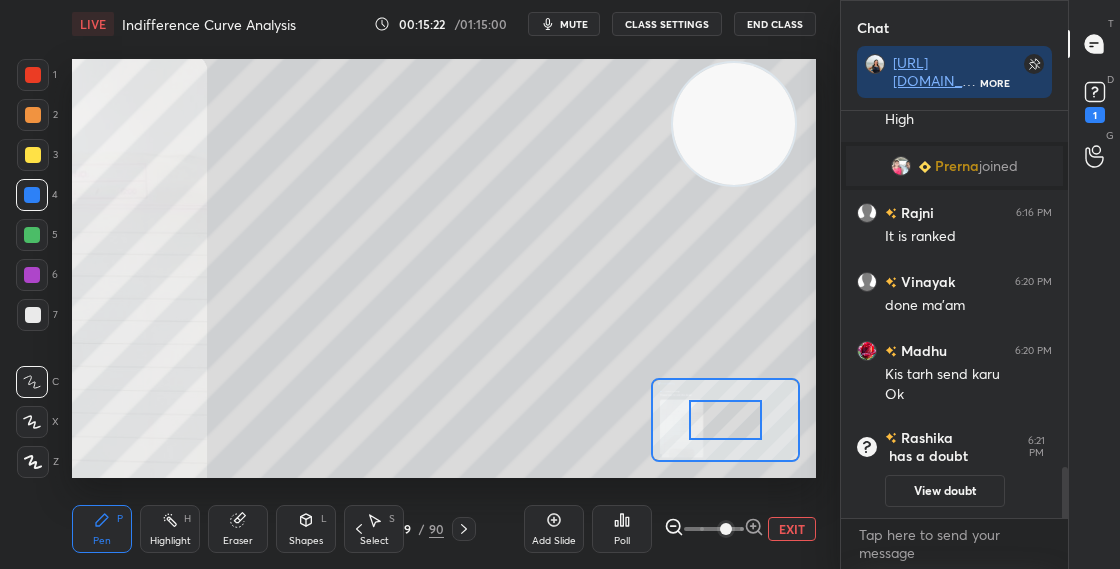 drag, startPoint x: 740, startPoint y: 427, endPoint x: 708, endPoint y: 432, distance: 32.38827 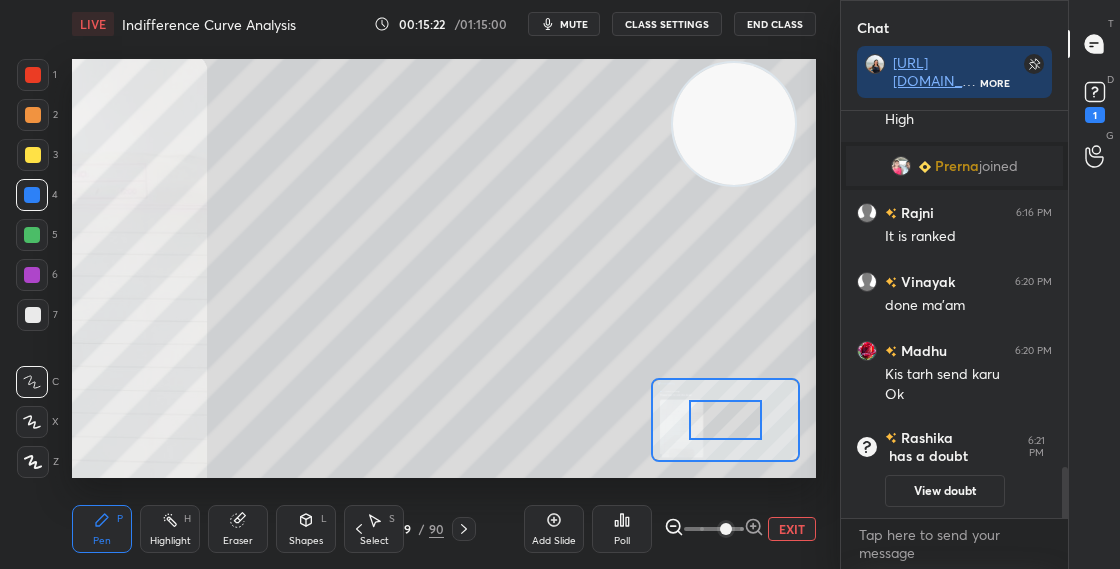 click at bounding box center (725, 420) 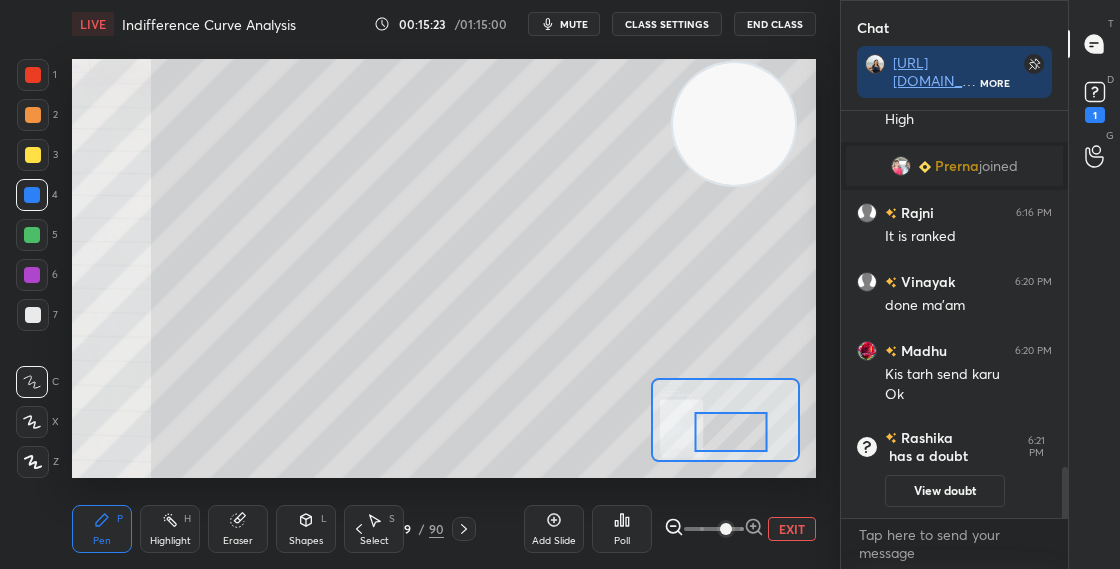 click at bounding box center [731, 432] 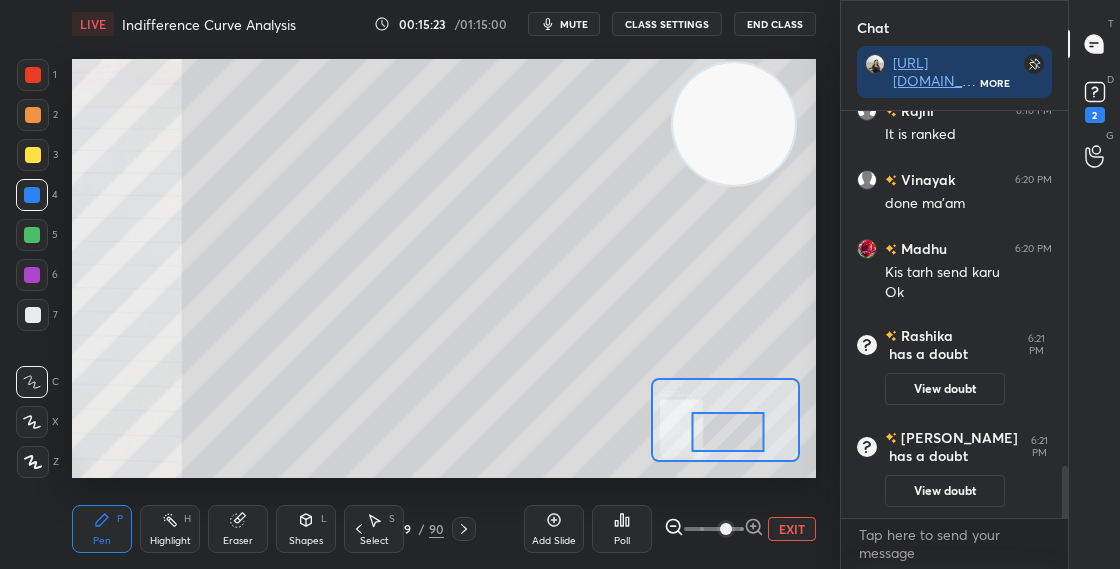 scroll, scrollTop: 2911, scrollLeft: 0, axis: vertical 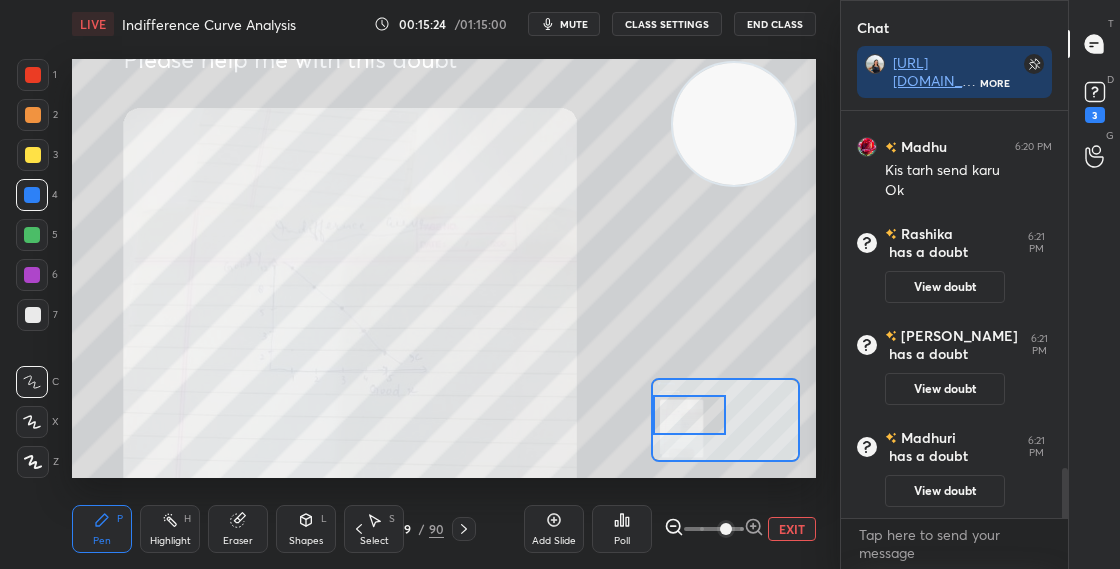 drag, startPoint x: 718, startPoint y: 431, endPoint x: 692, endPoint y: 415, distance: 30.528675 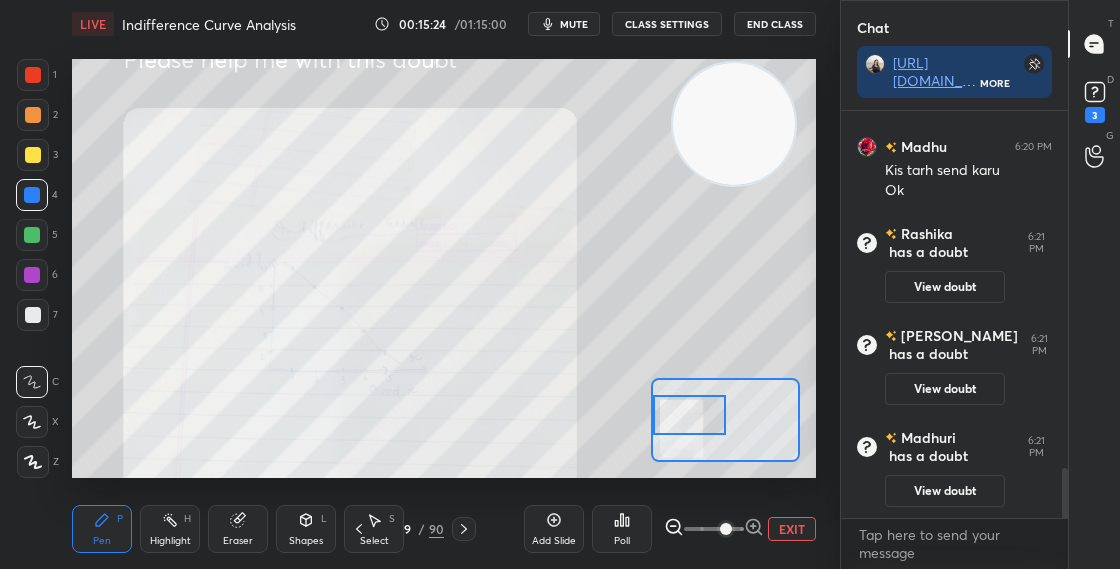 click at bounding box center [689, 415] 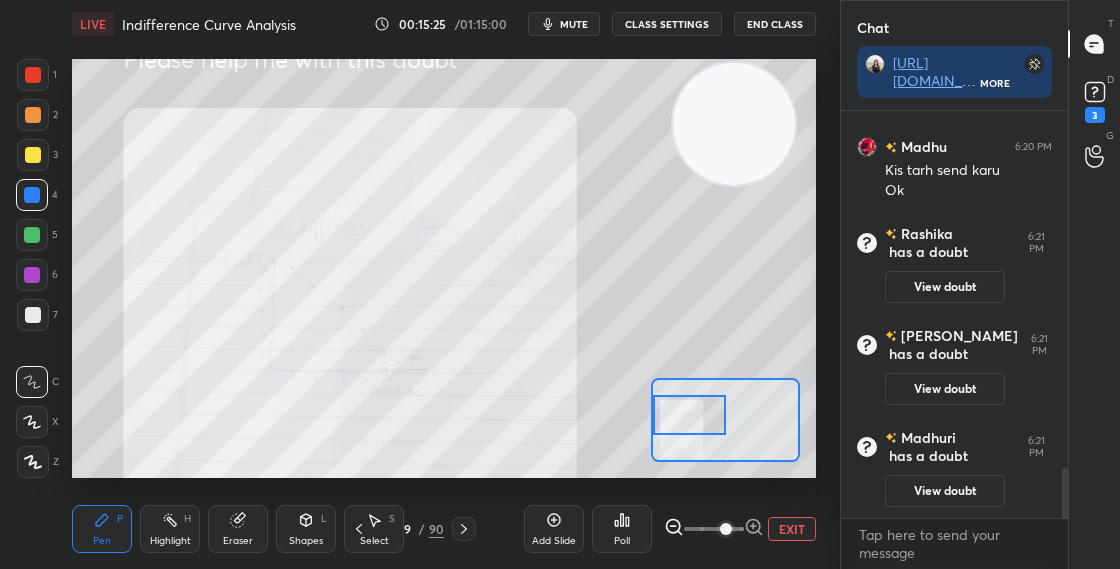 click at bounding box center [689, 415] 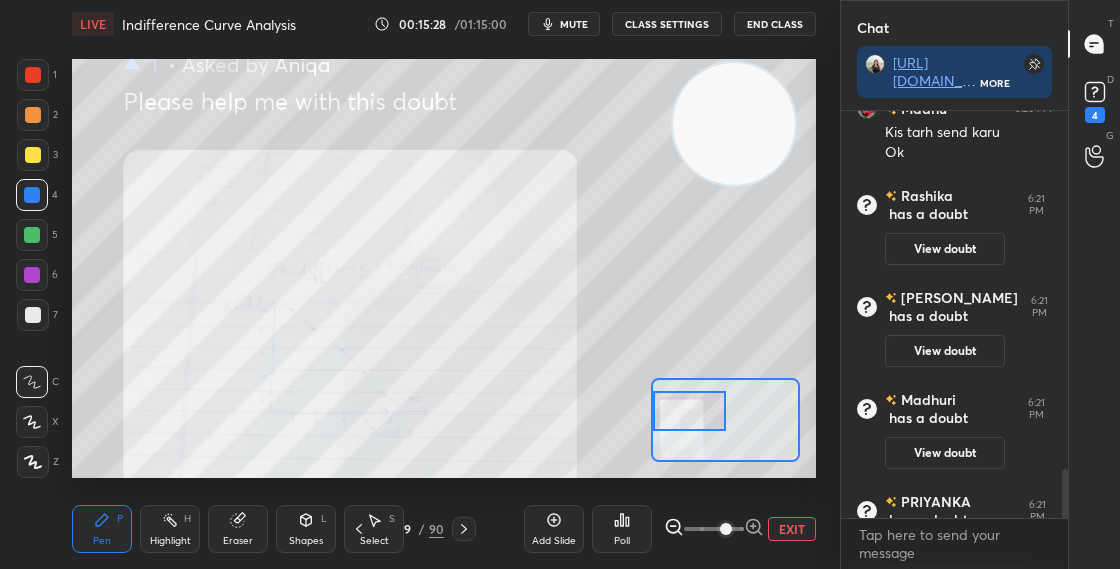 scroll, scrollTop: 2975, scrollLeft: 0, axis: vertical 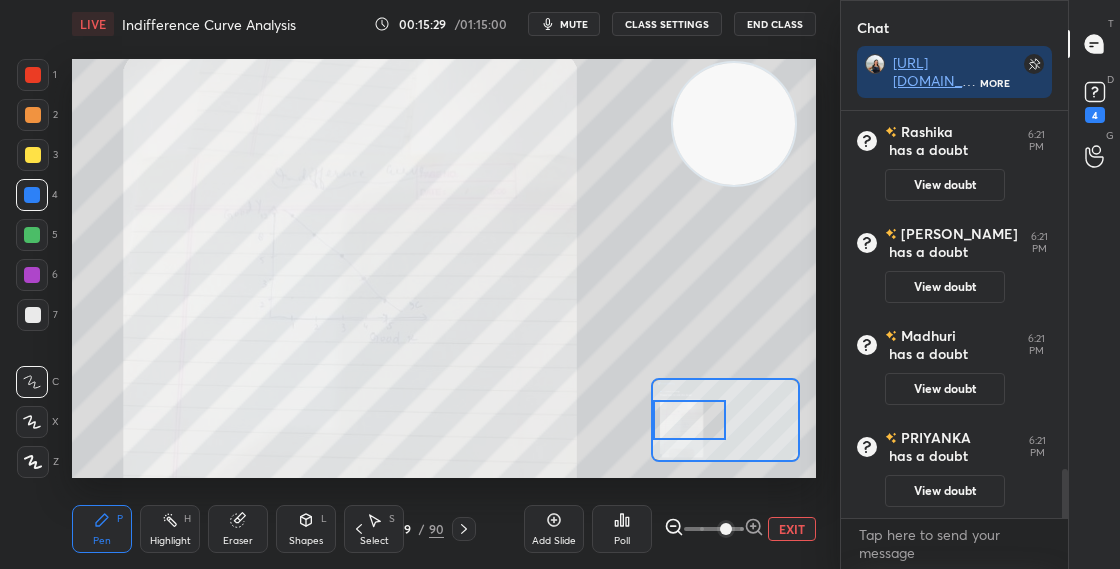 click at bounding box center (689, 420) 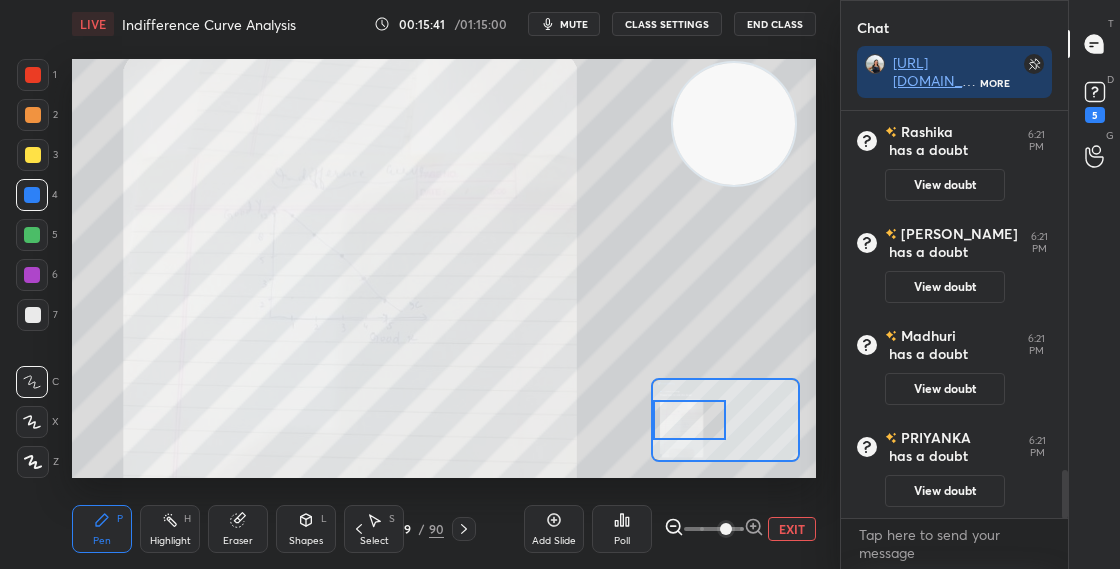 scroll, scrollTop: 3077, scrollLeft: 0, axis: vertical 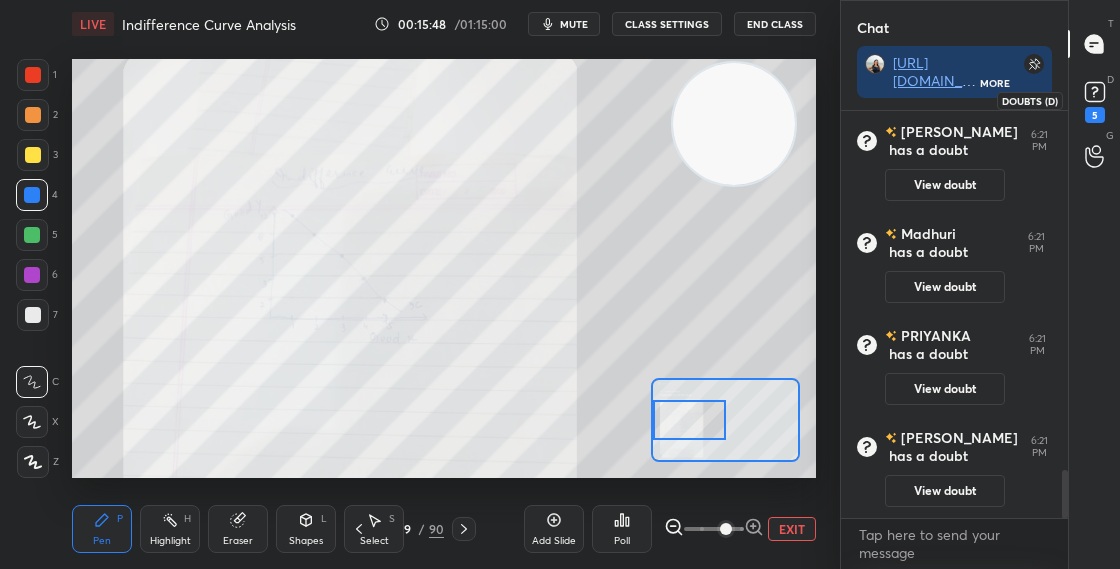 click 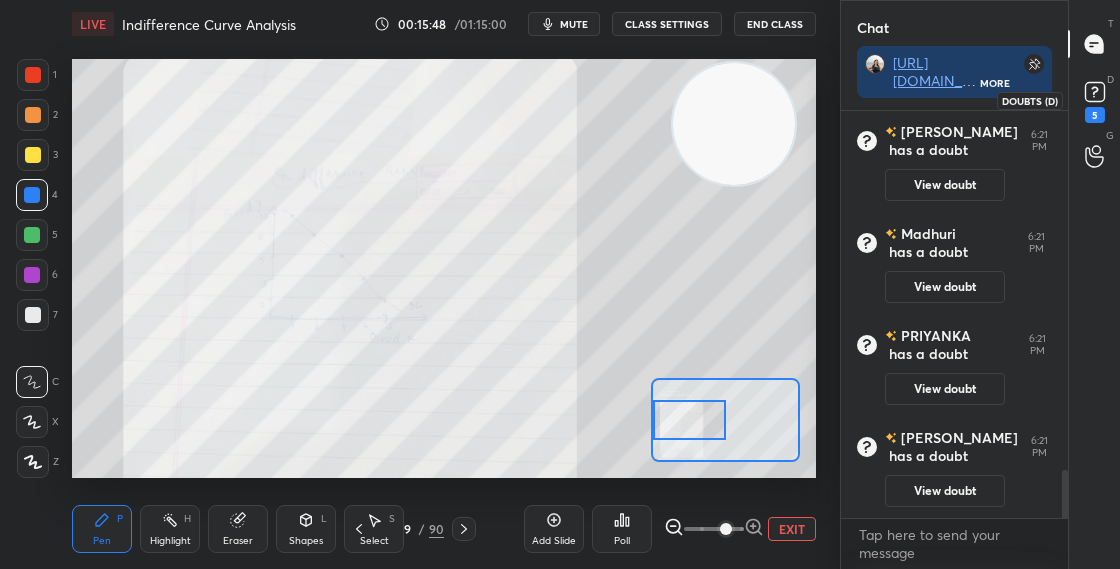 scroll, scrollTop: 7, scrollLeft: 7, axis: both 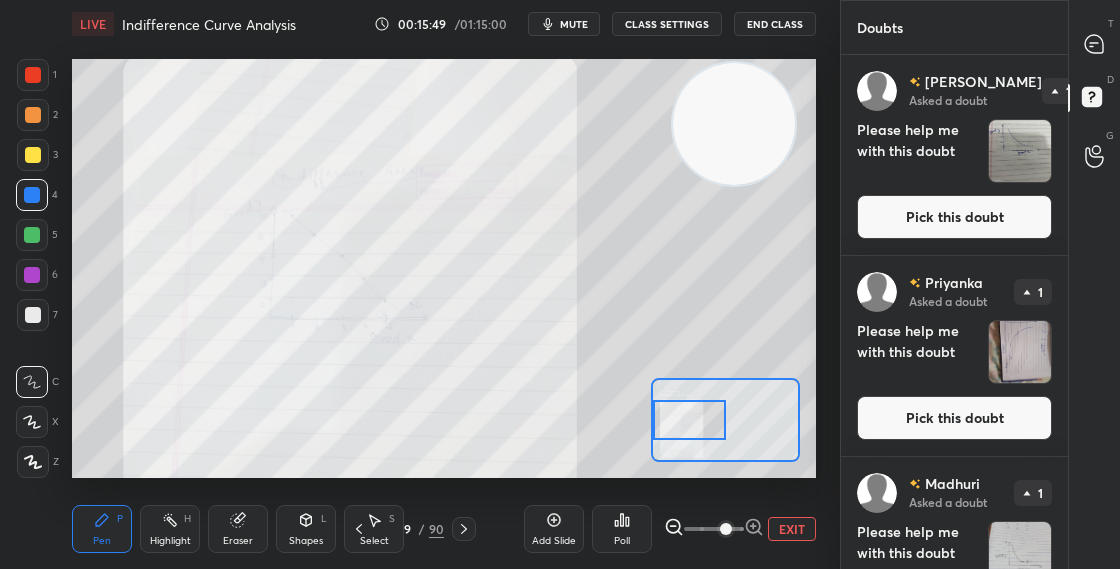 drag, startPoint x: 937, startPoint y: 207, endPoint x: 956, endPoint y: 188, distance: 26.870058 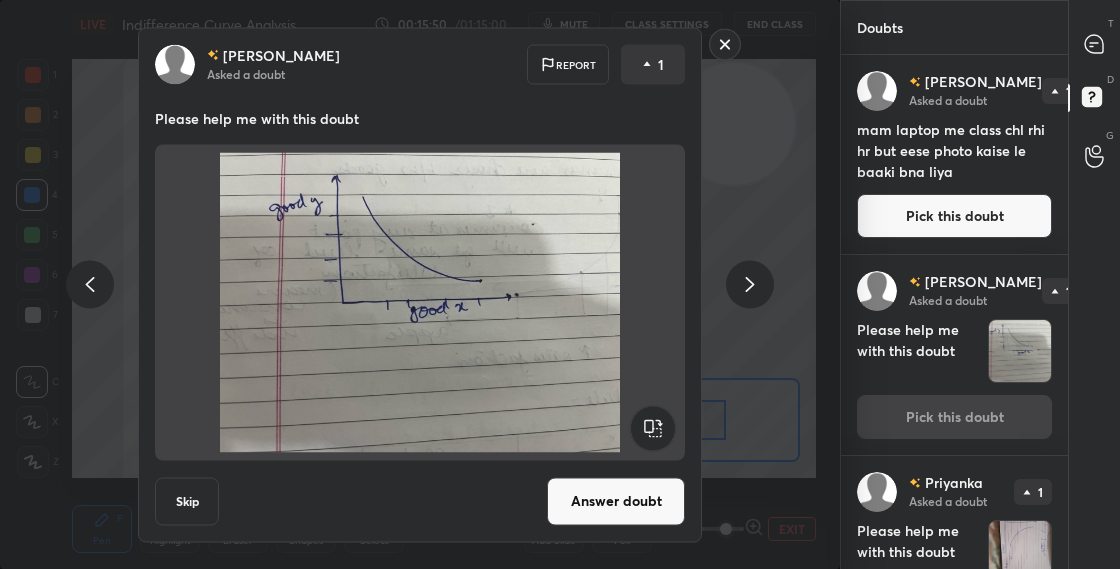 click on "Answer doubt" at bounding box center (616, 501) 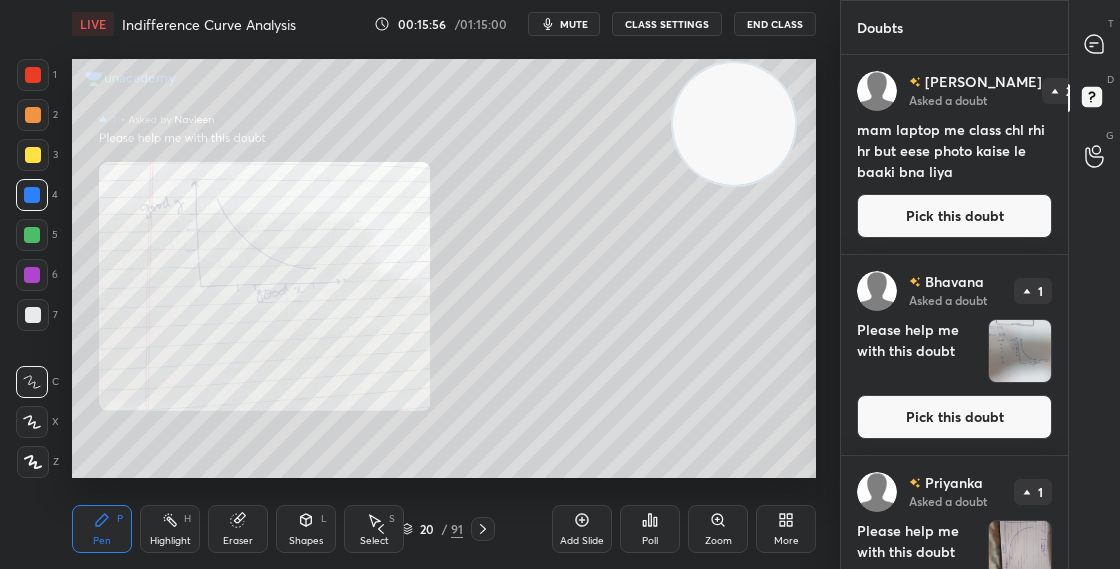 click on "Pick this doubt" at bounding box center [954, 216] 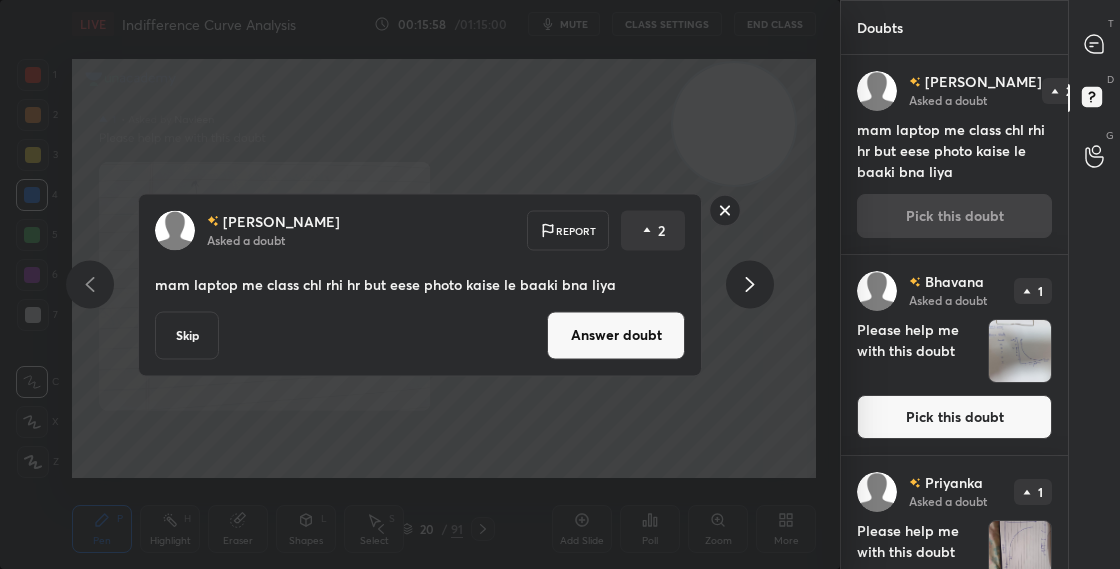 click on "Answer doubt" at bounding box center (616, 335) 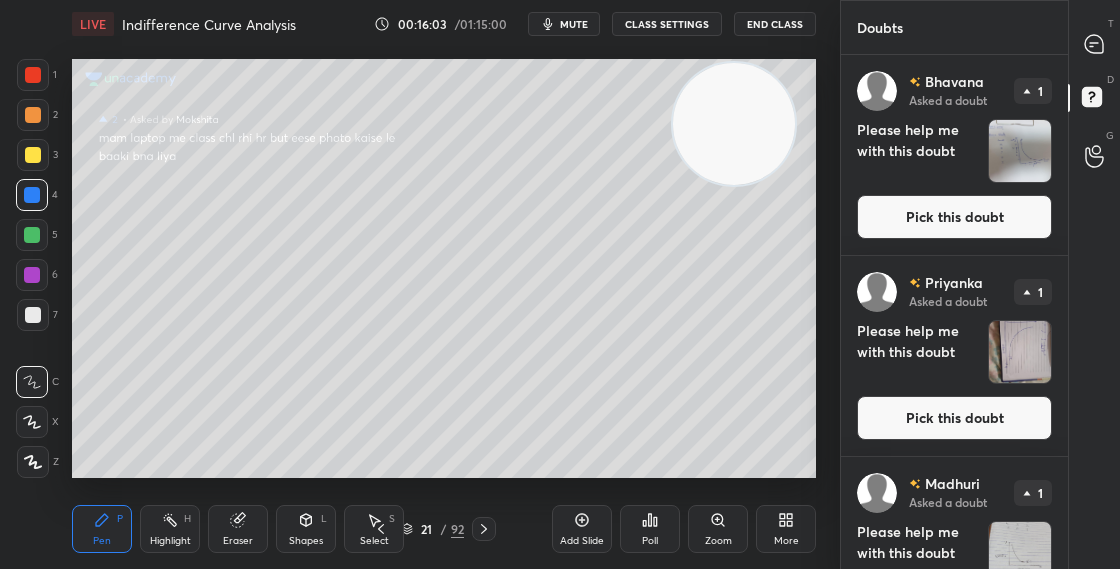 click on "Pick this doubt" at bounding box center (954, 217) 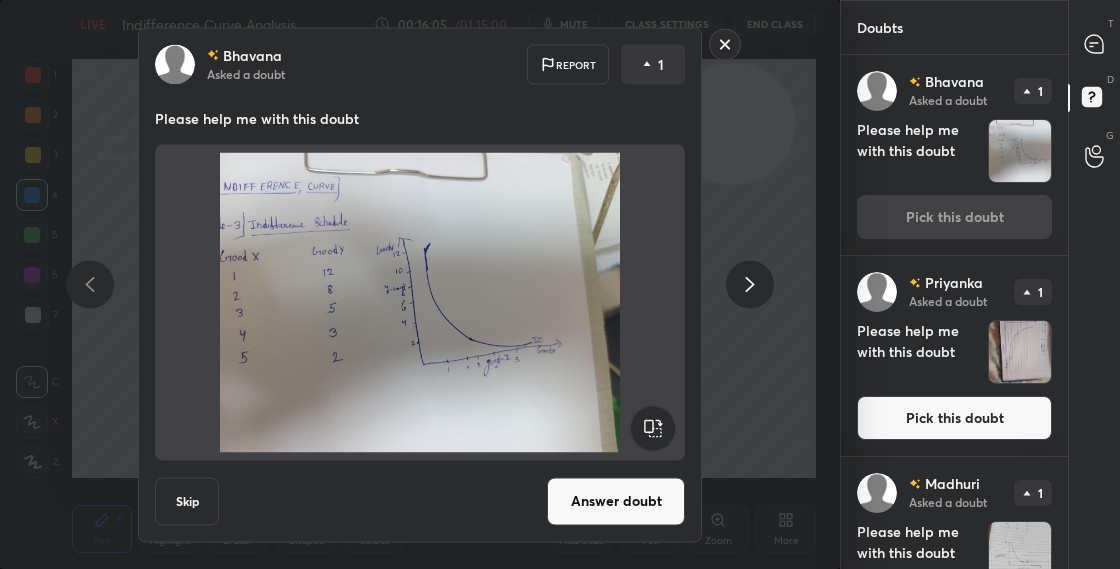 click on "Answer doubt" at bounding box center [616, 501] 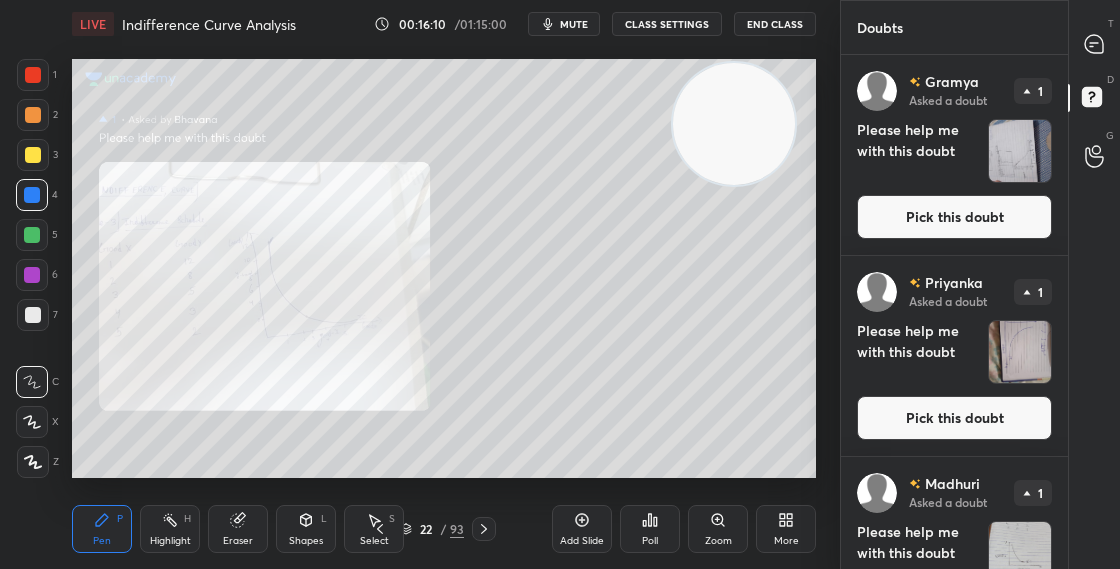 click on "Pick this doubt" at bounding box center [954, 217] 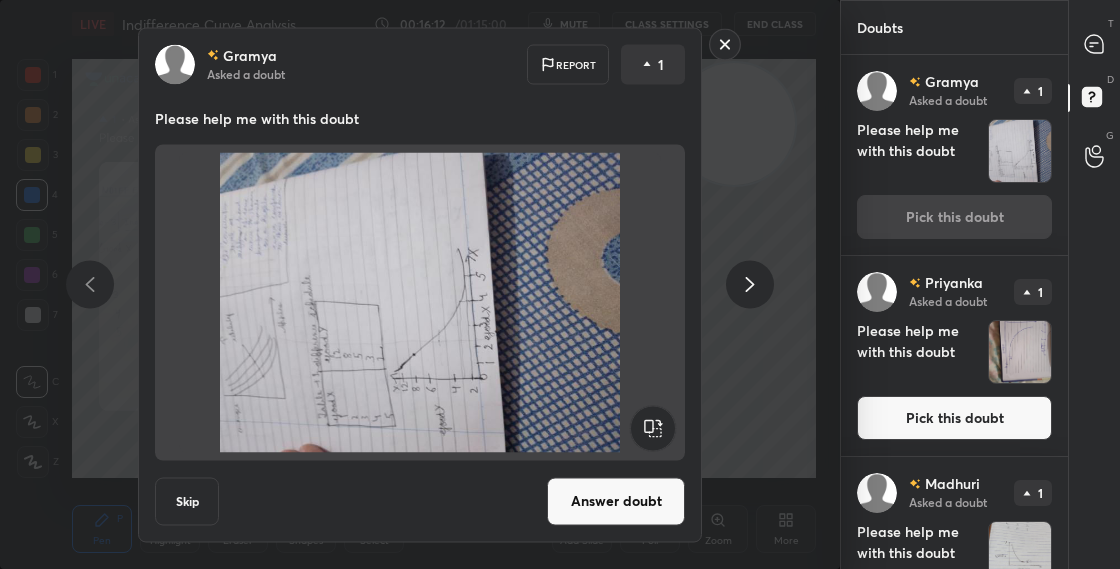 click 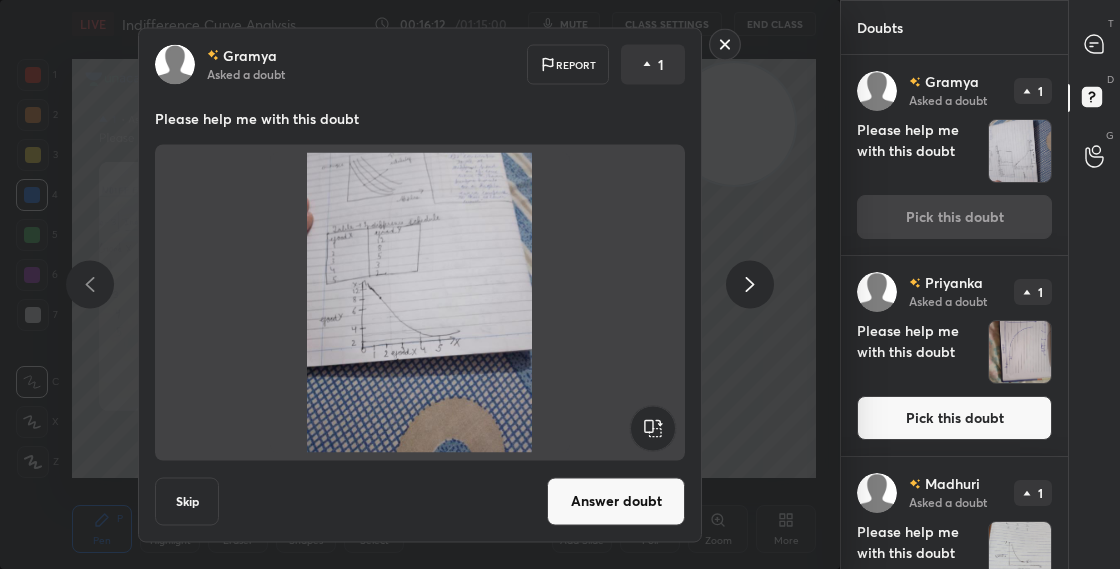 click on "Answer doubt" at bounding box center [616, 501] 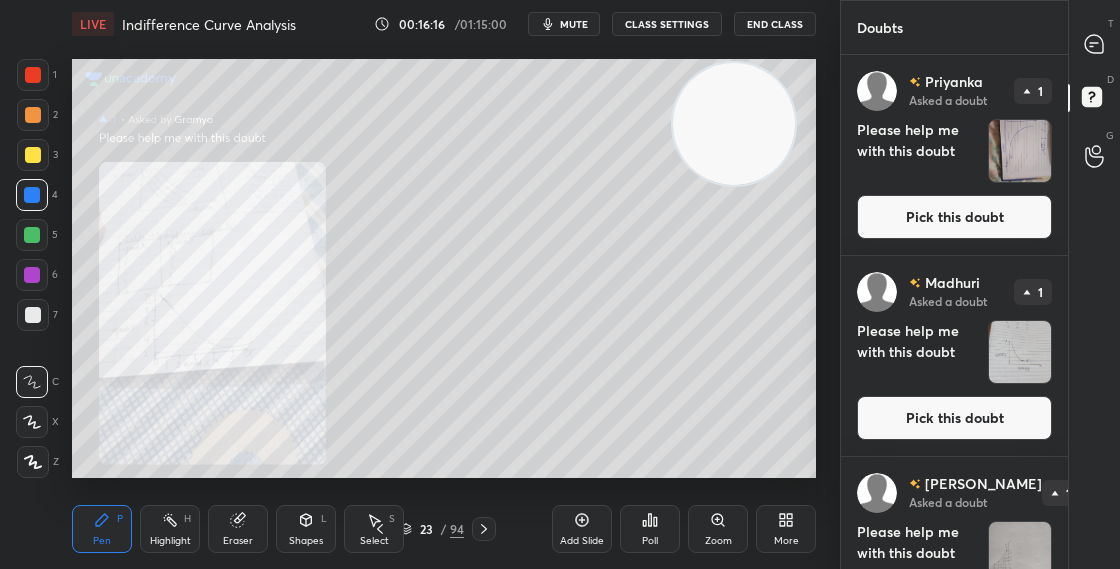 click on "Pick this doubt" at bounding box center (954, 217) 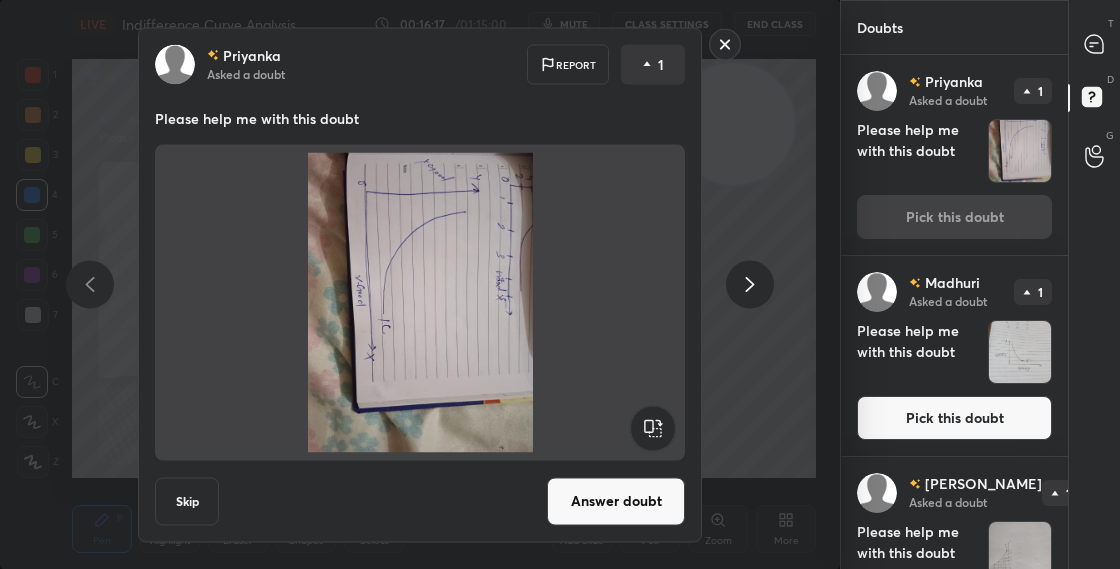 click 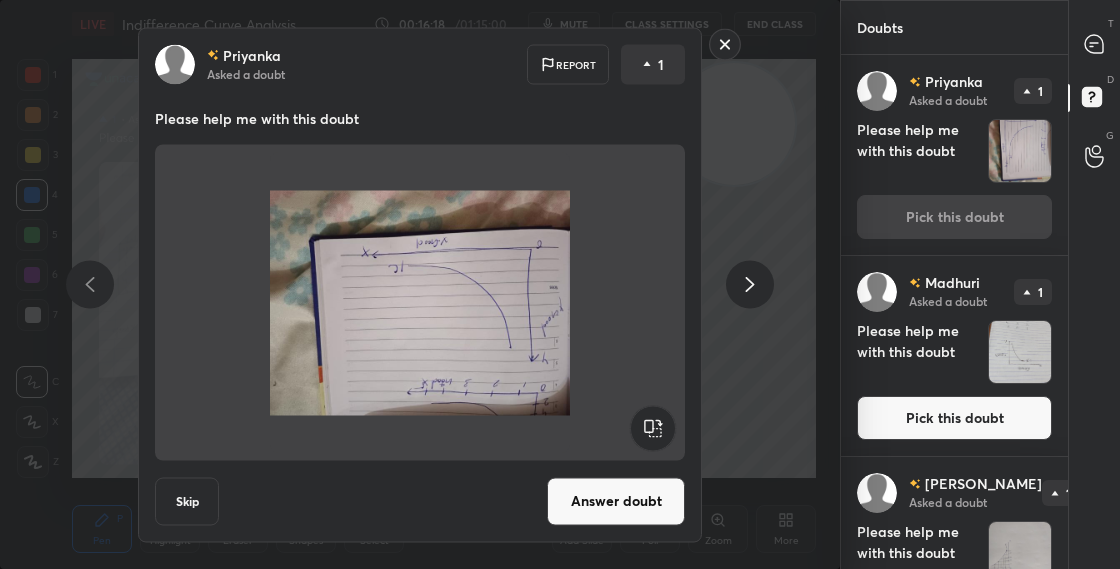 click 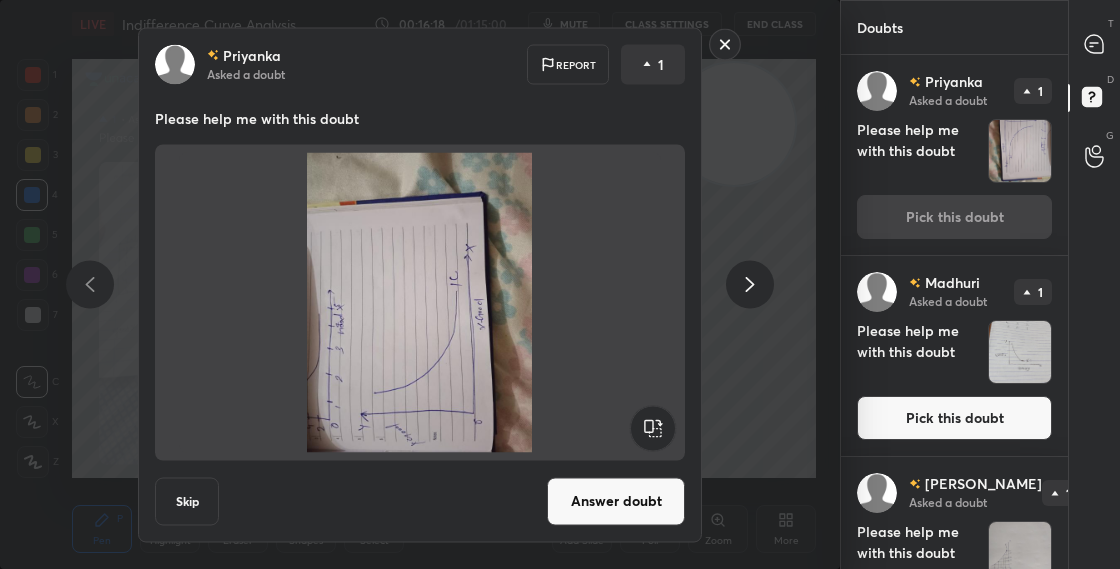 click 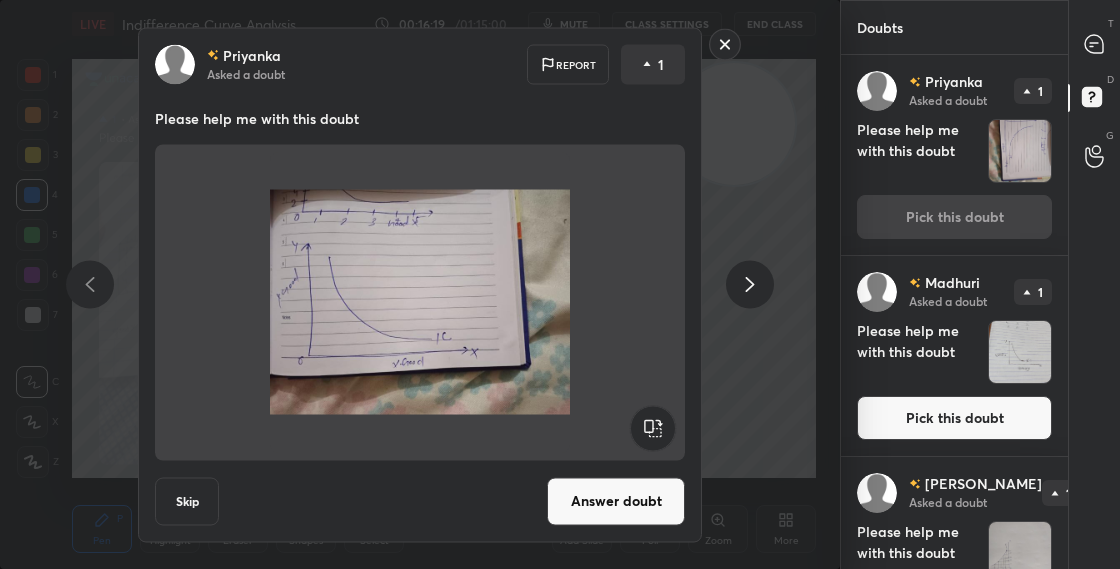 click on "Answer doubt" at bounding box center (616, 501) 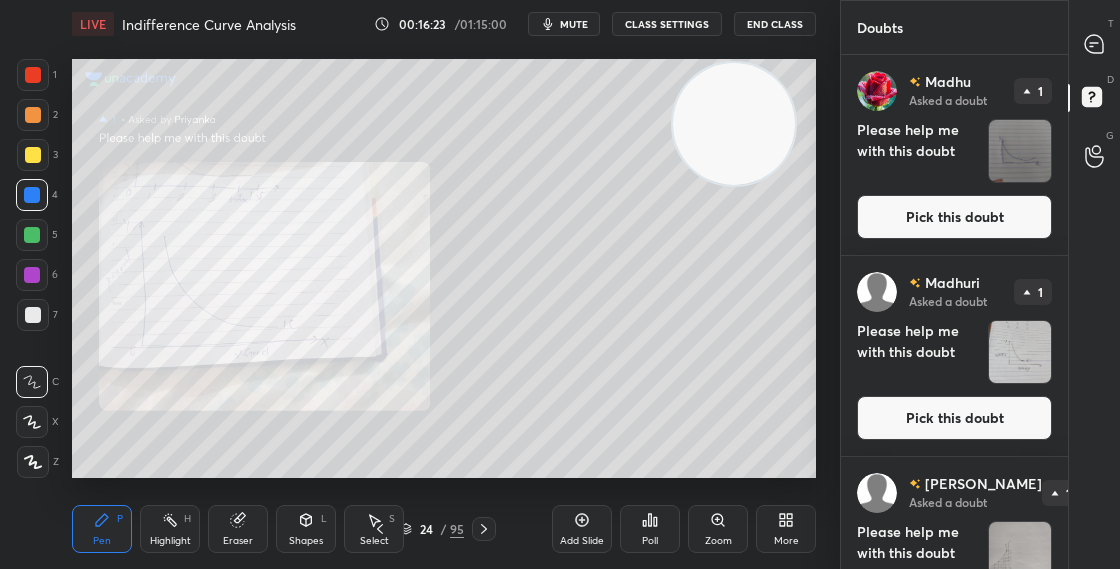 click on "Pick this doubt" at bounding box center [954, 217] 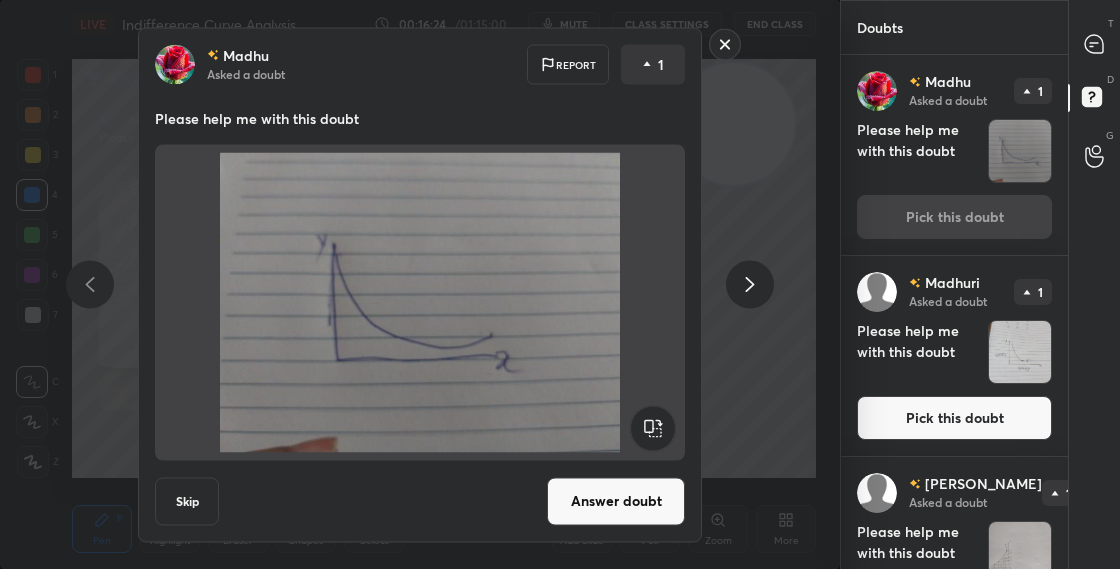 click on "Answer doubt" at bounding box center [616, 501] 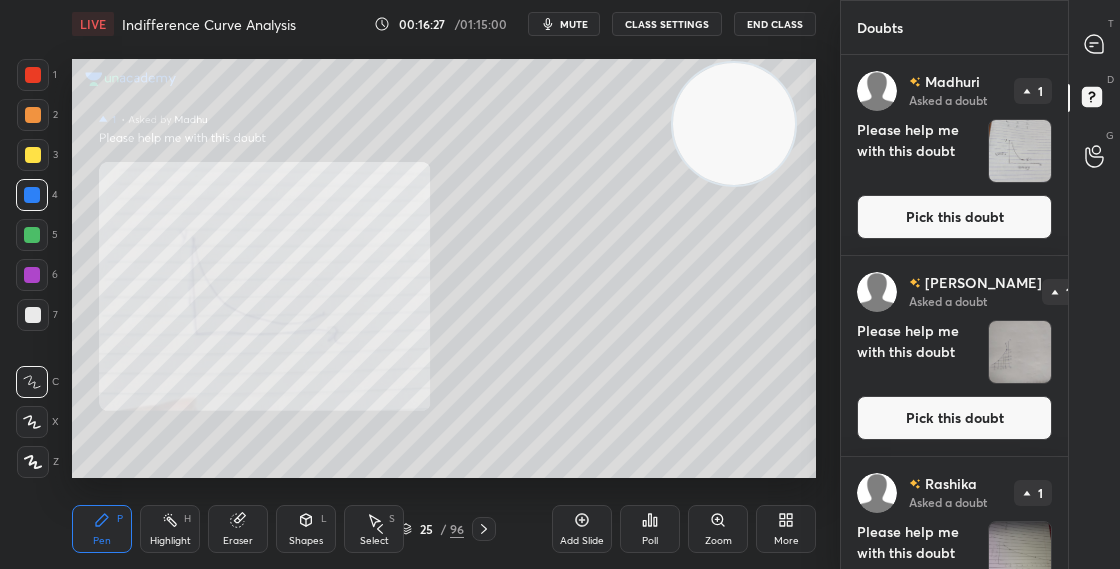 click on "Pick this doubt" at bounding box center (954, 217) 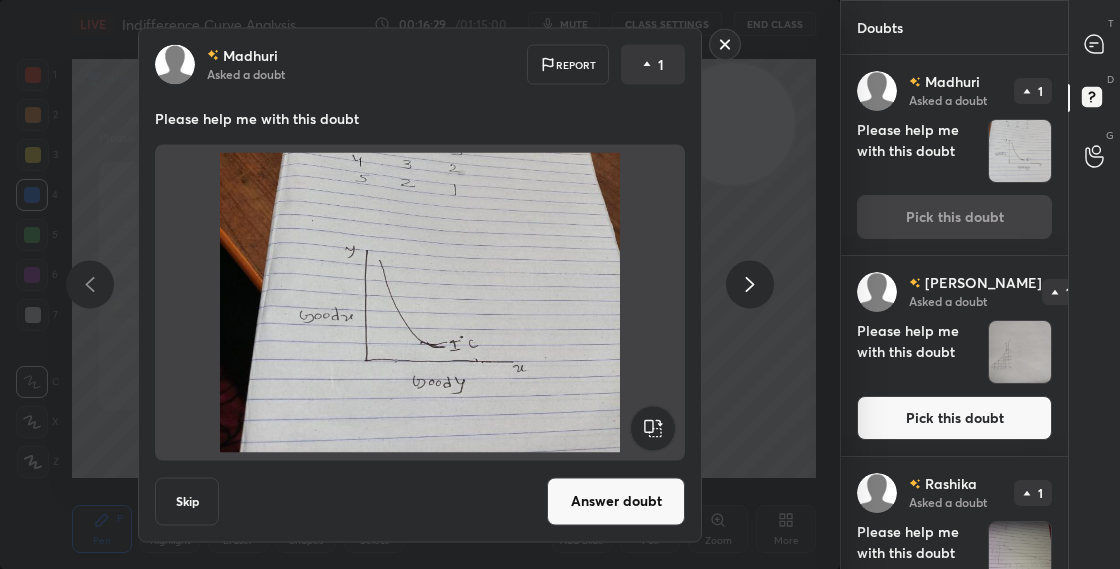 click on "Answer doubt" at bounding box center (616, 501) 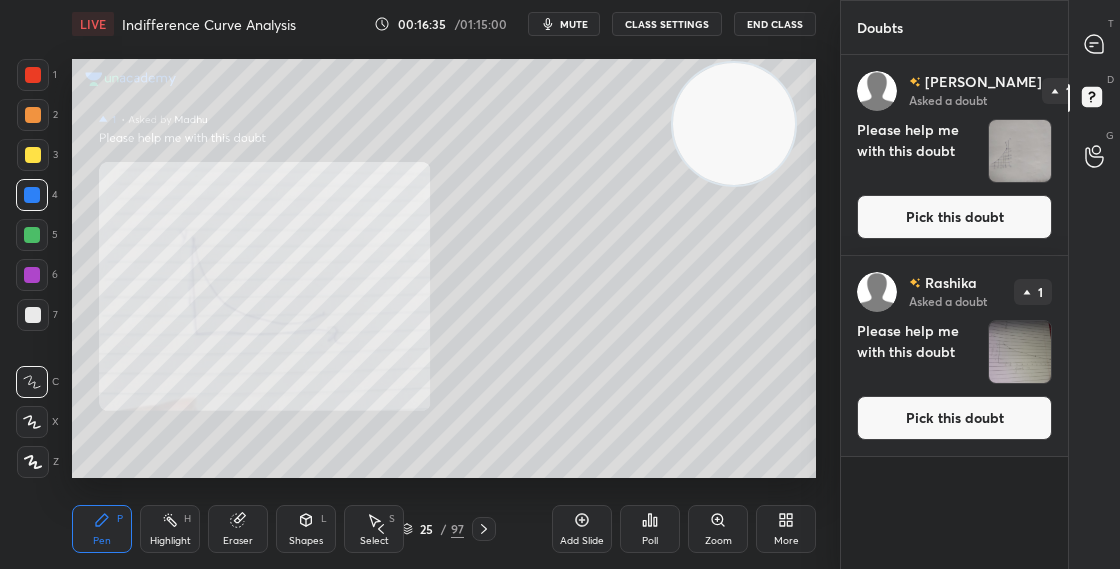 click on "Pick this doubt" at bounding box center (954, 217) 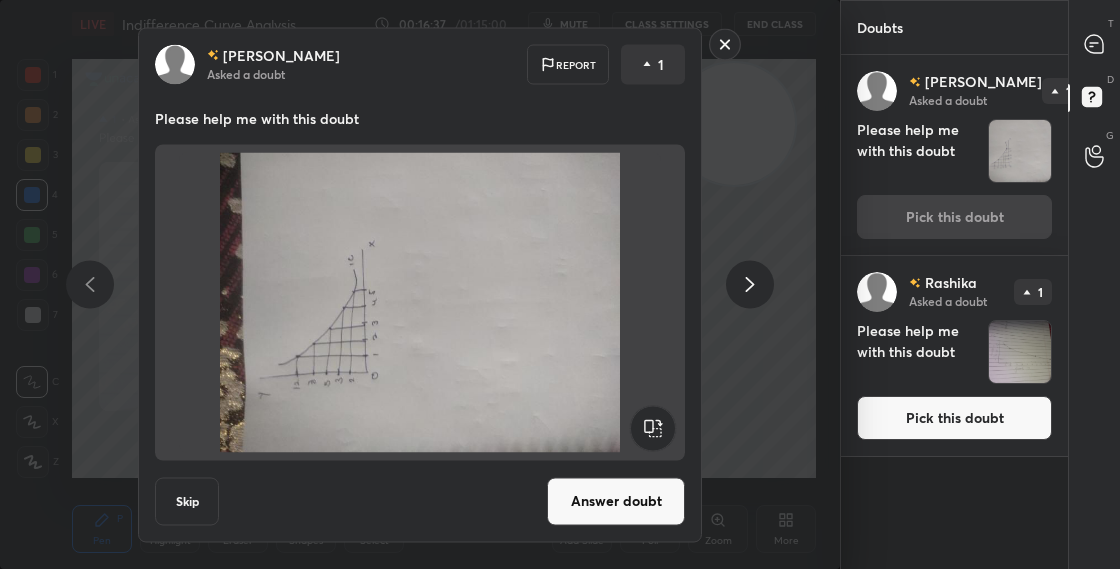 click on "Answer doubt" at bounding box center [616, 501] 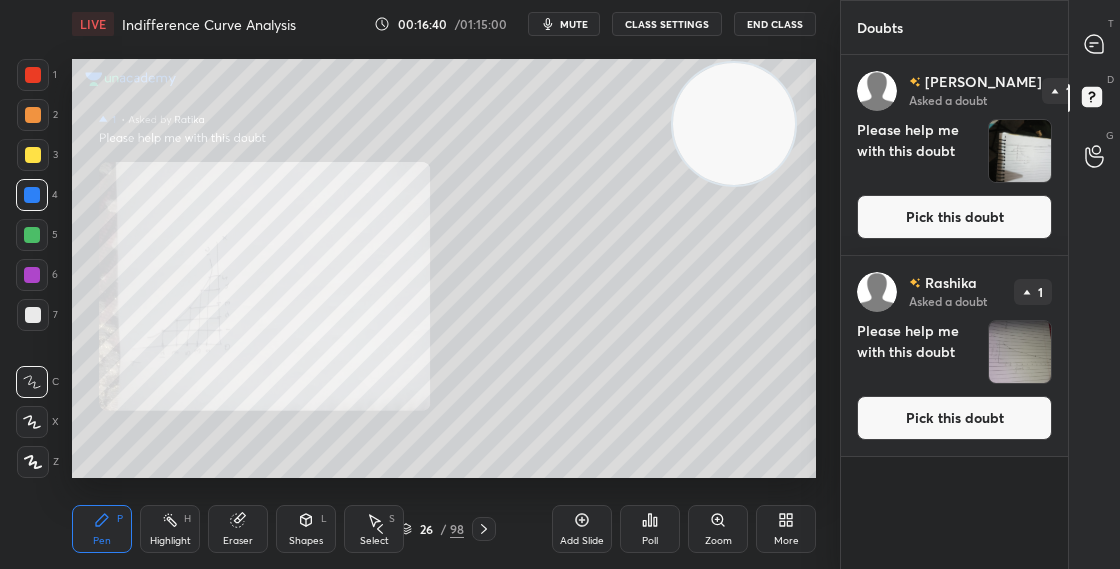 click on "Pick this doubt" at bounding box center (954, 217) 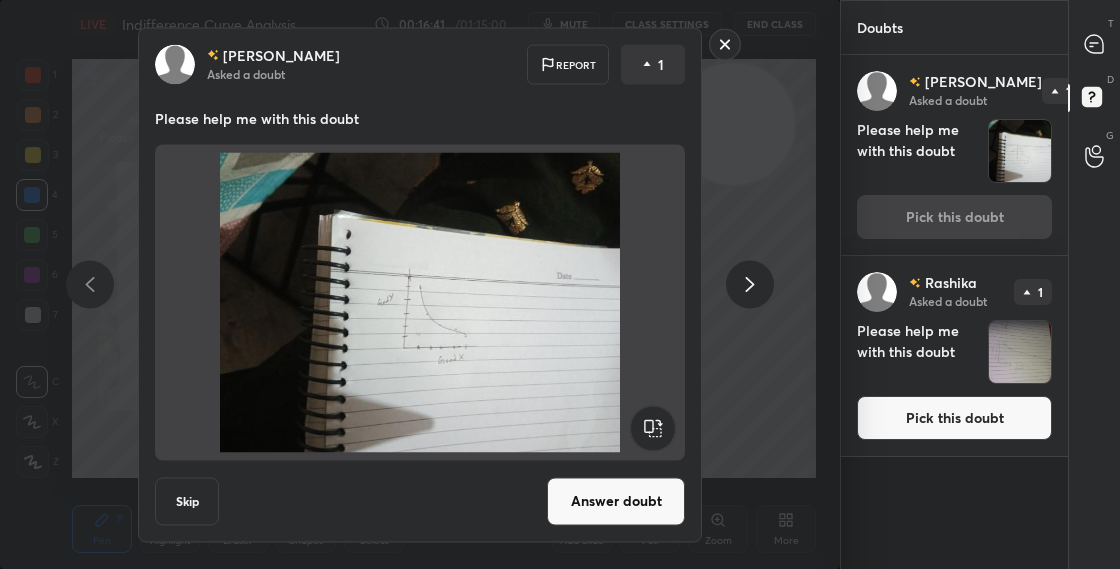 click on "Answer doubt" at bounding box center [616, 501] 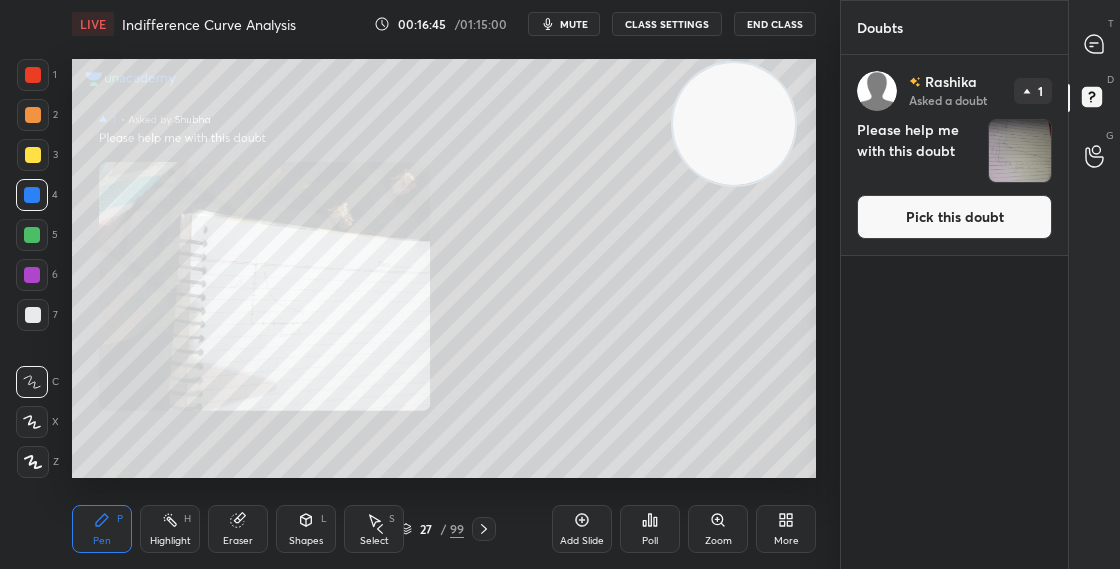 click on "Pick this doubt" at bounding box center [954, 217] 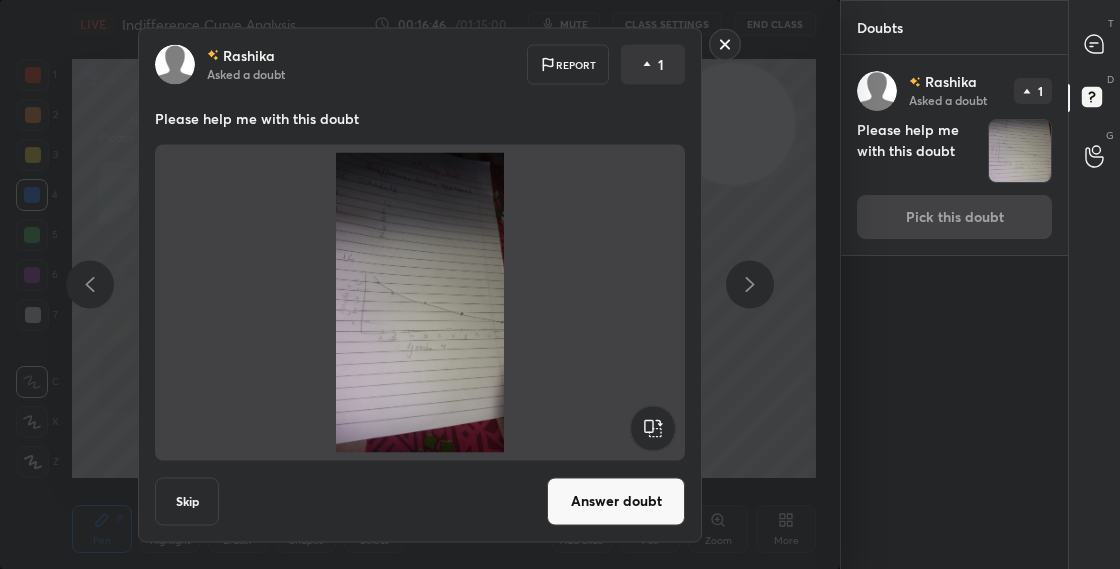 click 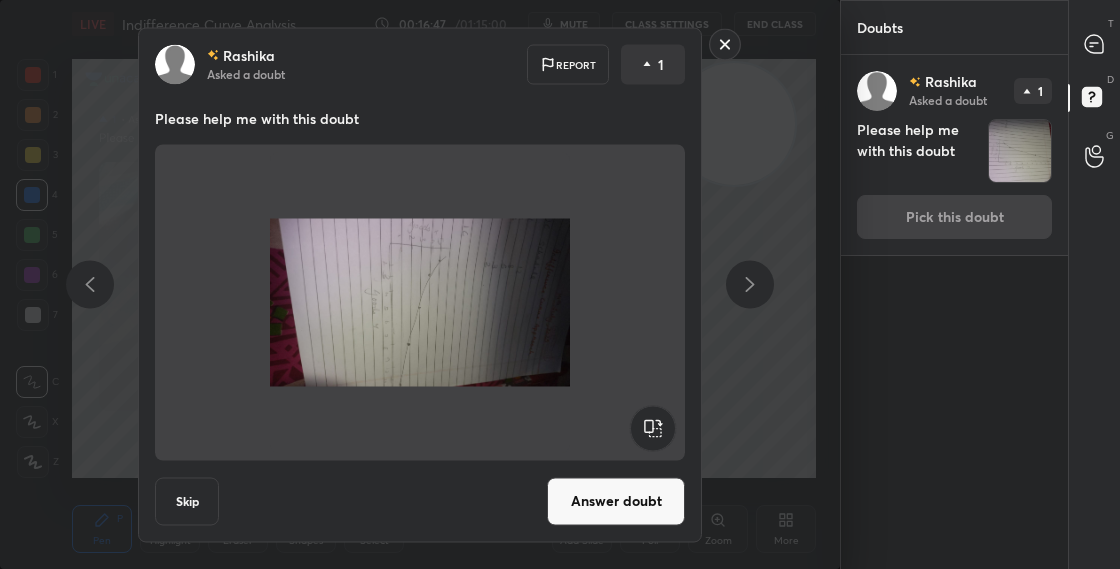 click 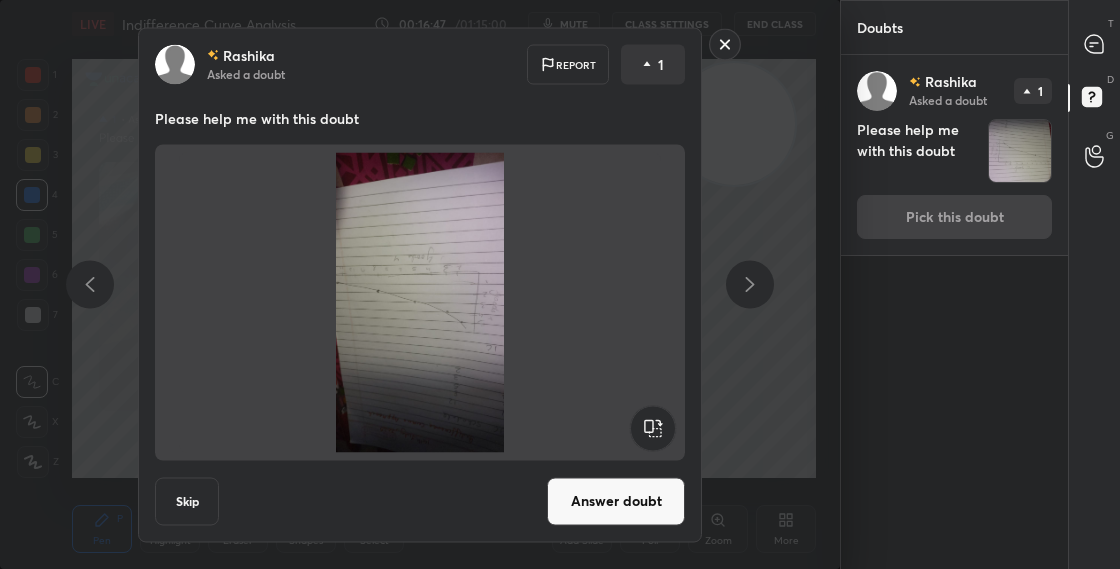 click 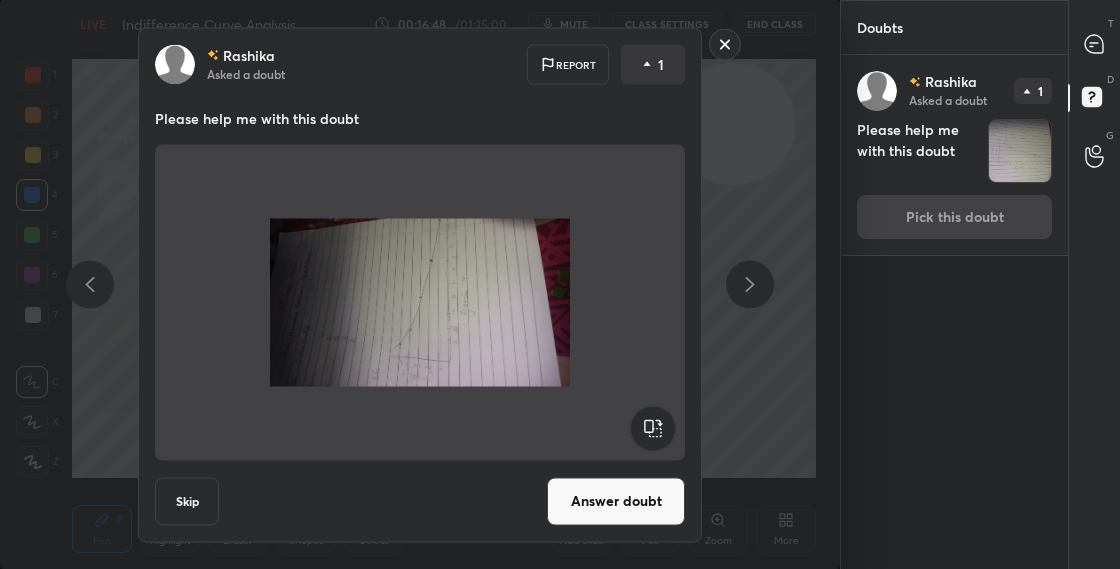 click 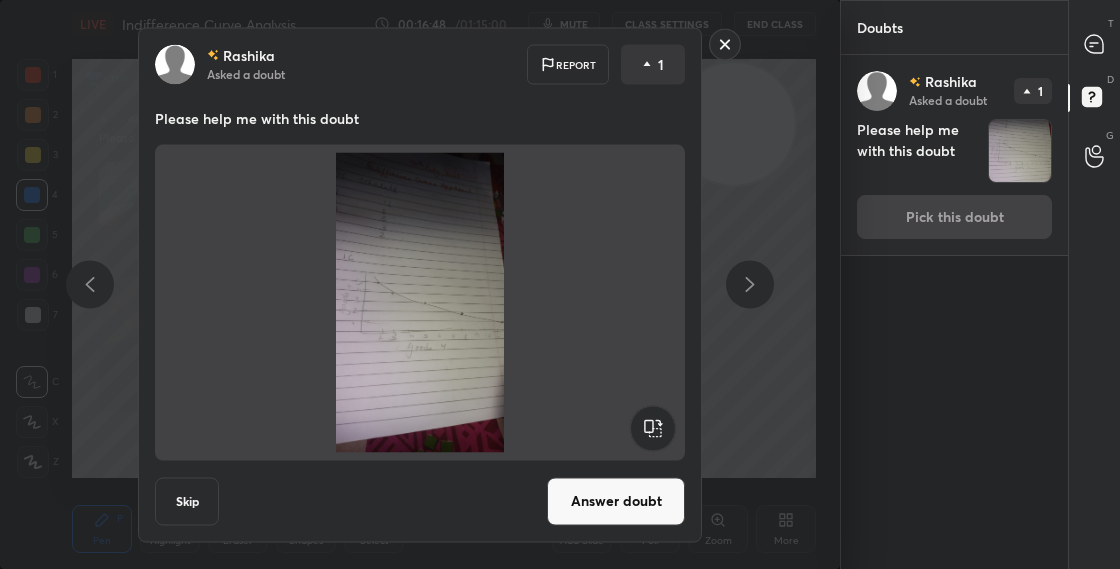 click on "Answer doubt" at bounding box center (616, 501) 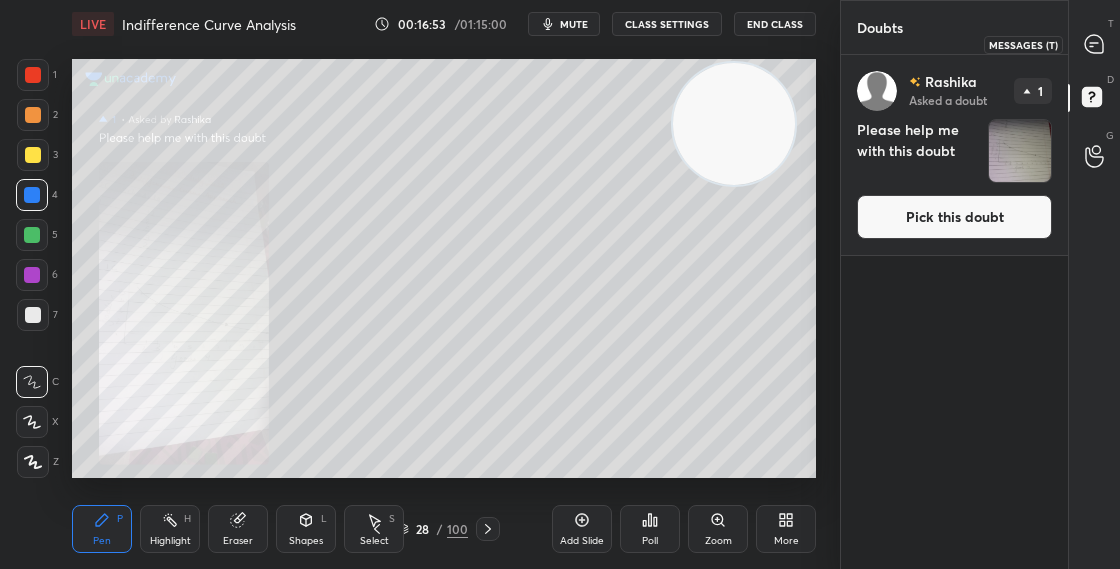 click 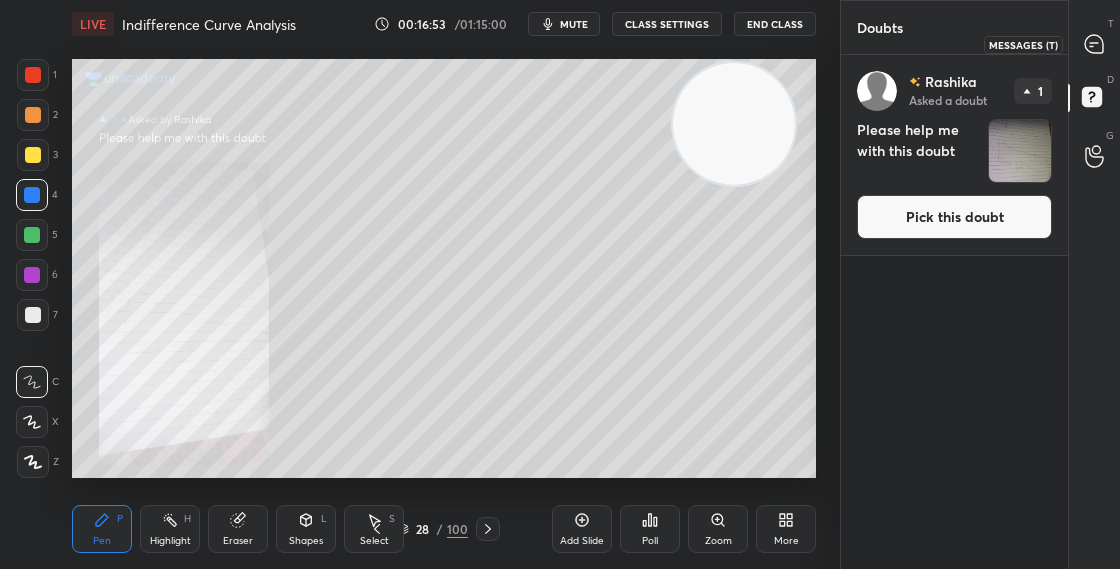 scroll, scrollTop: 452, scrollLeft: 221, axis: both 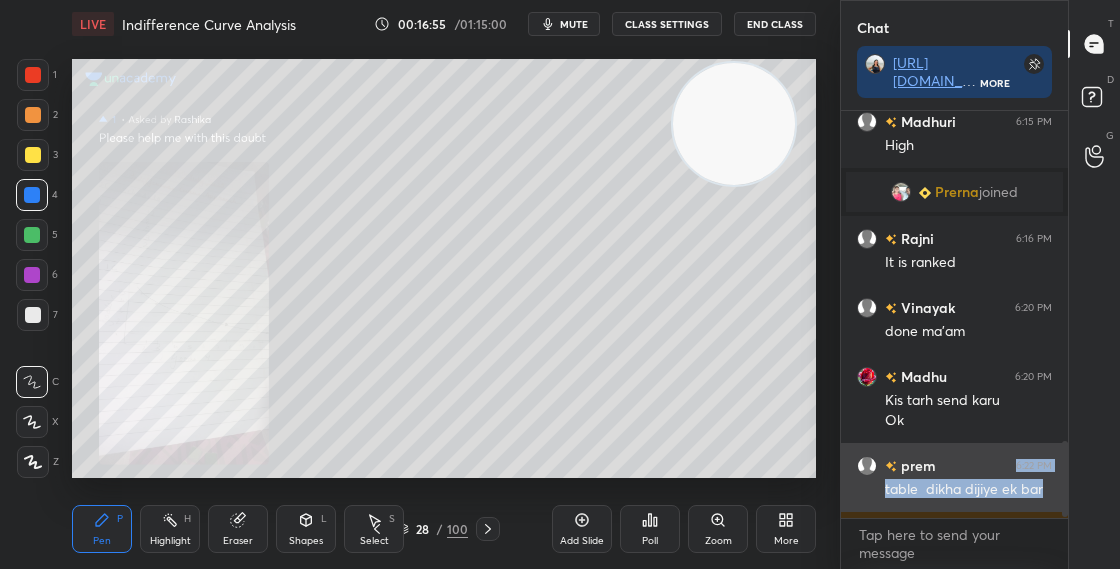 drag, startPoint x: 1055, startPoint y: 457, endPoint x: 1053, endPoint y: 484, distance: 27.073973 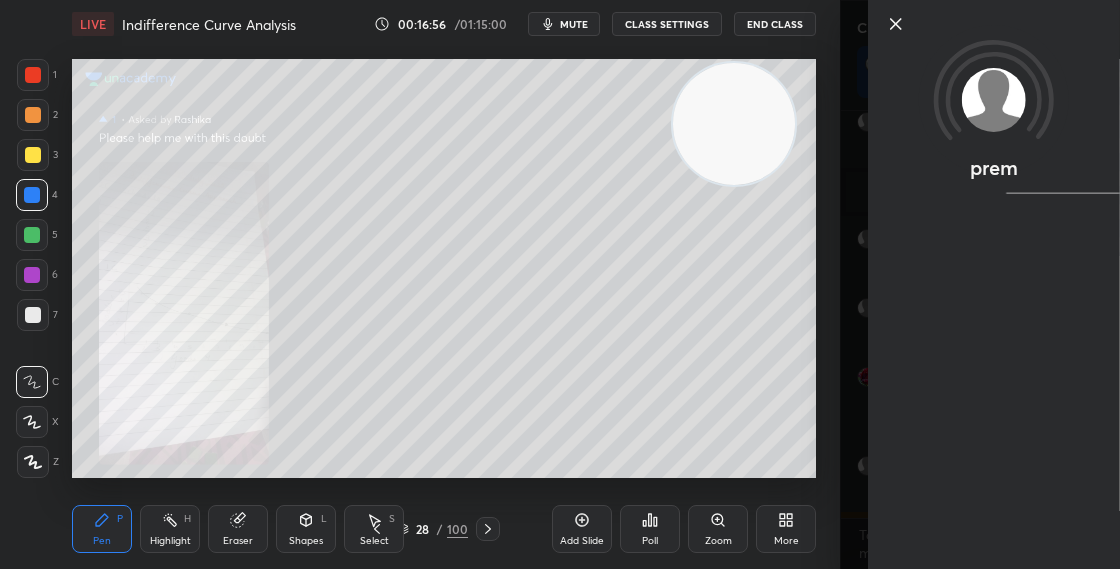 click 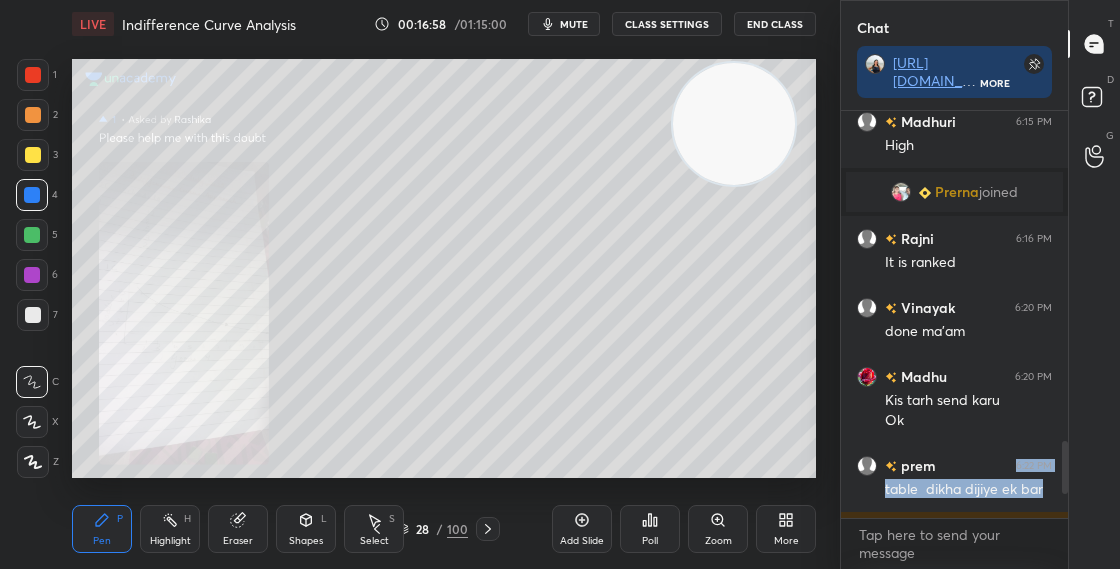 click on "28 / 100" at bounding box center (432, 529) 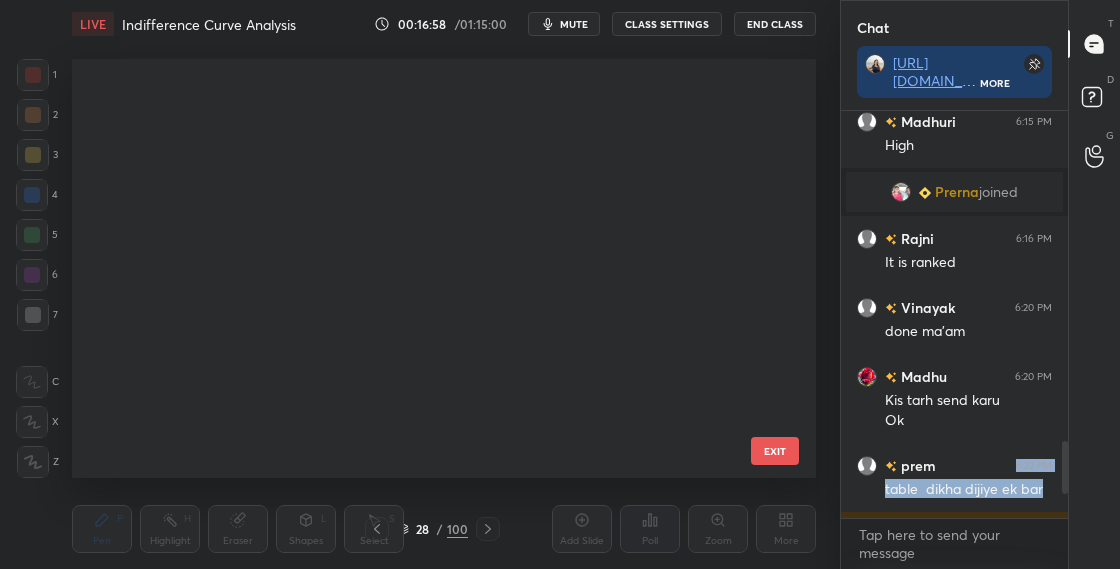 scroll, scrollTop: 826, scrollLeft: 0, axis: vertical 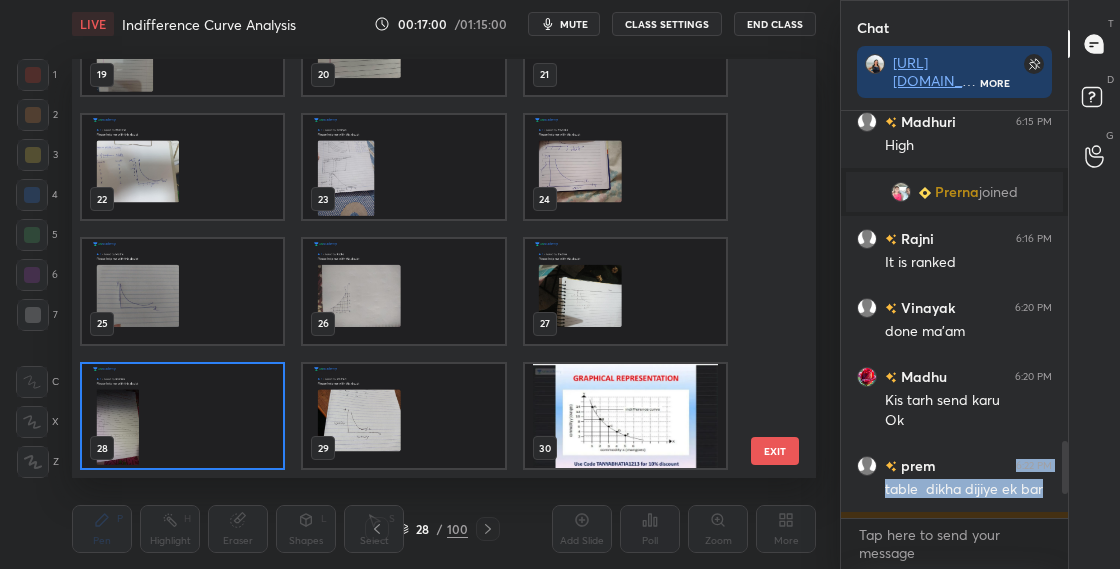 click at bounding box center [182, 291] 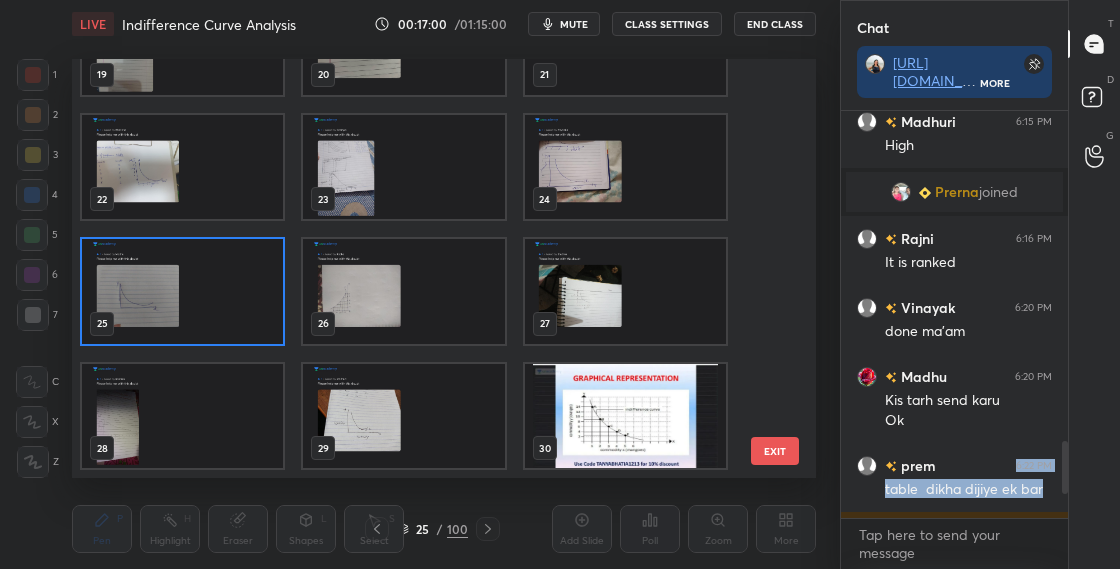 click at bounding box center (182, 291) 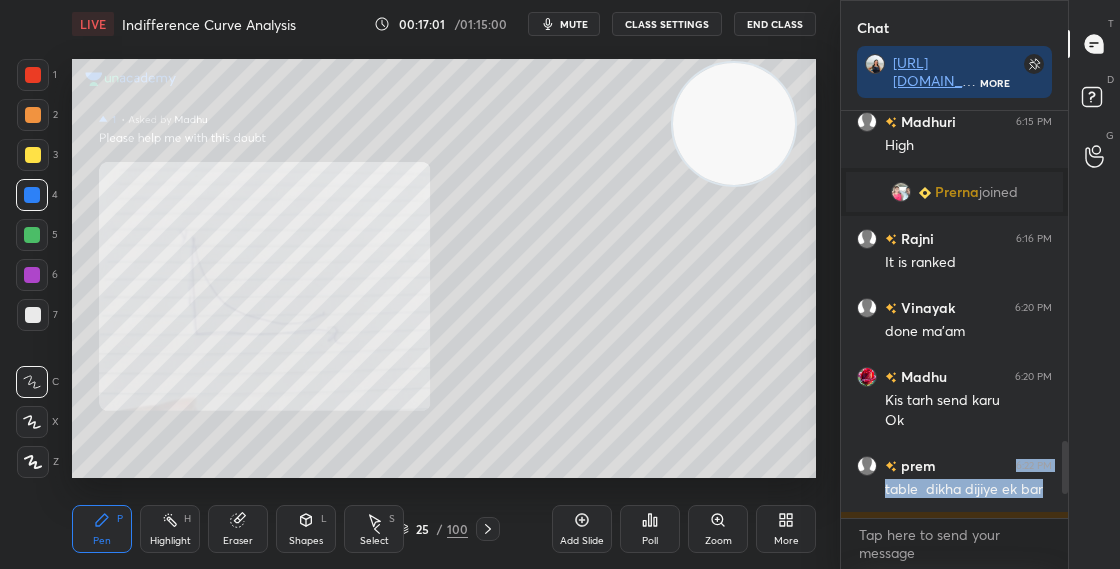 scroll, scrollTop: 0, scrollLeft: 0, axis: both 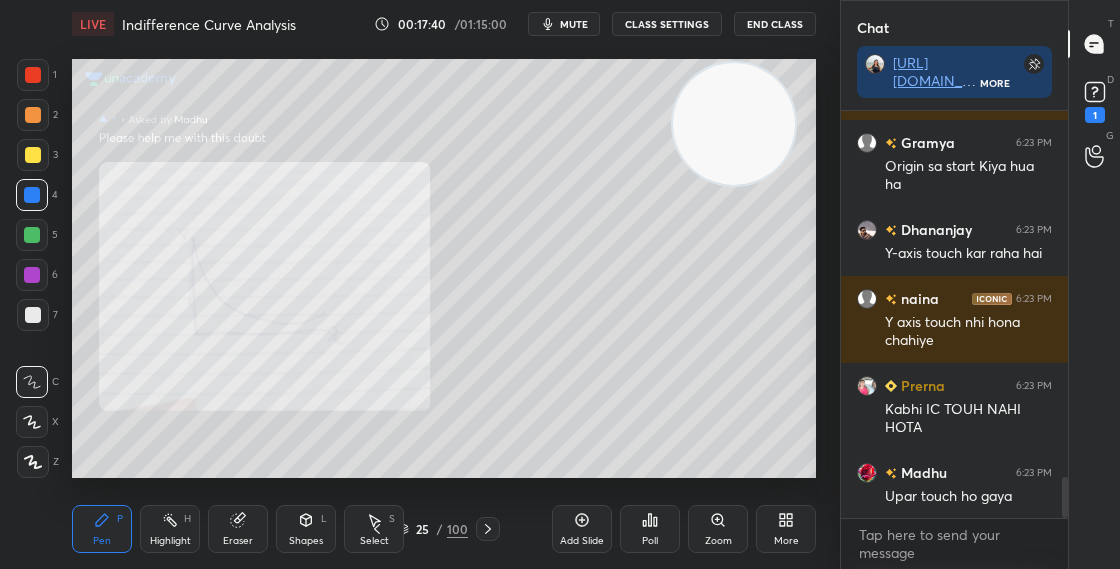 click on "25" at bounding box center (423, 529) 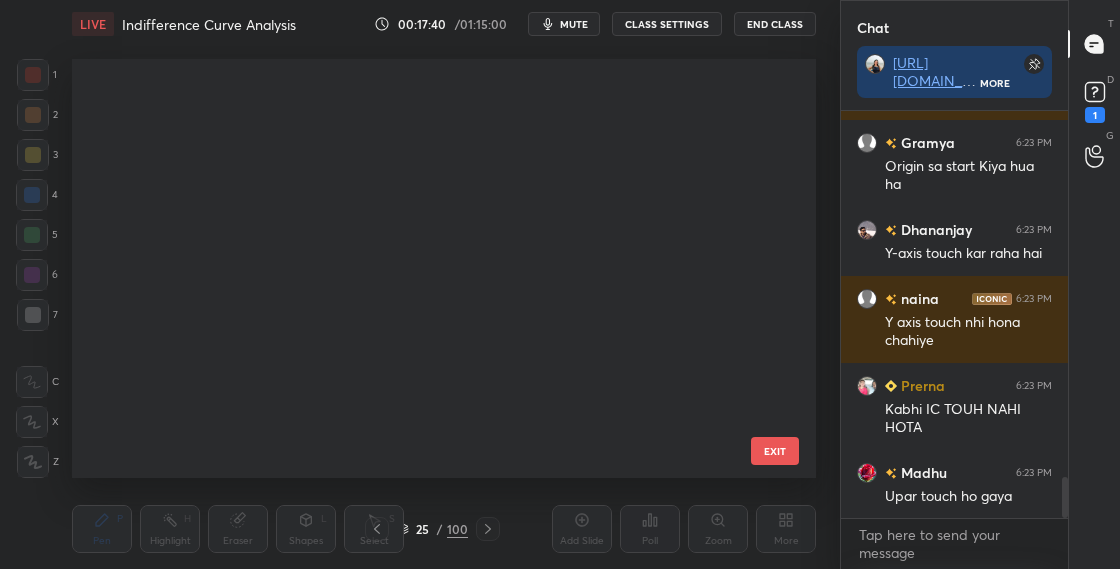 scroll, scrollTop: 701, scrollLeft: 0, axis: vertical 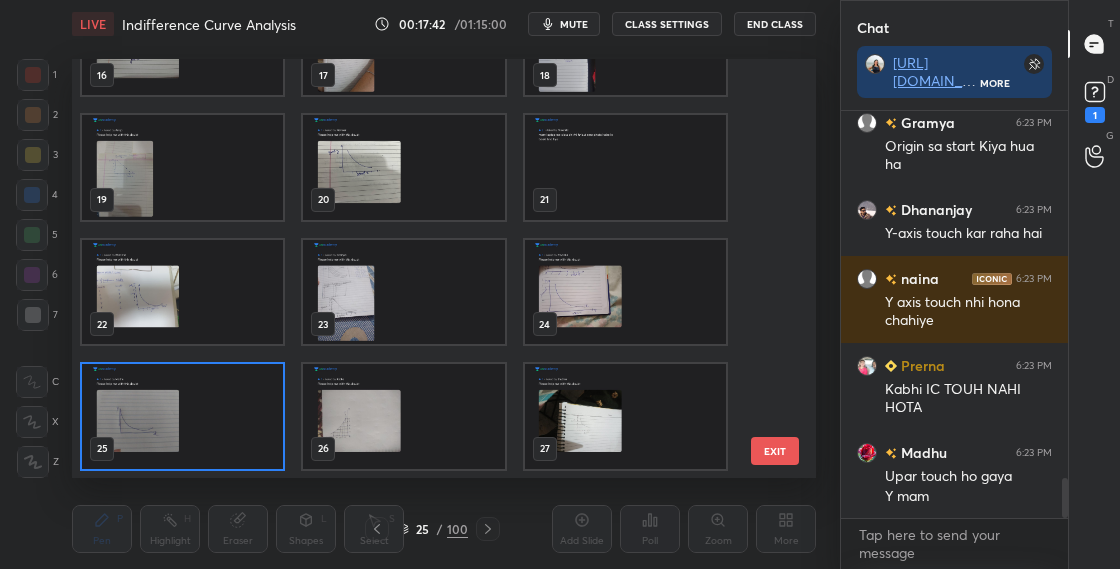 click at bounding box center [182, 416] 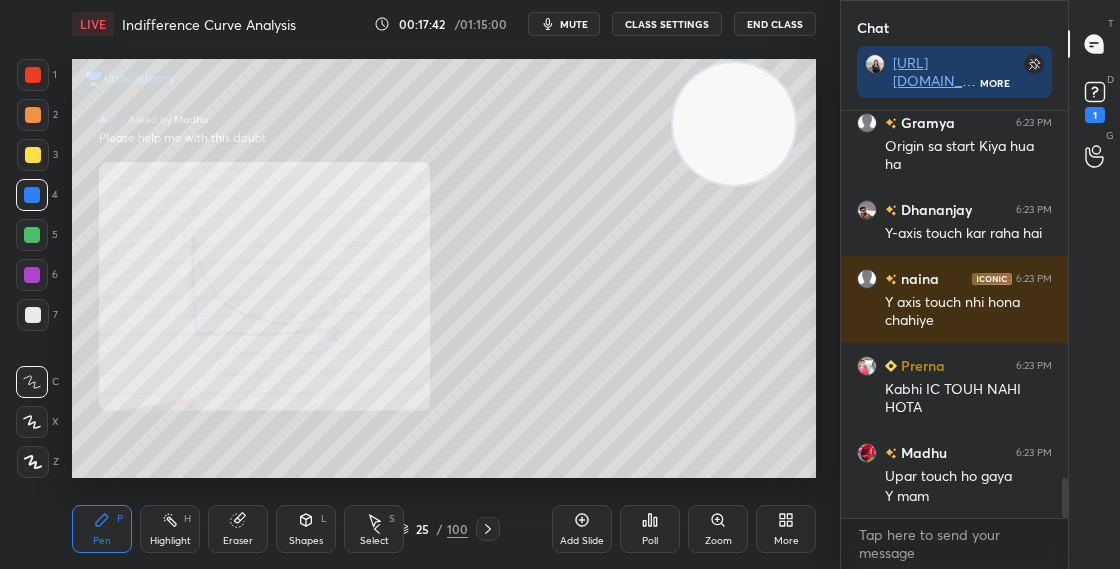 click at bounding box center [182, 416] 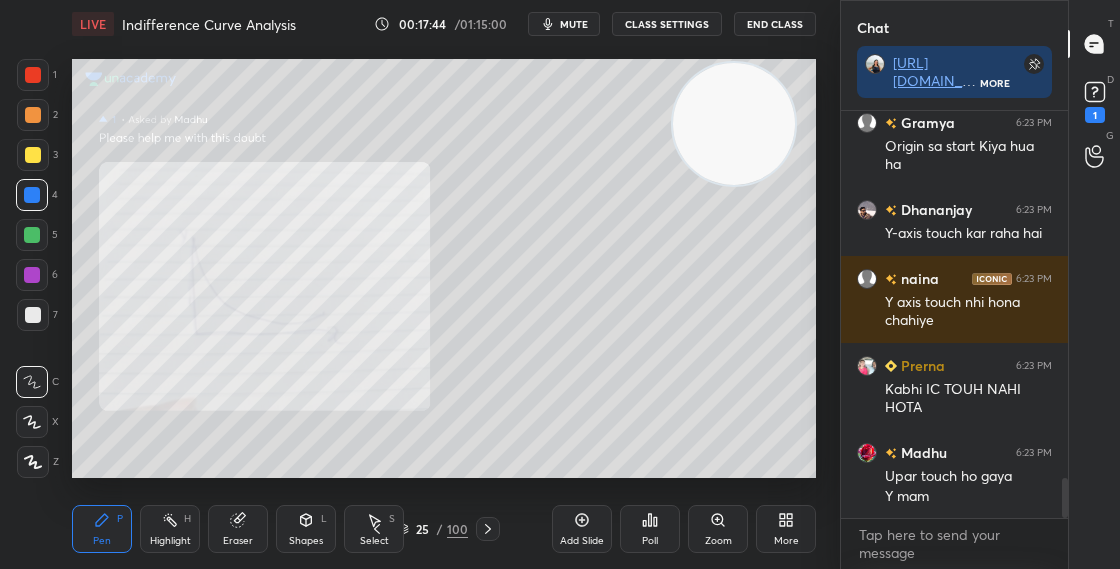 scroll, scrollTop: 3792, scrollLeft: 0, axis: vertical 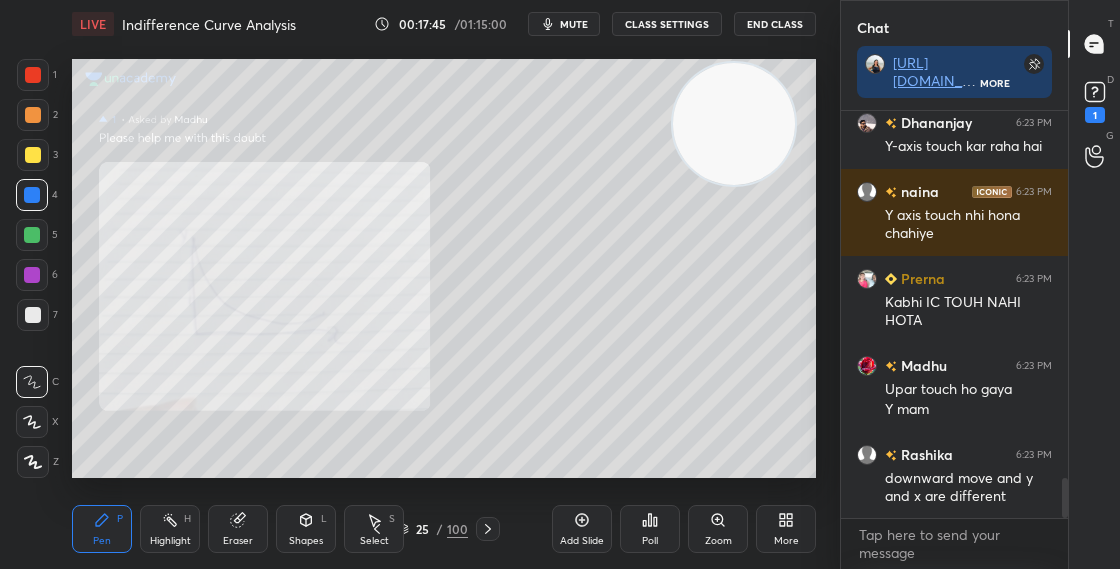 click 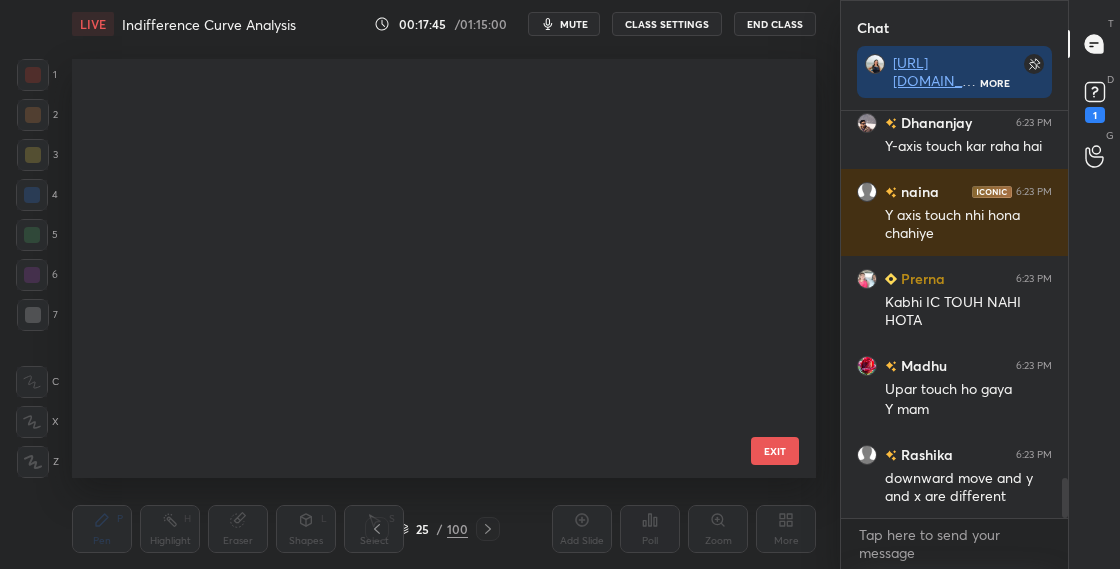 scroll, scrollTop: 701, scrollLeft: 0, axis: vertical 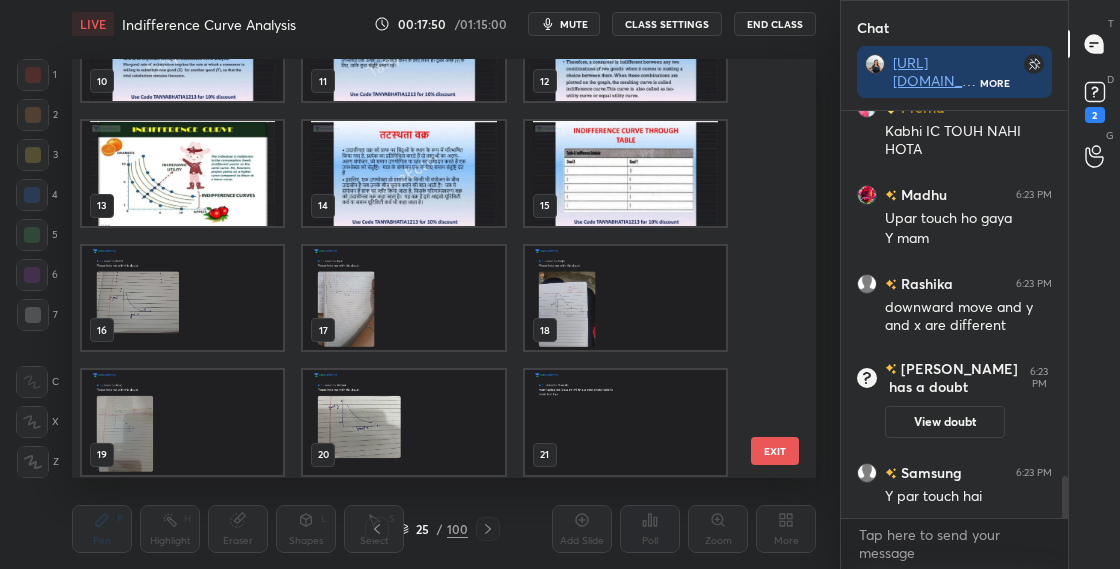 click at bounding box center (625, 173) 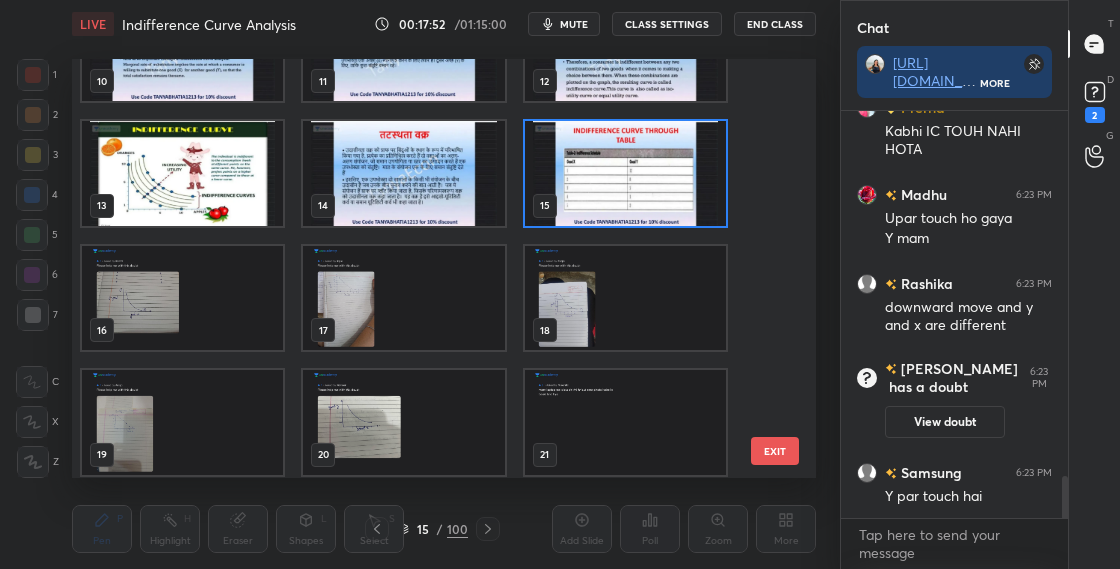 click at bounding box center (625, 173) 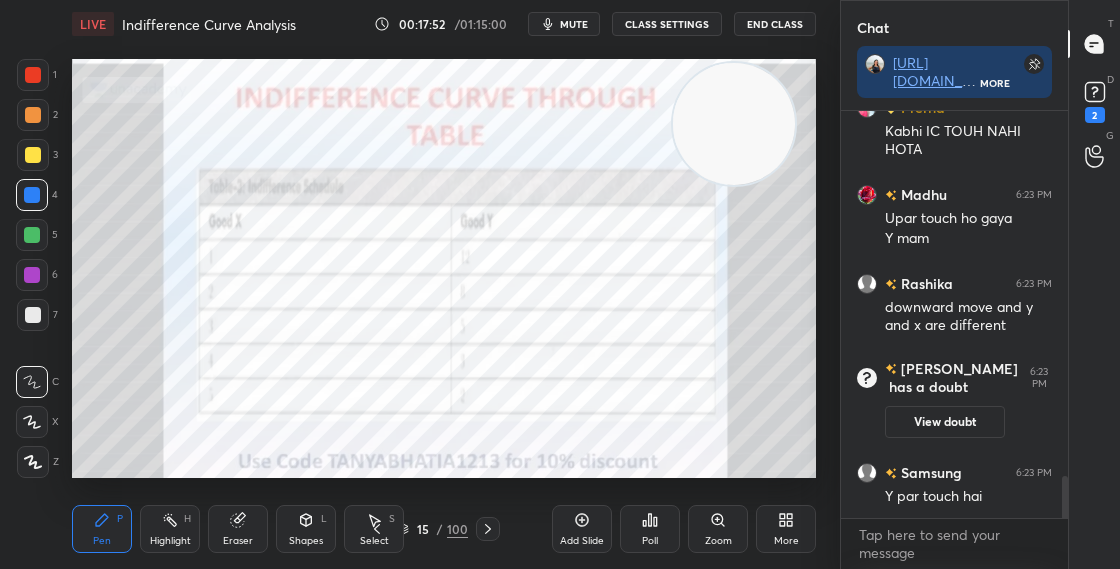 click at bounding box center (625, 173) 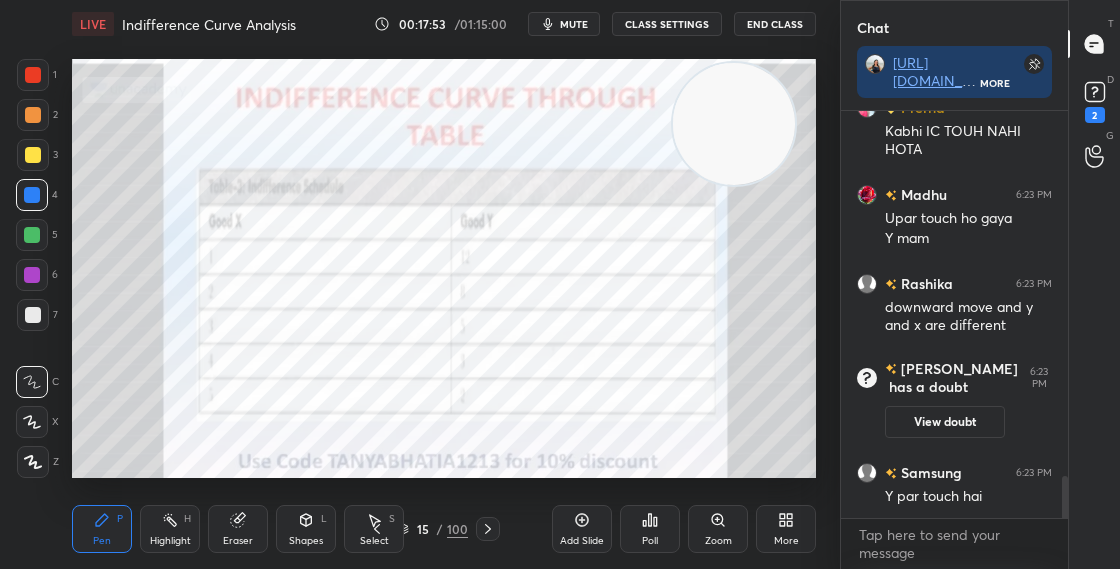 click 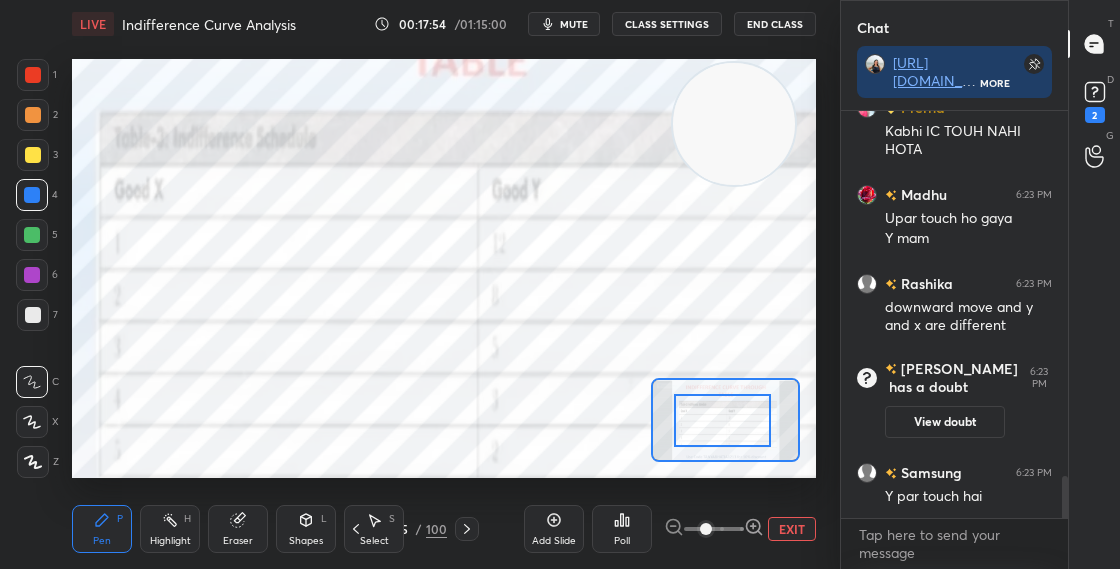 drag, startPoint x: 733, startPoint y: 429, endPoint x: 721, endPoint y: 432, distance: 12.369317 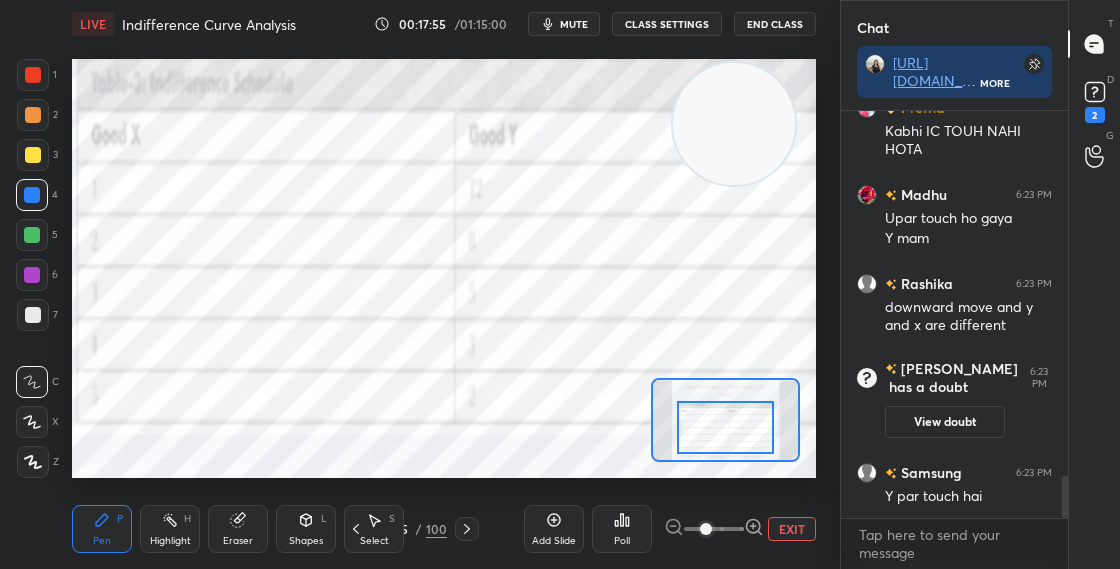 click at bounding box center [725, 427] 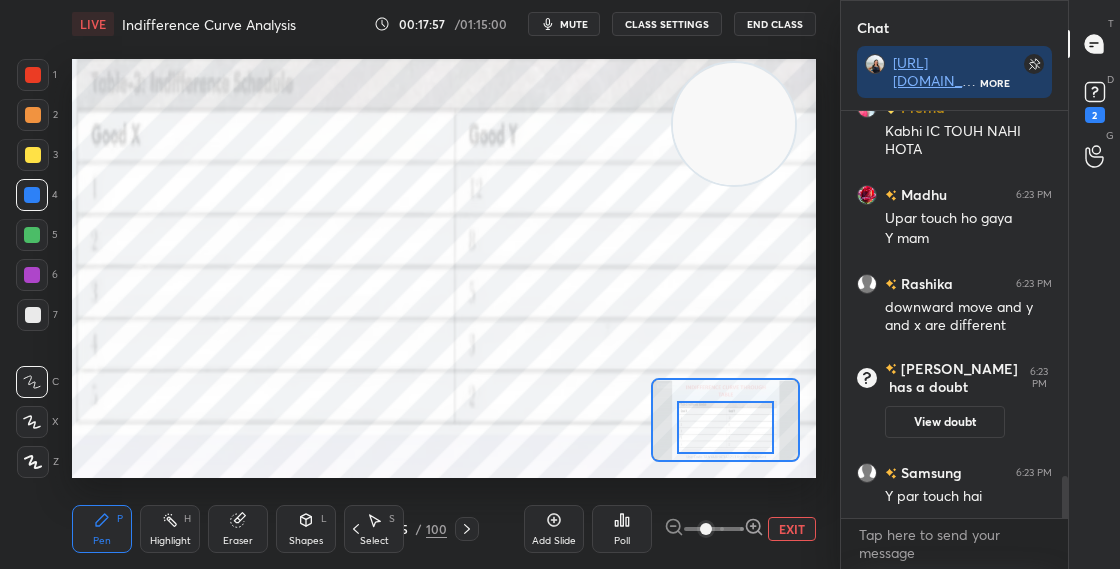 scroll, scrollTop: 3636, scrollLeft: 0, axis: vertical 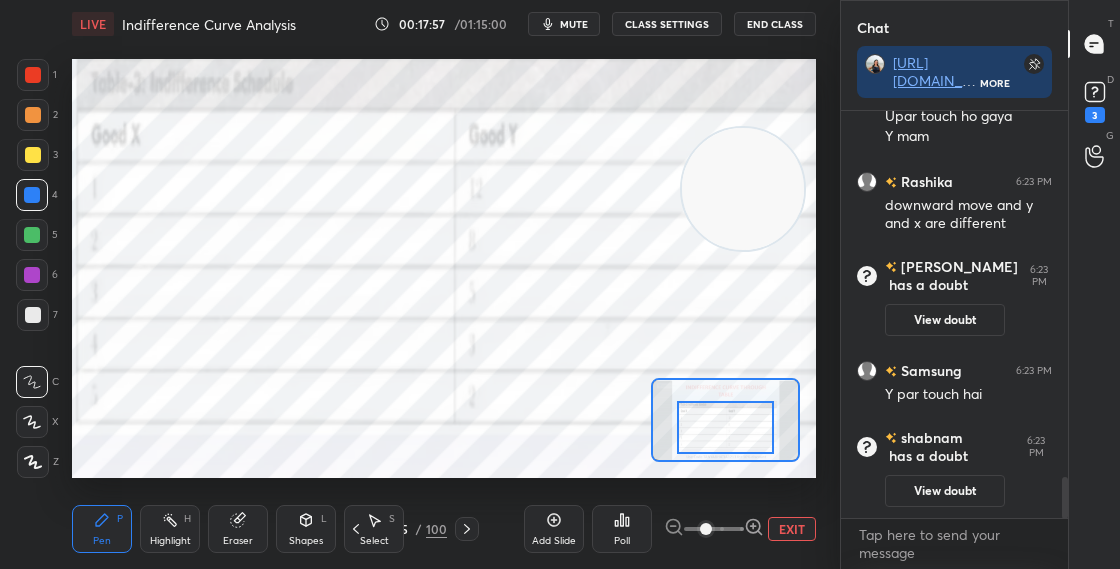 drag, startPoint x: 752, startPoint y: 186, endPoint x: 757, endPoint y: 243, distance: 57.21888 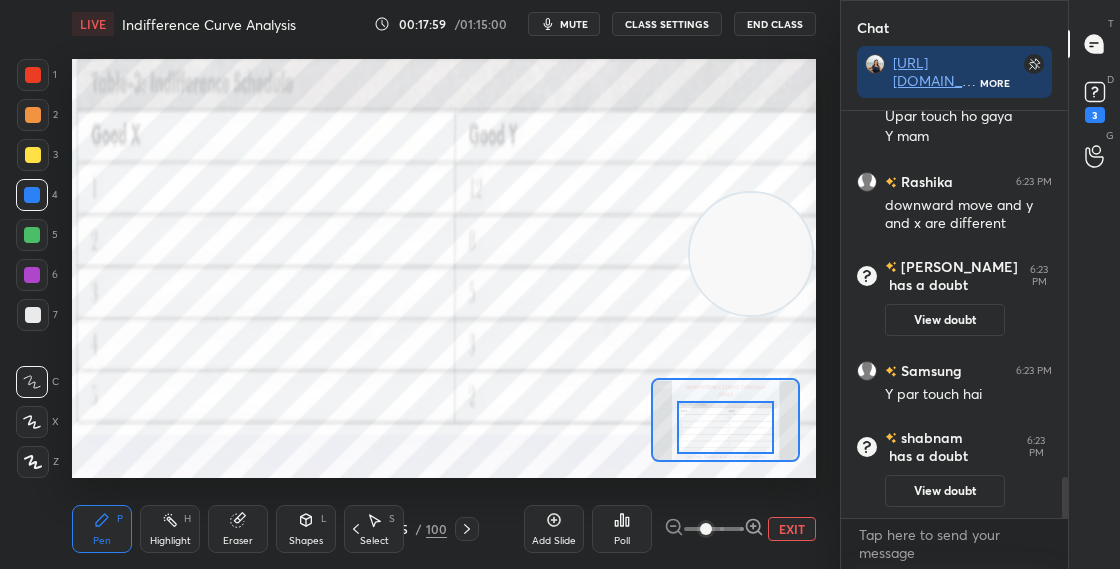 click on "15" at bounding box center [402, 529] 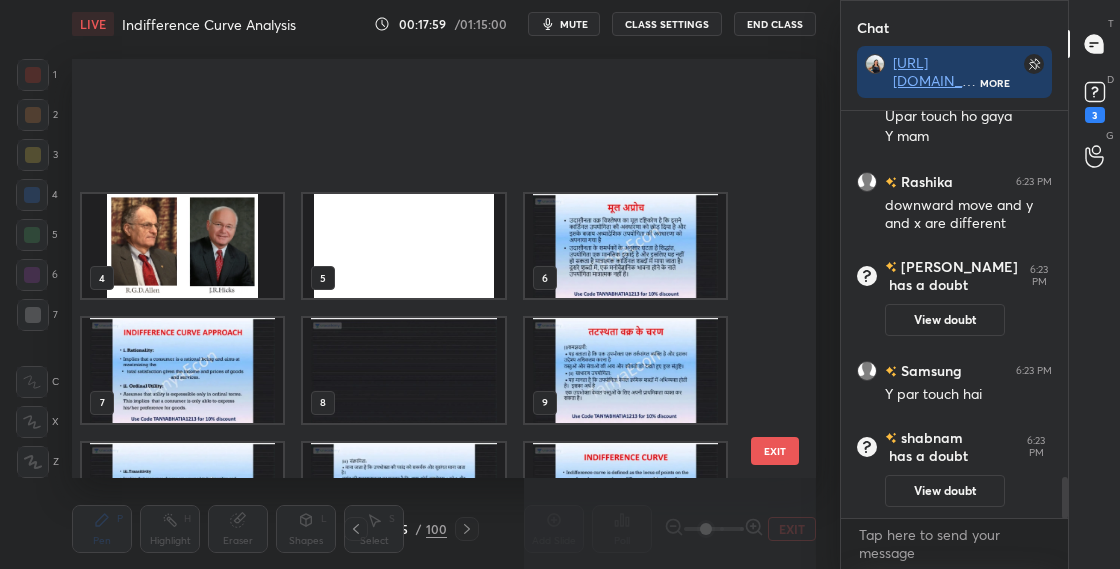 scroll, scrollTop: 203, scrollLeft: 0, axis: vertical 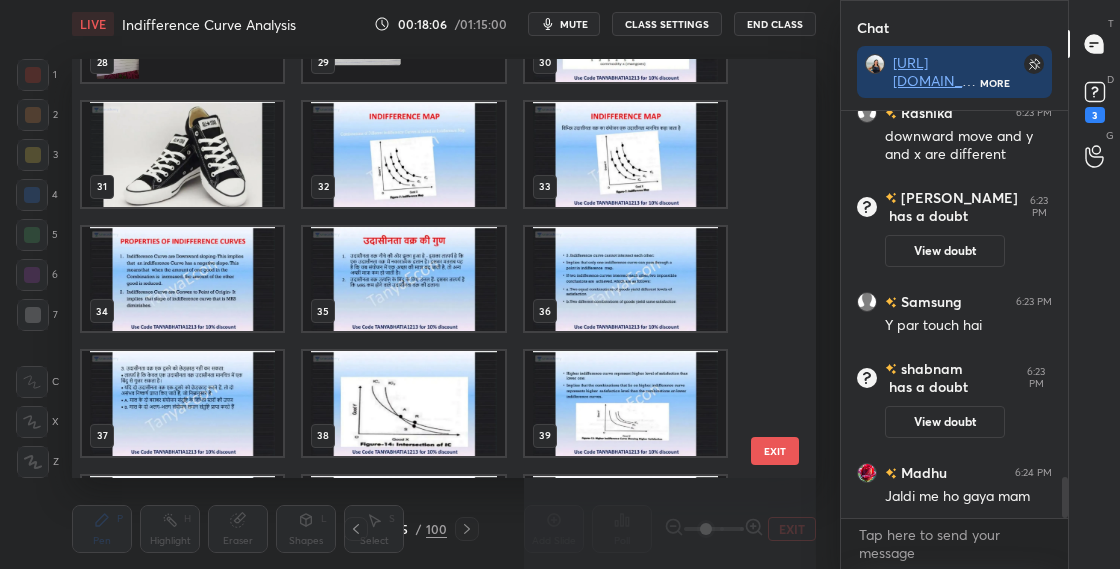 click at bounding box center (182, 279) 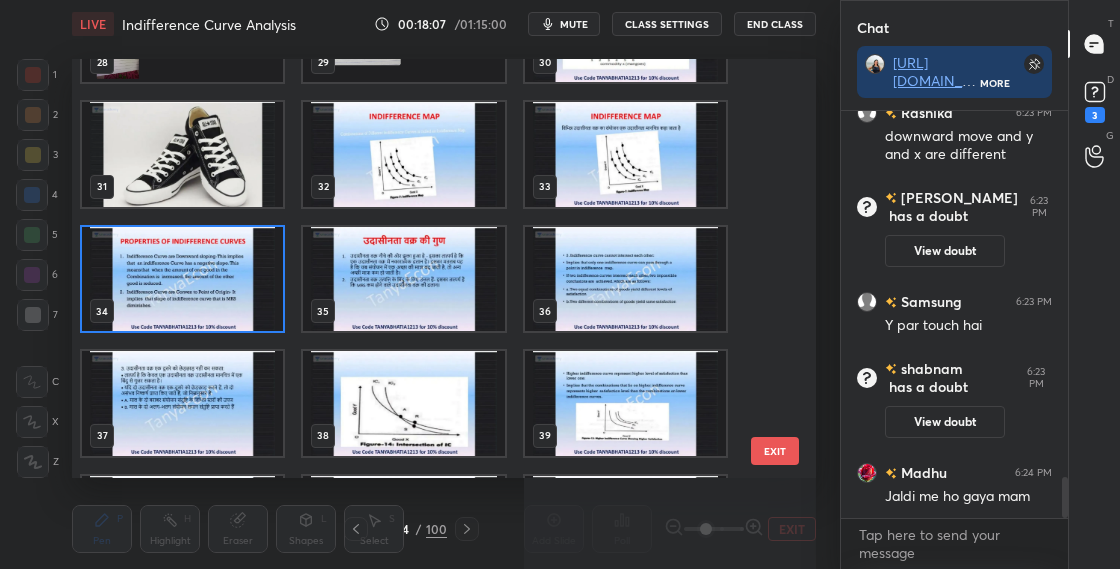 click at bounding box center (182, 279) 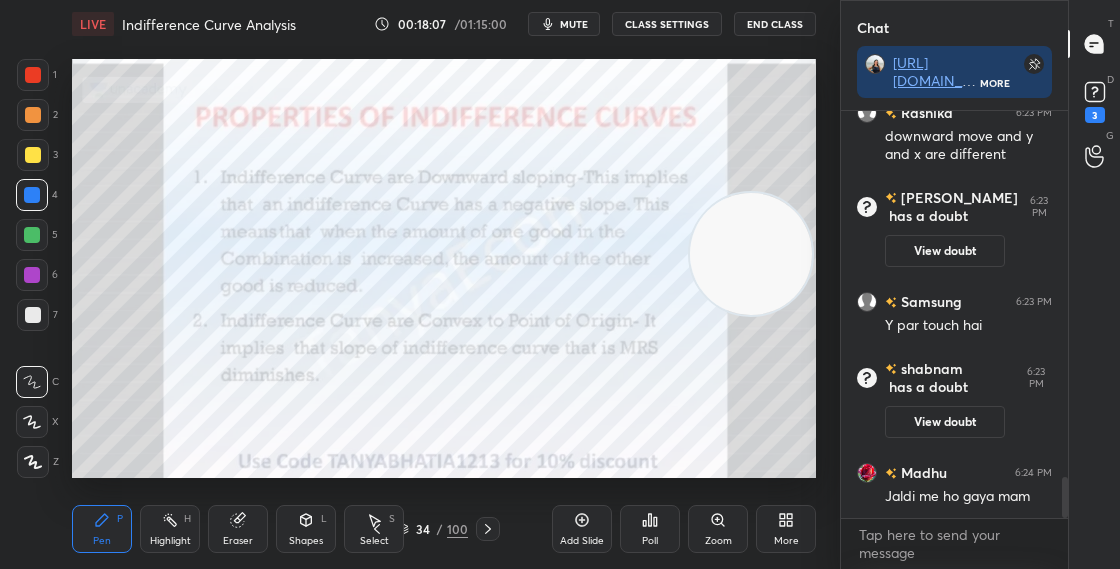 click at bounding box center [182, 279] 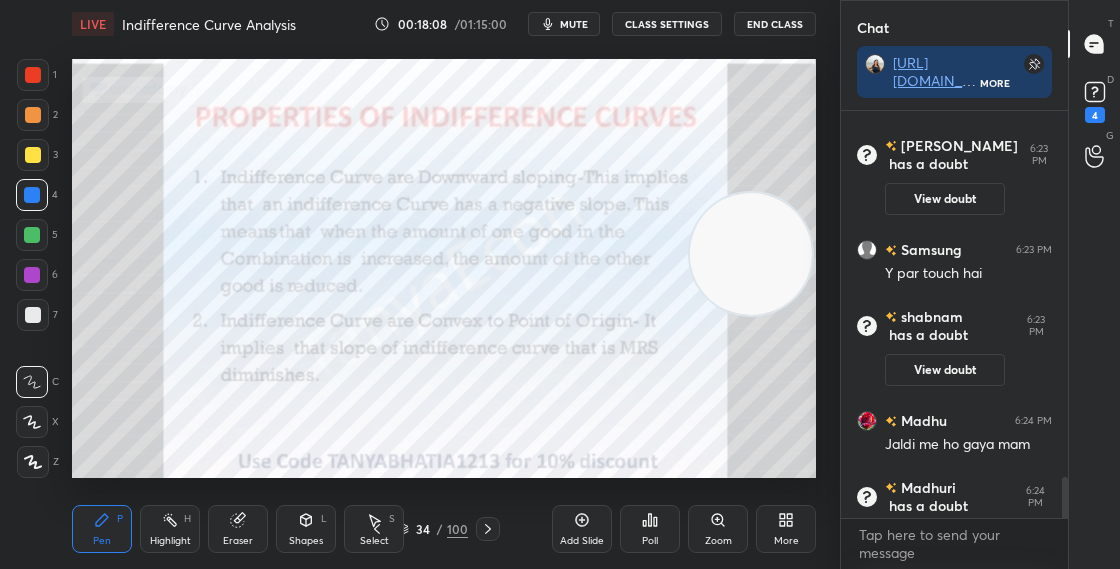 scroll, scrollTop: 3658, scrollLeft: 0, axis: vertical 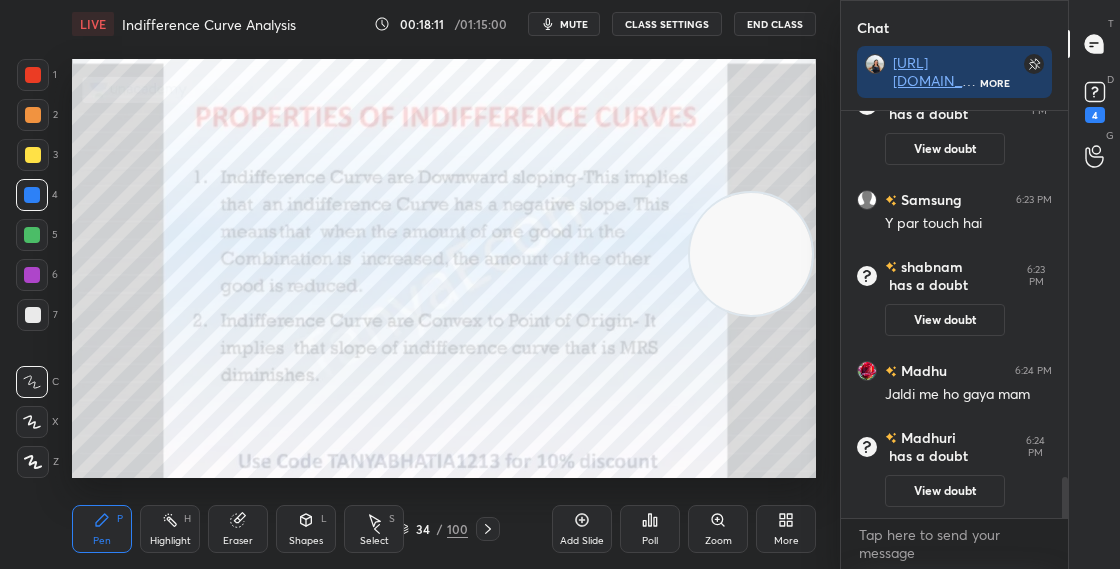click at bounding box center [33, 75] 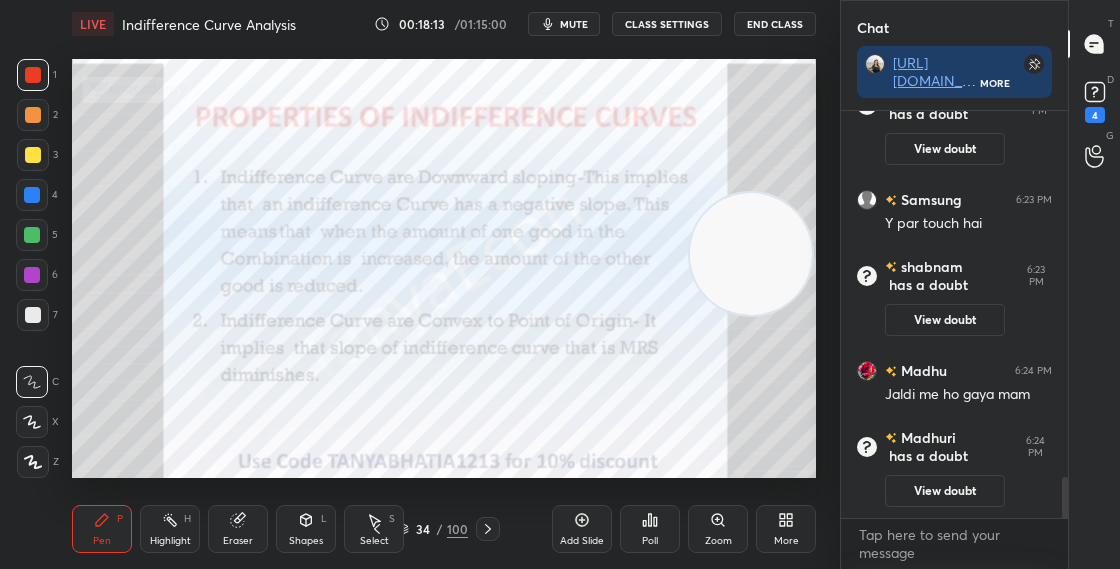 click 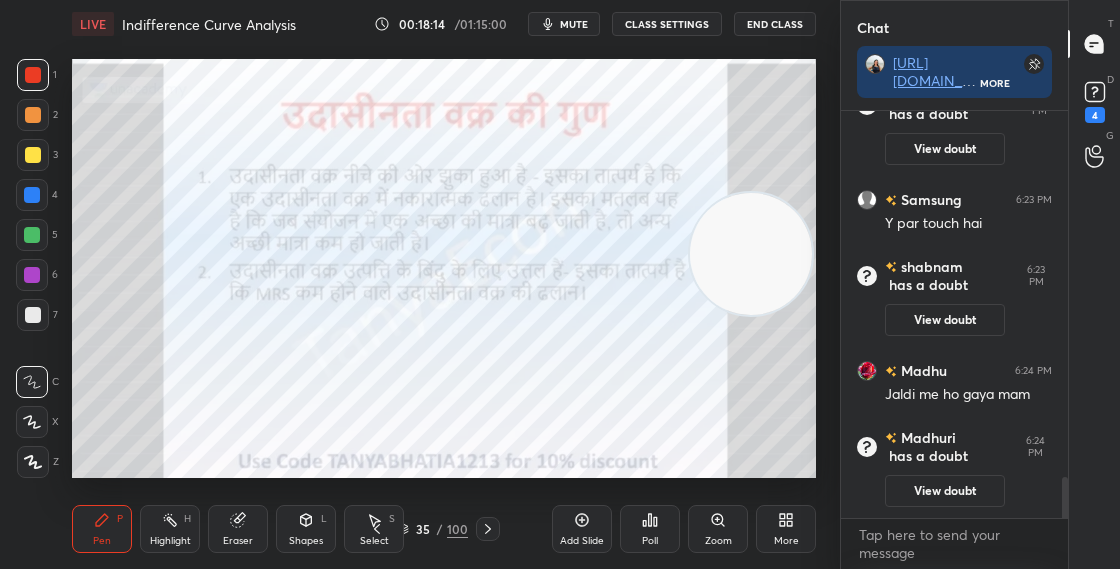 click on "Zoom" at bounding box center [718, 529] 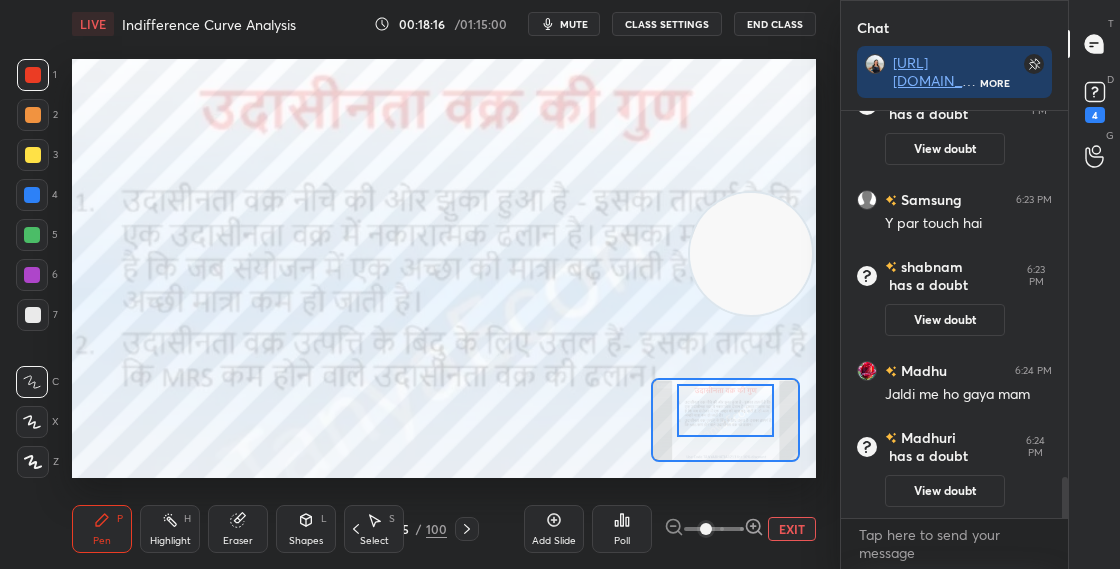 click at bounding box center [725, 410] 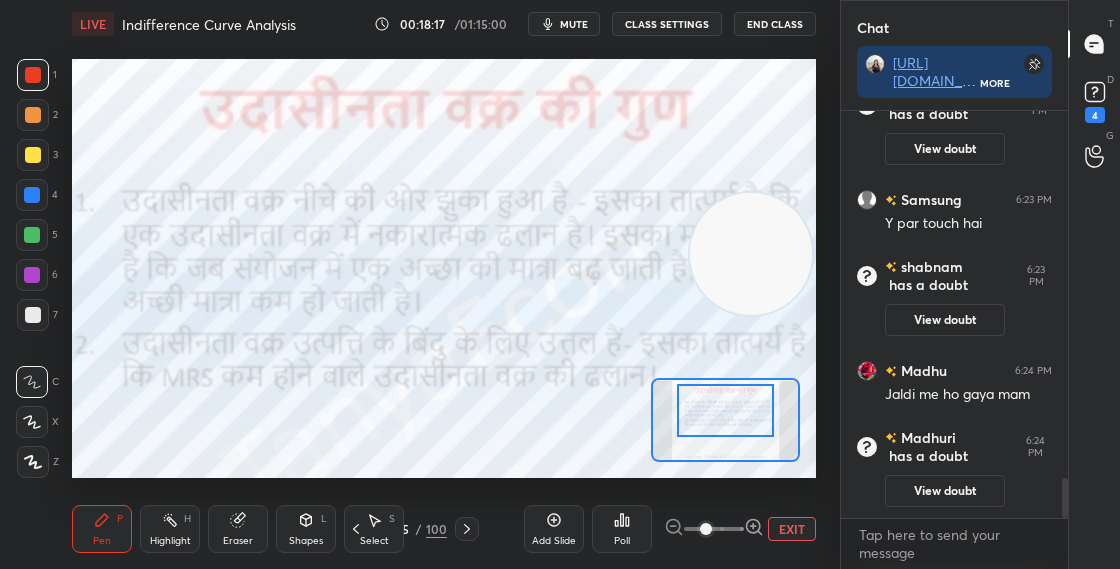 scroll, scrollTop: 3727, scrollLeft: 0, axis: vertical 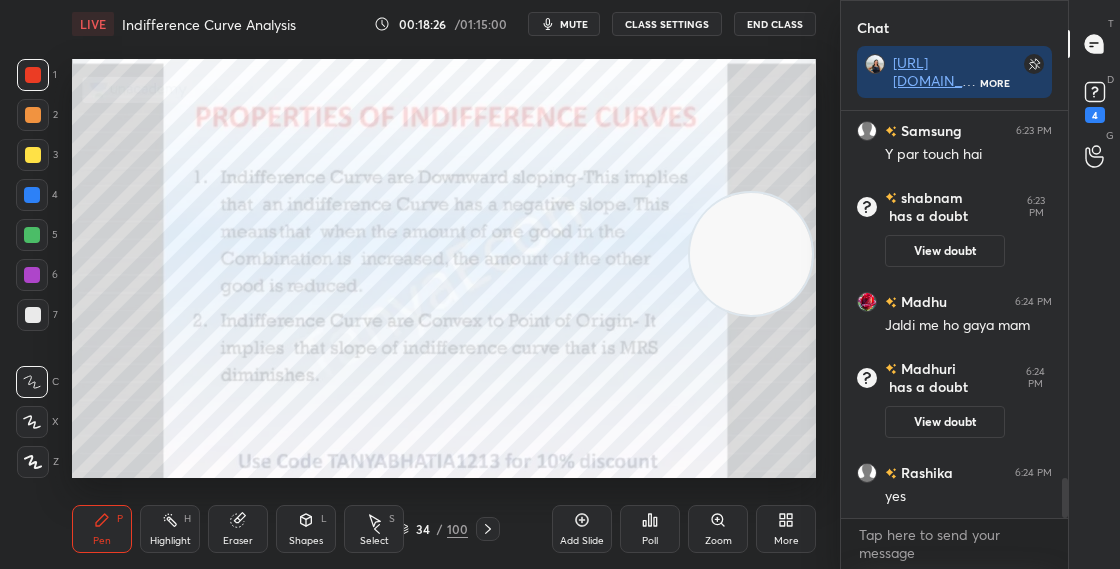 click on "34 / 100" at bounding box center (432, 529) 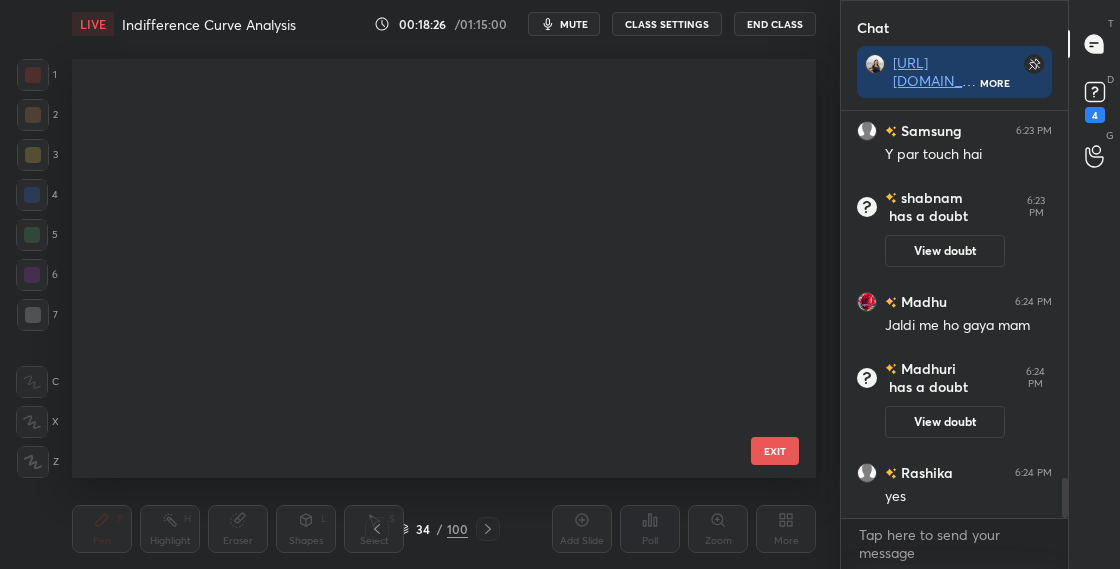 scroll, scrollTop: 1075, scrollLeft: 0, axis: vertical 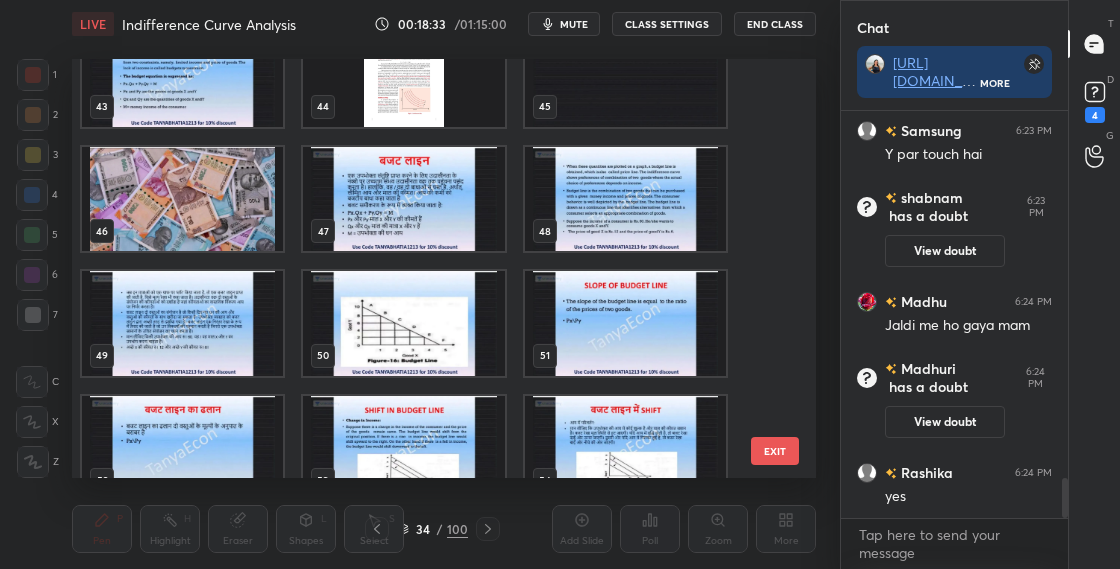 click at bounding box center [182, 199] 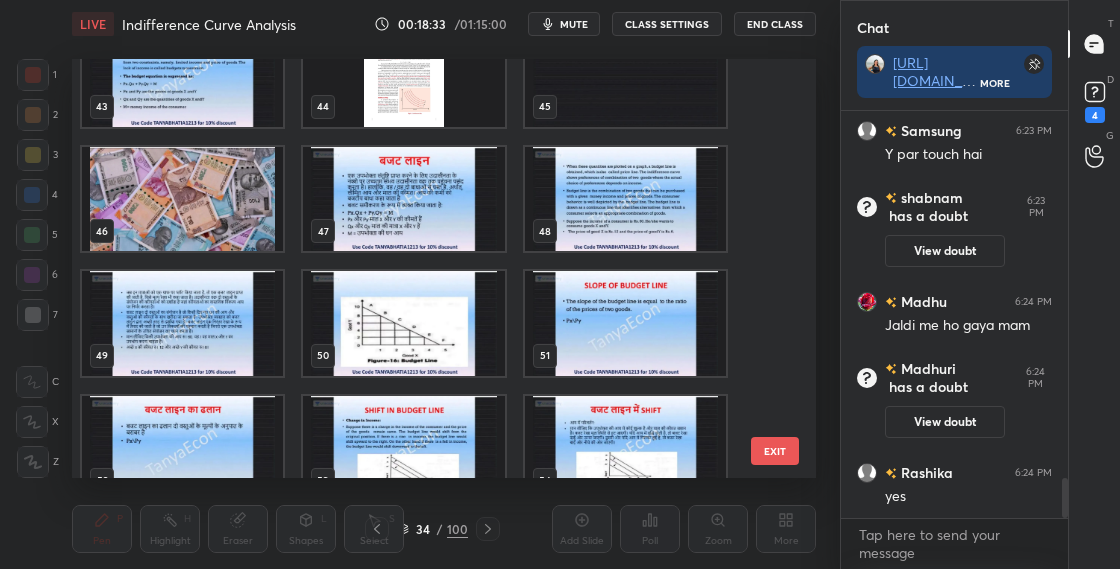 click at bounding box center [182, 199] 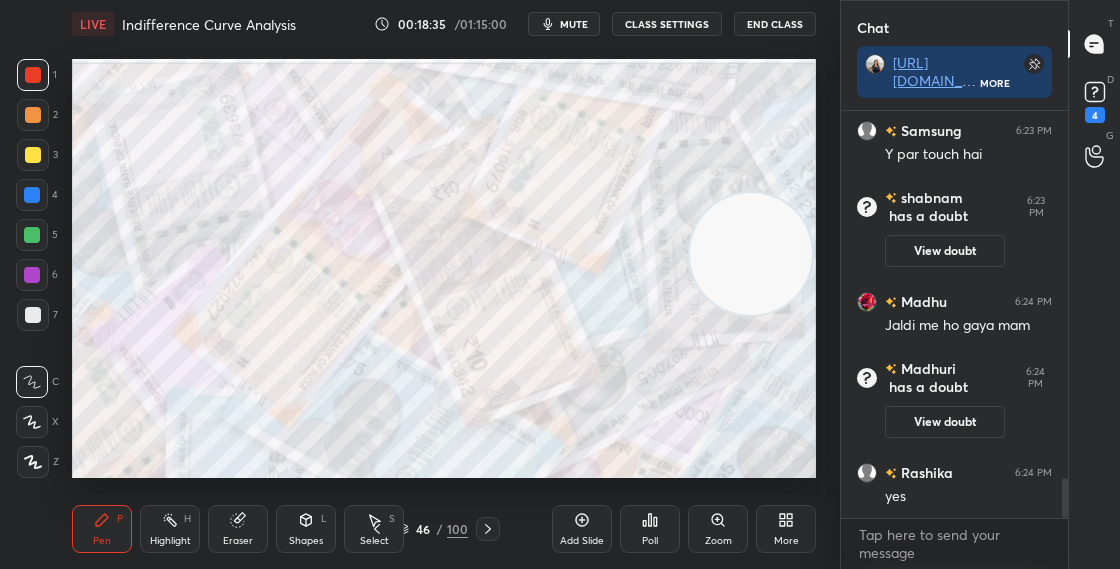 click on "46 / 100" at bounding box center [432, 529] 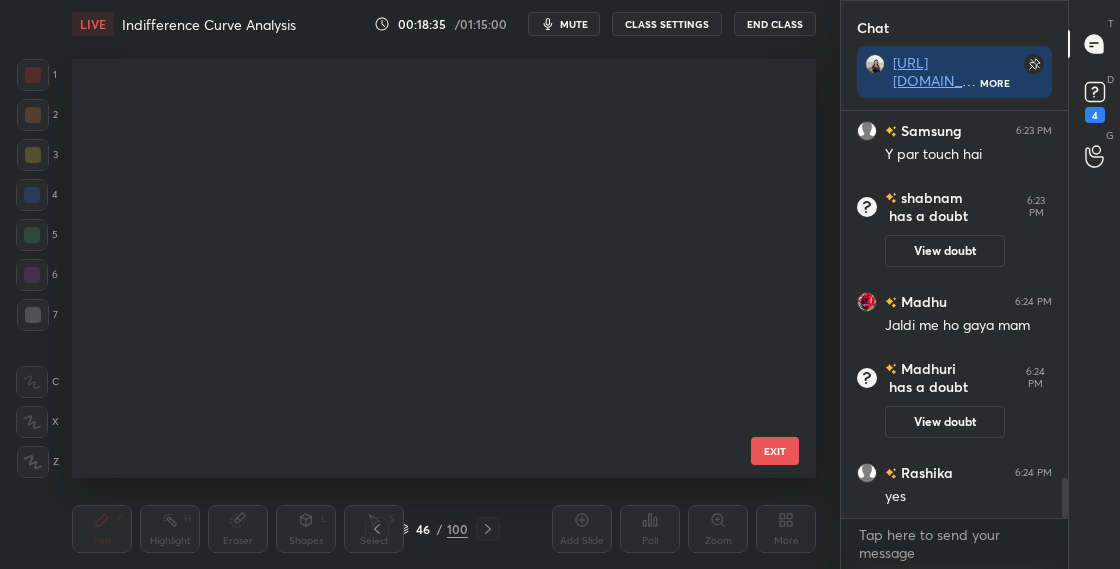 scroll, scrollTop: 1573, scrollLeft: 0, axis: vertical 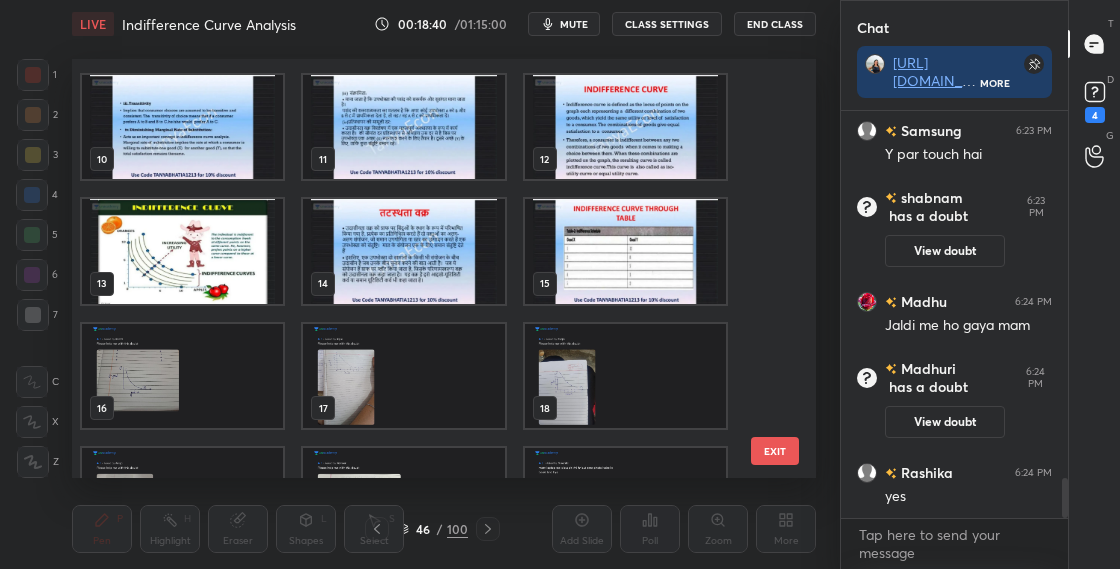 click at bounding box center [625, 251] 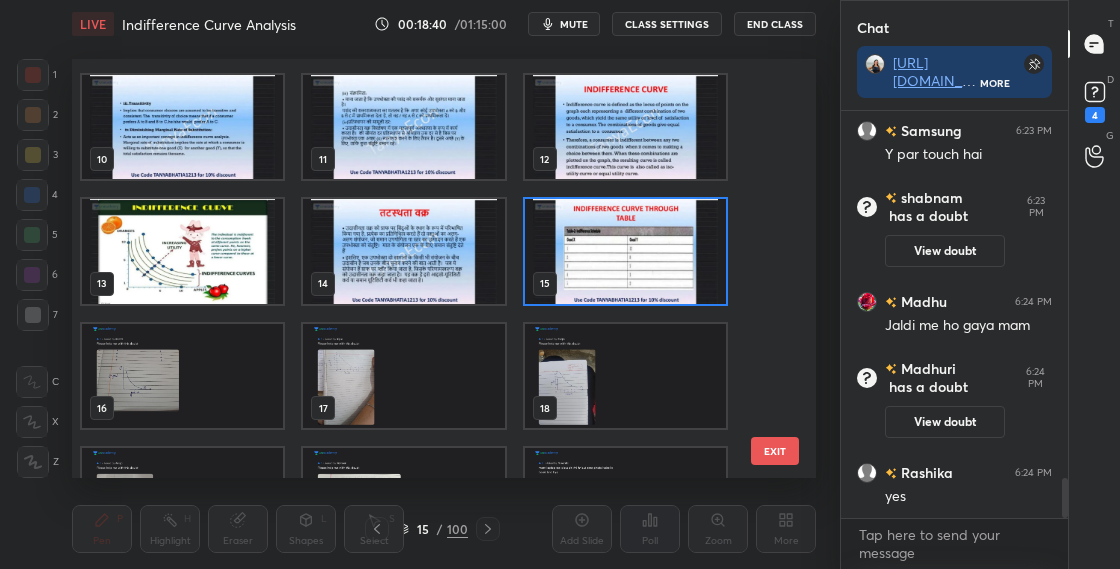 click at bounding box center (625, 251) 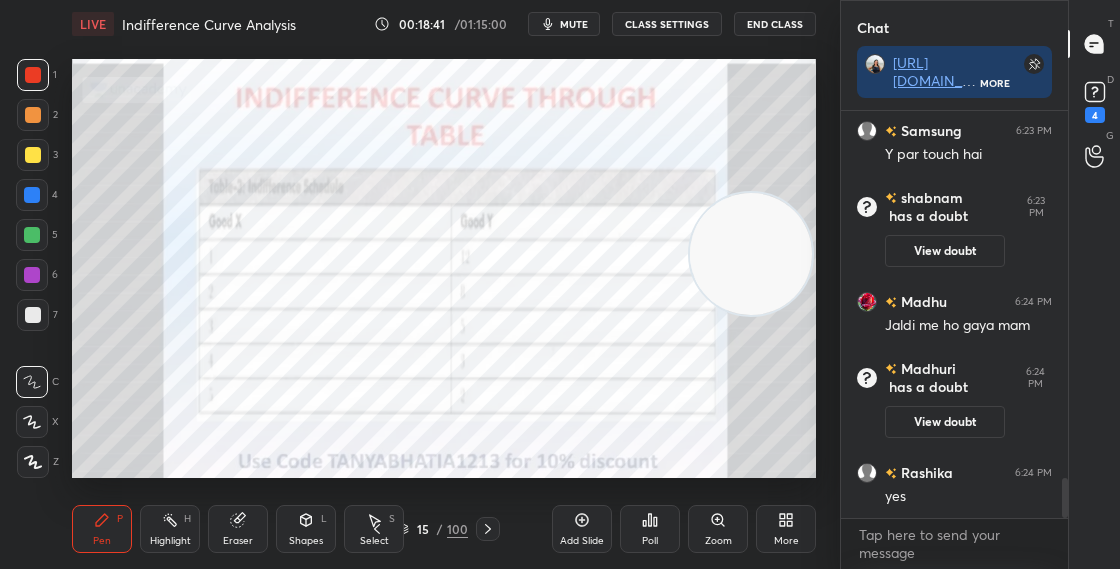 click 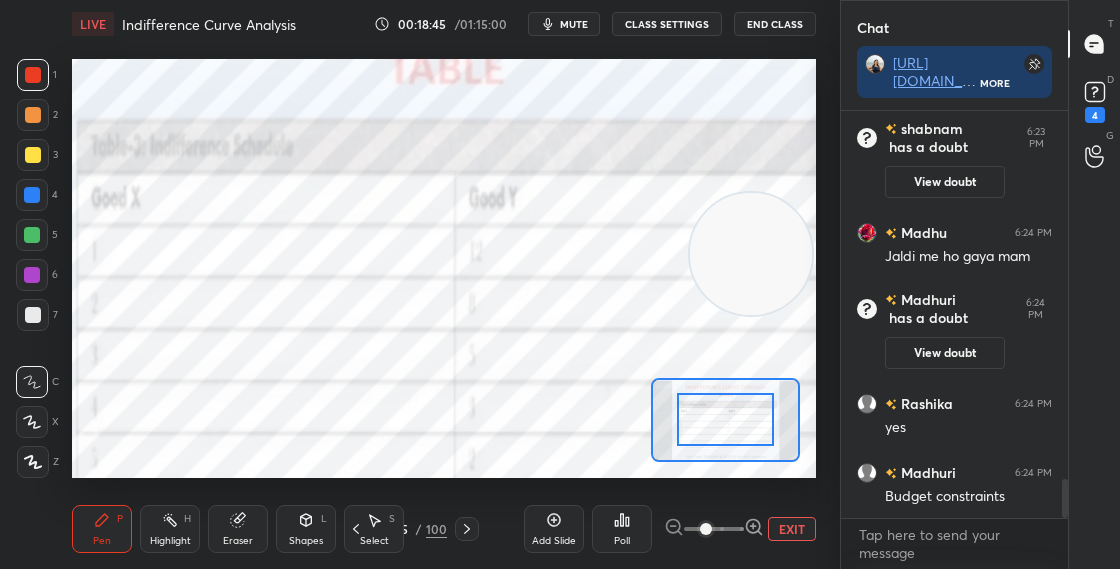 scroll, scrollTop: 3865, scrollLeft: 0, axis: vertical 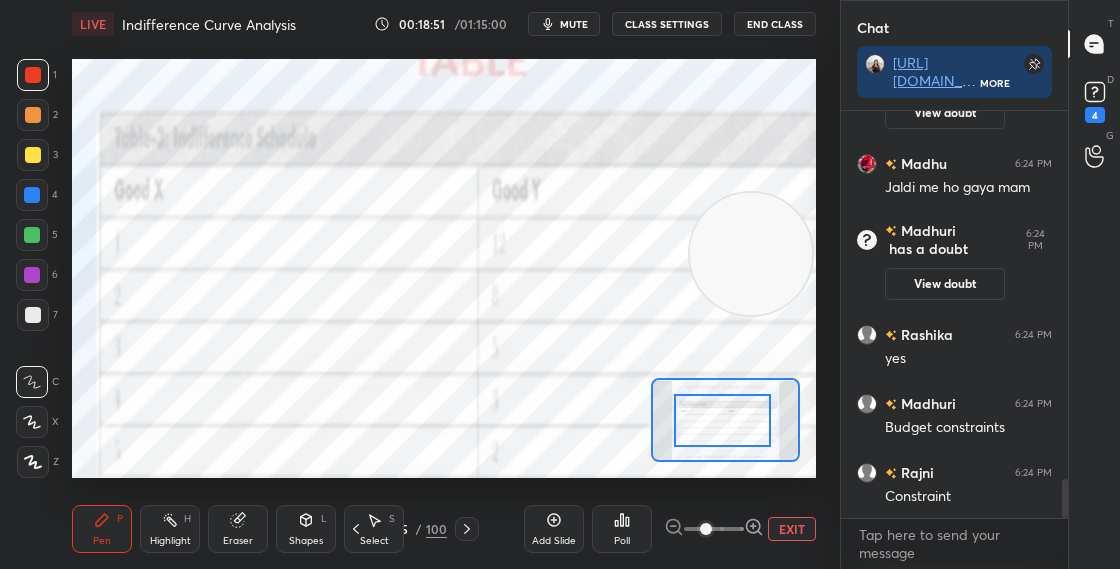 drag, startPoint x: 735, startPoint y: 420, endPoint x: 728, endPoint y: 429, distance: 11.401754 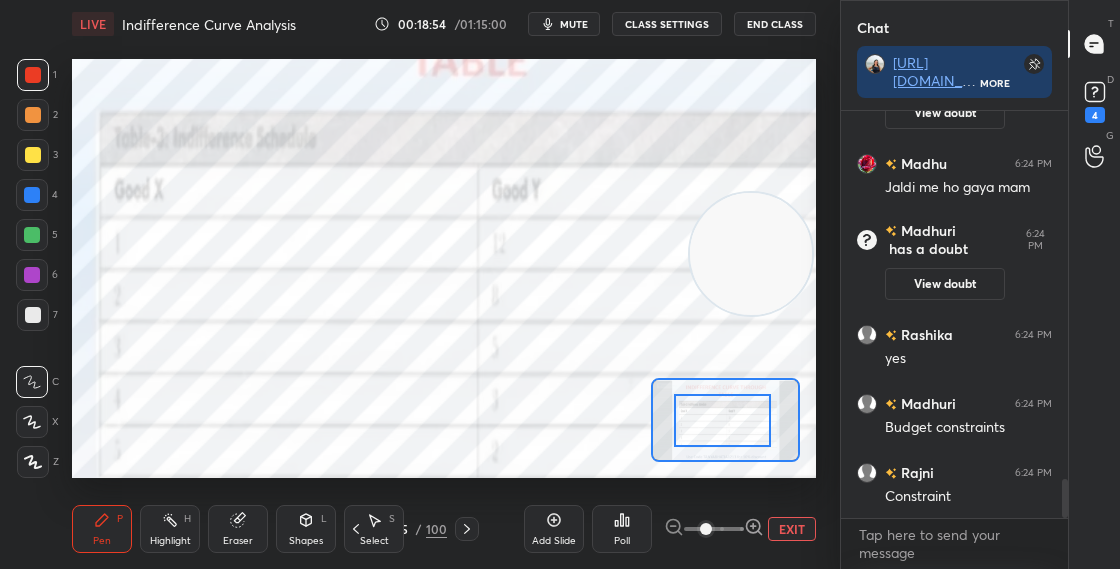 click on "Select S" at bounding box center [374, 529] 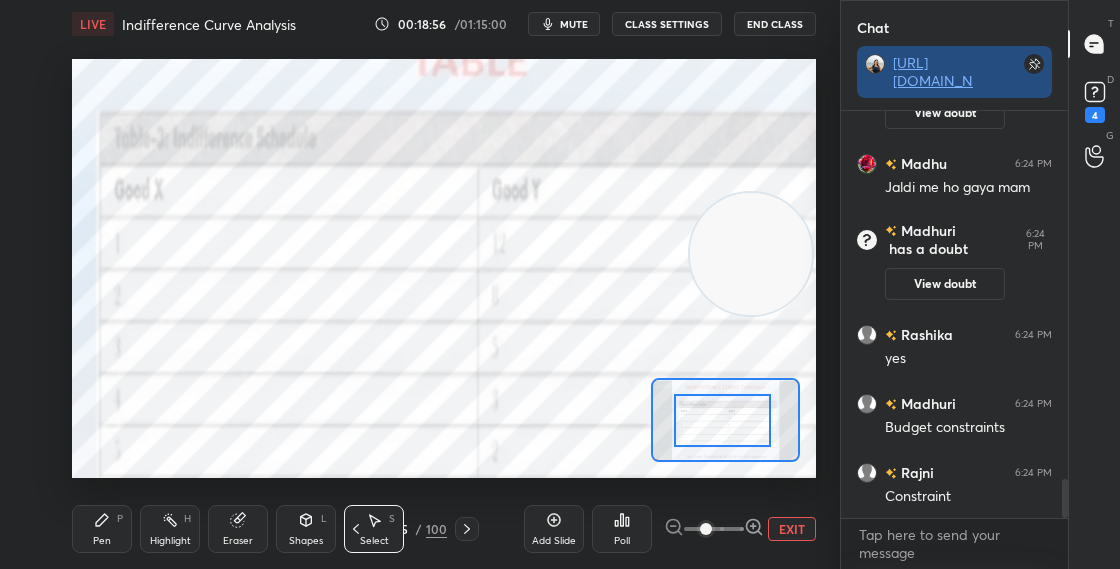 scroll, scrollTop: 364, scrollLeft: 221, axis: both 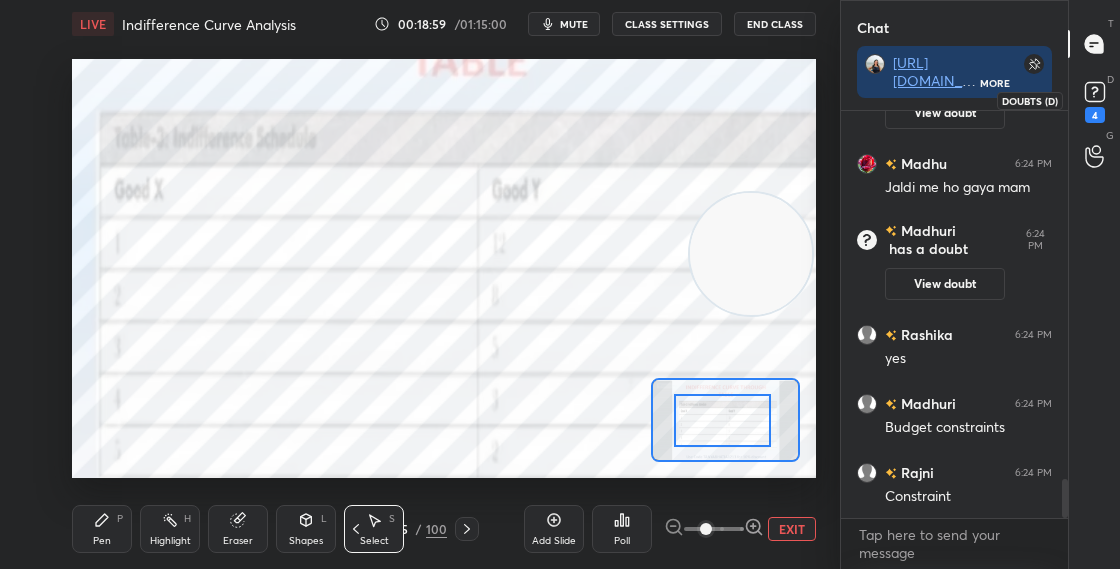 click 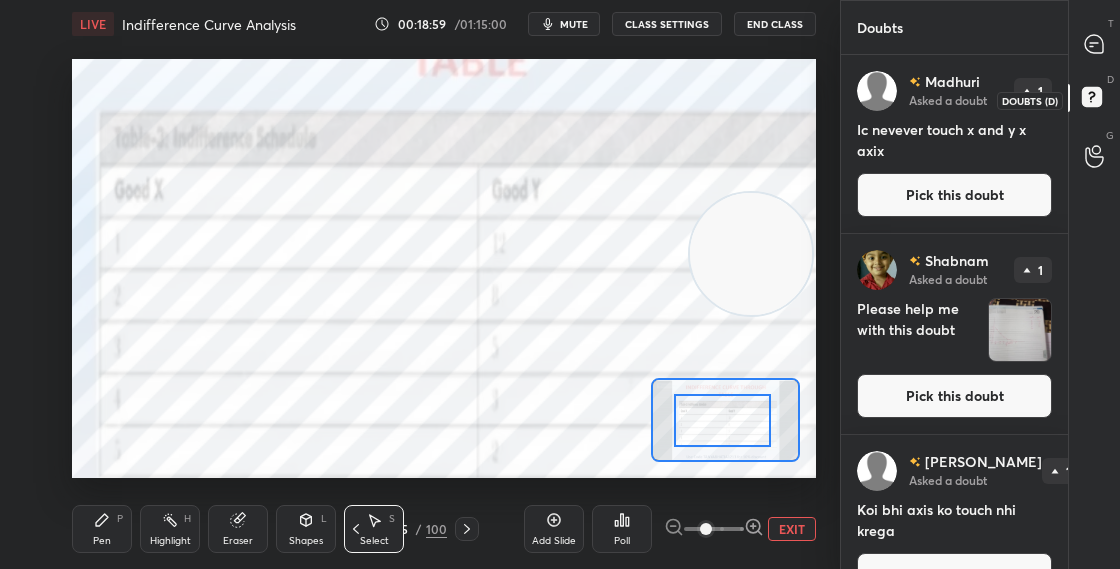 scroll, scrollTop: 7, scrollLeft: 7, axis: both 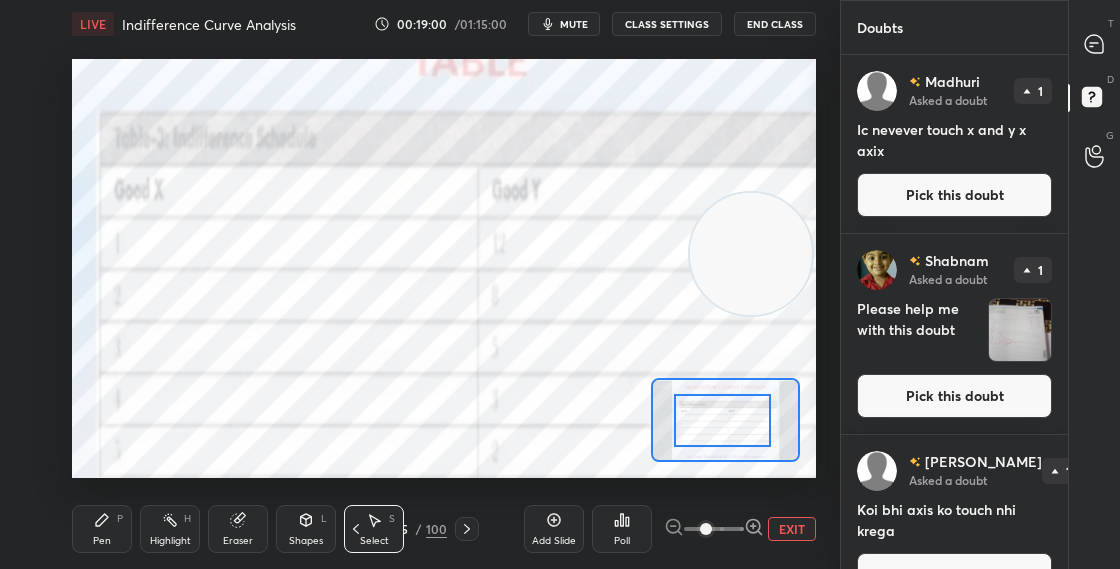 click on "Pick this doubt" at bounding box center (954, 195) 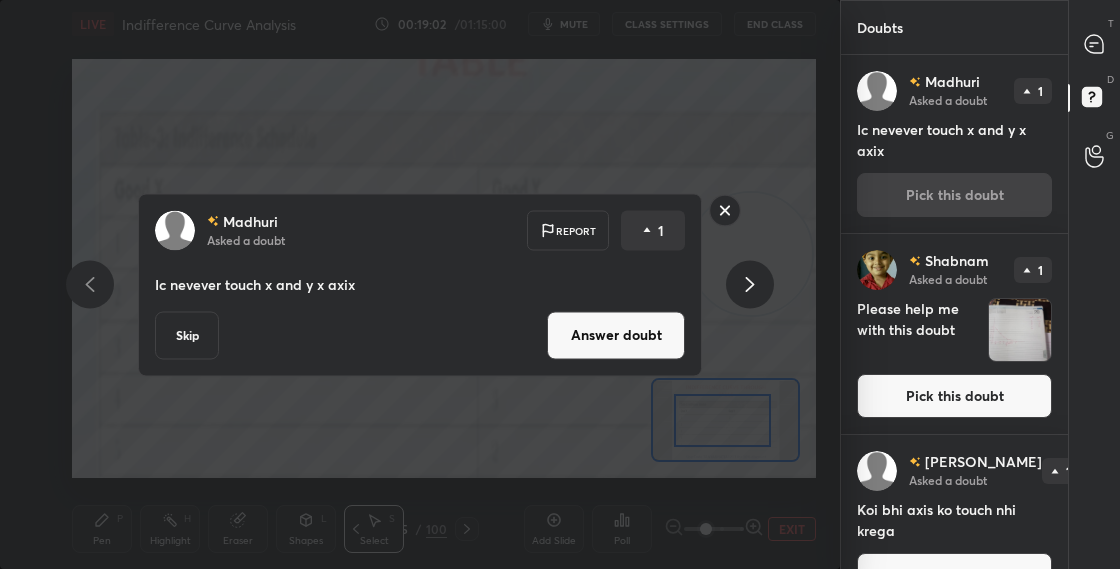 click on "[PERSON_NAME] Asked a doubt Report 1 Ic nevever touch x and y x axix Skip Answer doubt" at bounding box center [420, 284] 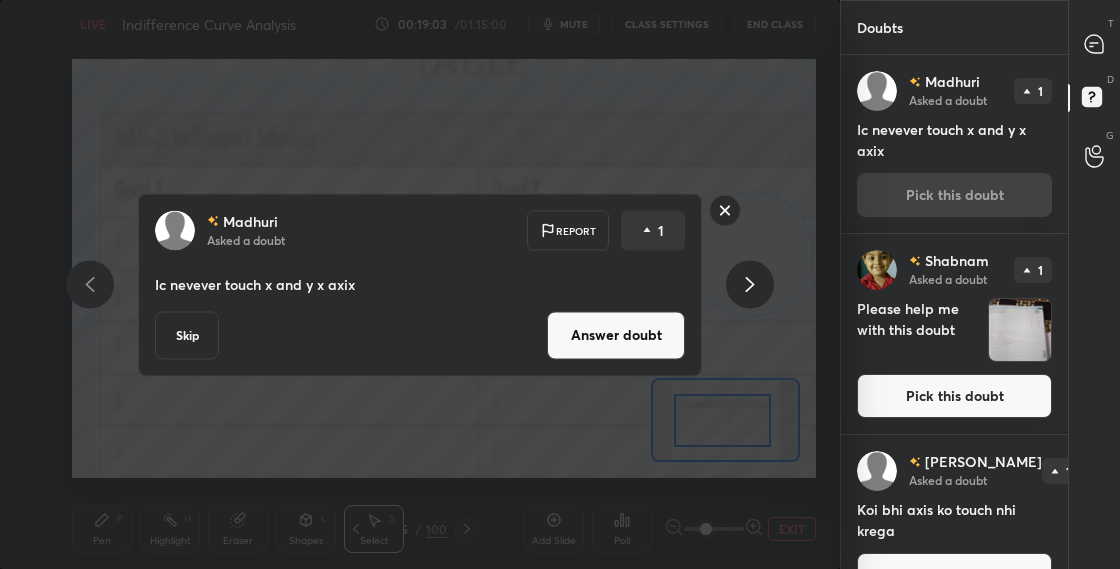 click 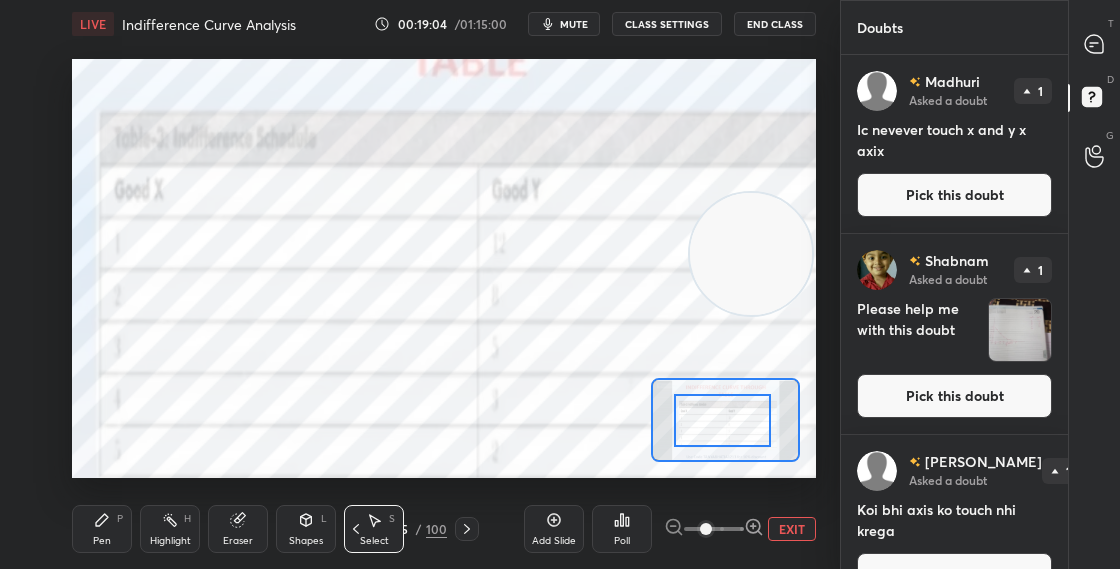click on "Pick this doubt" at bounding box center (954, 396) 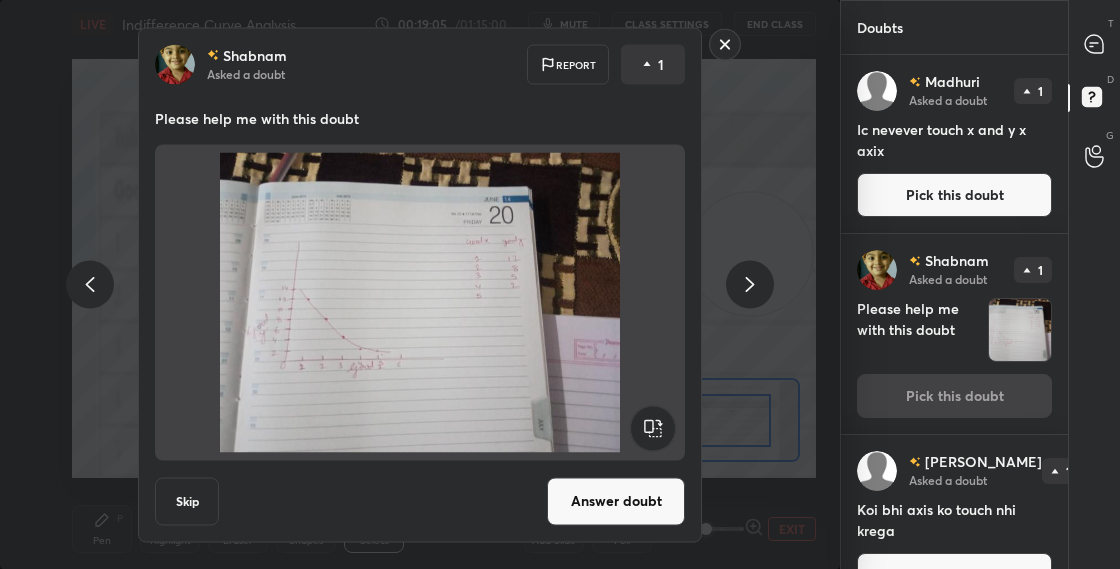 click on "Answer doubt" at bounding box center (616, 501) 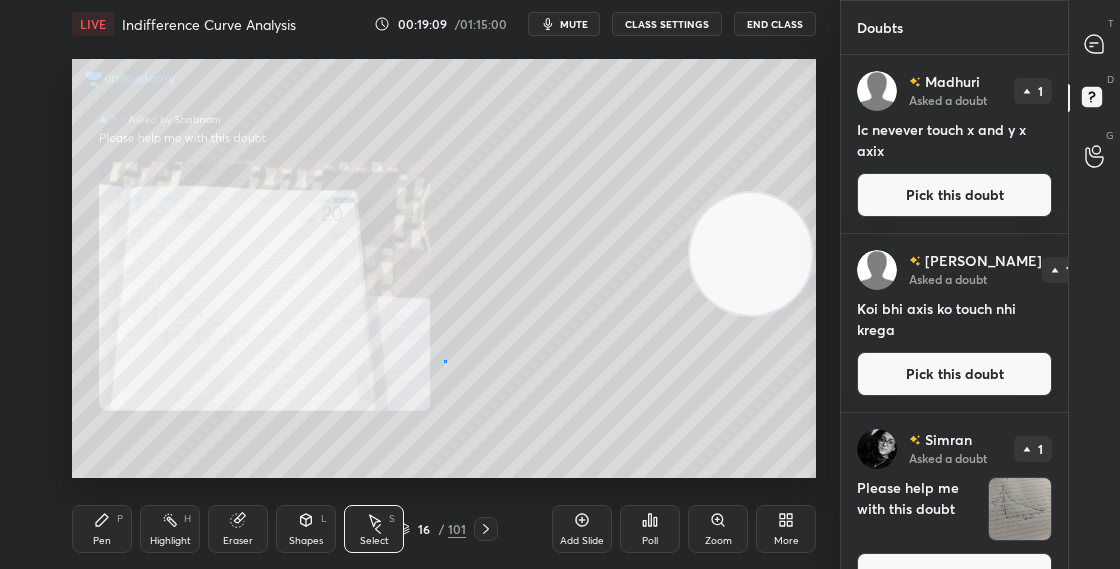 drag, startPoint x: 445, startPoint y: 362, endPoint x: 625, endPoint y: 260, distance: 206.89128 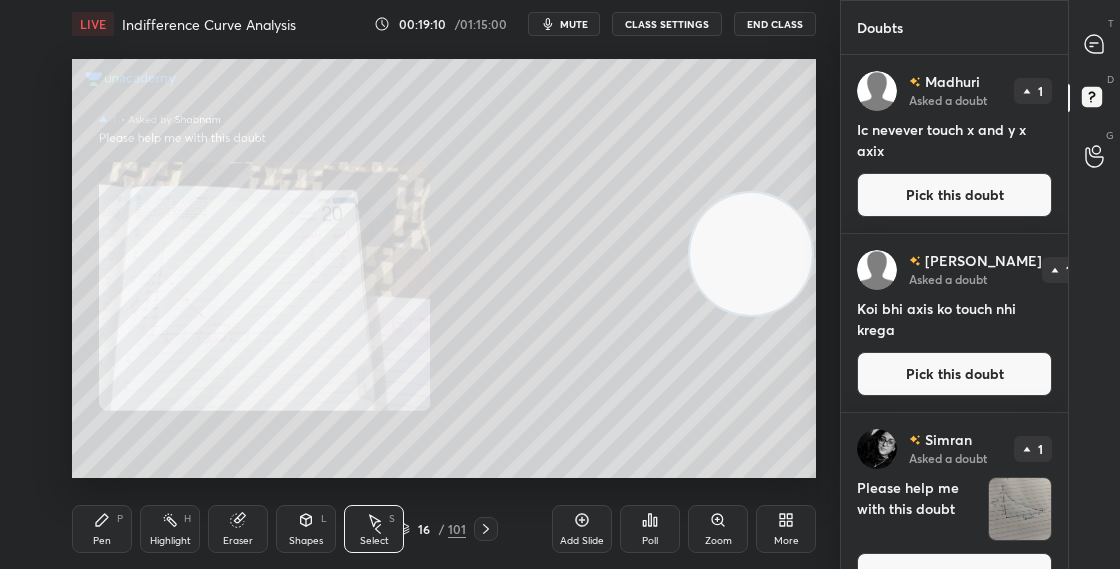 click on "Pen P" at bounding box center [102, 529] 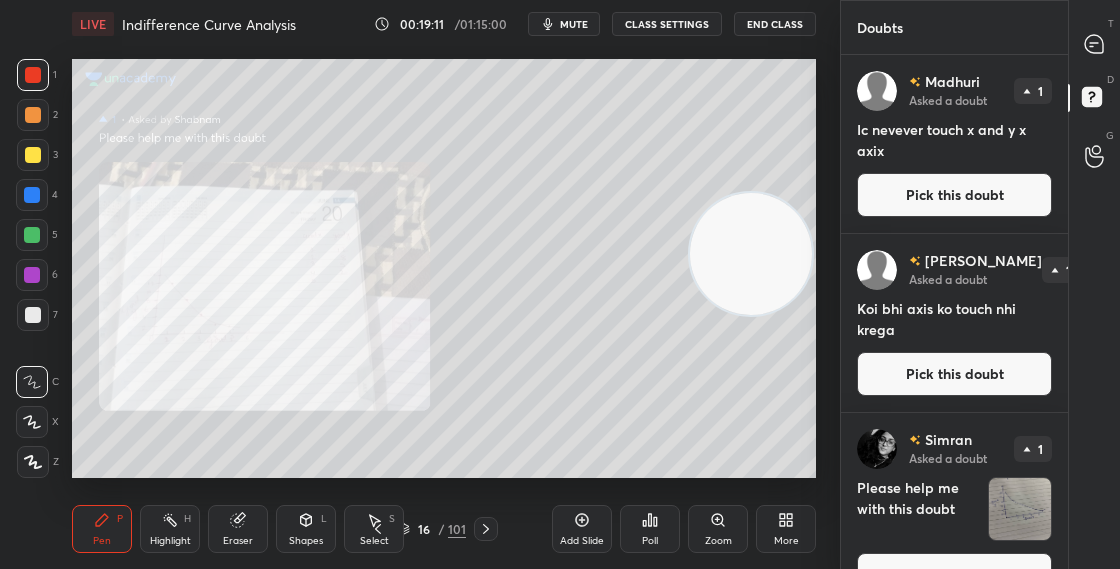 click on "Pick this doubt" at bounding box center (954, 374) 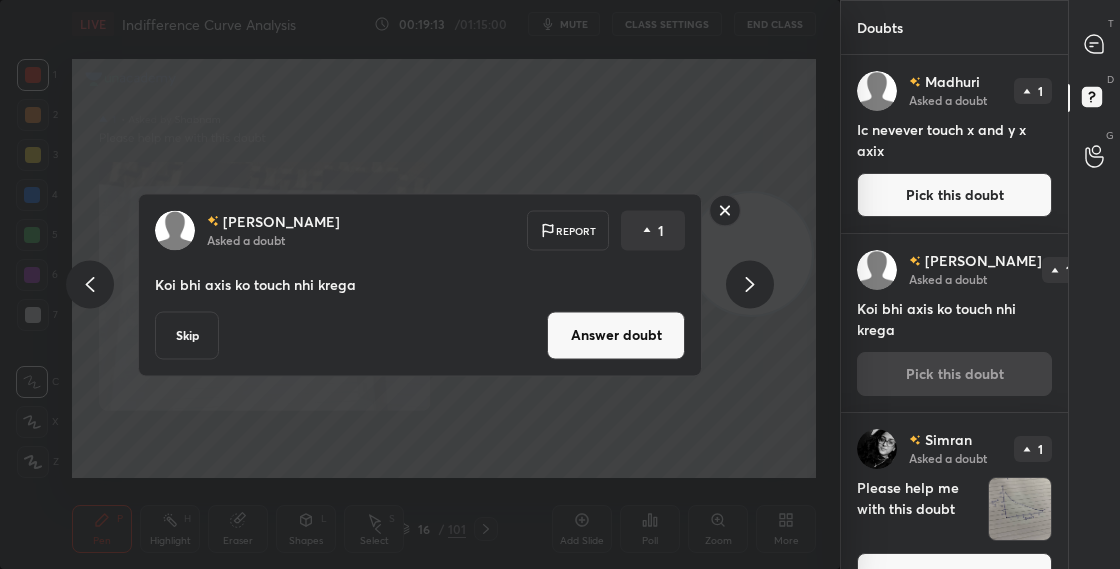 click on "[PERSON_NAME] Asked a doubt Report 1 Koi bhi axis ko touch nhi krega Skip Answer doubt" at bounding box center [420, 284] 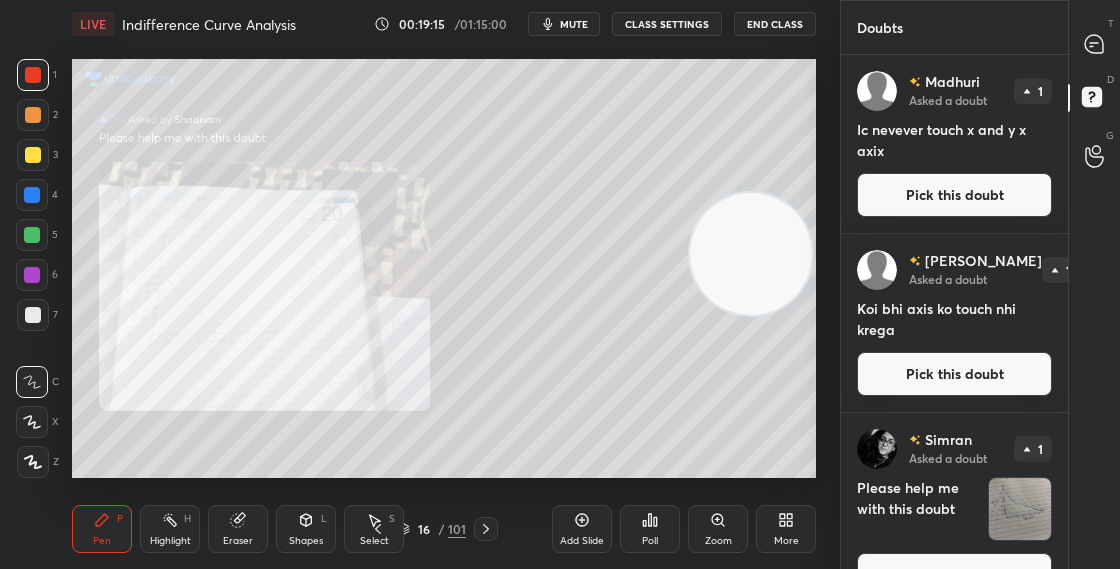 scroll, scrollTop: 245, scrollLeft: 0, axis: vertical 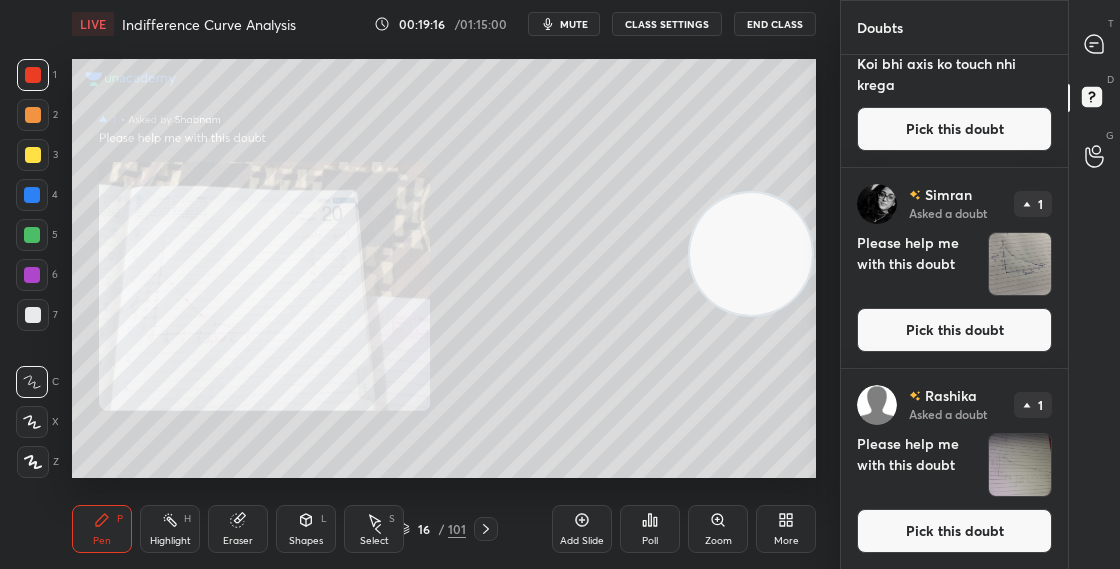 click on "Pick this doubt" at bounding box center (954, 330) 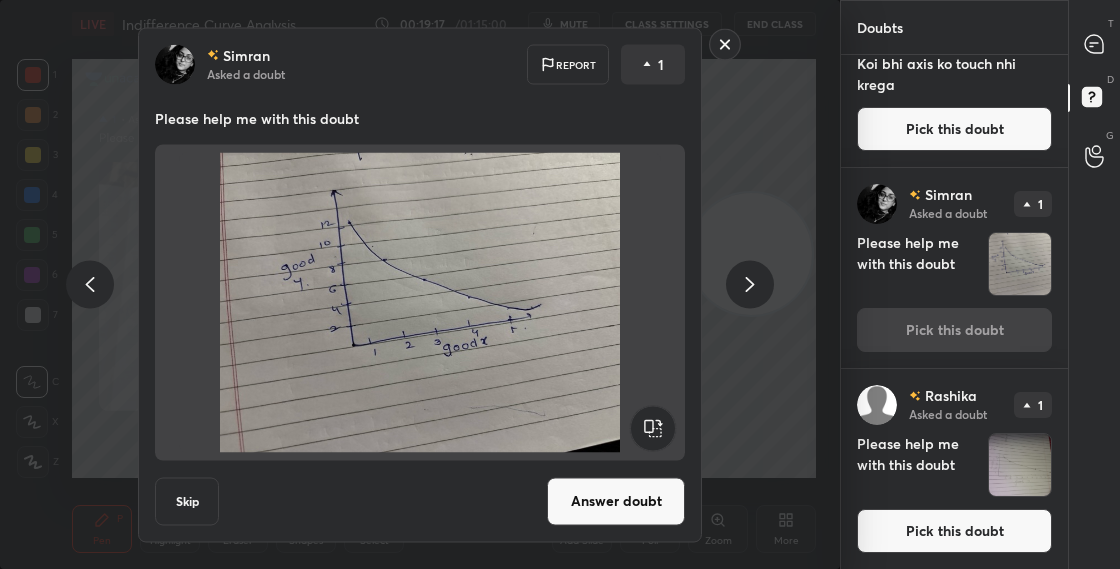 click on "Answer doubt" at bounding box center (616, 501) 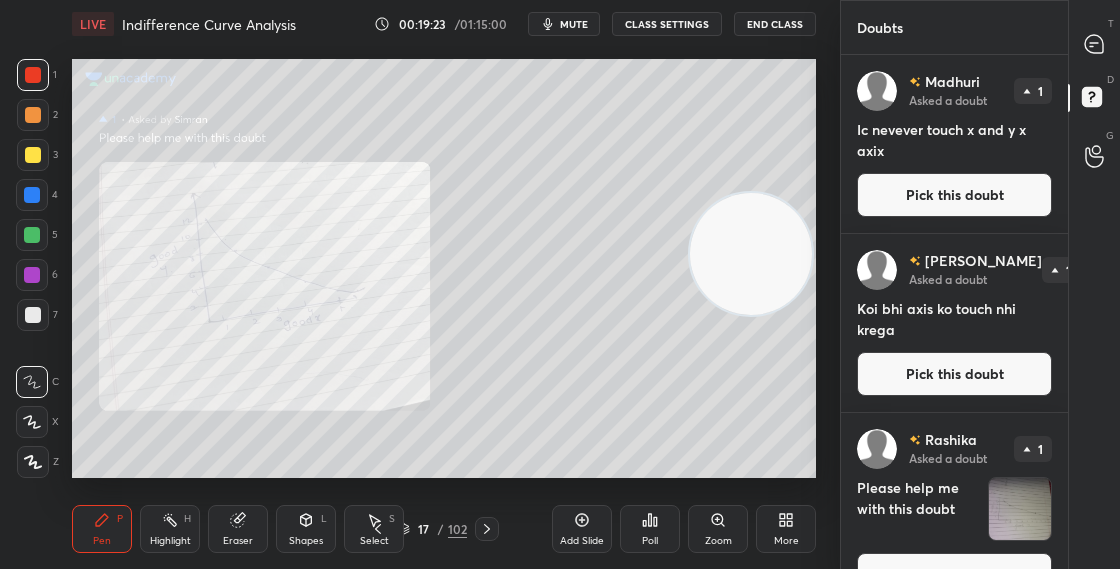 scroll, scrollTop: 44, scrollLeft: 0, axis: vertical 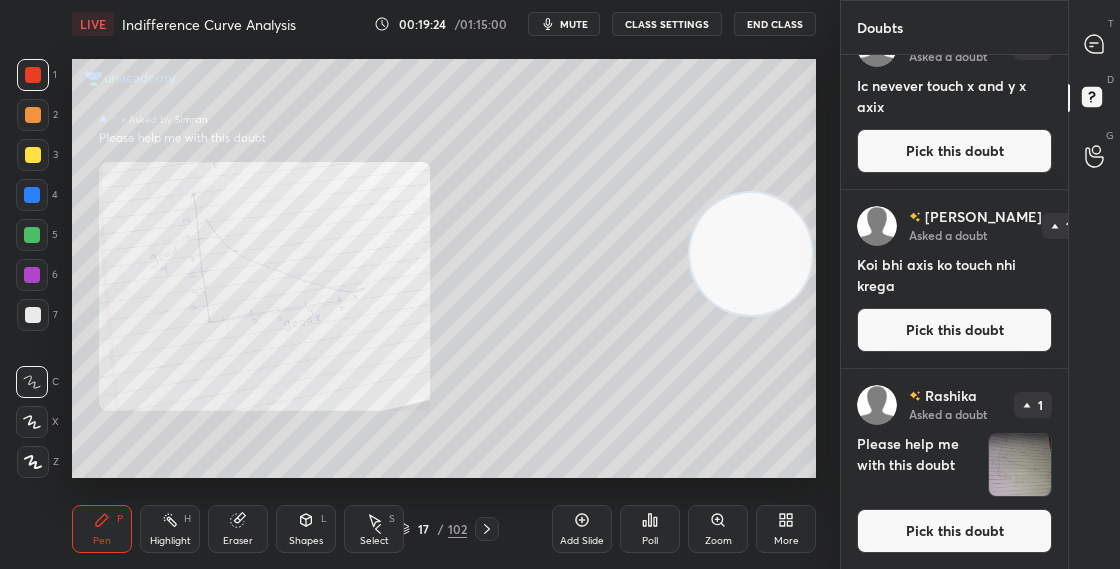 click on "Pick this doubt" at bounding box center (954, 531) 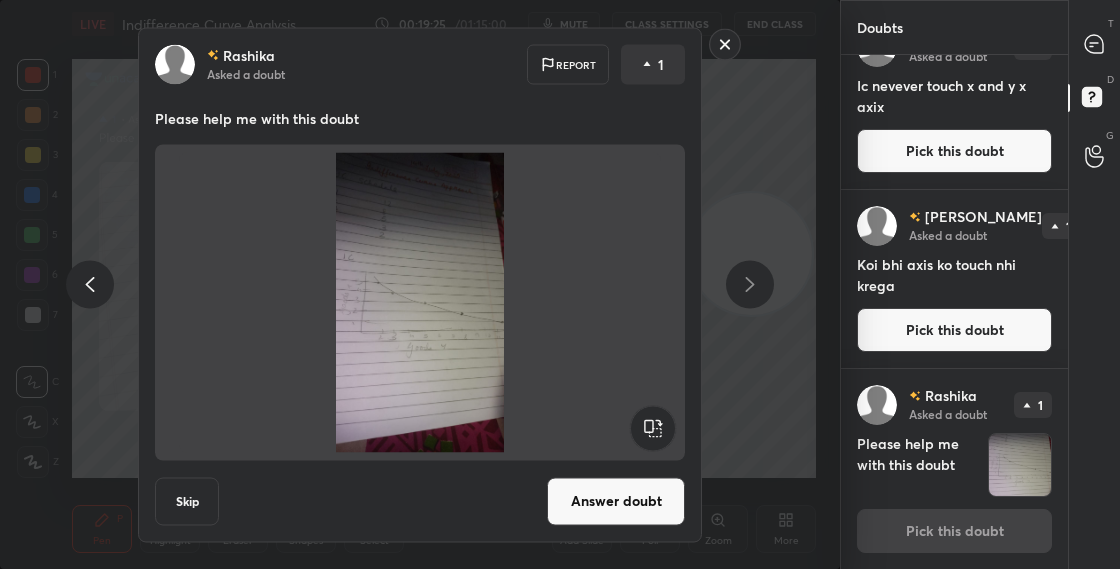 click on "Answer doubt" at bounding box center (616, 501) 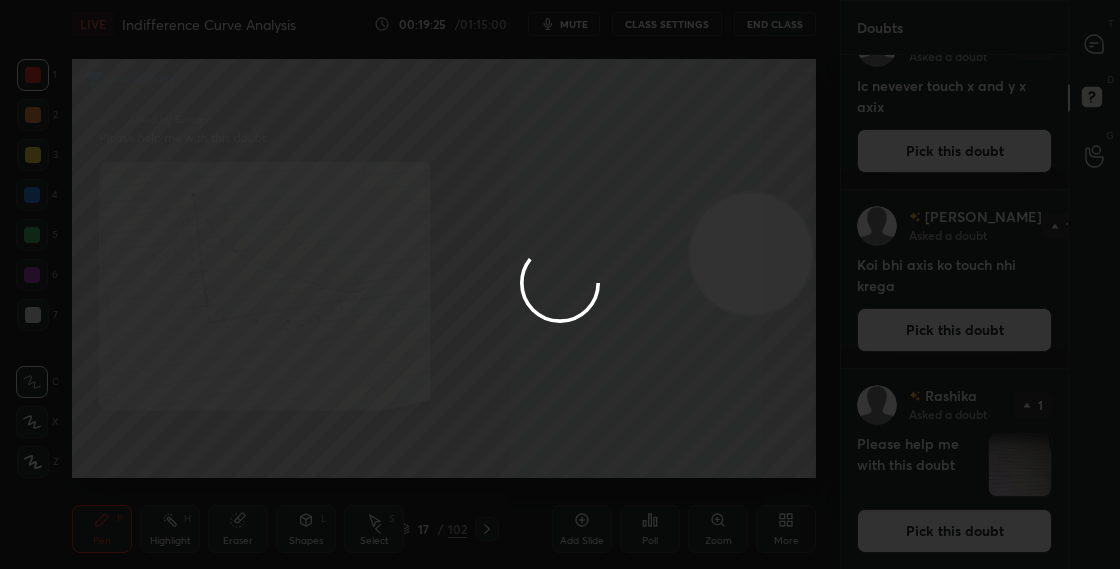 scroll, scrollTop: 0, scrollLeft: 0, axis: both 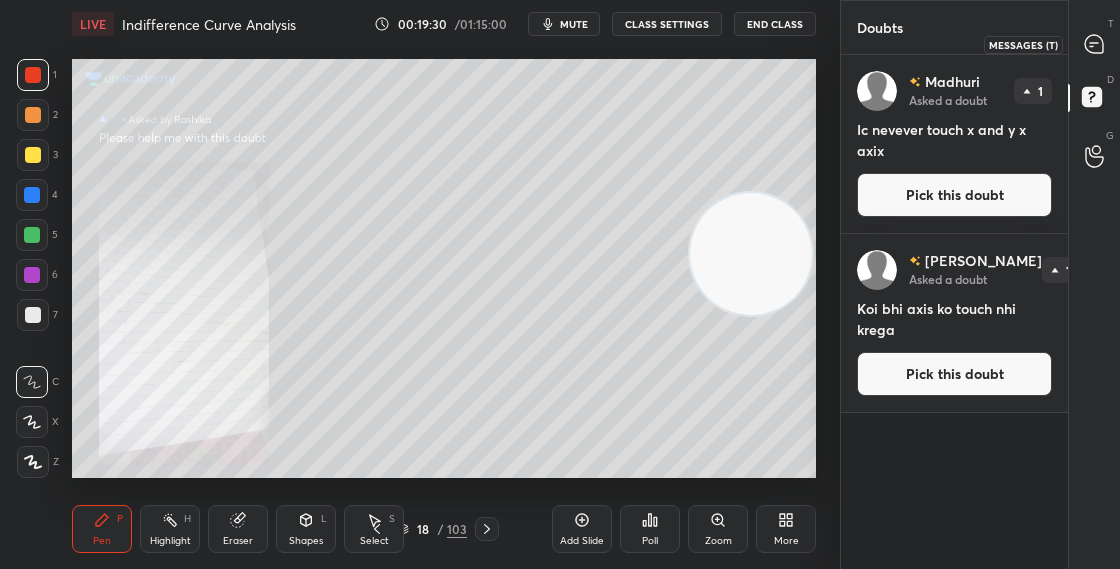 click 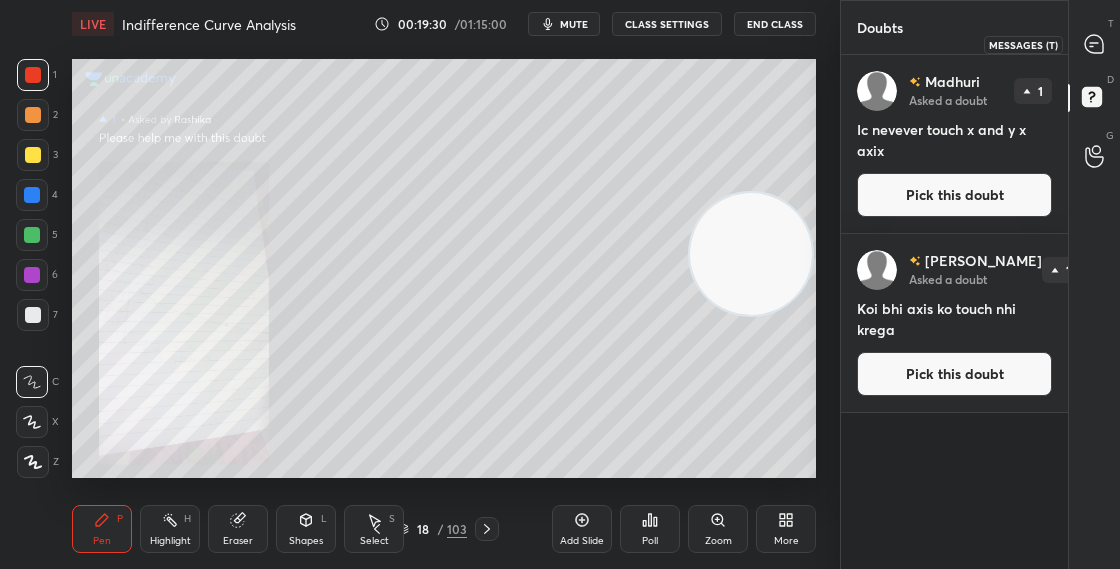 scroll, scrollTop: 452, scrollLeft: 221, axis: both 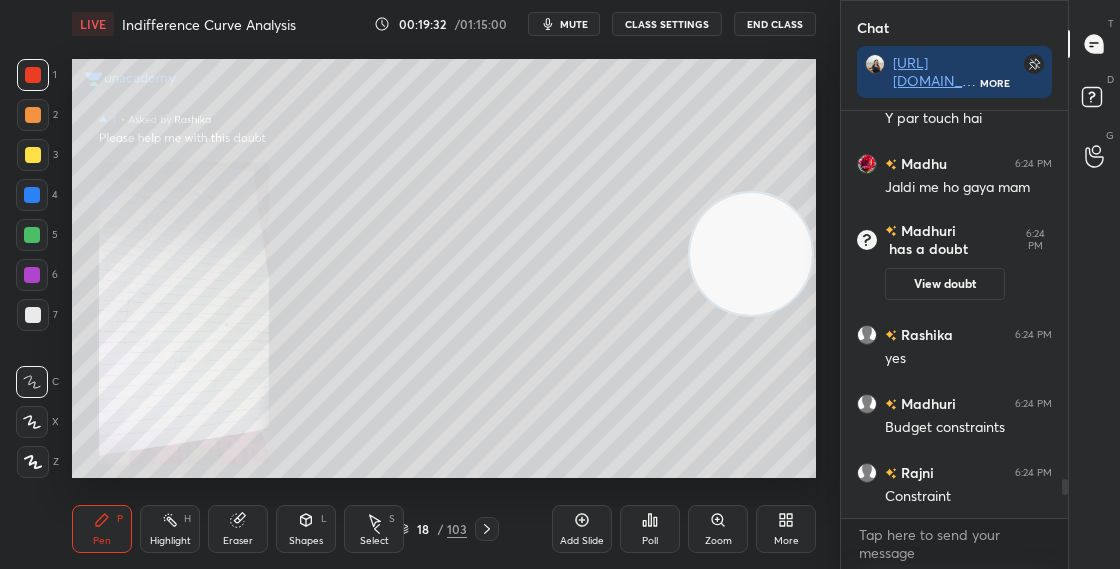 click on "Pen P Highlight H Eraser Shapes L Select S 18 / 103 Add Slide Poll Zoom More" at bounding box center (444, 529) 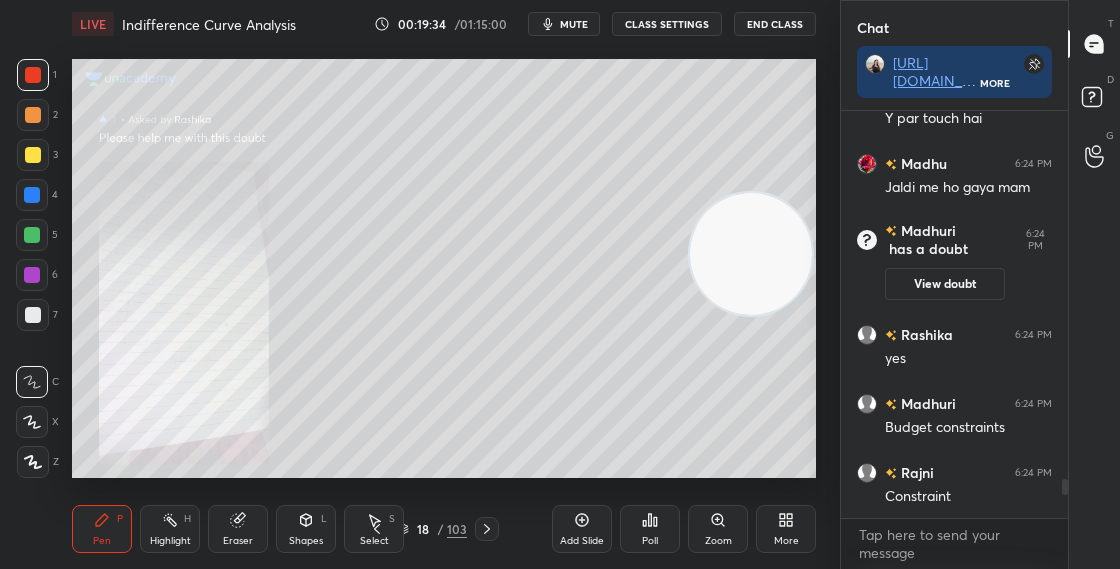 click on "18 / 103" at bounding box center [432, 529] 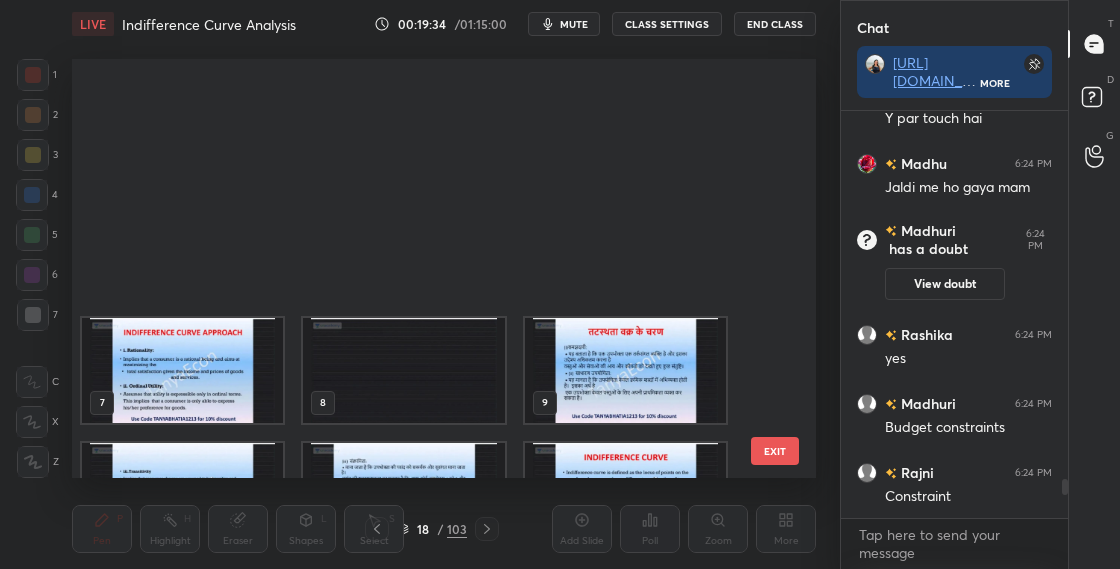 scroll, scrollTop: 328, scrollLeft: 0, axis: vertical 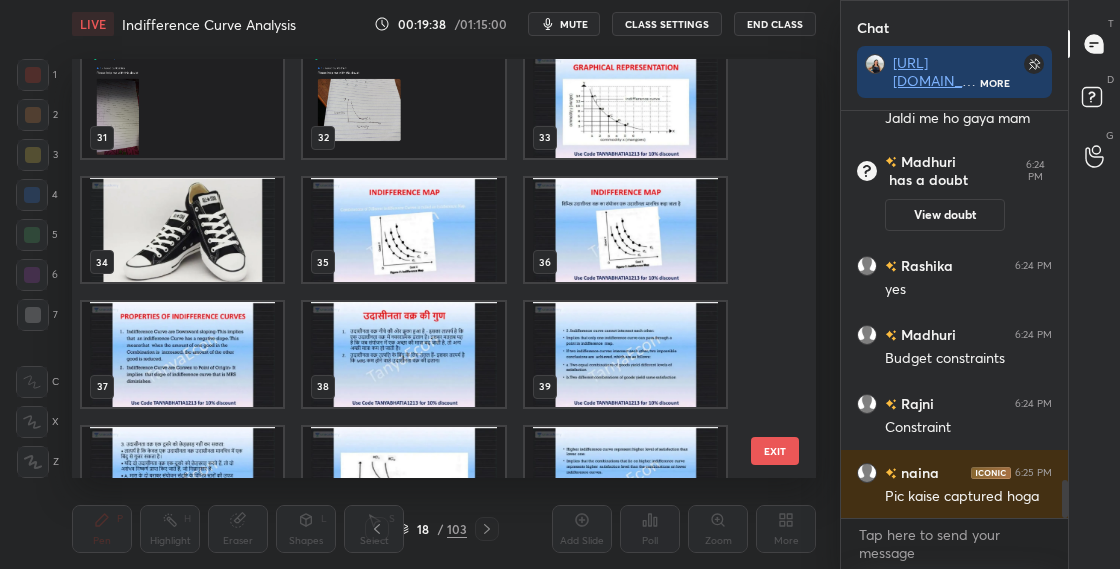 click at bounding box center (182, 354) 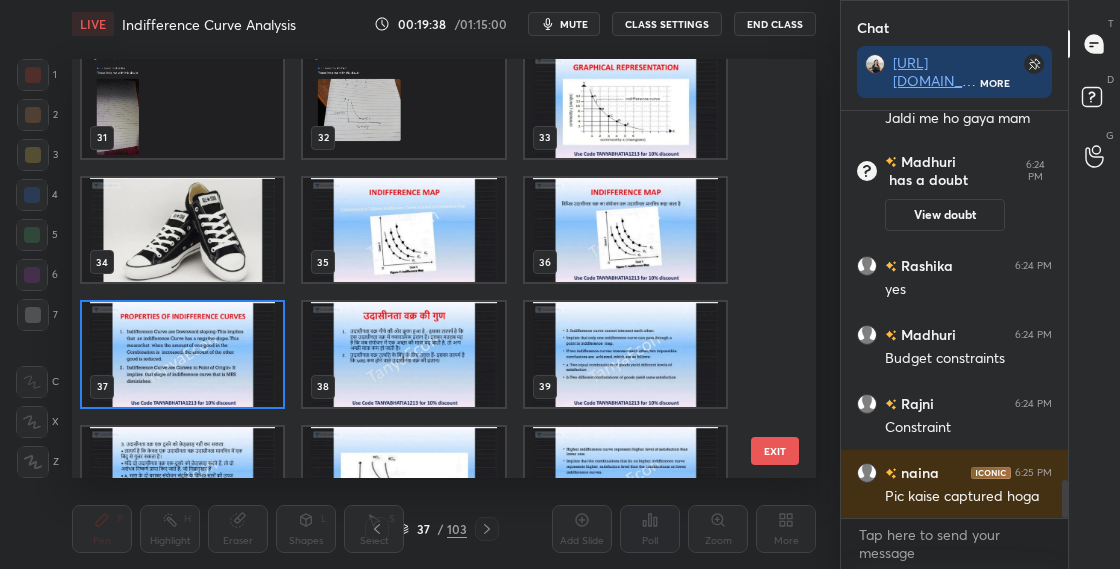 click at bounding box center [182, 354] 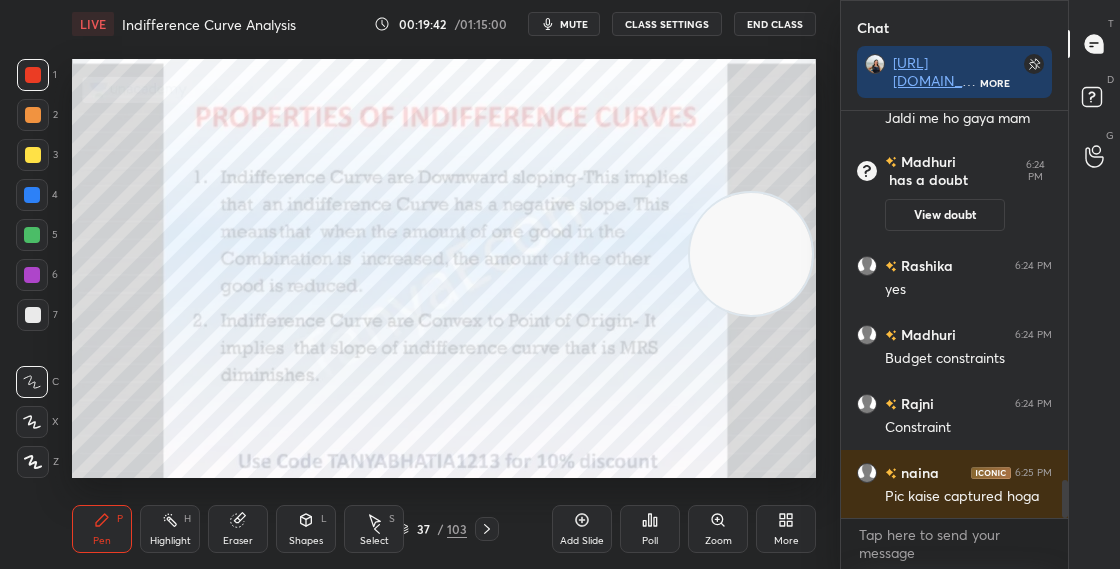 click 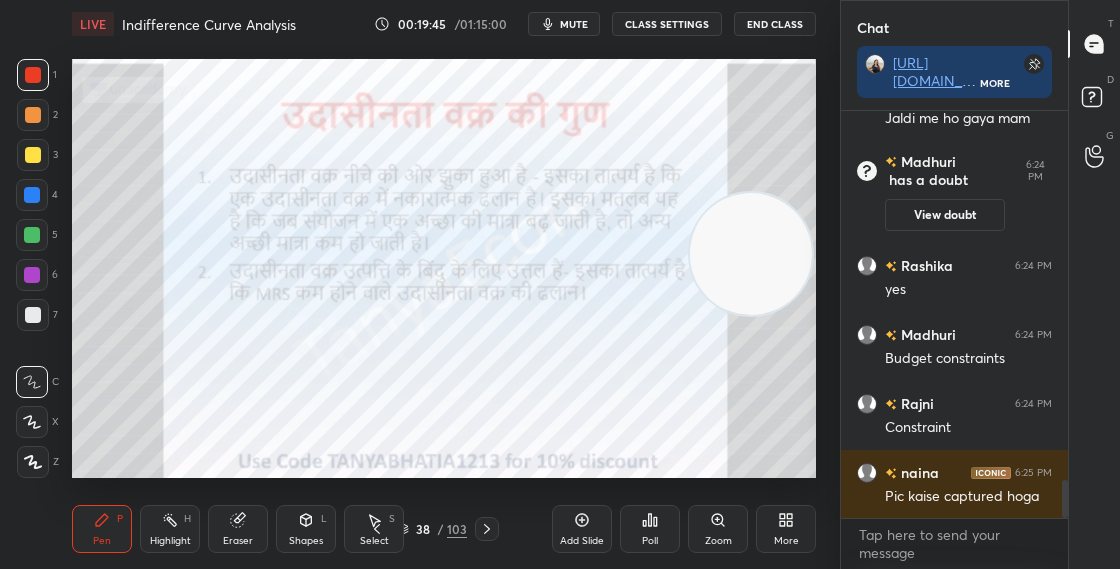 click 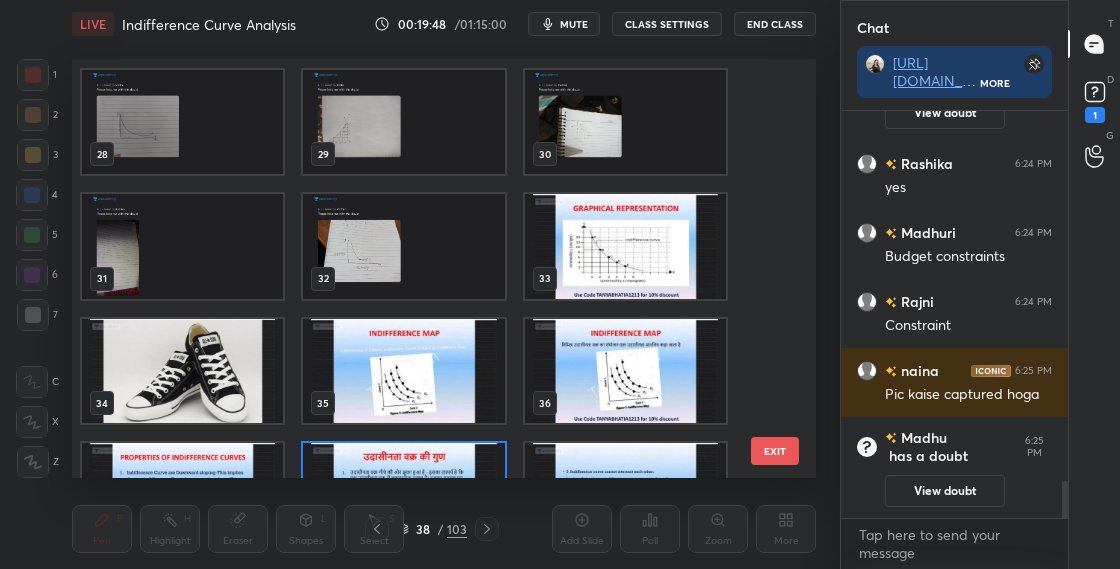 click at bounding box center (625, 246) 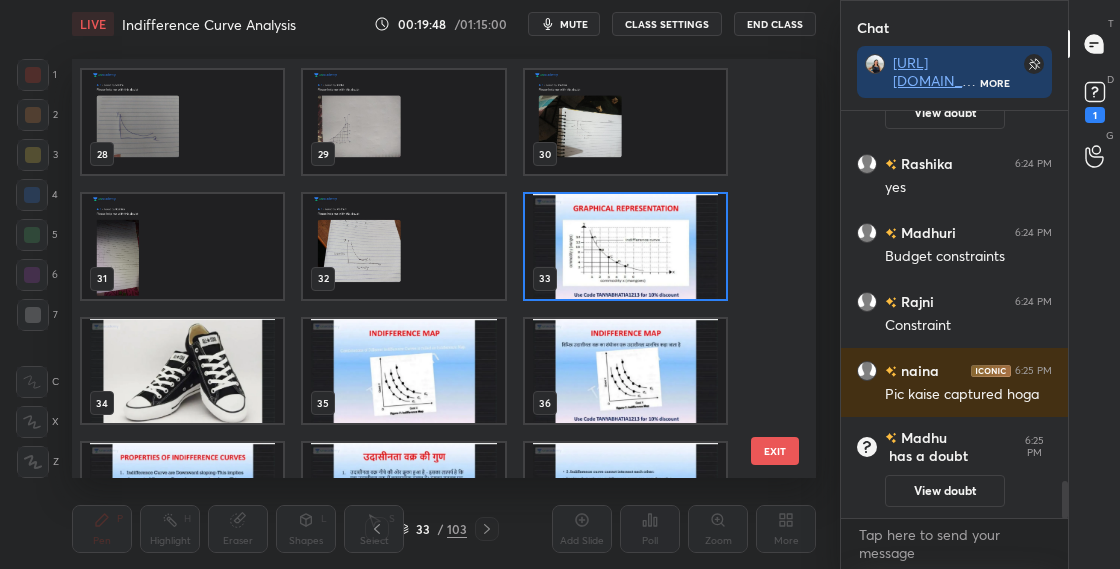click at bounding box center (625, 246) 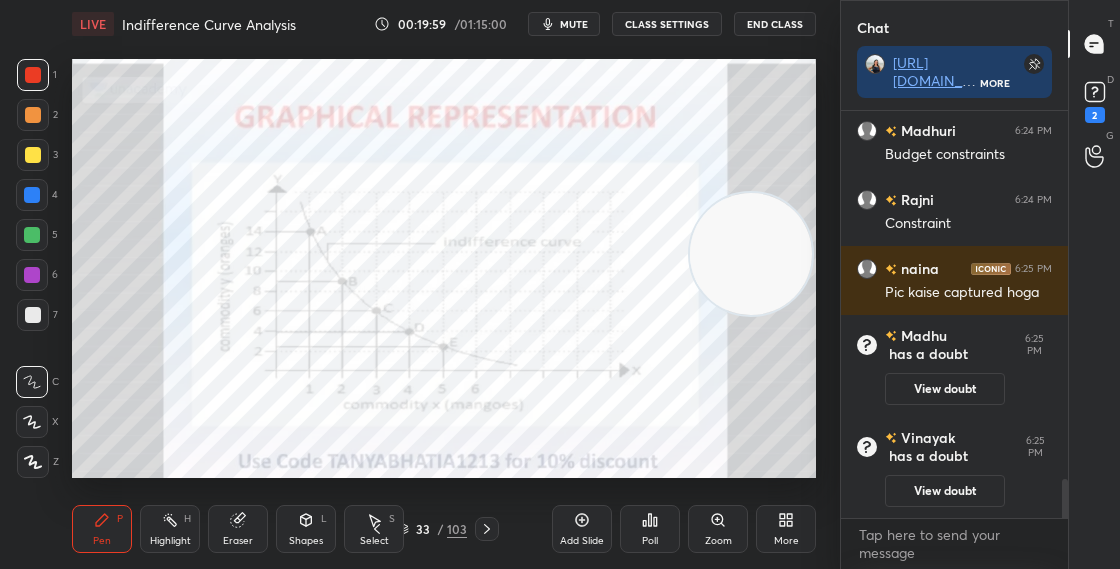 click 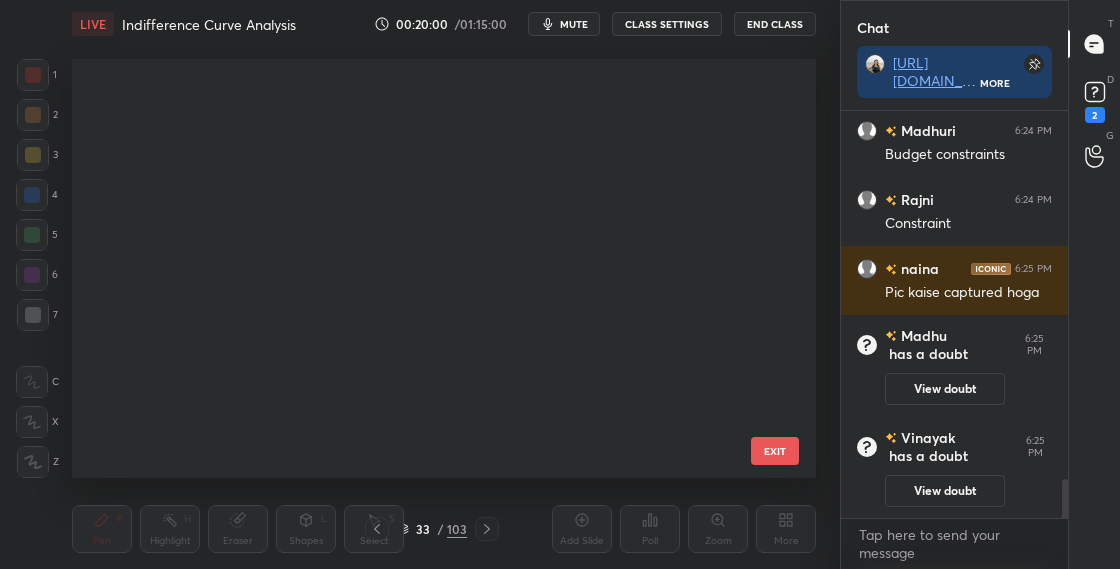 scroll, scrollTop: 950, scrollLeft: 0, axis: vertical 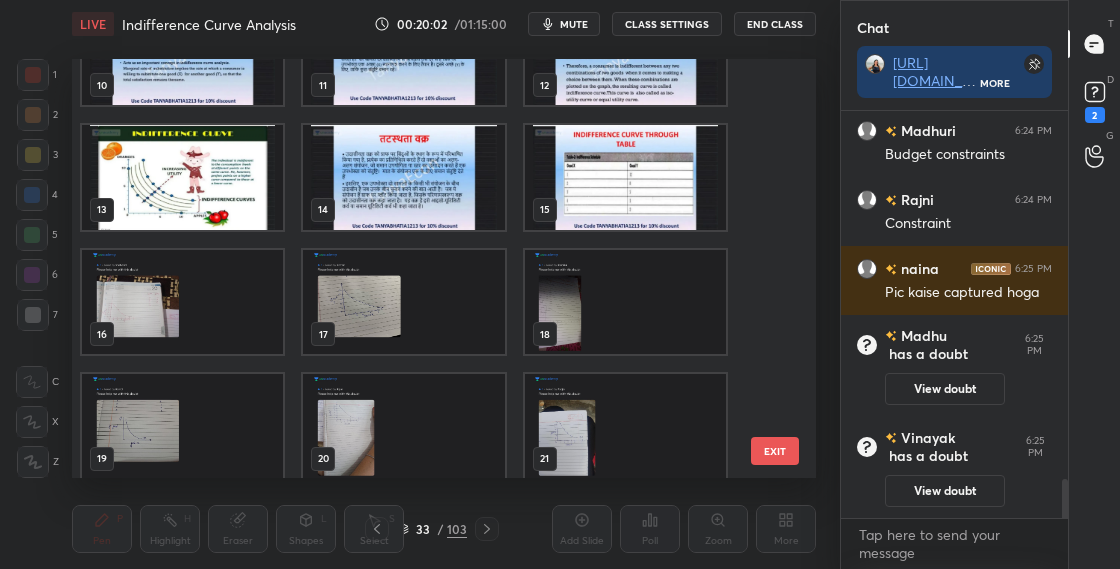 click at bounding box center (625, 177) 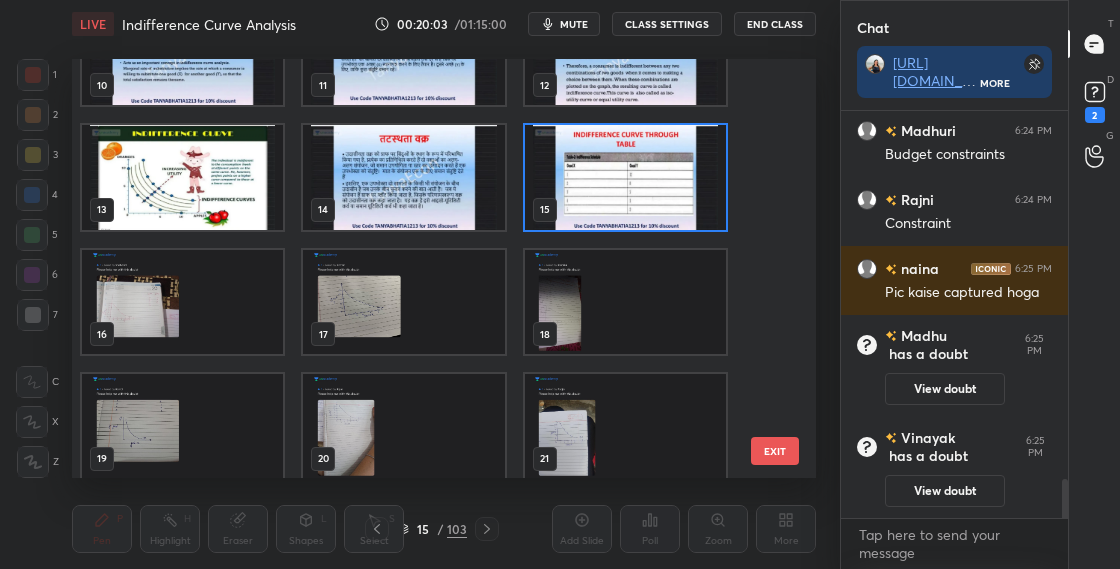 click at bounding box center [625, 177] 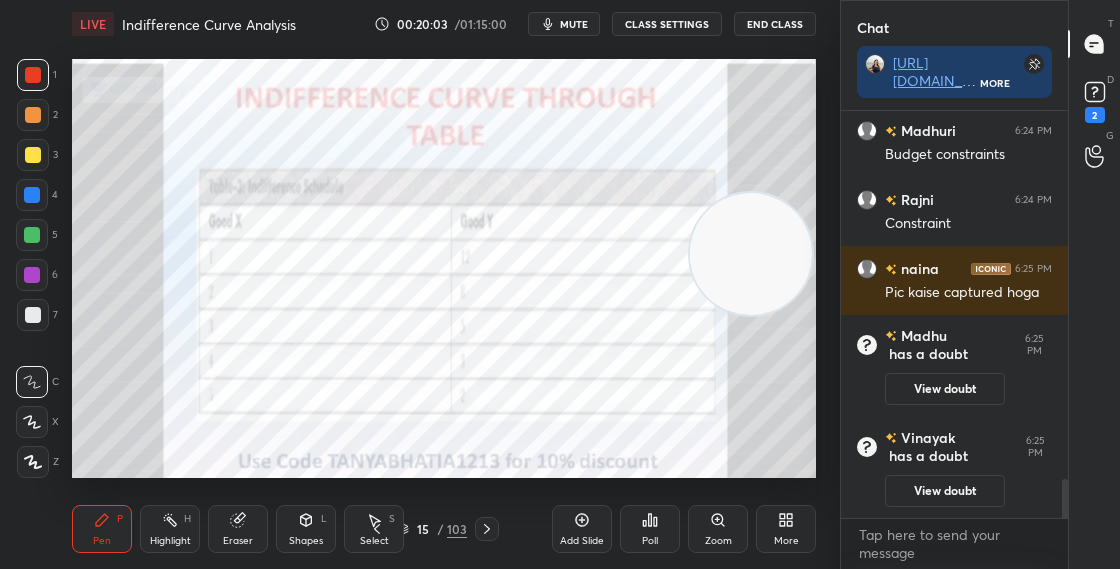 click at bounding box center (625, 177) 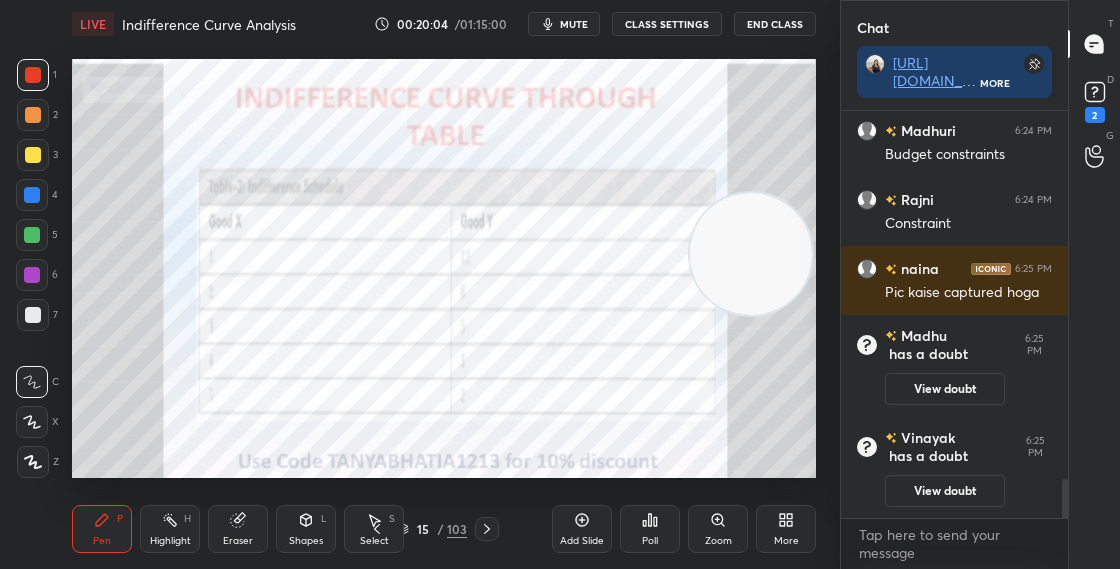 click 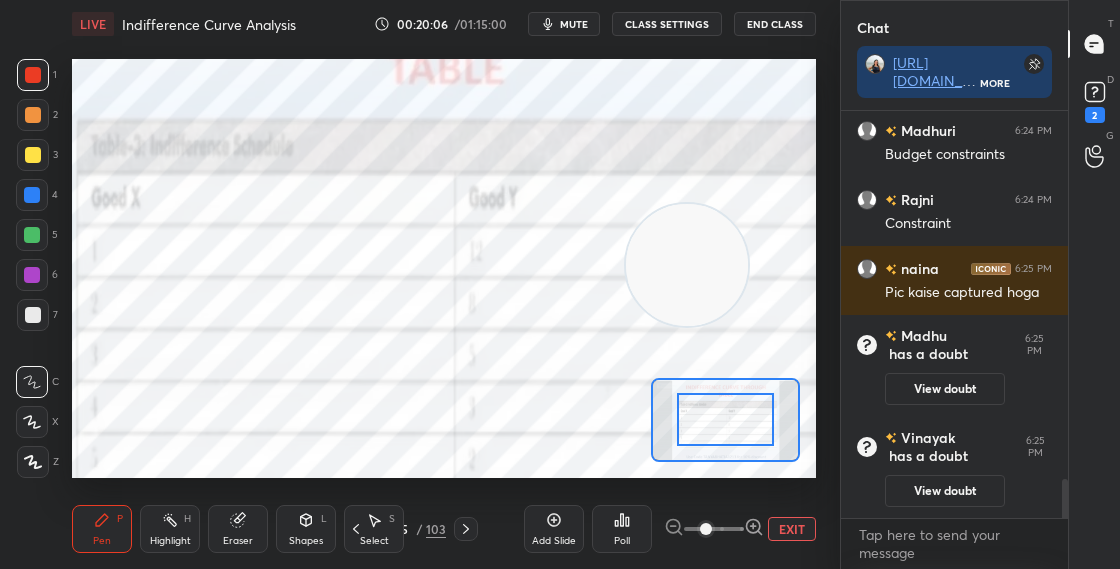drag, startPoint x: 761, startPoint y: 263, endPoint x: 748, endPoint y: 105, distance: 158.5339 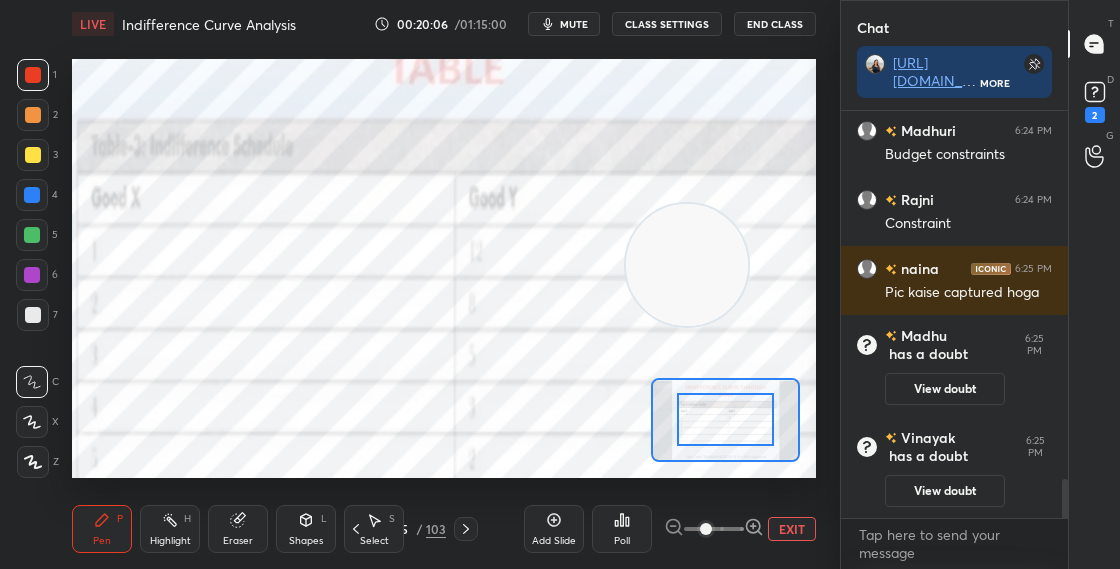 click at bounding box center (687, 265) 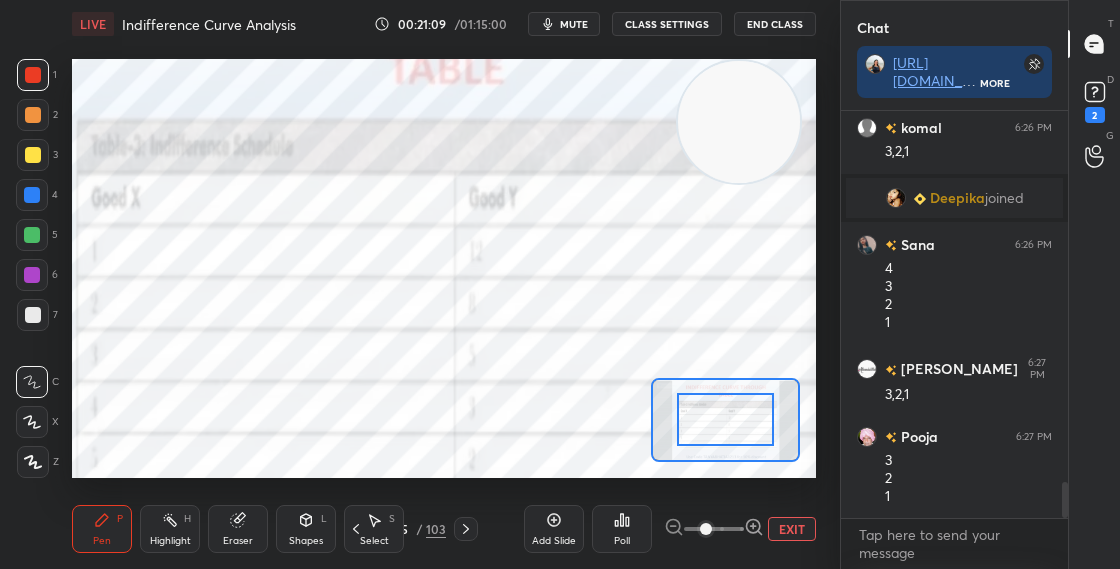 scroll, scrollTop: 4291, scrollLeft: 0, axis: vertical 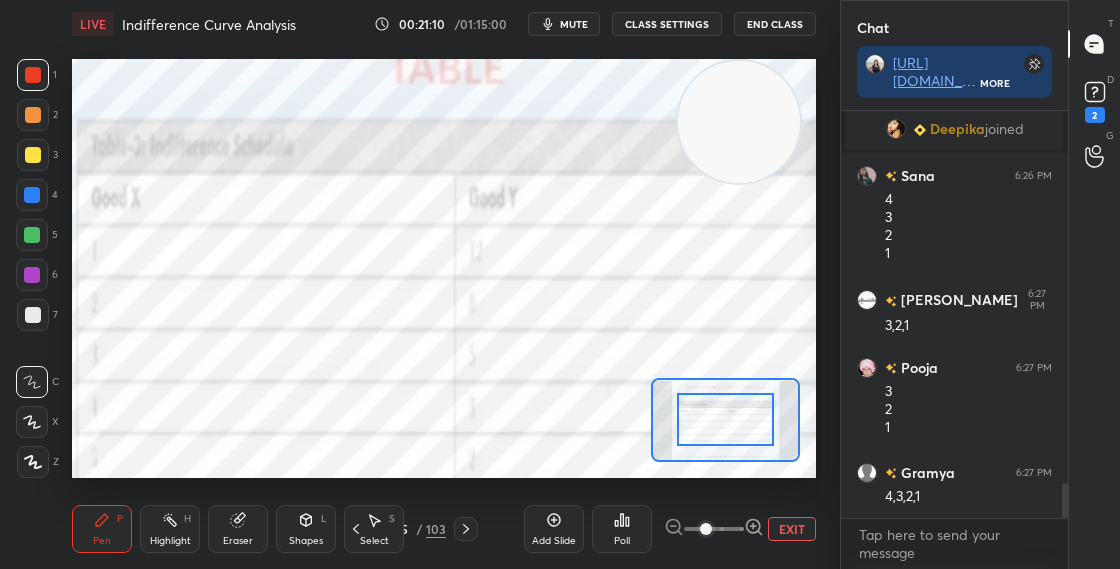 click on "LIVE Indifference Curve Analysis 00:21:10 /  01:15:00 mute CLASS SETTINGS End Class Setting up your live class Poll for   secs No correct answer Start poll Back Indifference Curve Analysis • L2 of Detailed Course on Micro Economics - UGC NET [DATE] [PERSON_NAME] Pen P Highlight H Eraser Shapes L Select S 15 / 103 Add Slide Poll EXIT" at bounding box center [444, 284] 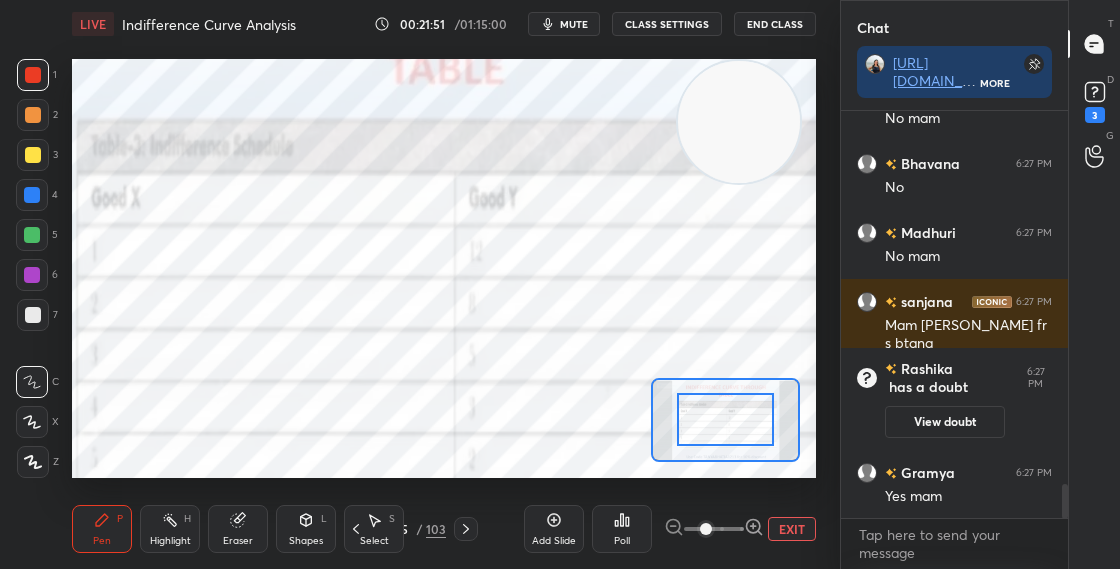 scroll, scrollTop: 4490, scrollLeft: 0, axis: vertical 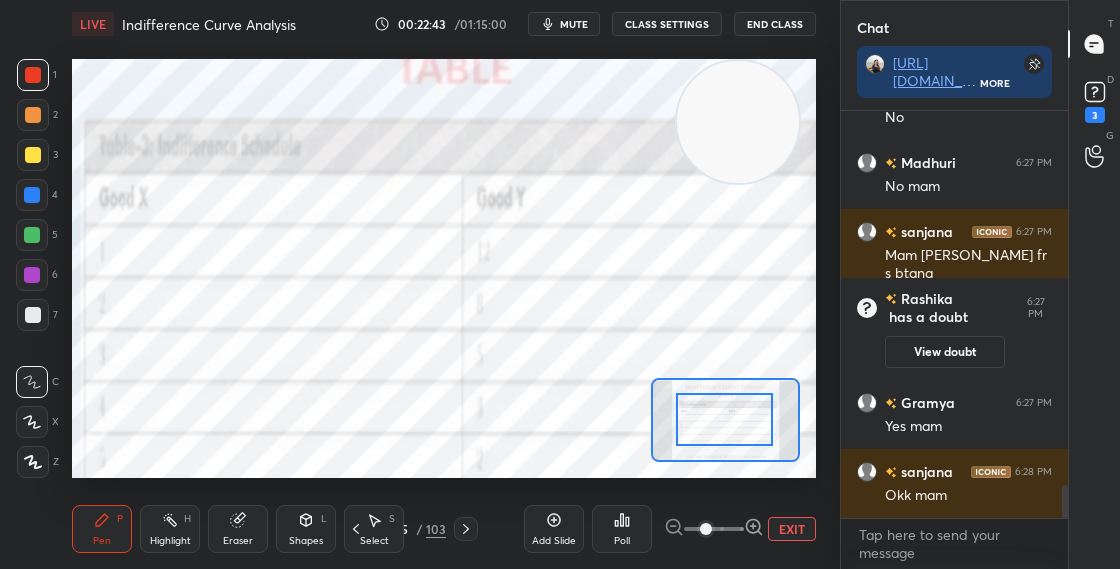 drag, startPoint x: 754, startPoint y: 123, endPoint x: 745, endPoint y: 314, distance: 191.21193 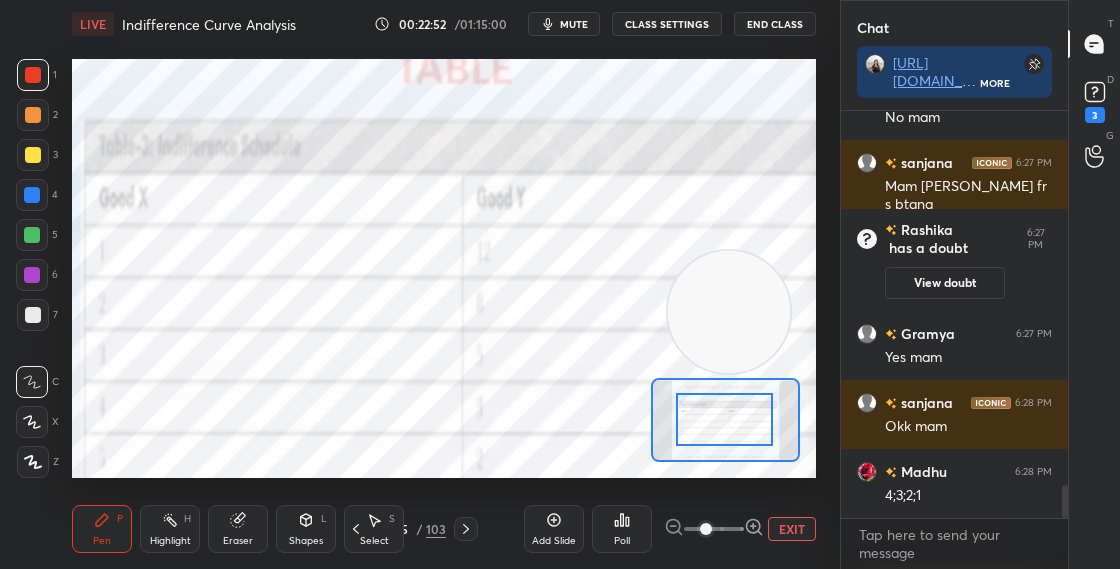 scroll, scrollTop: 4716, scrollLeft: 0, axis: vertical 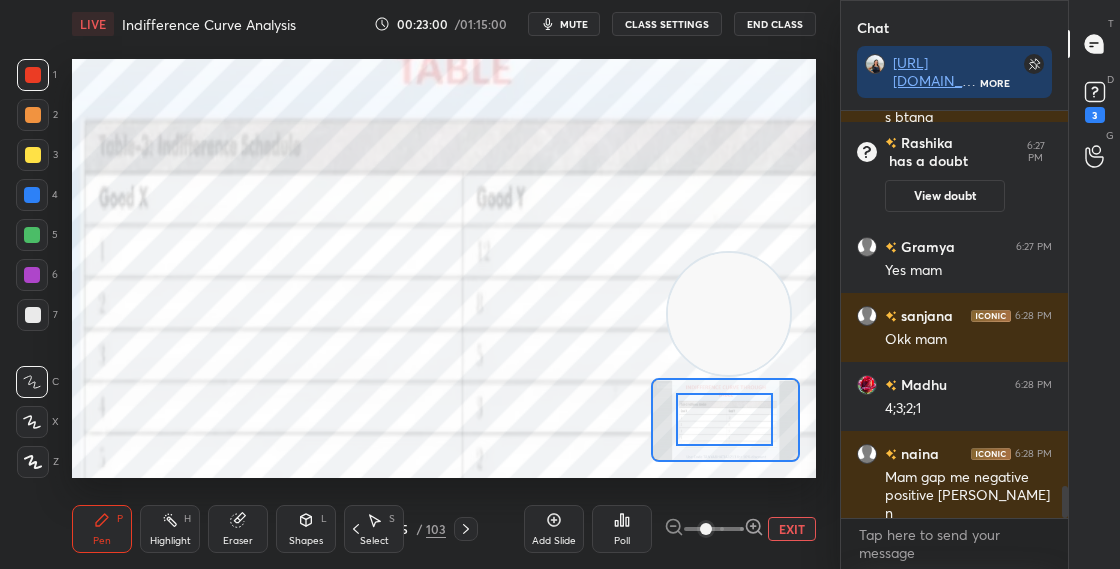 click at bounding box center [729, 314] 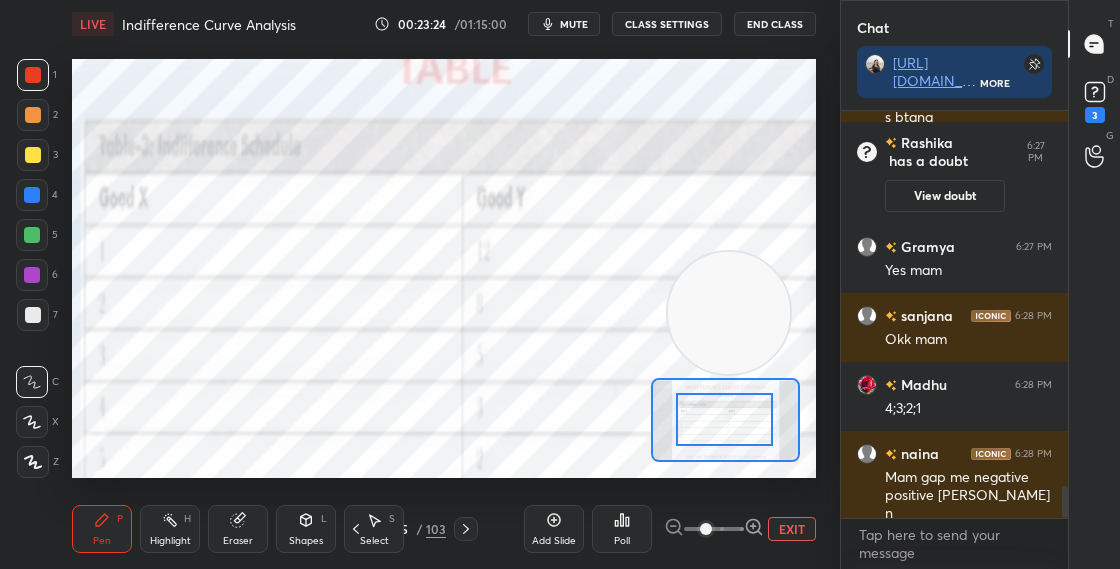 scroll, scrollTop: 4785, scrollLeft: 0, axis: vertical 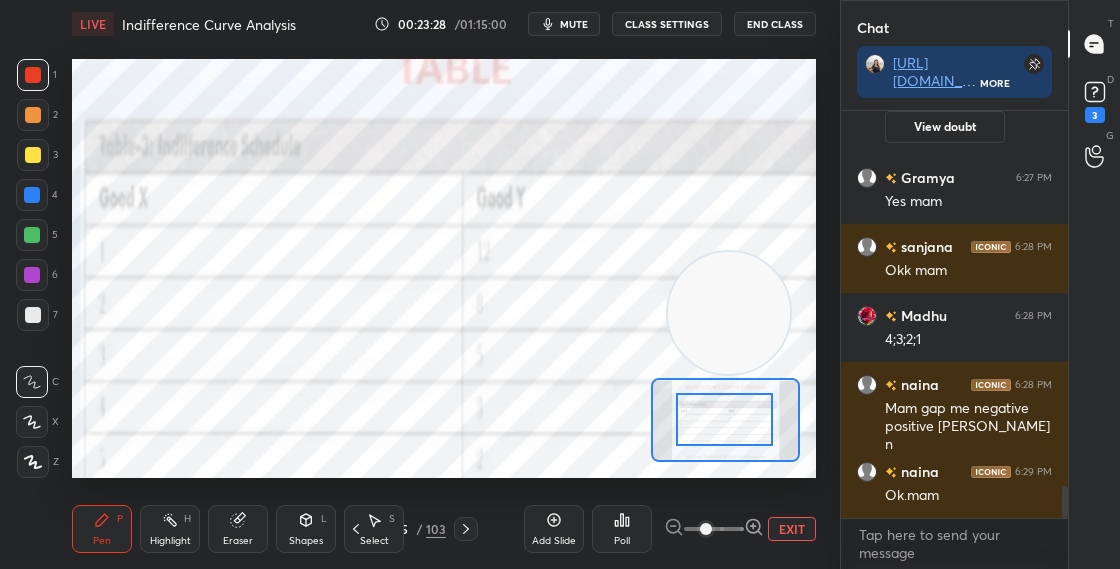 click 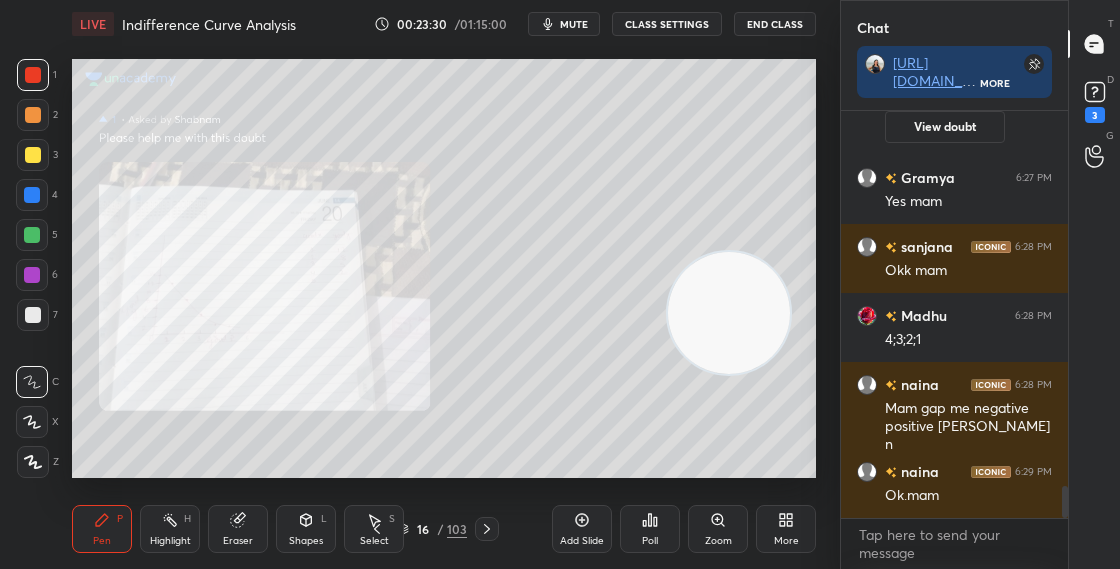 click 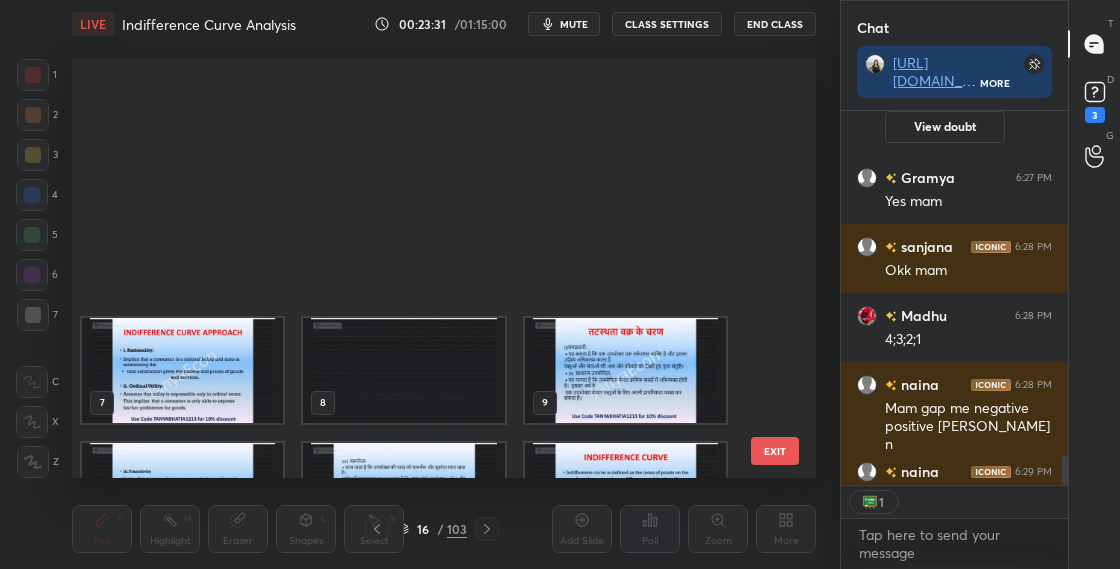 scroll, scrollTop: 368, scrollLeft: 221, axis: both 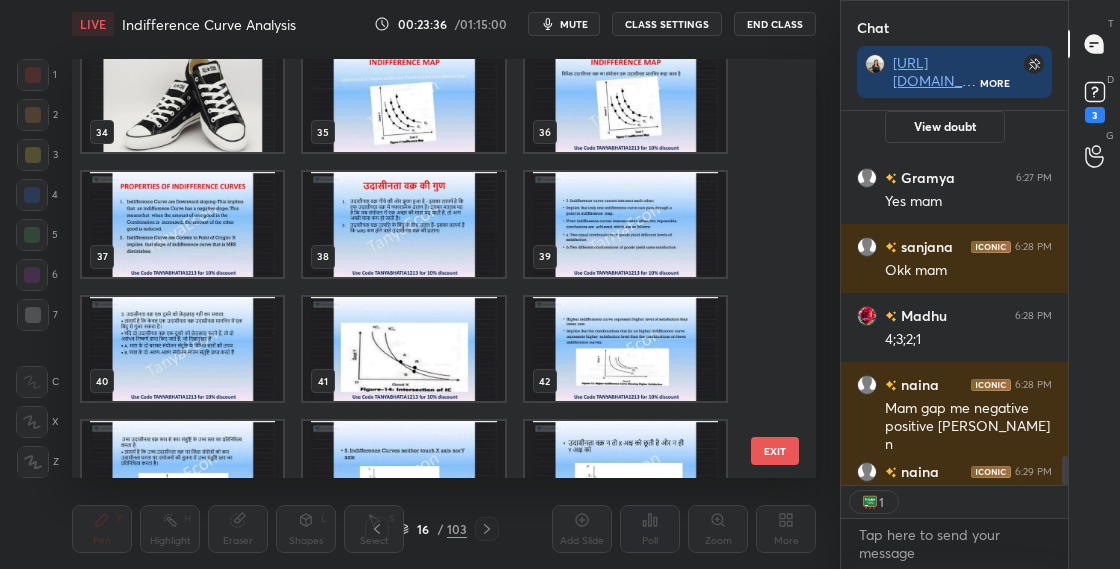click at bounding box center [182, 224] 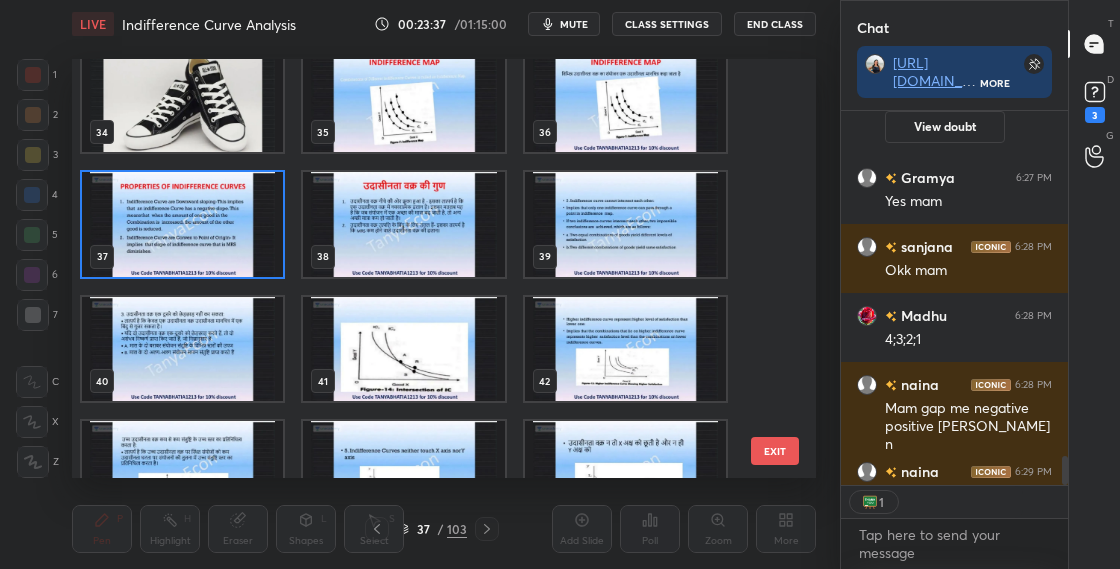 click at bounding box center (182, 224) 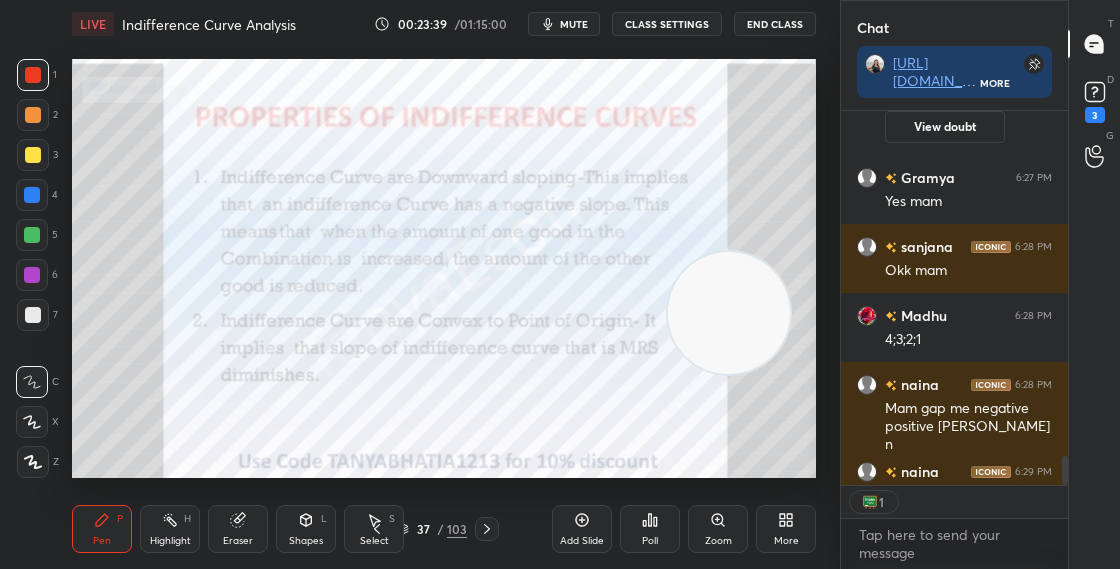 click 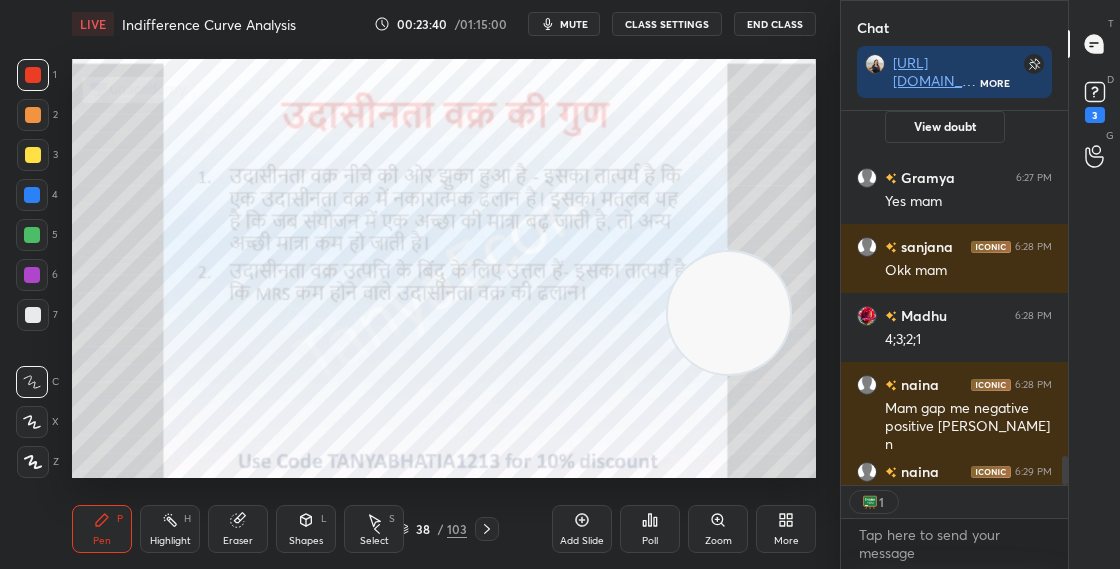 click on "Zoom" at bounding box center [718, 529] 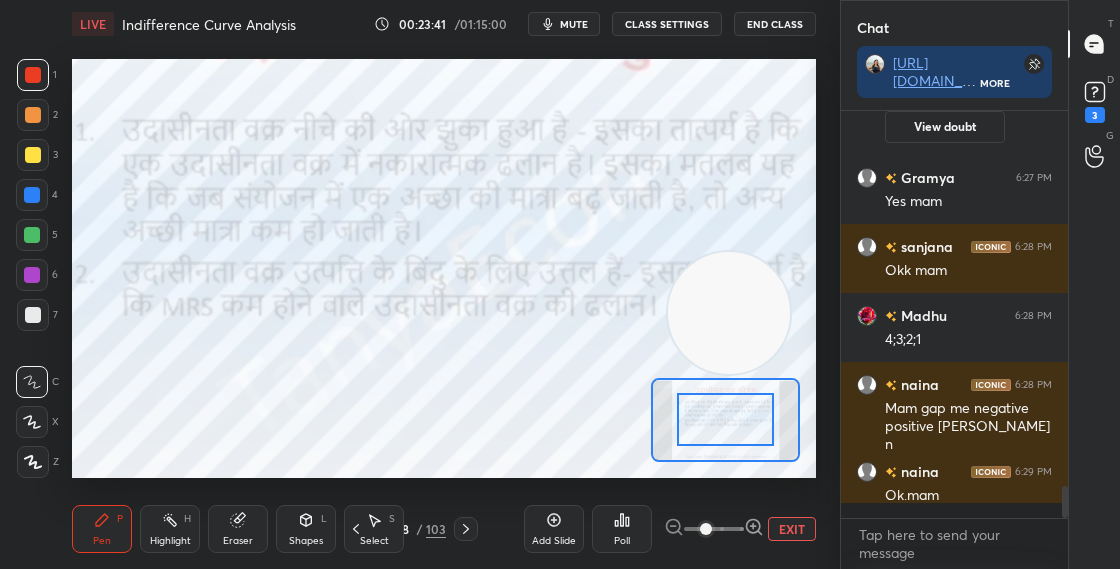 scroll, scrollTop: 7, scrollLeft: 7, axis: both 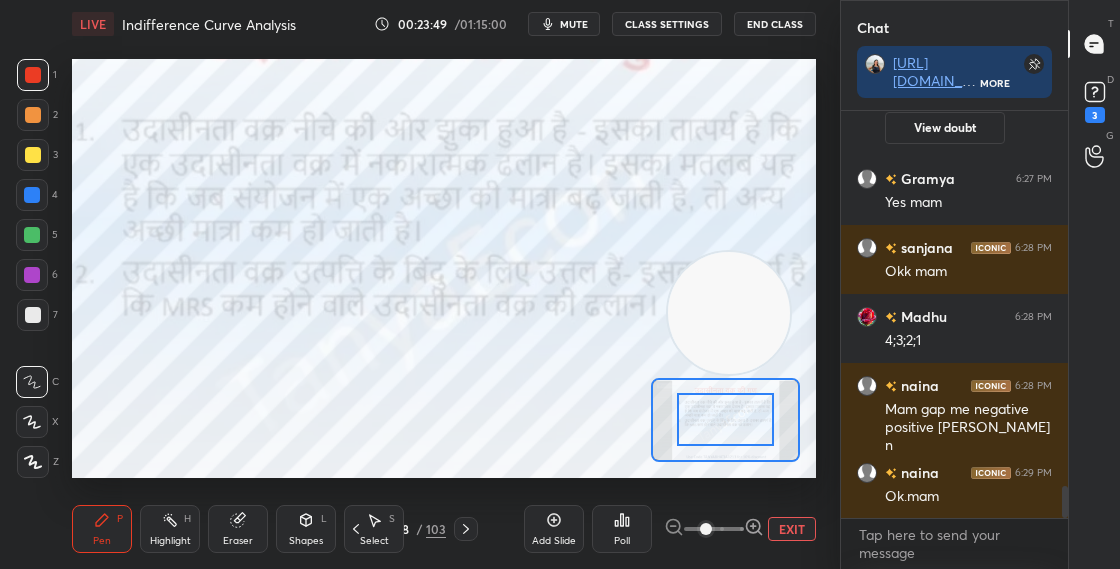 click on "EXIT" at bounding box center [792, 529] 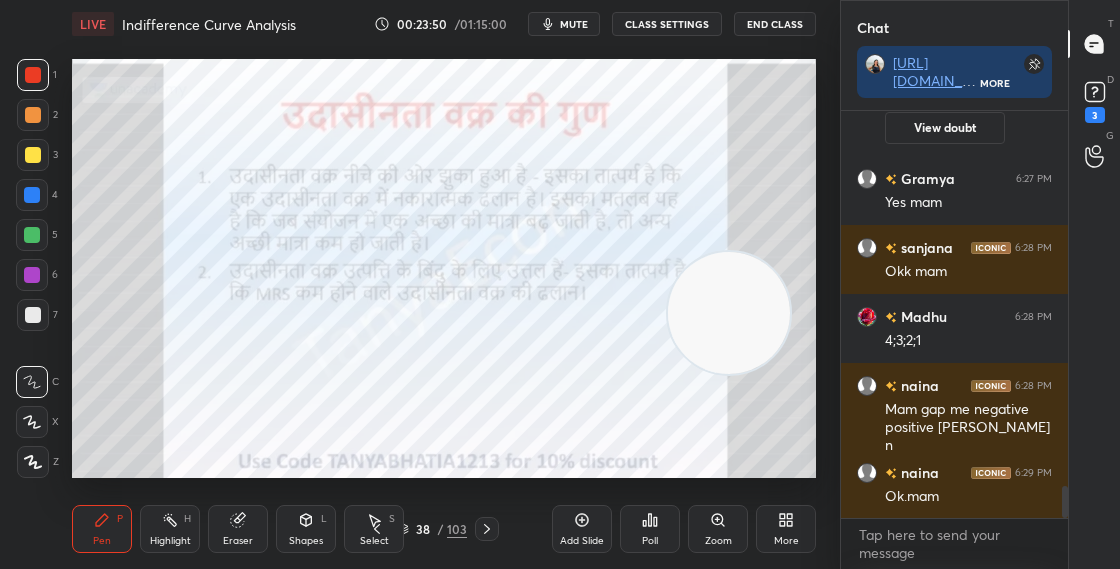 click 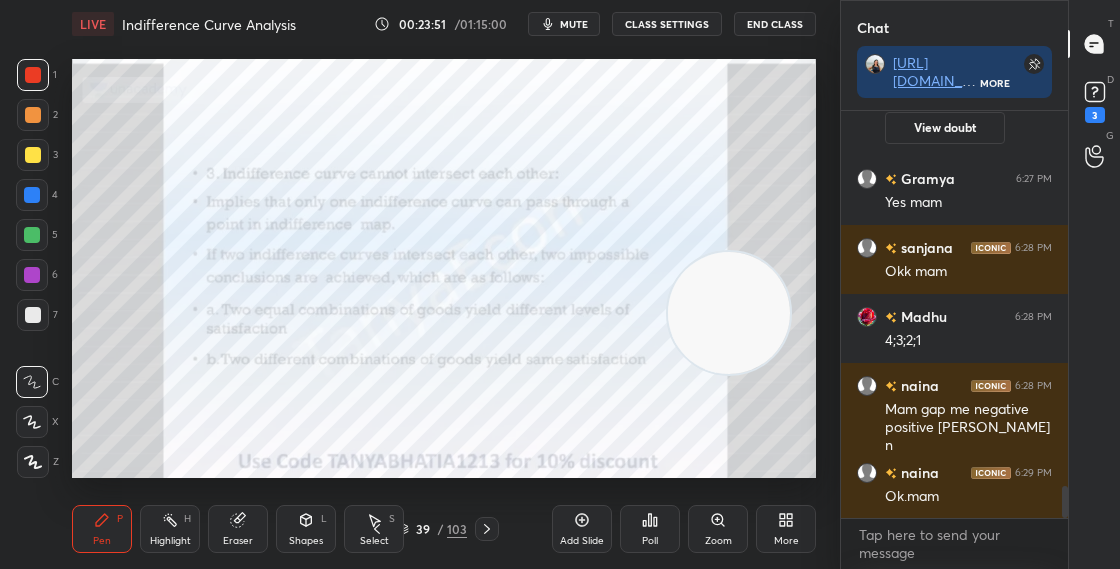 click on "Zoom" at bounding box center (718, 541) 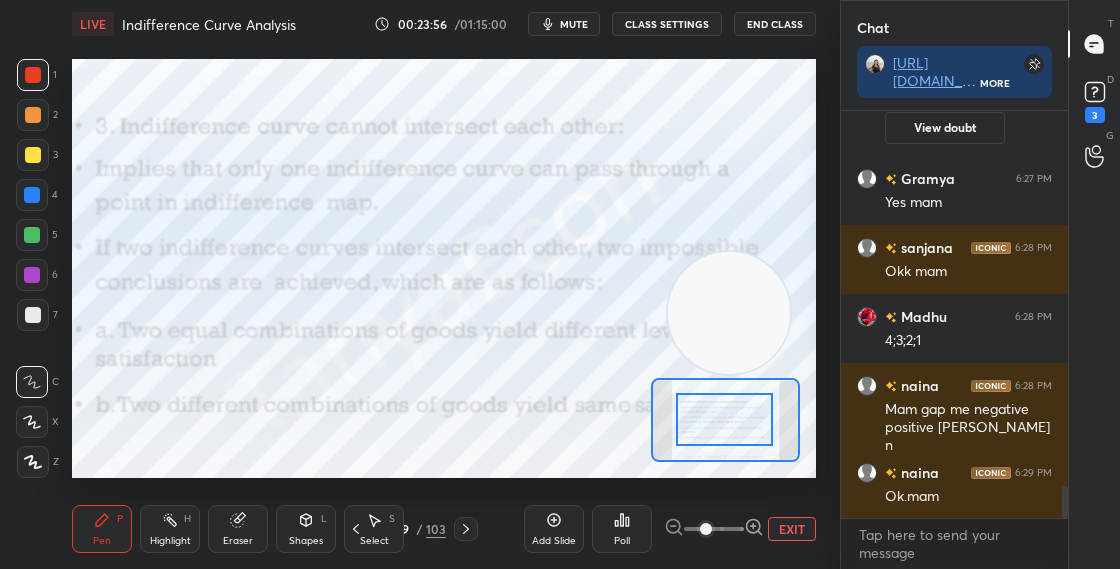 click at bounding box center (466, 529) 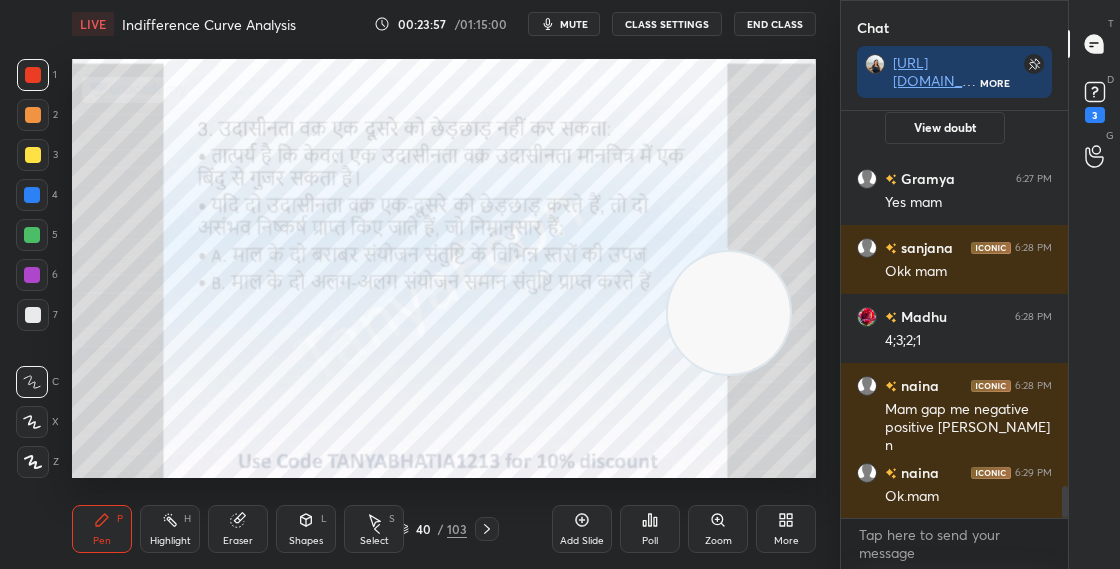 click on "Zoom" at bounding box center [718, 529] 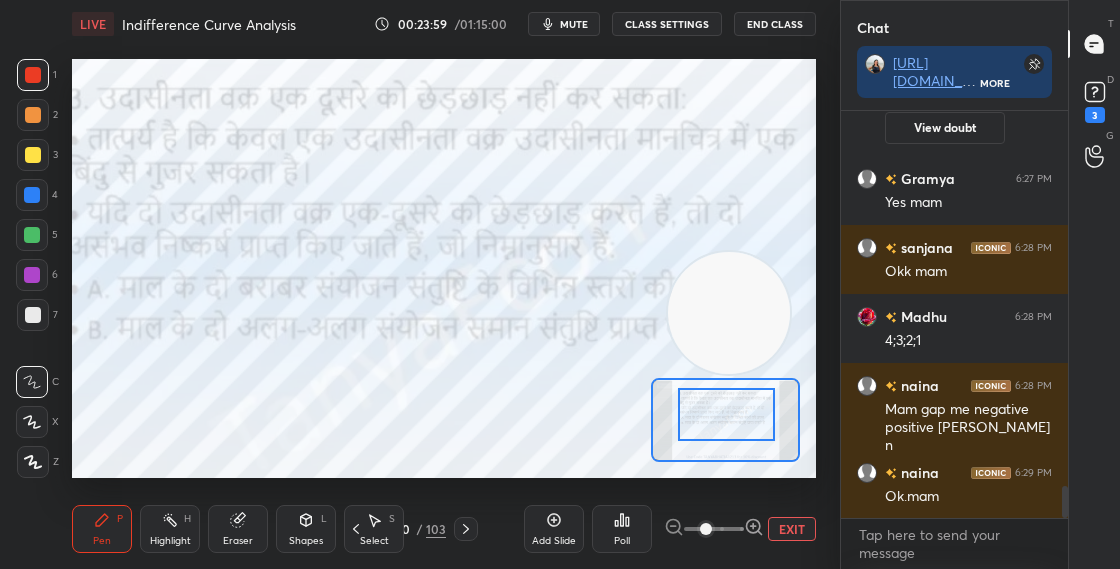 click at bounding box center (726, 414) 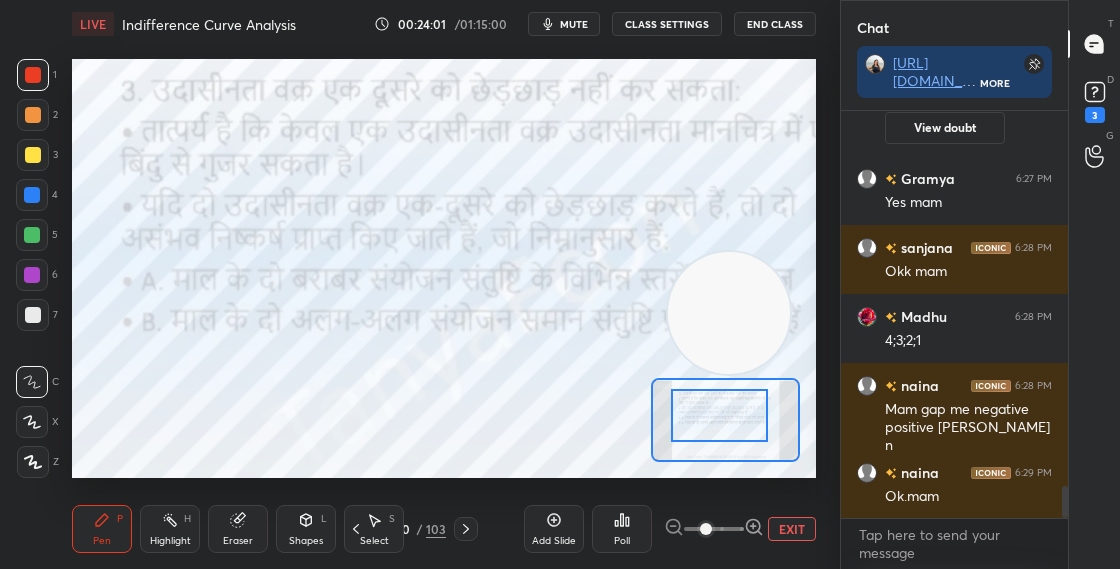click at bounding box center (719, 415) 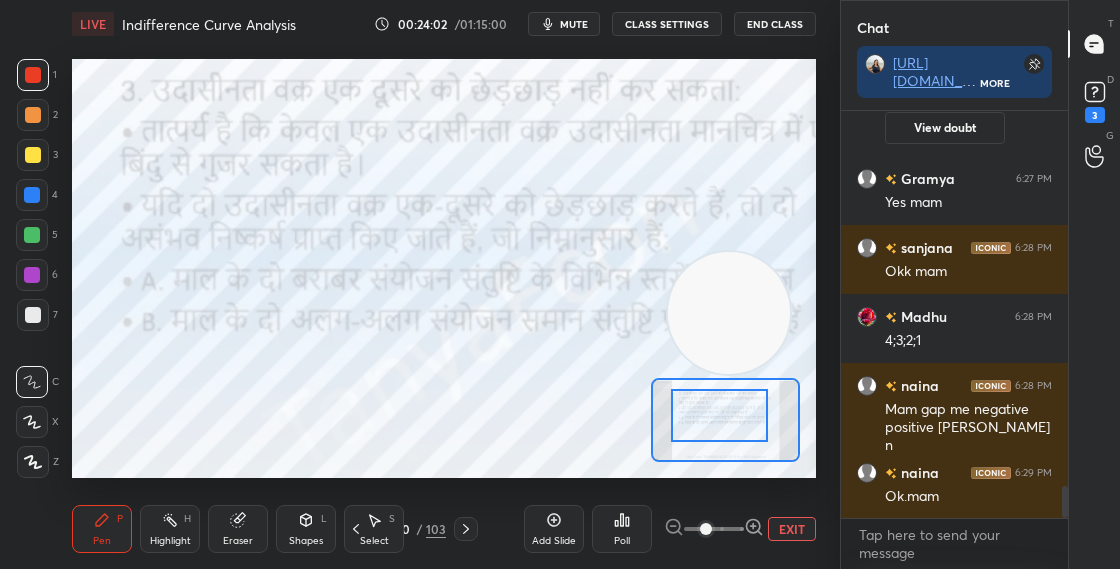click 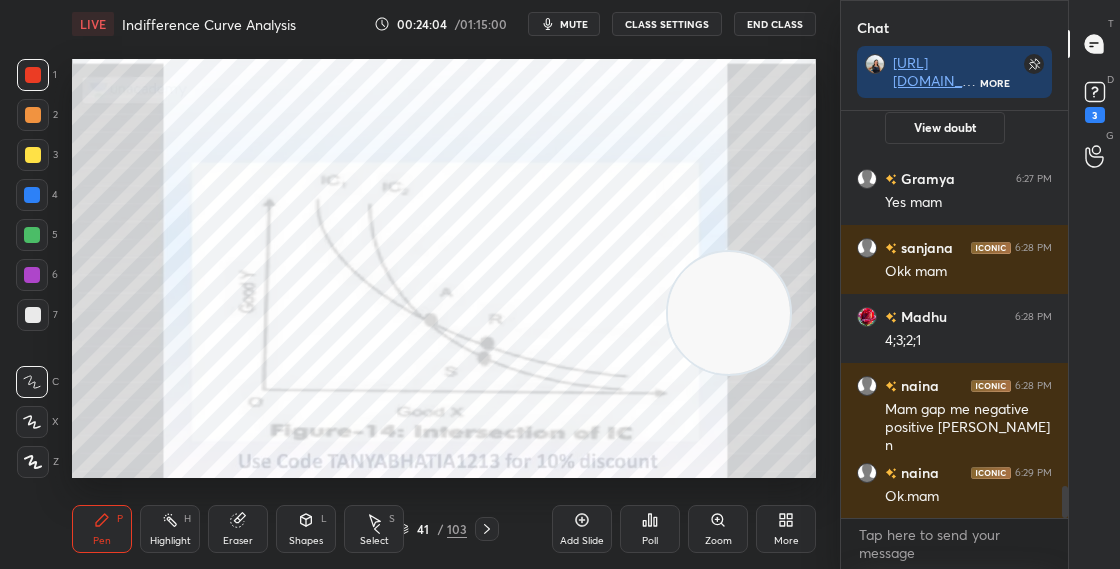 click on "Zoom" at bounding box center [718, 529] 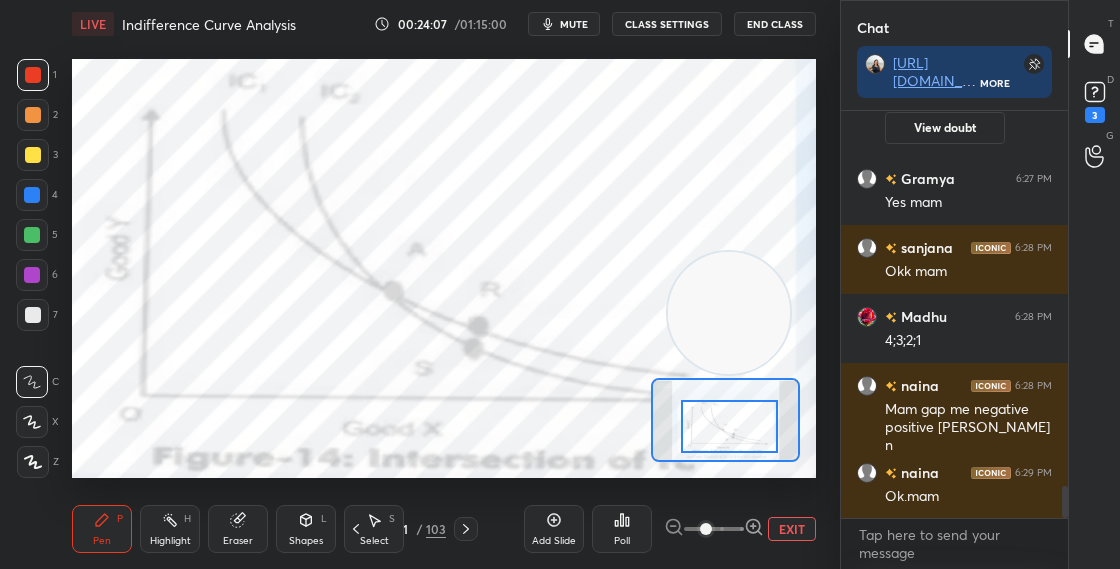 click at bounding box center [729, 426] 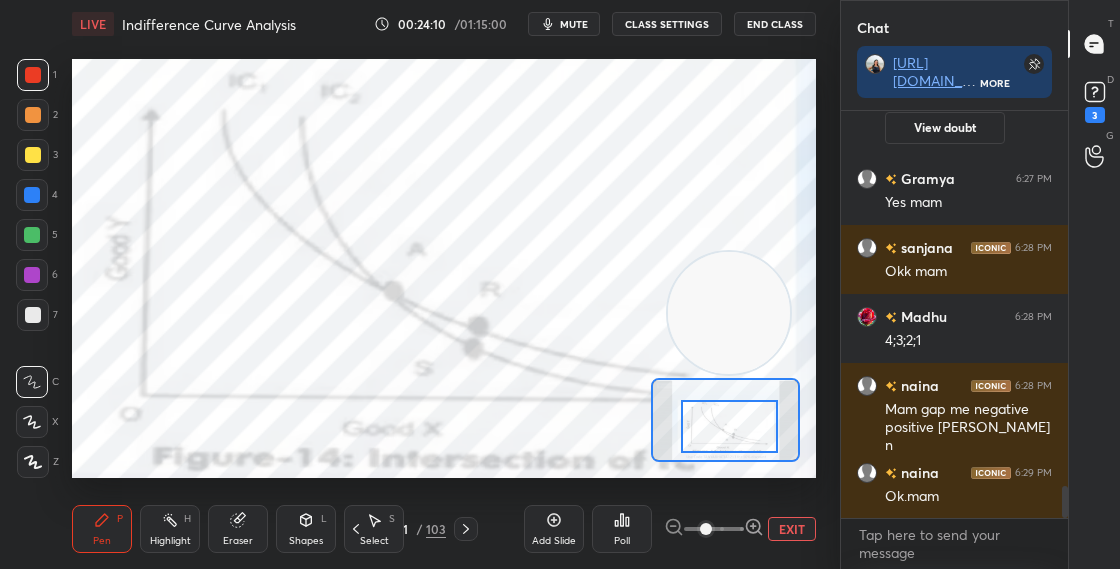 scroll, scrollTop: 401, scrollLeft: 221, axis: both 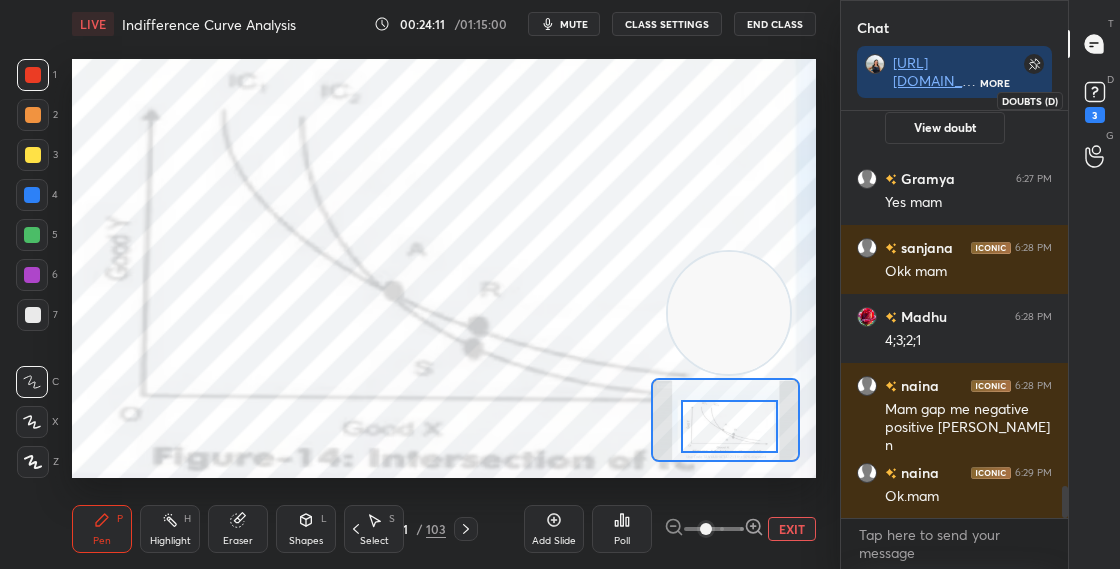 click 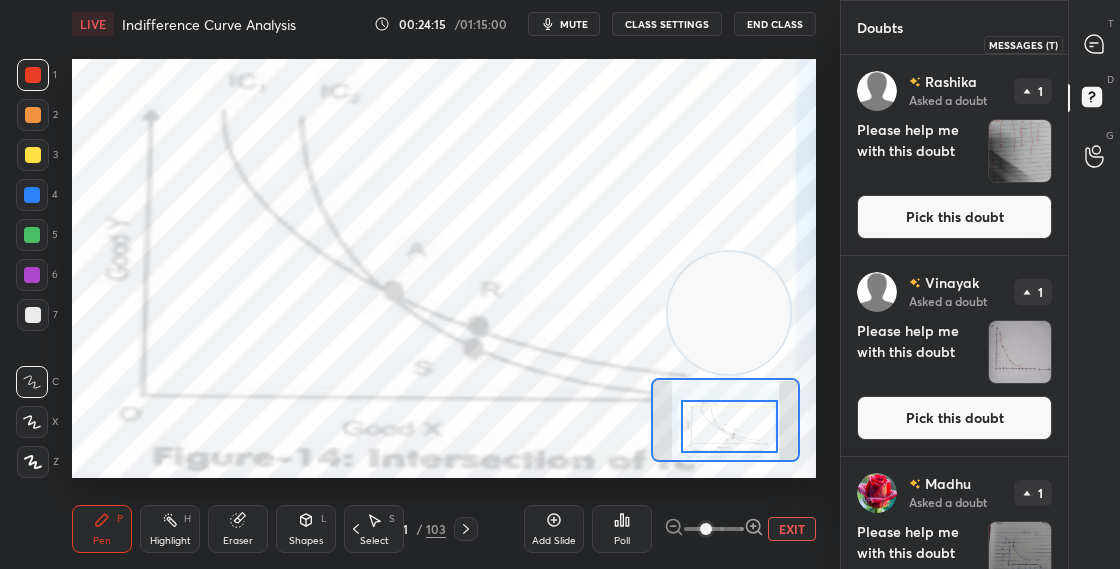 click 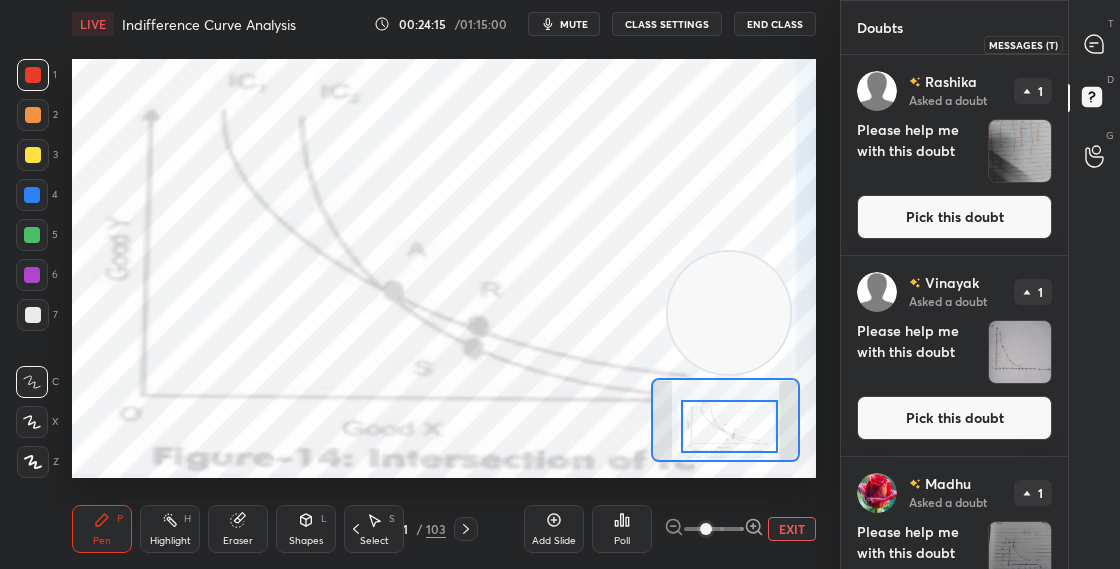 scroll, scrollTop: 452, scrollLeft: 221, axis: both 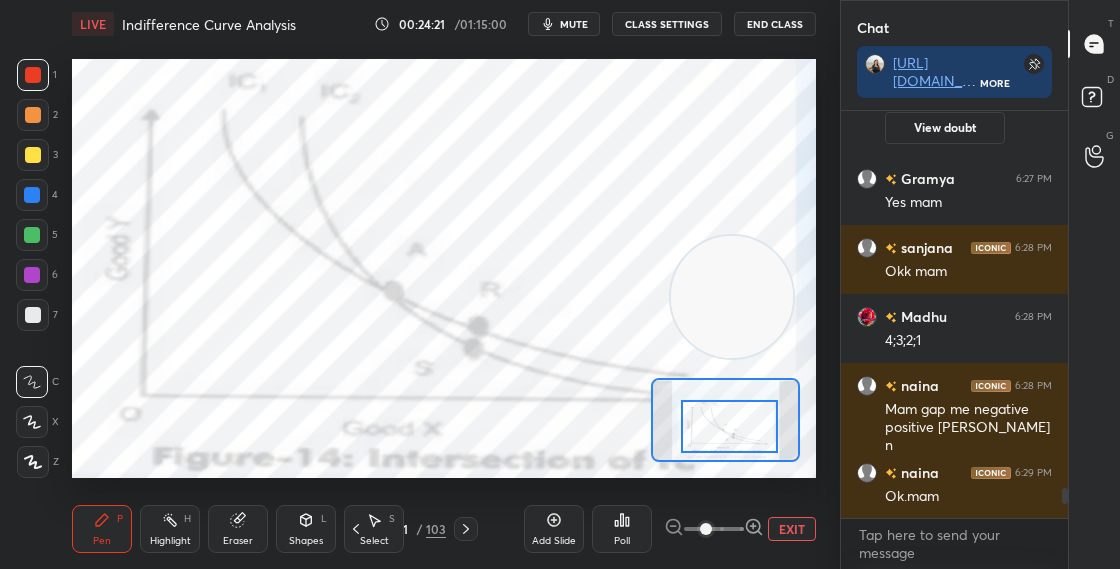 drag, startPoint x: 740, startPoint y: 317, endPoint x: 741, endPoint y: 304, distance: 13.038404 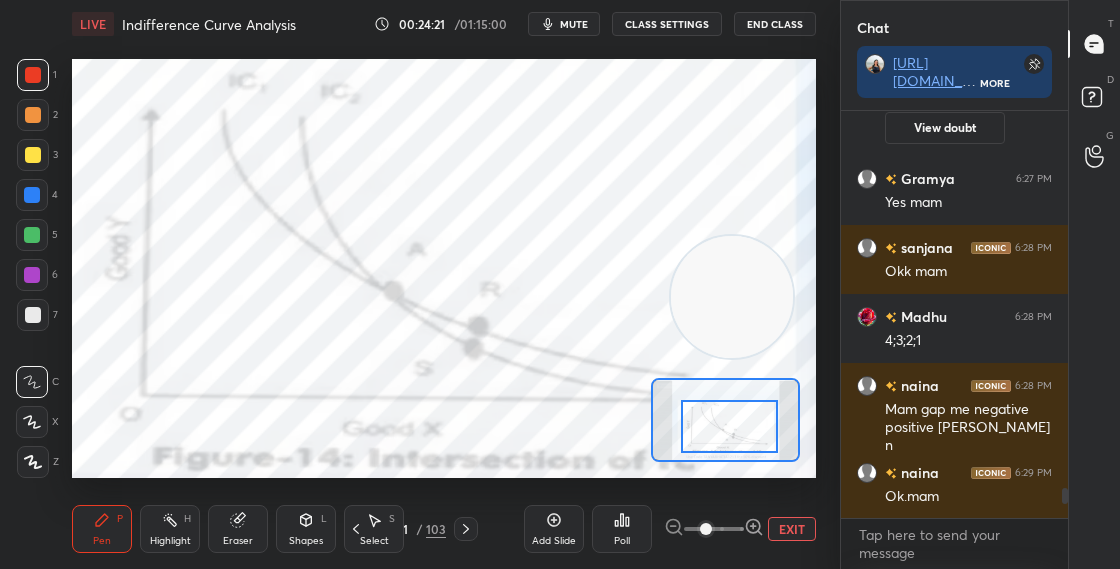 click at bounding box center (732, 297) 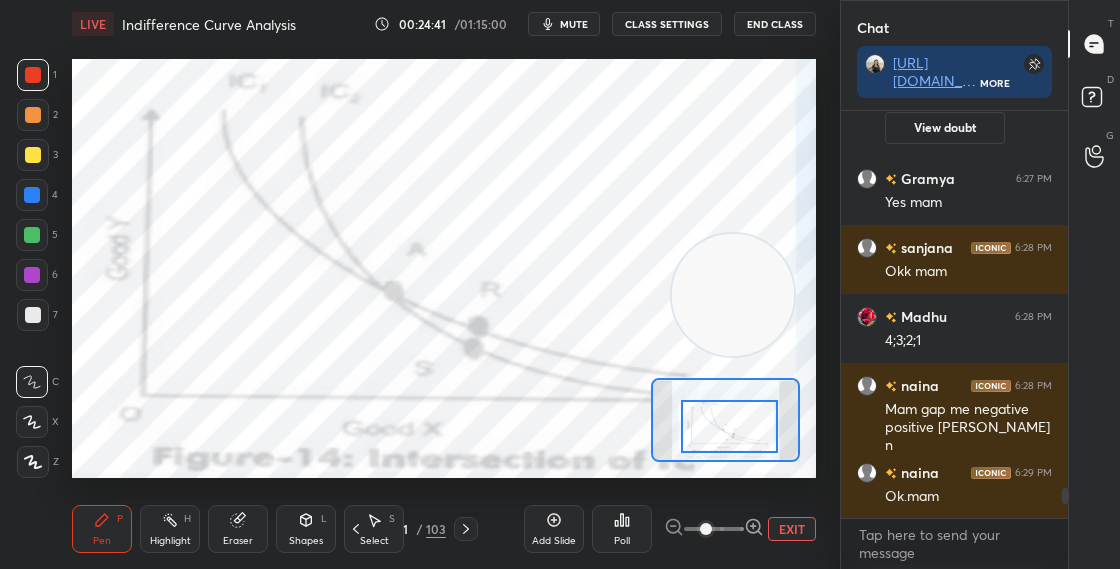 click 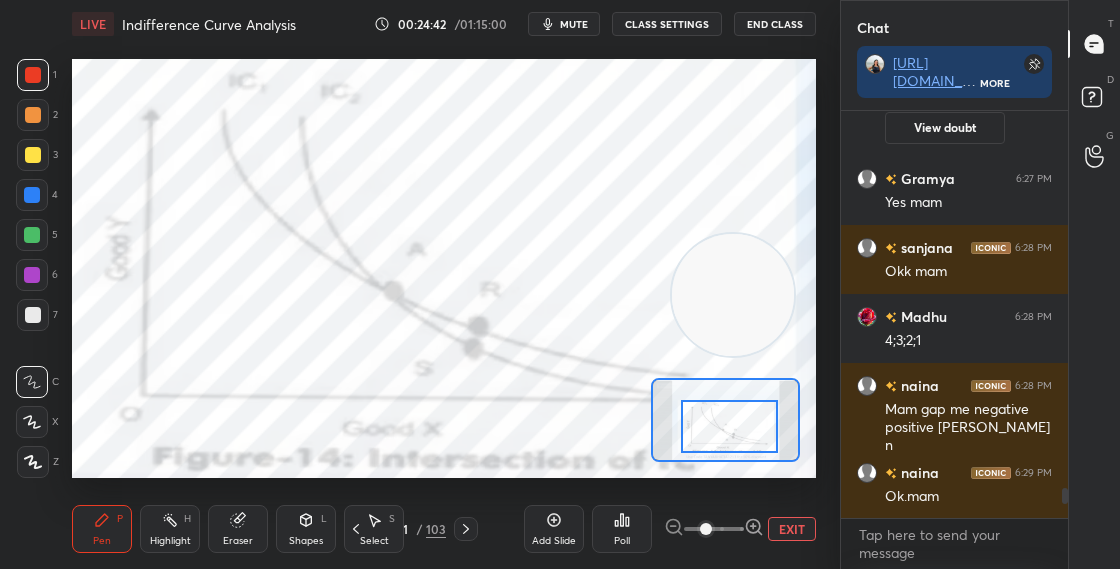click at bounding box center (32, 195) 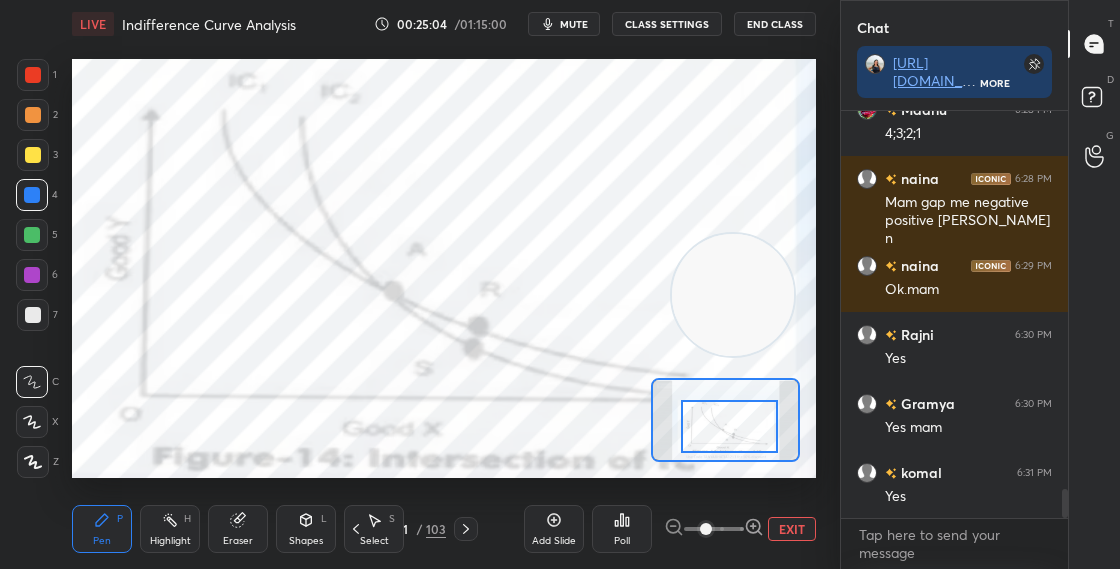 scroll, scrollTop: 5374, scrollLeft: 0, axis: vertical 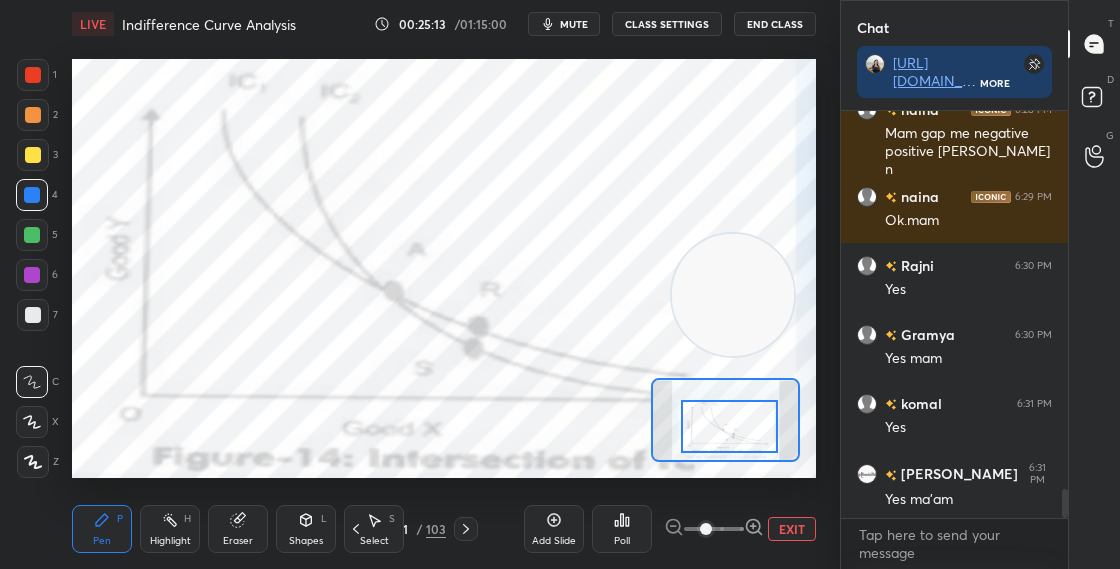 click at bounding box center (32, 275) 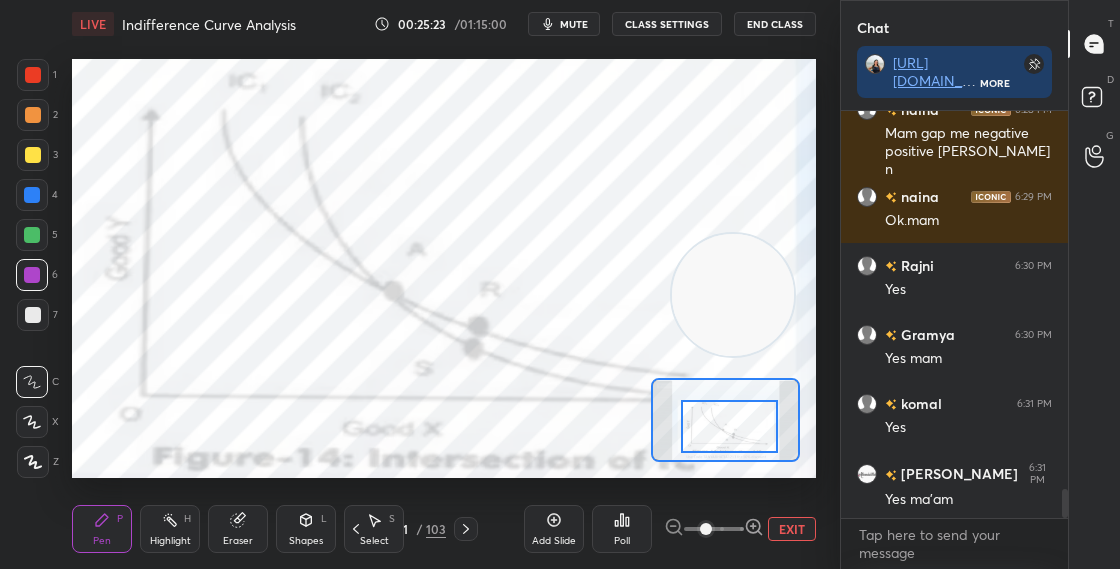 click on "Eraser" at bounding box center (238, 529) 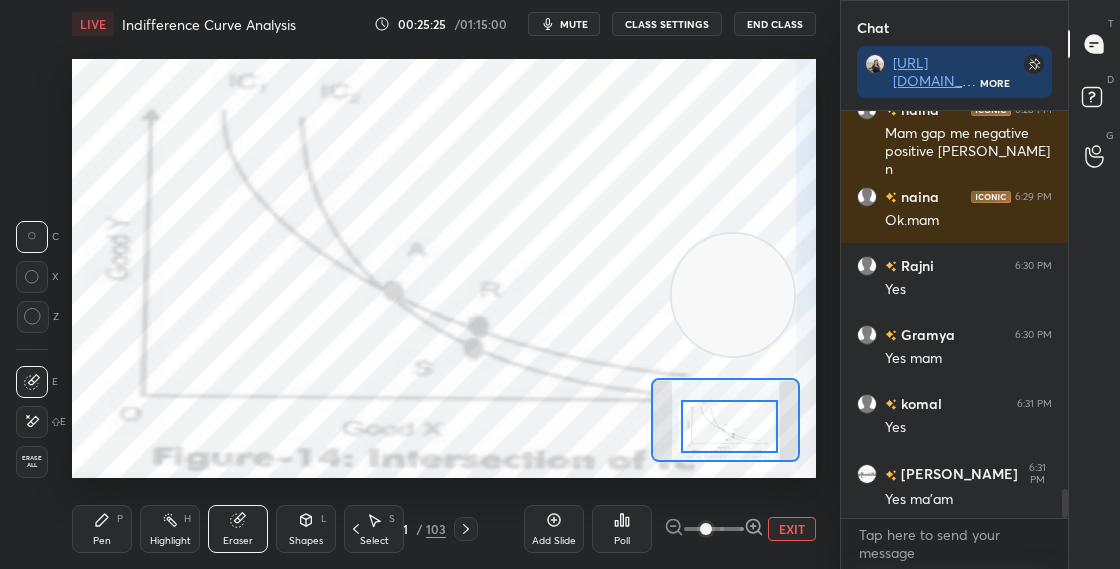 click on "Pen P" at bounding box center (102, 529) 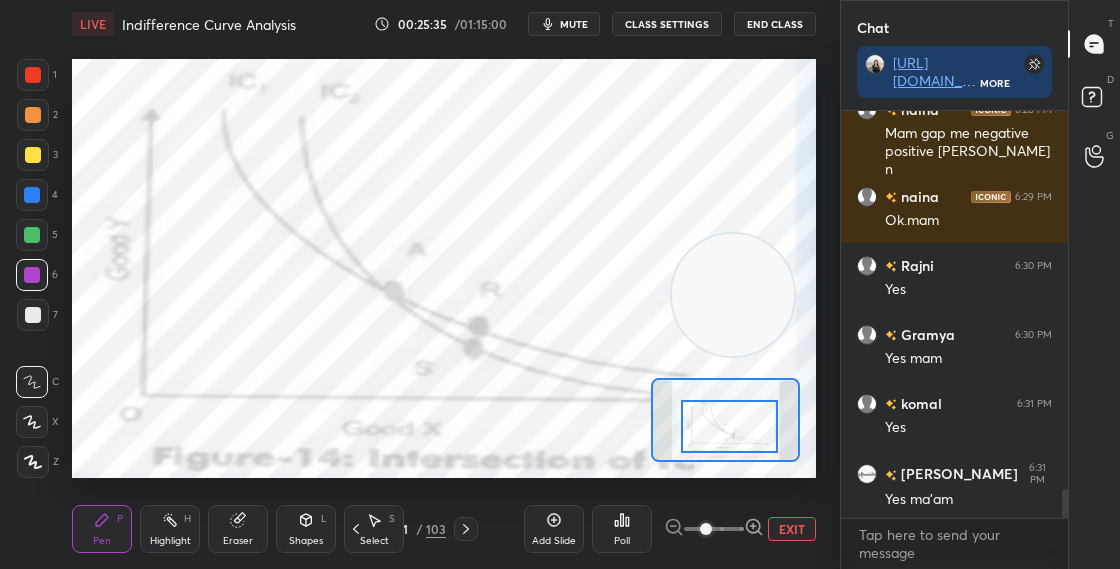 scroll, scrollTop: 5443, scrollLeft: 0, axis: vertical 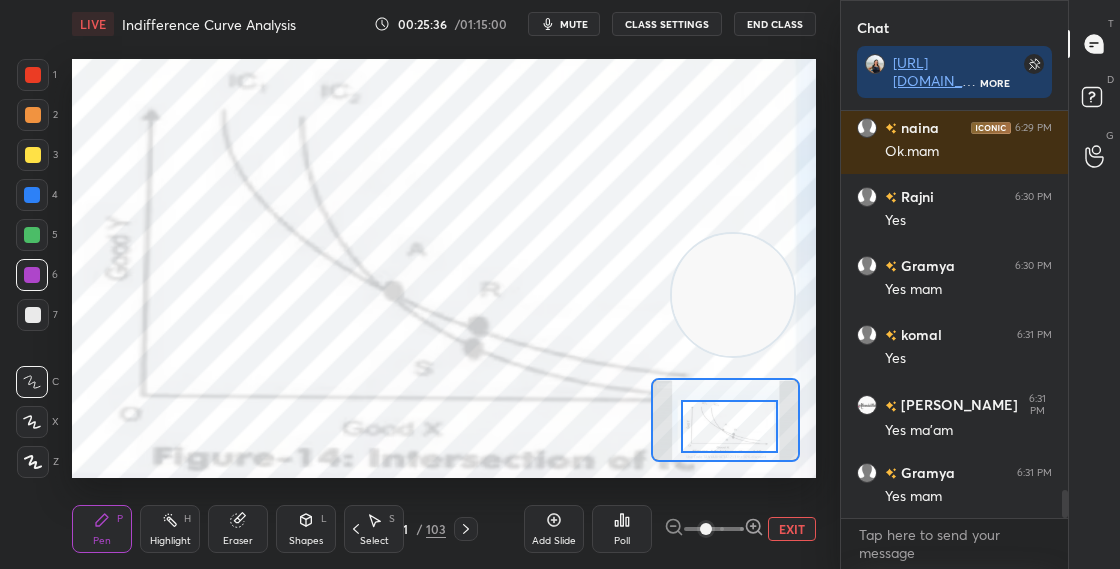 click at bounding box center (32, 195) 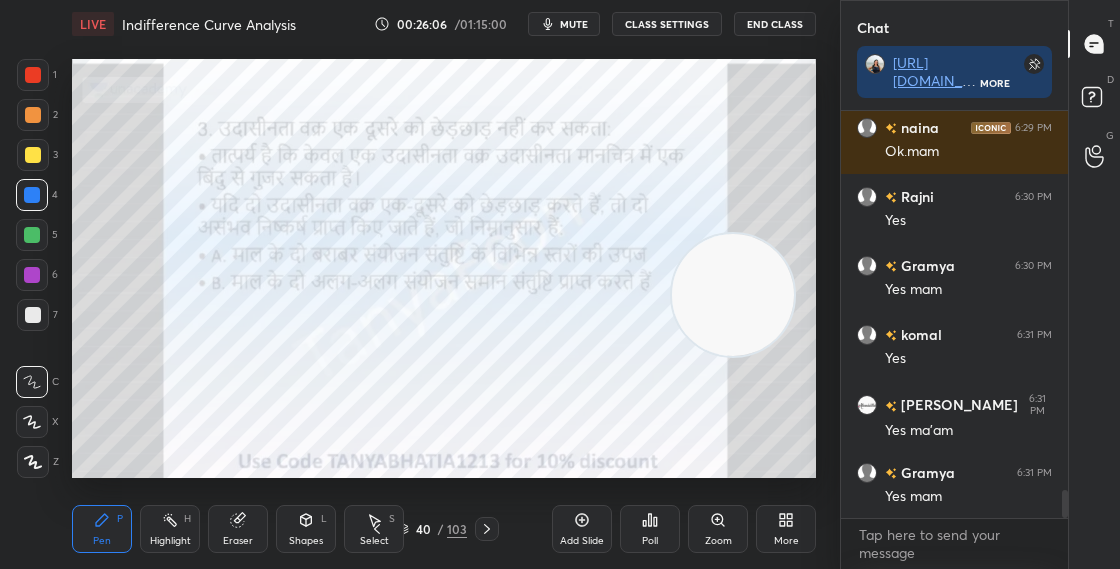 click 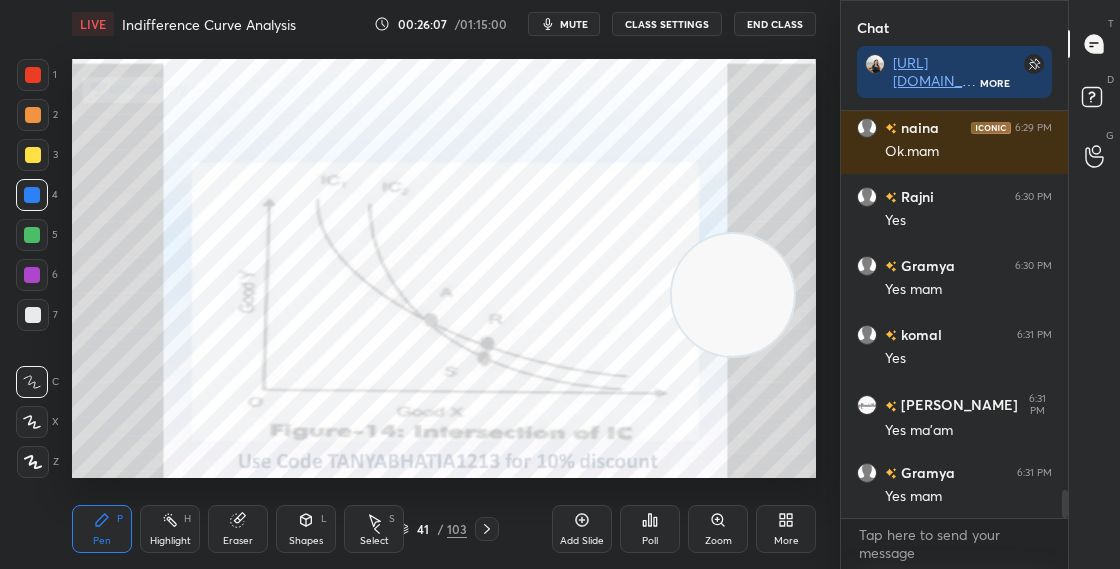 click 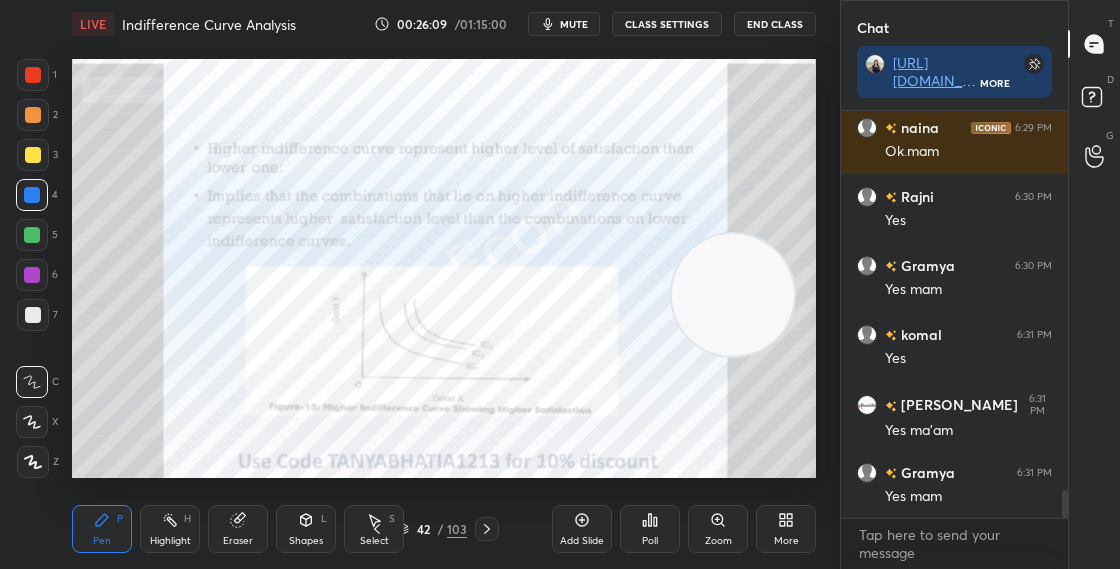 click 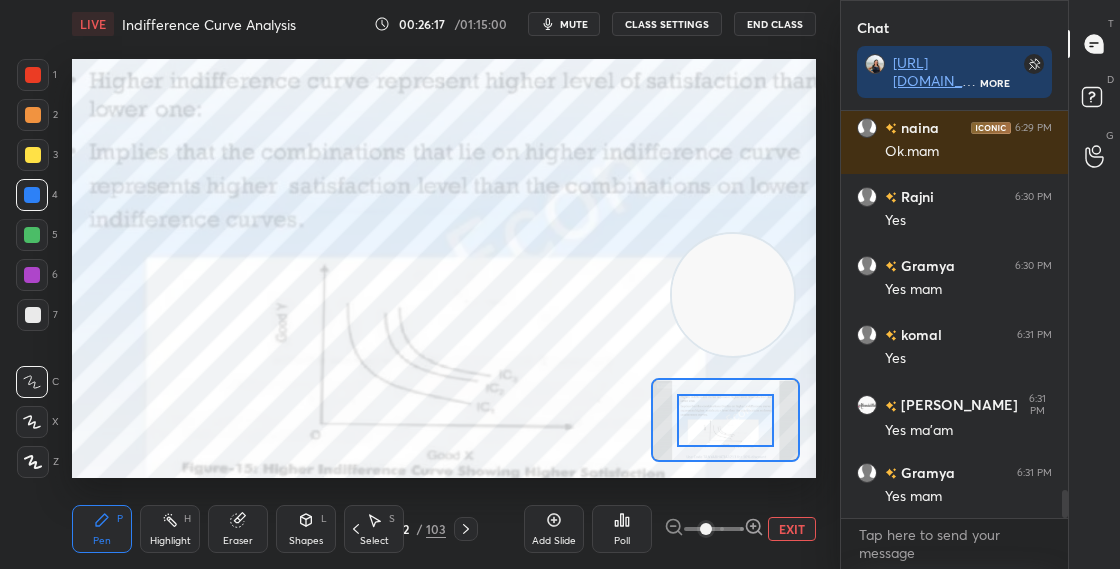 click 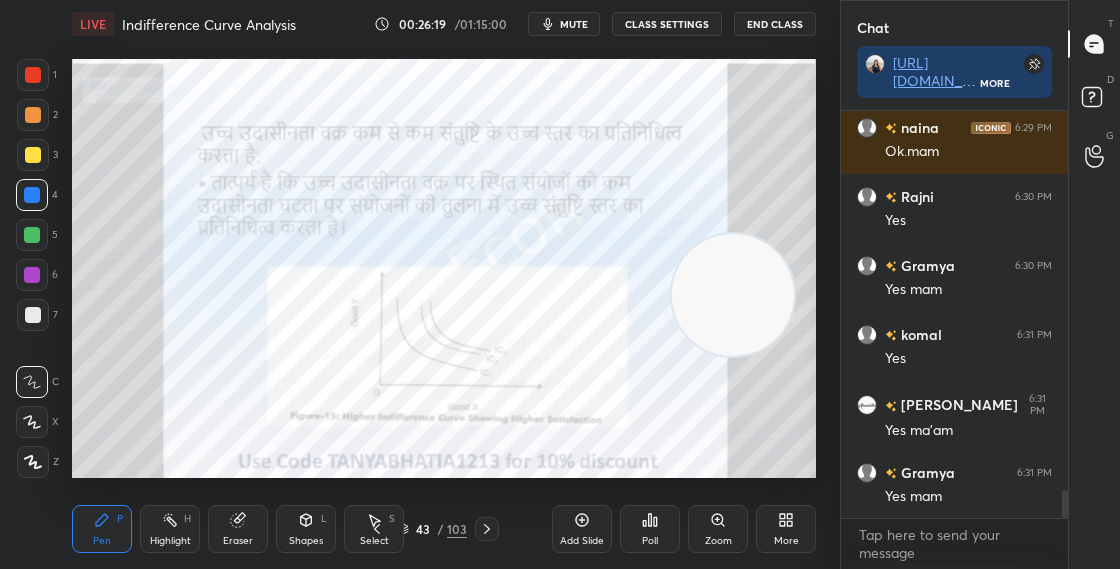 click on "Zoom" at bounding box center (718, 529) 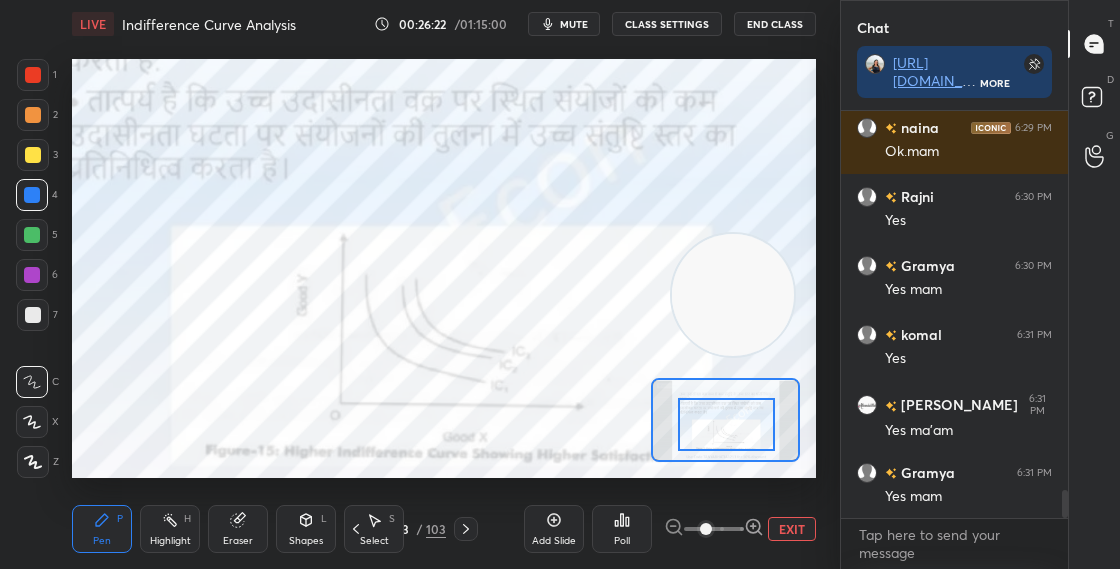 click at bounding box center (726, 424) 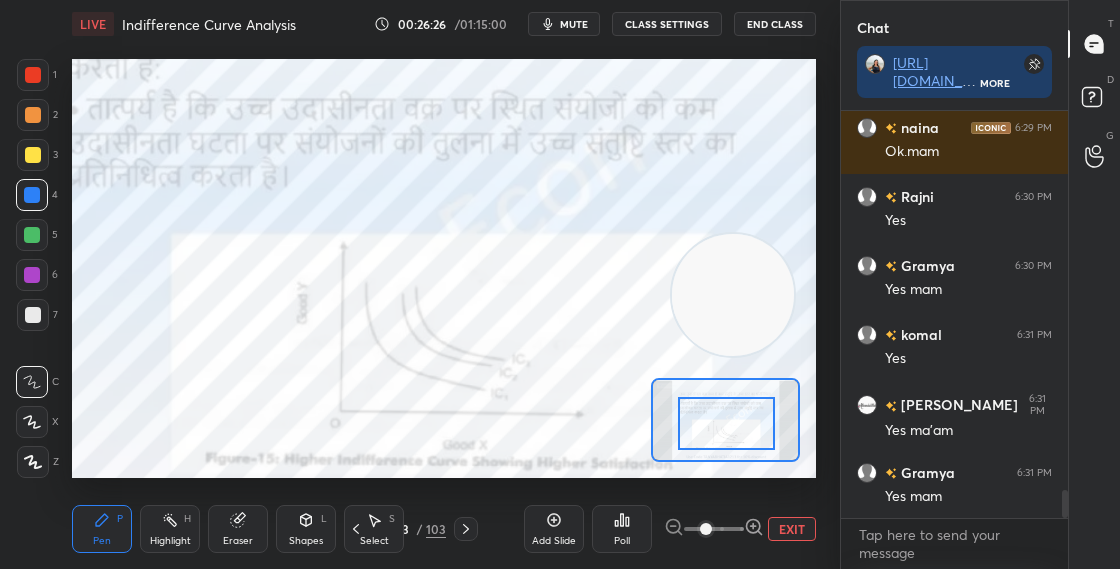 scroll, scrollTop: 5512, scrollLeft: 0, axis: vertical 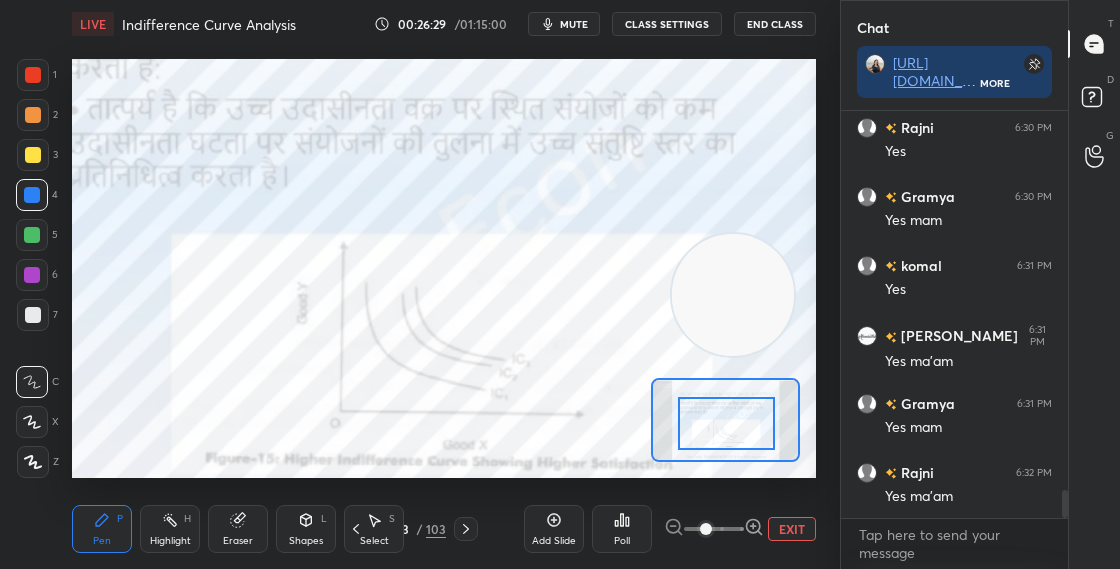 click on "EXIT" at bounding box center [792, 529] 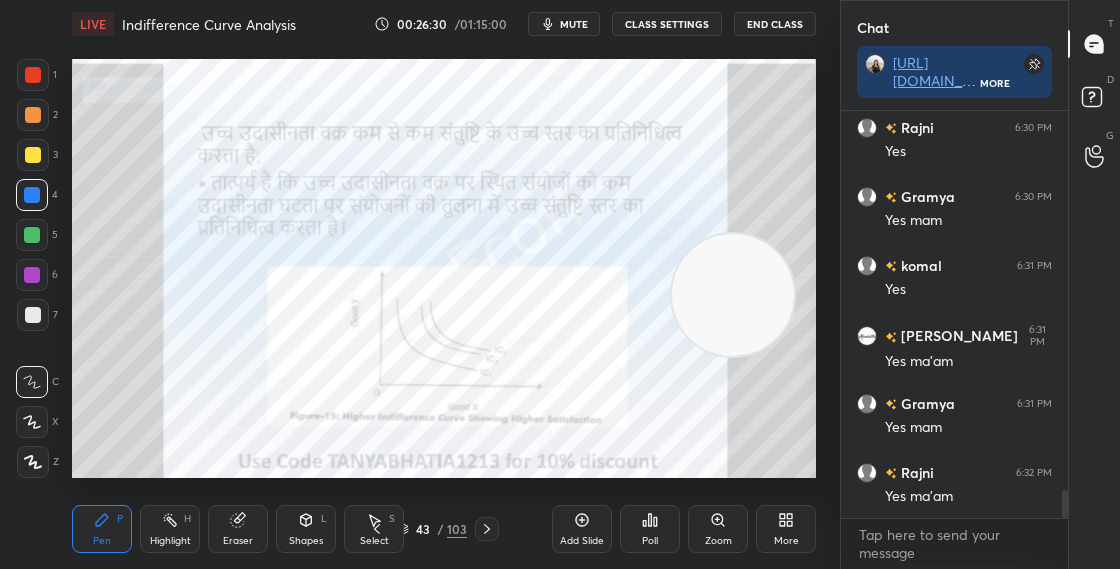 click 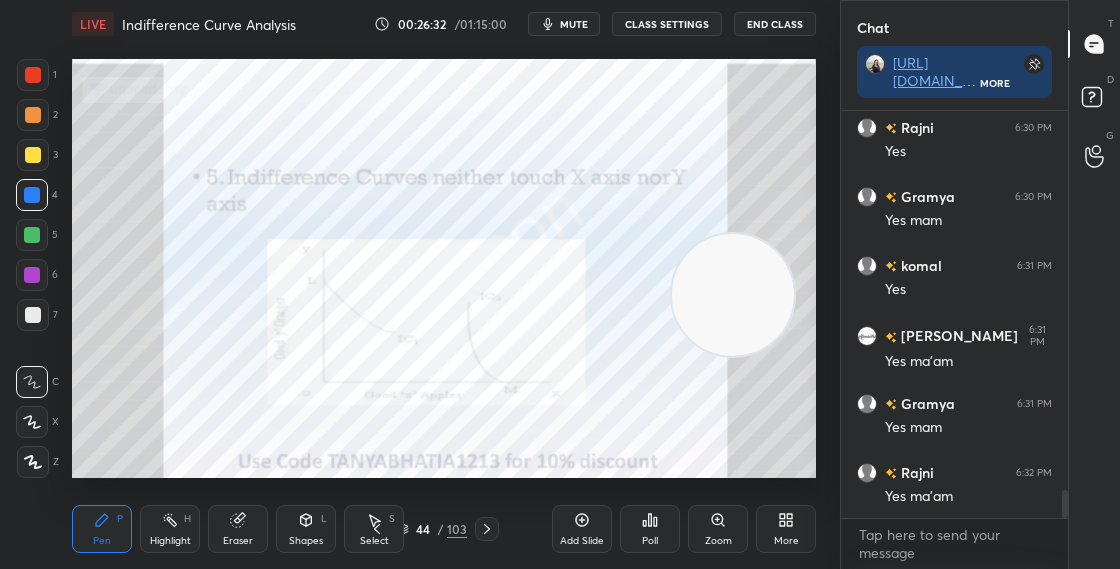 scroll, scrollTop: 5581, scrollLeft: 0, axis: vertical 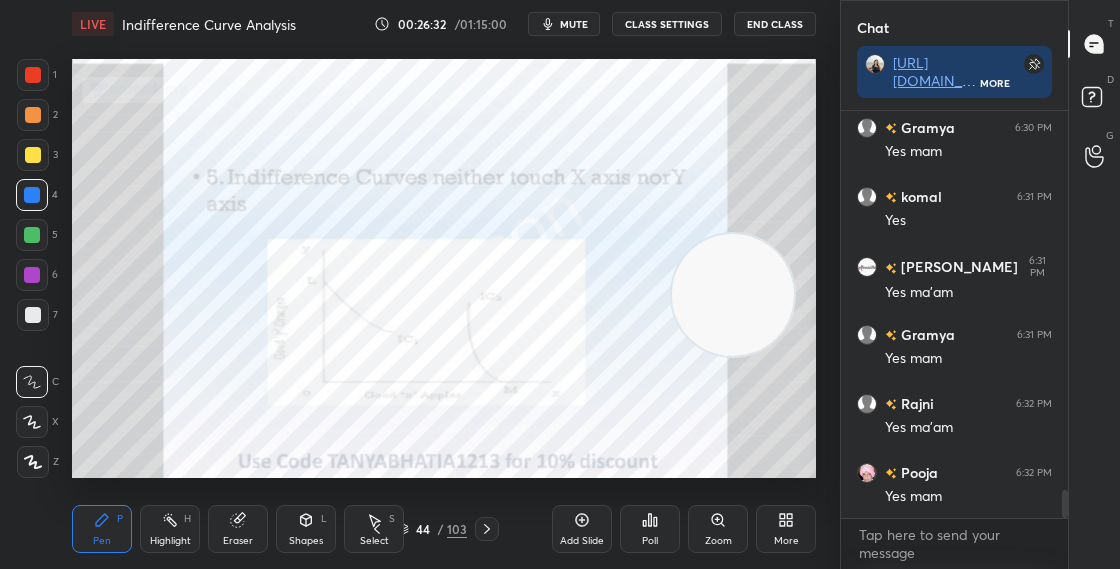 click 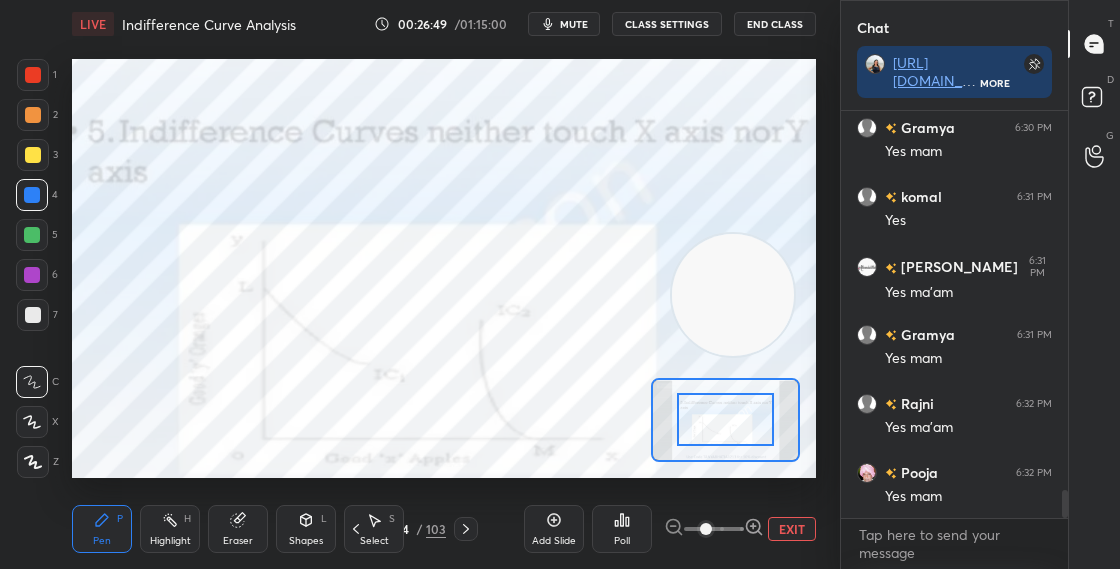click 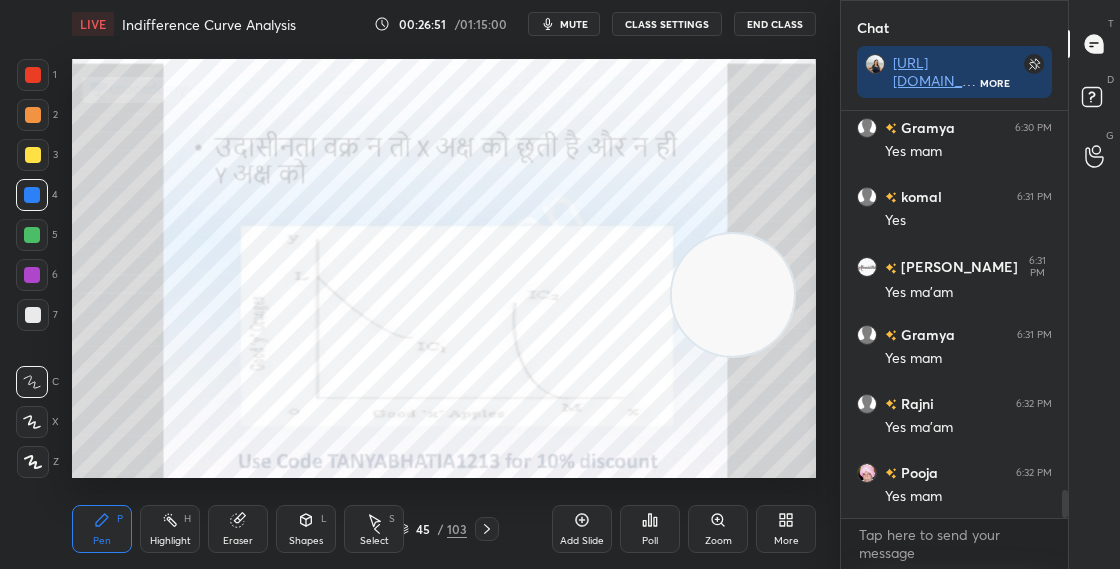 click on "Zoom" at bounding box center [718, 529] 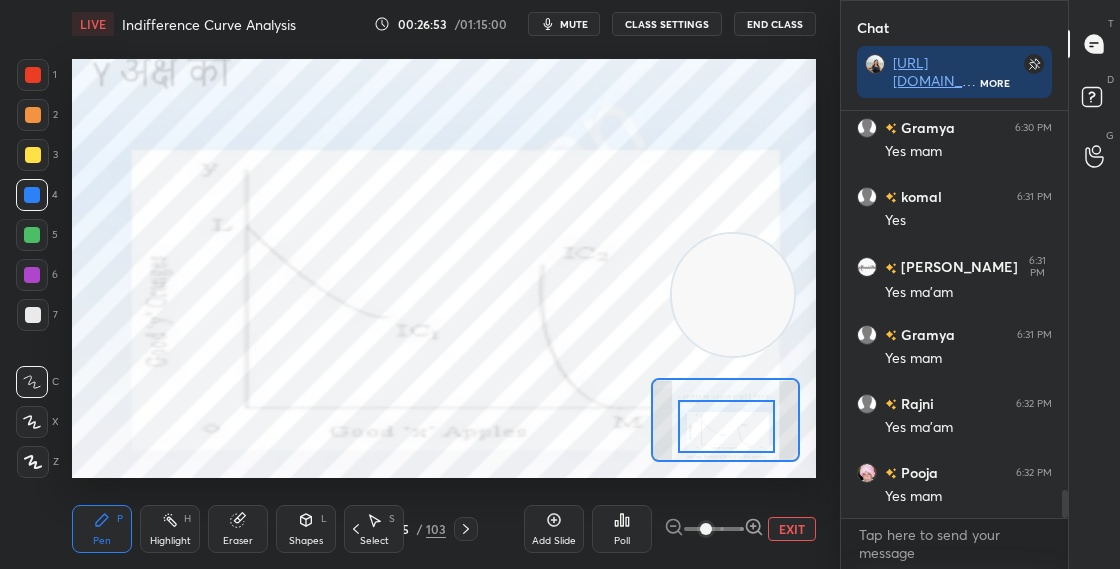 click at bounding box center (726, 426) 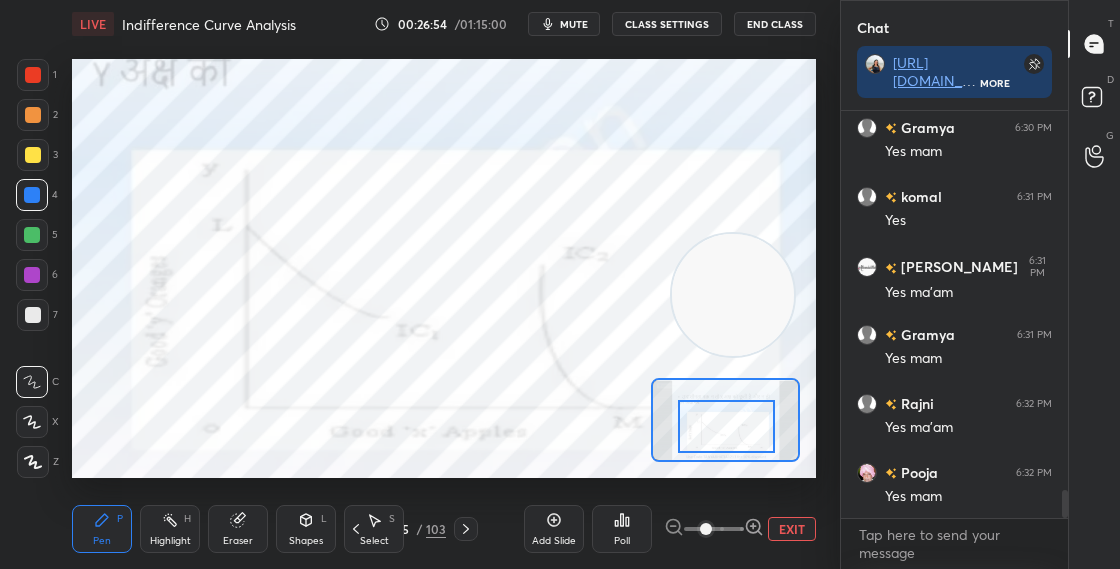 click on "45" at bounding box center (402, 529) 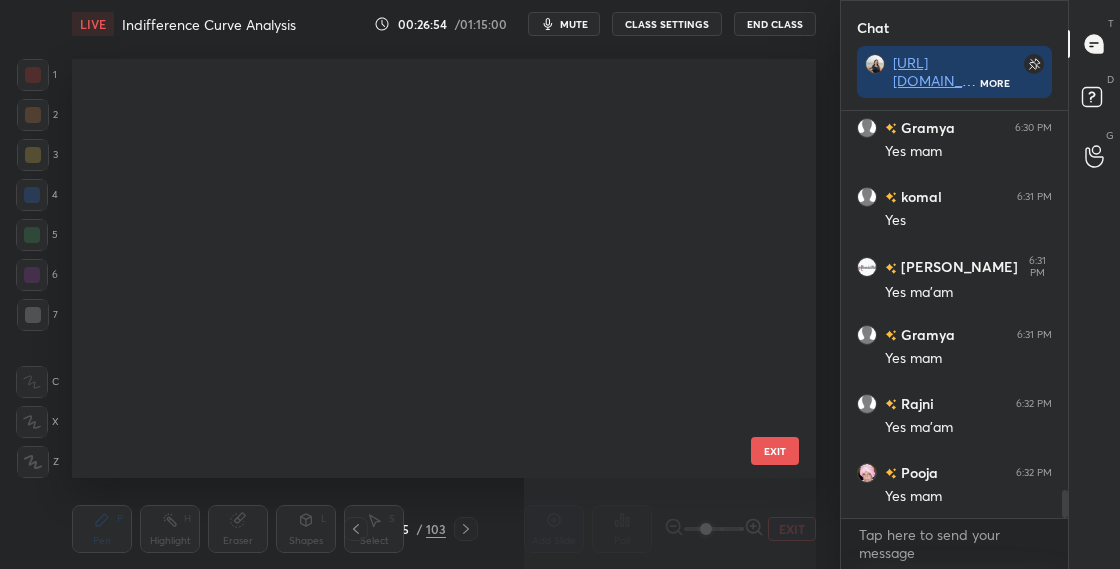 scroll, scrollTop: 1448, scrollLeft: 0, axis: vertical 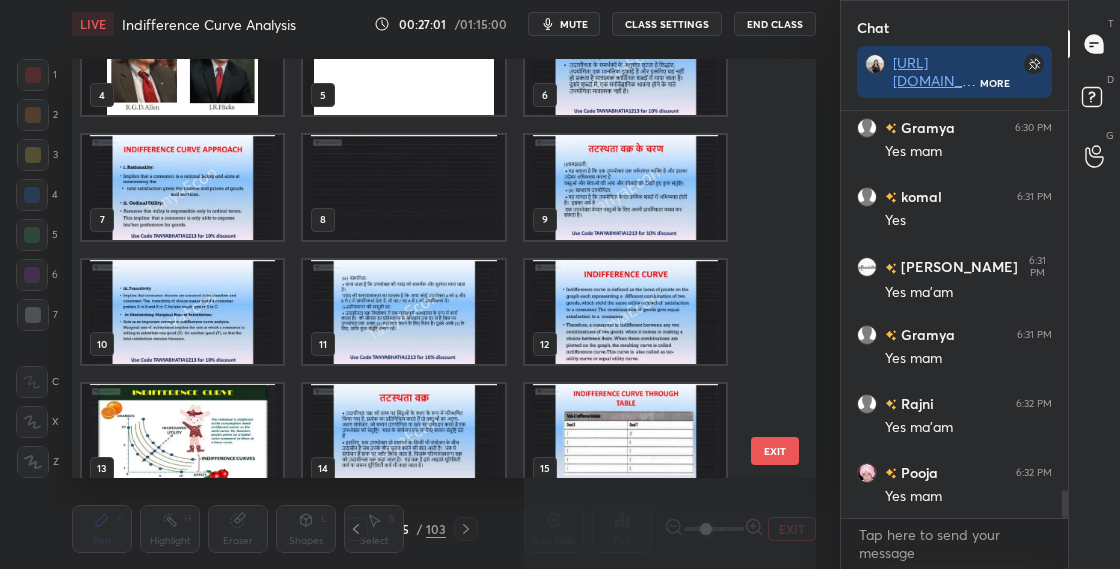 click at bounding box center (182, 436) 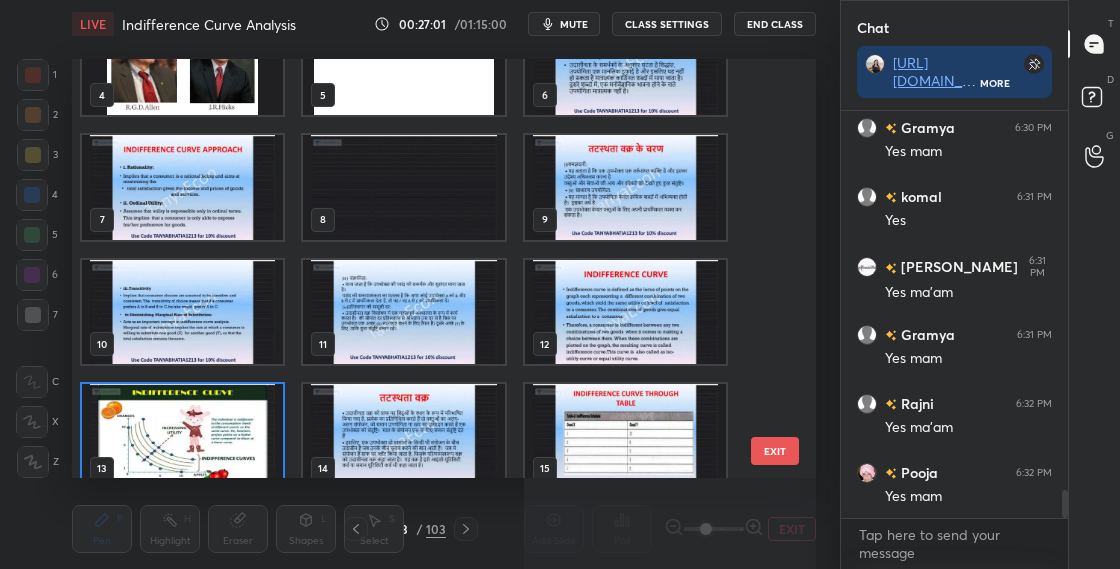 scroll, scrollTop: 203, scrollLeft: 0, axis: vertical 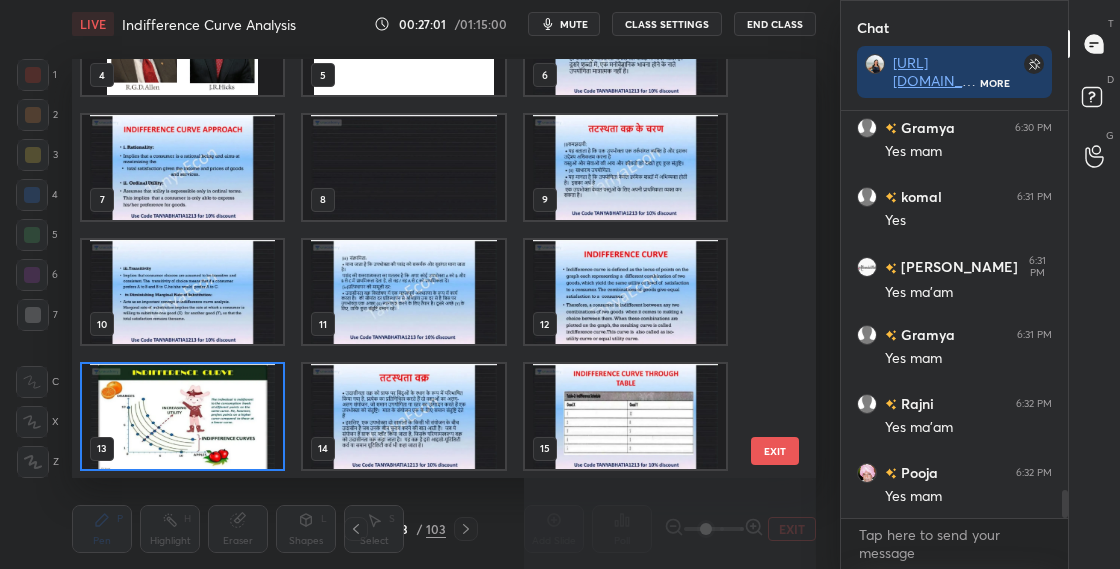 click at bounding box center [182, 416] 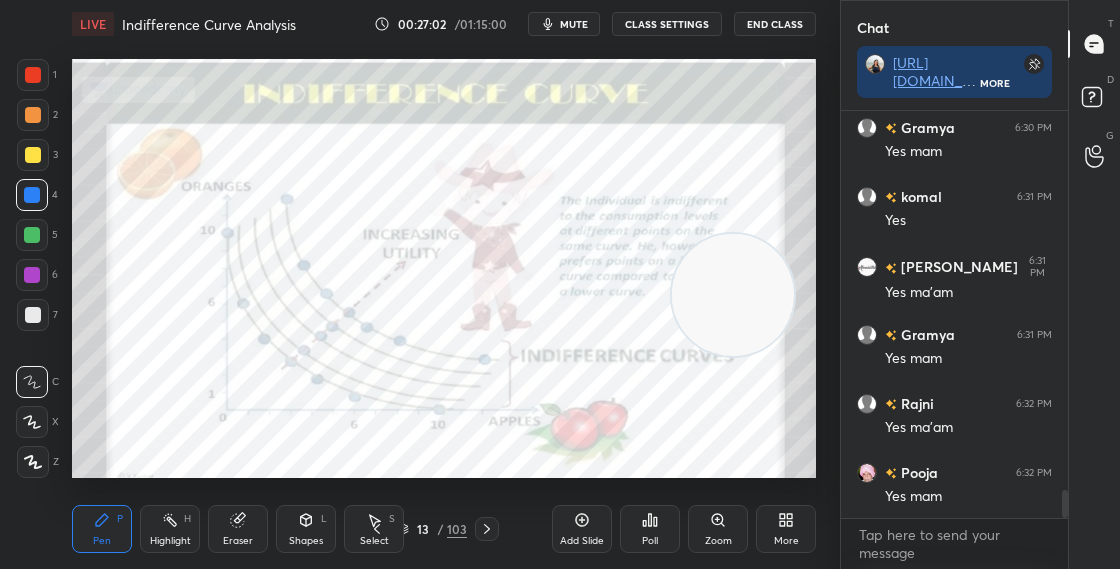 click at bounding box center (182, 416) 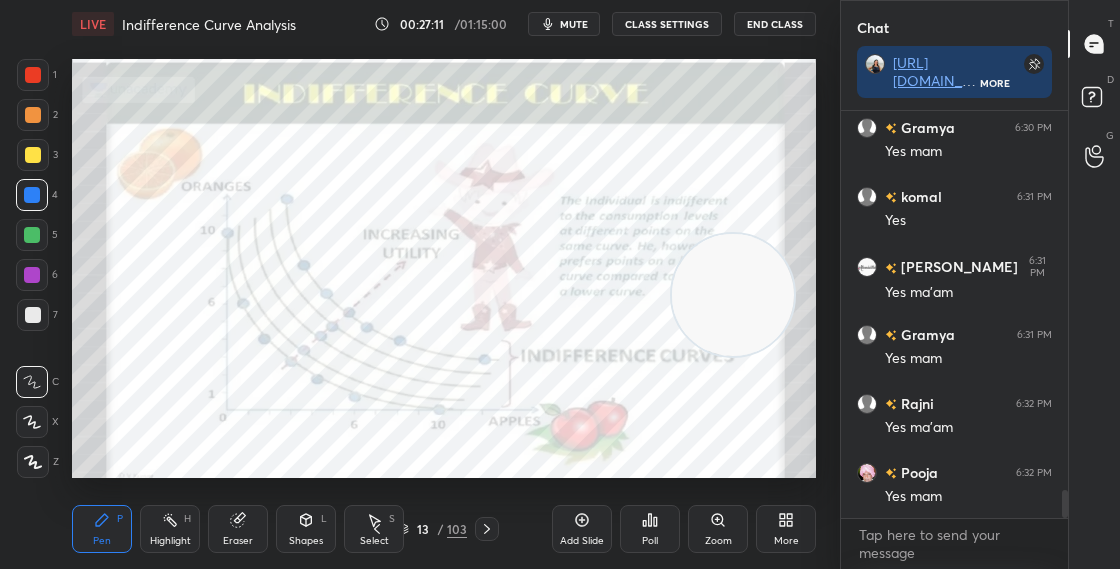 click on "4" at bounding box center (37, 195) 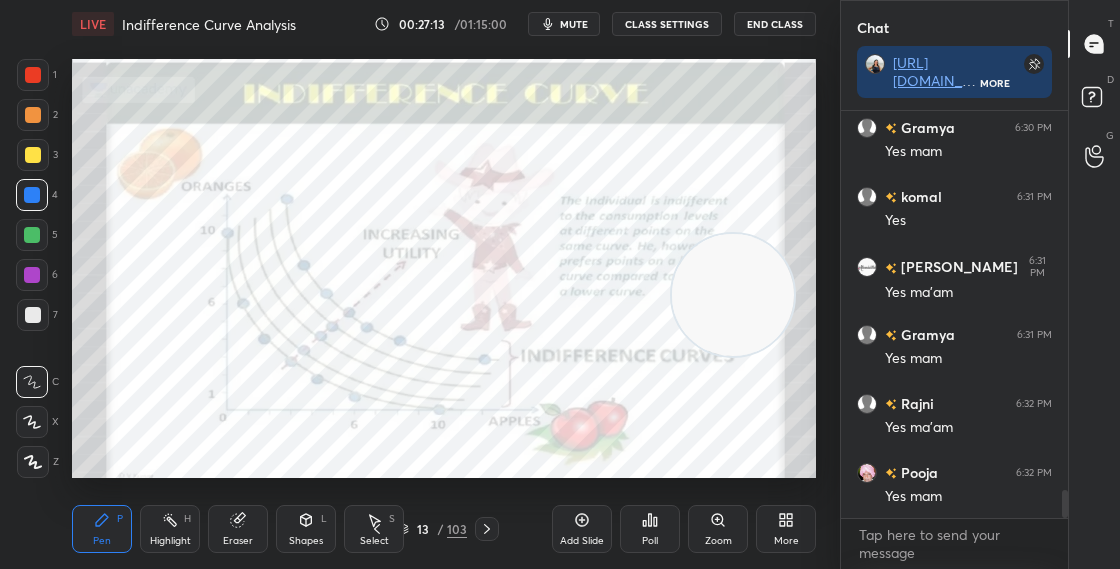 click at bounding box center (33, 115) 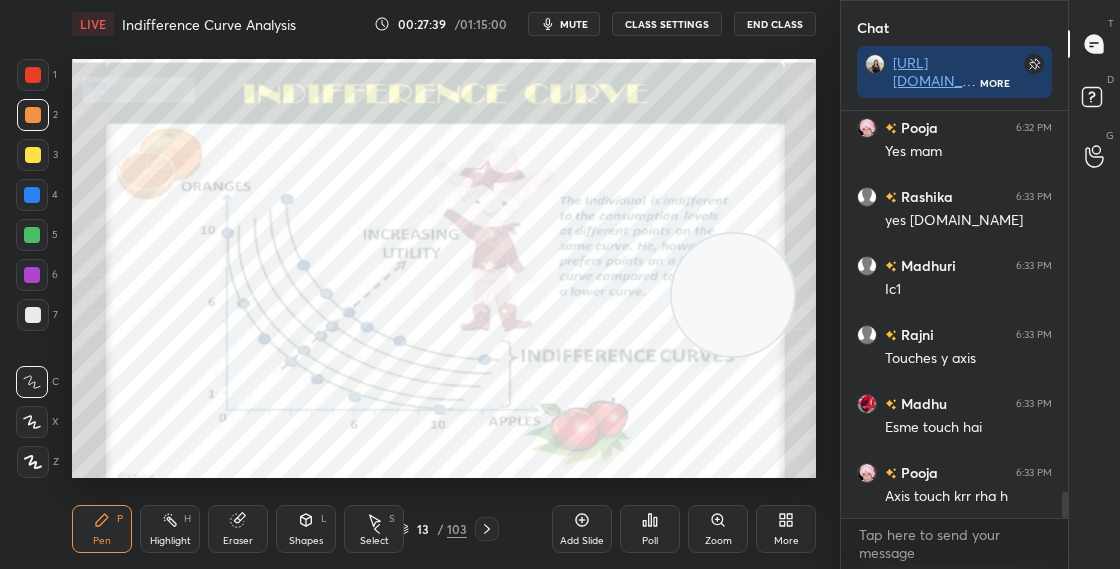 scroll, scrollTop: 5995, scrollLeft: 0, axis: vertical 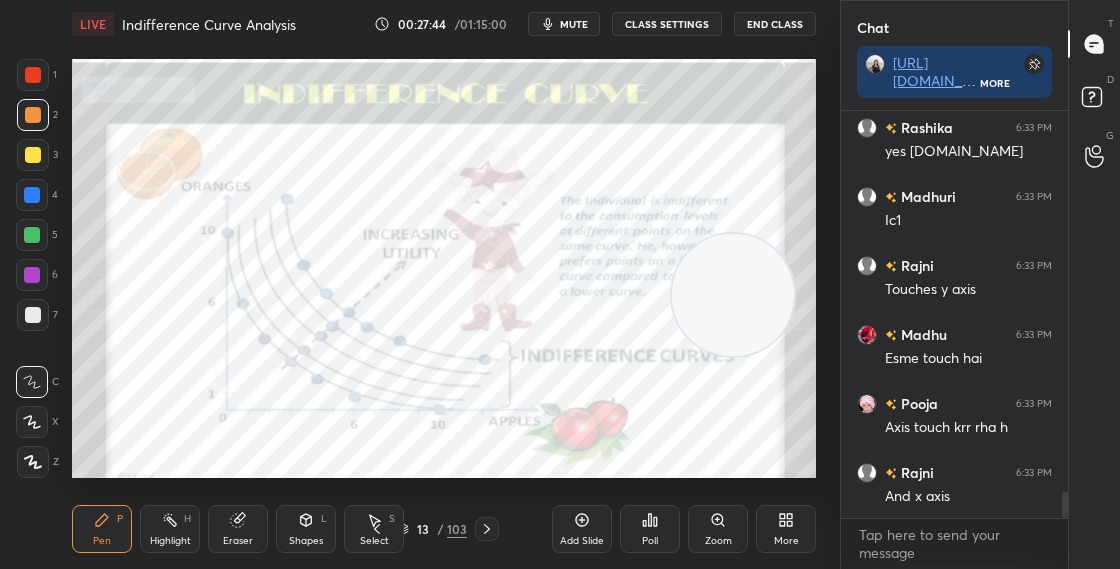 click on "13 / 103" at bounding box center (432, 529) 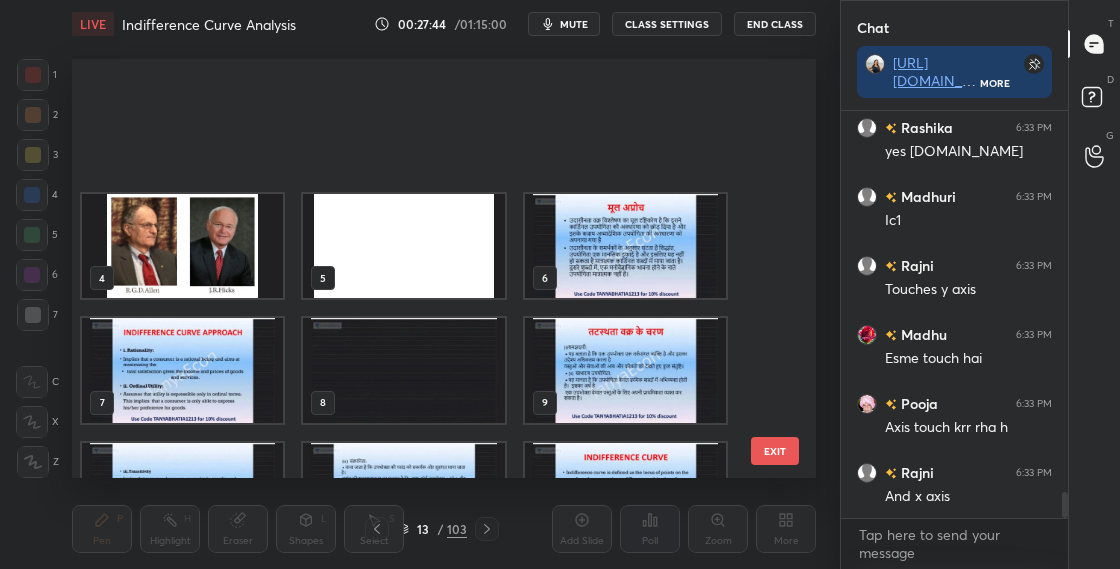 scroll, scrollTop: 203, scrollLeft: 0, axis: vertical 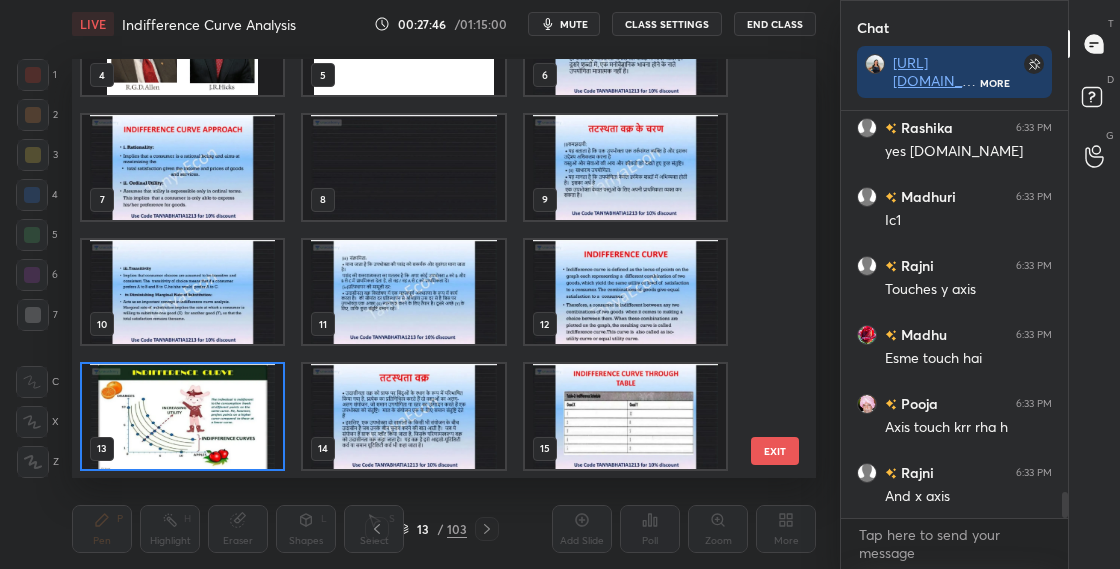 click on "14" at bounding box center [403, 416] 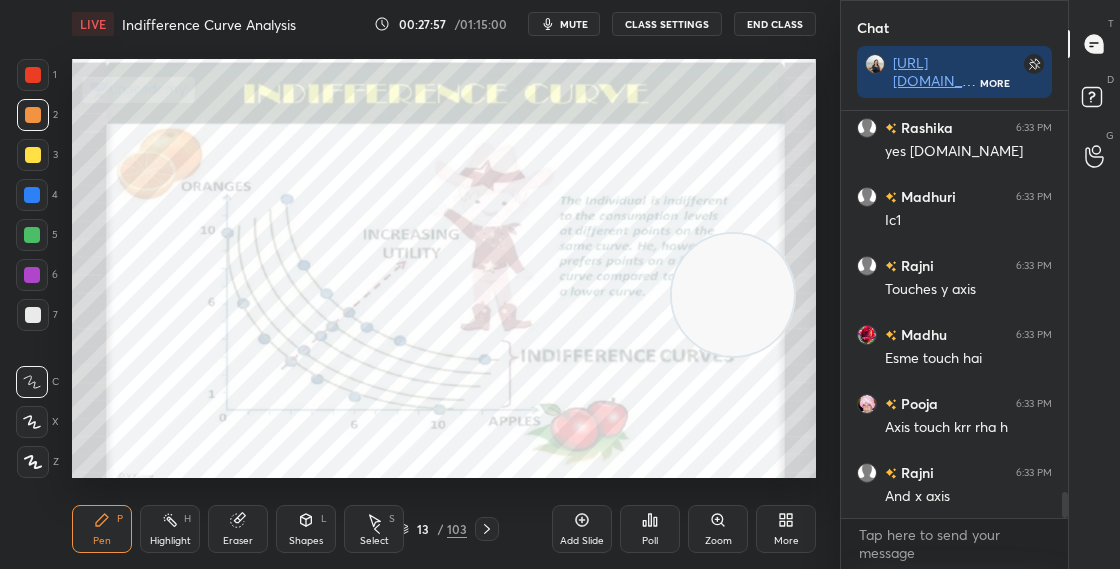 scroll, scrollTop: 6043, scrollLeft: 0, axis: vertical 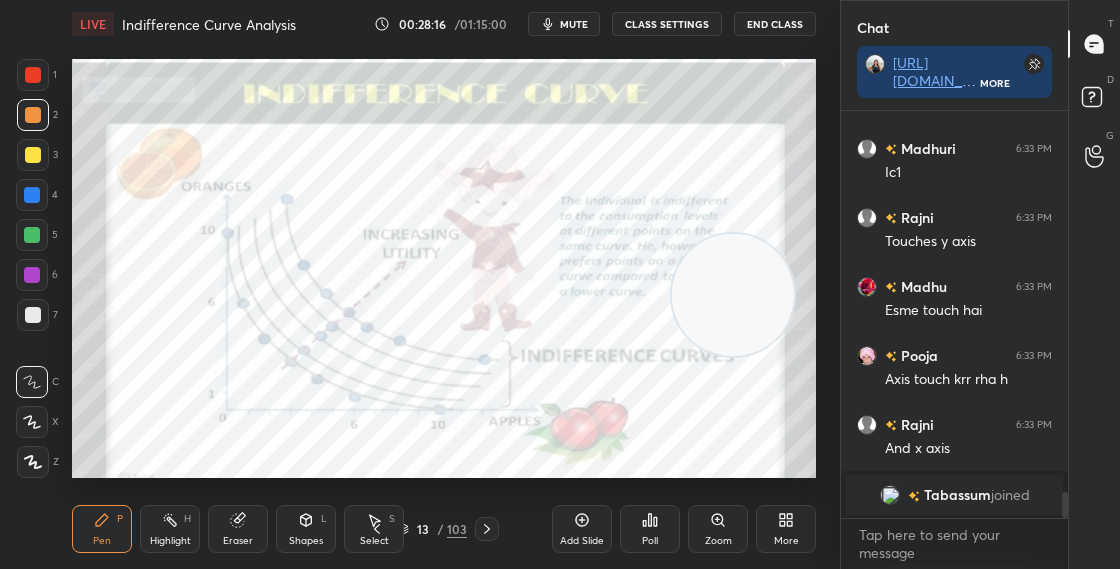 click on "13 / 103" at bounding box center [432, 529] 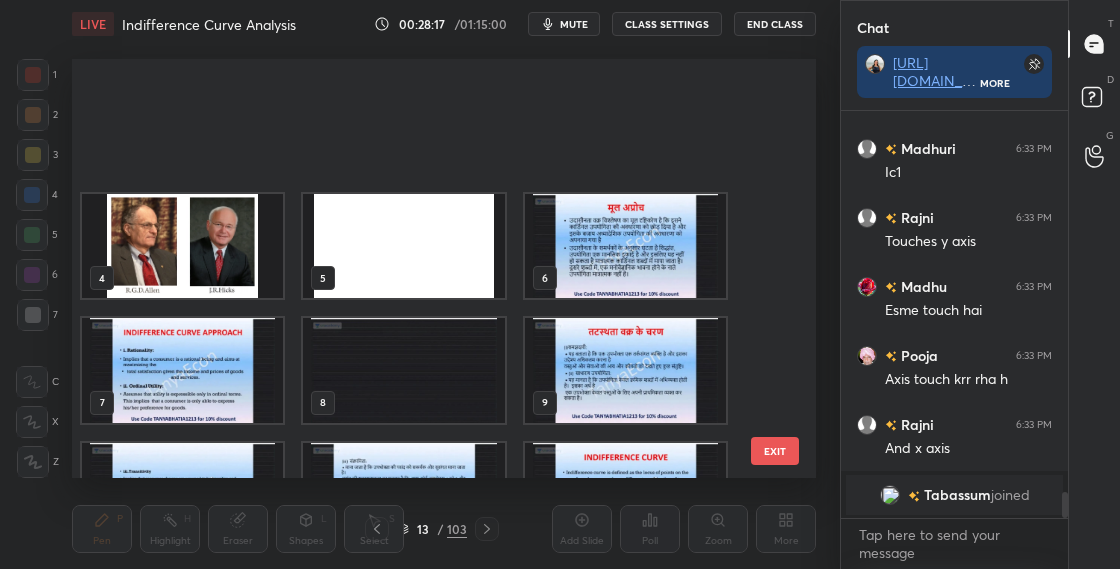 scroll, scrollTop: 203, scrollLeft: 0, axis: vertical 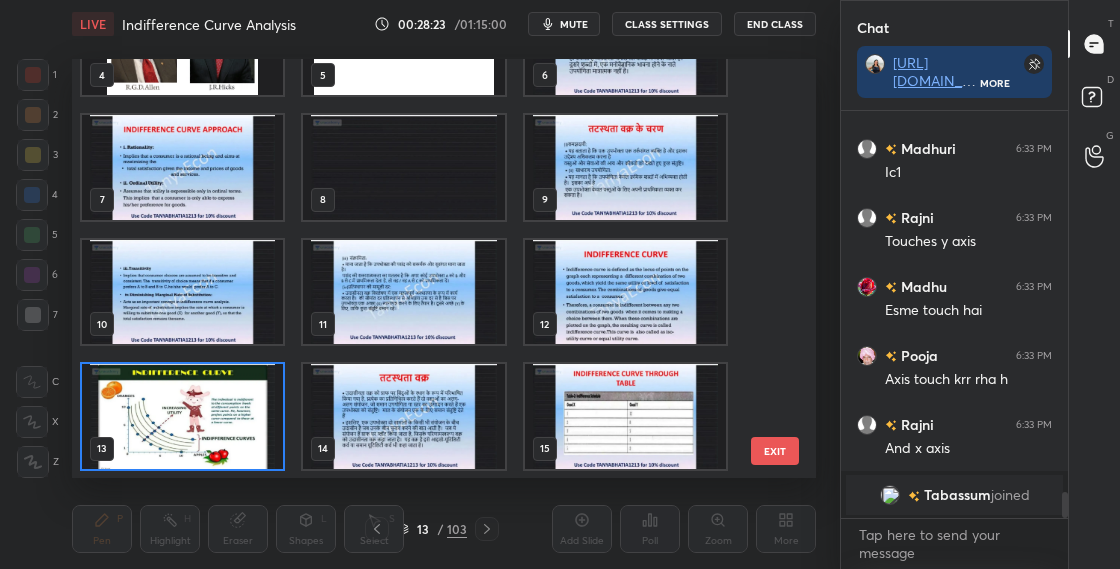 click at bounding box center [182, 167] 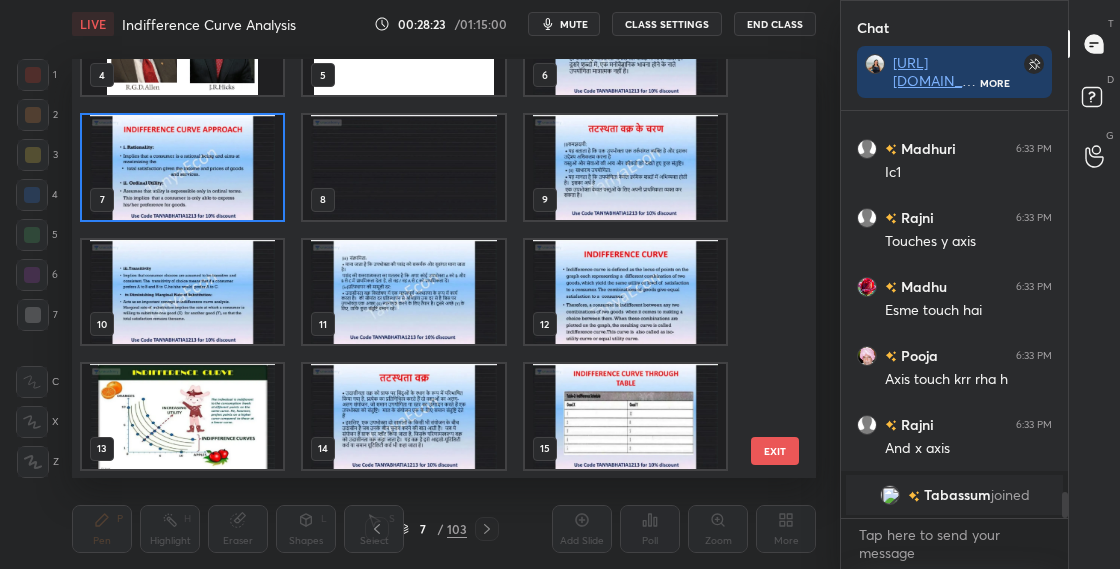 click at bounding box center (182, 167) 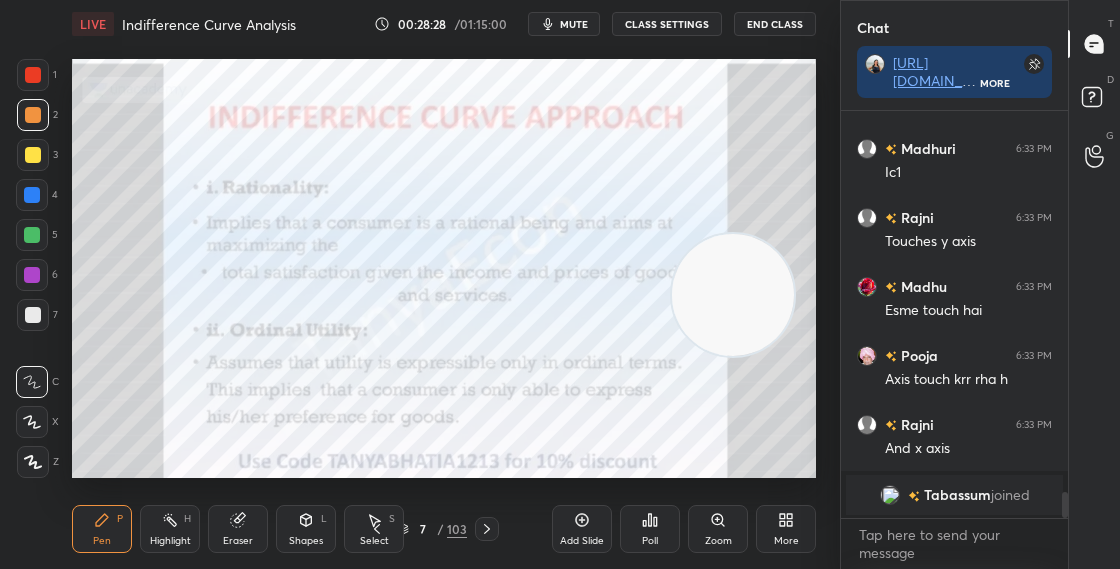 click 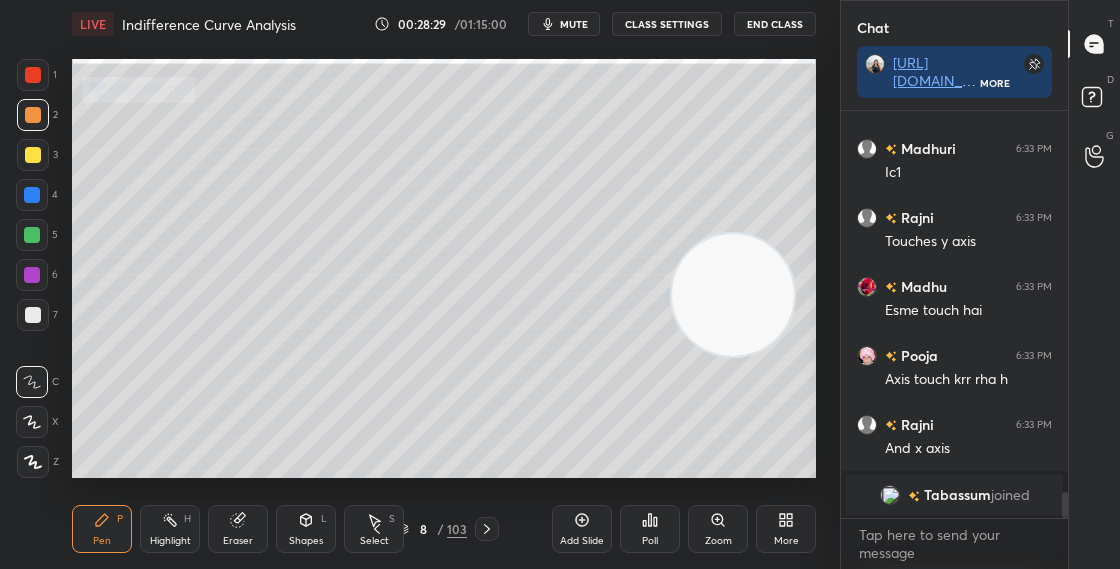 click 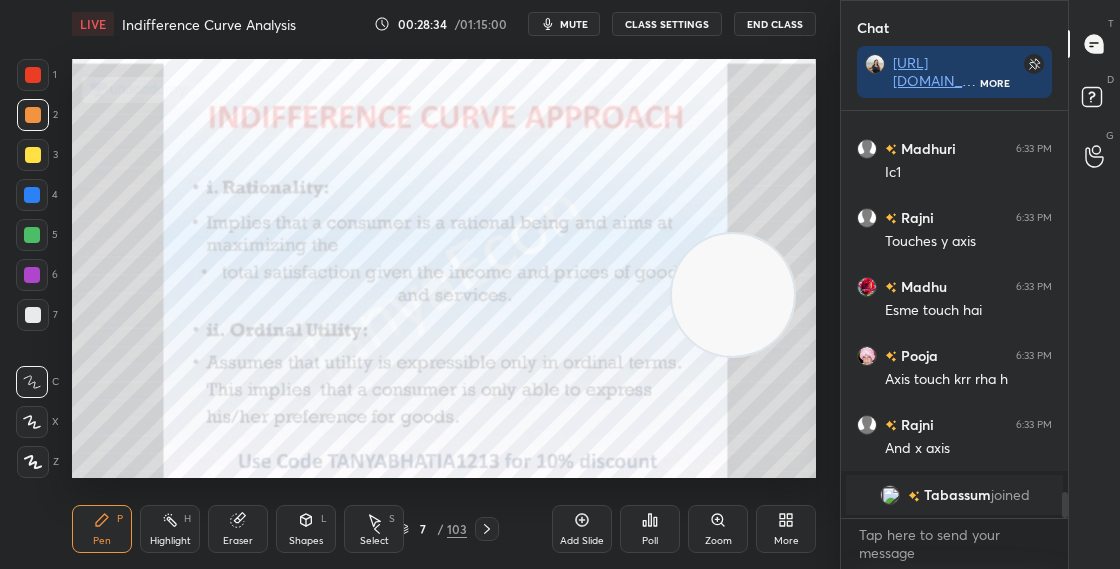 click on "Setting up your live class Poll for   secs No correct answer Start poll" at bounding box center (444, 268) 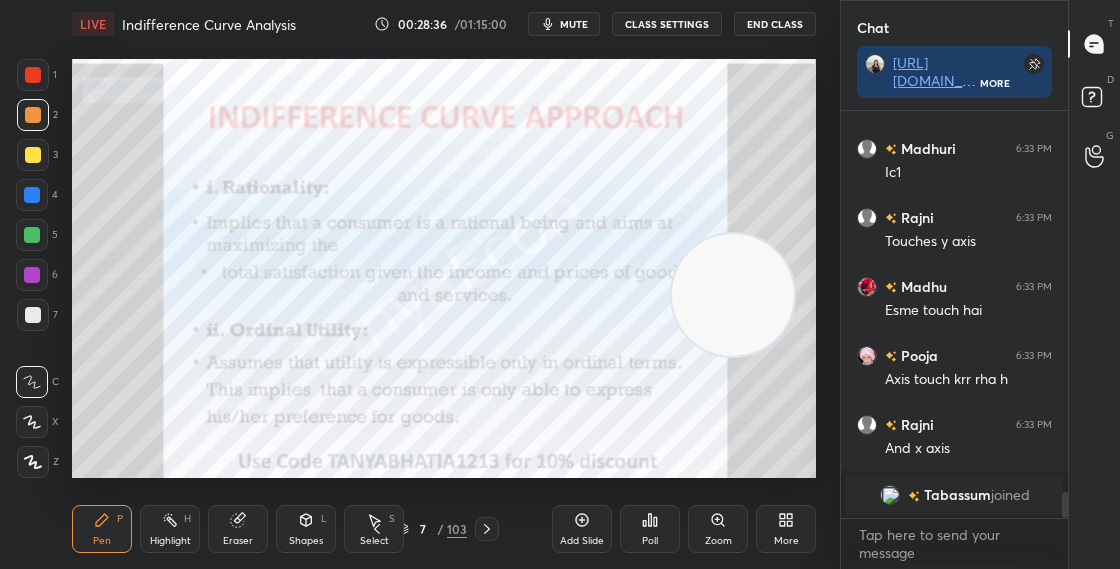 click 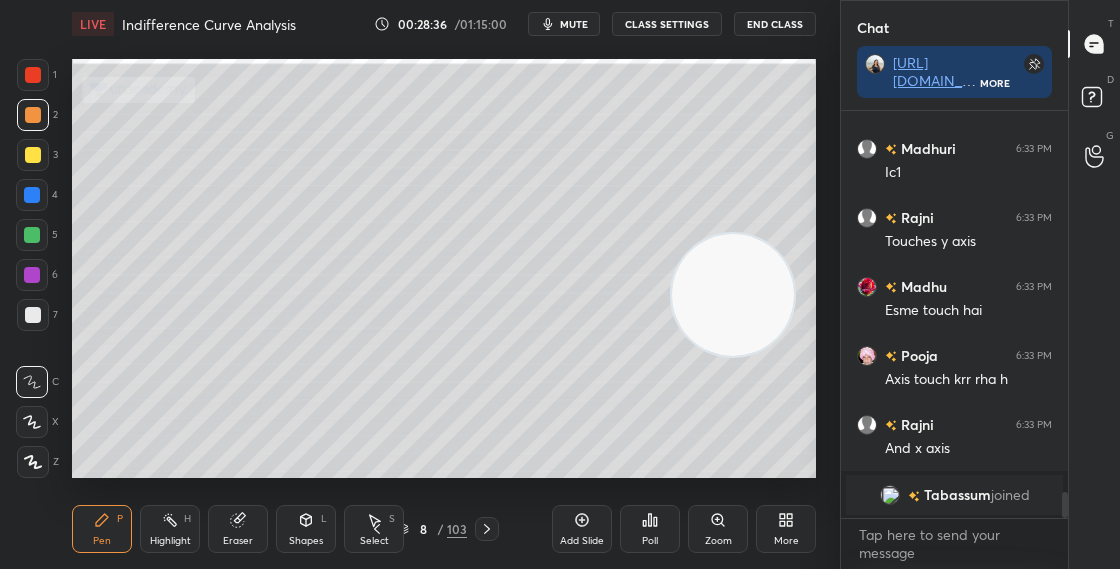 click 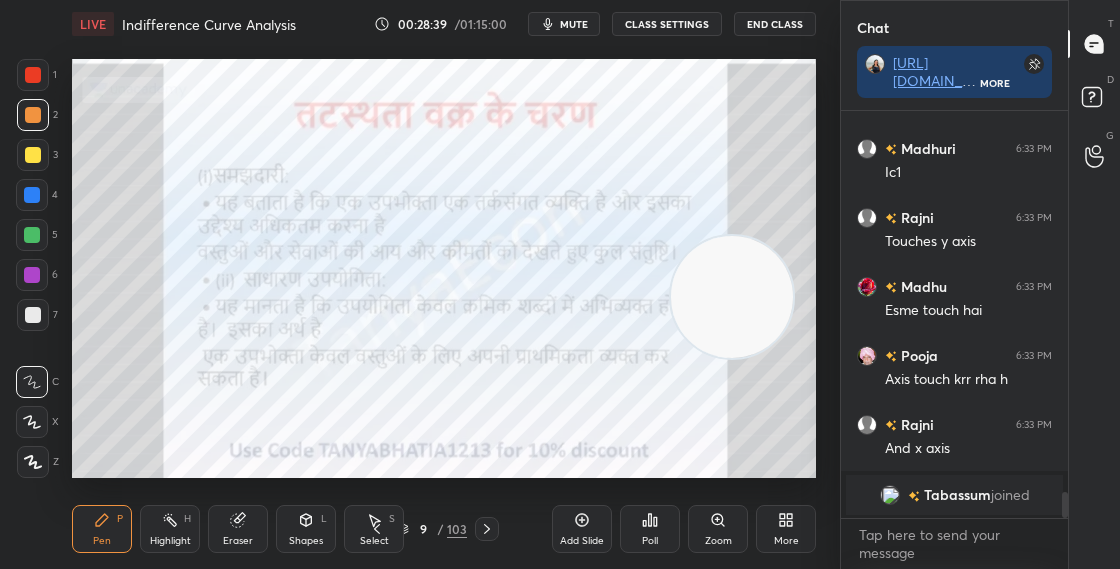 drag, startPoint x: 777, startPoint y: 327, endPoint x: 792, endPoint y: 209, distance: 118.94957 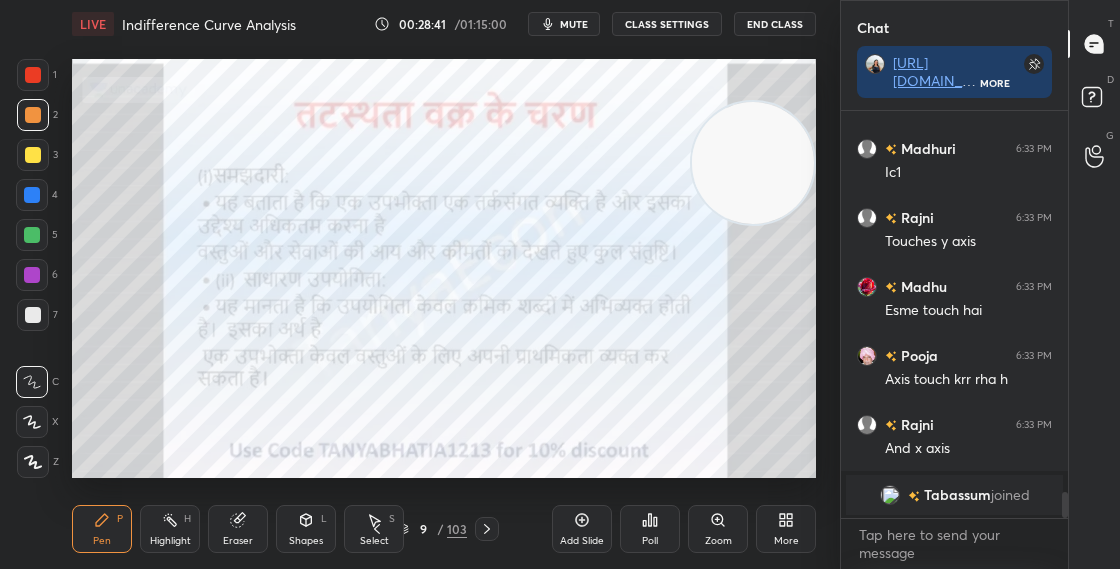 click 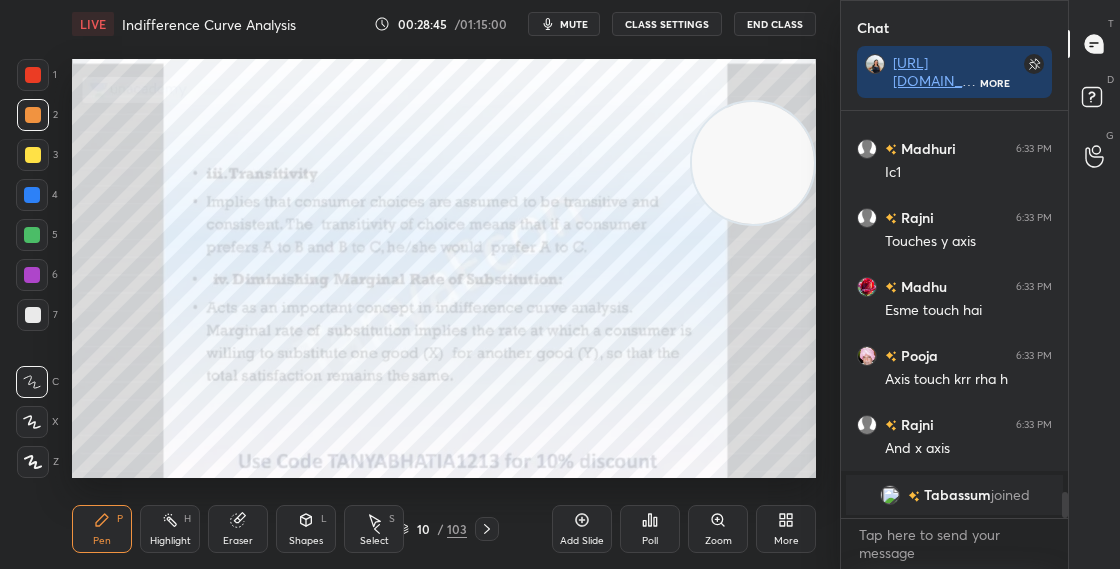 click 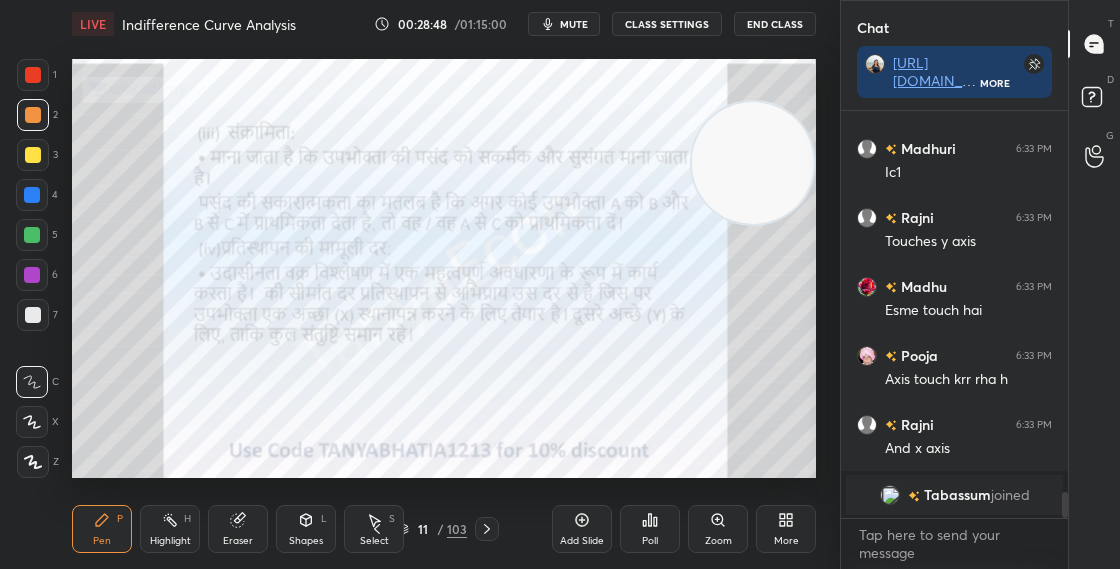 click on "Zoom" at bounding box center (718, 529) 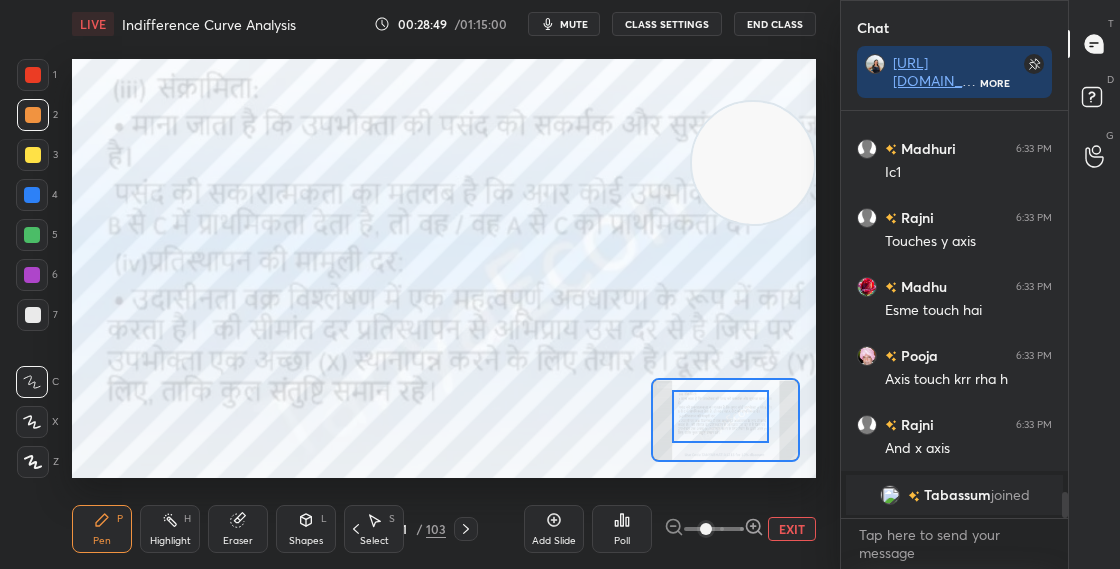click at bounding box center [720, 416] 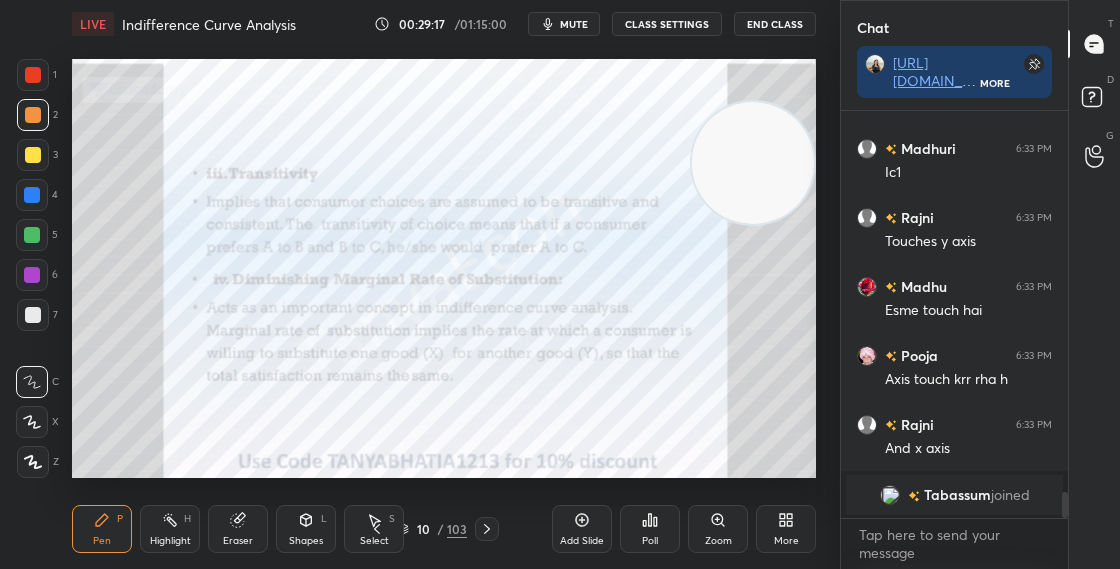 click on "Zoom" at bounding box center (718, 541) 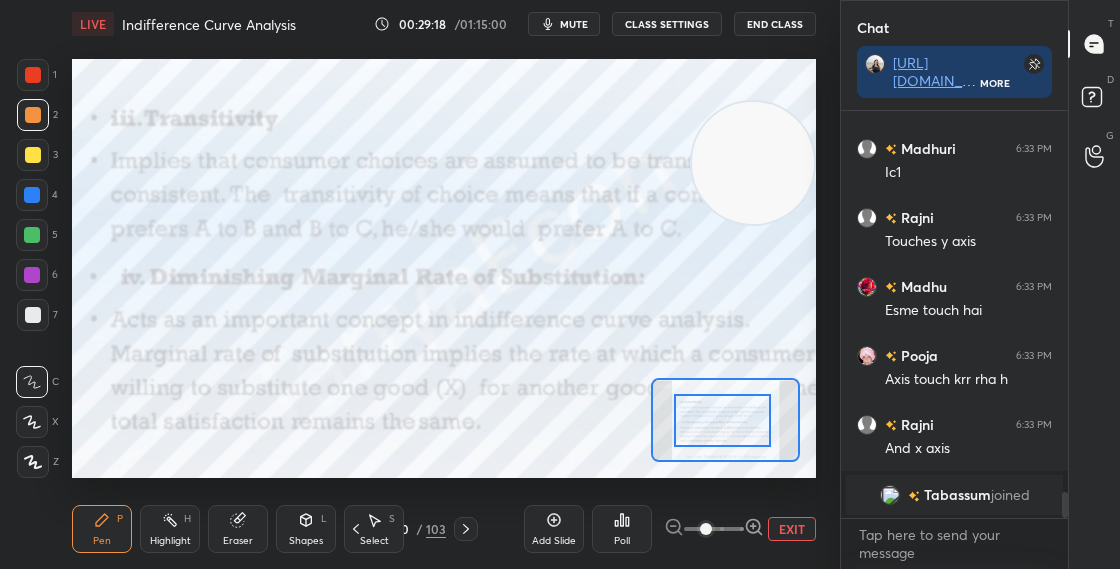click at bounding box center [722, 420] 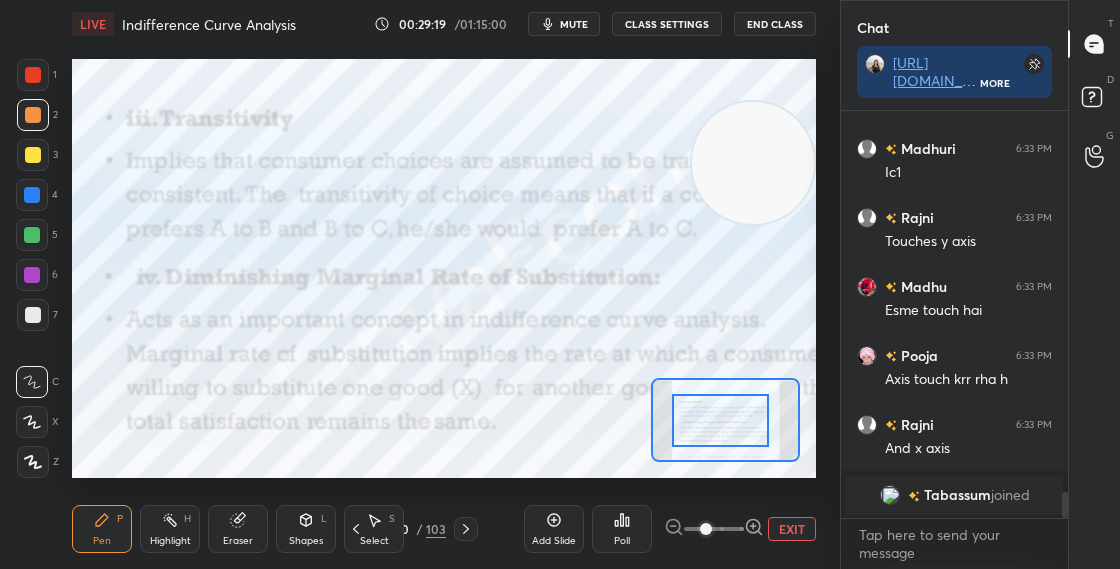 click at bounding box center (720, 420) 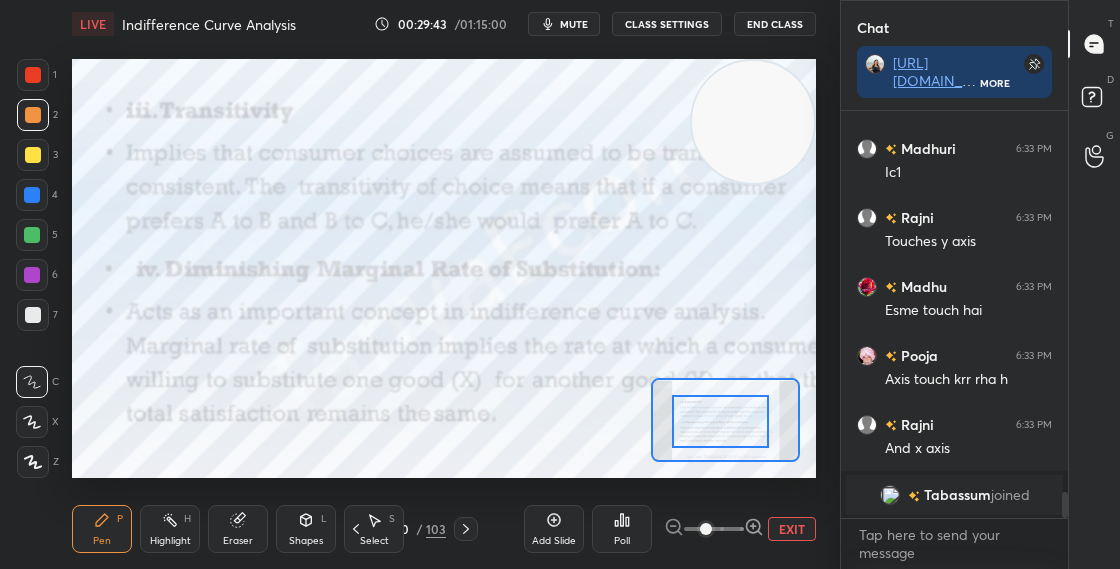 drag, startPoint x: 747, startPoint y: 146, endPoint x: 756, endPoint y: 108, distance: 39.051247 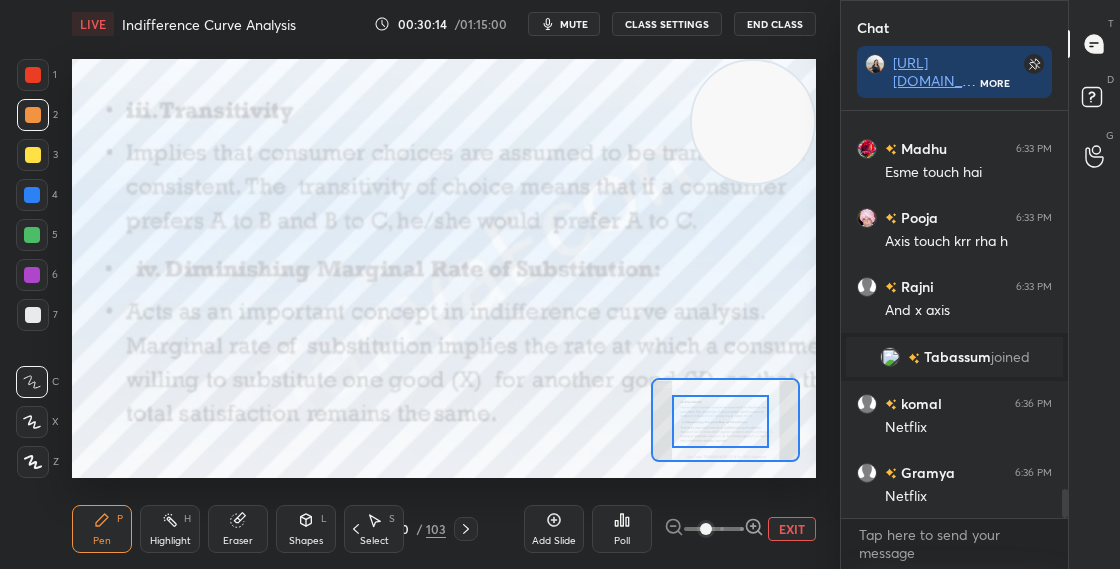 scroll, scrollTop: 5407, scrollLeft: 0, axis: vertical 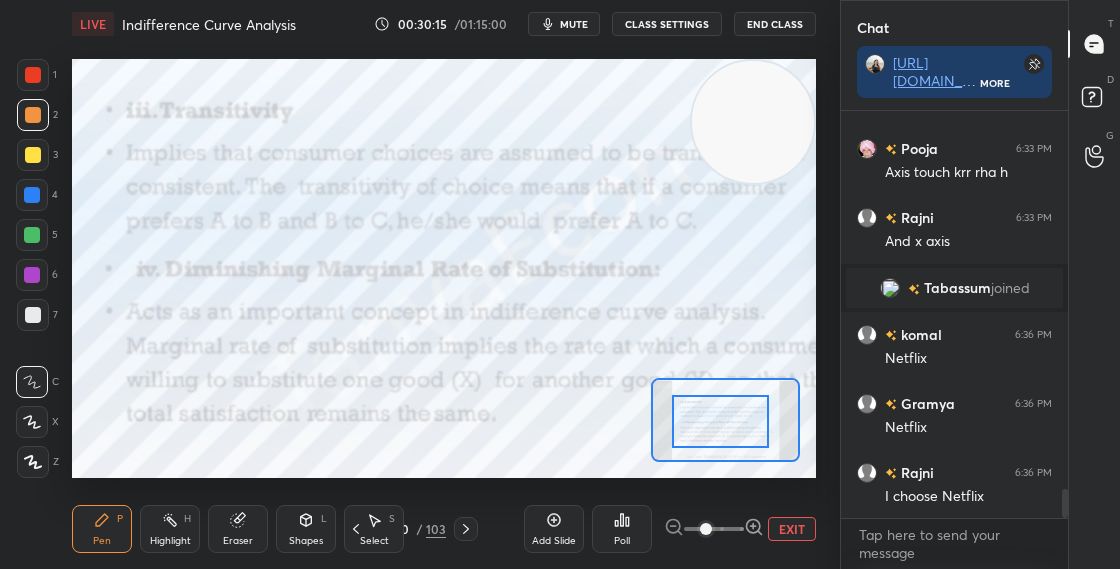 click at bounding box center (32, 195) 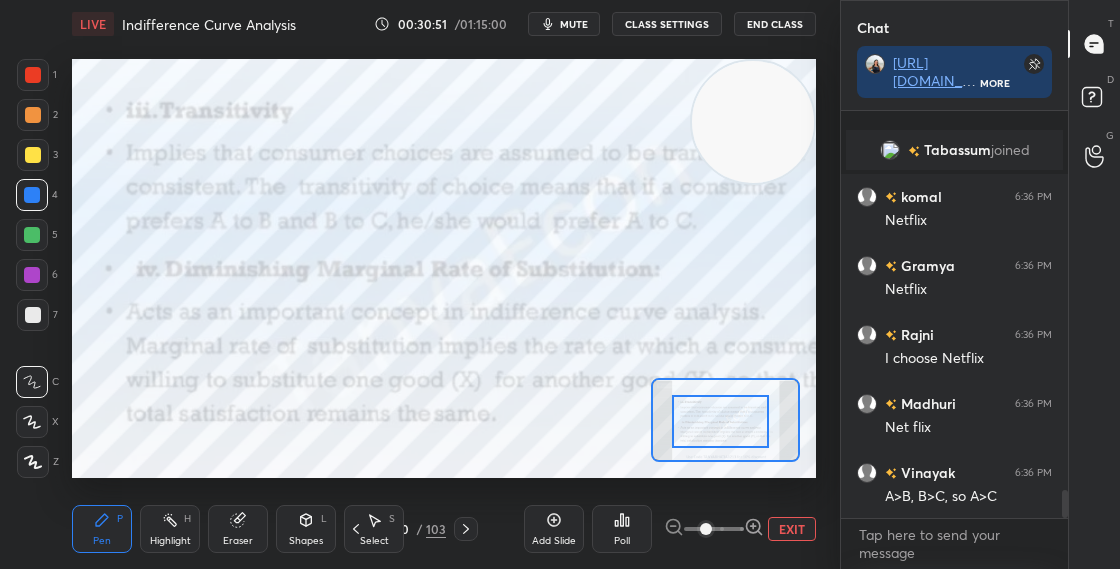 scroll, scrollTop: 5650, scrollLeft: 0, axis: vertical 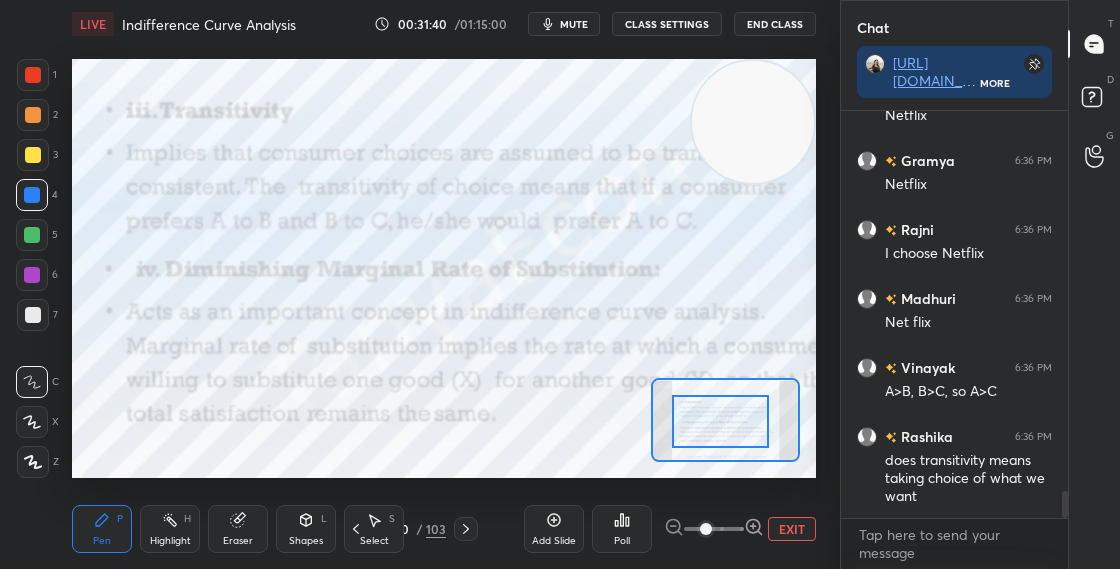 drag, startPoint x: 763, startPoint y: 124, endPoint x: 779, endPoint y: 340, distance: 216.59178 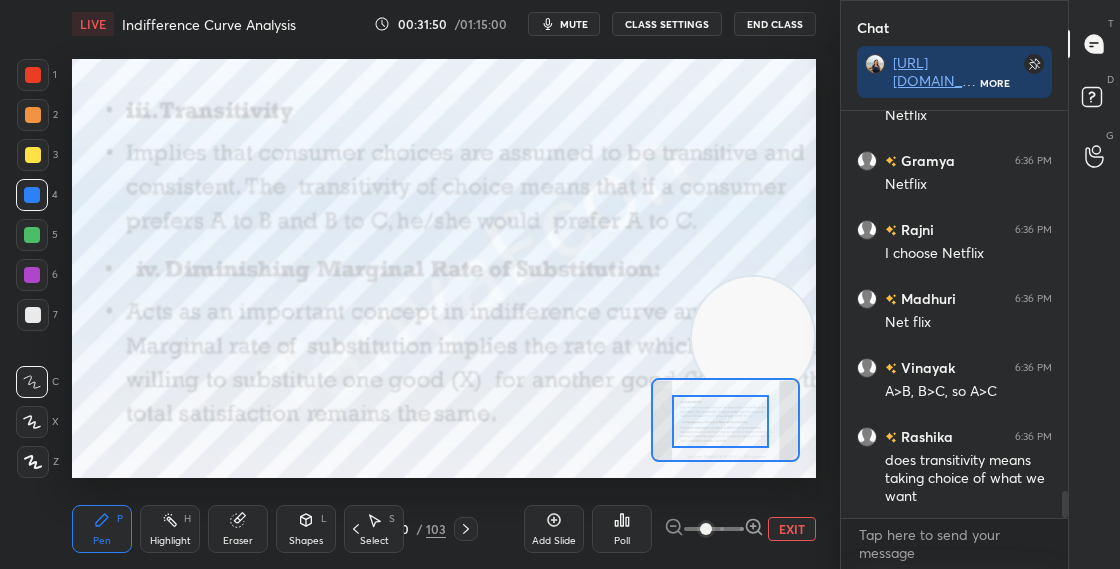 click on "10" at bounding box center [402, 529] 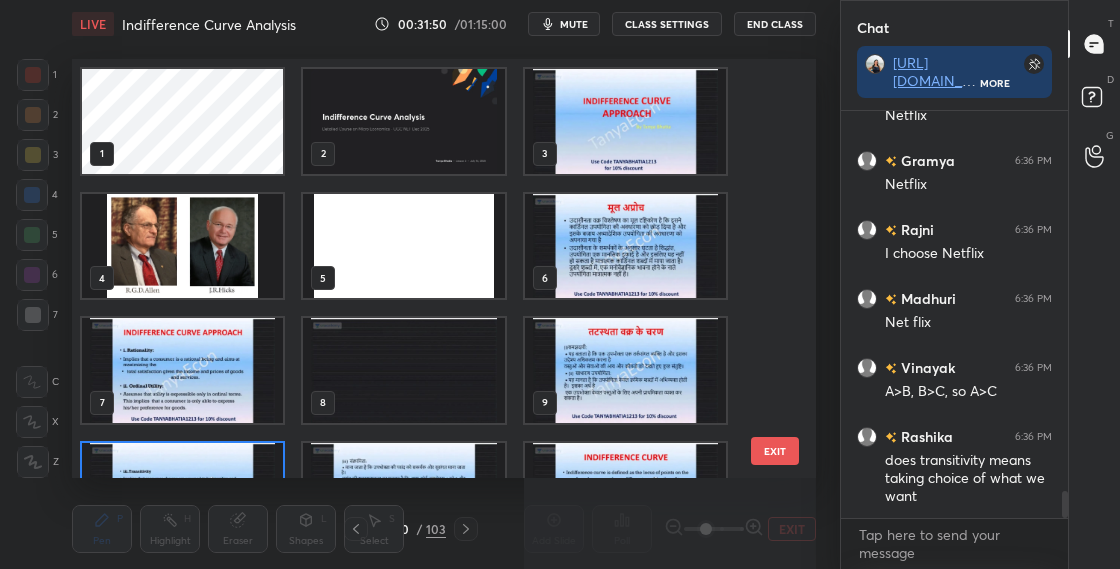scroll, scrollTop: 79, scrollLeft: 0, axis: vertical 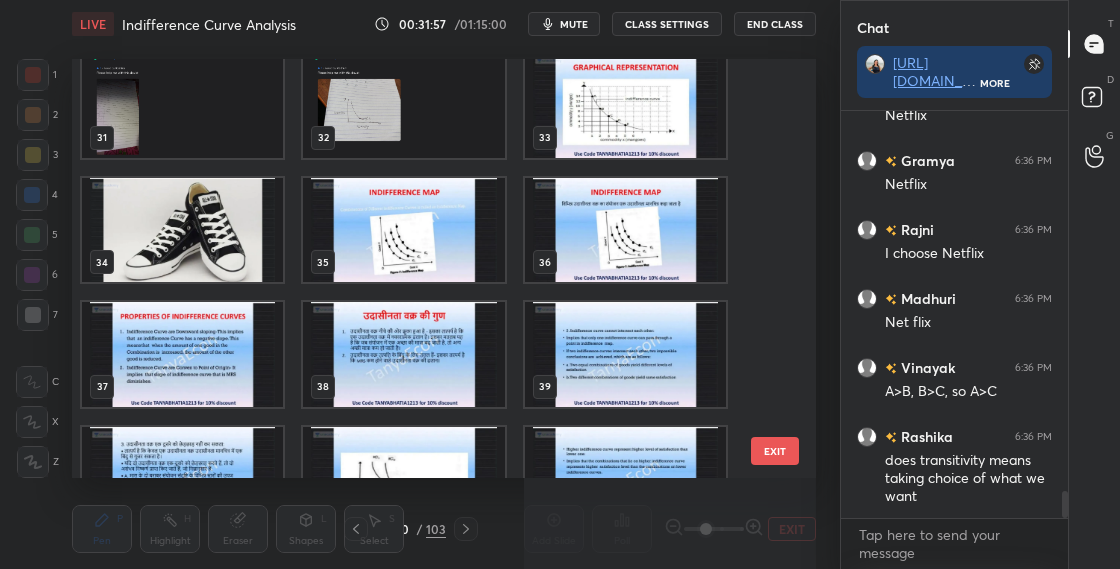click at bounding box center (403, 230) 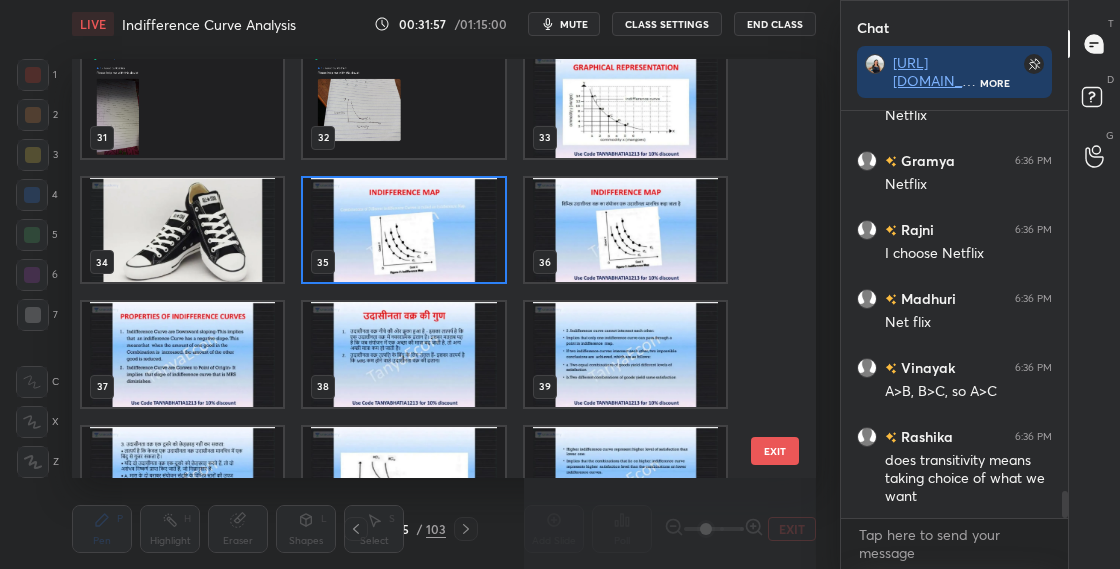 click at bounding box center (403, 230) 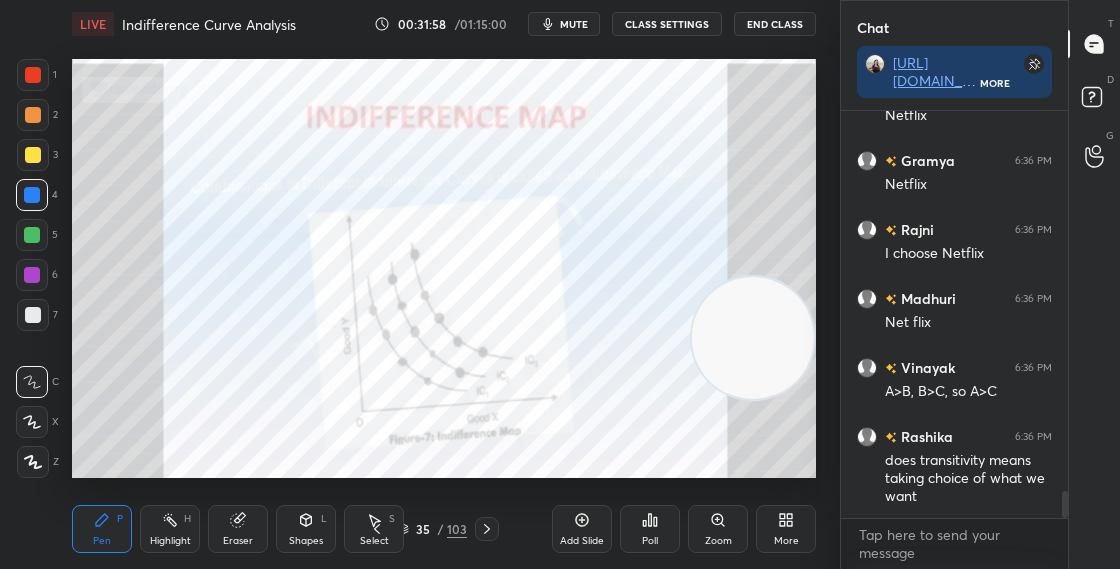 click at bounding box center [403, 230] 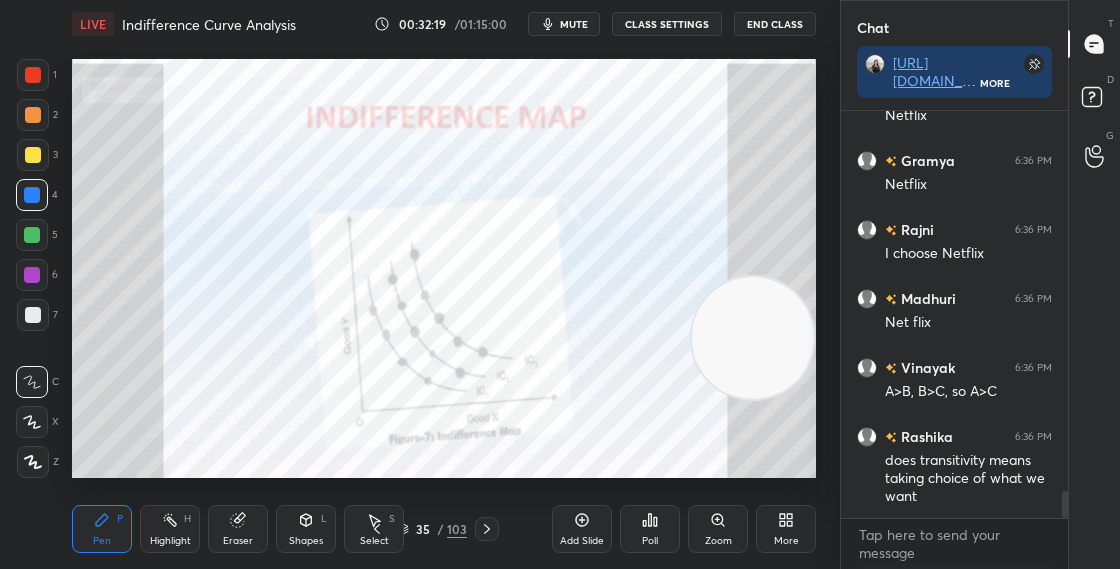 click 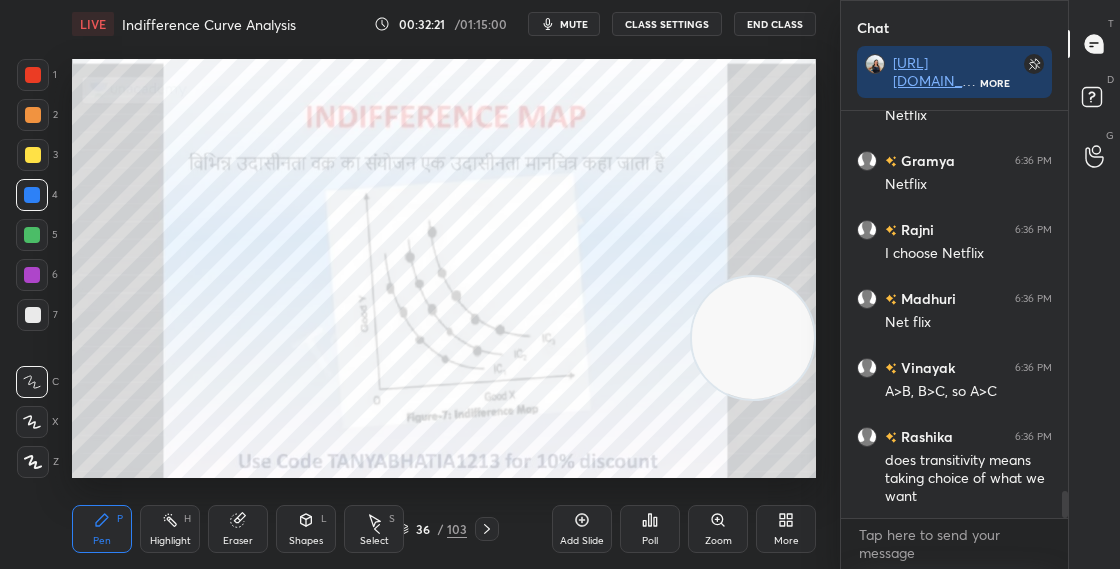 click 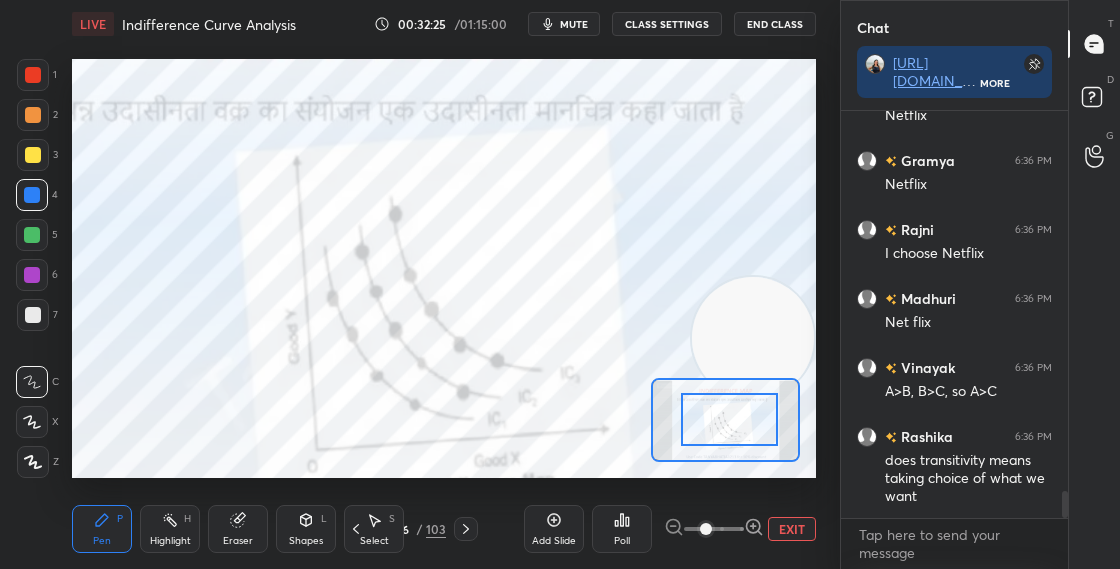 click at bounding box center (729, 419) 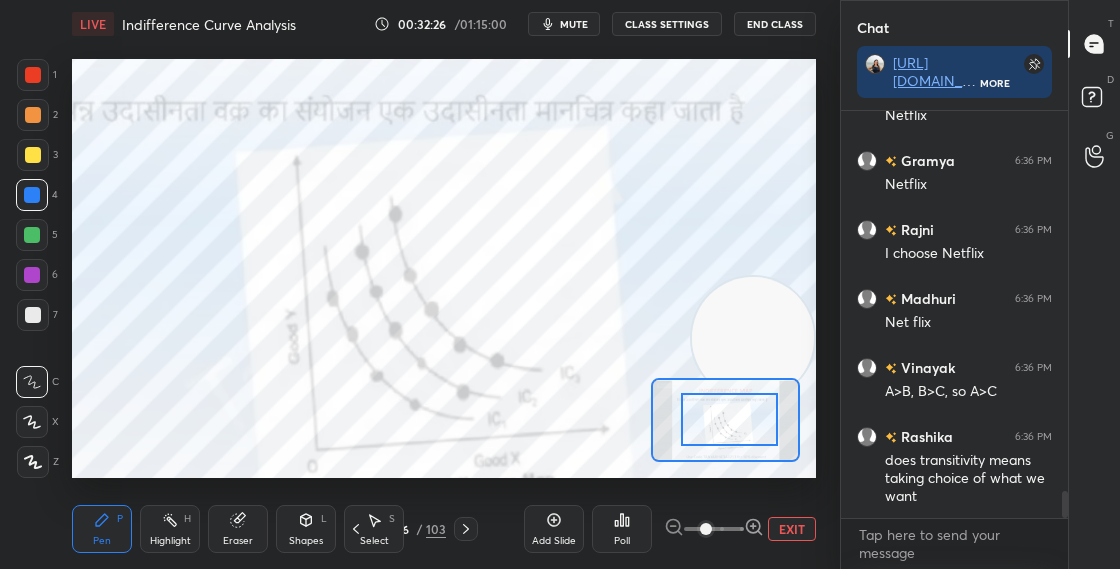 click on "36" at bounding box center (402, 529) 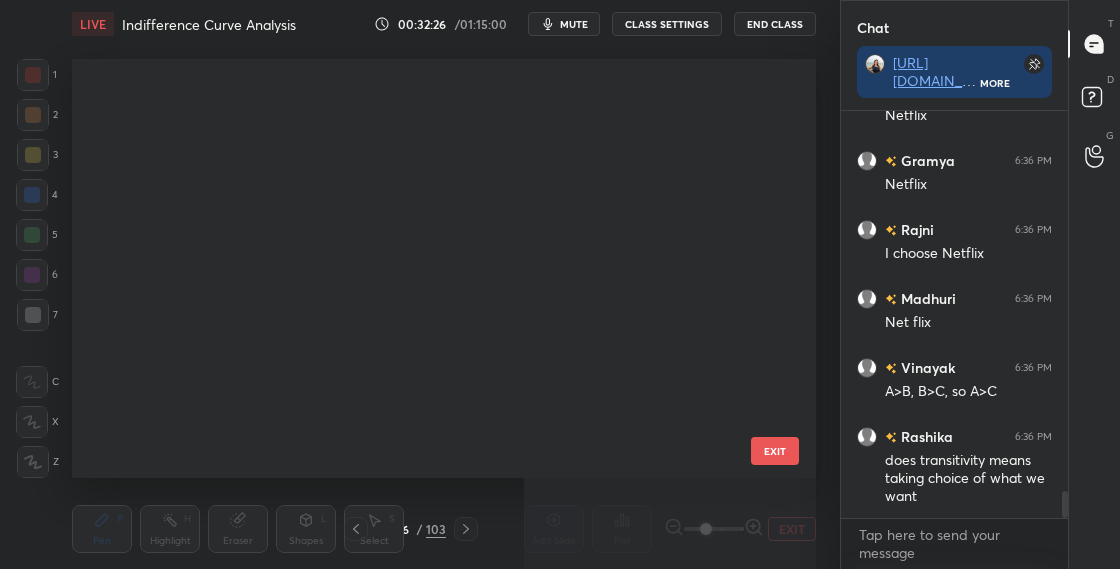scroll, scrollTop: 1075, scrollLeft: 0, axis: vertical 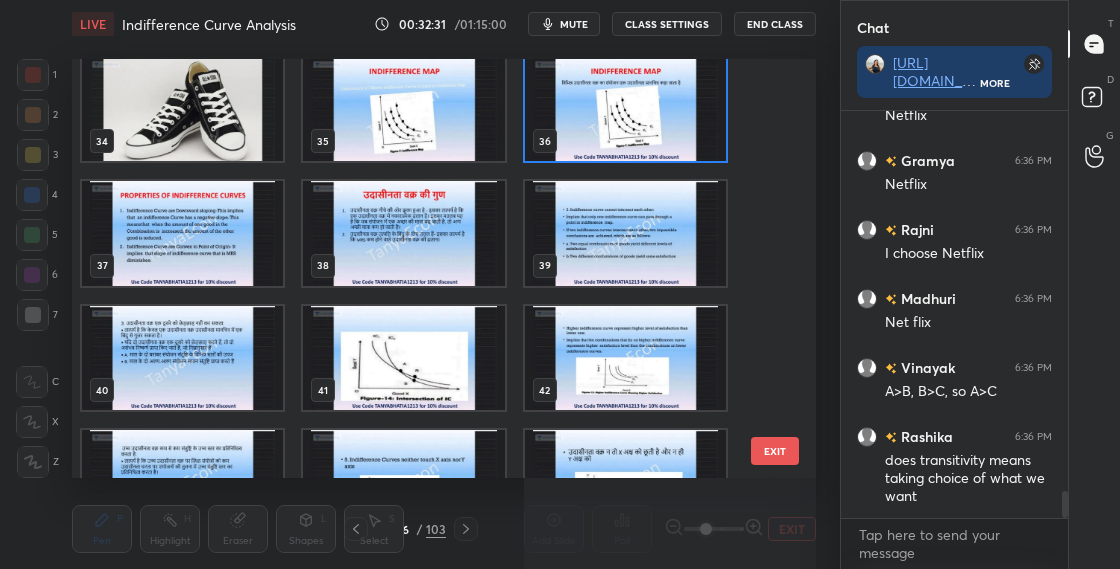 click at bounding box center [182, 233] 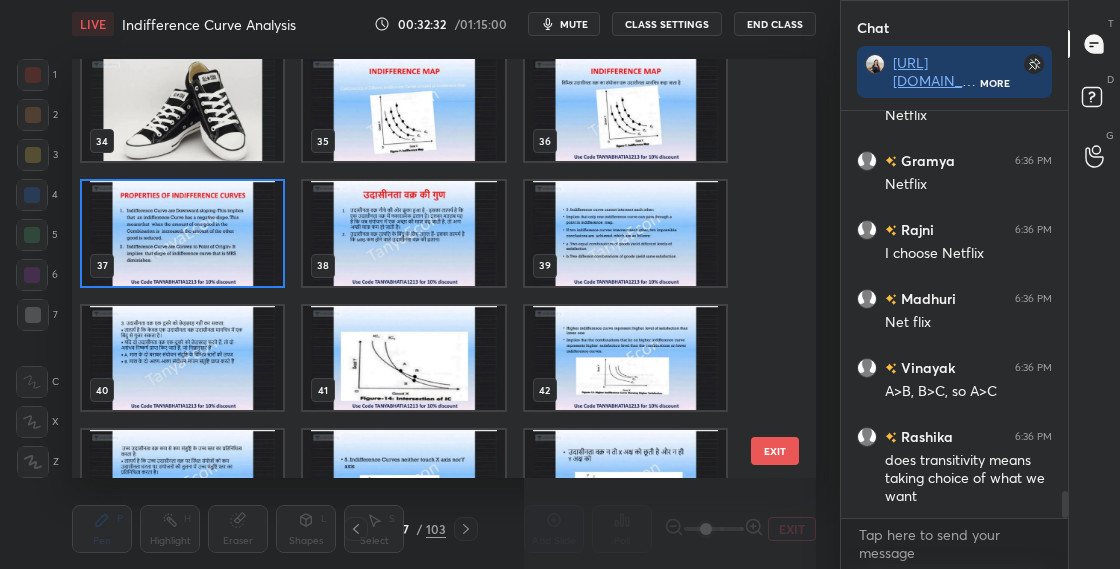 click at bounding box center [182, 233] 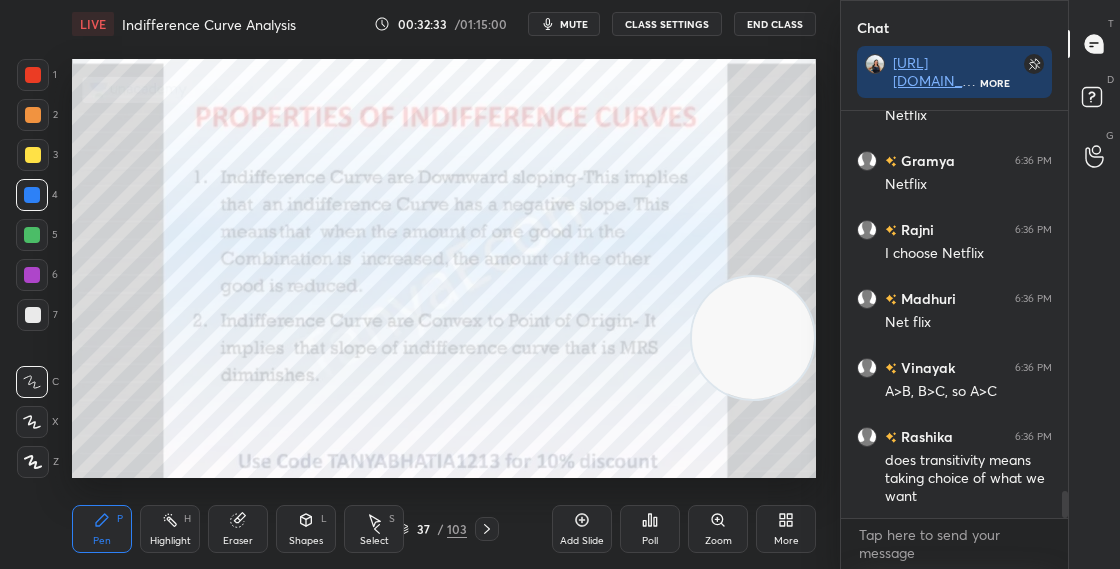 scroll, scrollTop: 0, scrollLeft: 0, axis: both 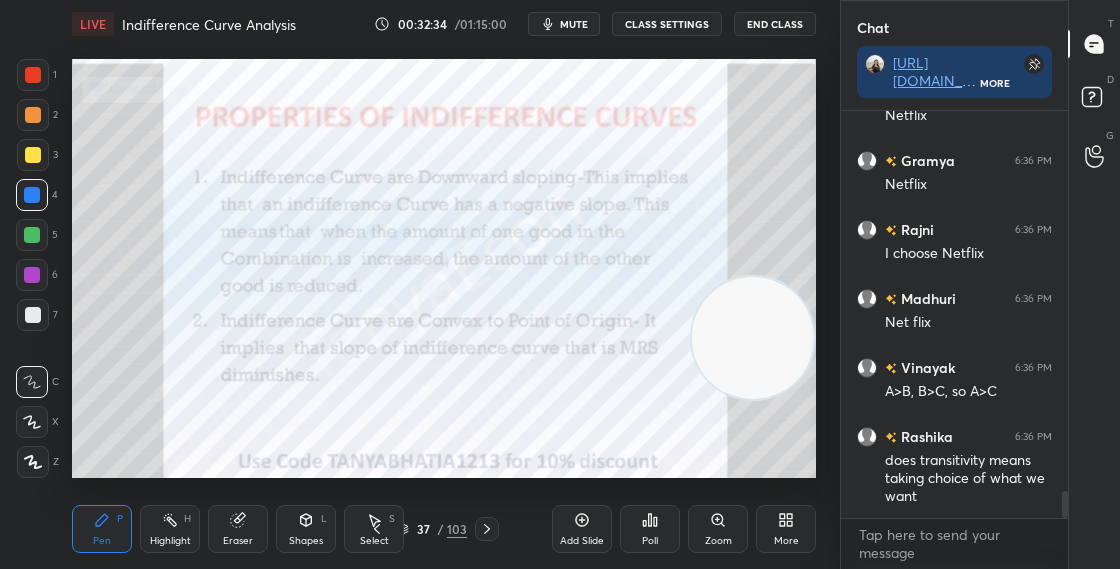 click on "Zoom" at bounding box center (718, 529) 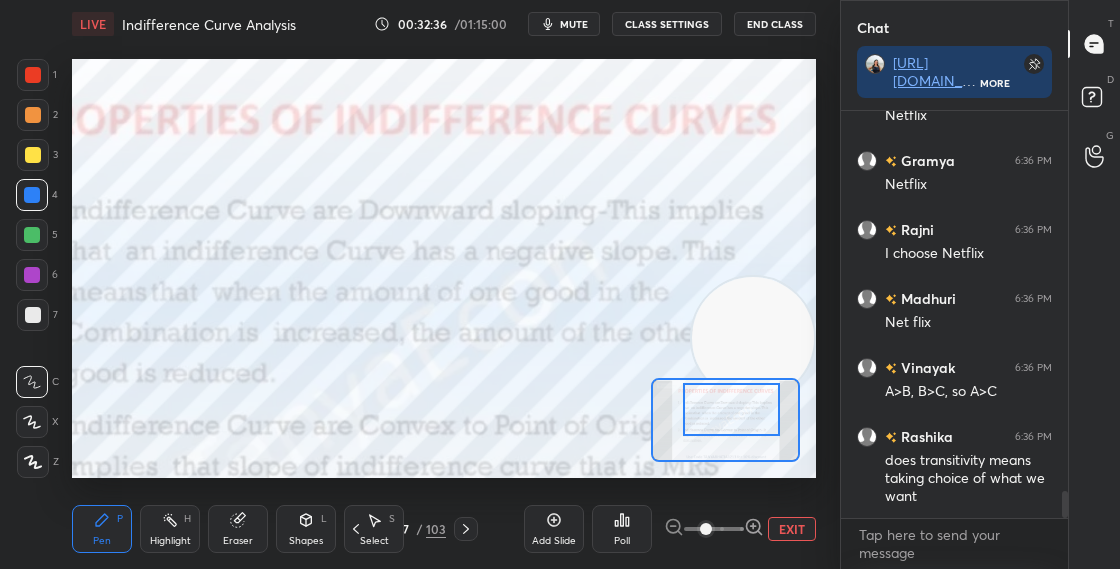 drag, startPoint x: 728, startPoint y: 440, endPoint x: 734, endPoint y: 430, distance: 11.661903 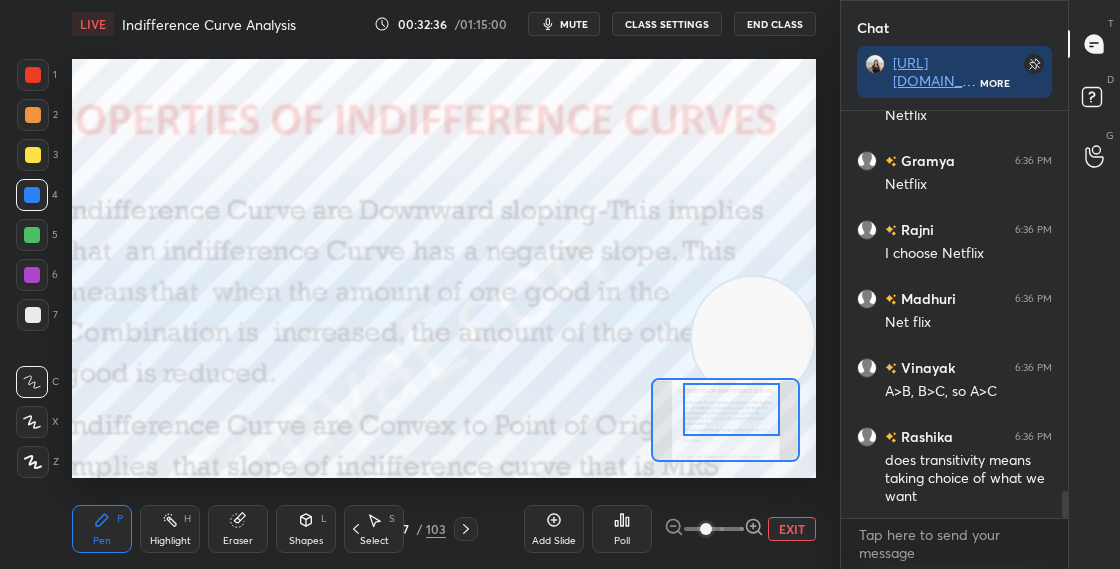 click at bounding box center (731, 409) 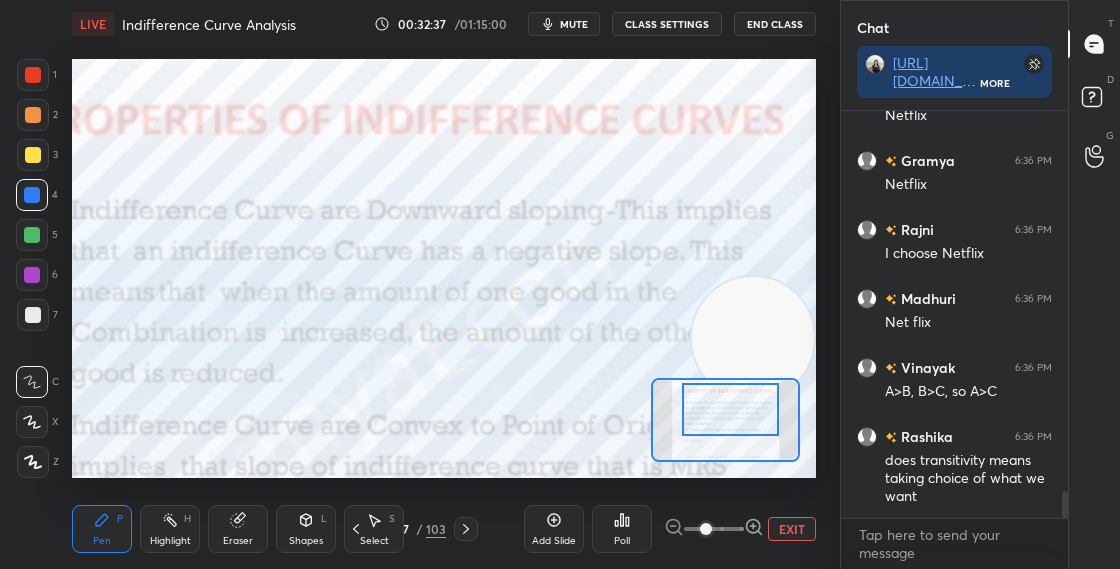 click on "Select S" at bounding box center (374, 529) 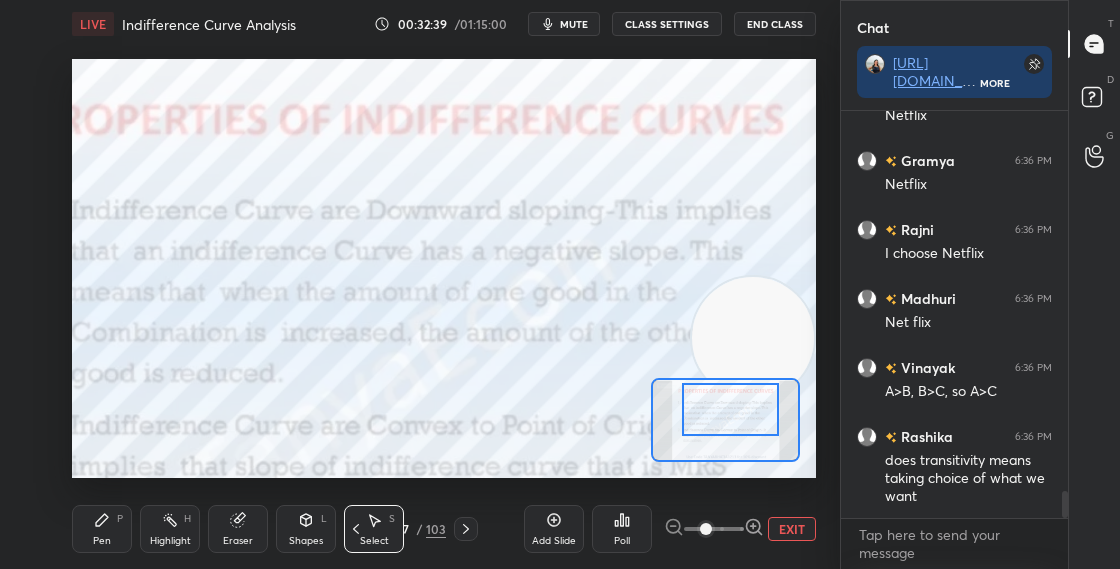 click on "EXIT" at bounding box center (792, 529) 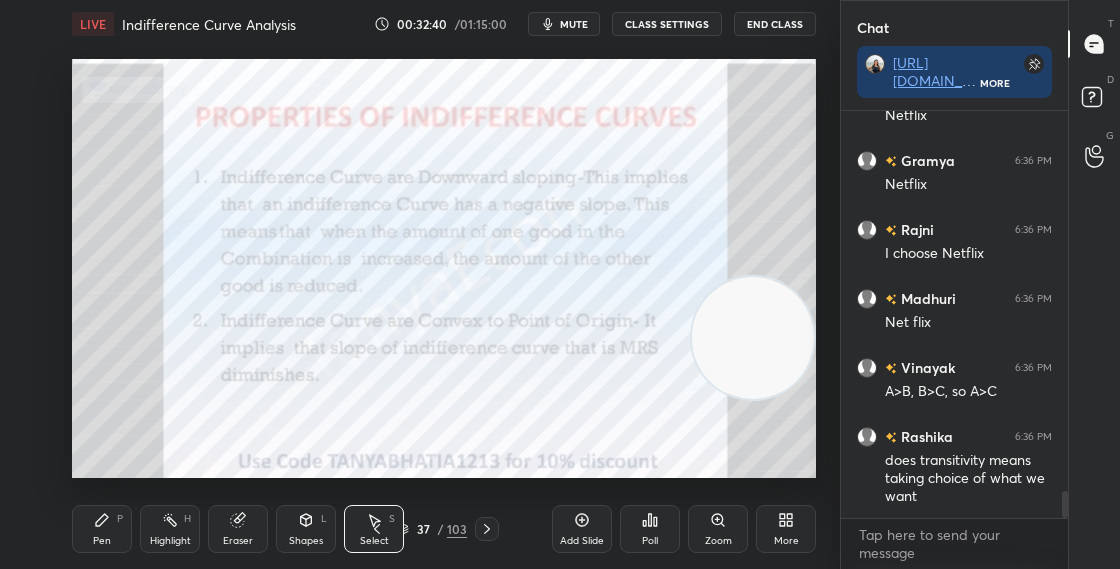 click 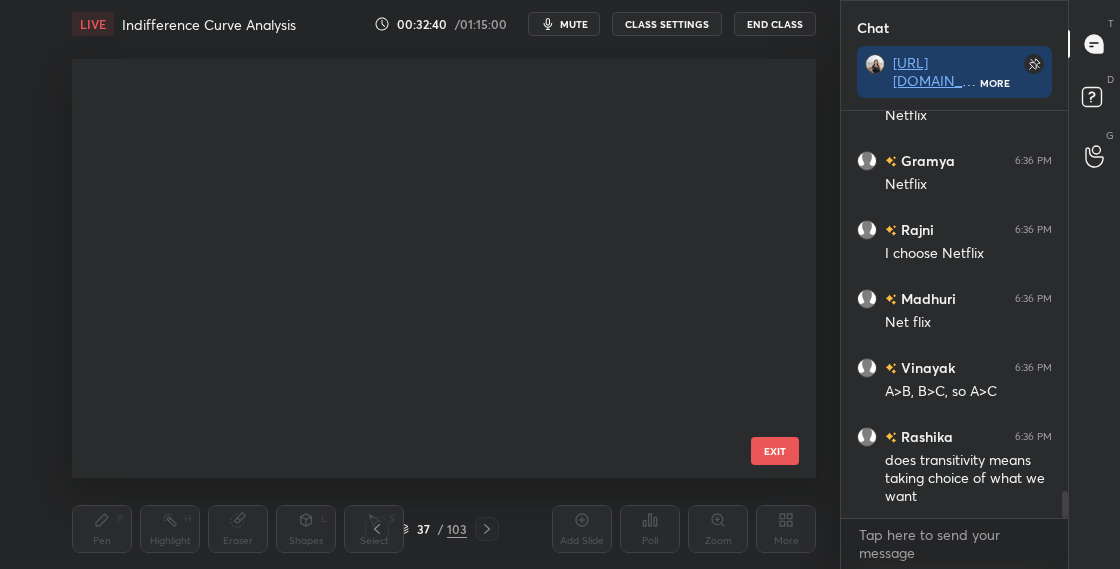 scroll, scrollTop: 1199, scrollLeft: 0, axis: vertical 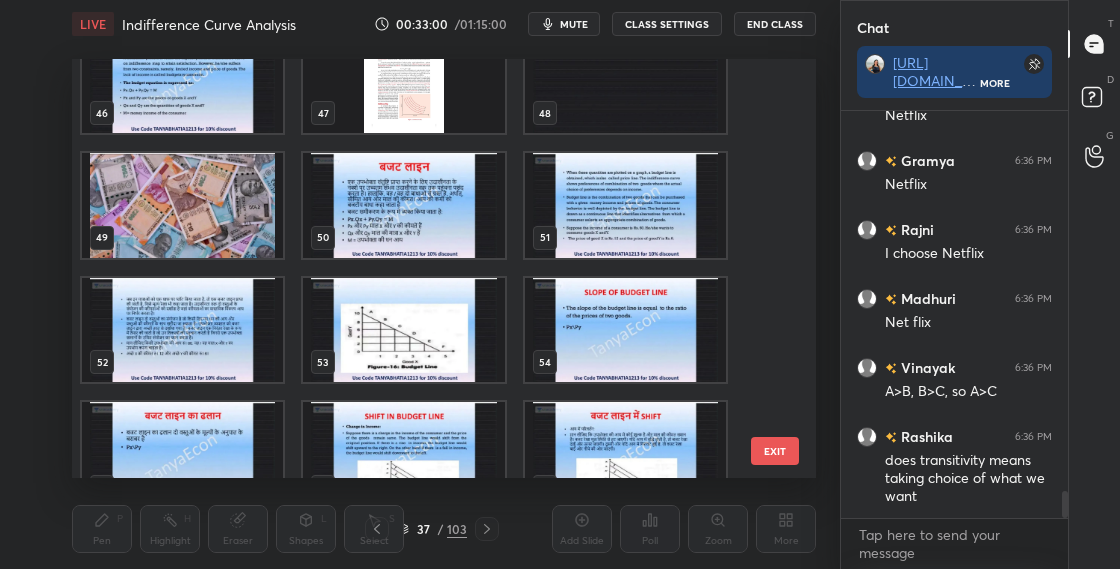 click at bounding box center [403, 330] 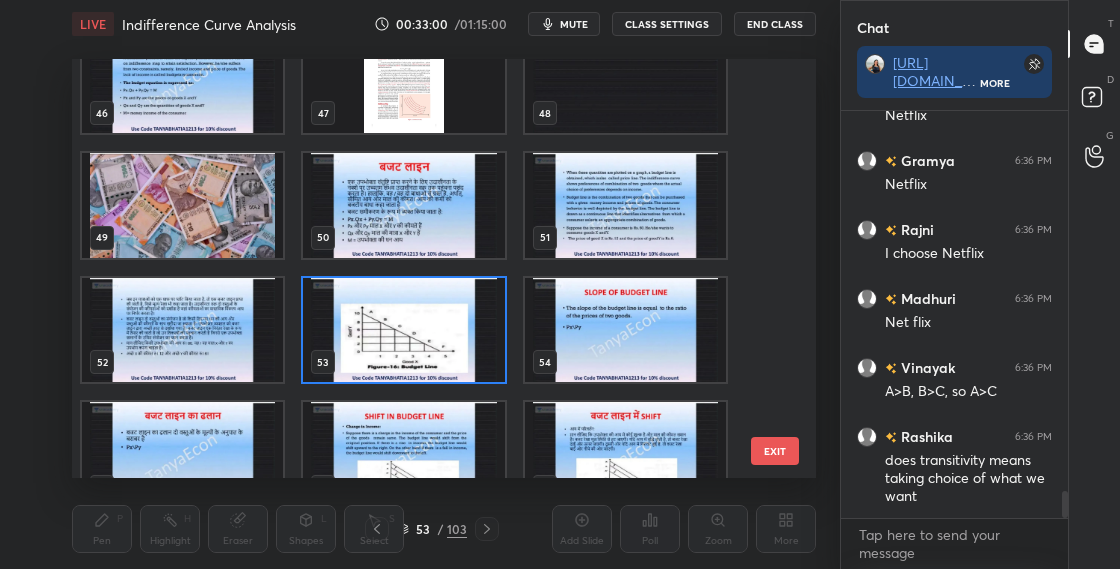 click at bounding box center [403, 330] 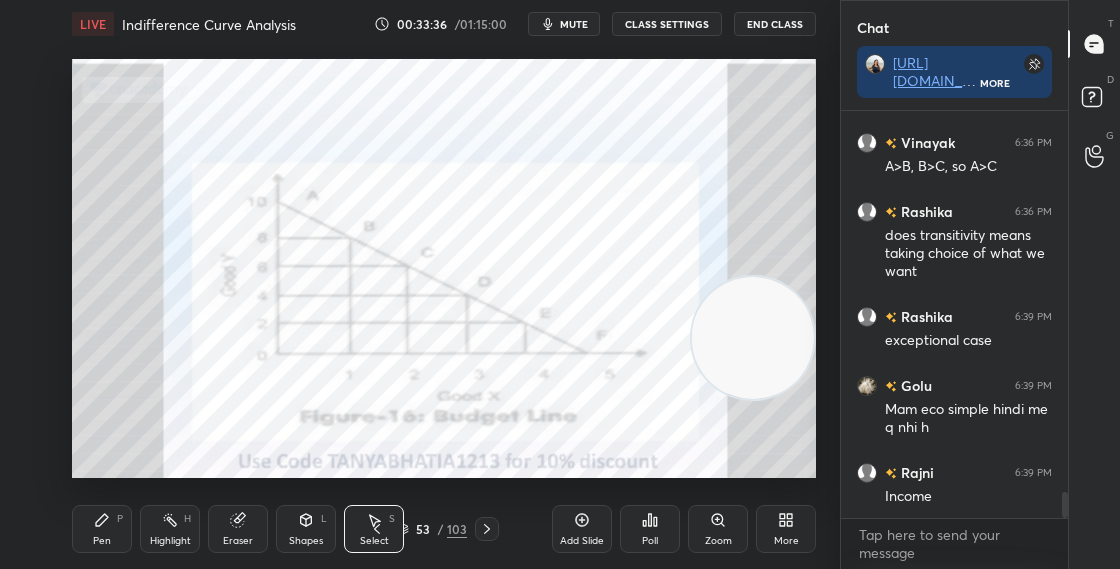scroll, scrollTop: 5962, scrollLeft: 0, axis: vertical 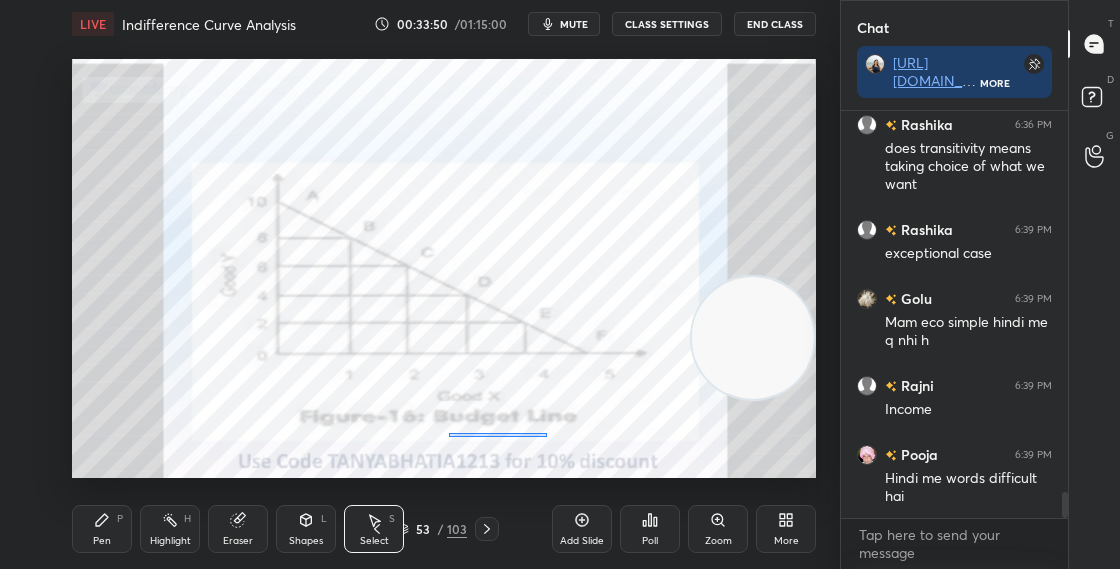 drag, startPoint x: 456, startPoint y: 436, endPoint x: 544, endPoint y: 431, distance: 88.14193 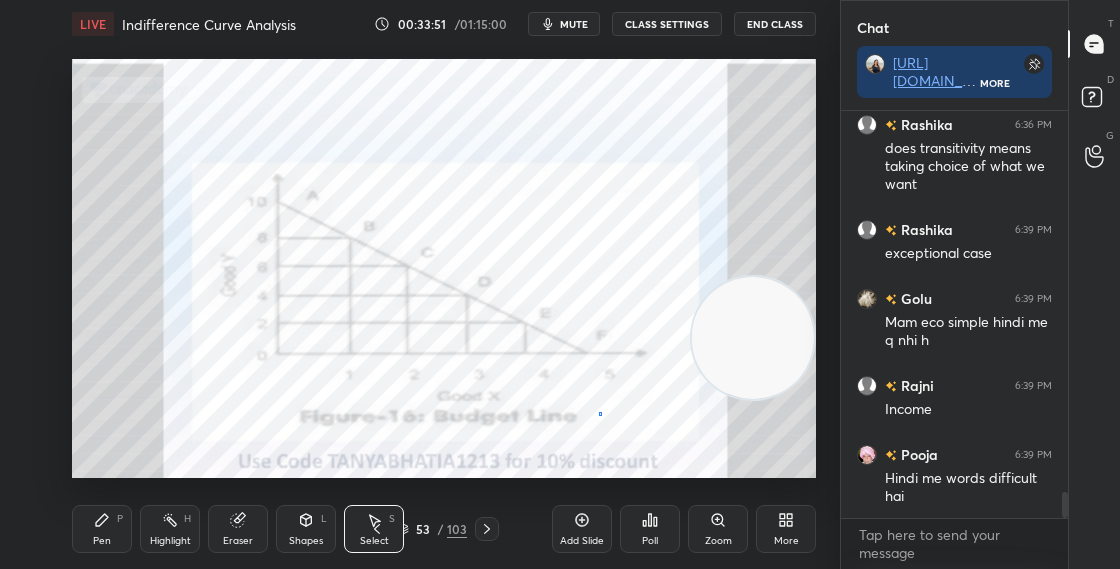 drag, startPoint x: 599, startPoint y: 416, endPoint x: 623, endPoint y: 412, distance: 24.33105 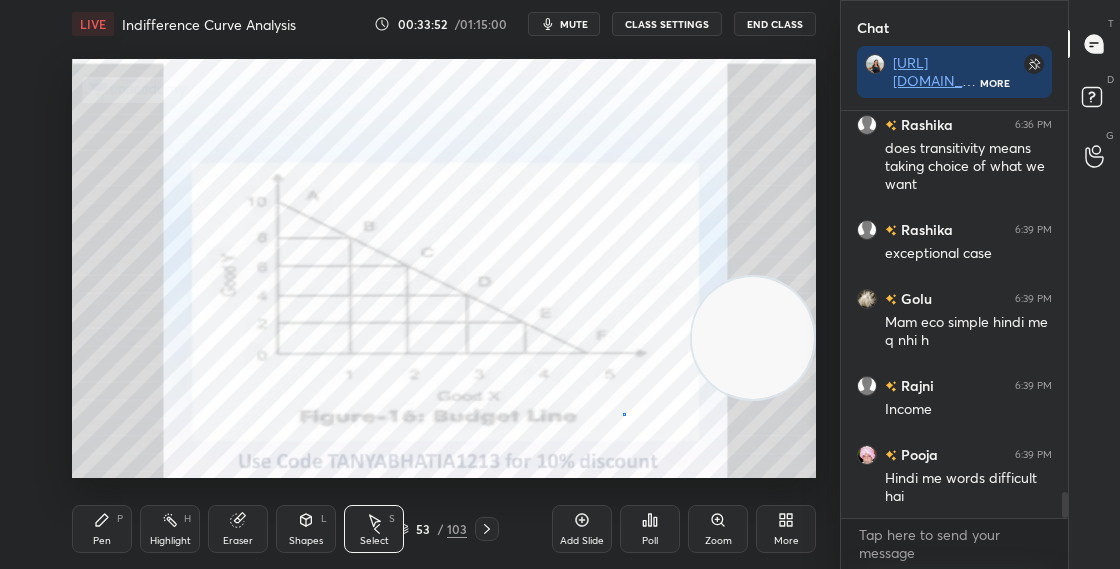 drag, startPoint x: 623, startPoint y: 412, endPoint x: 625, endPoint y: 428, distance: 16.124516 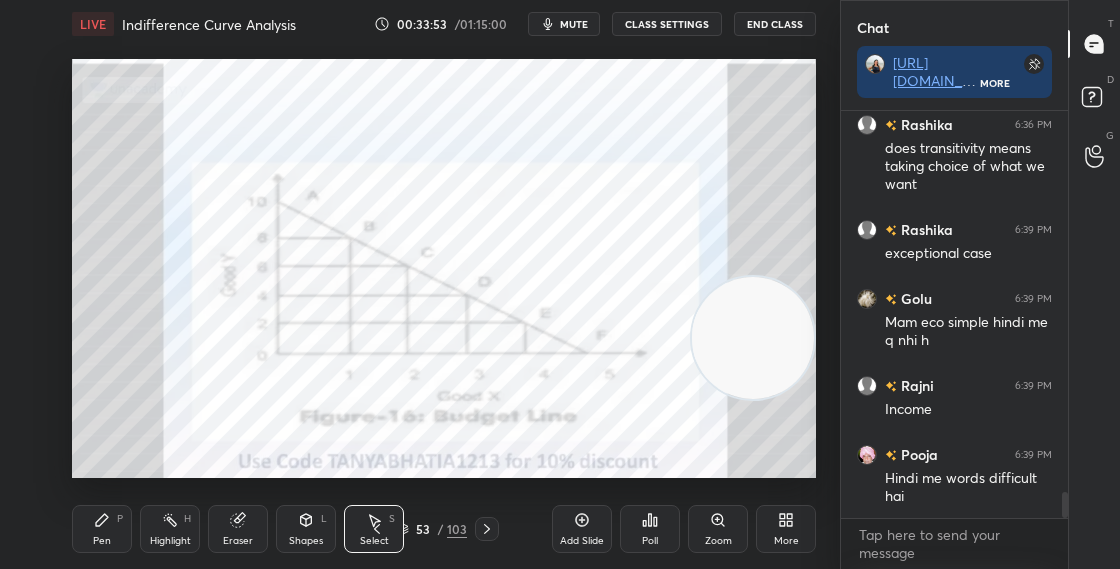 click 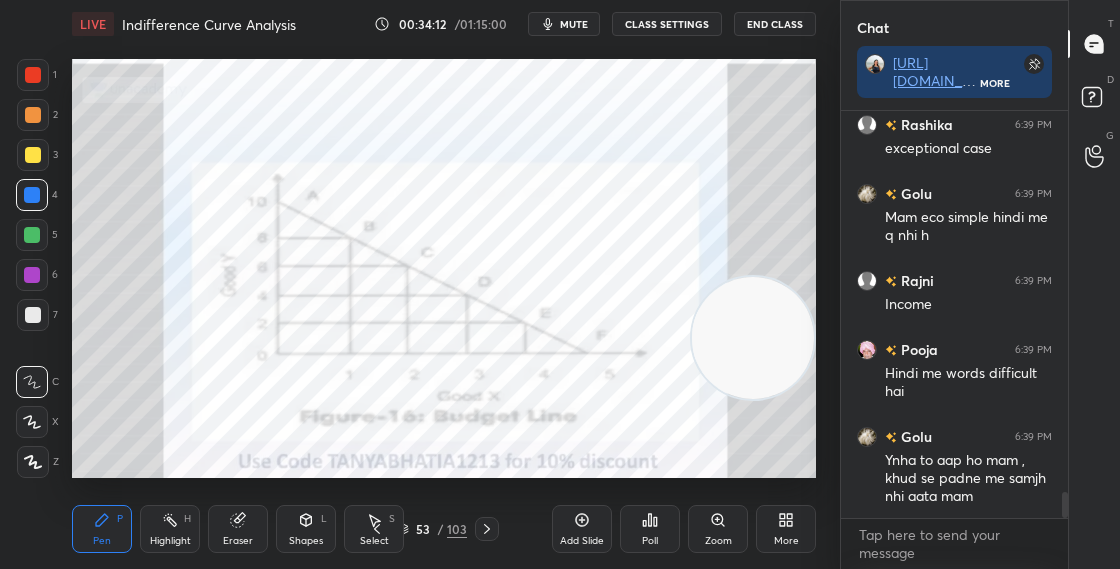 scroll, scrollTop: 6136, scrollLeft: 0, axis: vertical 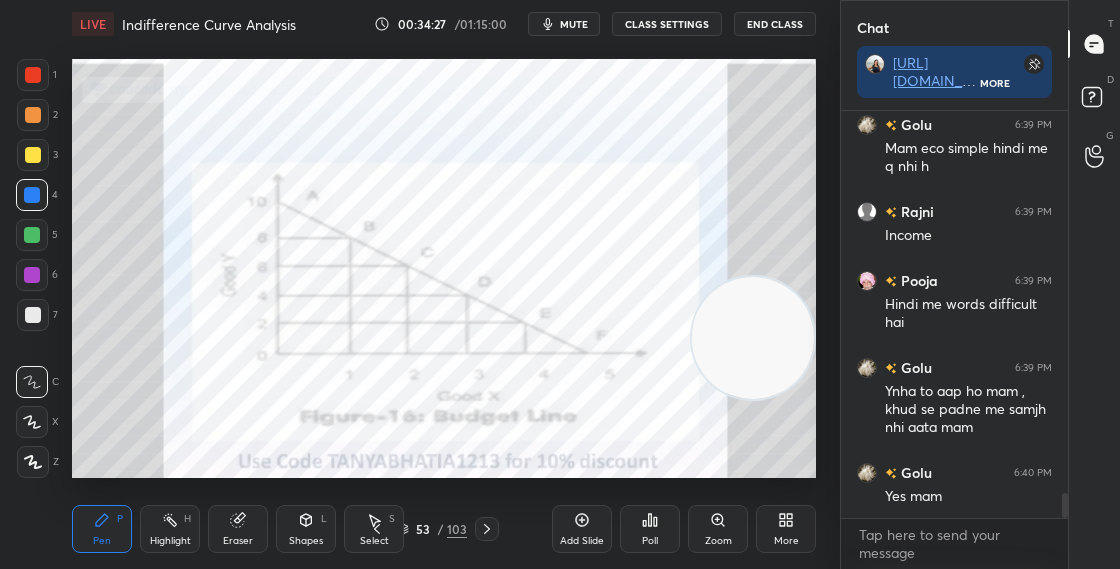 click on "Shapes" at bounding box center [306, 541] 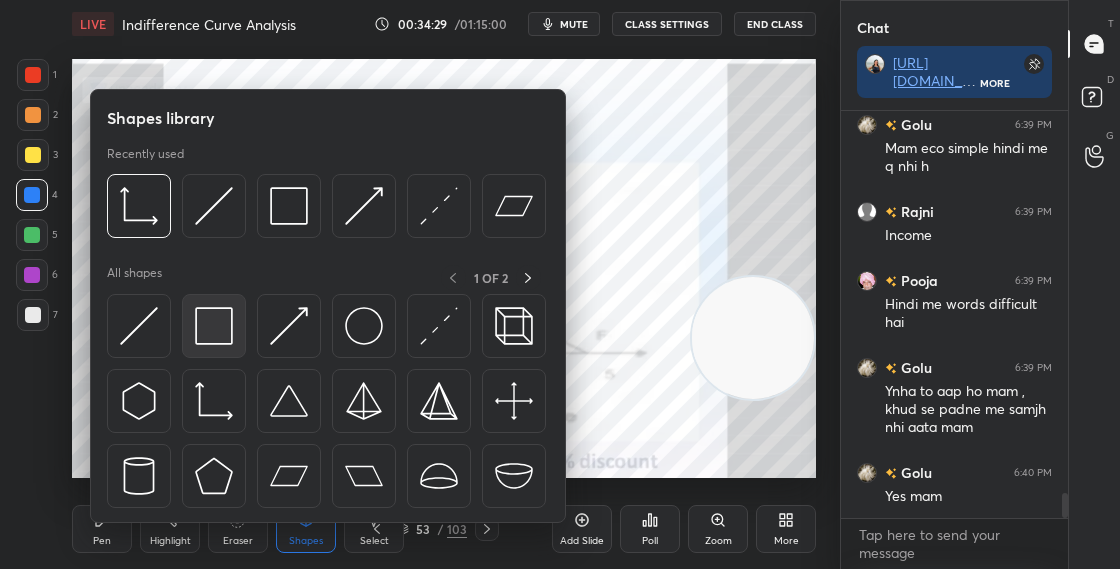 click at bounding box center (214, 326) 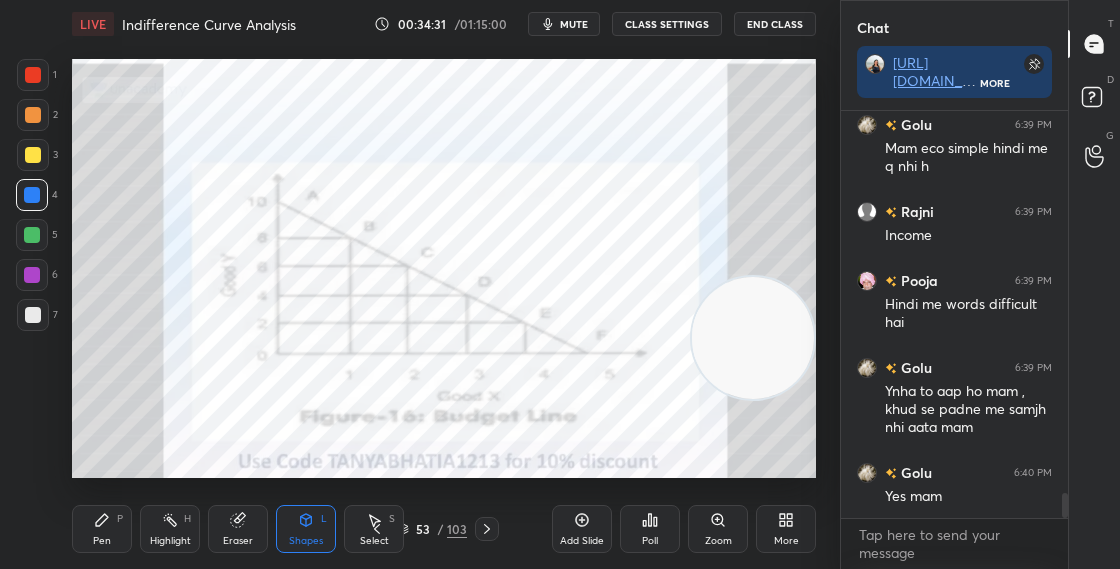 click on "Pen" at bounding box center (102, 541) 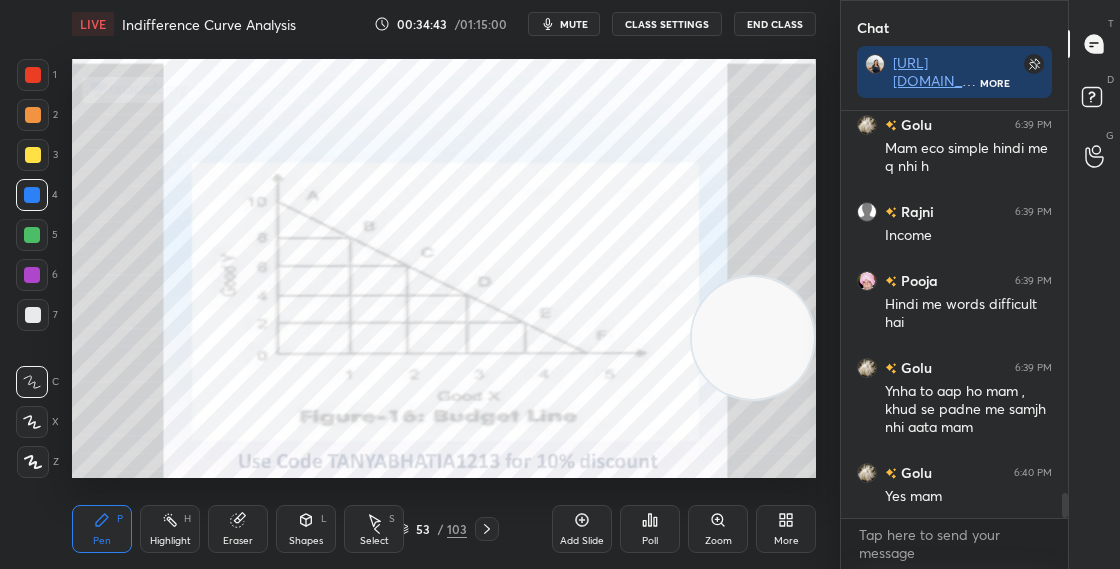 click on "Zoom" at bounding box center [718, 541] 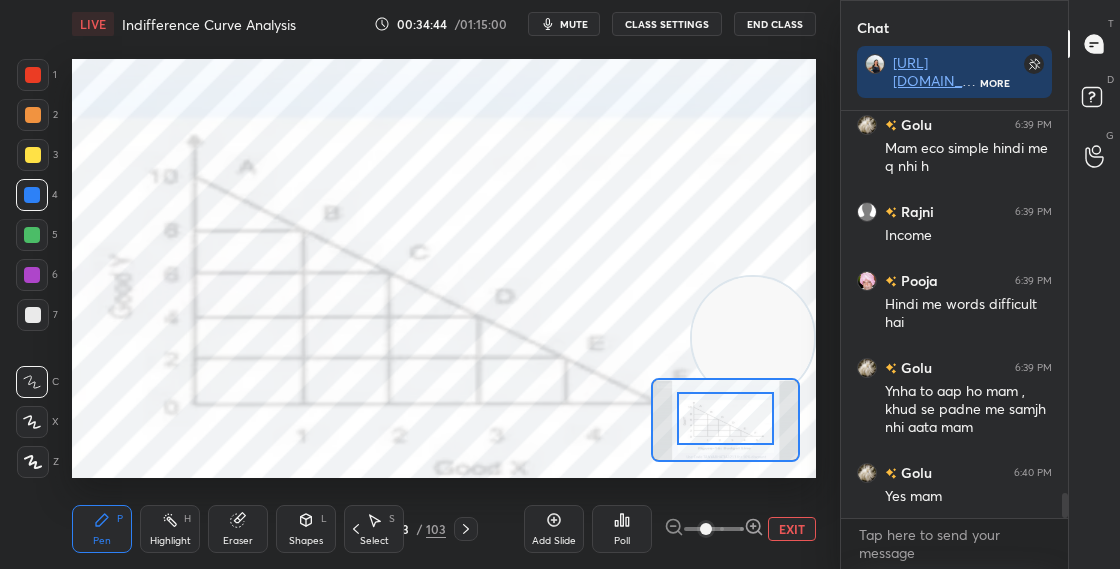 drag, startPoint x: 731, startPoint y: 434, endPoint x: 733, endPoint y: 418, distance: 16.124516 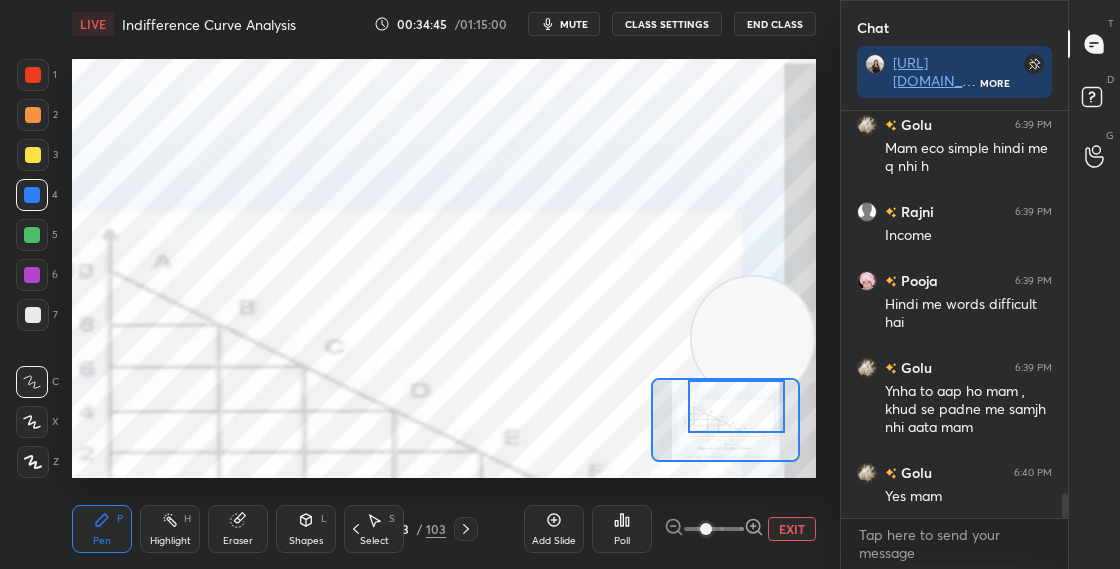 click at bounding box center (736, 406) 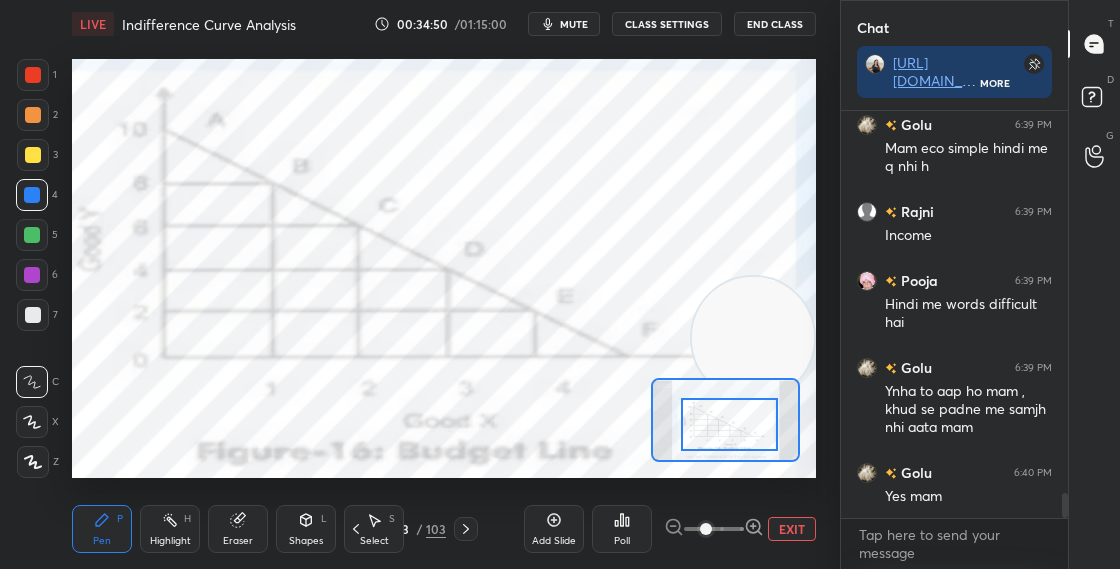 drag, startPoint x: 741, startPoint y: 419, endPoint x: 734, endPoint y: 437, distance: 19.313208 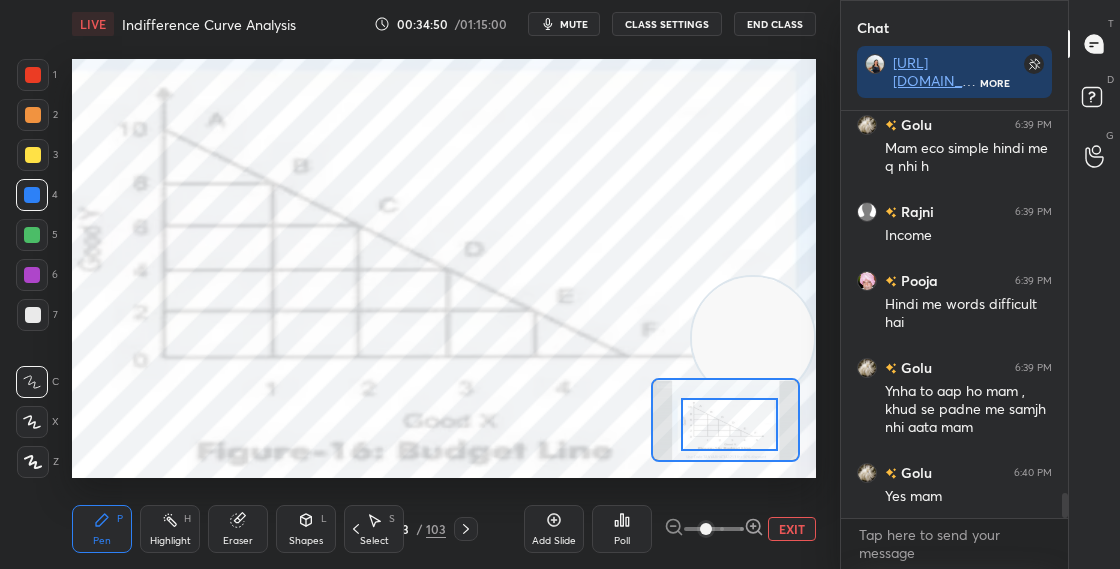 click at bounding box center [729, 424] 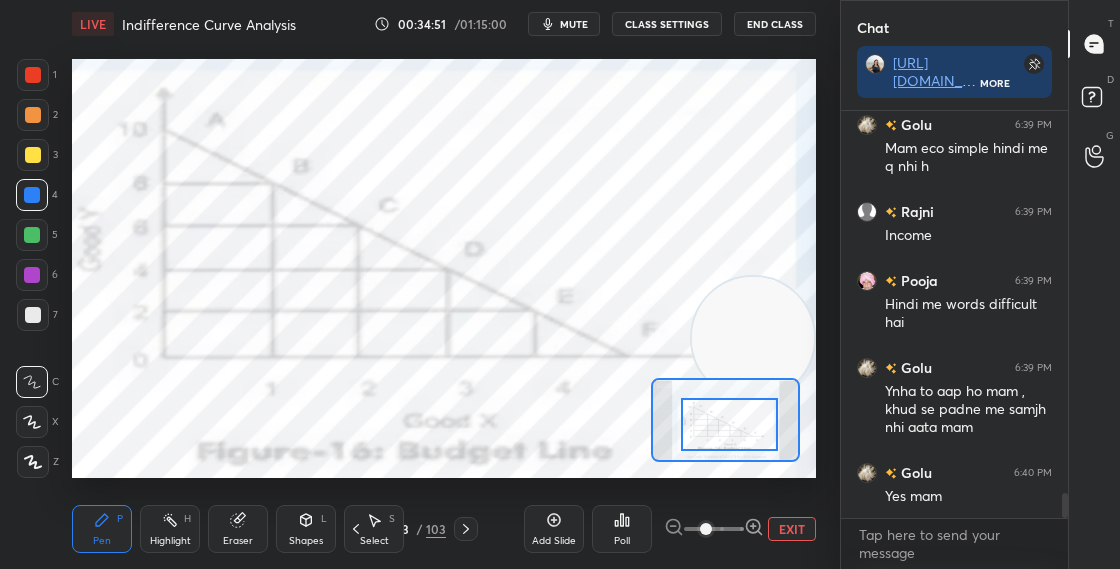 click on "EXIT" at bounding box center (792, 529) 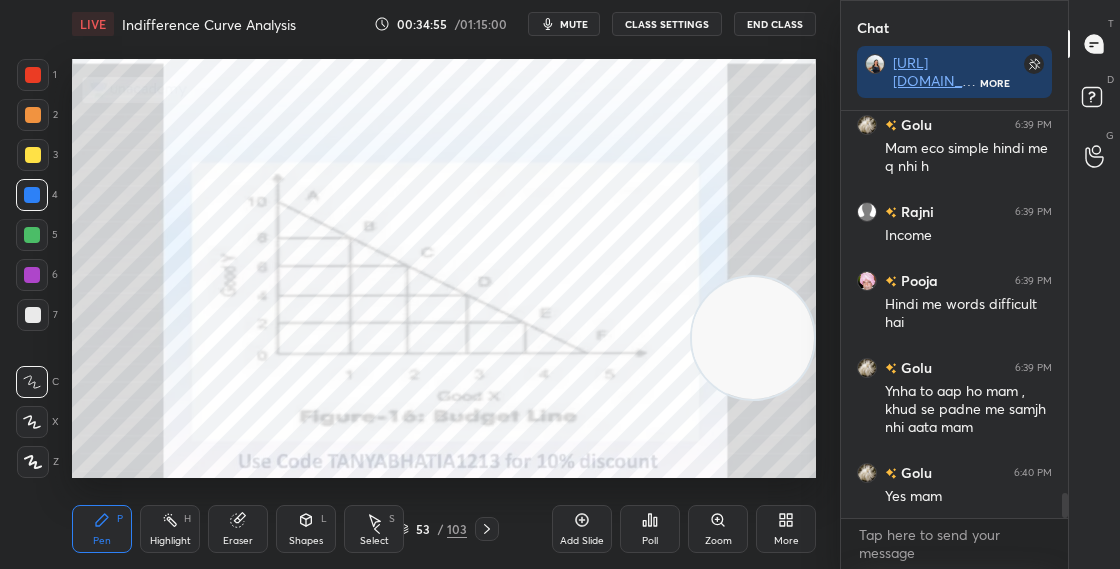 click at bounding box center [32, 235] 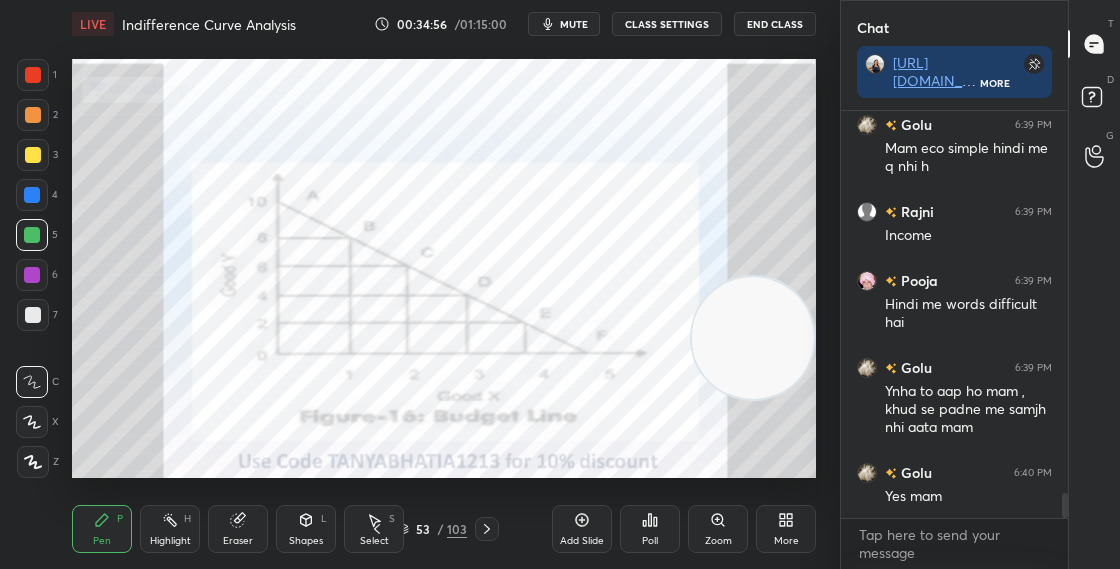 click on "Shapes" at bounding box center (306, 541) 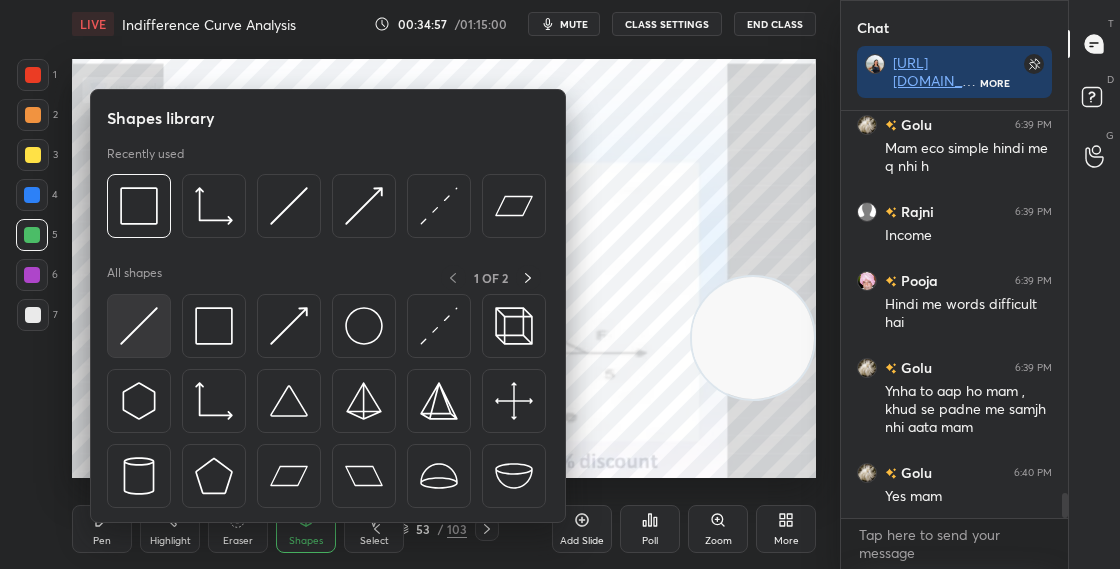 click at bounding box center [139, 326] 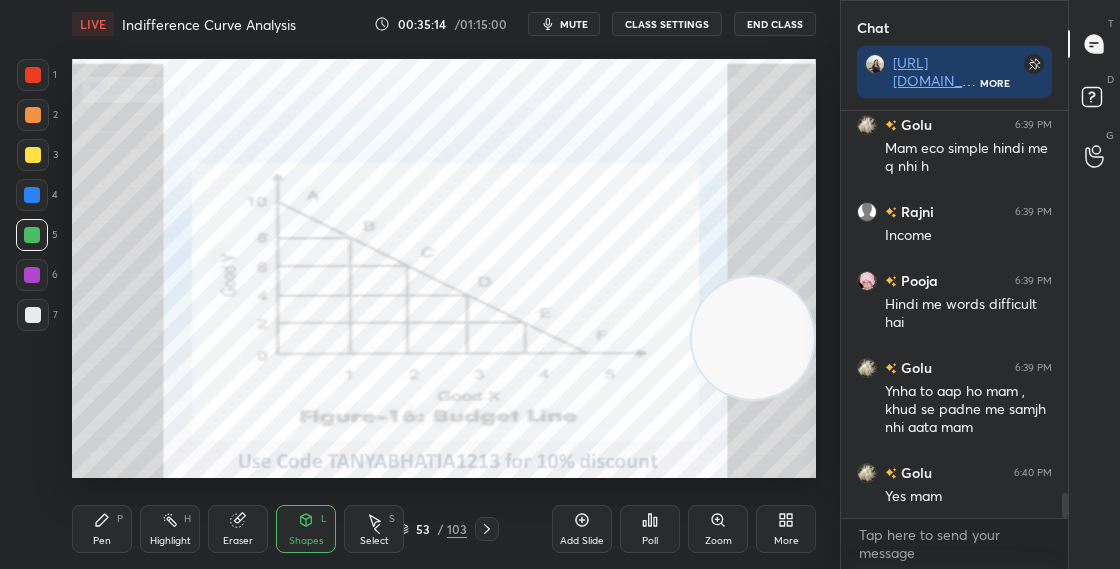 click 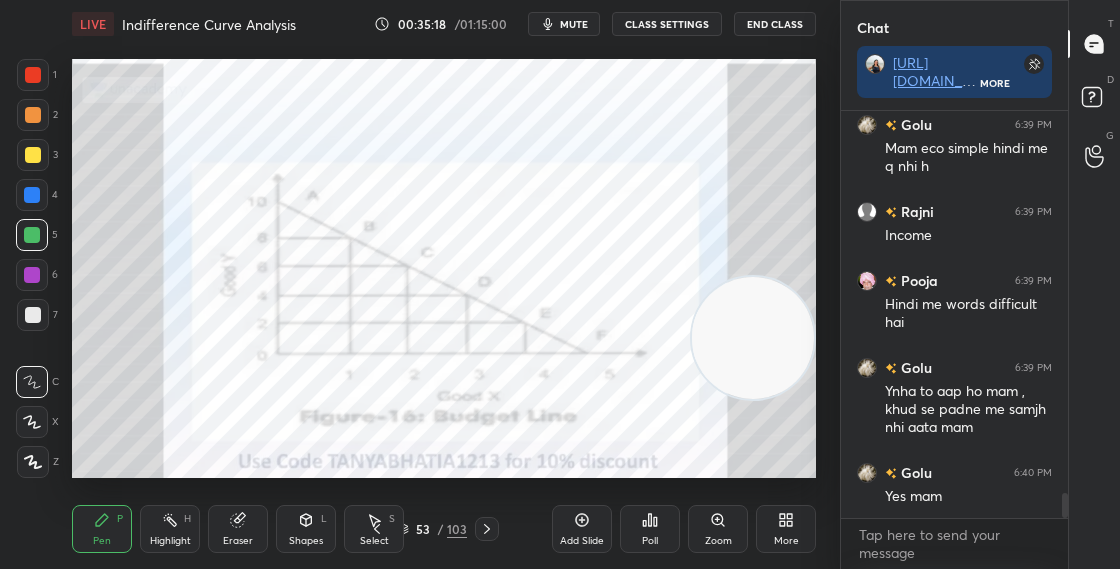 scroll, scrollTop: 6223, scrollLeft: 0, axis: vertical 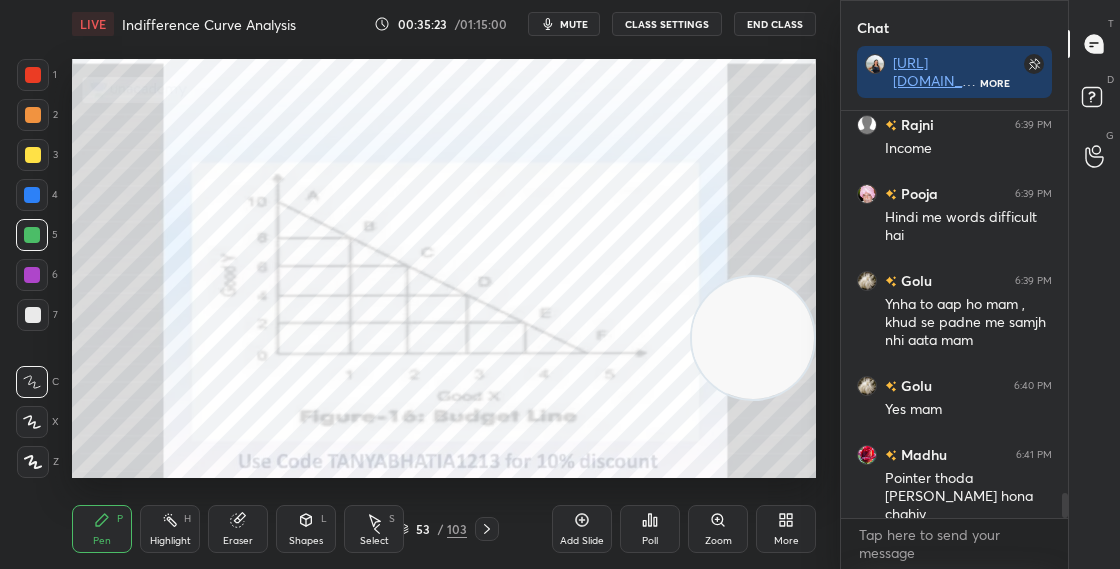 click 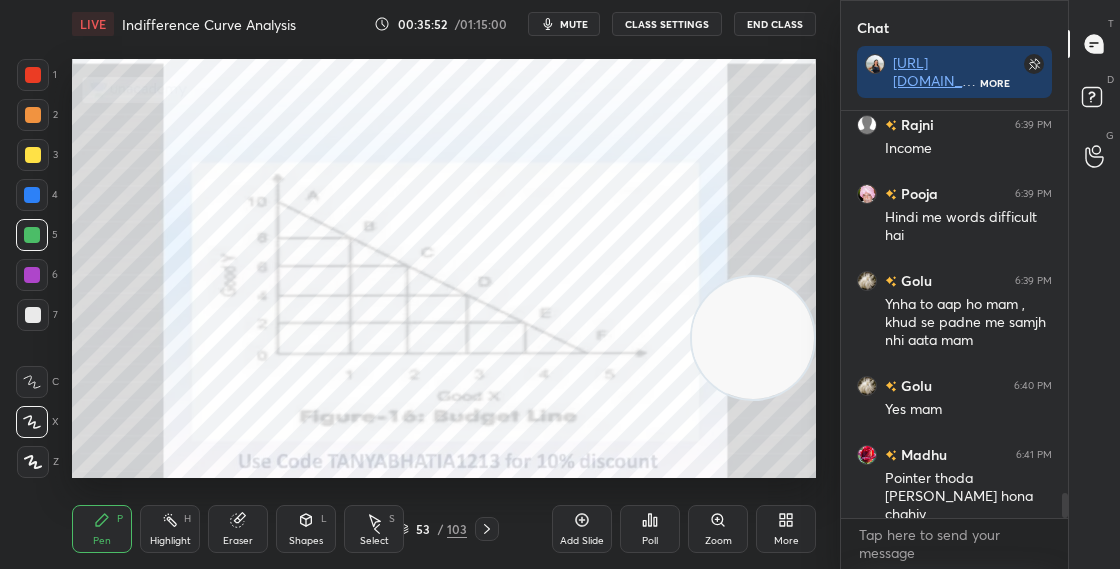 click 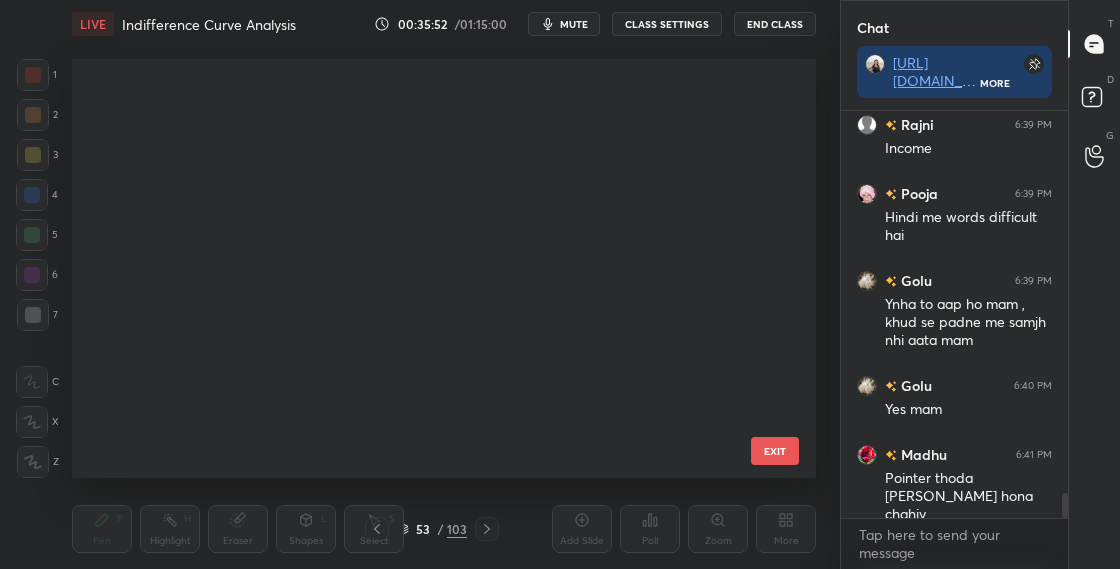 scroll, scrollTop: 1822, scrollLeft: 0, axis: vertical 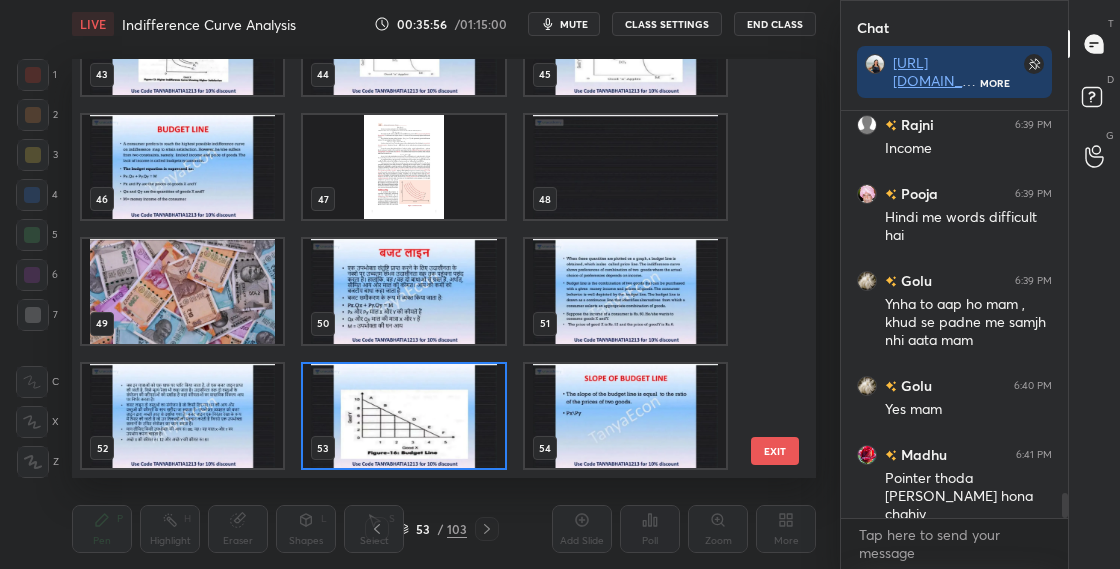 click at bounding box center (403, 291) 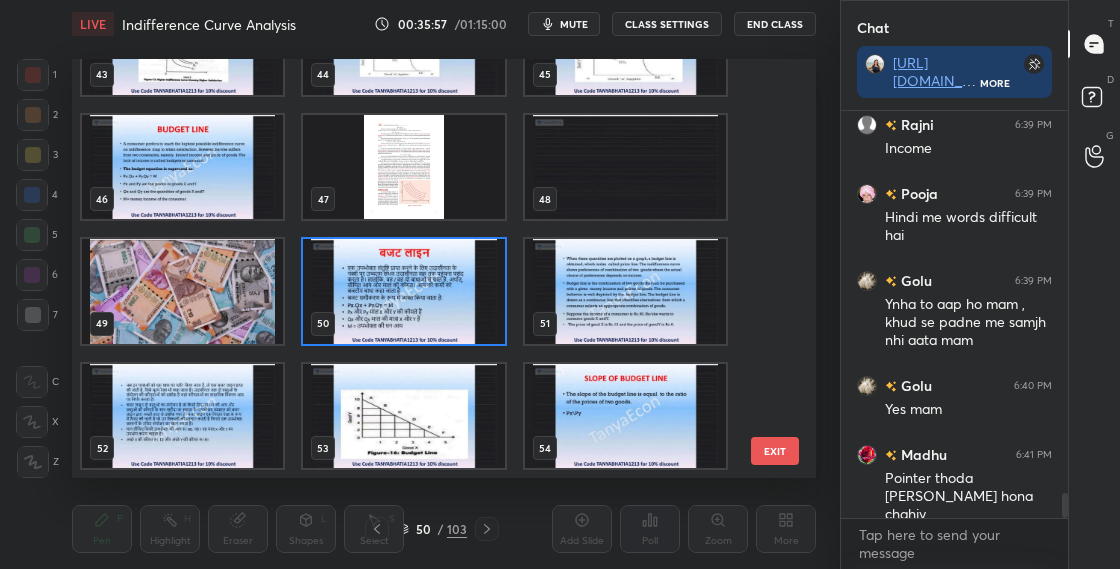 click at bounding box center [403, 291] 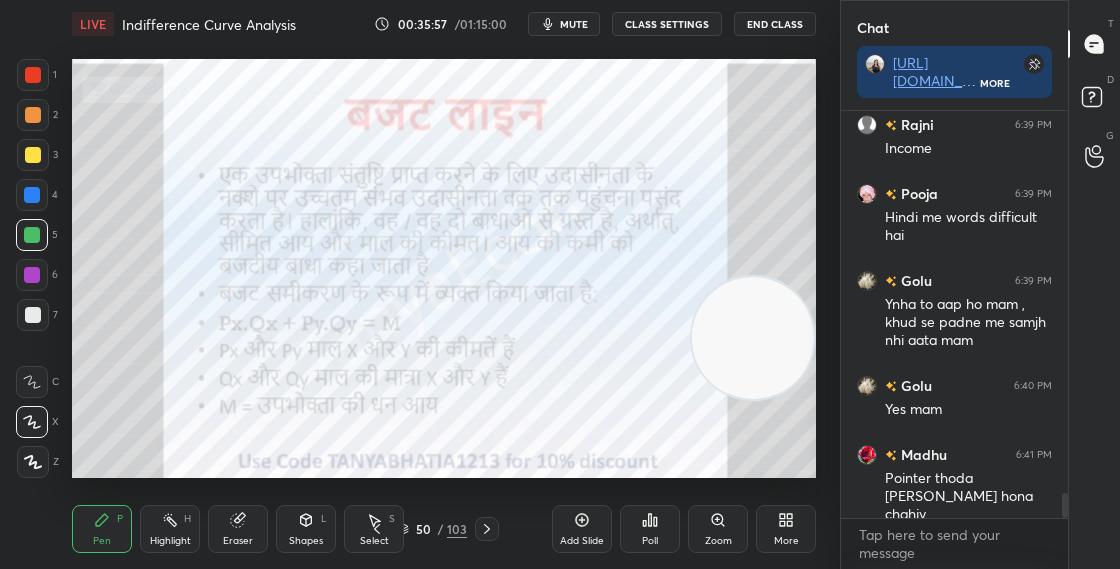click at bounding box center [403, 291] 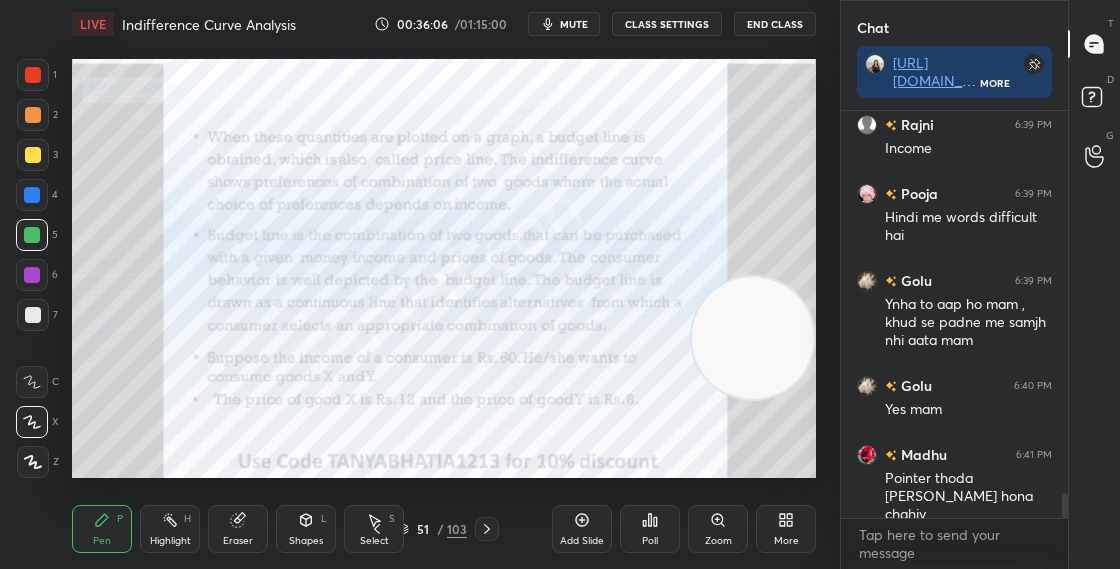 click on "51 / 103" at bounding box center [432, 529] 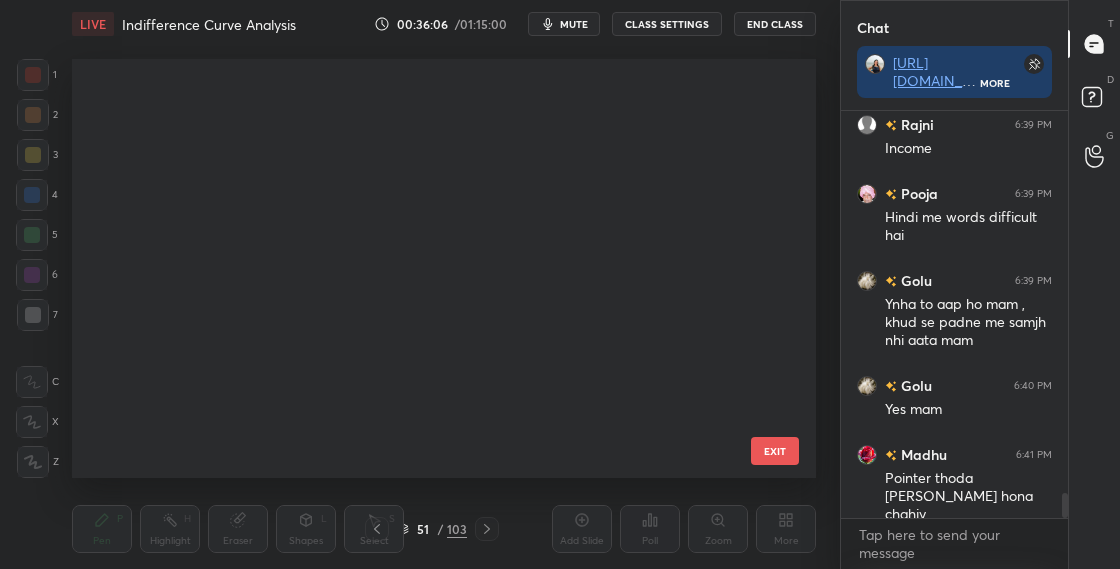 scroll, scrollTop: 1697, scrollLeft: 0, axis: vertical 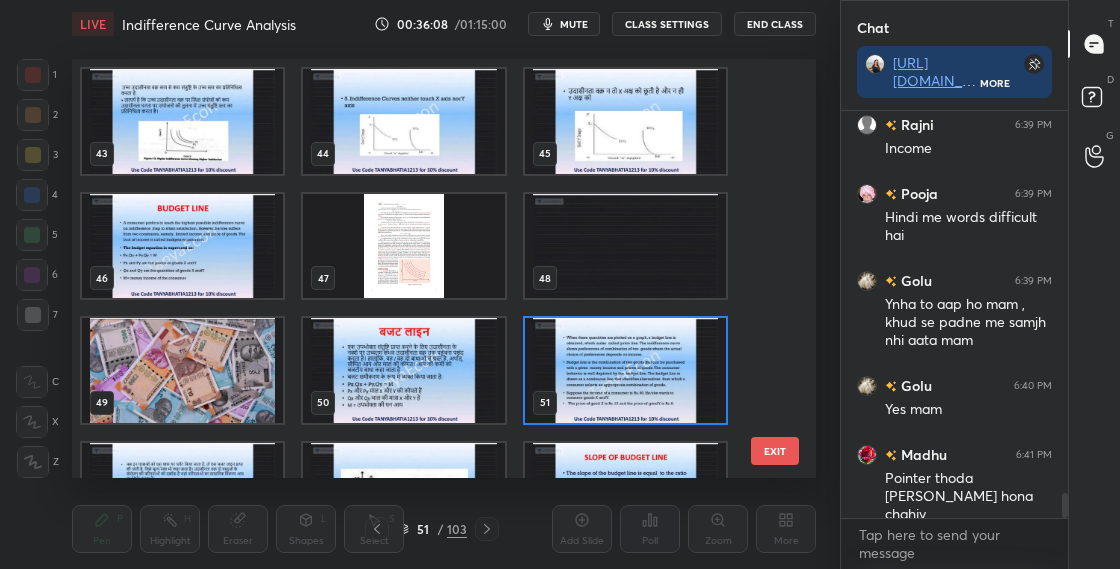 click at bounding box center [625, 370] 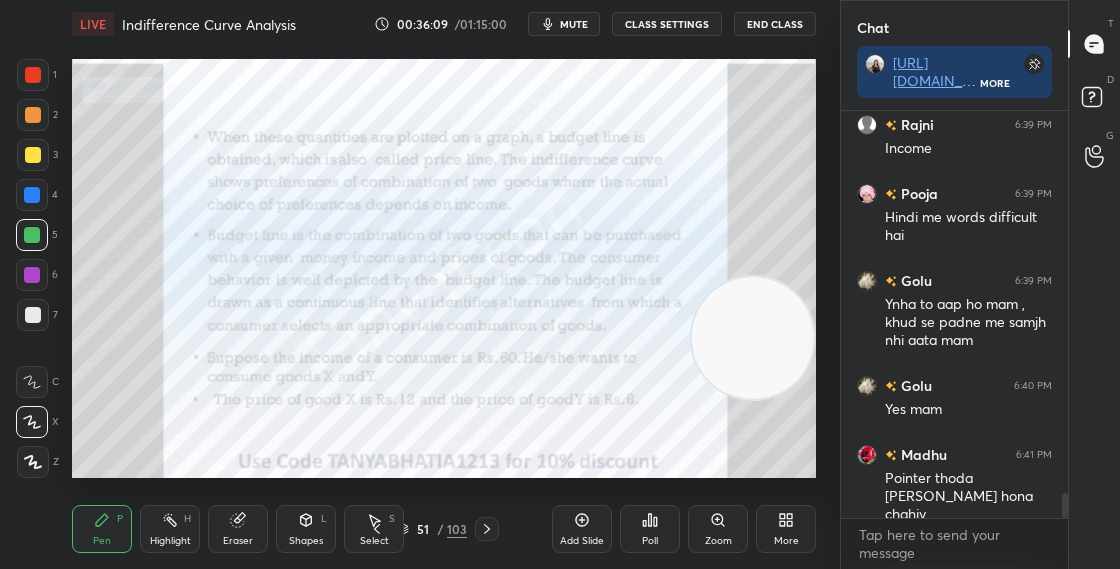 click at bounding box center [625, 370] 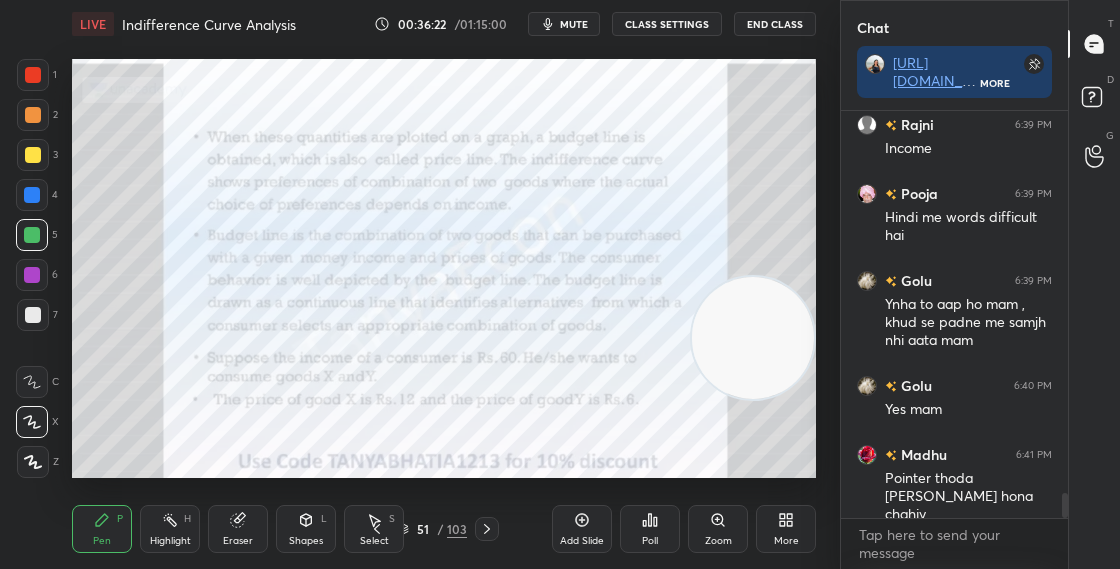 click 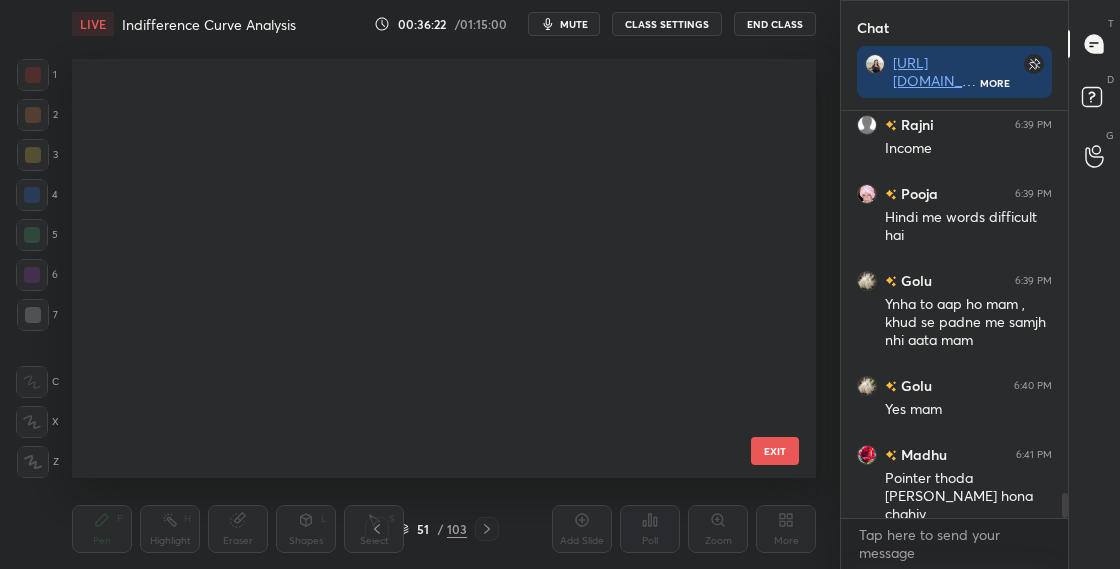 scroll, scrollTop: 1697, scrollLeft: 0, axis: vertical 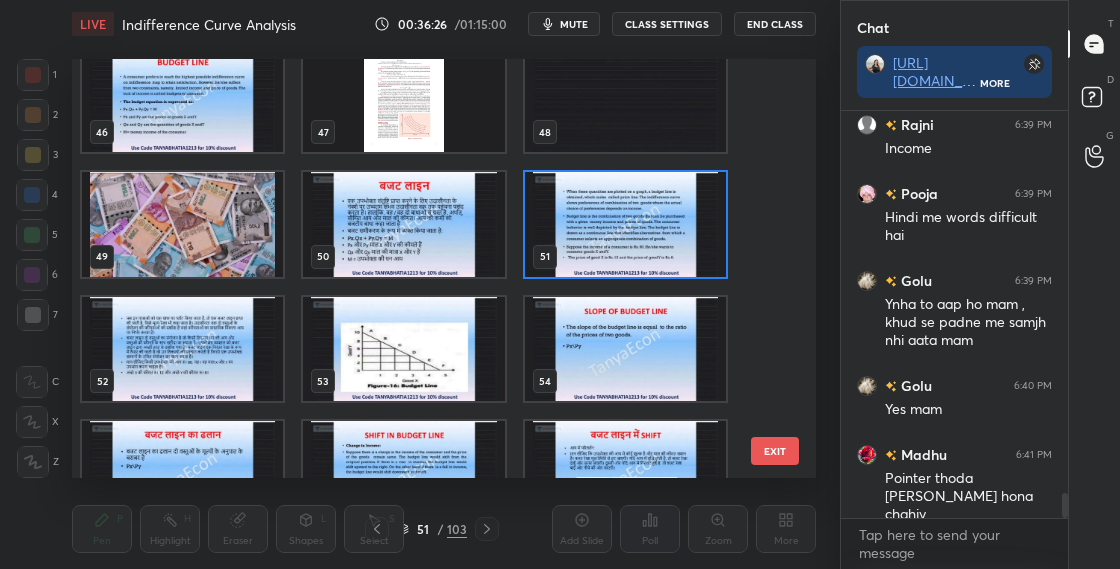 click at bounding box center (182, 349) 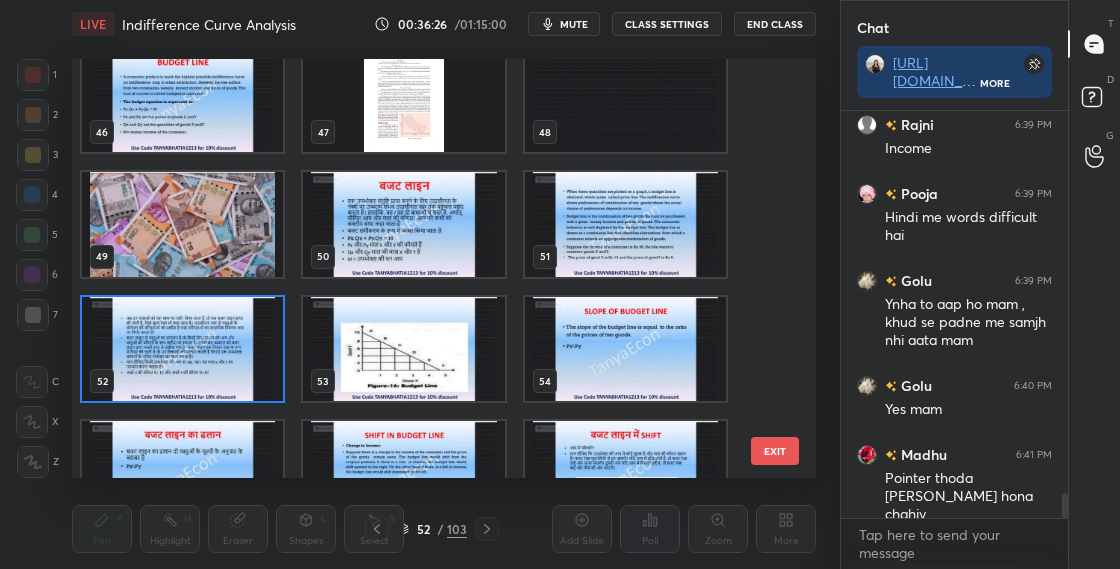 click at bounding box center (182, 349) 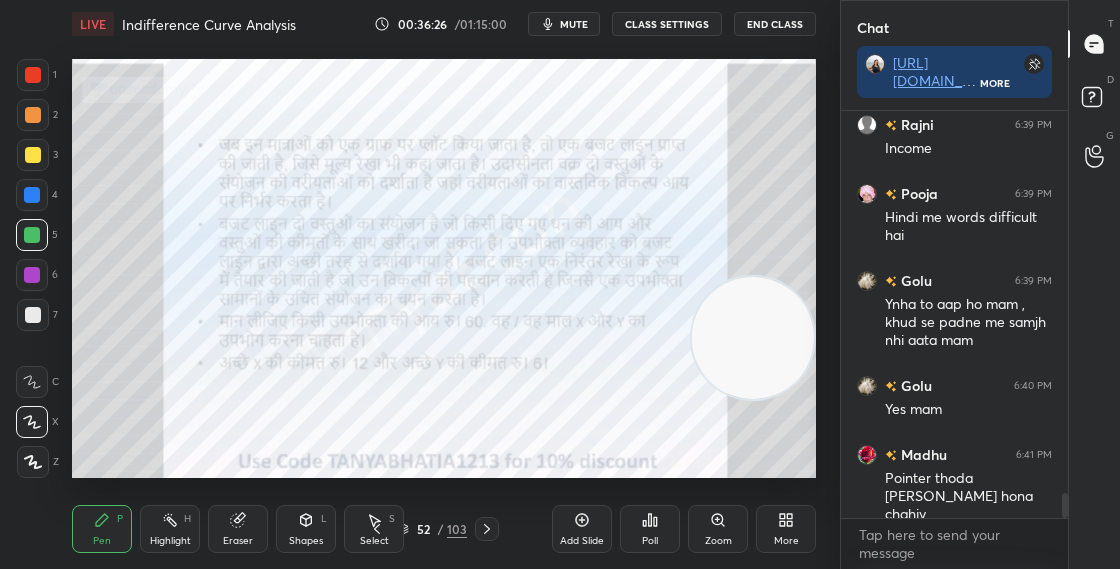 click at bounding box center (182, 349) 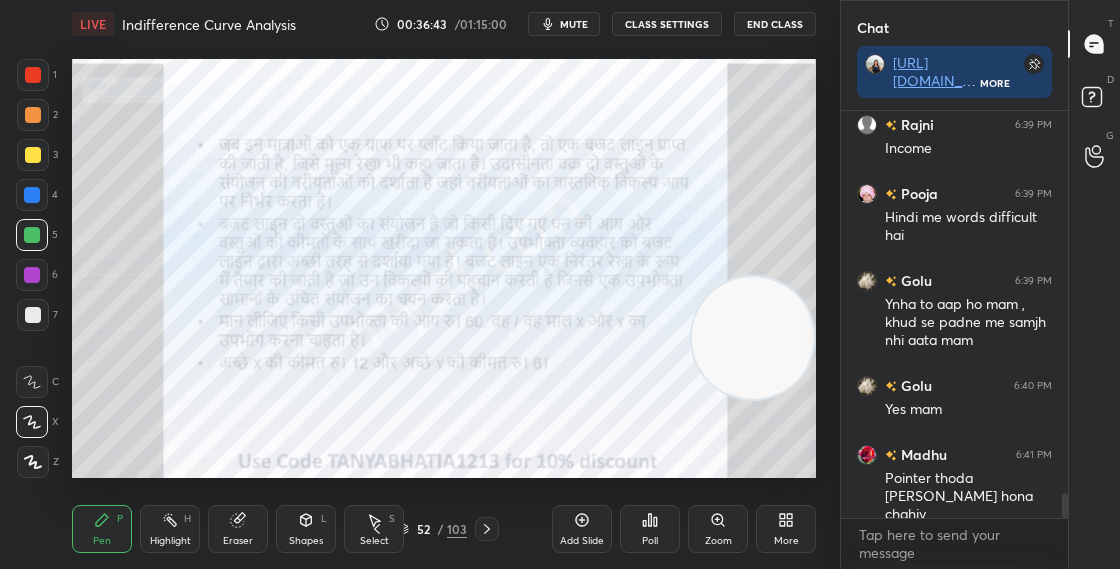 click 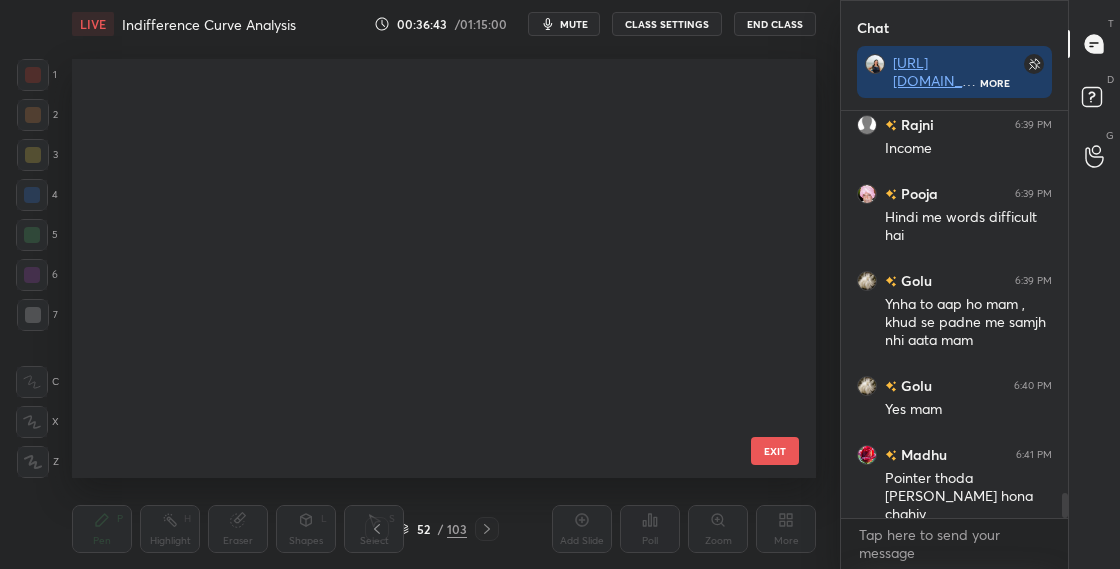 scroll, scrollTop: 1822, scrollLeft: 0, axis: vertical 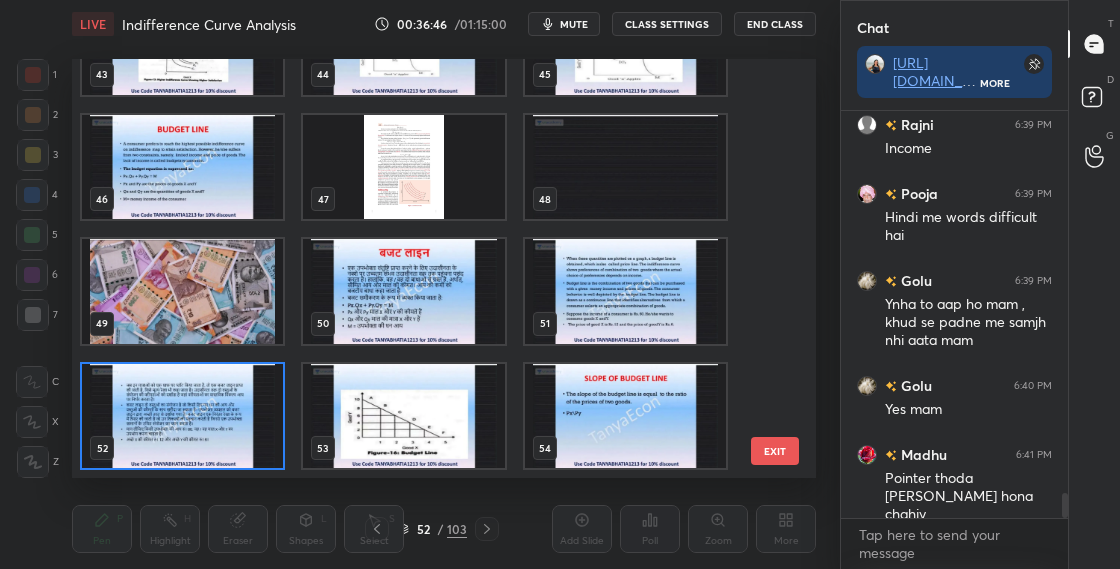 click at bounding box center [182, 416] 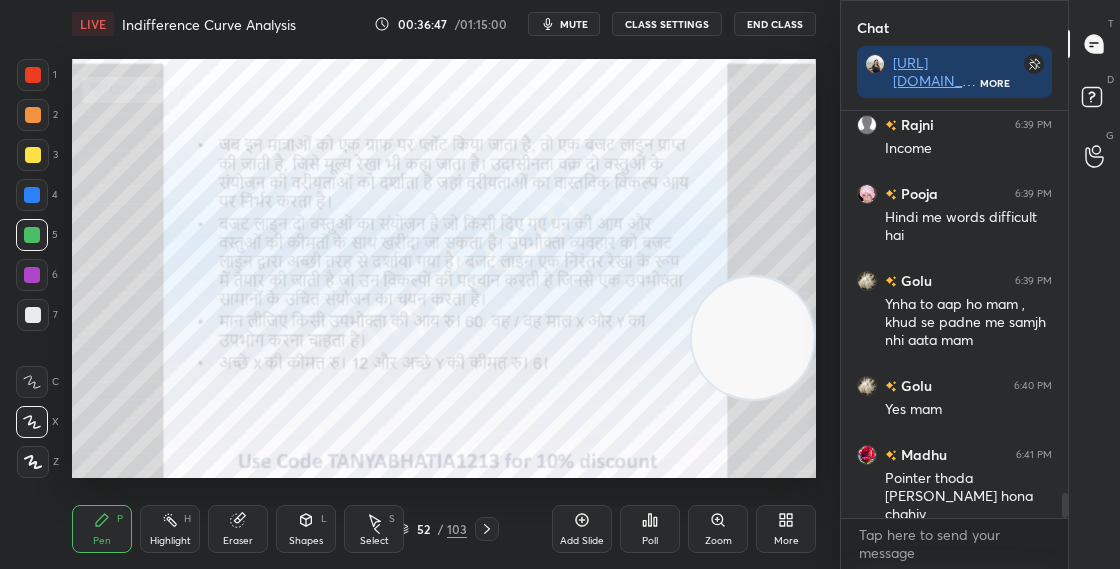 scroll, scrollTop: 0, scrollLeft: 0, axis: both 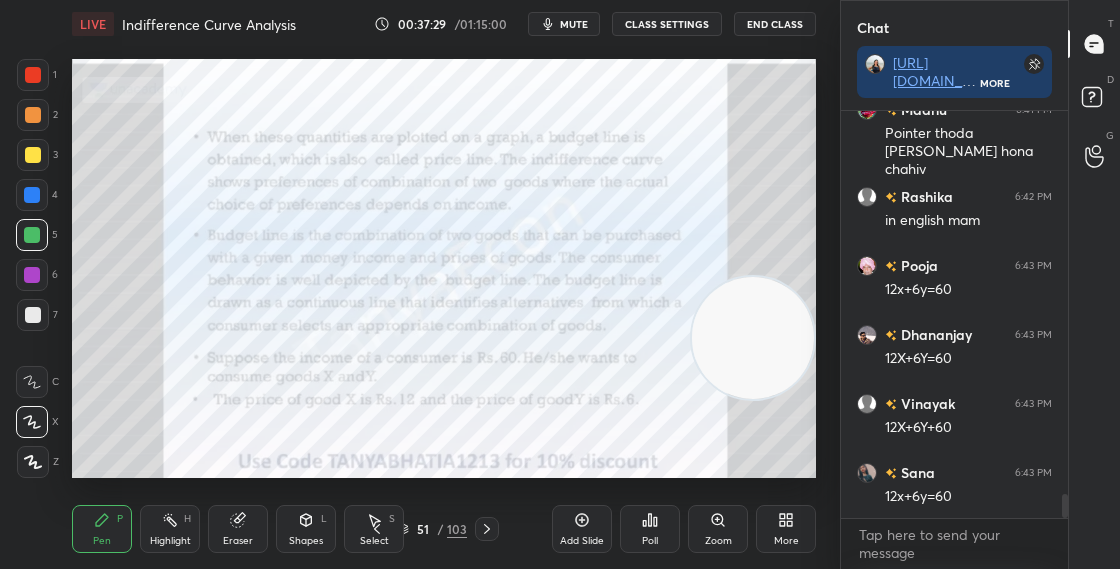 click 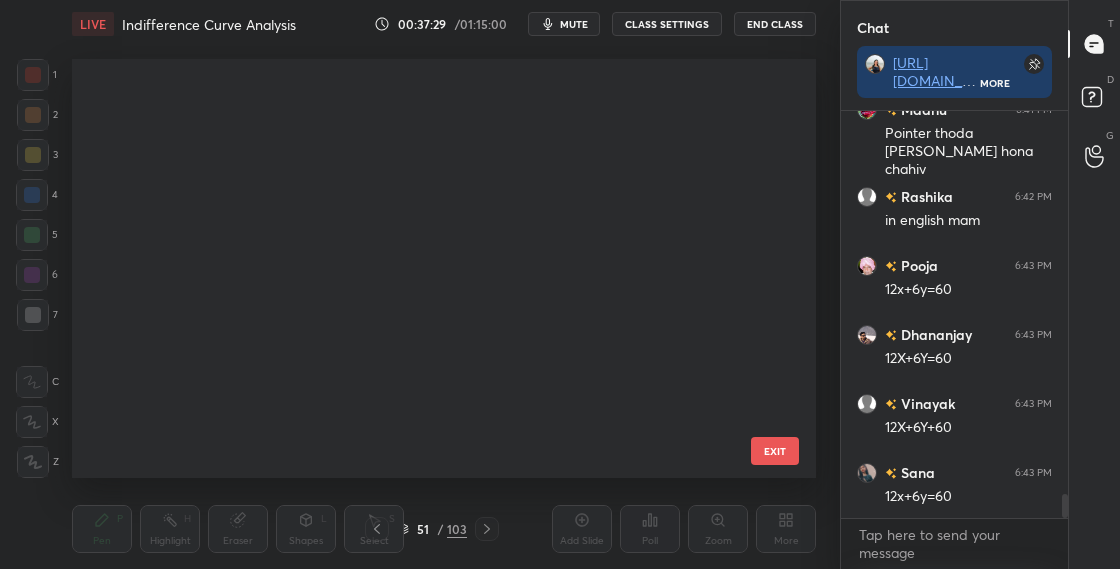 scroll, scrollTop: 1697, scrollLeft: 0, axis: vertical 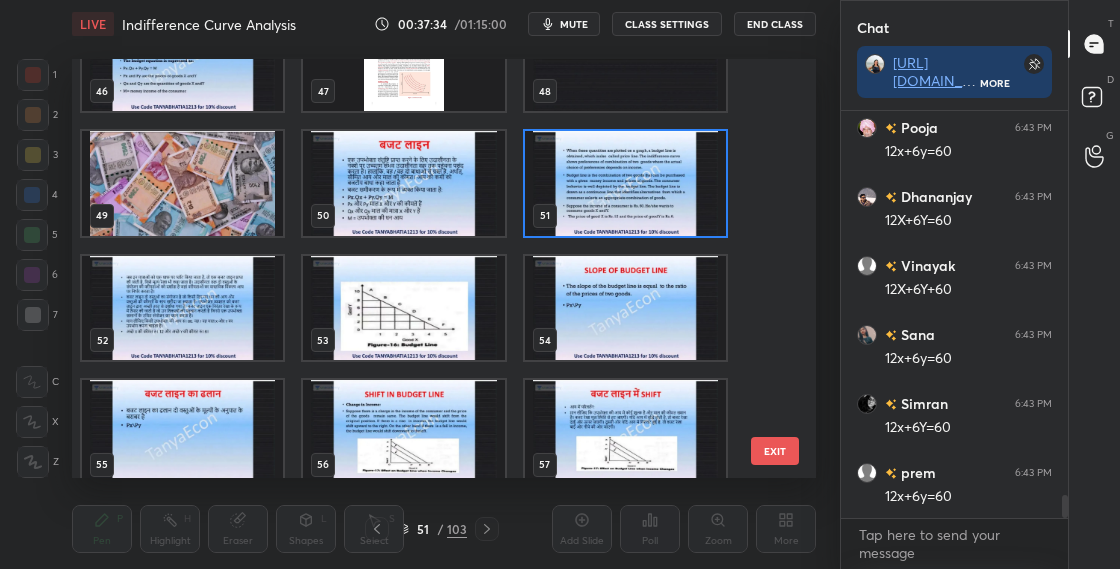 click at bounding box center [625, 308] 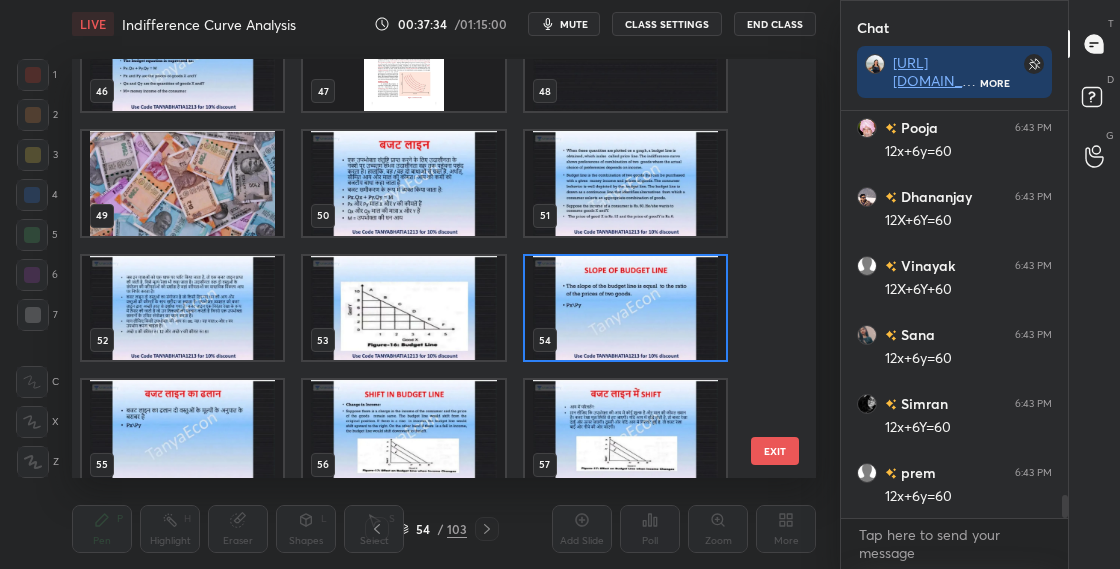 click at bounding box center (625, 308) 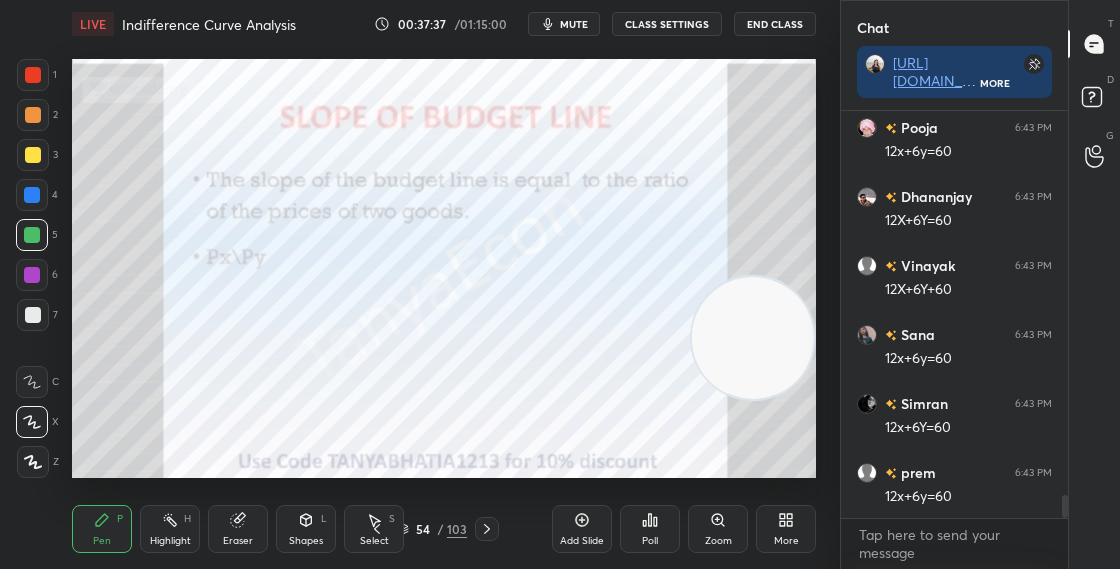 scroll, scrollTop: 6775, scrollLeft: 0, axis: vertical 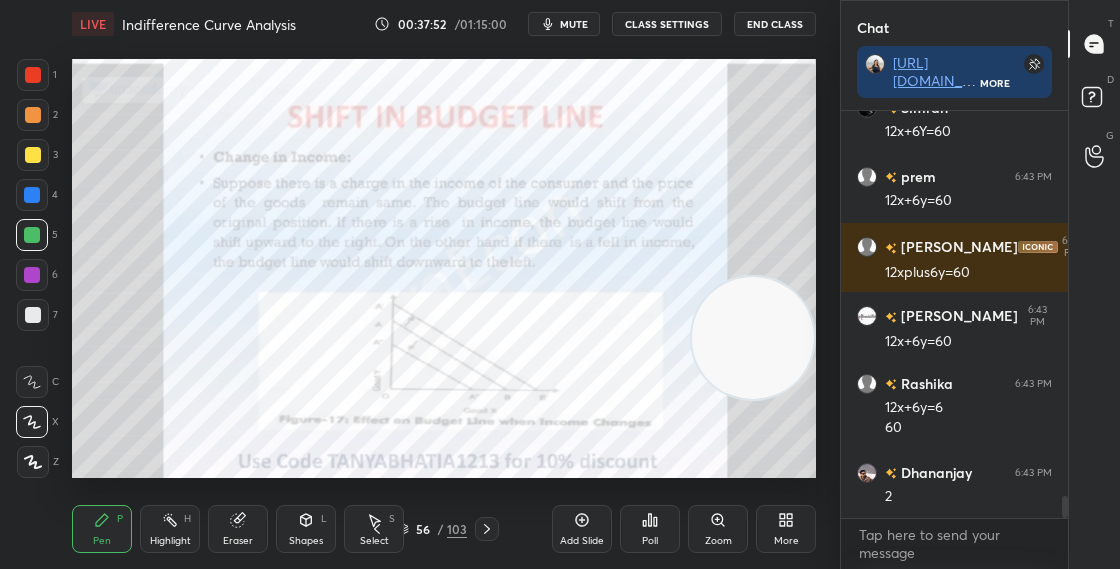 click at bounding box center [33, 115] 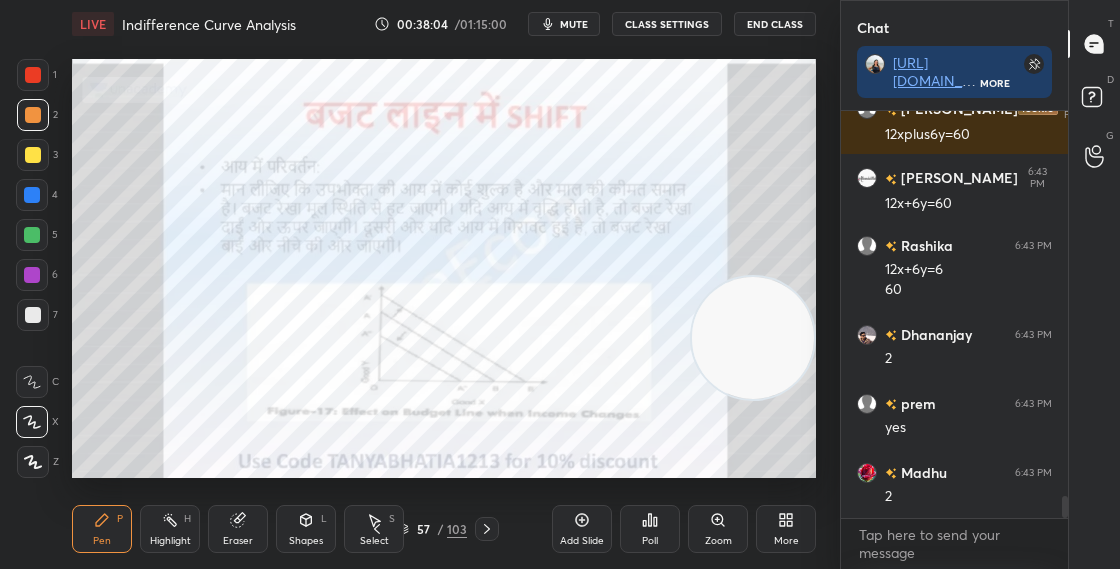 scroll, scrollTop: 7209, scrollLeft: 0, axis: vertical 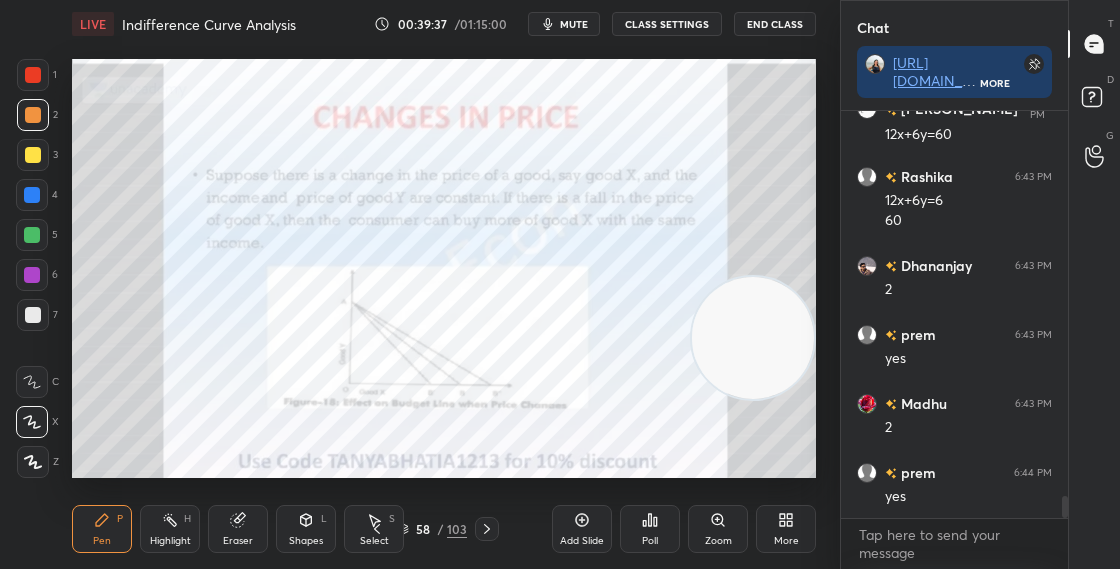 click on "Zoom" at bounding box center (718, 529) 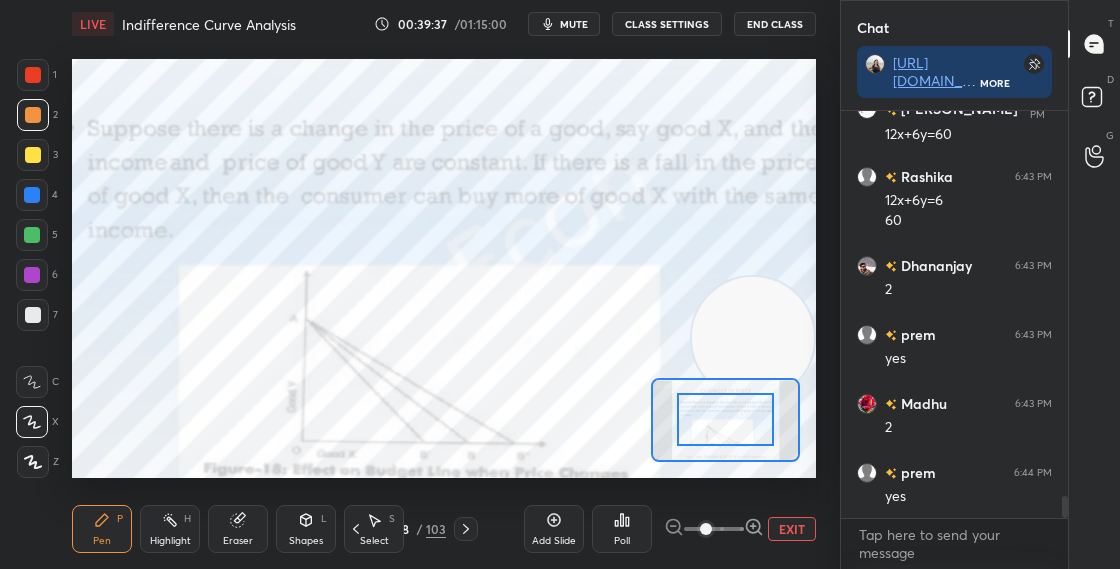 click at bounding box center [725, 419] 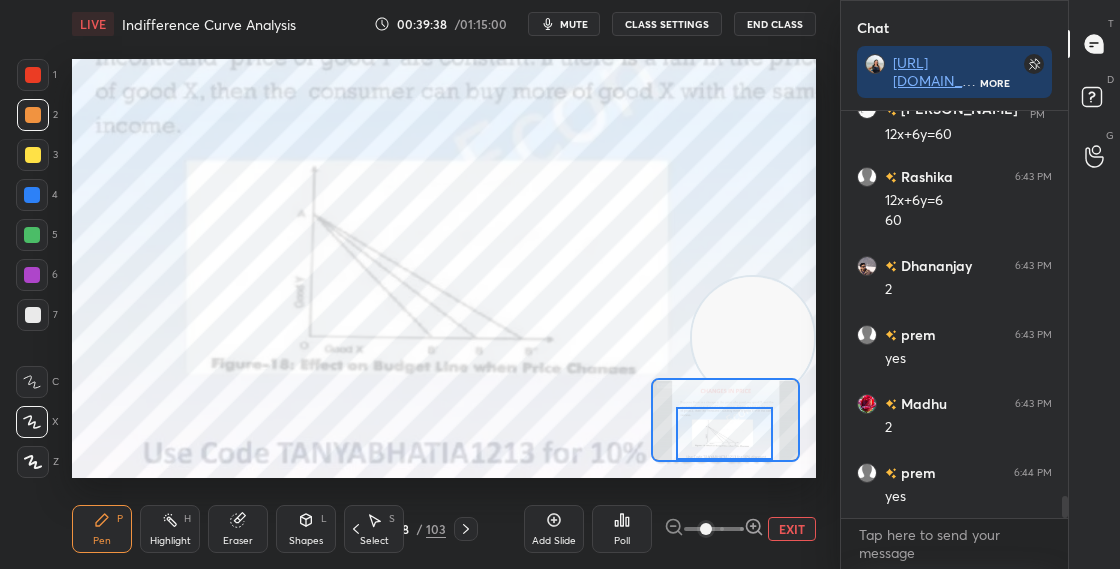click at bounding box center (724, 433) 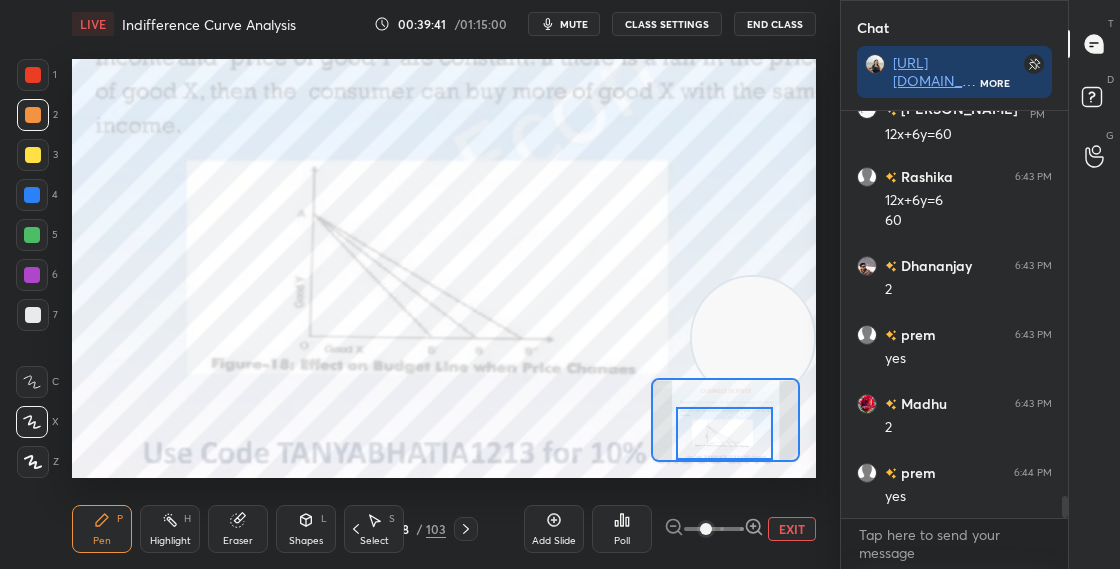 click on "Shapes L" at bounding box center [306, 529] 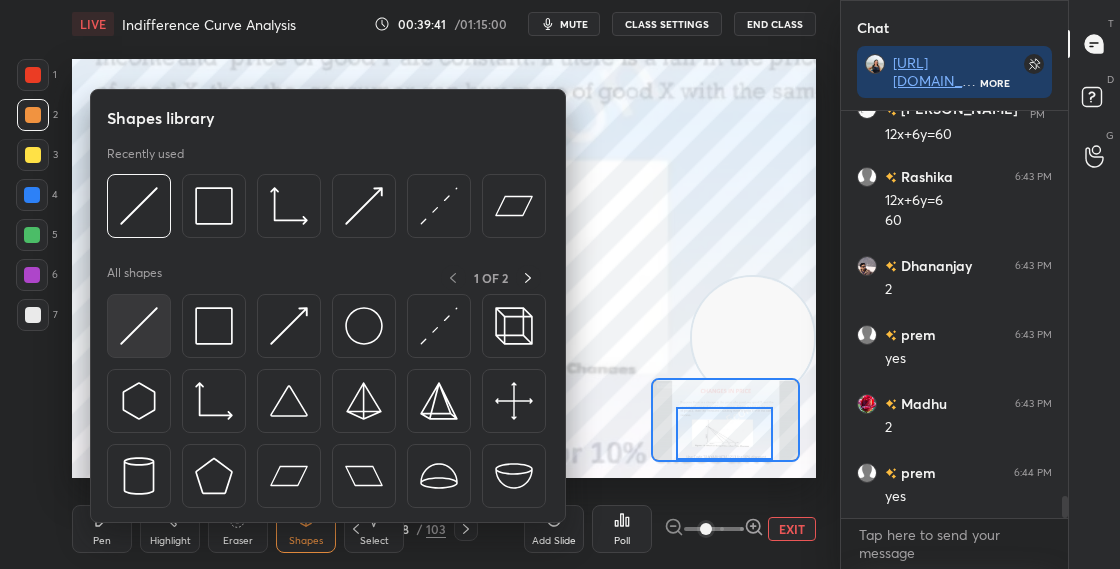 click at bounding box center [139, 326] 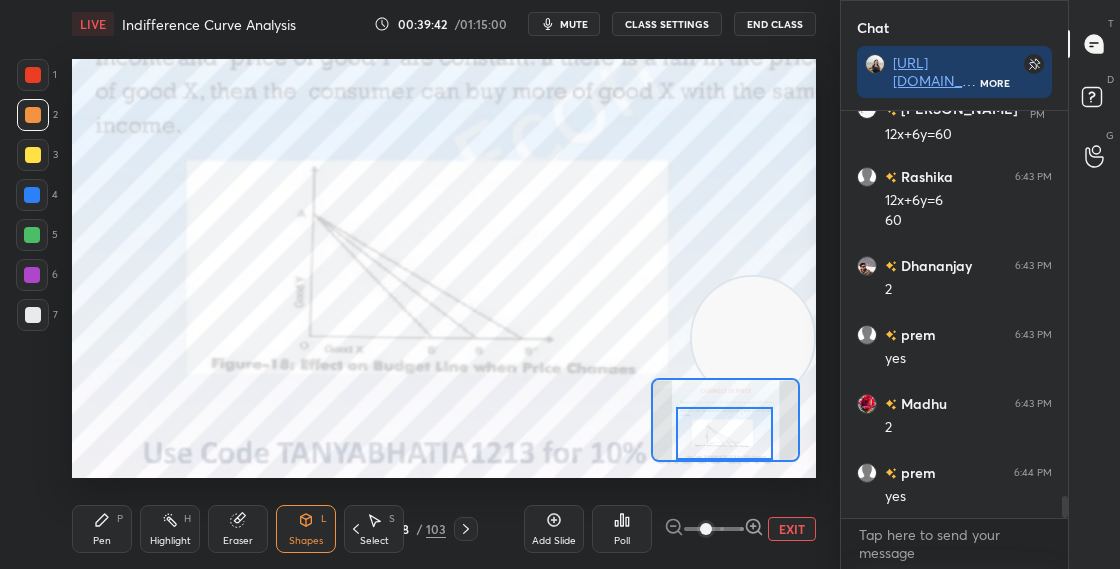 click at bounding box center [32, 195] 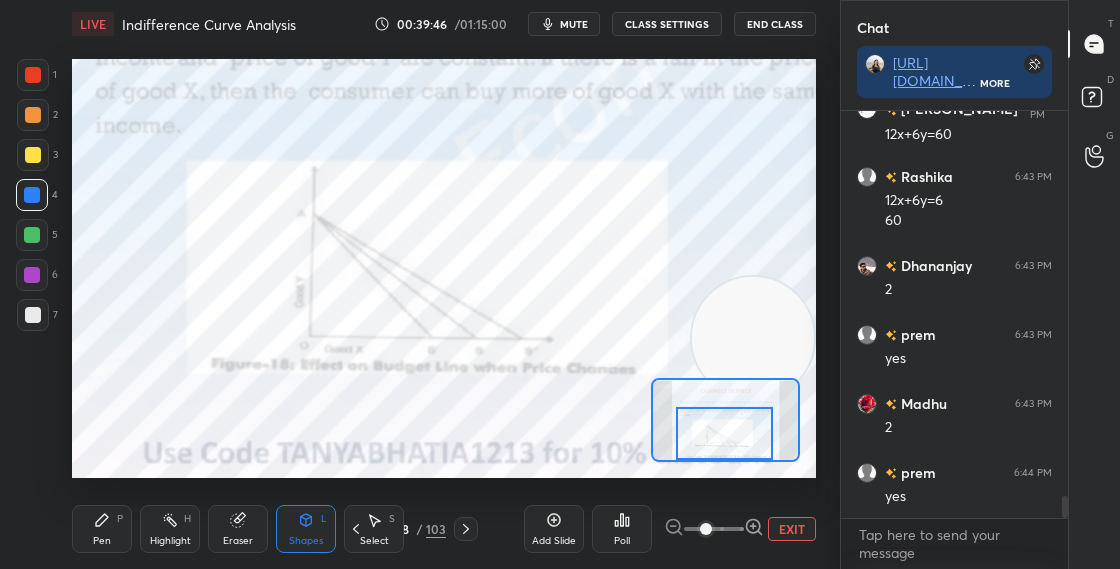 click on "Pen P" at bounding box center (102, 529) 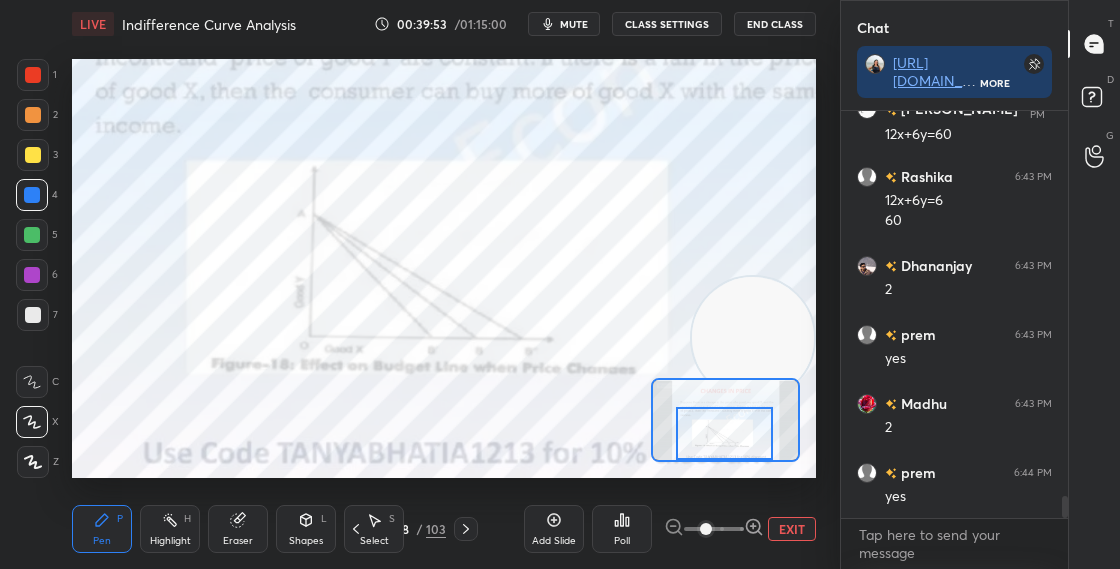 click 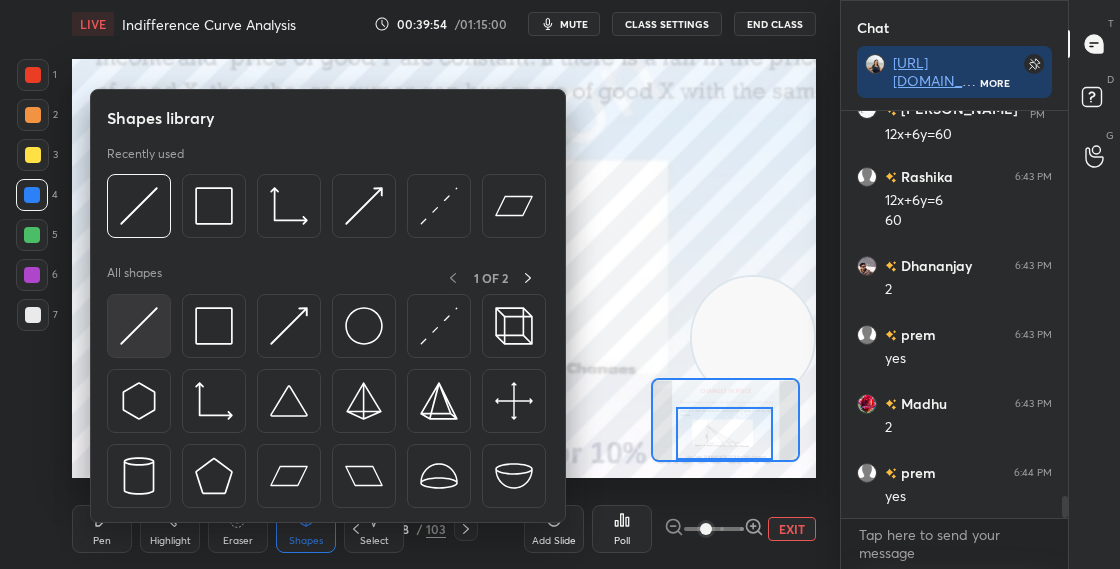 click at bounding box center [139, 326] 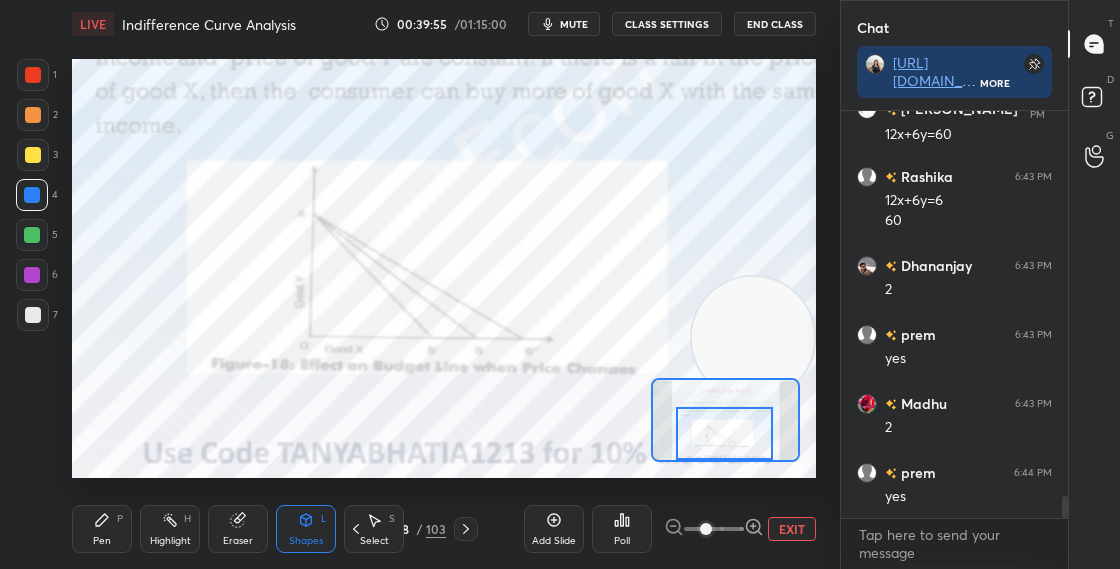 click at bounding box center (33, 75) 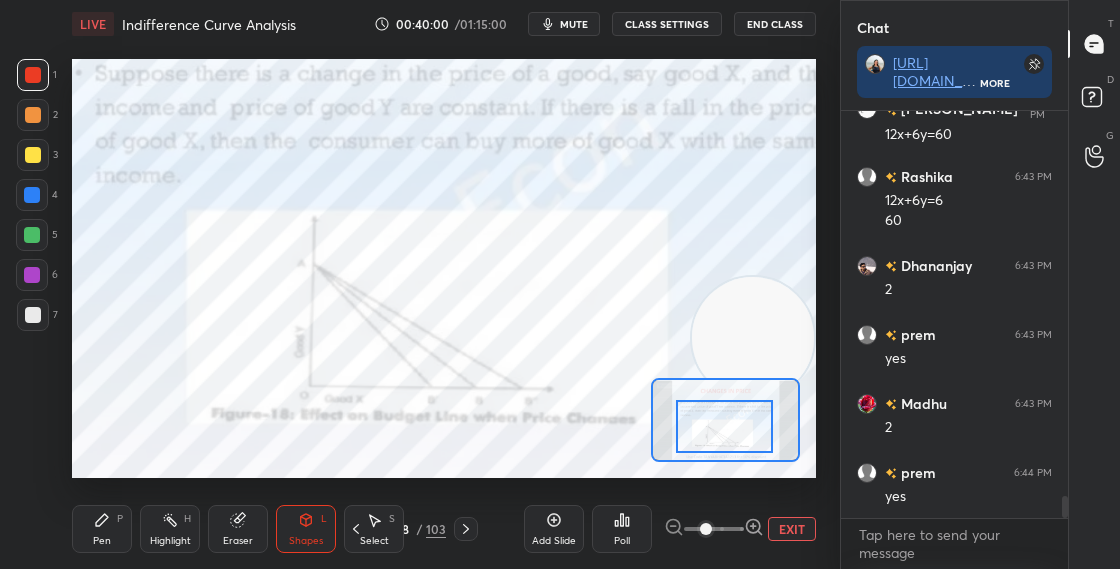 click at bounding box center [724, 426] 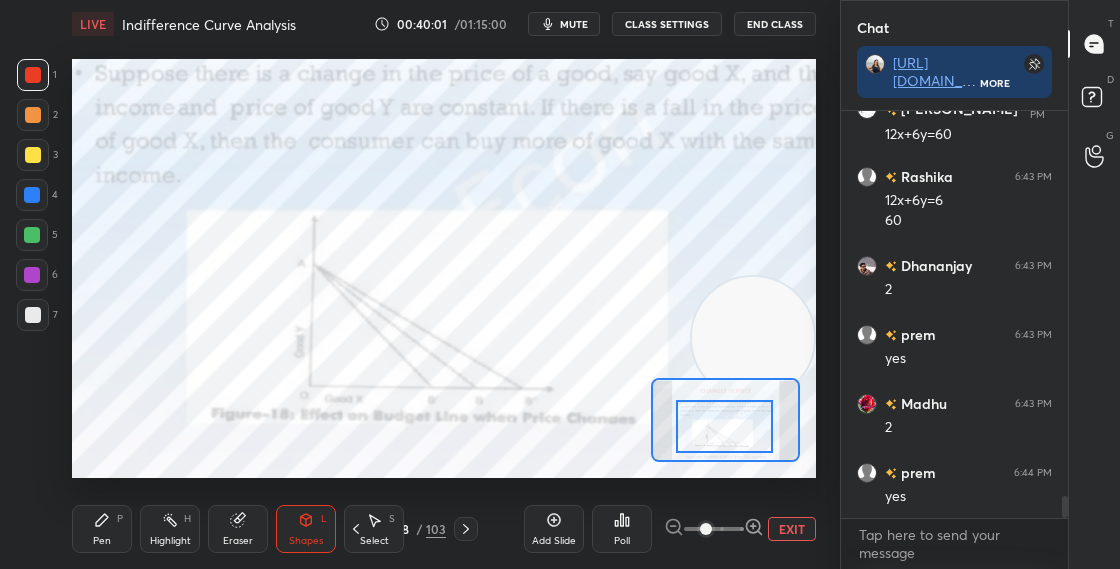 click on "Pen P" at bounding box center (102, 529) 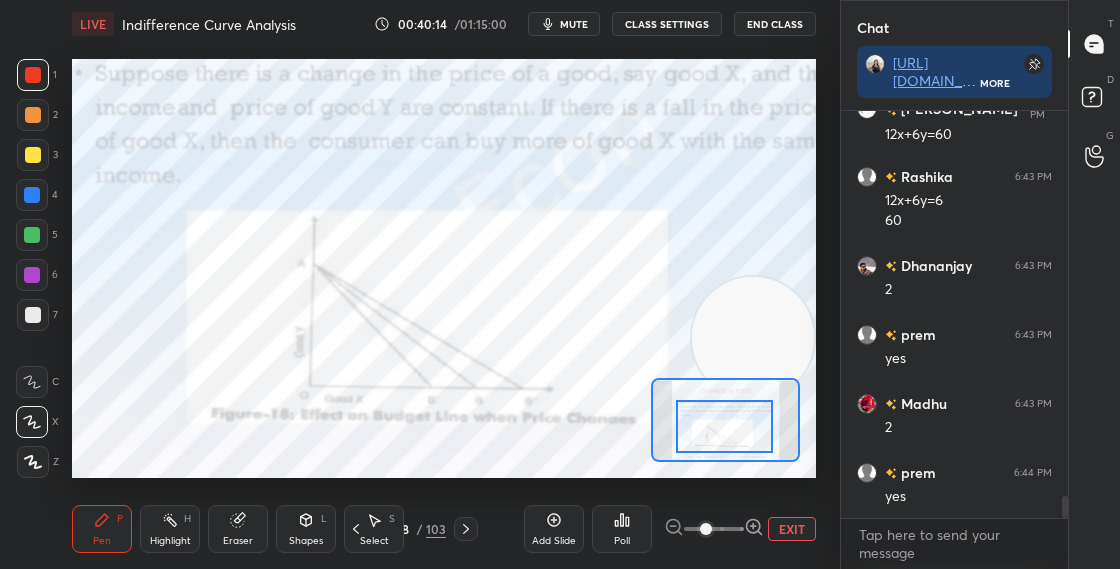 click 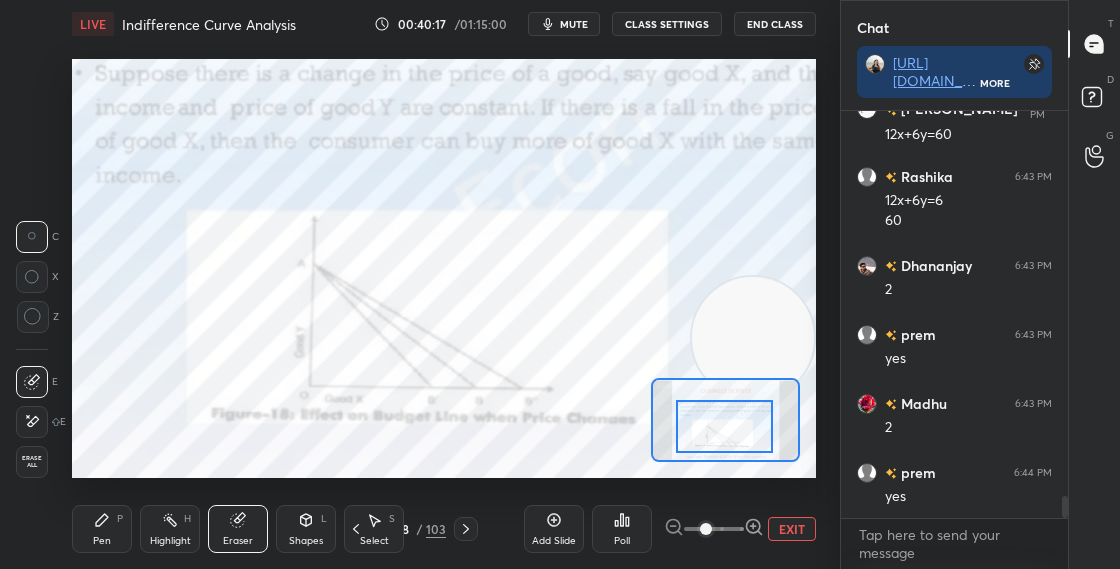 click on "P" at bounding box center [120, 519] 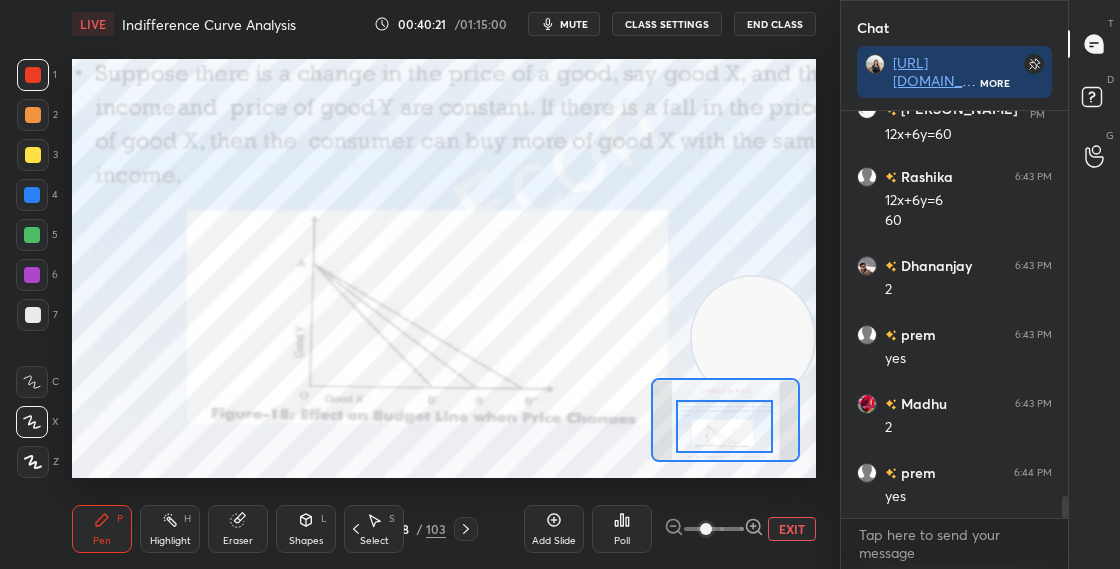 click on "Eraser" at bounding box center (238, 529) 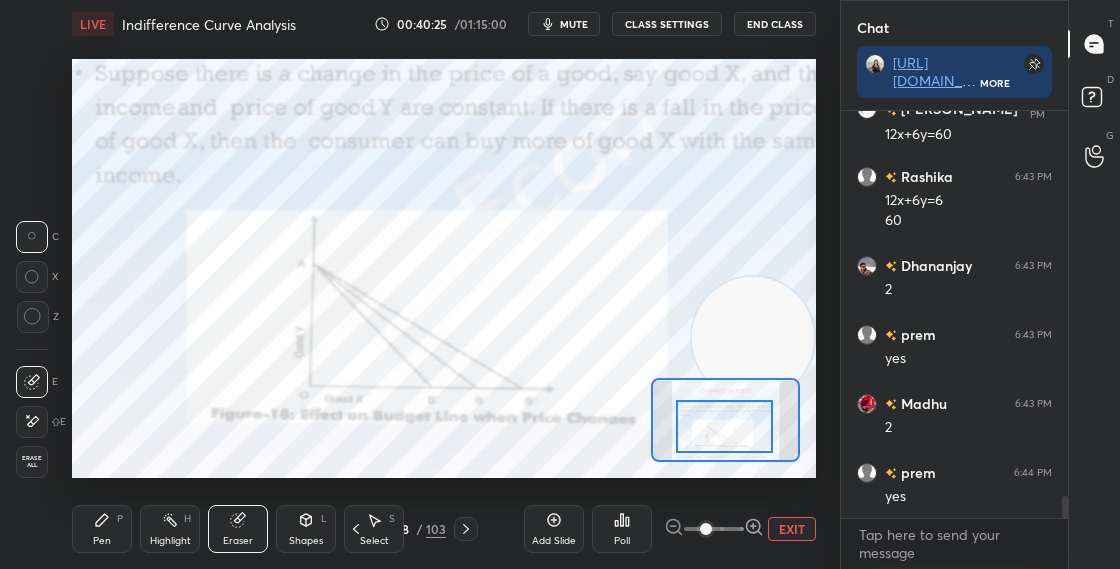 click 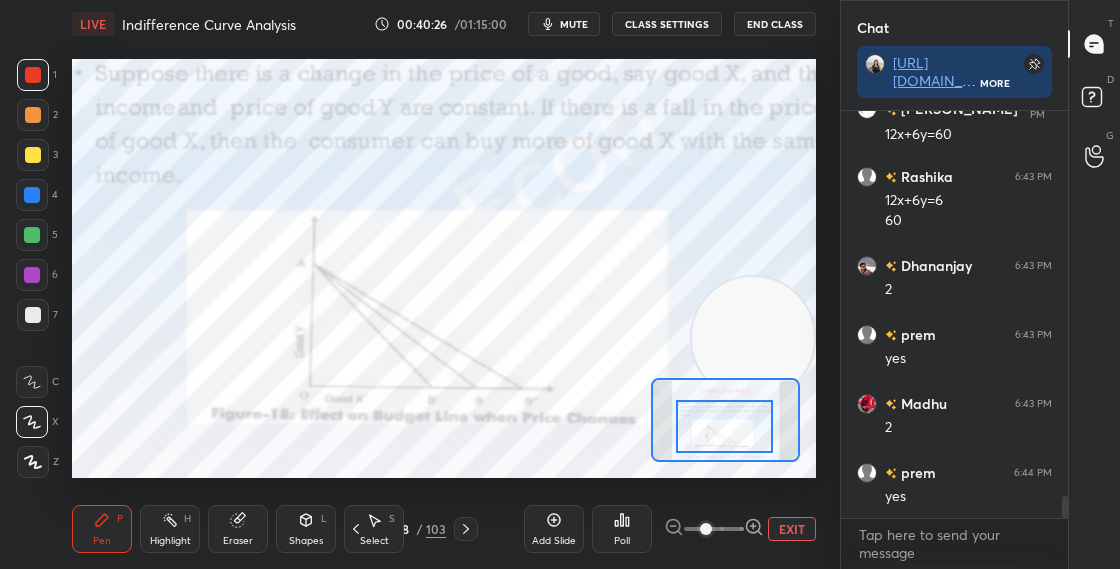click at bounding box center (32, 195) 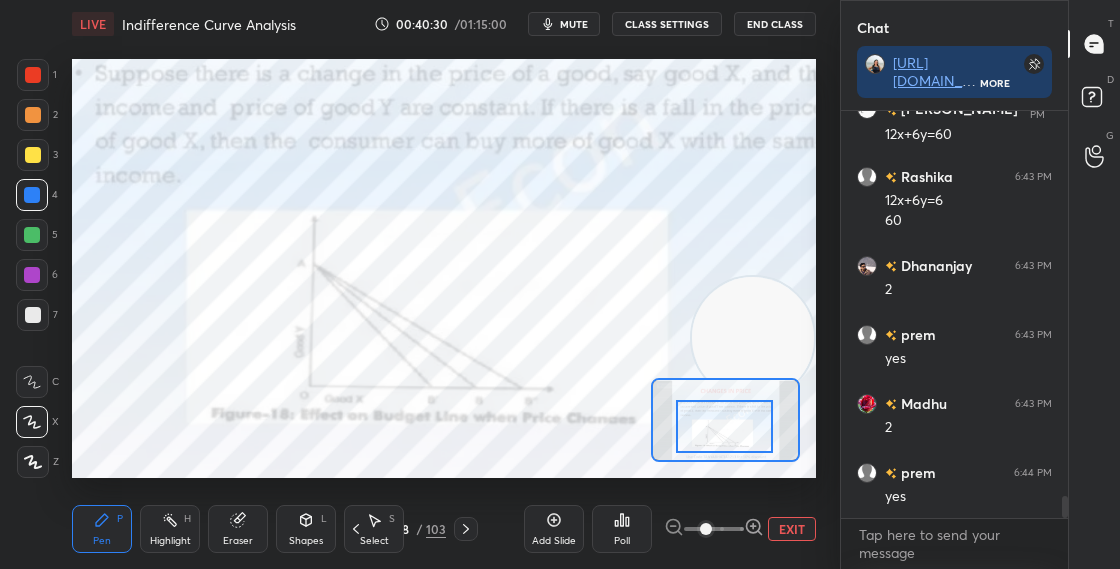 click at bounding box center [33, 75] 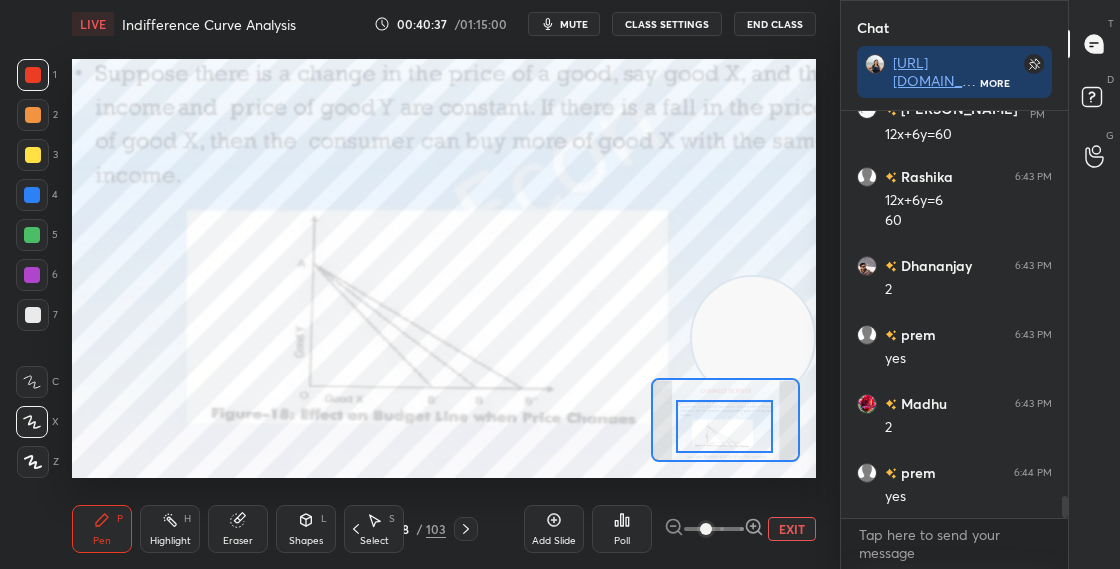 click 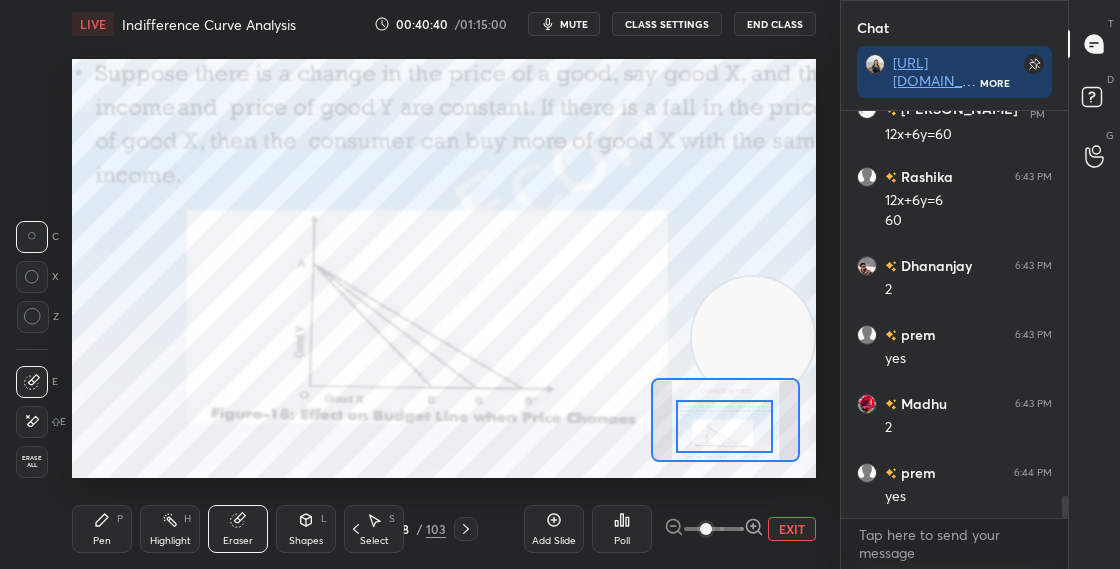 click on "Pen P" at bounding box center [102, 529] 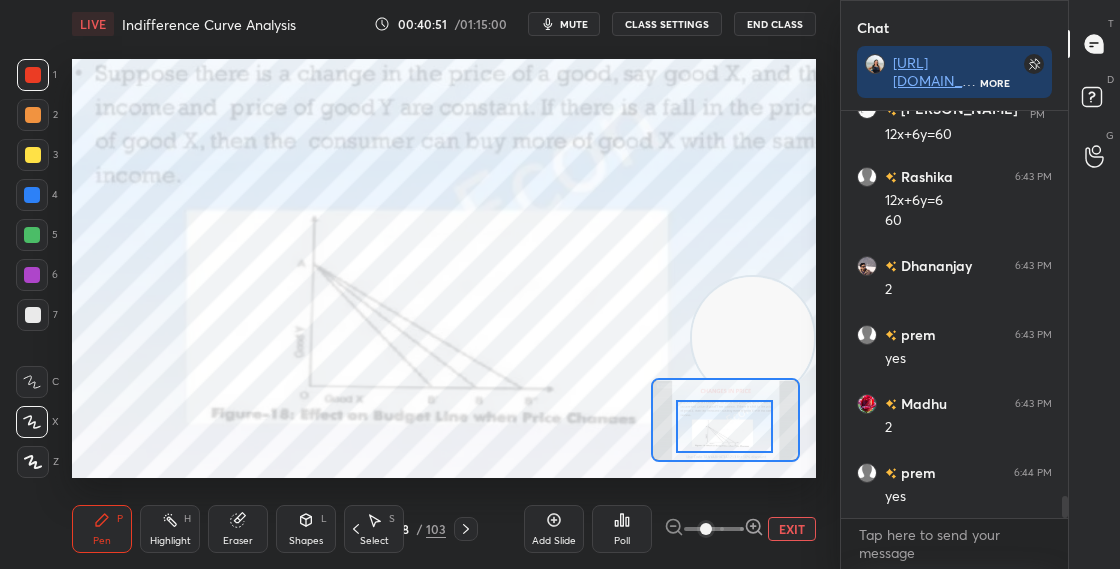 click 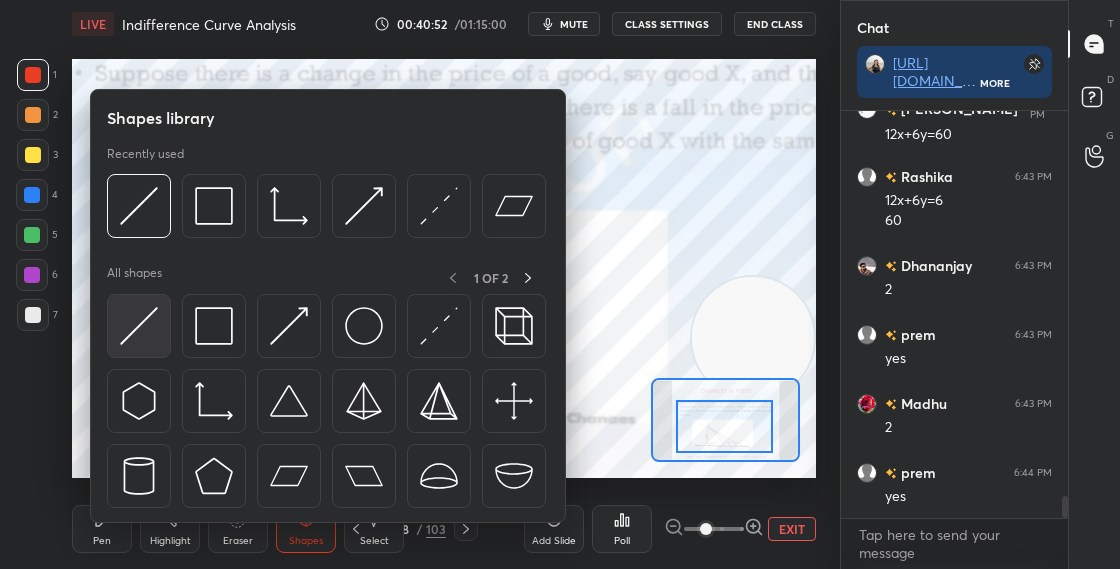 click at bounding box center [139, 326] 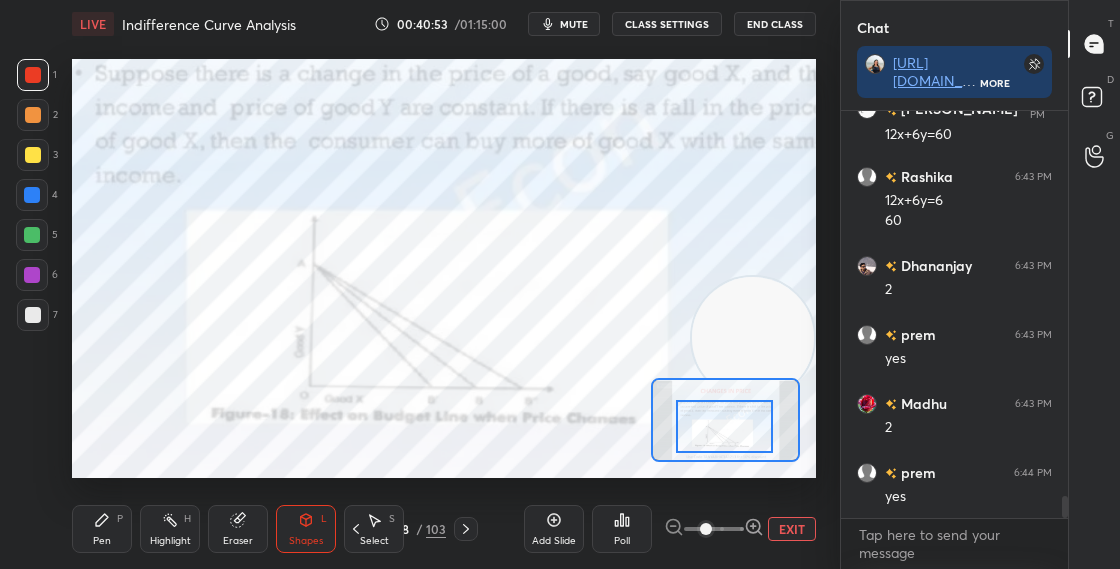click at bounding box center (32, 275) 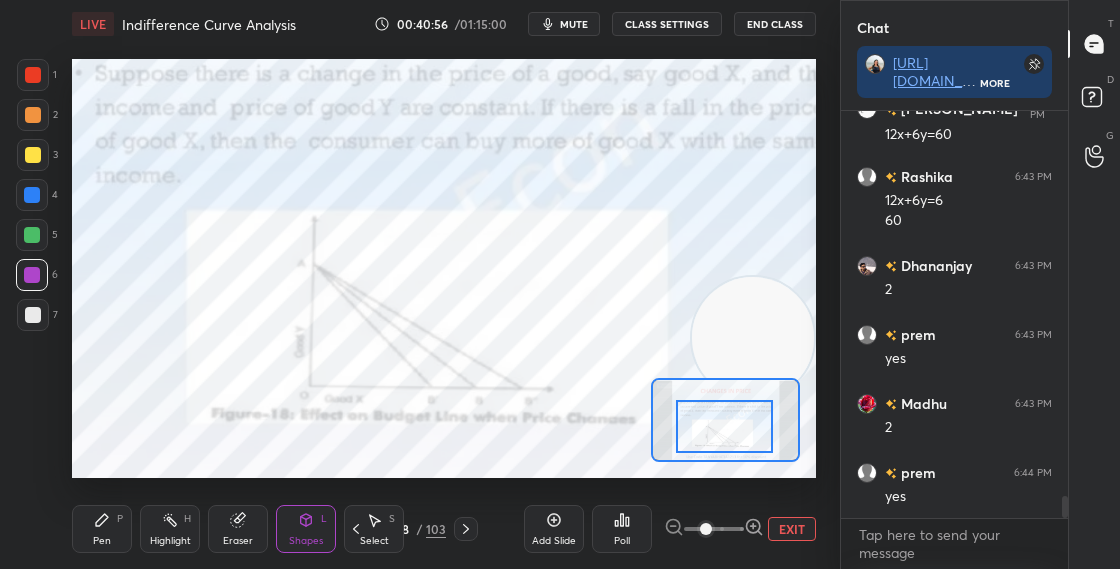 click on "Pen P" at bounding box center (102, 529) 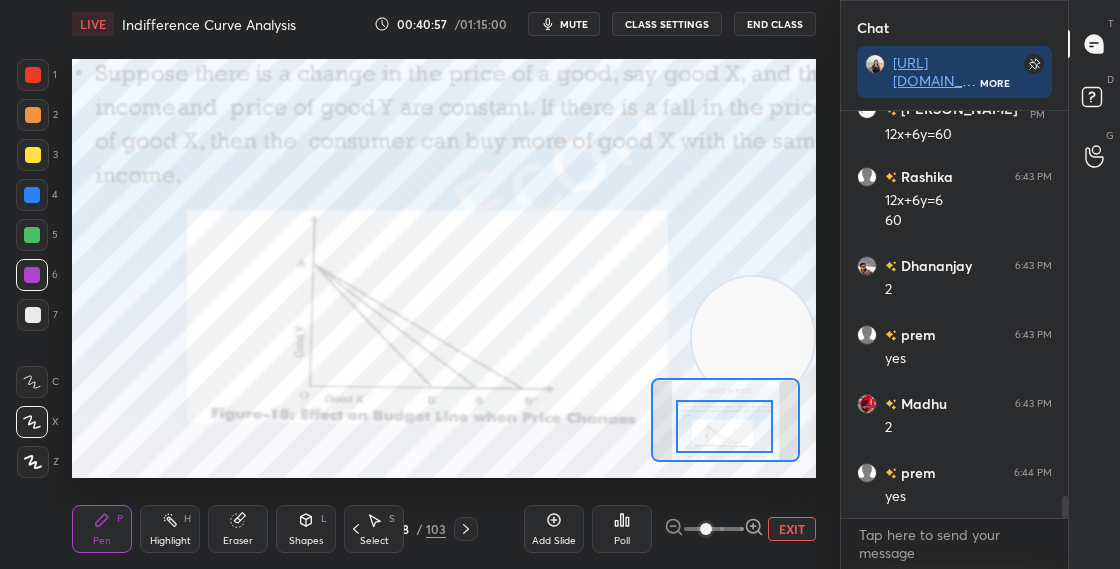 scroll, scrollTop: 7278, scrollLeft: 0, axis: vertical 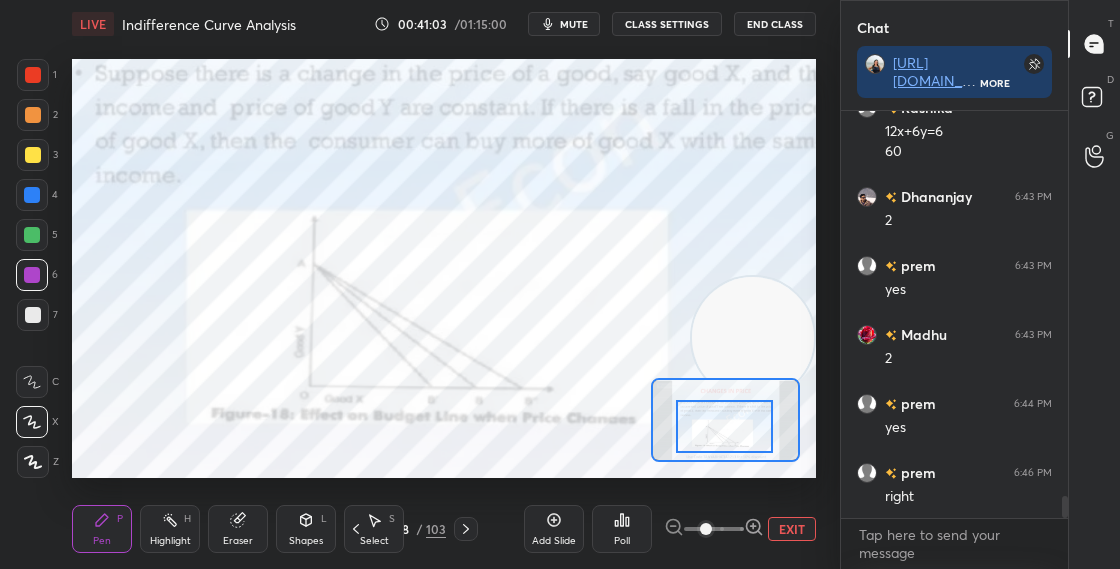 click on "EXIT" at bounding box center (792, 529) 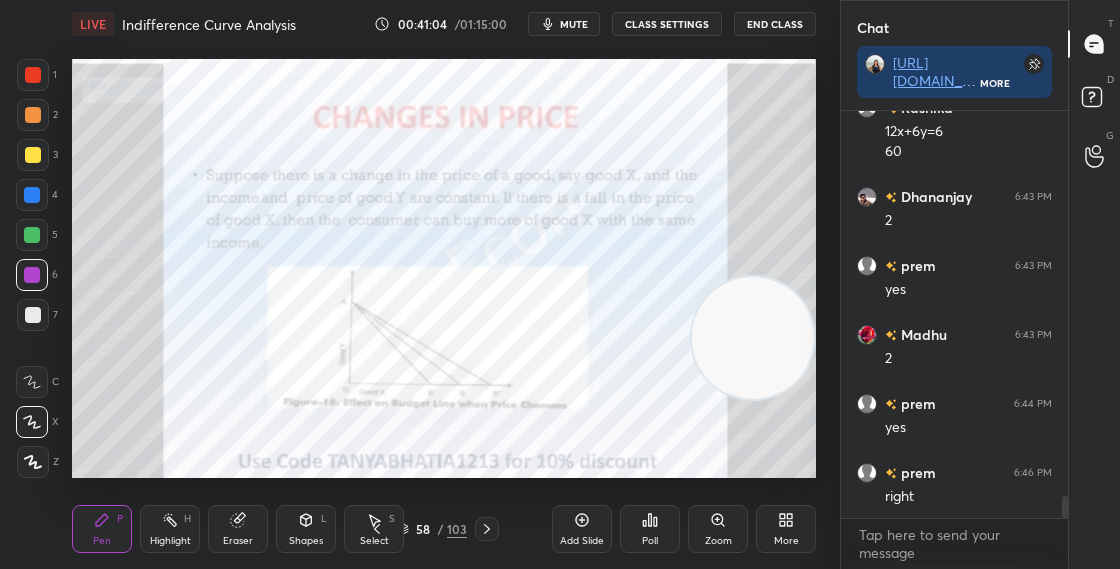 click 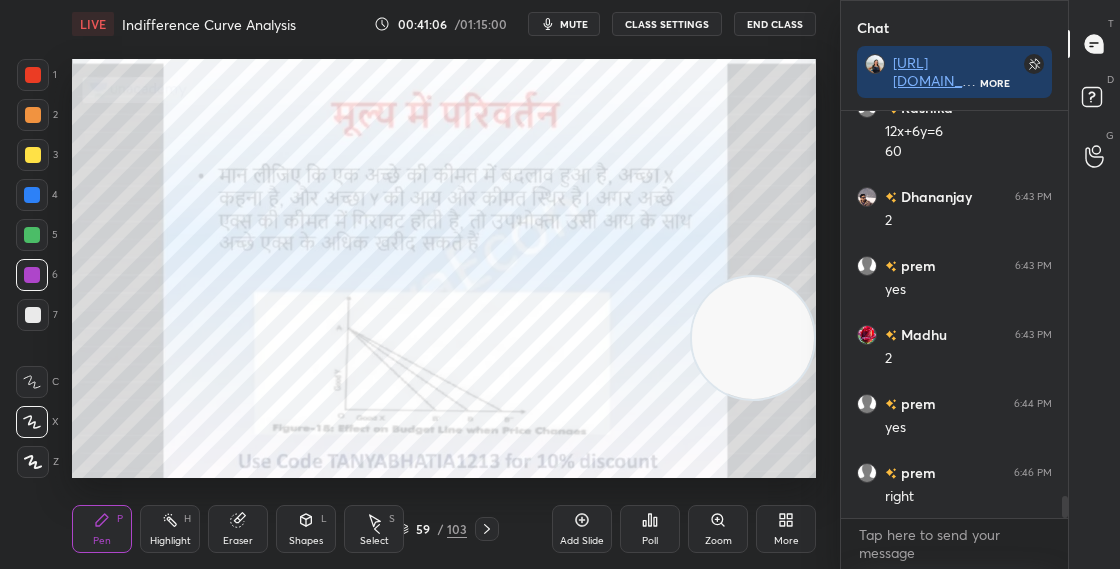 click 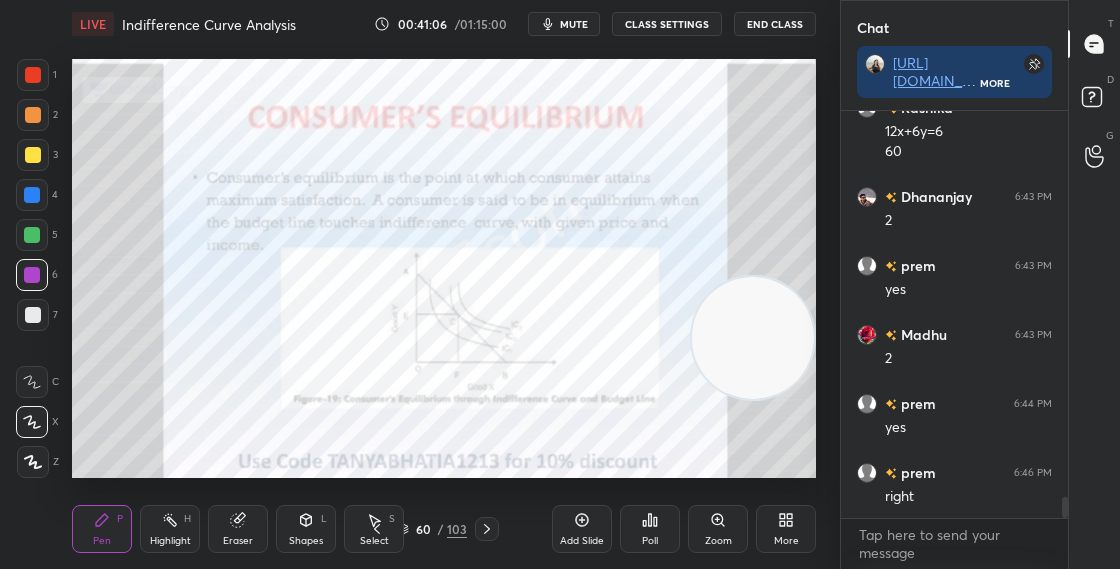 scroll, scrollTop: 7365, scrollLeft: 0, axis: vertical 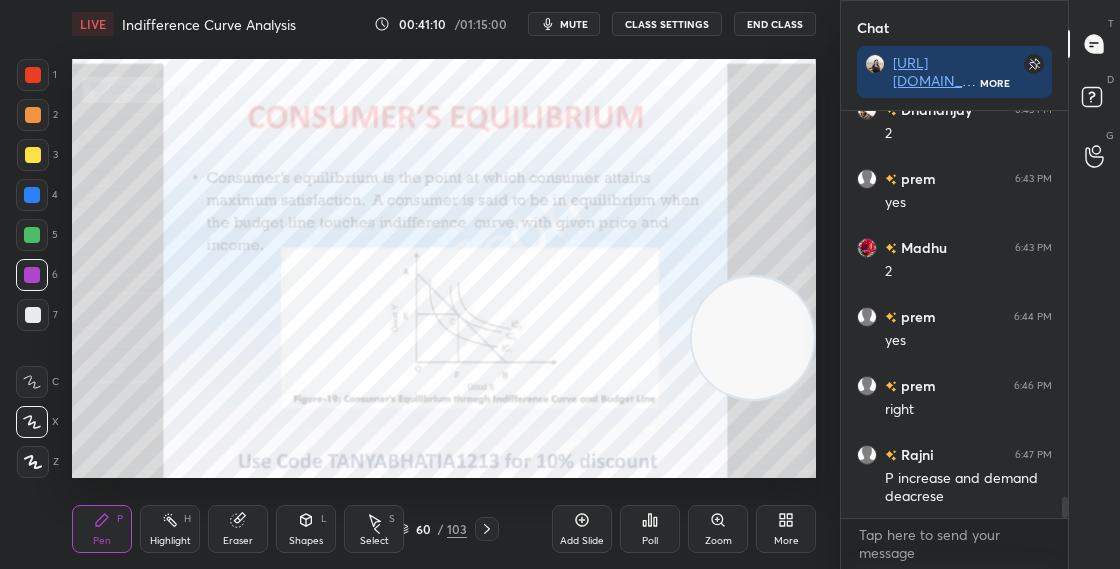 click 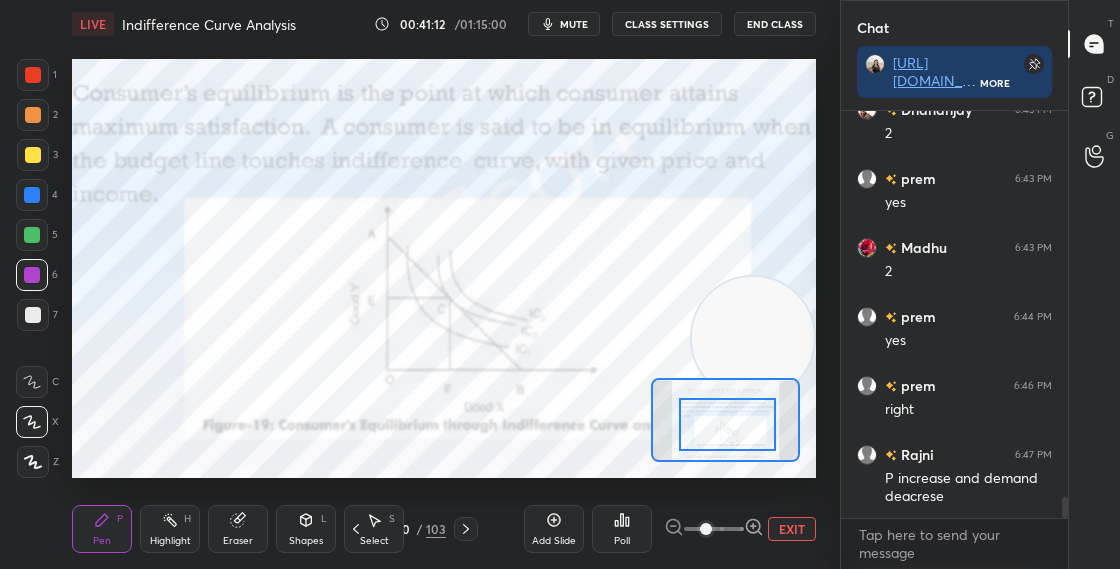 click at bounding box center [727, 424] 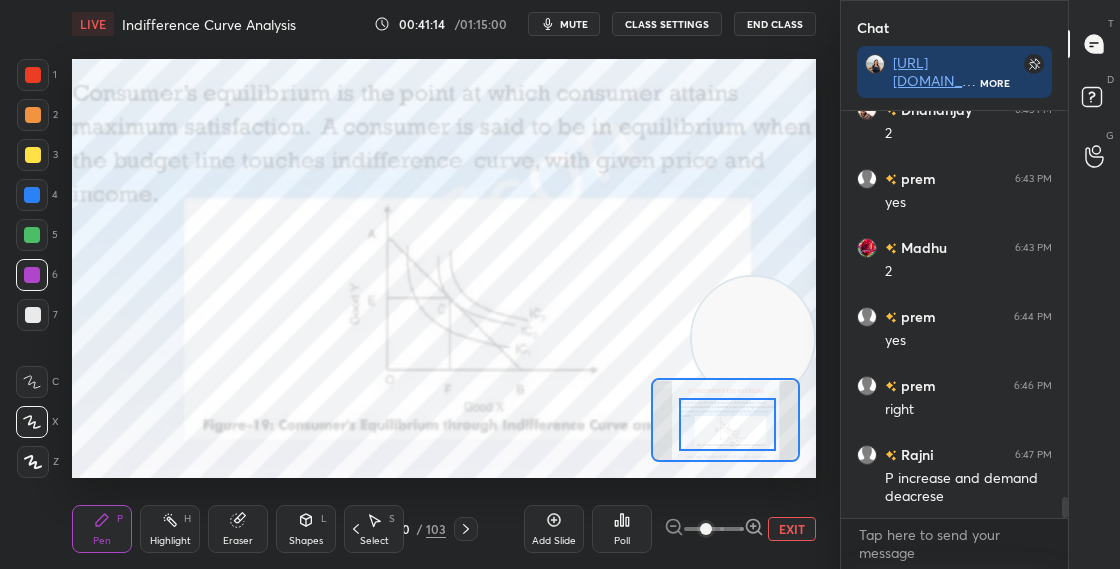 click on "Shapes" at bounding box center (306, 541) 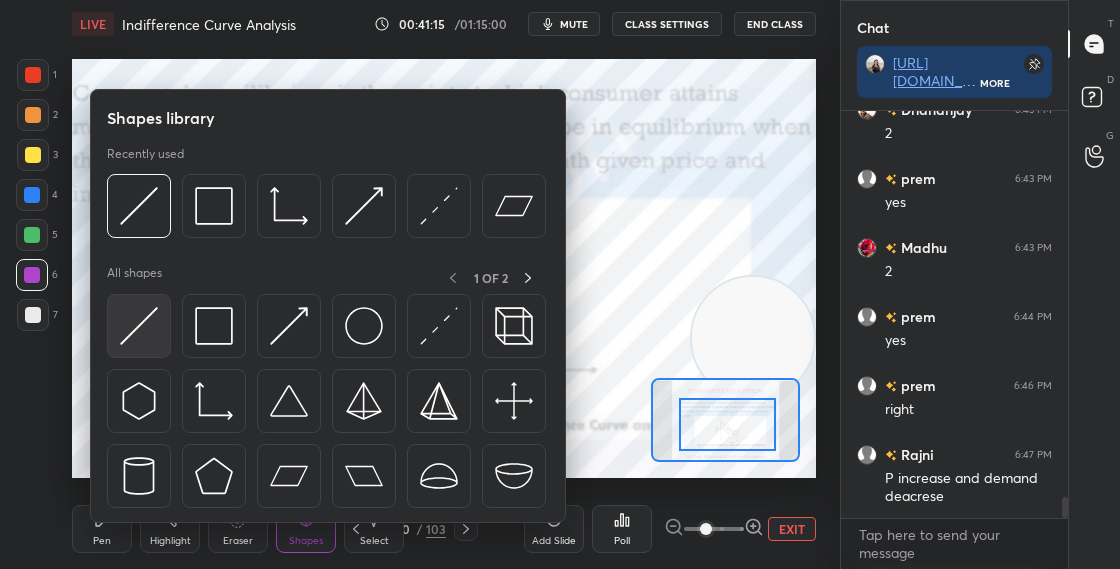 click at bounding box center [139, 326] 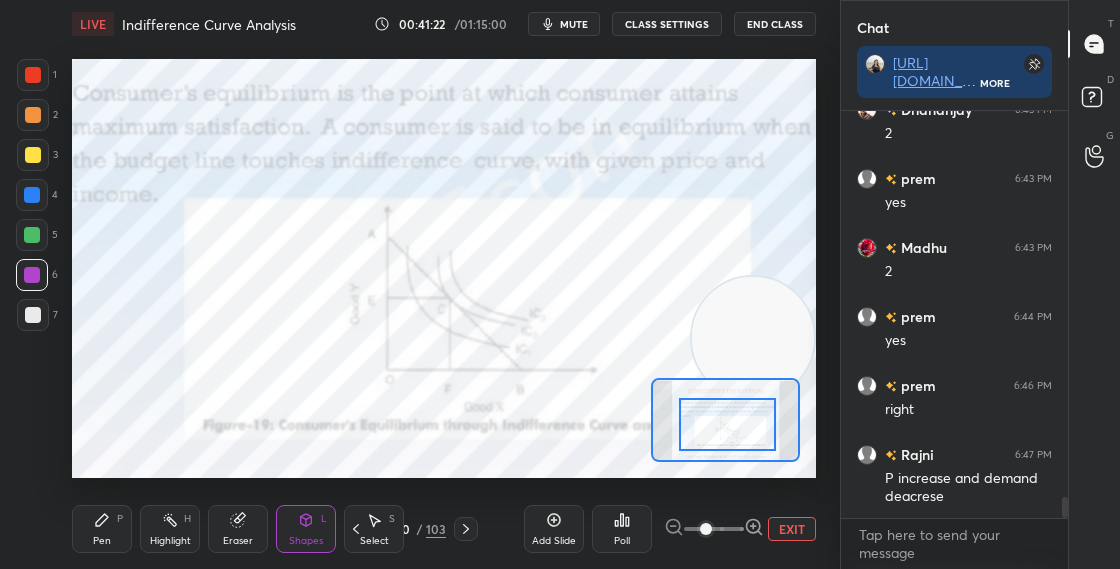 click on "Shapes L" at bounding box center [306, 529] 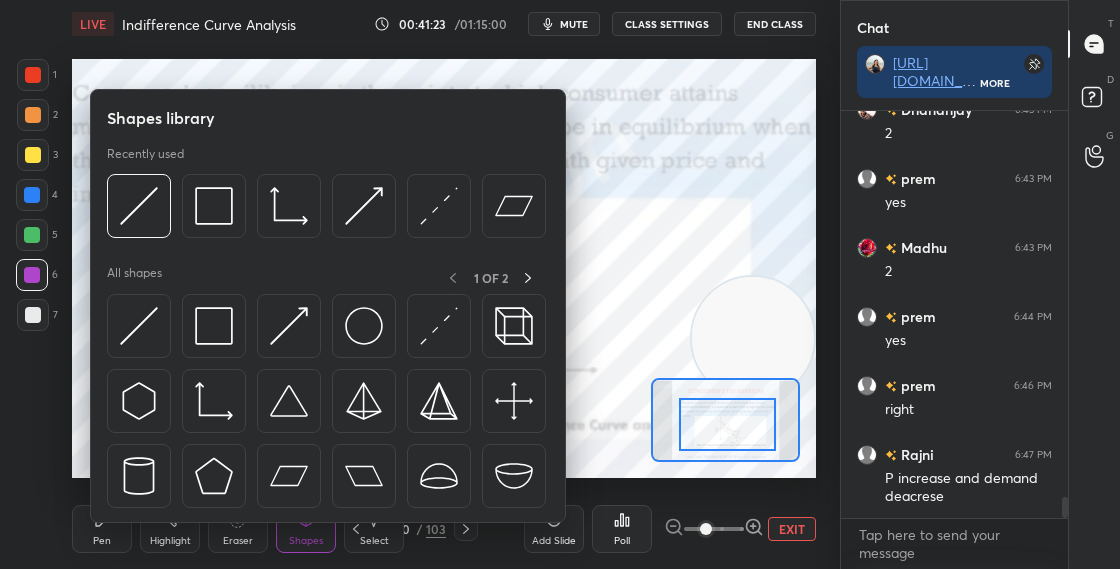click on "1 2 3 4 5 6 7 C X Z C X Z E E Erase all   H H" at bounding box center [32, 268] 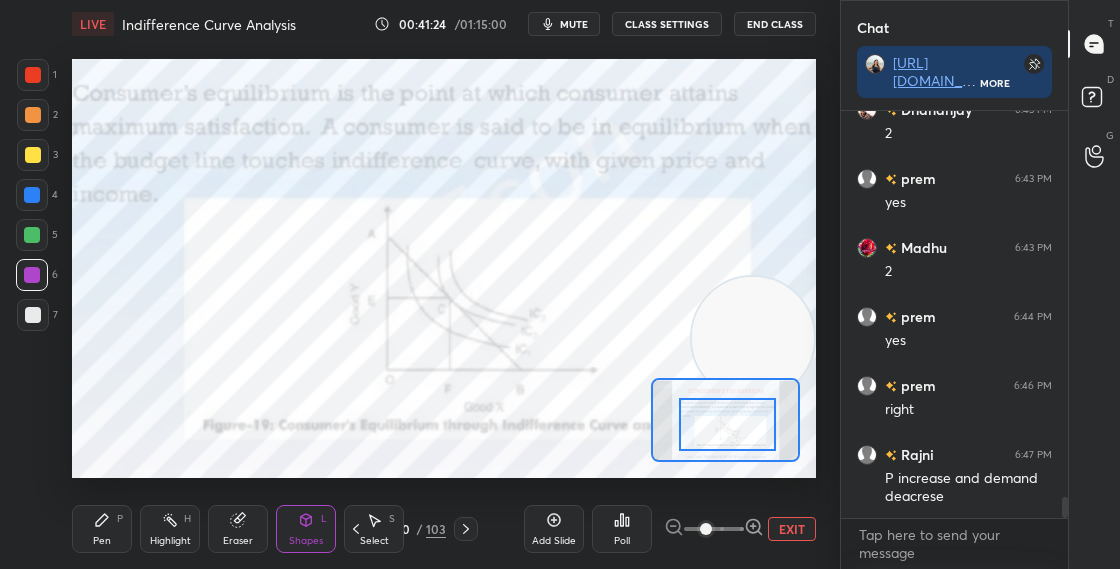 click on "1 2 3 4 5 6 7 C X Z C X Z E E Erase all   H H" at bounding box center [32, 268] 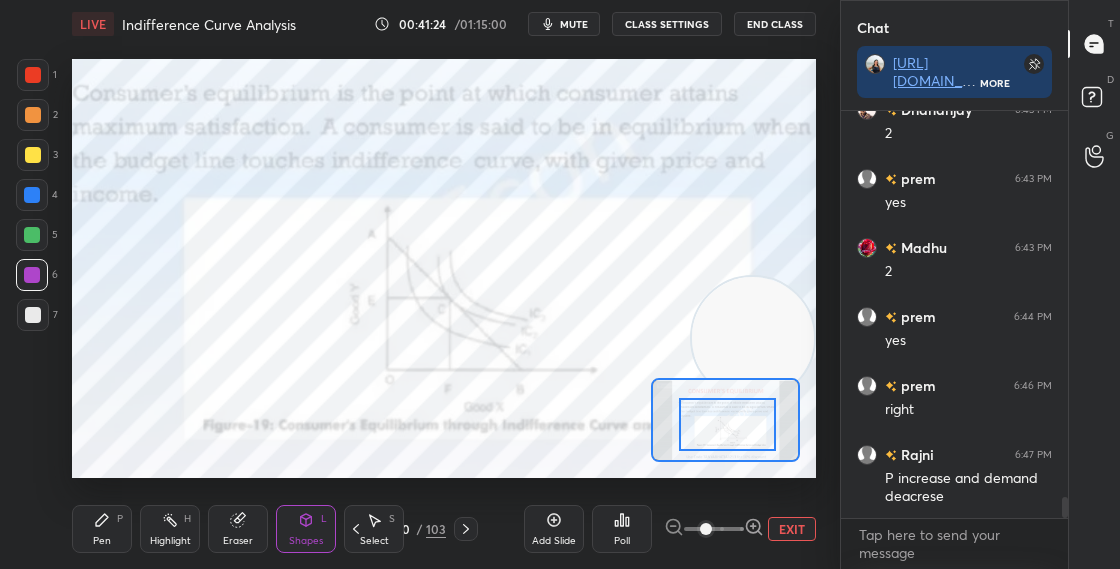 click at bounding box center (33, 75) 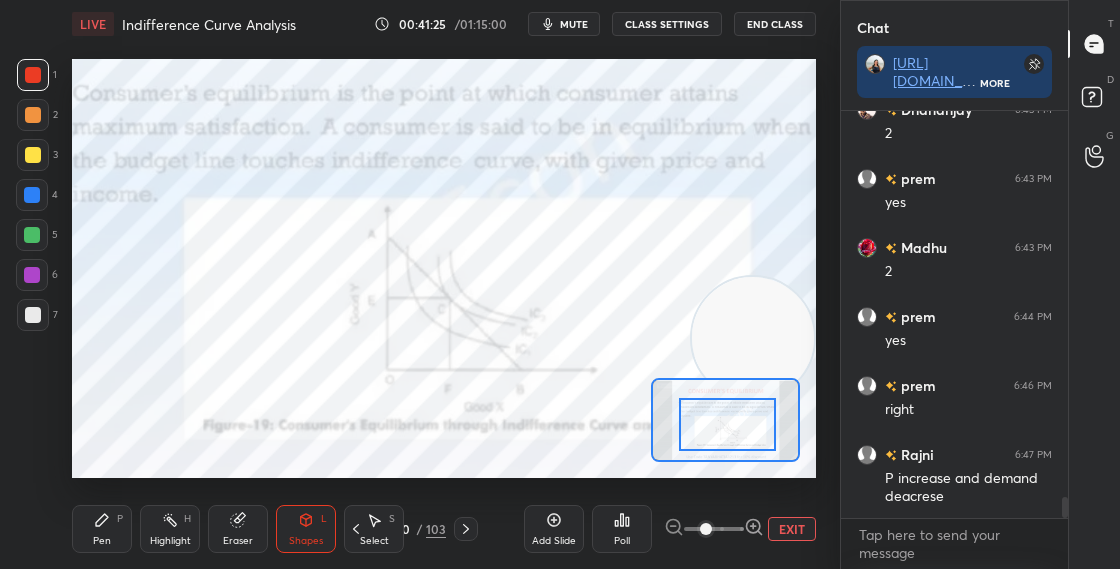click on "Pen P" at bounding box center (102, 529) 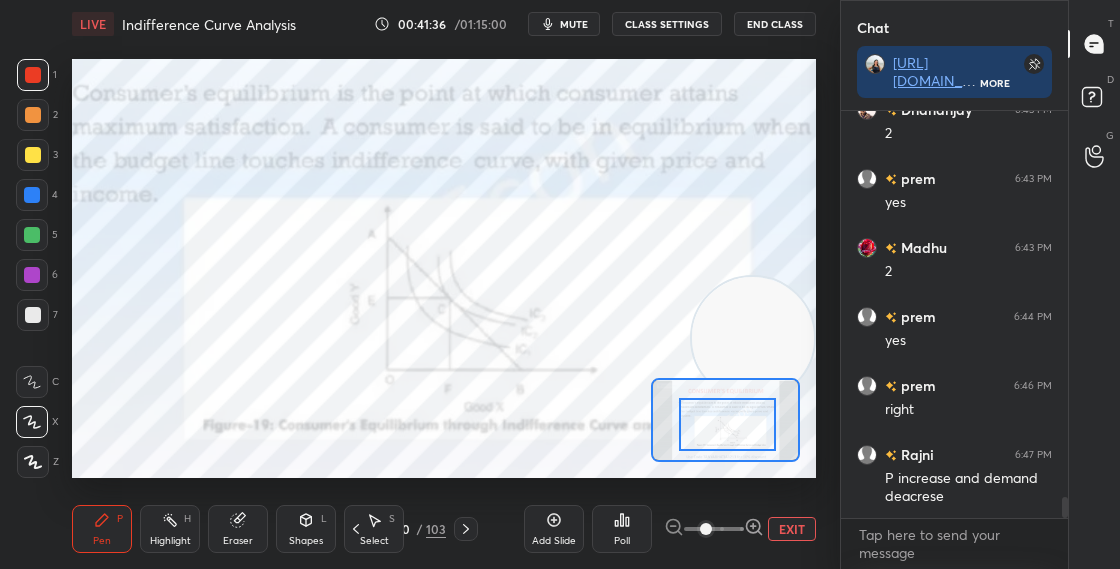 scroll, scrollTop: 7434, scrollLeft: 0, axis: vertical 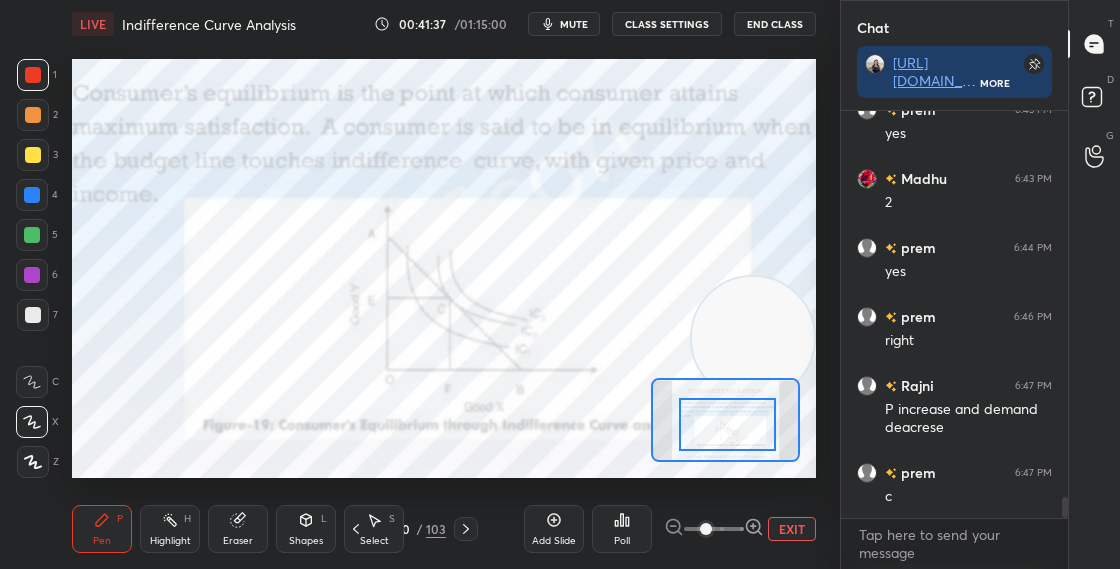 click at bounding box center (32, 195) 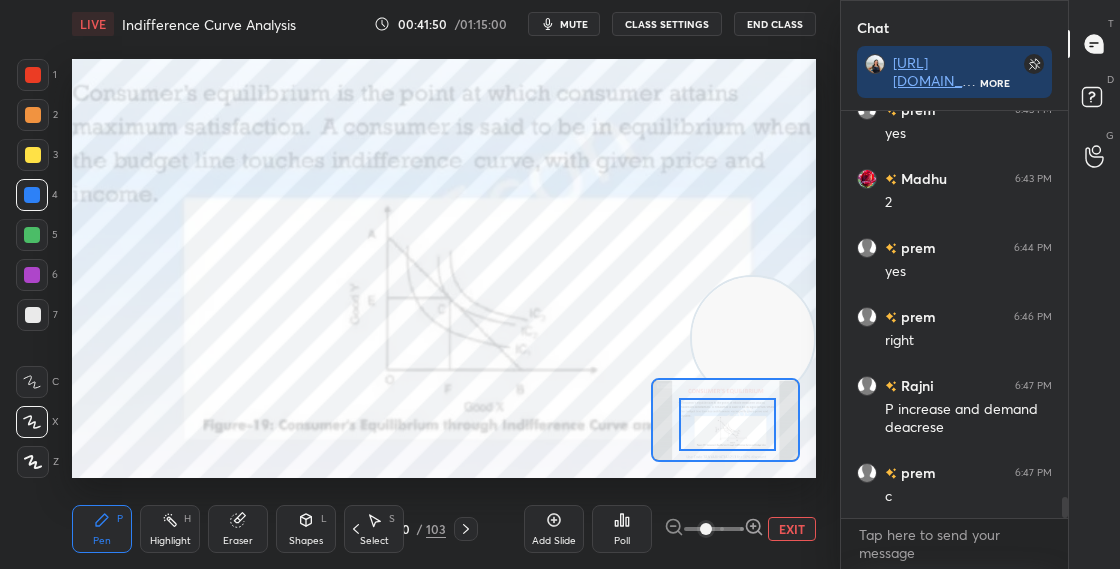 click at bounding box center [33, 75] 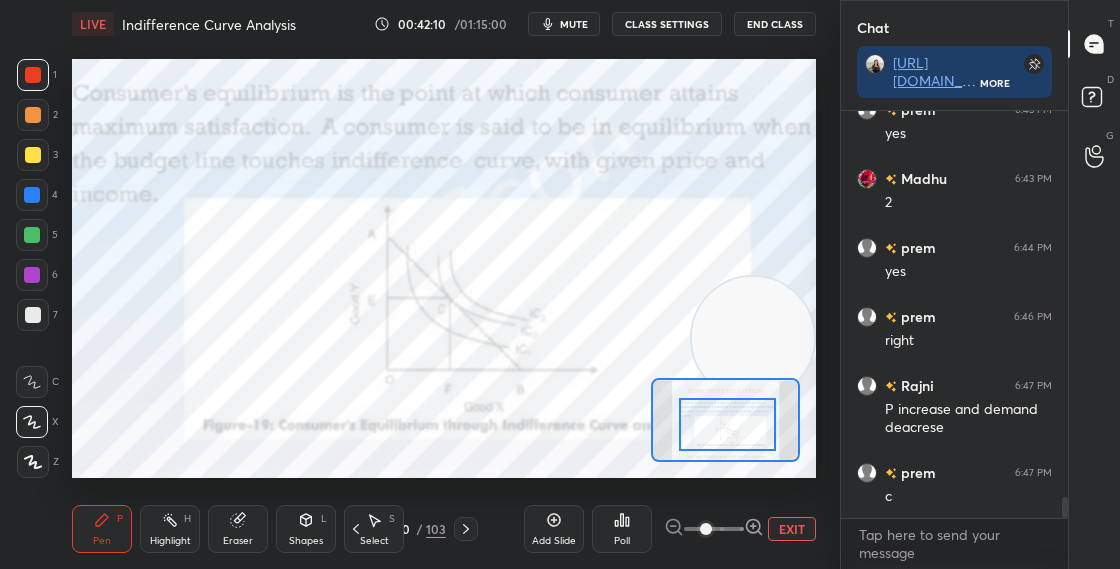 click at bounding box center (32, 195) 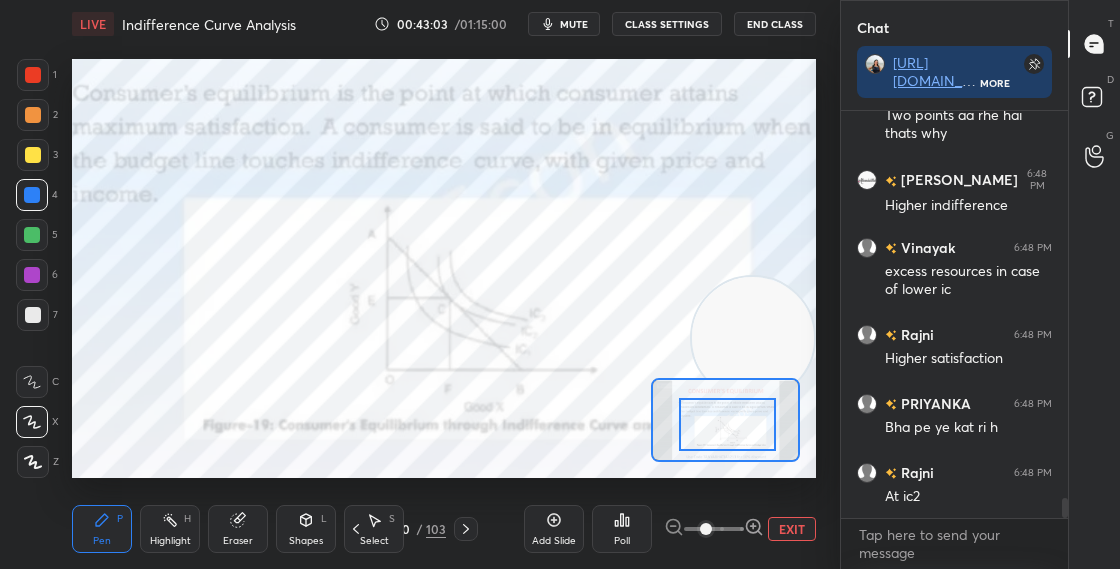 scroll, scrollTop: 7971, scrollLeft: 0, axis: vertical 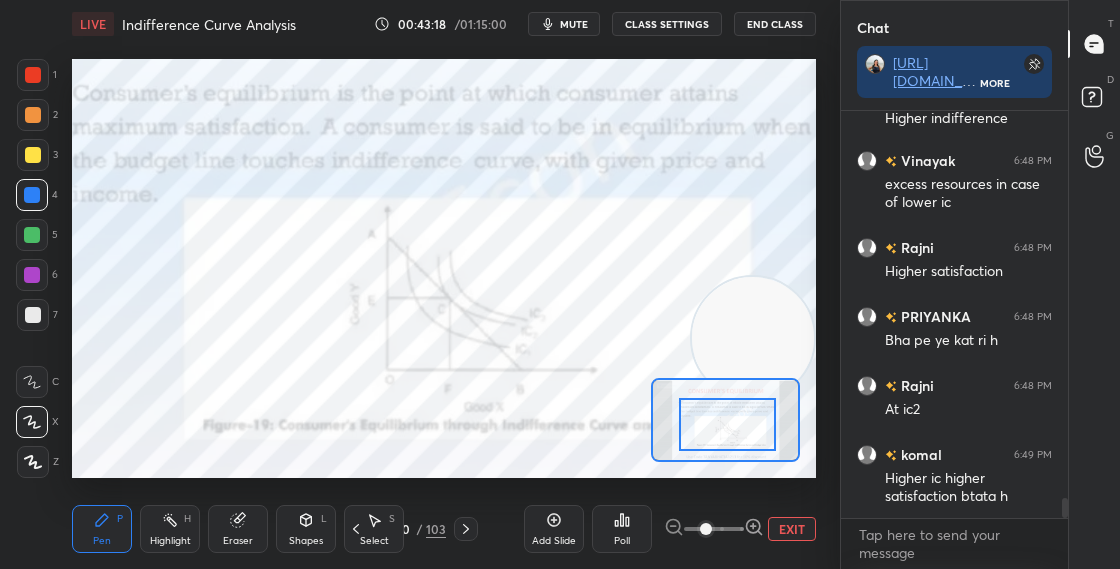 click at bounding box center (32, 275) 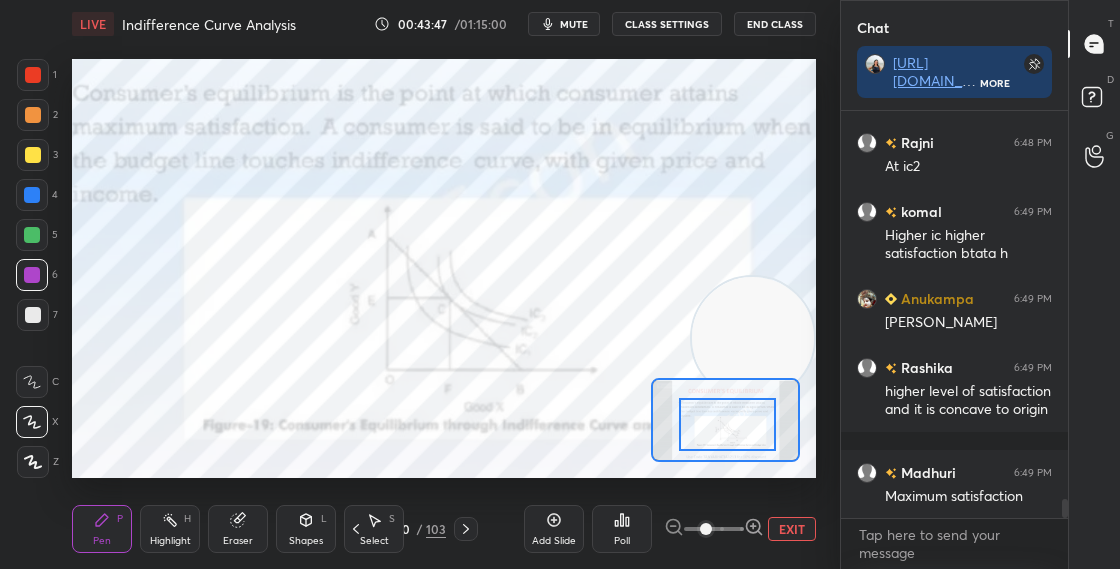 scroll, scrollTop: 8283, scrollLeft: 0, axis: vertical 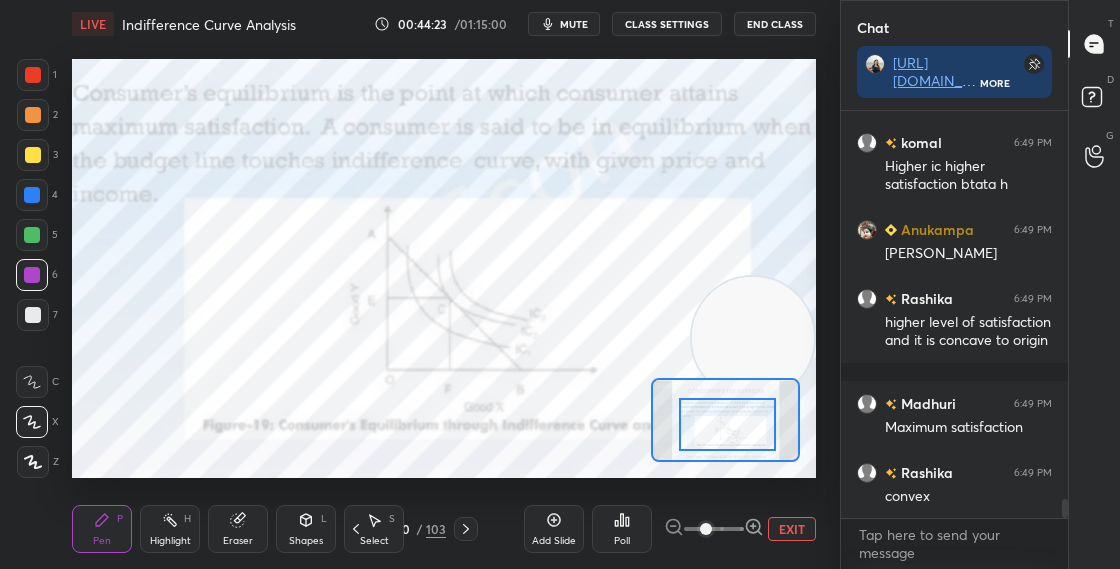 click at bounding box center [33, 75] 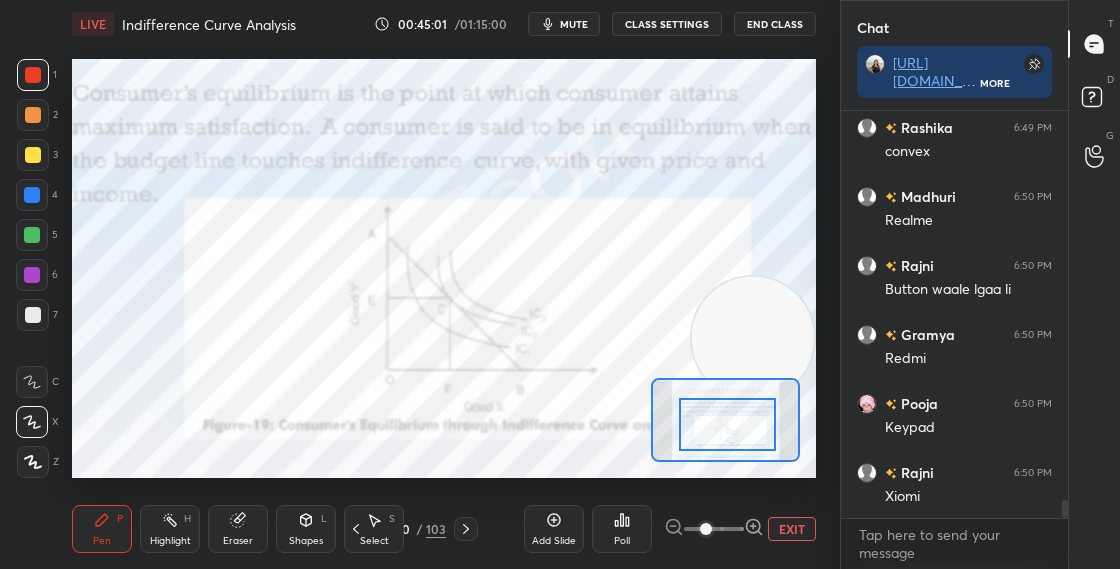 scroll, scrollTop: 8697, scrollLeft: 0, axis: vertical 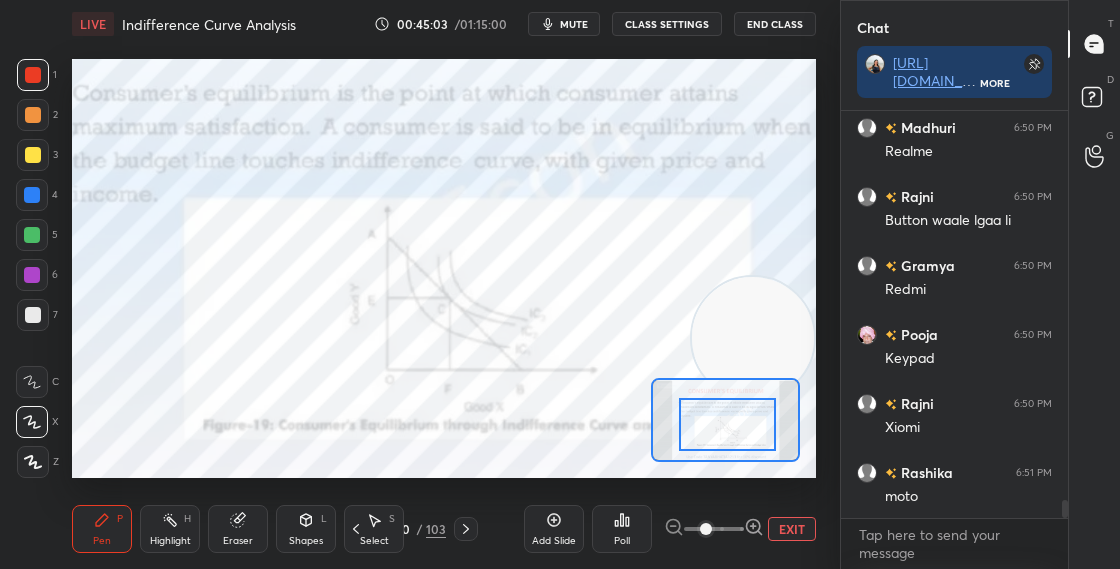 click at bounding box center [32, 275] 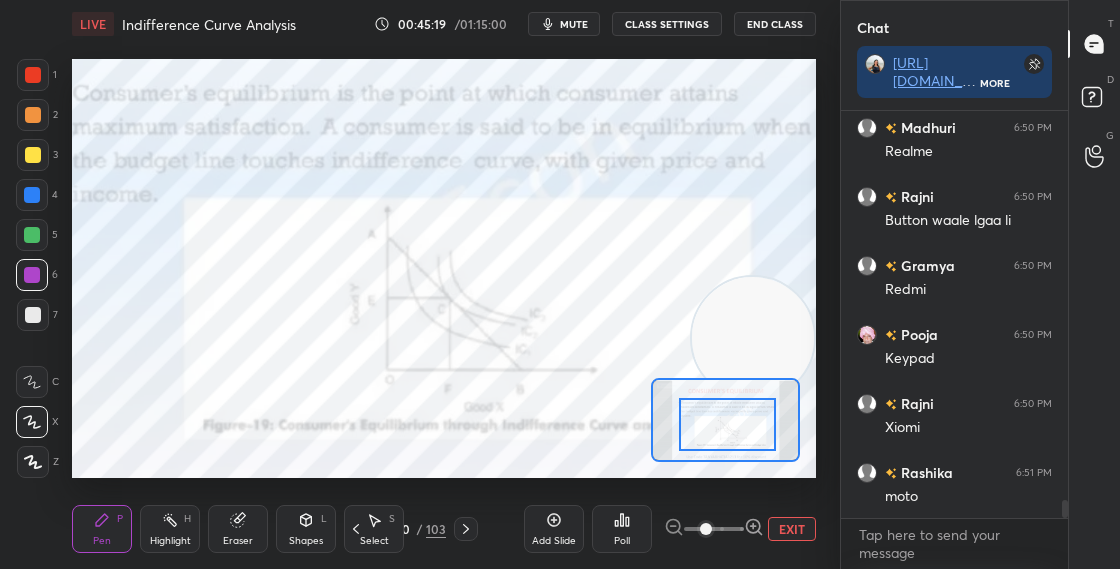 click on "60" at bounding box center (402, 529) 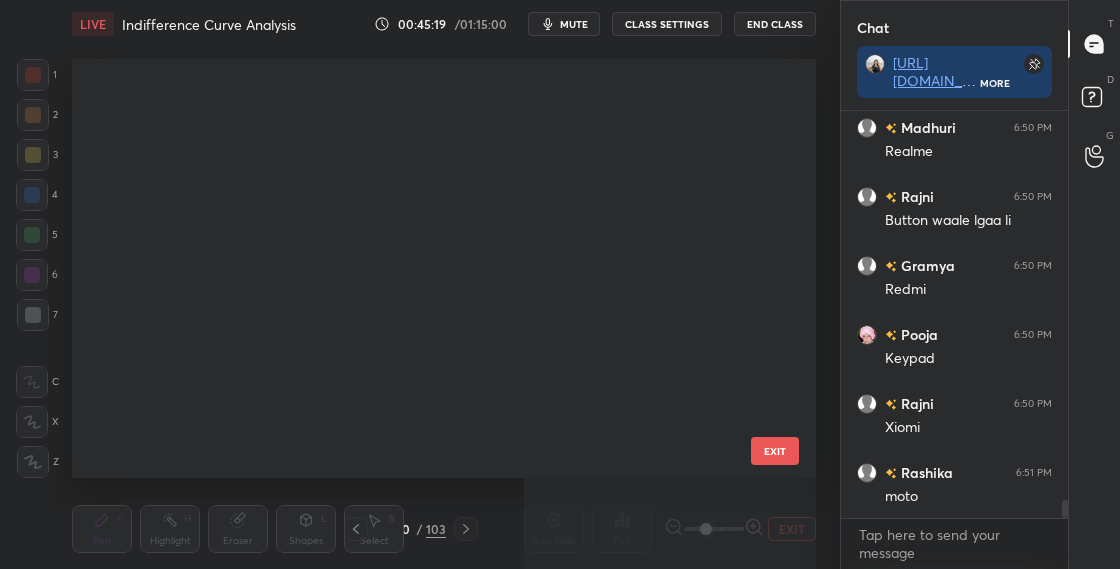 scroll, scrollTop: 2071, scrollLeft: 0, axis: vertical 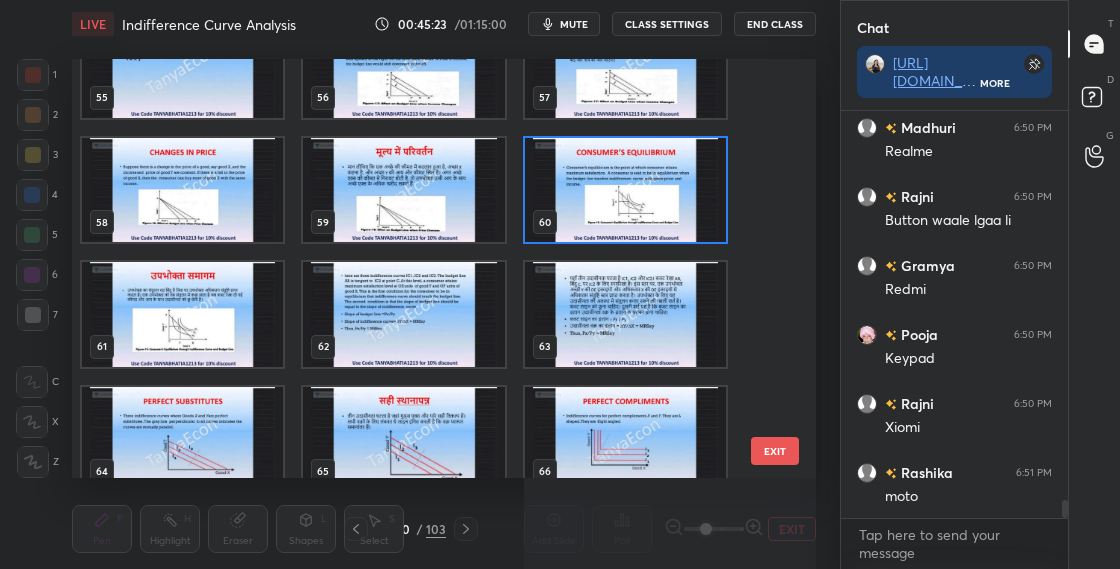 click at bounding box center [403, 314] 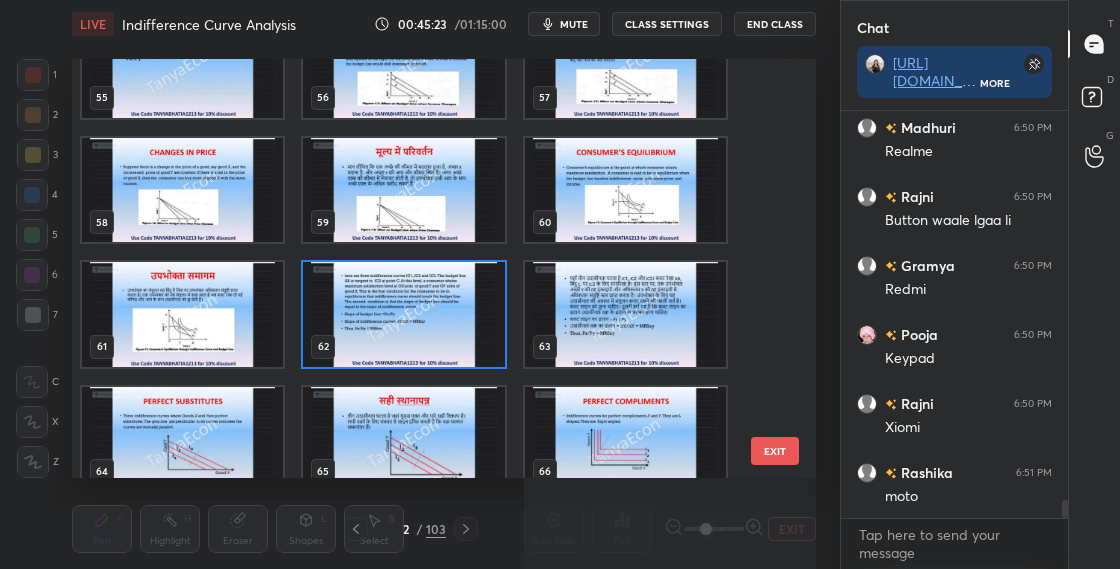 click at bounding box center (403, 314) 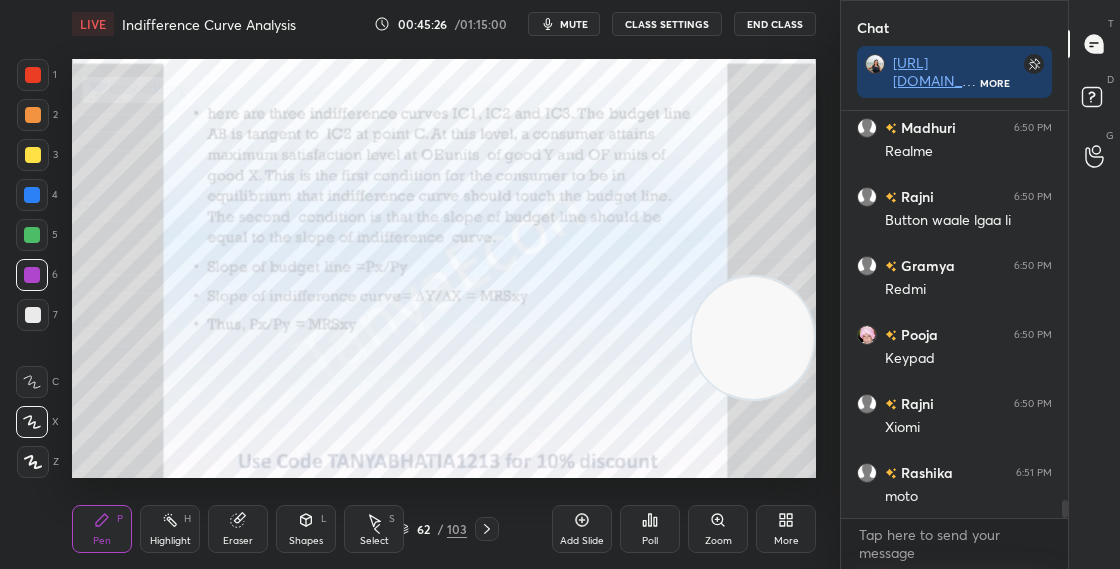 click on "62 / 103" at bounding box center (432, 529) 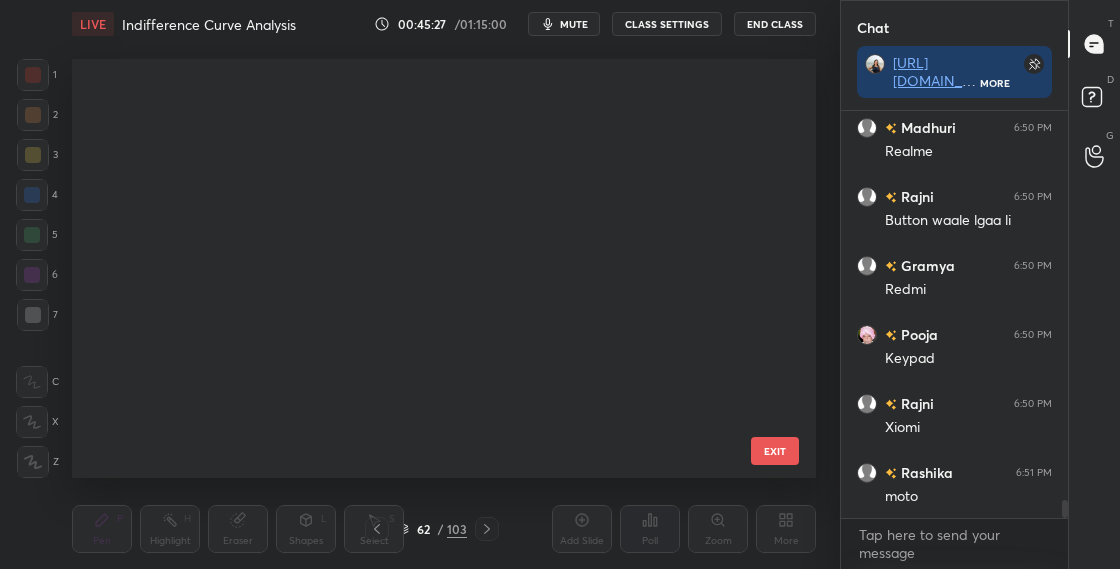 scroll, scrollTop: 2195, scrollLeft: 0, axis: vertical 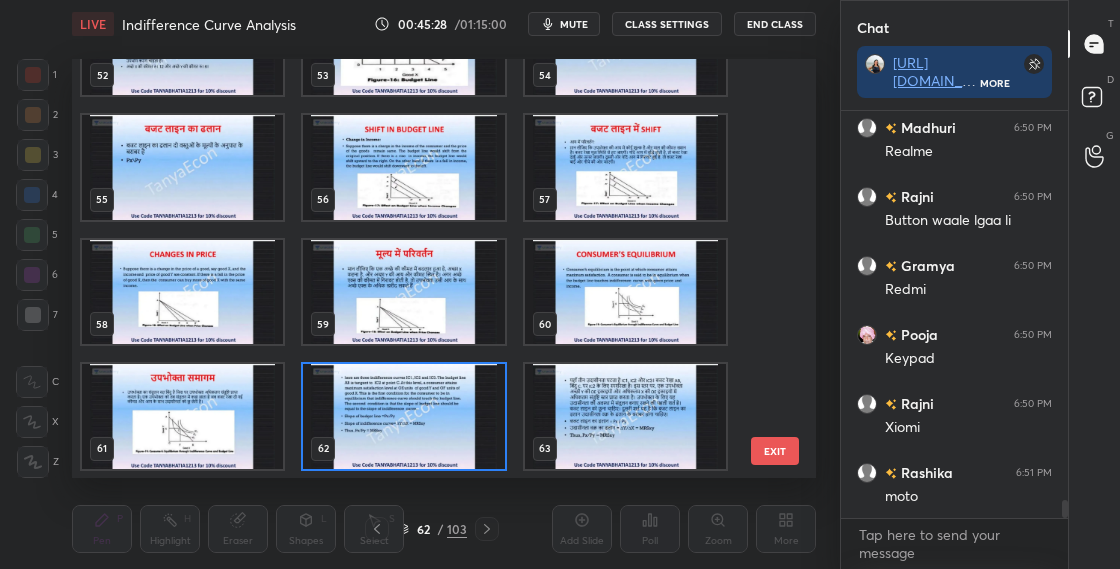 click at bounding box center [403, 292] 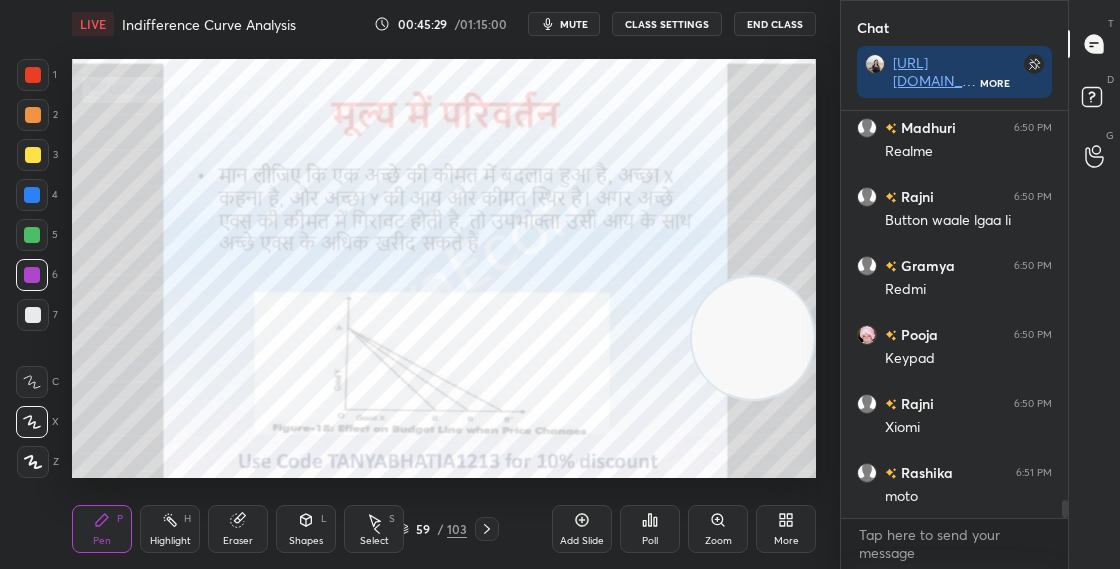 click 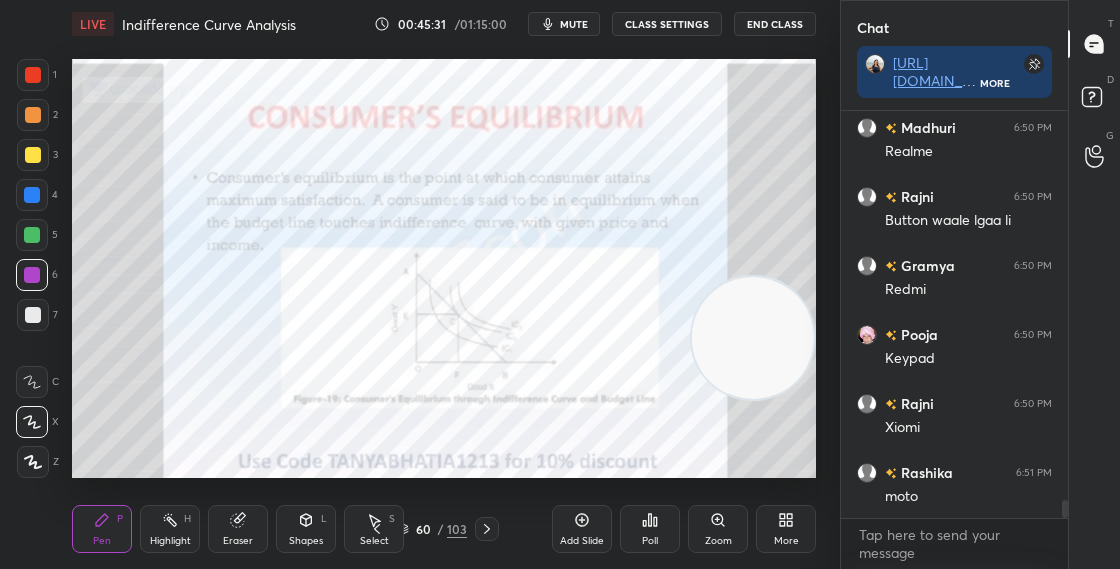click 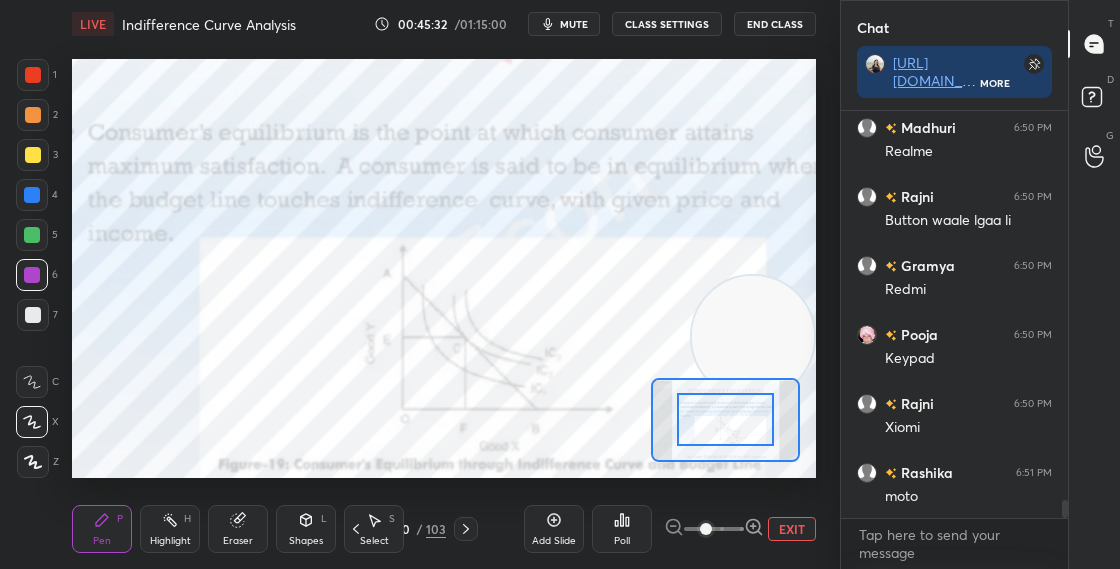 drag, startPoint x: 764, startPoint y: 322, endPoint x: 781, endPoint y: 168, distance: 154.93547 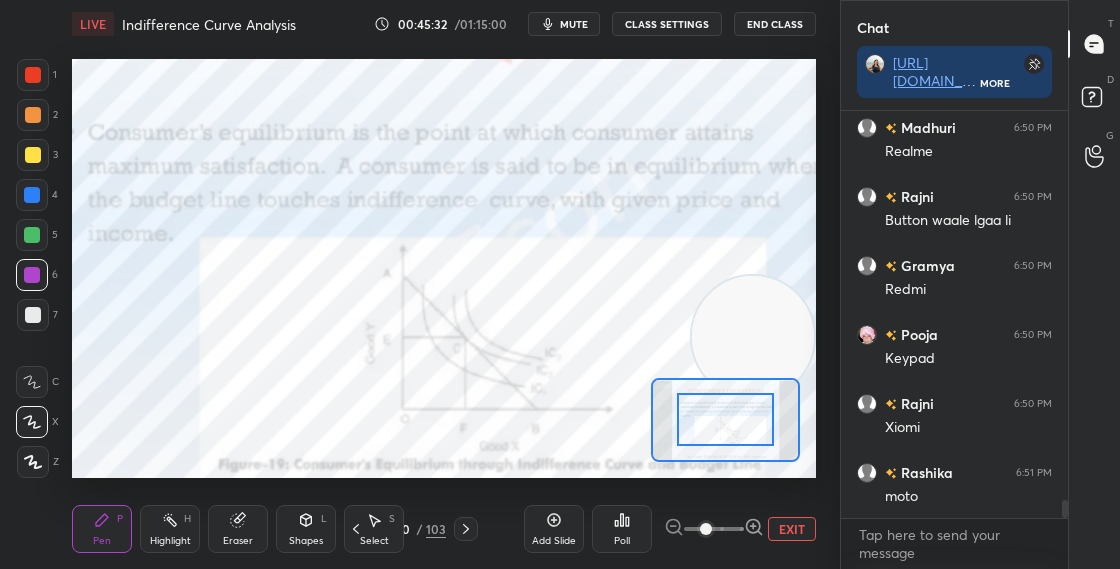 click at bounding box center [753, 337] 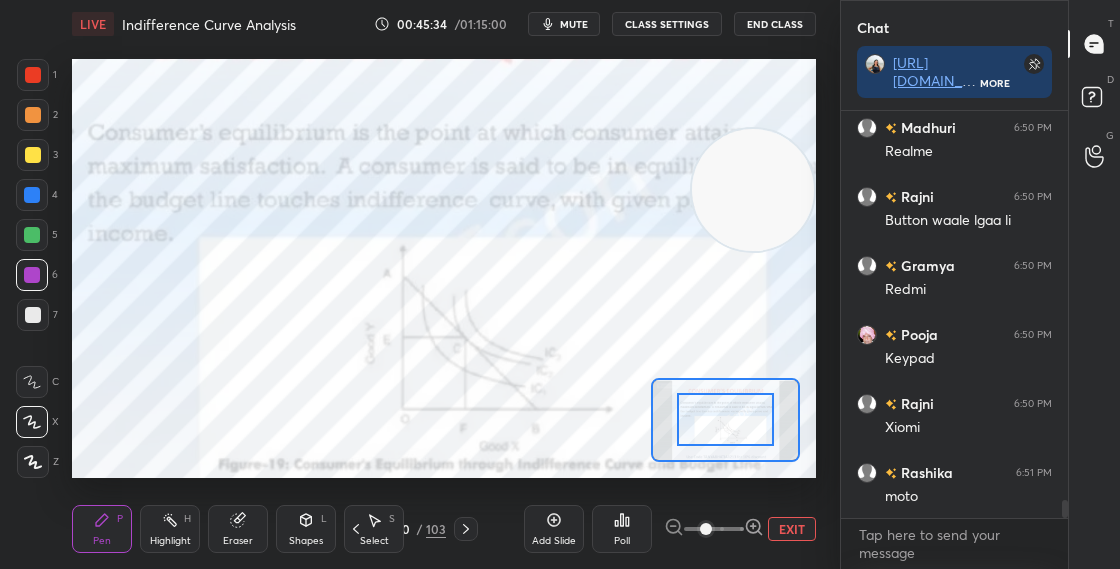 click on "Select S" at bounding box center [374, 529] 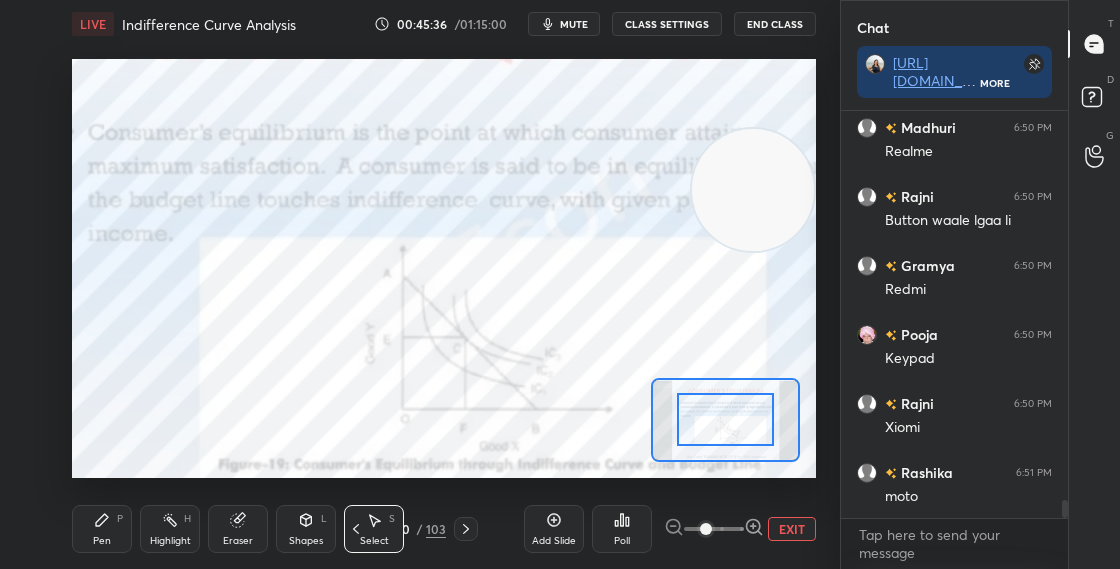 click on "60" at bounding box center [402, 529] 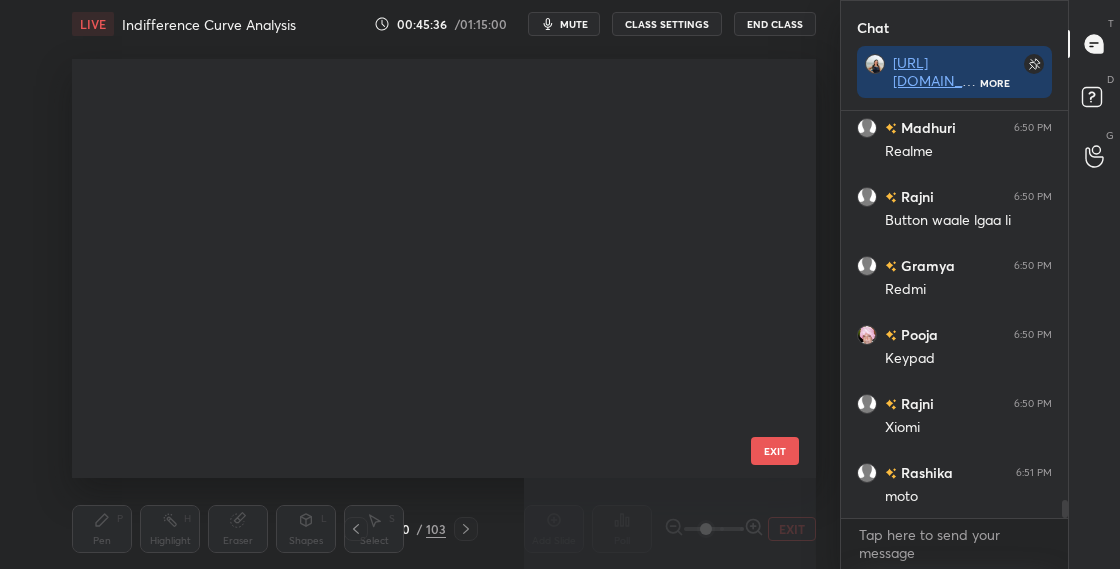 scroll, scrollTop: 2071, scrollLeft: 0, axis: vertical 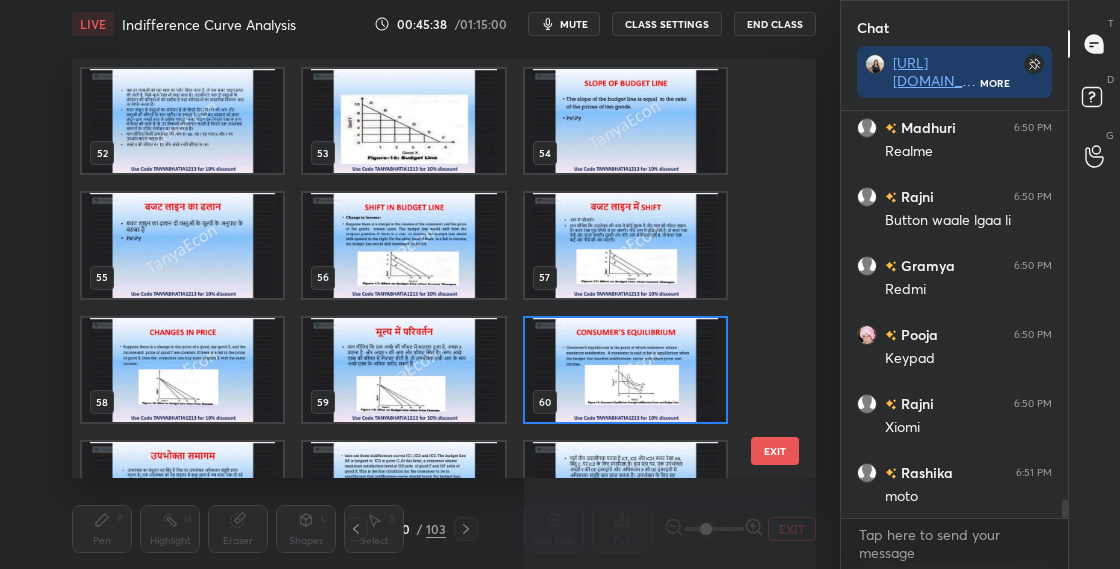click at bounding box center [625, 370] 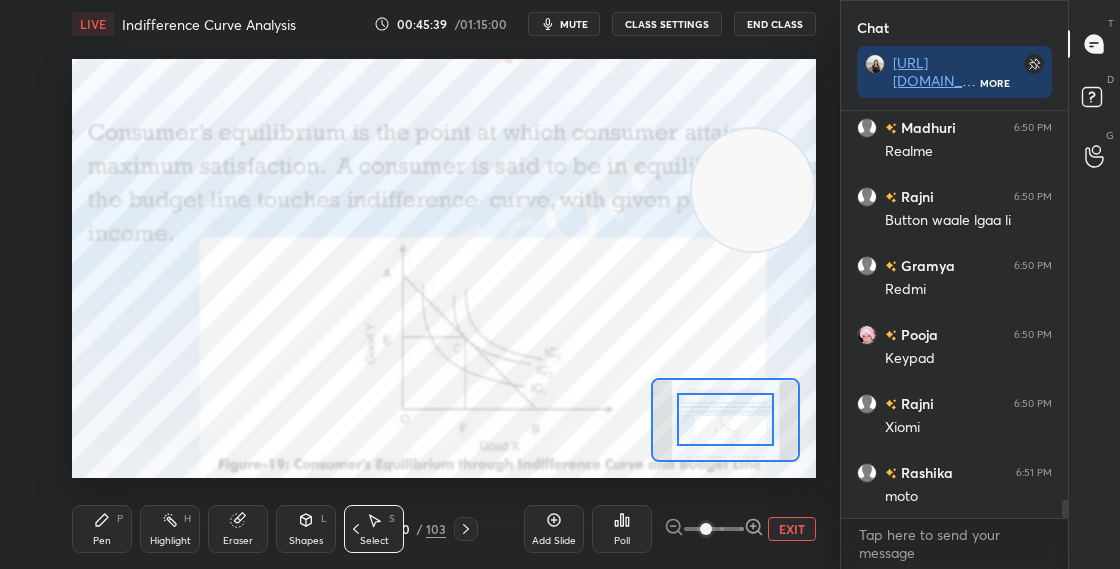 click at bounding box center (625, 370) 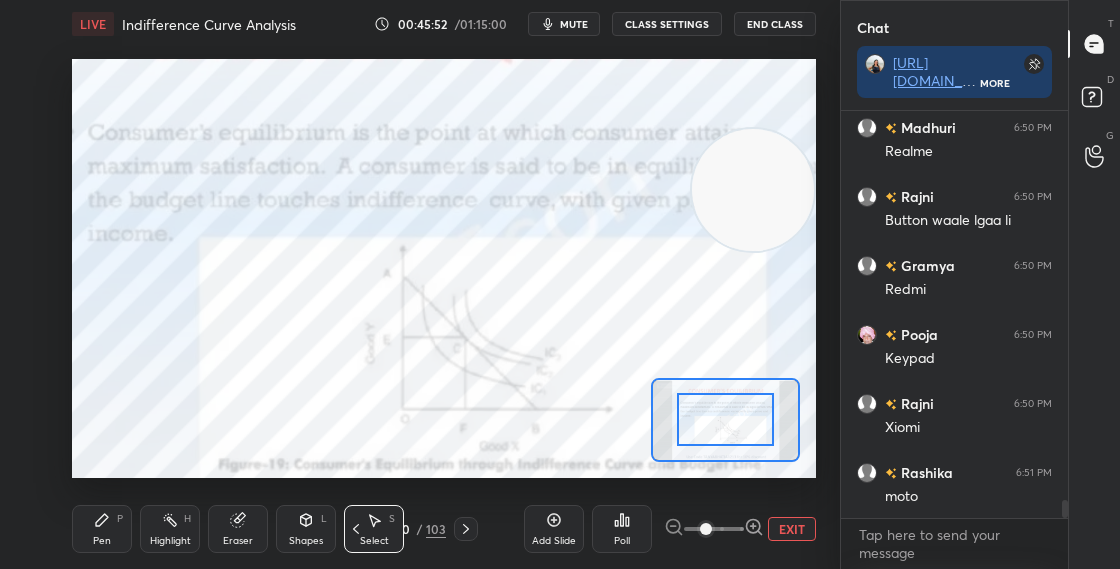 scroll, scrollTop: 8766, scrollLeft: 0, axis: vertical 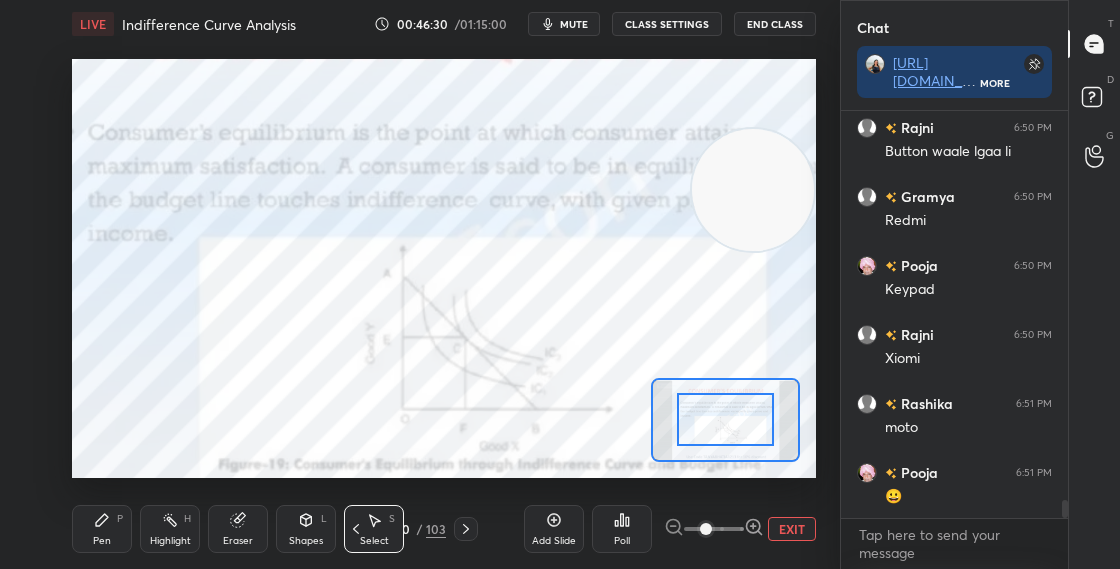 click on "60" at bounding box center [402, 529] 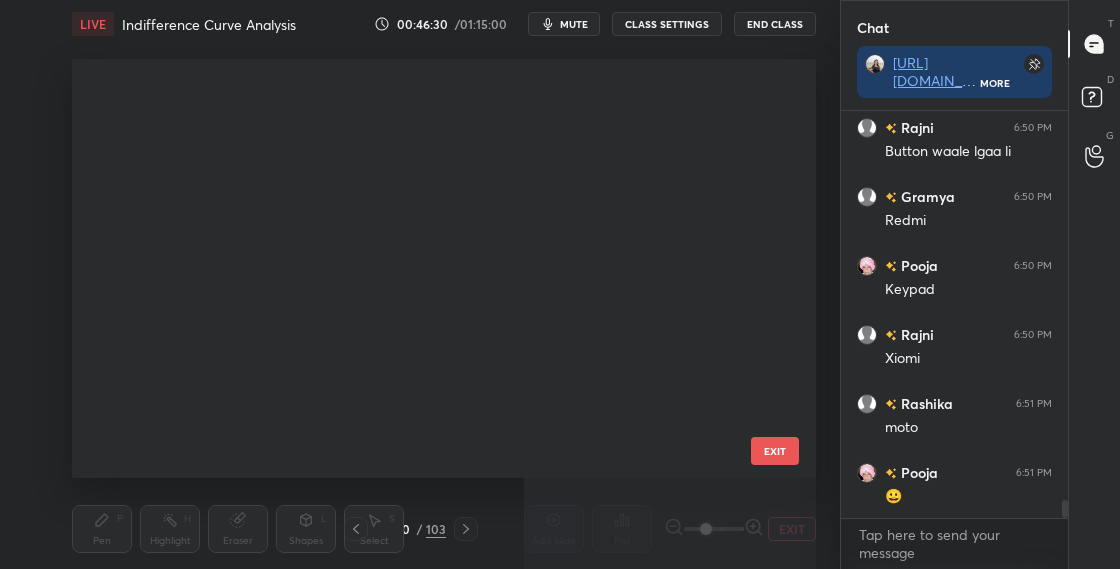 scroll, scrollTop: 2071, scrollLeft: 0, axis: vertical 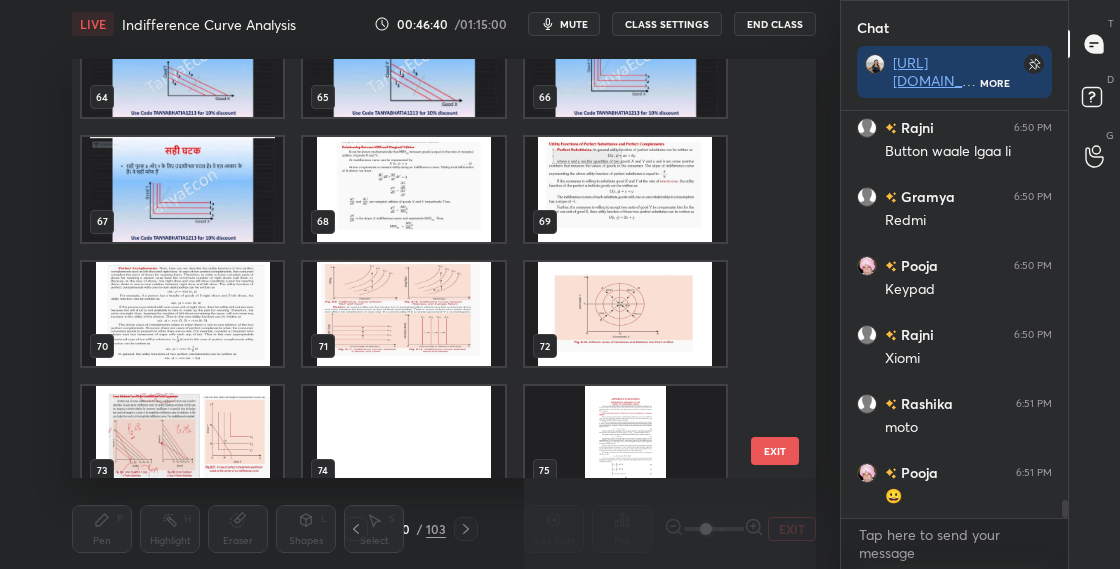 click at bounding box center (403, 314) 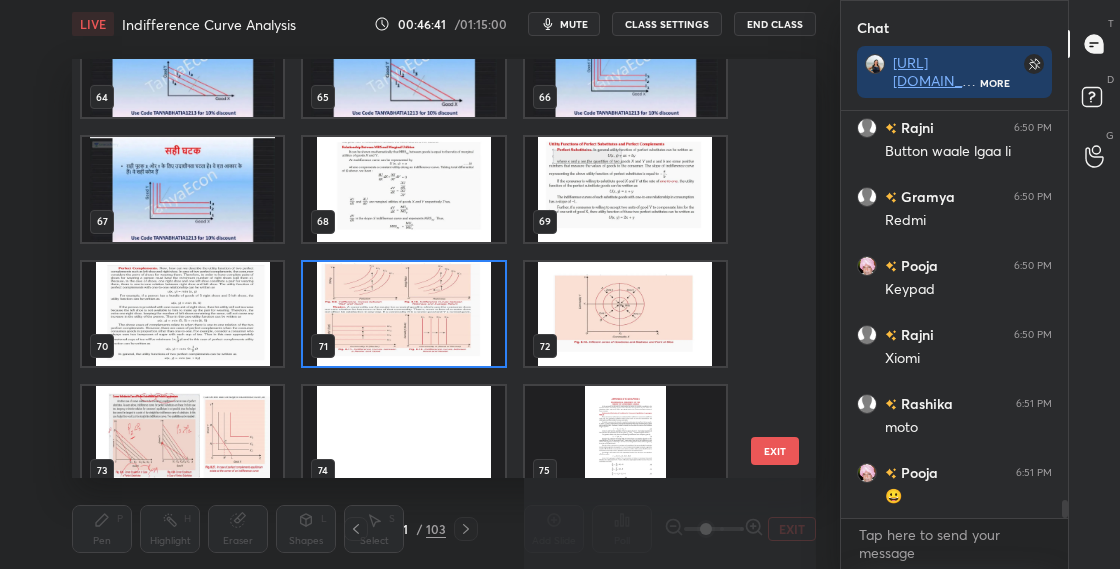 click at bounding box center [403, 314] 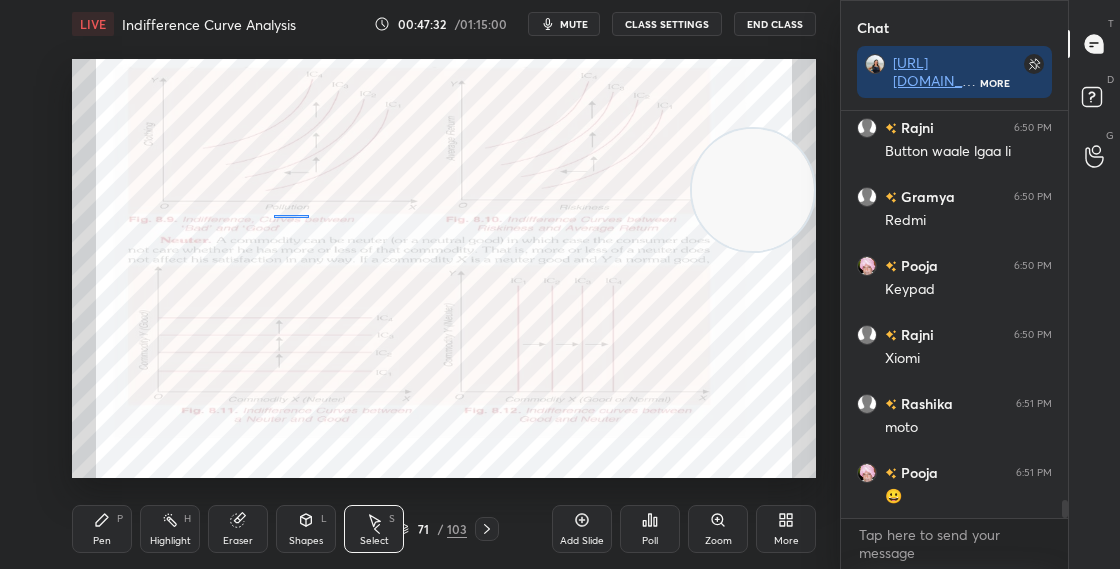 drag, startPoint x: 273, startPoint y: 214, endPoint x: 308, endPoint y: 217, distance: 35.128338 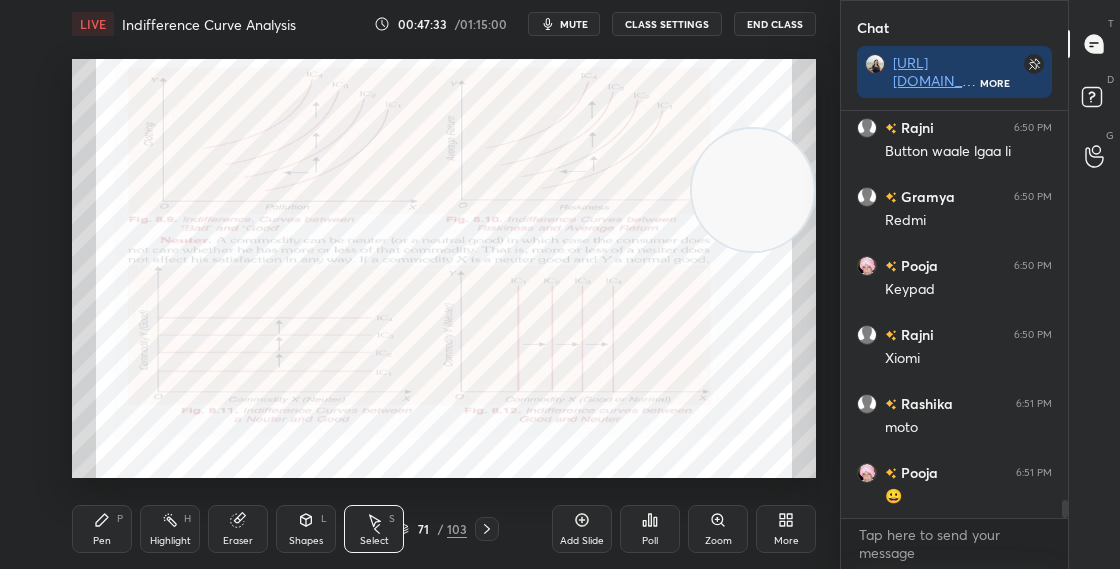 click on "Pen P" at bounding box center (102, 529) 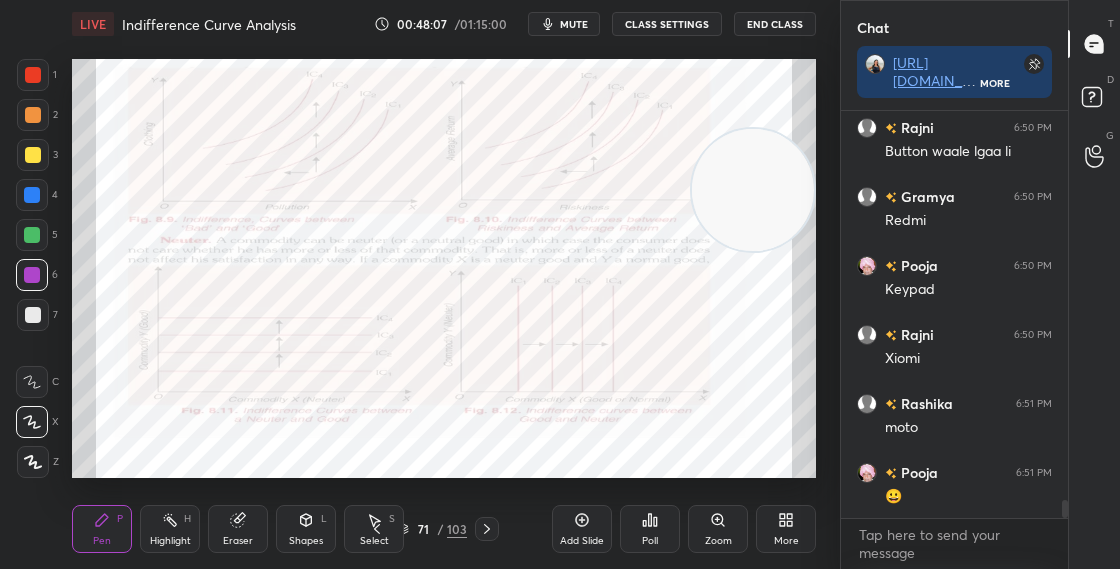 click on "Shapes L" at bounding box center [306, 529] 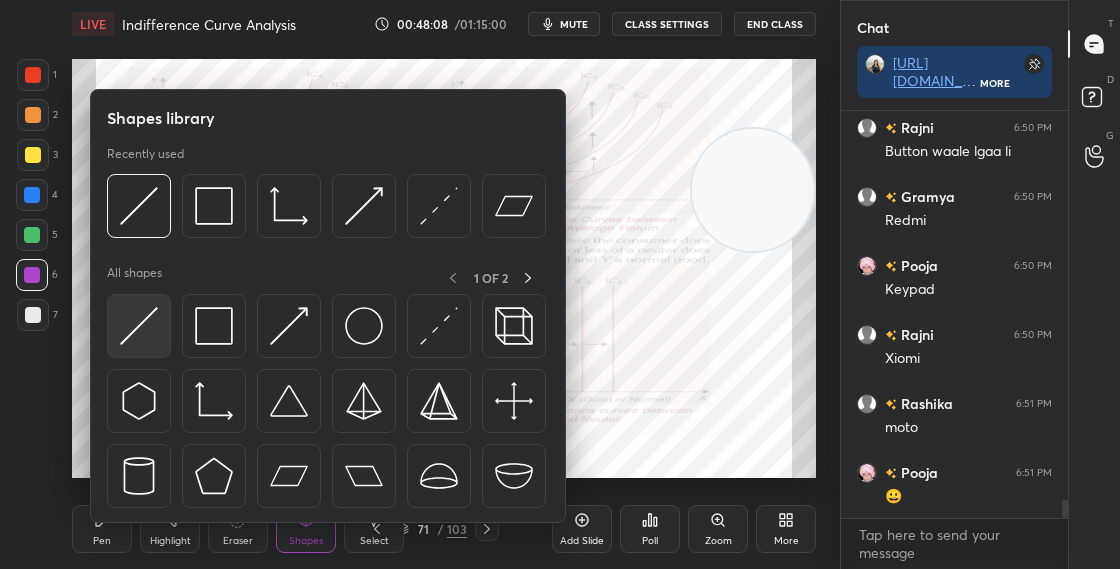 click at bounding box center (139, 326) 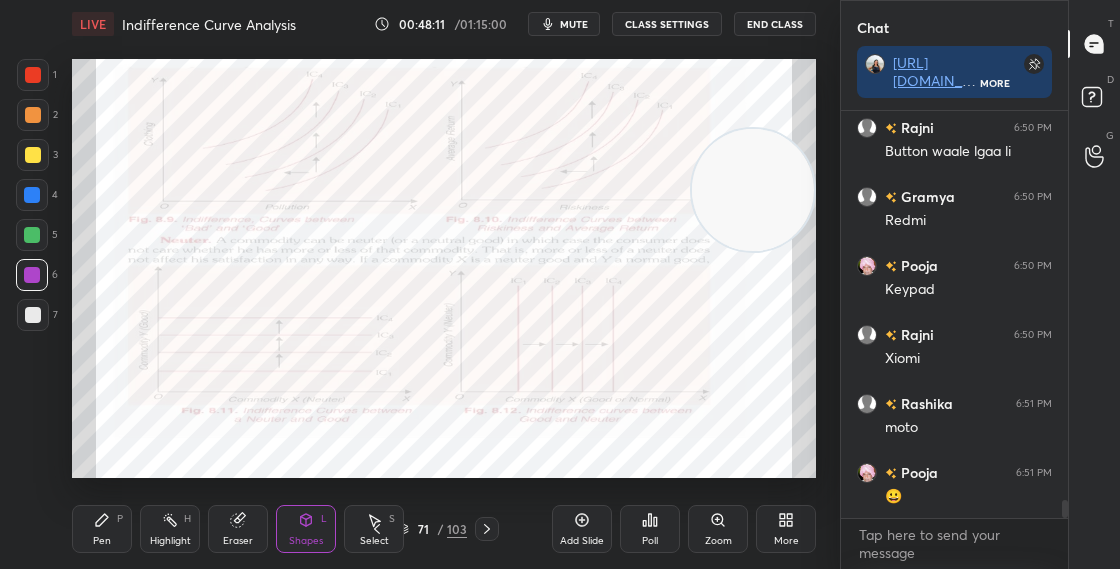 click on "Pen P" at bounding box center (102, 529) 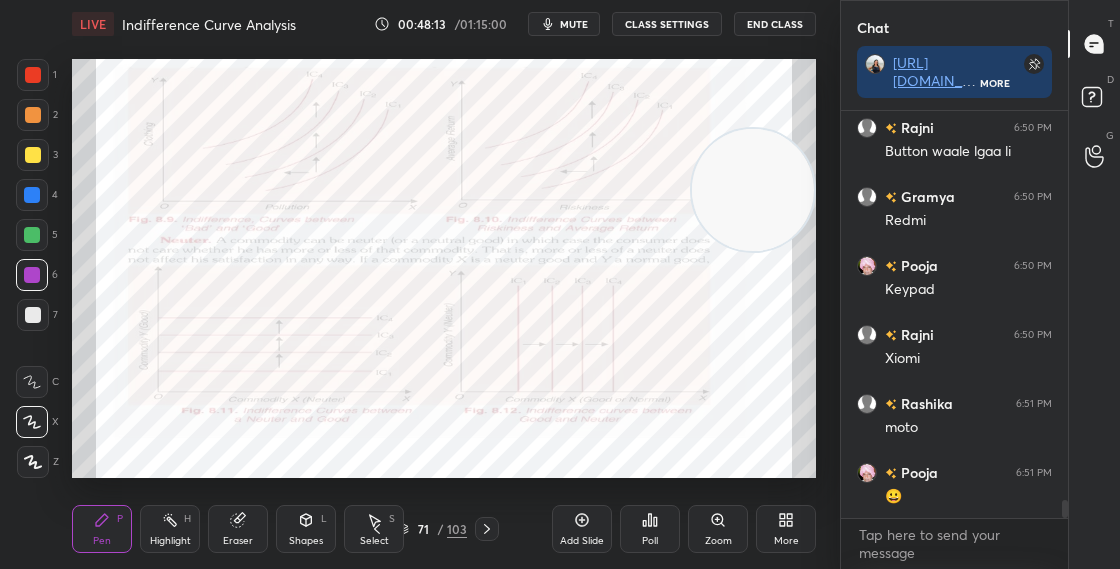 click on "Shapes L" at bounding box center (306, 529) 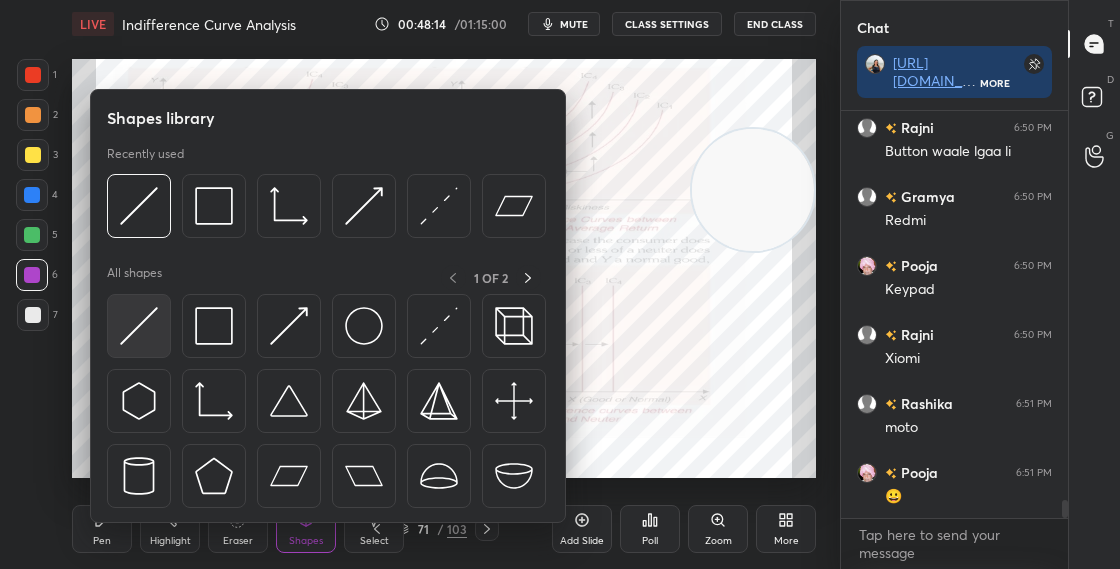click at bounding box center (139, 326) 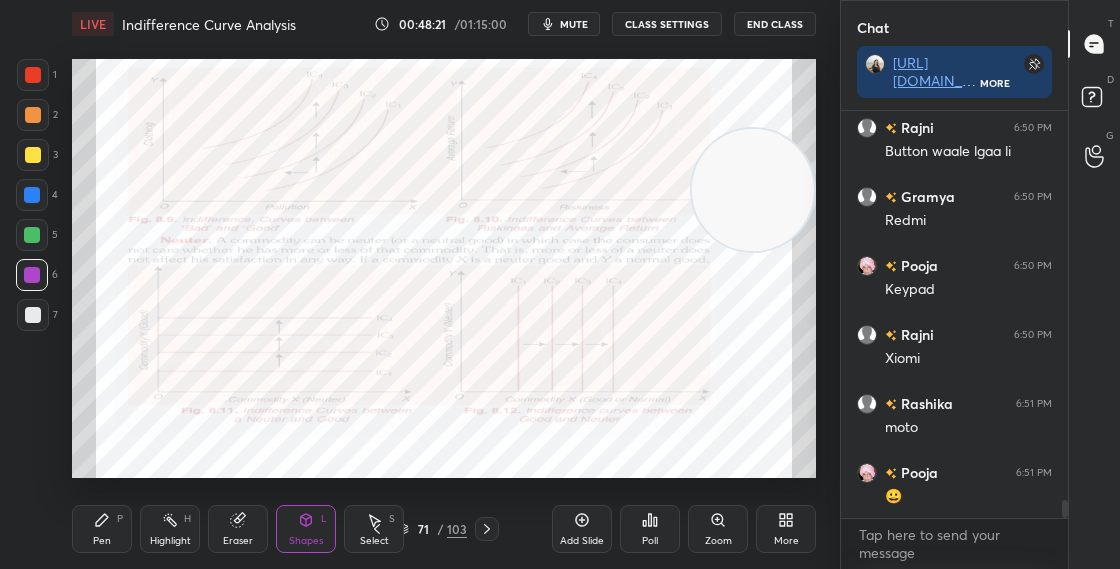click on "Shapes L" at bounding box center [306, 529] 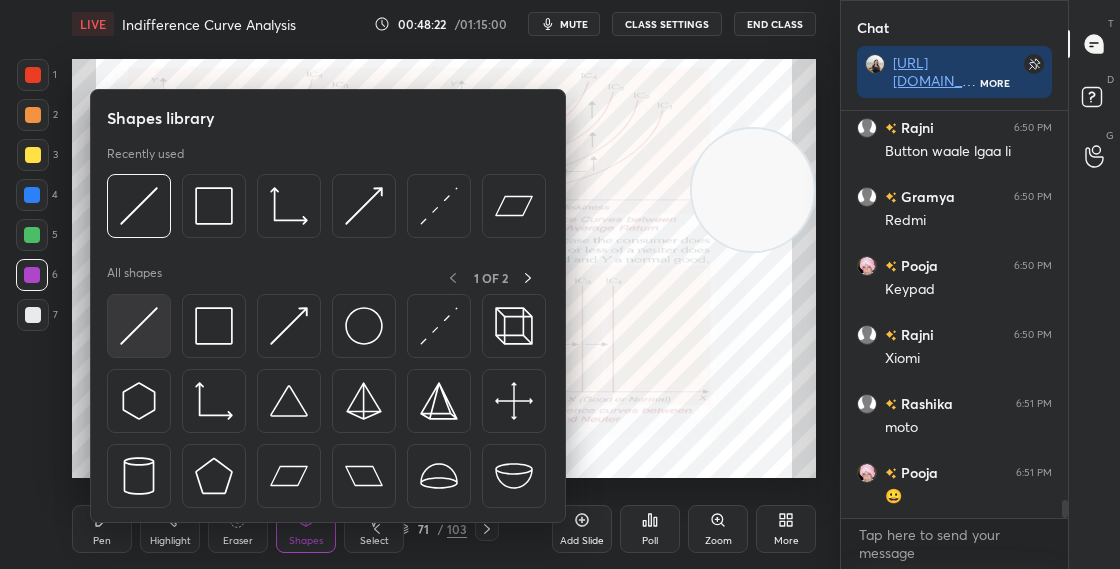 click at bounding box center (139, 326) 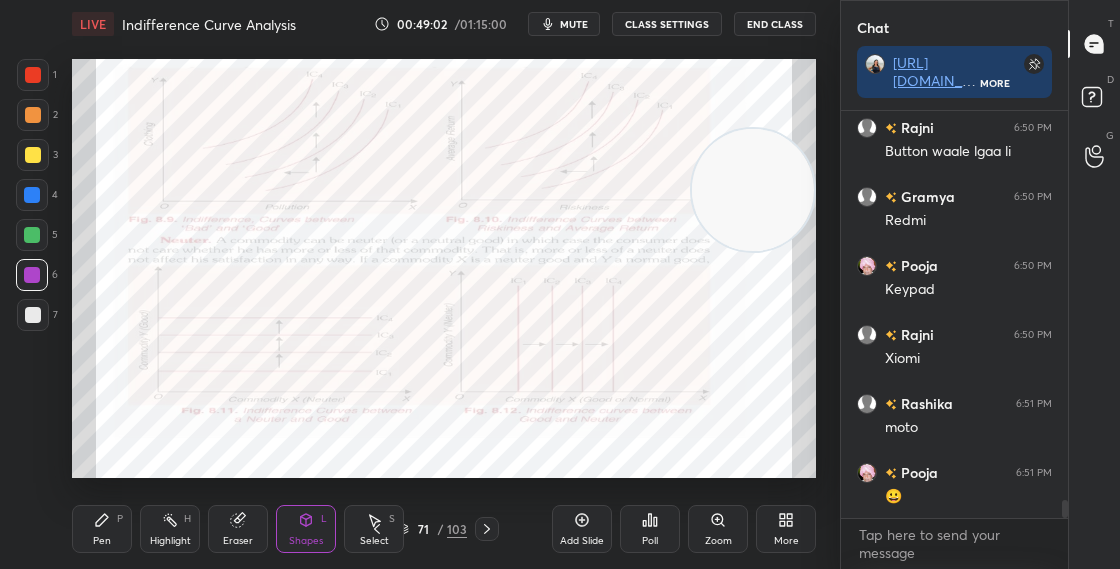 click on "Shapes" at bounding box center (306, 541) 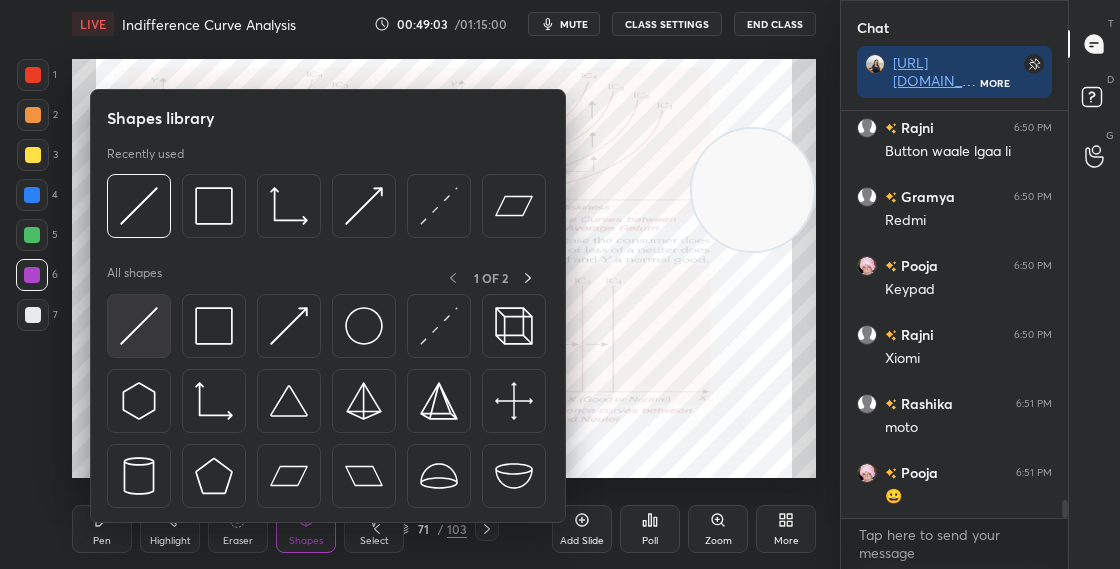 click at bounding box center [139, 326] 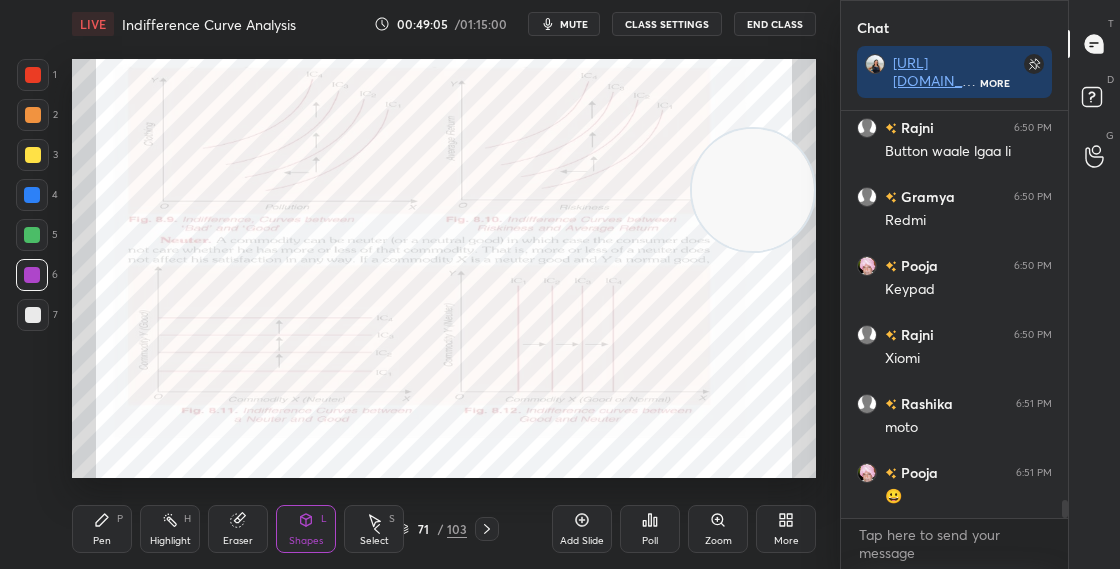 click on "Pen P" at bounding box center (102, 529) 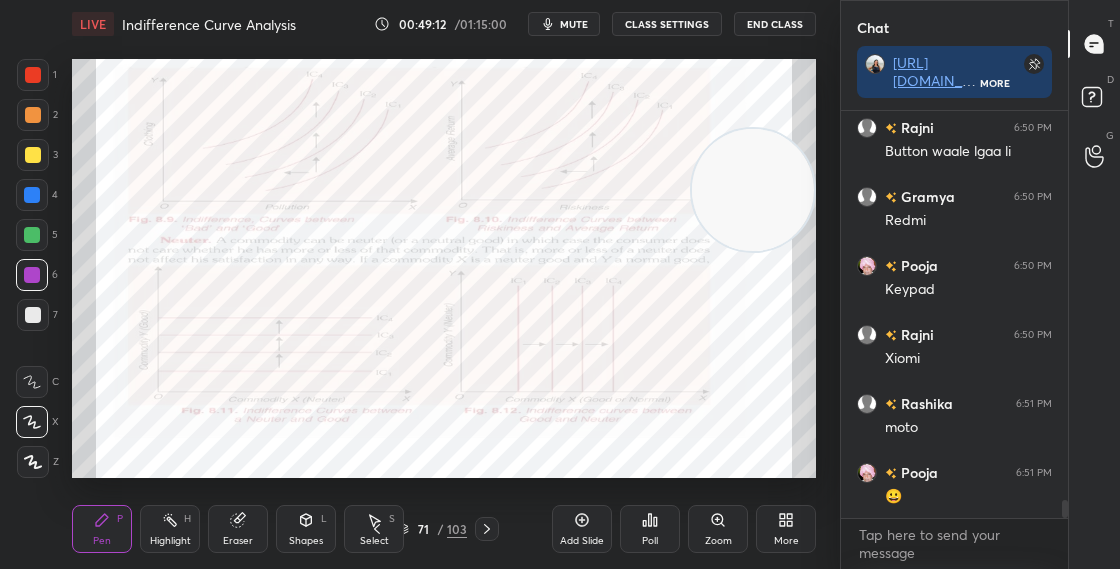 click on "Shapes L" at bounding box center (306, 529) 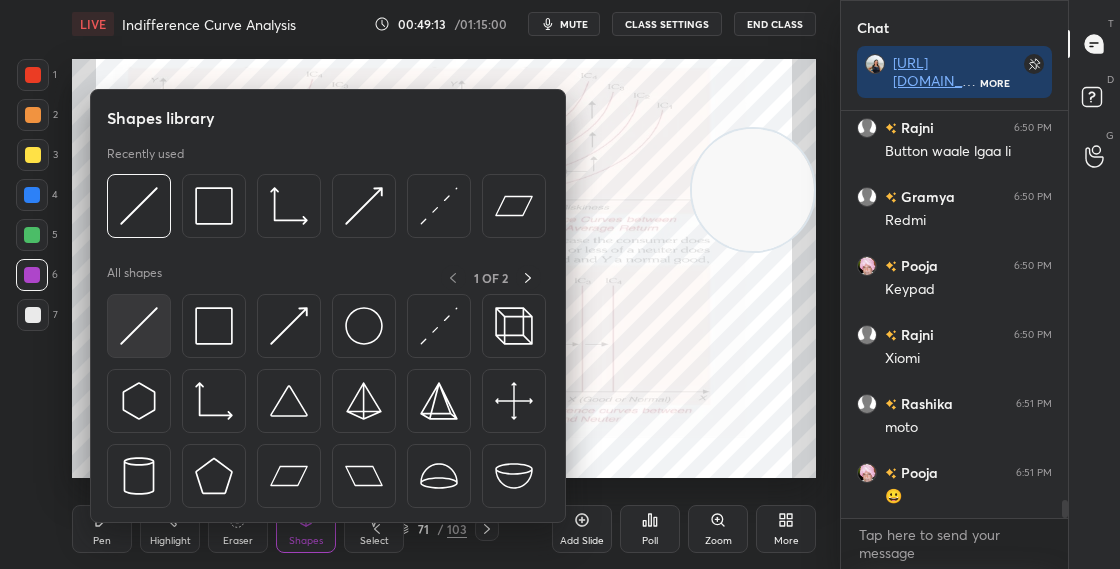 click at bounding box center [139, 326] 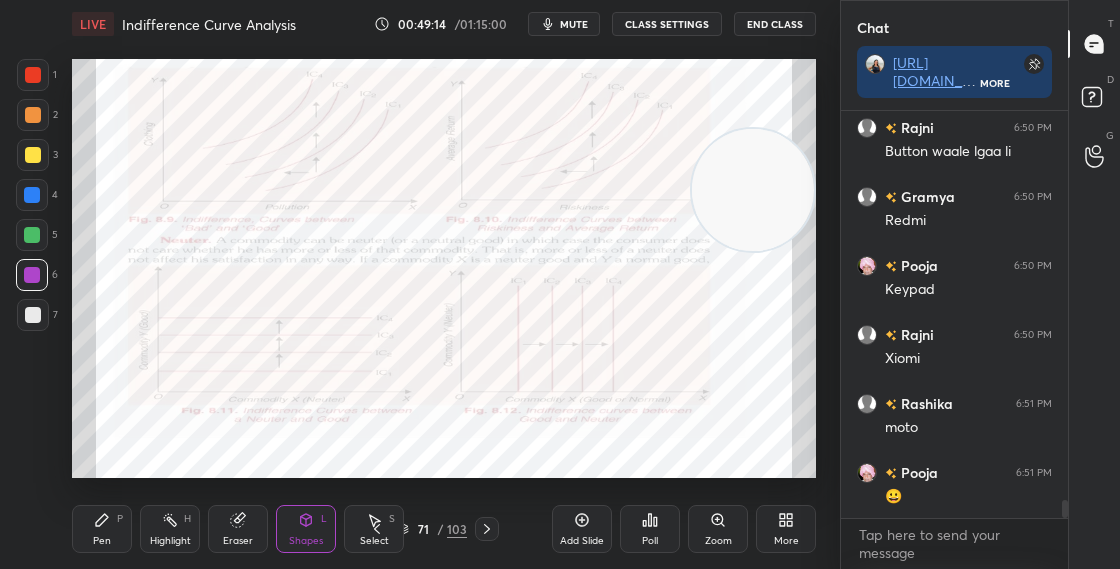 click at bounding box center (33, 115) 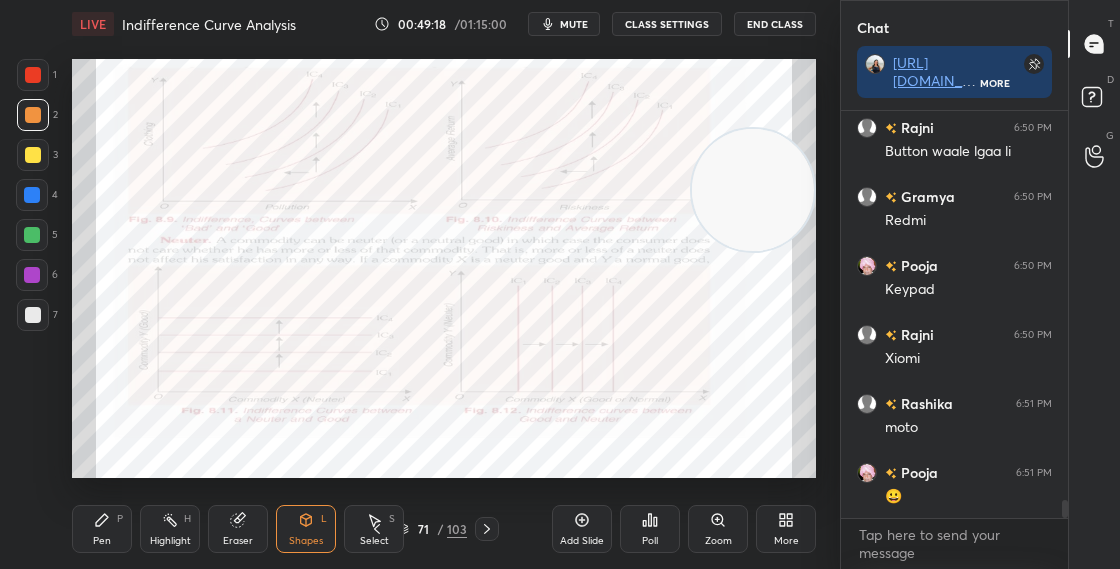 click on "Pen P" at bounding box center (102, 529) 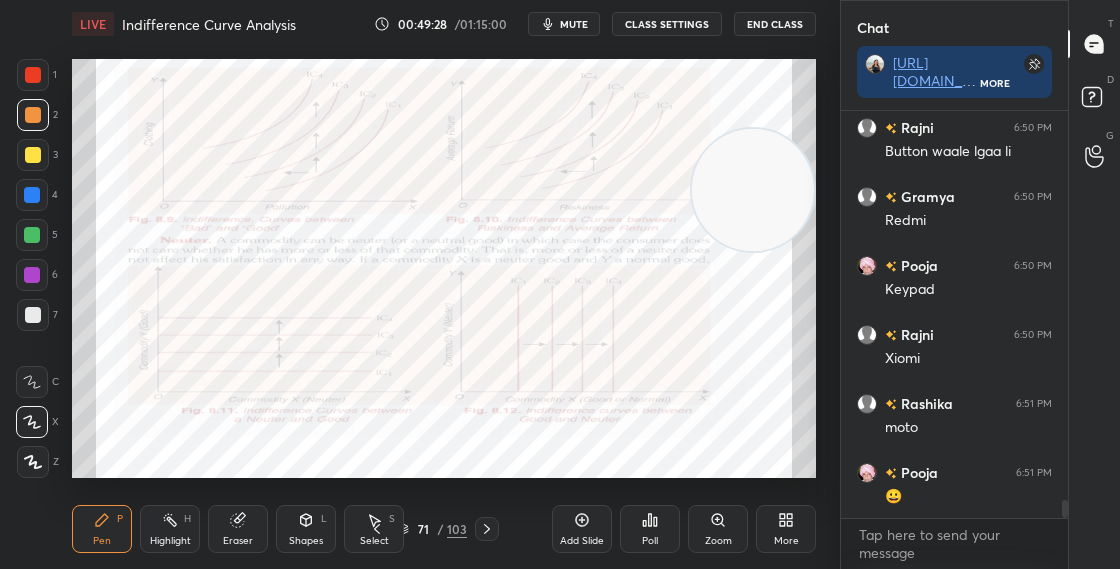 click on "71 / 103" at bounding box center [432, 529] 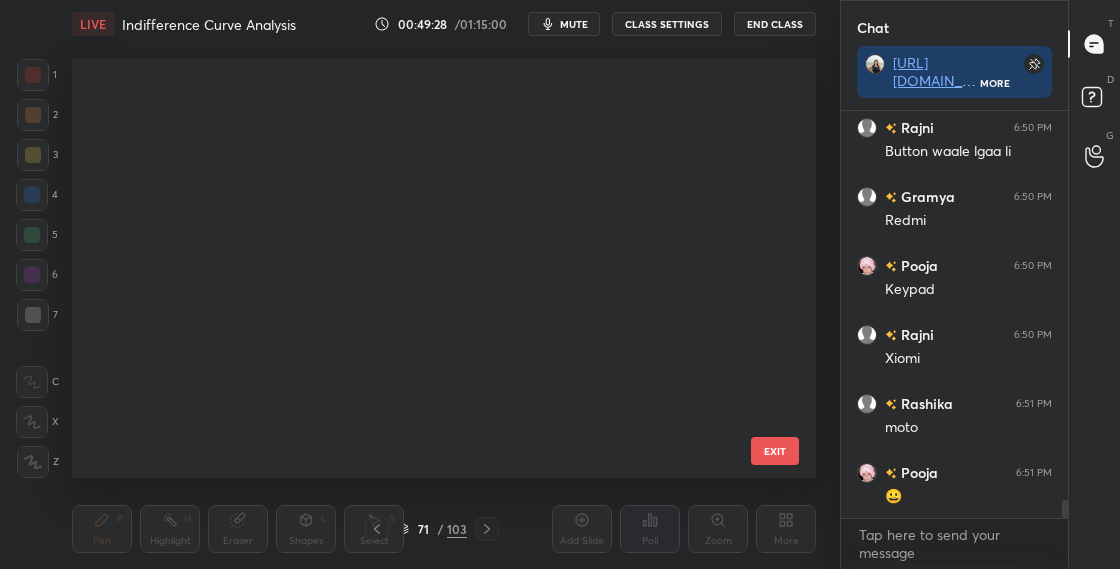 scroll, scrollTop: 2569, scrollLeft: 0, axis: vertical 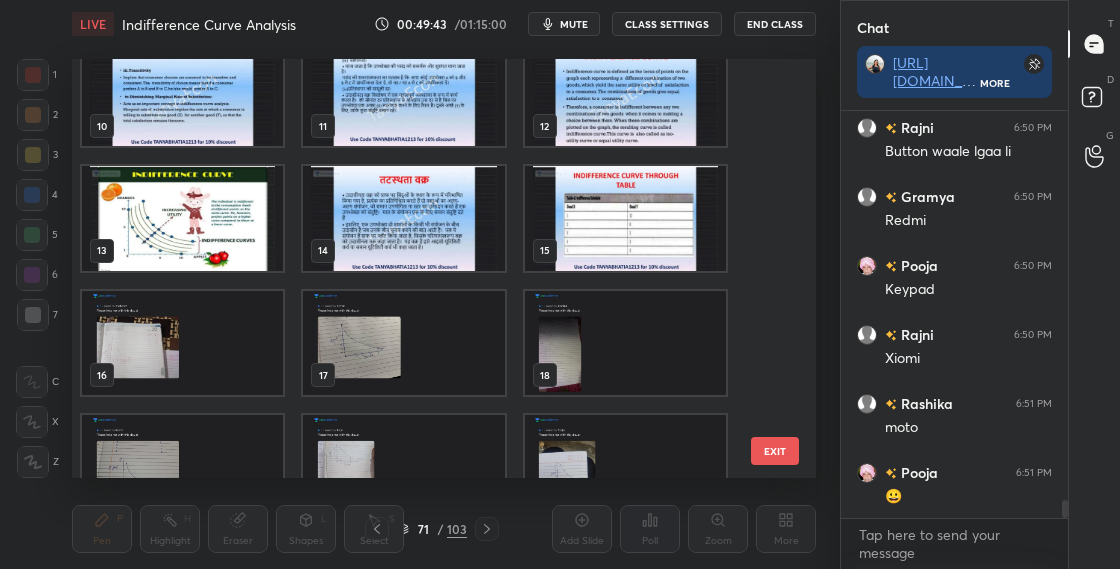 click at bounding box center (182, 218) 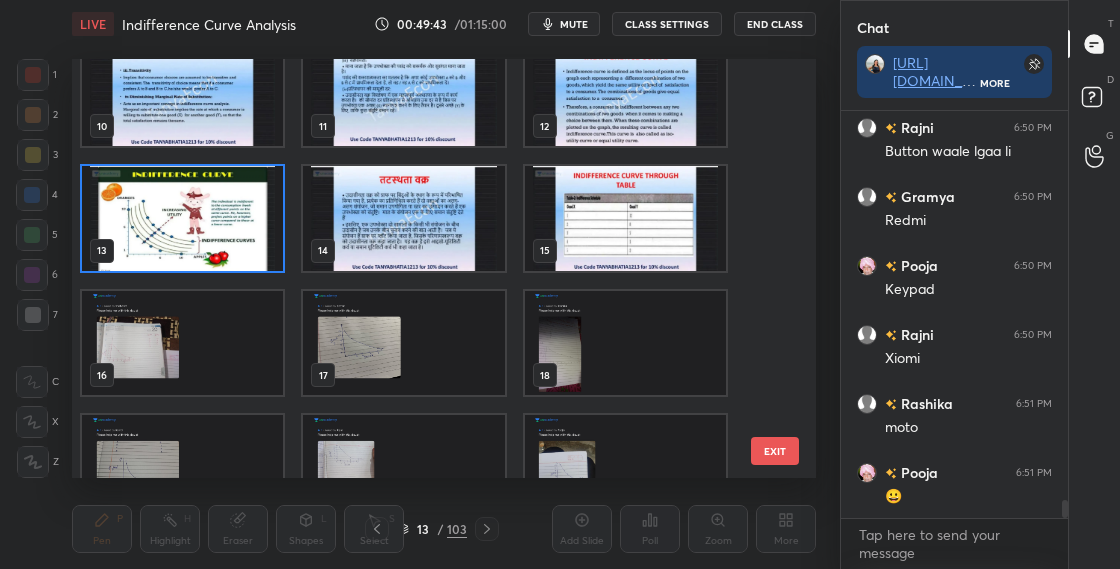 click at bounding box center (182, 218) 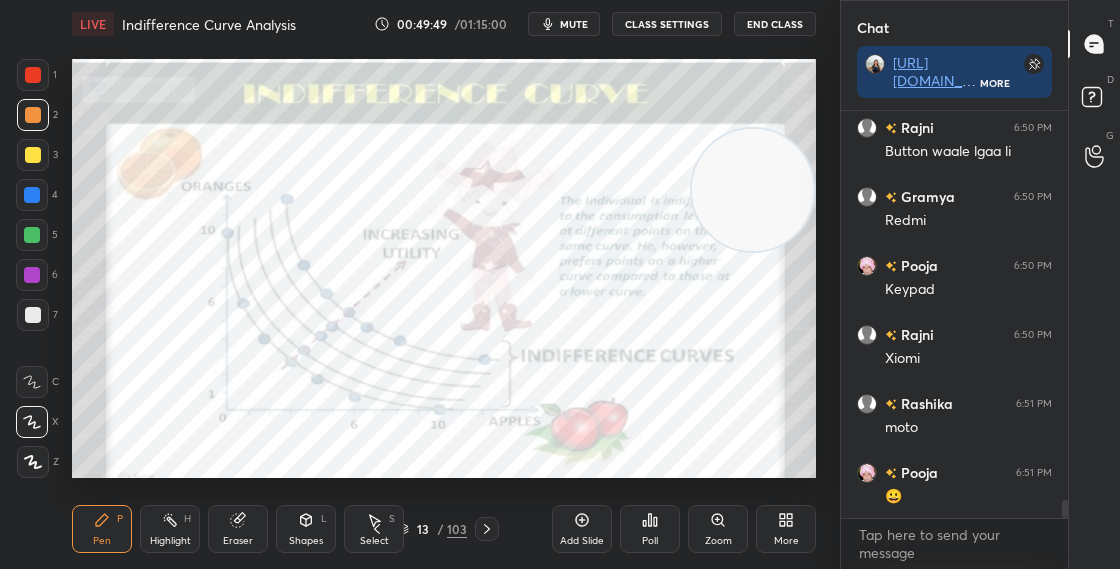 click 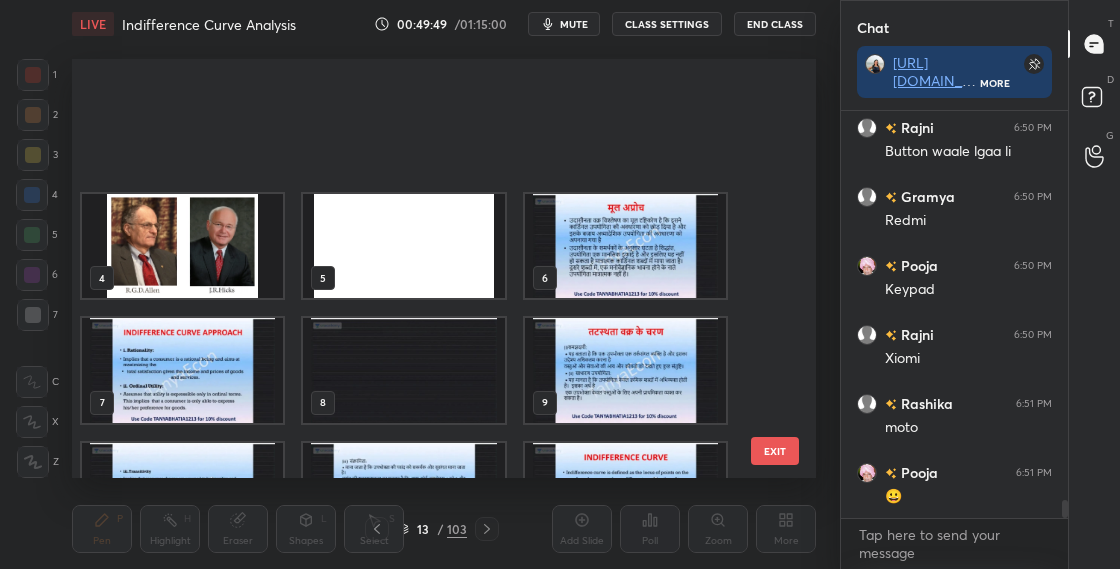 scroll, scrollTop: 203, scrollLeft: 0, axis: vertical 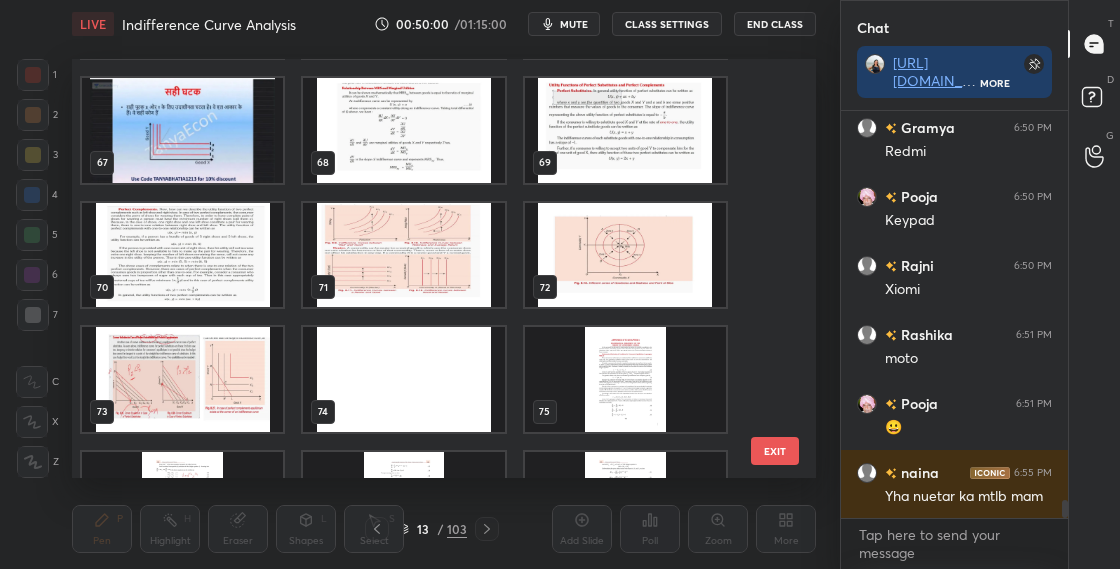 click at bounding box center (403, 255) 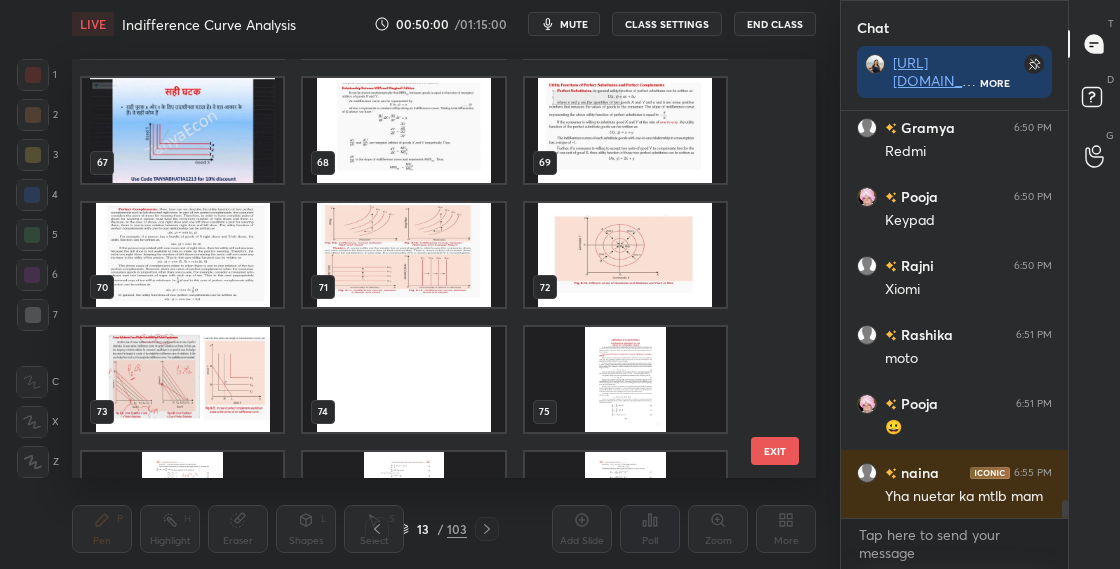 click at bounding box center (403, 255) 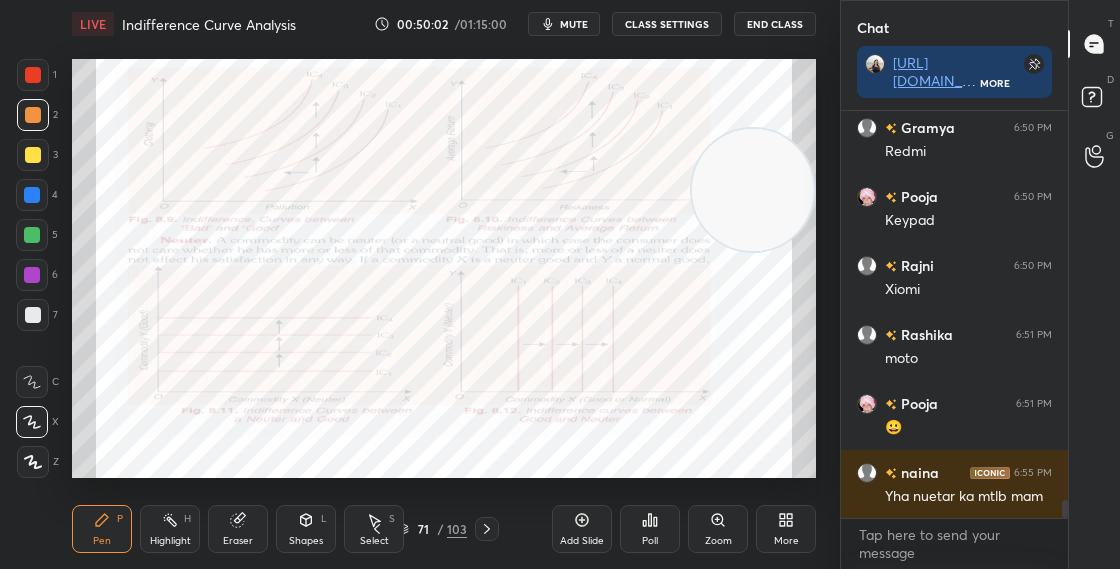 scroll, scrollTop: 8904, scrollLeft: 0, axis: vertical 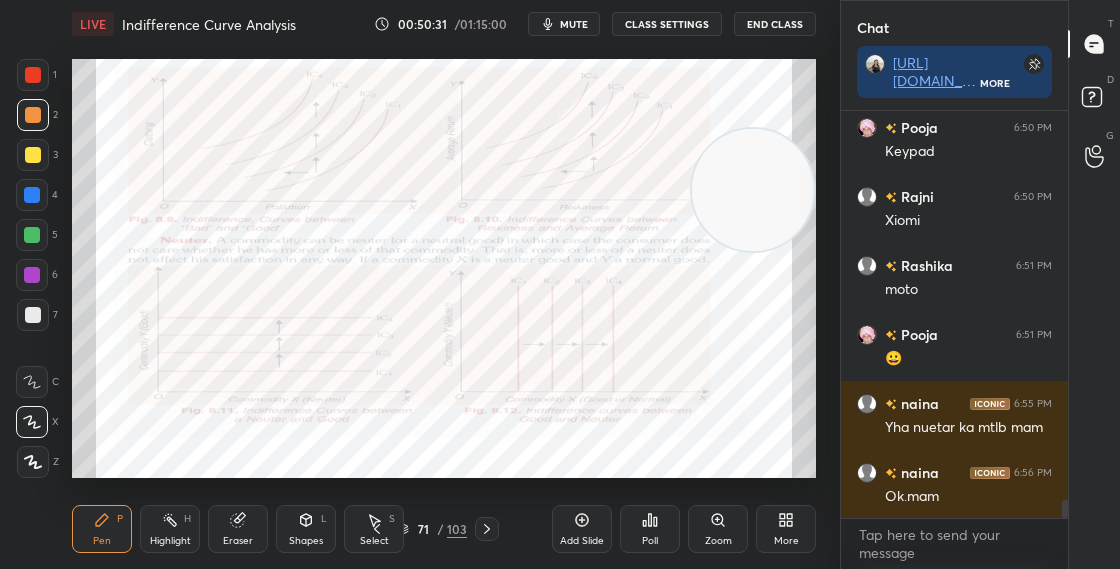 click on "71 / 103" at bounding box center [432, 529] 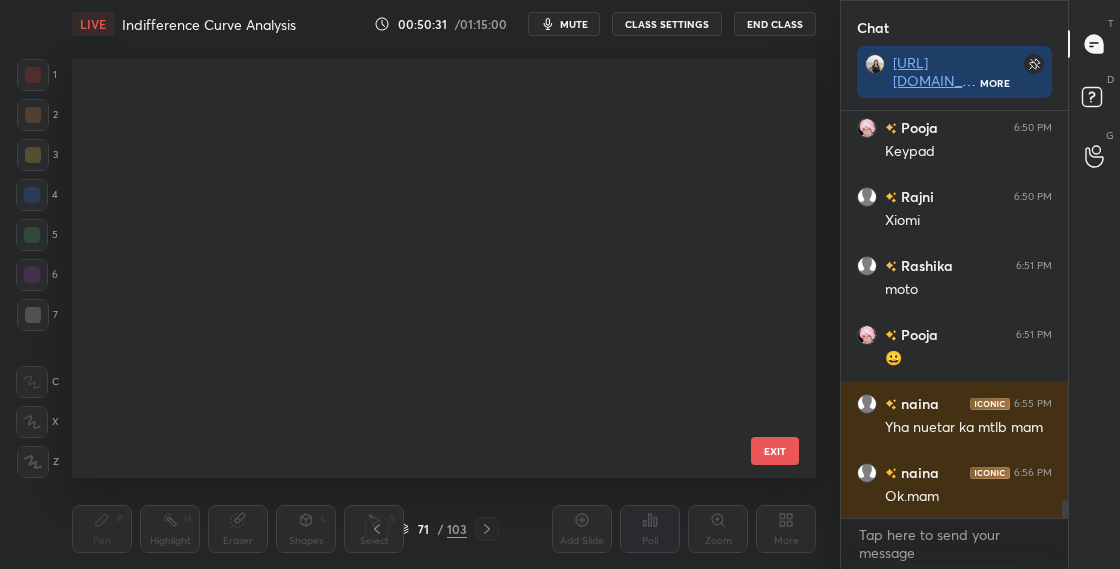 scroll, scrollTop: 2569, scrollLeft: 0, axis: vertical 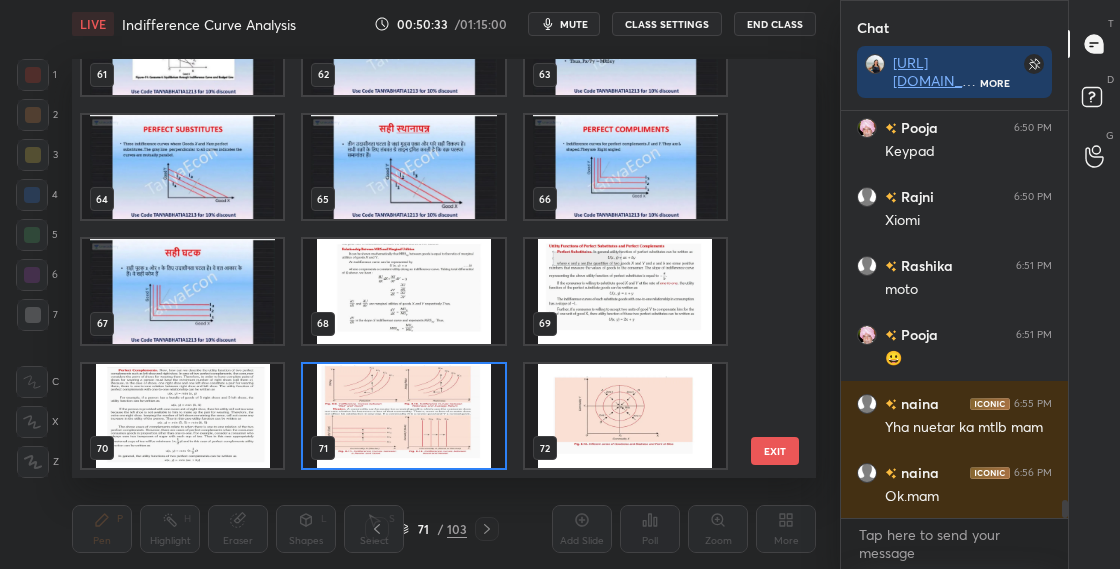 click at bounding box center [403, 416] 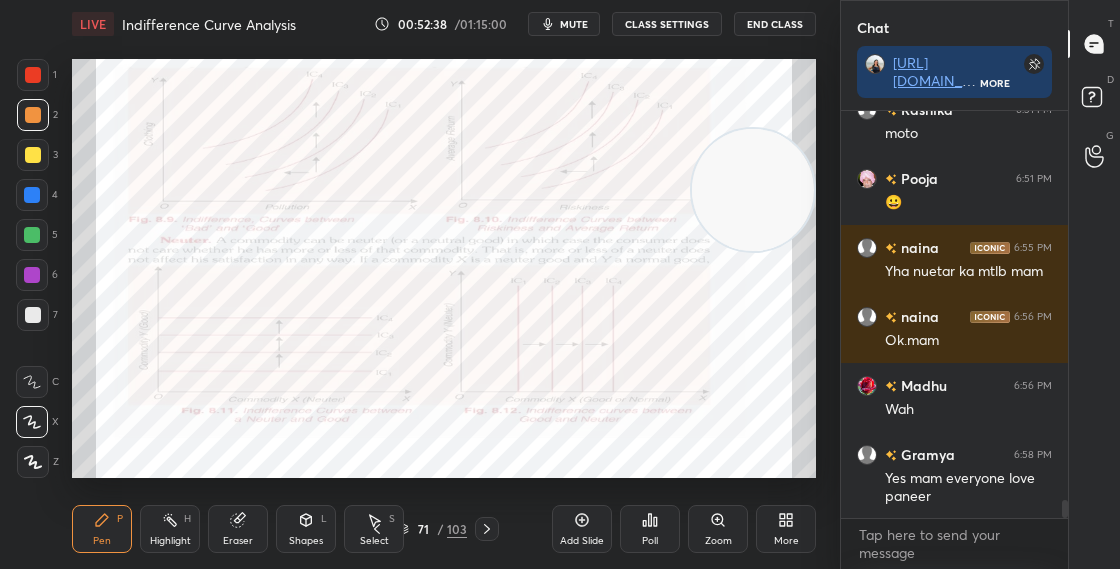 scroll, scrollTop: 9080, scrollLeft: 0, axis: vertical 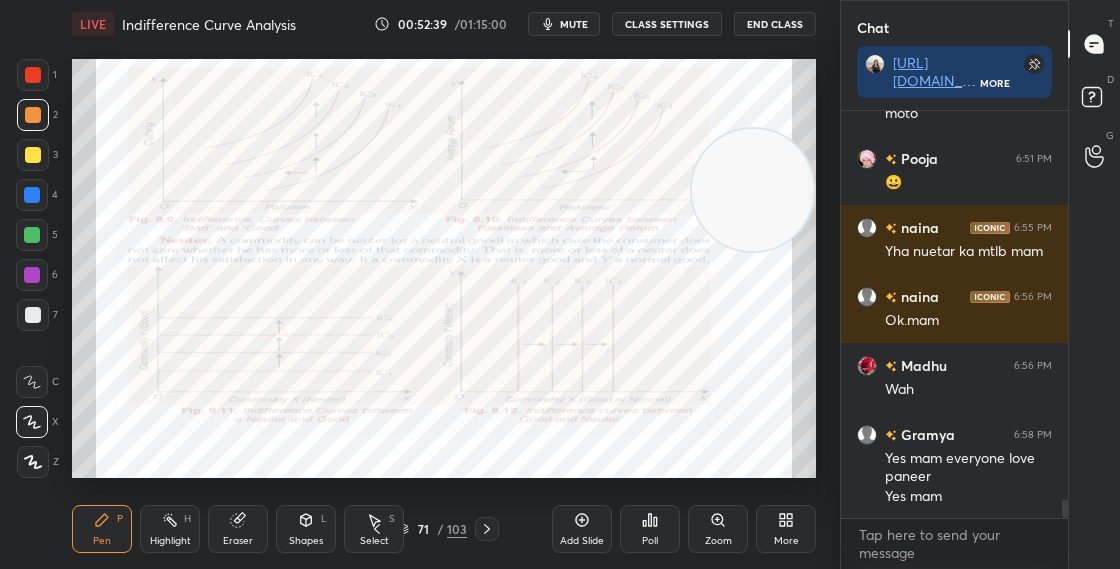 click 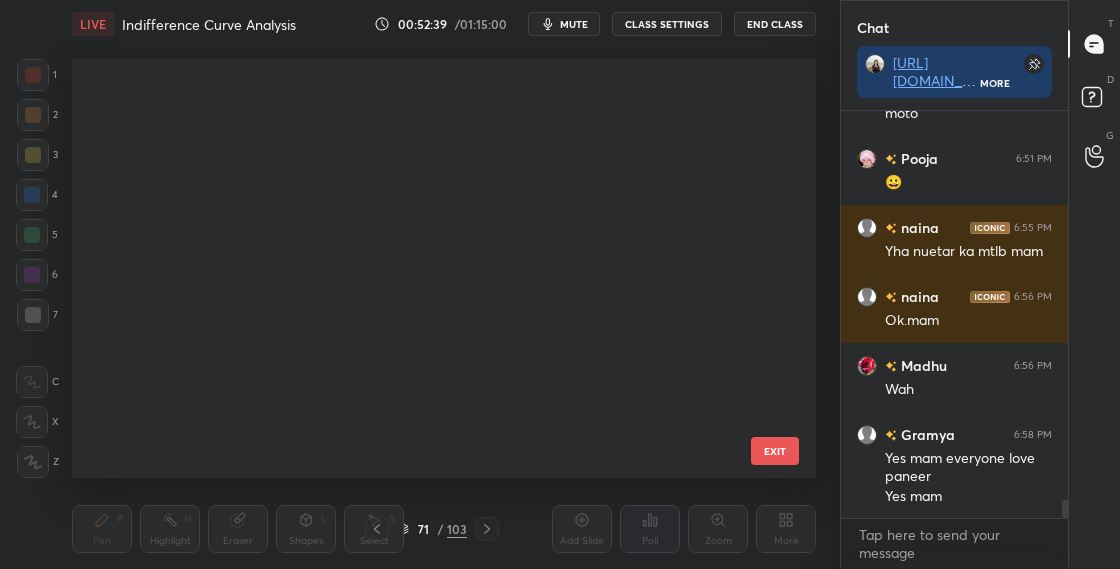 scroll, scrollTop: 2569, scrollLeft: 0, axis: vertical 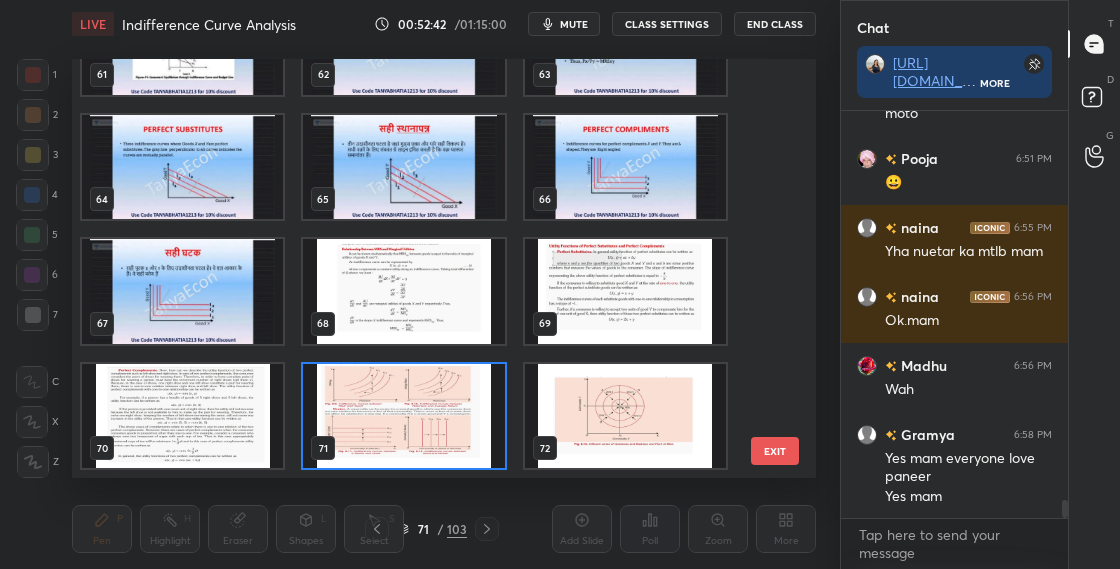 click at bounding box center (403, 416) 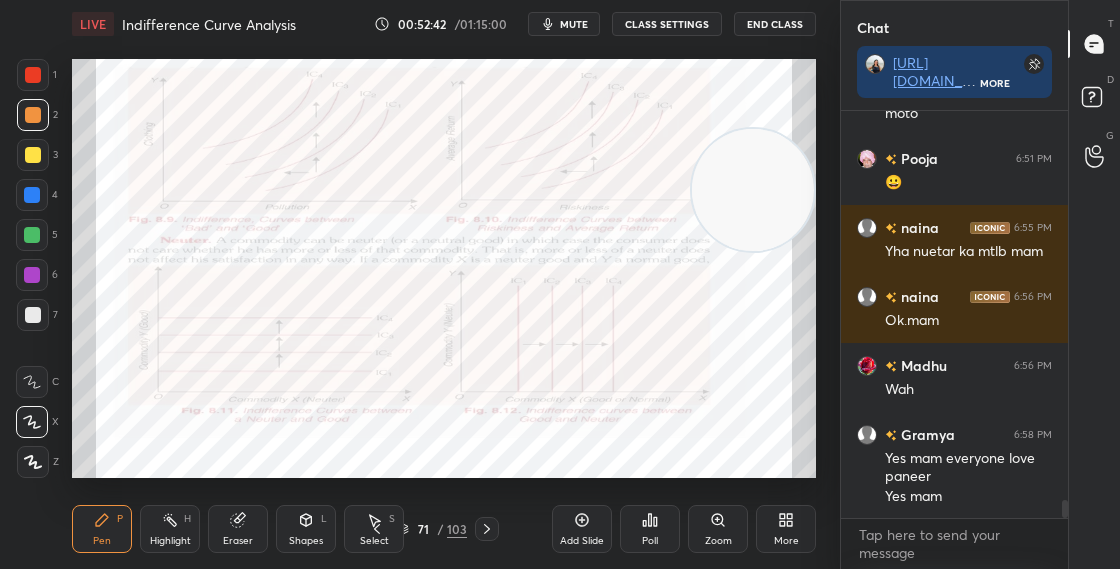 click at bounding box center [403, 416] 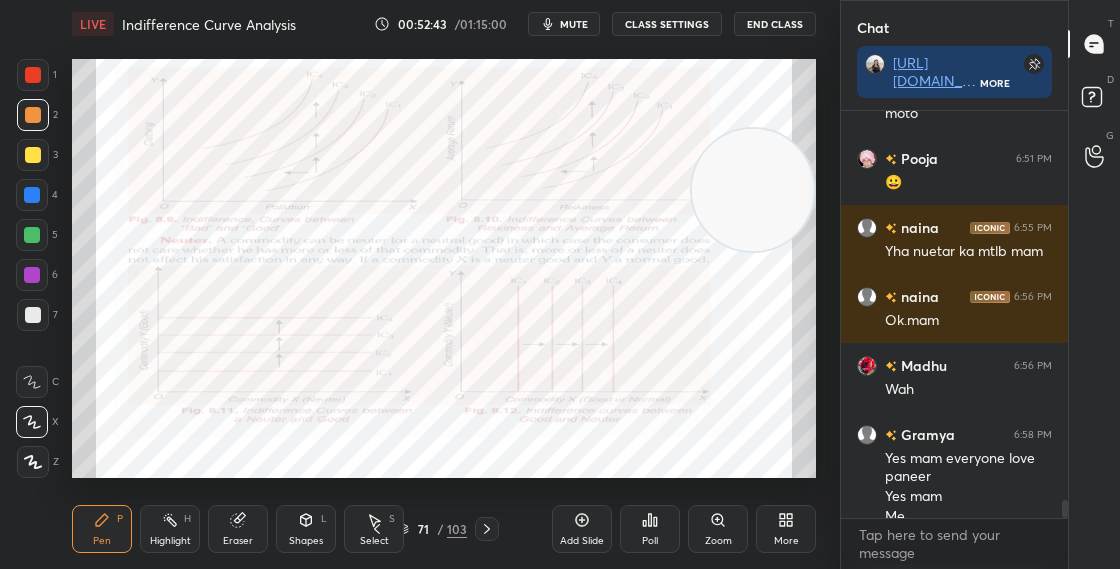 scroll, scrollTop: 9100, scrollLeft: 0, axis: vertical 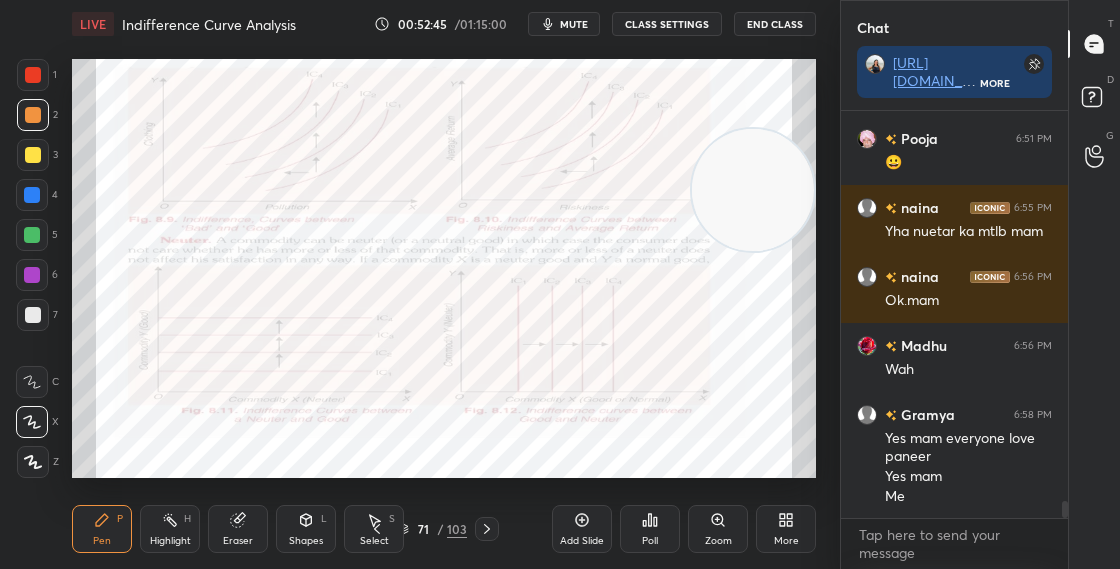 click 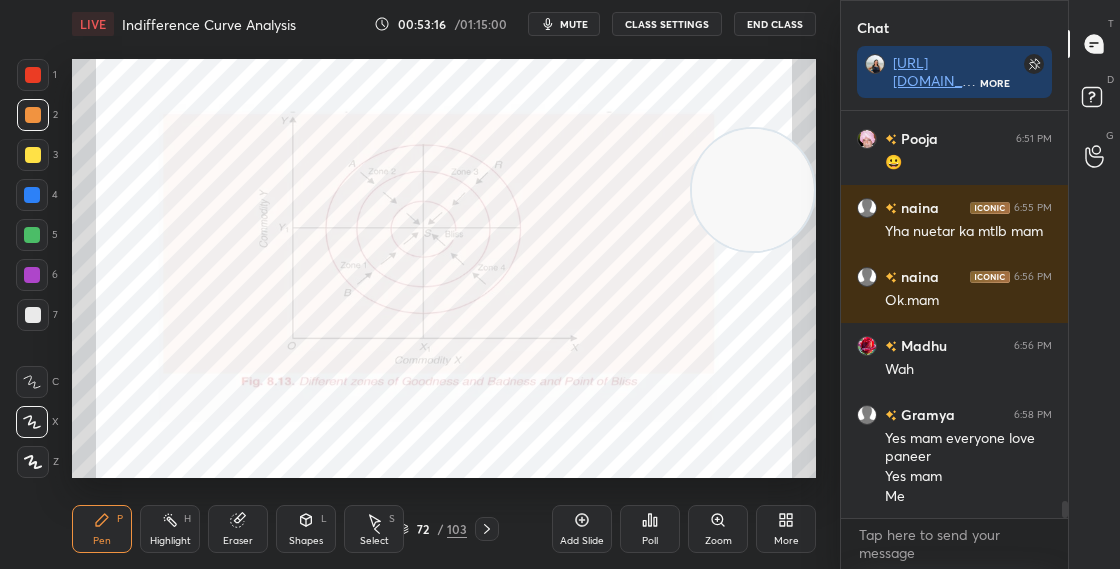 click at bounding box center [32, 195] 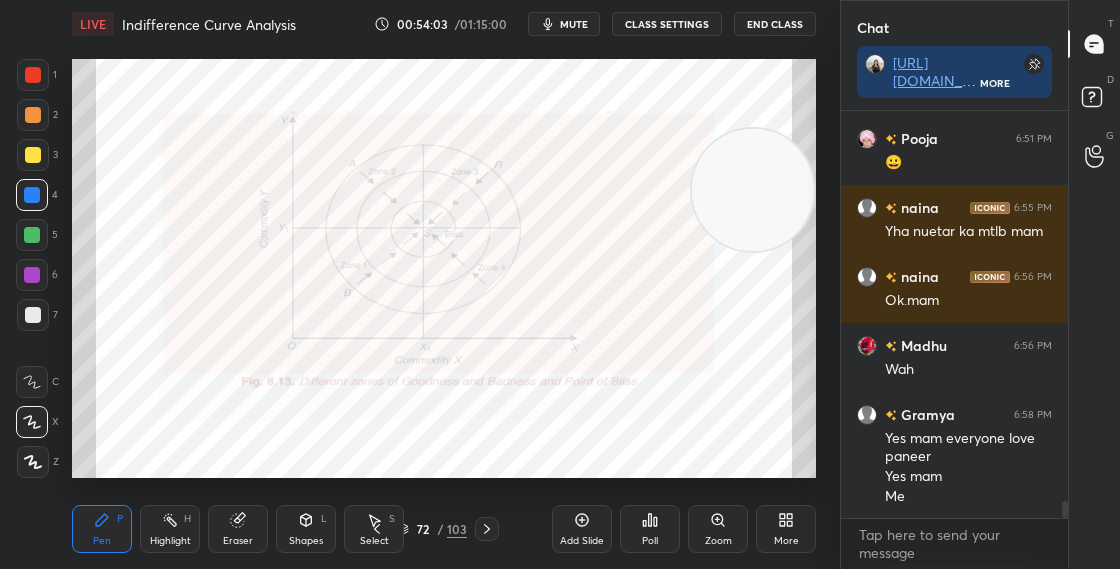 click at bounding box center [32, 275] 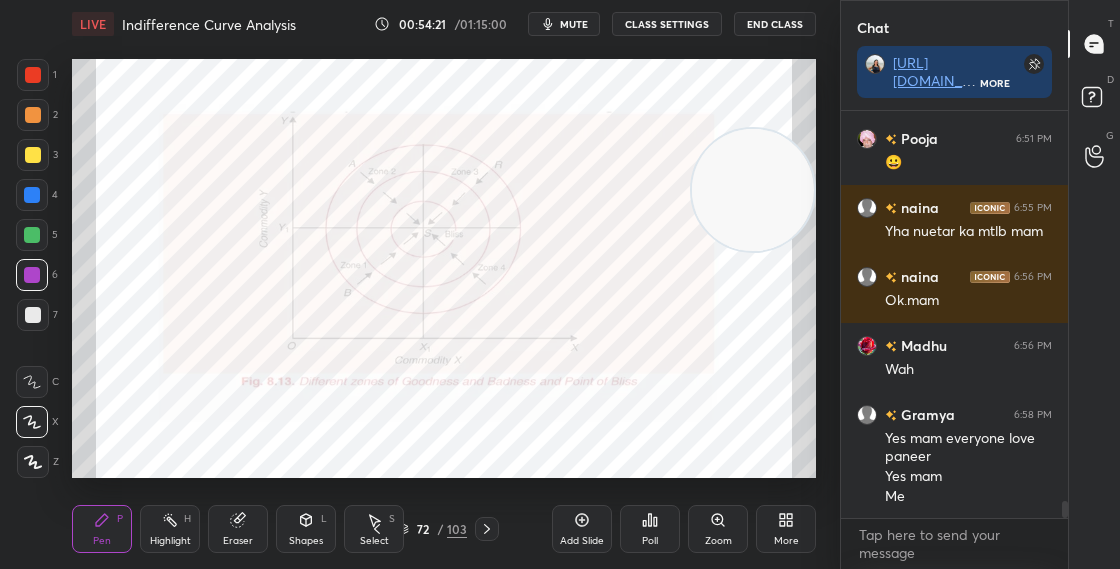 click at bounding box center [32, 195] 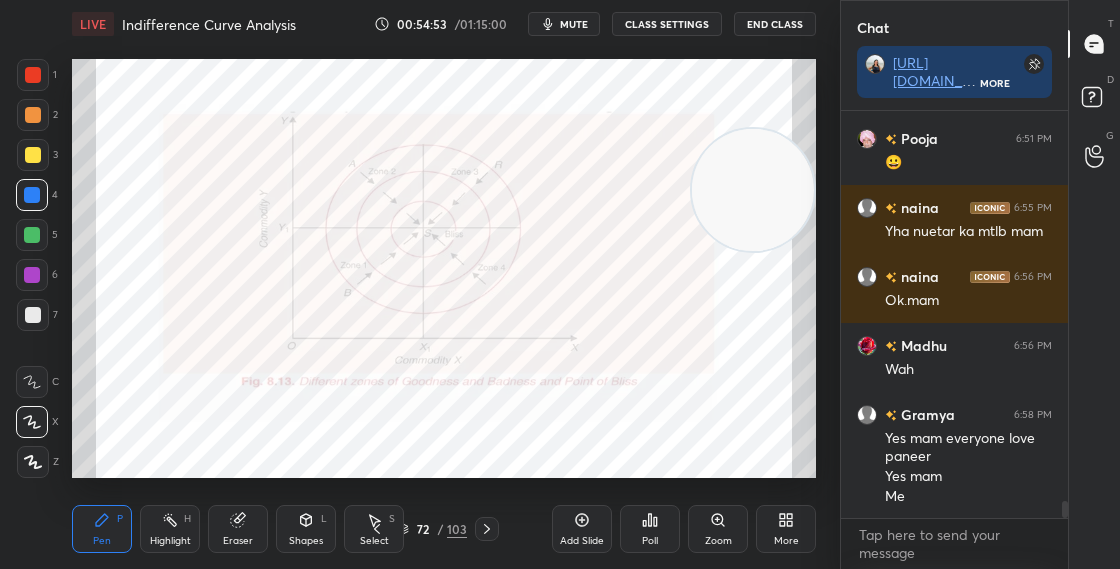 click at bounding box center (32, 275) 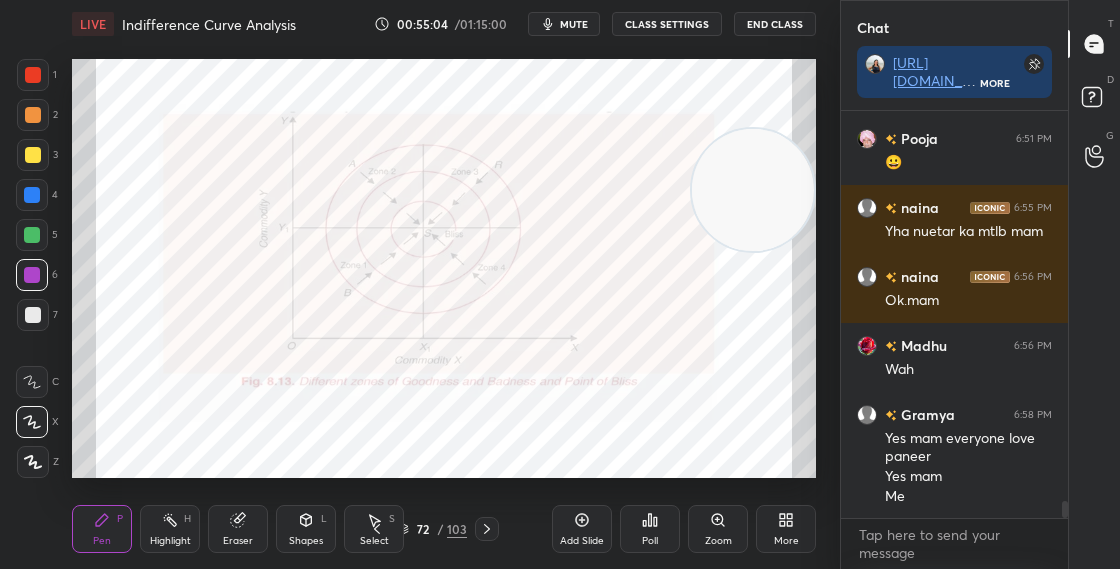 click at bounding box center (32, 235) 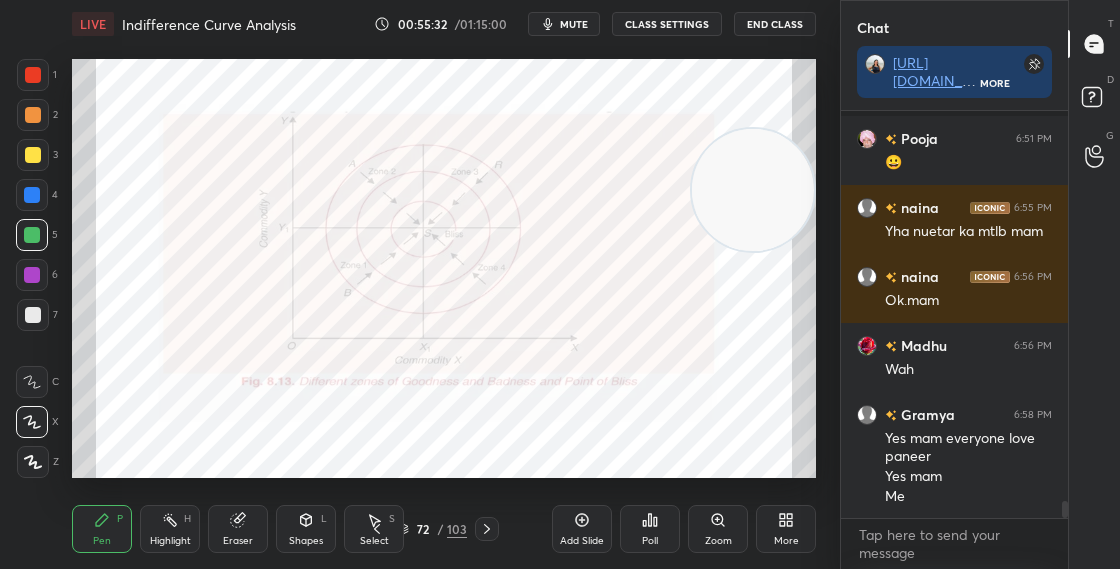 scroll, scrollTop: 9187, scrollLeft: 0, axis: vertical 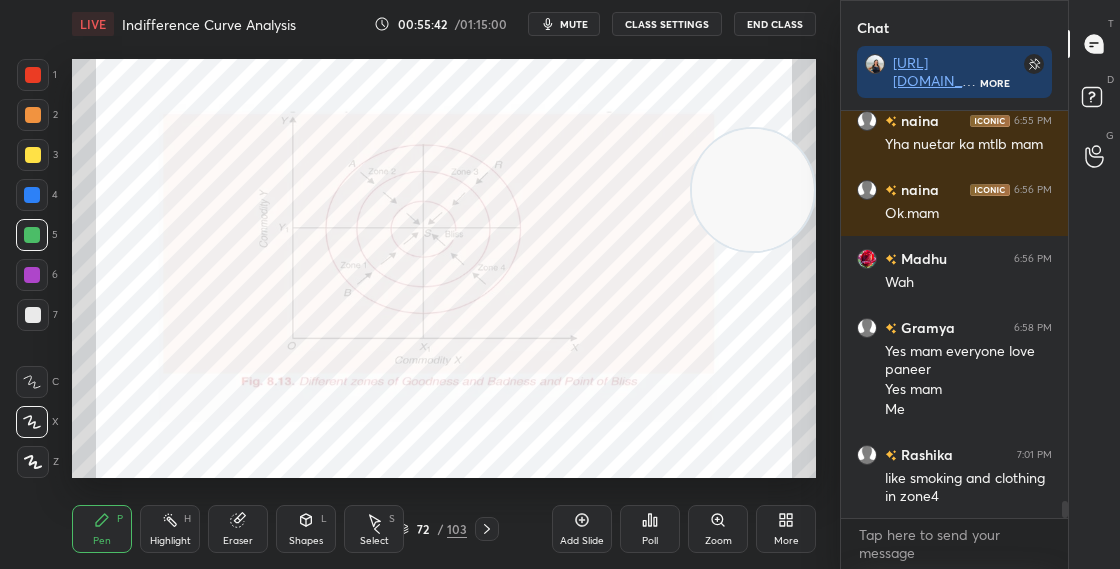 click on "72 / 103" at bounding box center [432, 529] 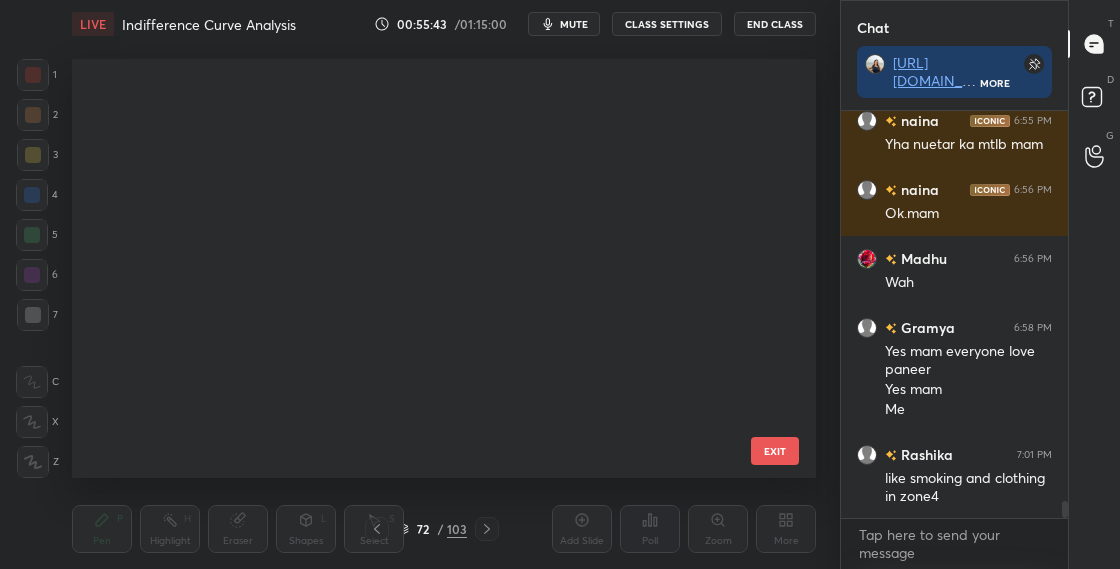 scroll, scrollTop: 2569, scrollLeft: 0, axis: vertical 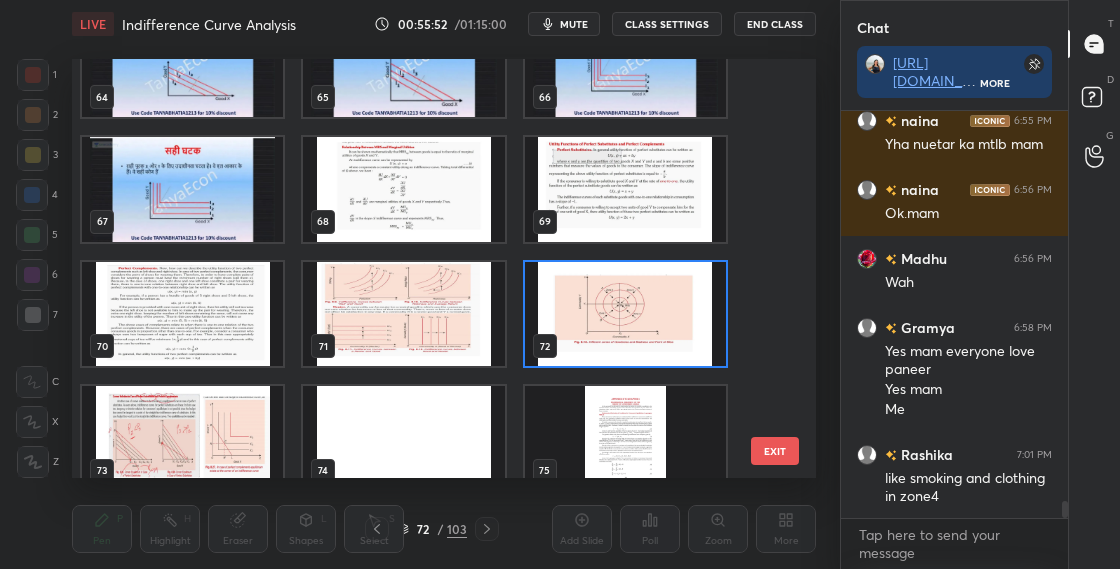 click at bounding box center (625, 314) 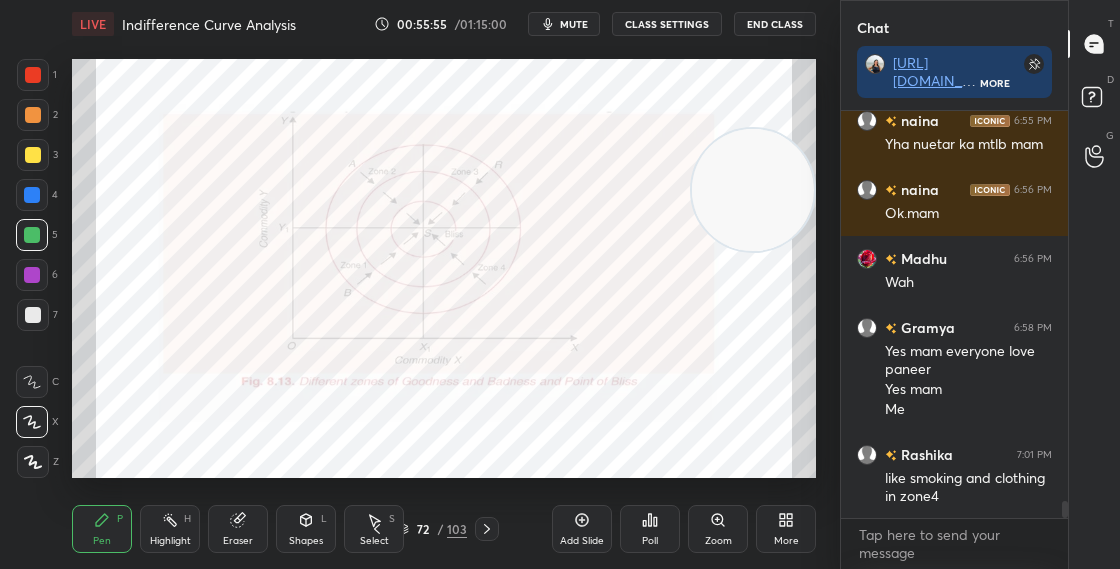 click on "72 / 103" at bounding box center [432, 529] 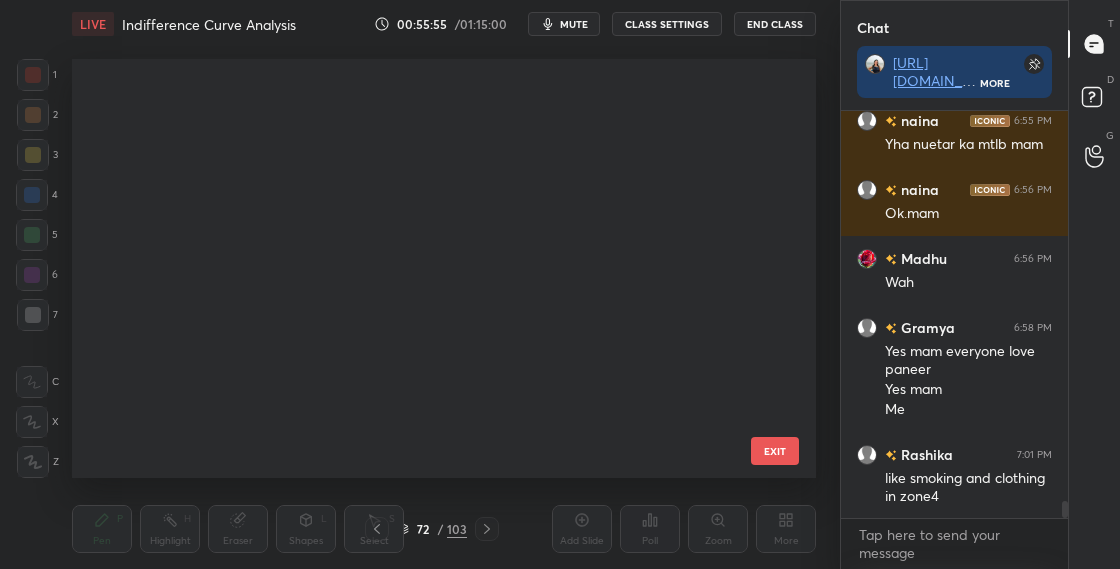 scroll, scrollTop: 2569, scrollLeft: 0, axis: vertical 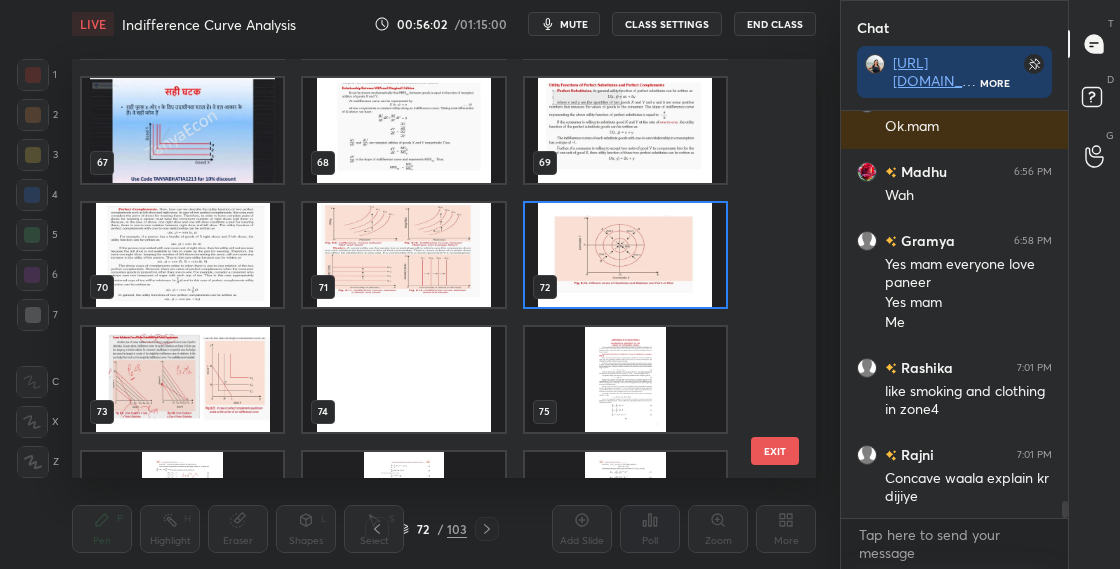 click at bounding box center (182, 379) 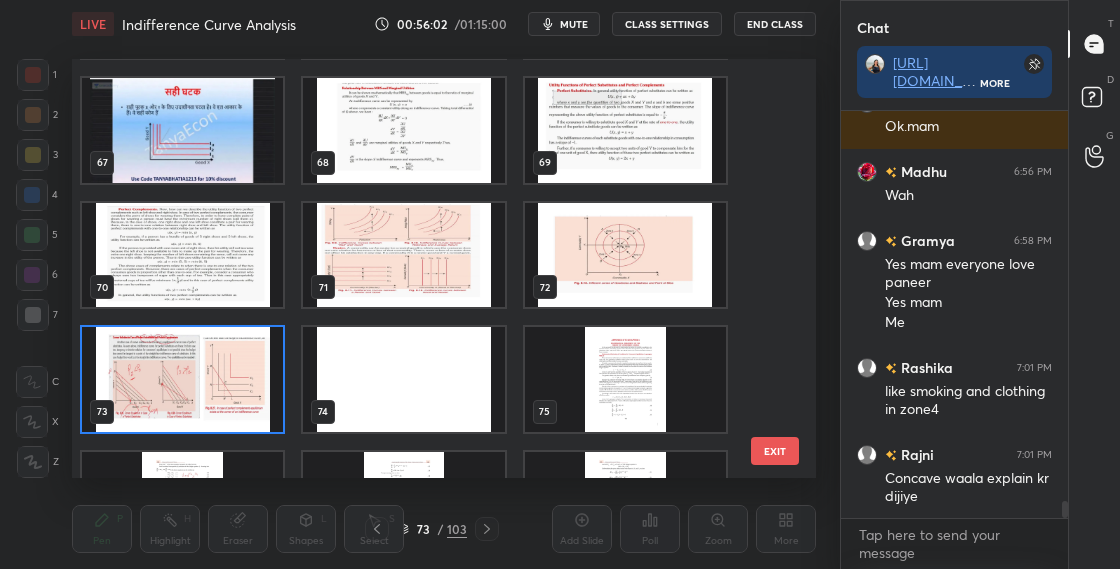 click at bounding box center [182, 379] 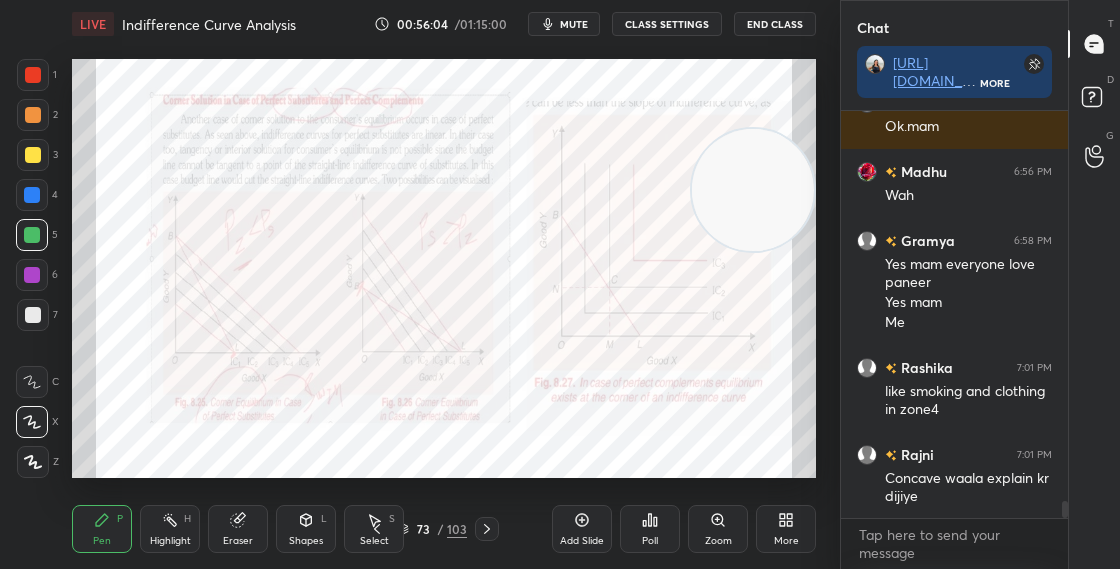 scroll, scrollTop: 9361, scrollLeft: 0, axis: vertical 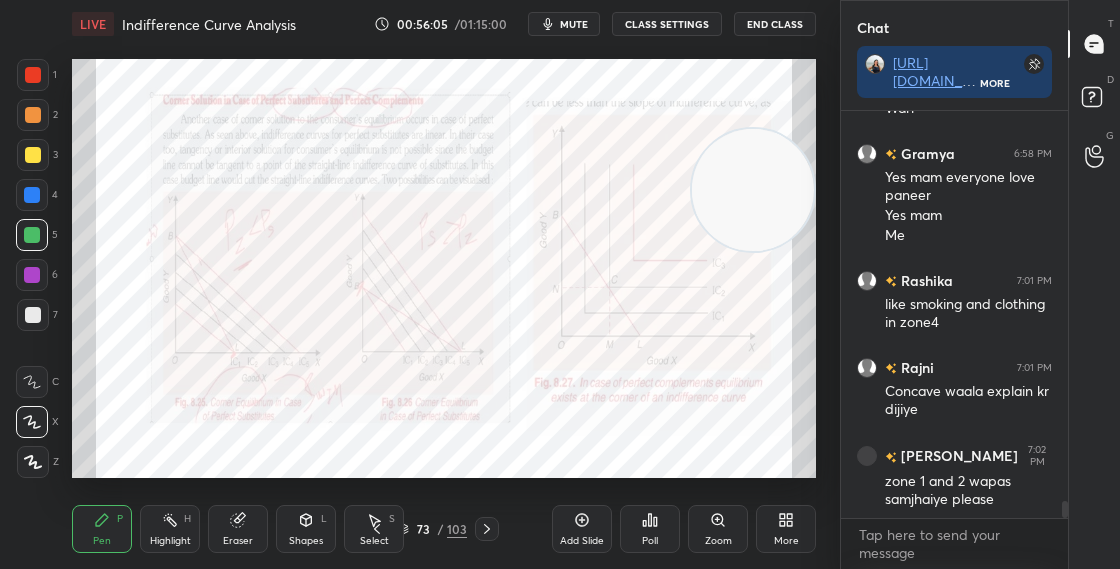 click on "73 / 103" at bounding box center (432, 529) 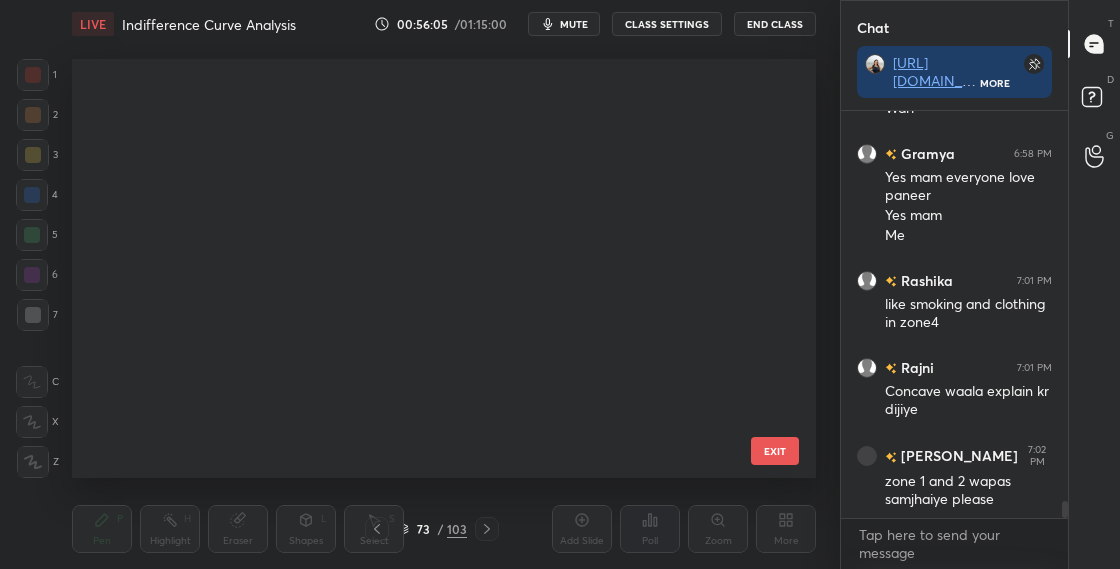 scroll, scrollTop: 2693, scrollLeft: 0, axis: vertical 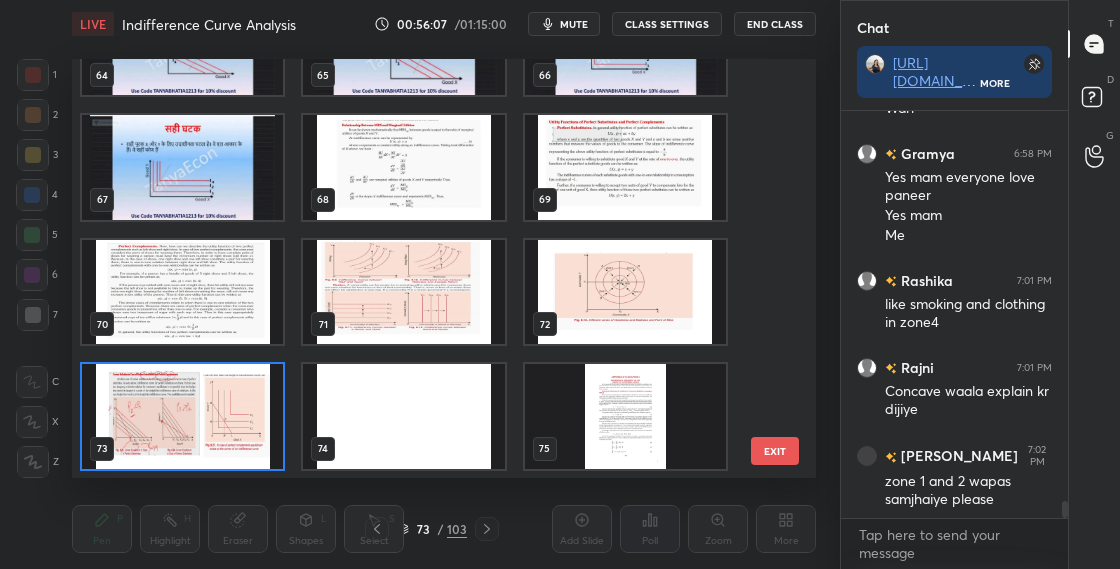 click at bounding box center (625, 292) 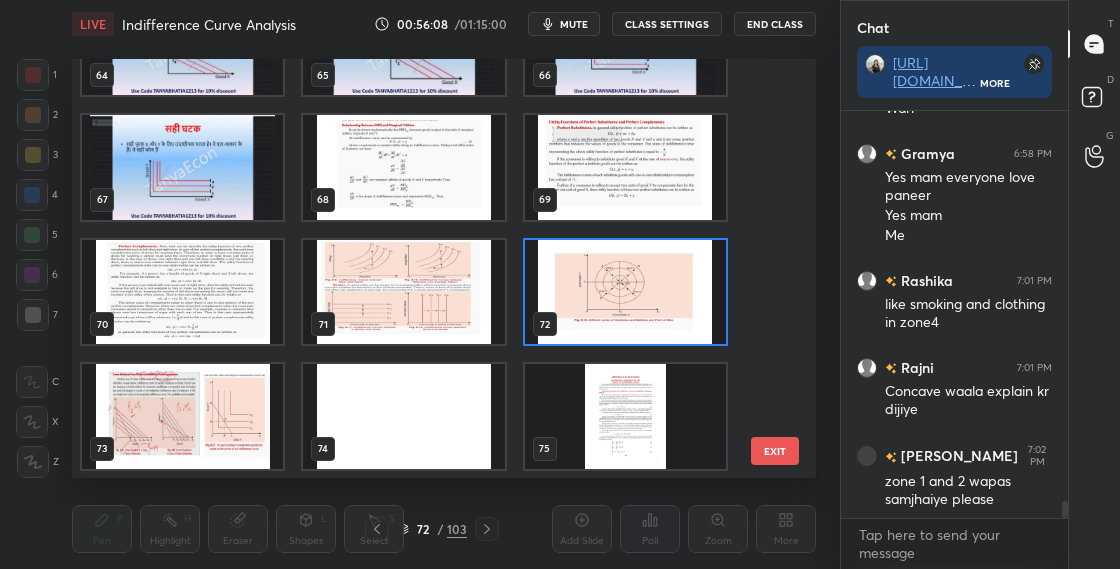 click at bounding box center (625, 292) 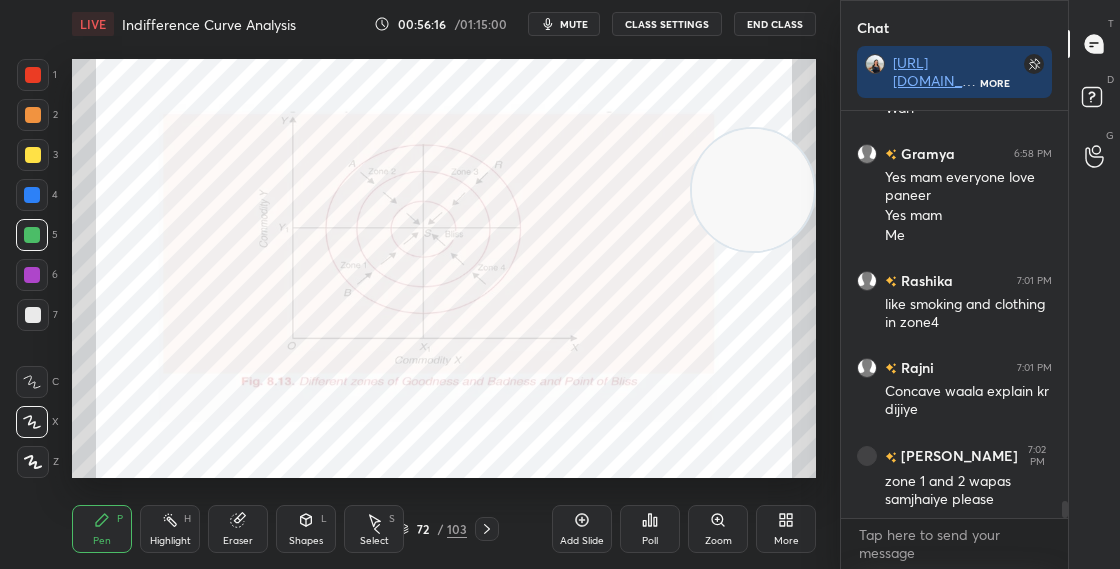 scroll, scrollTop: 9430, scrollLeft: 0, axis: vertical 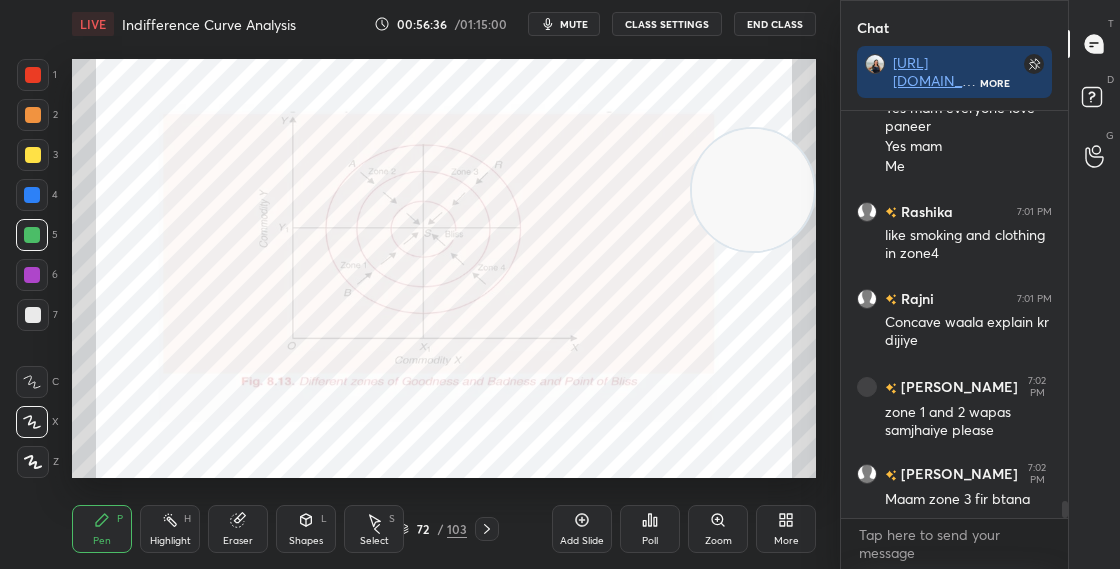 click at bounding box center [32, 195] 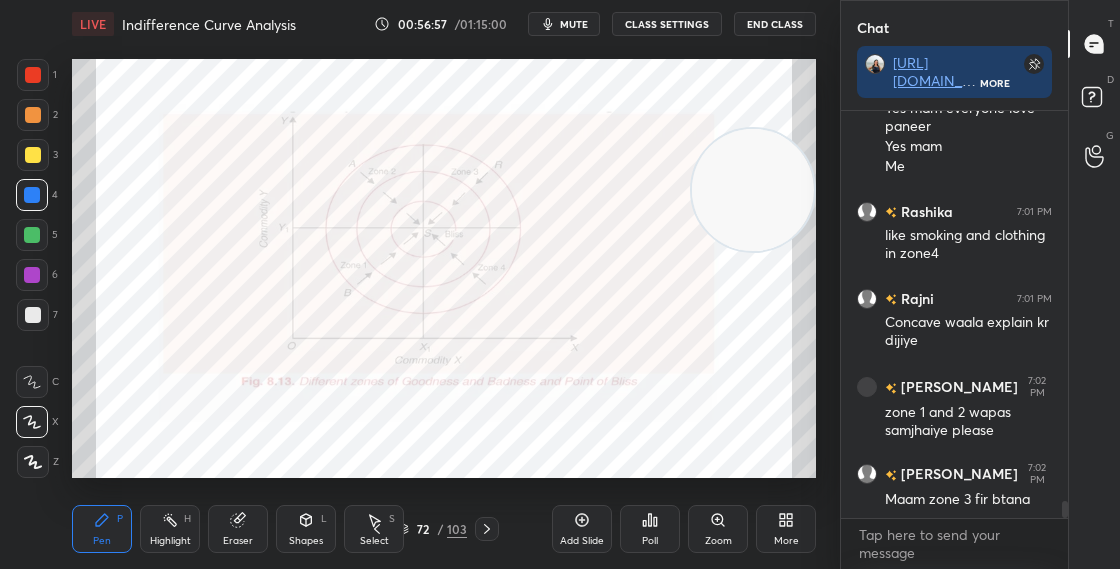 click at bounding box center [33, 115] 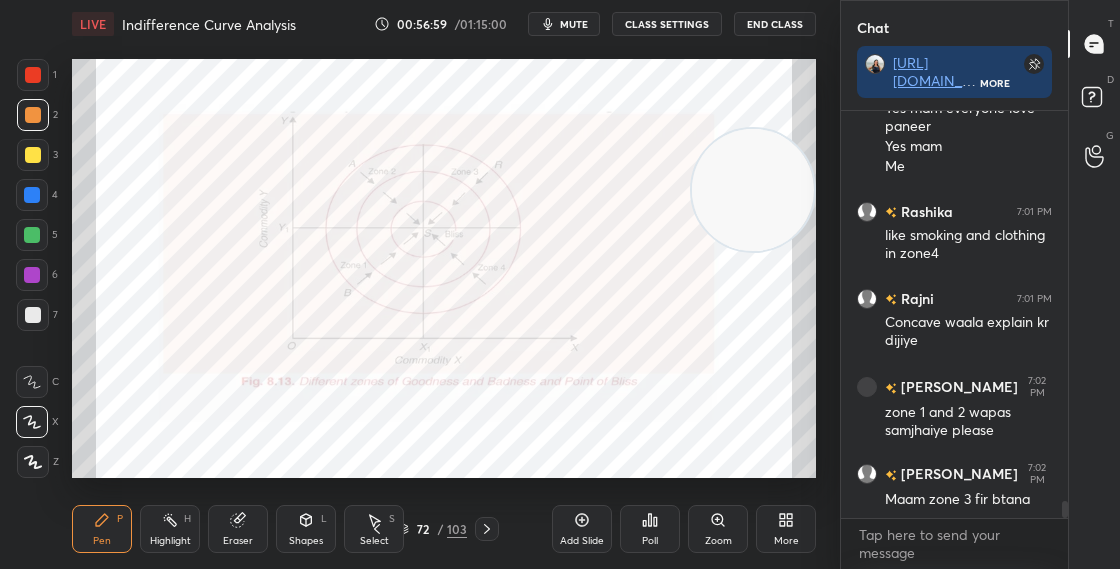 scroll, scrollTop: 9499, scrollLeft: 0, axis: vertical 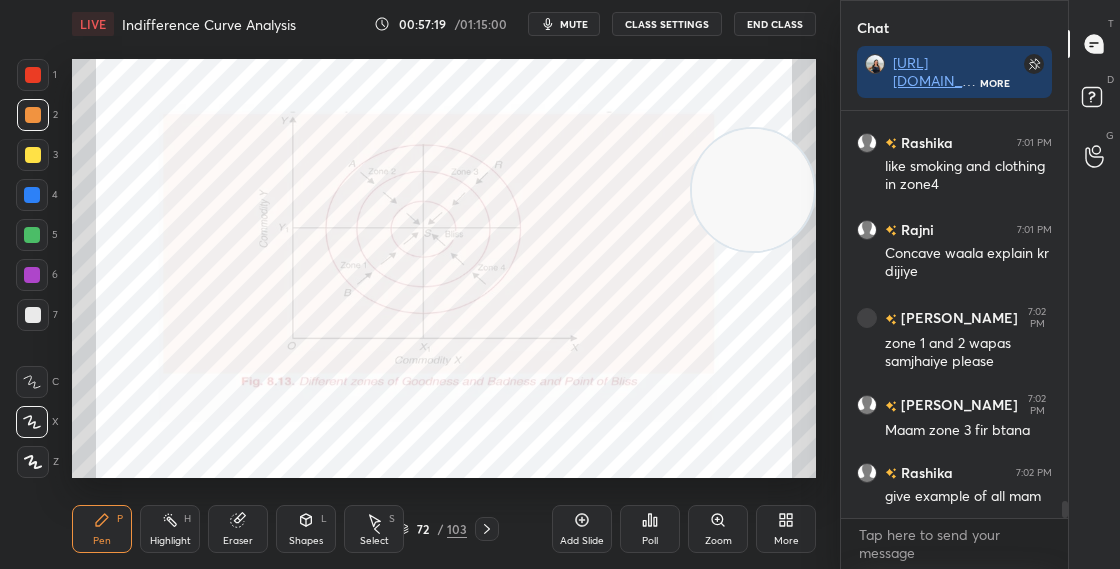 click at bounding box center [32, 195] 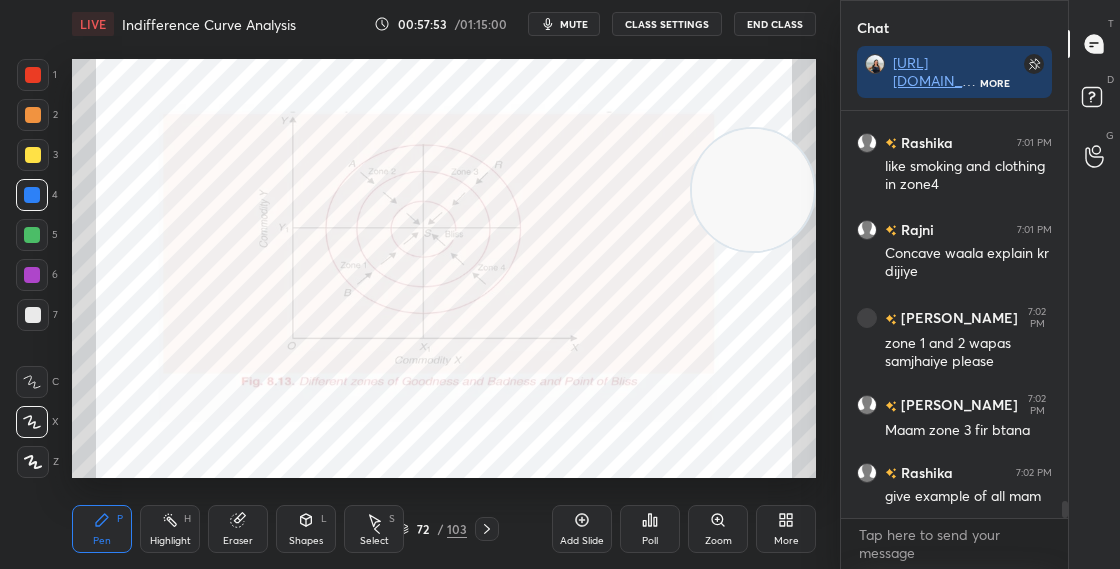 scroll, scrollTop: 9586, scrollLeft: 0, axis: vertical 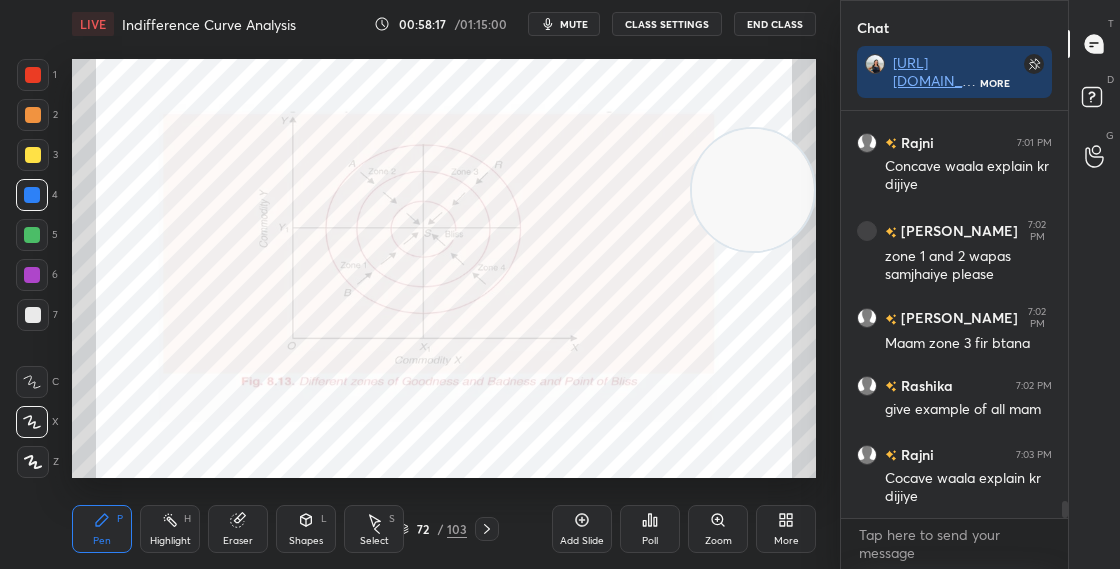 click at bounding box center (32, 235) 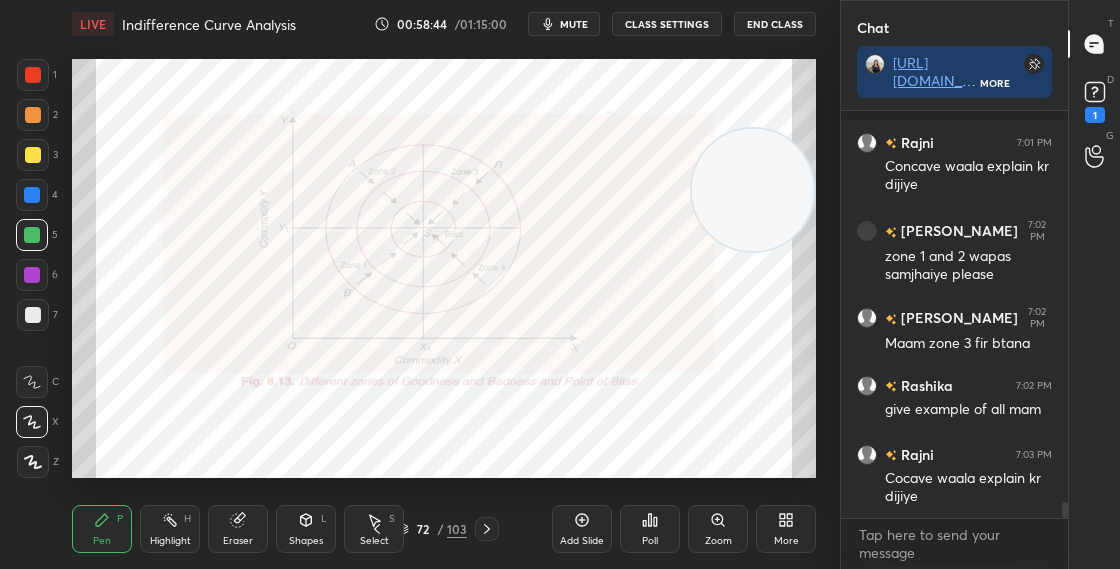 scroll, scrollTop: 8328, scrollLeft: 0, axis: vertical 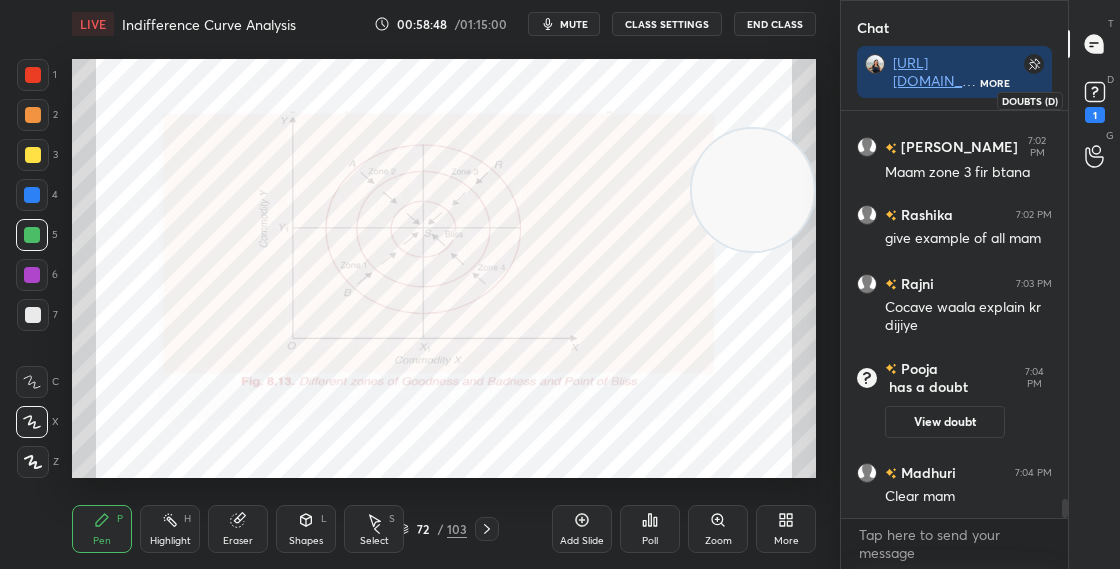click 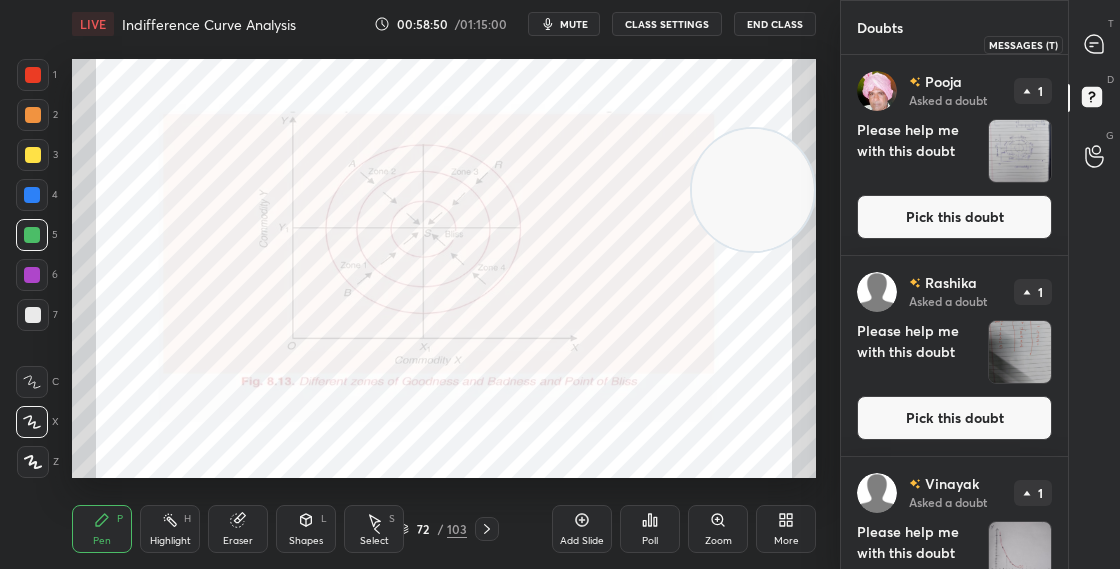 click 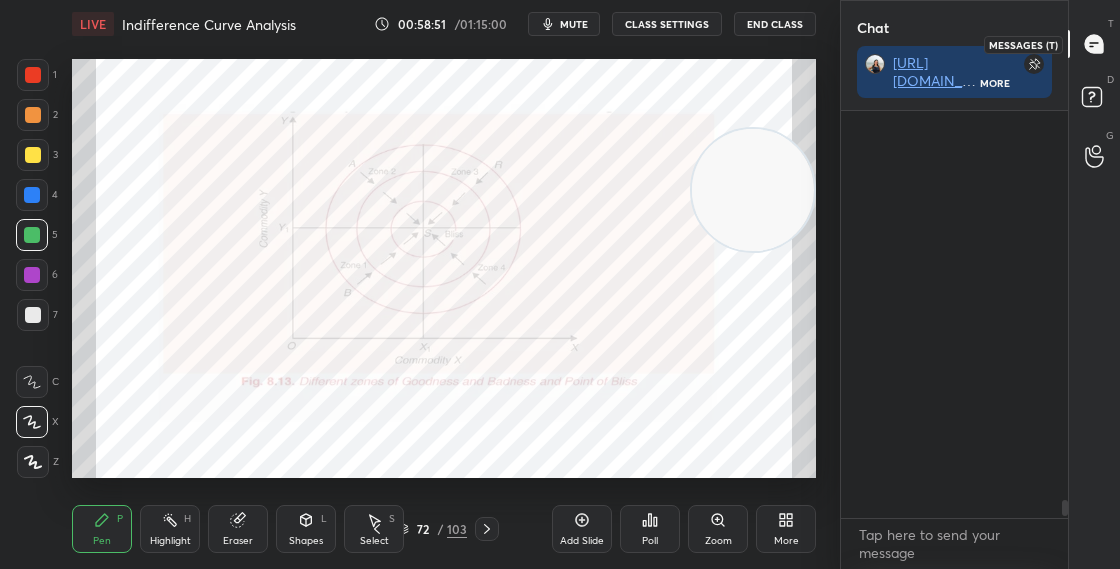 scroll, scrollTop: 8642, scrollLeft: 0, axis: vertical 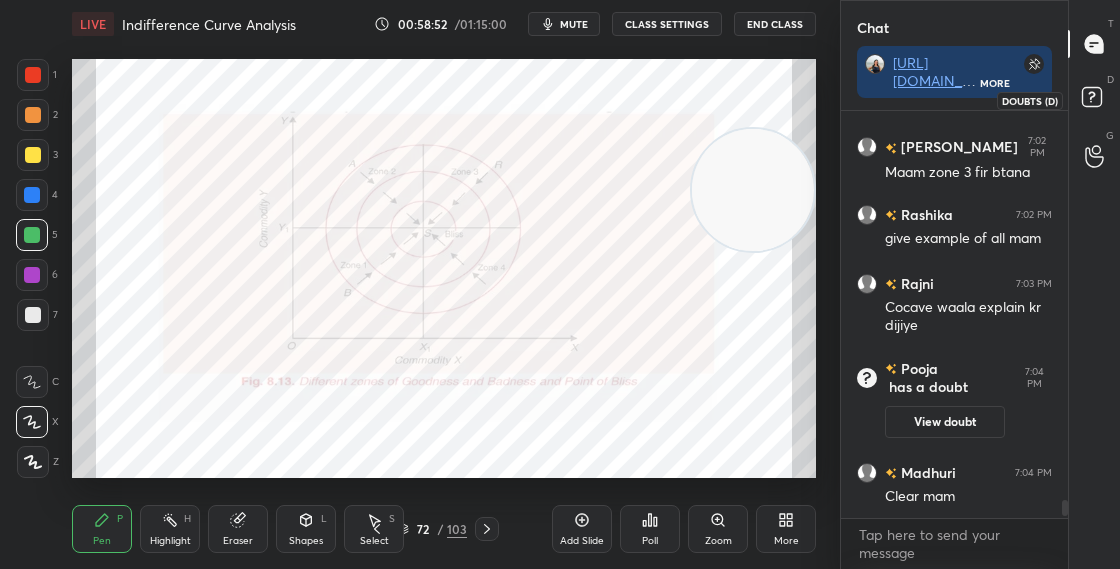 click 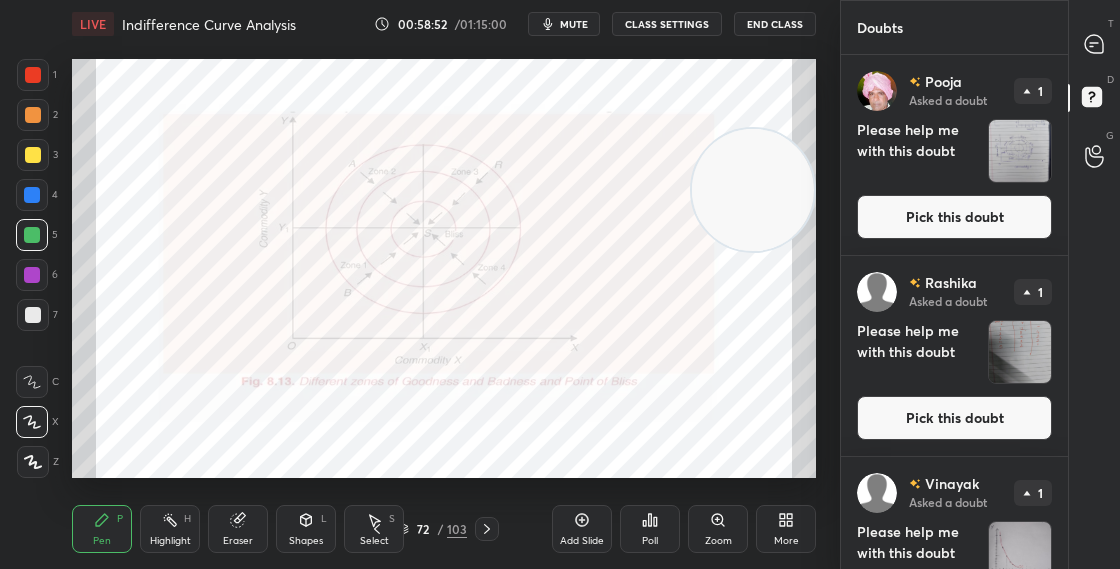 scroll, scrollTop: 7, scrollLeft: 7, axis: both 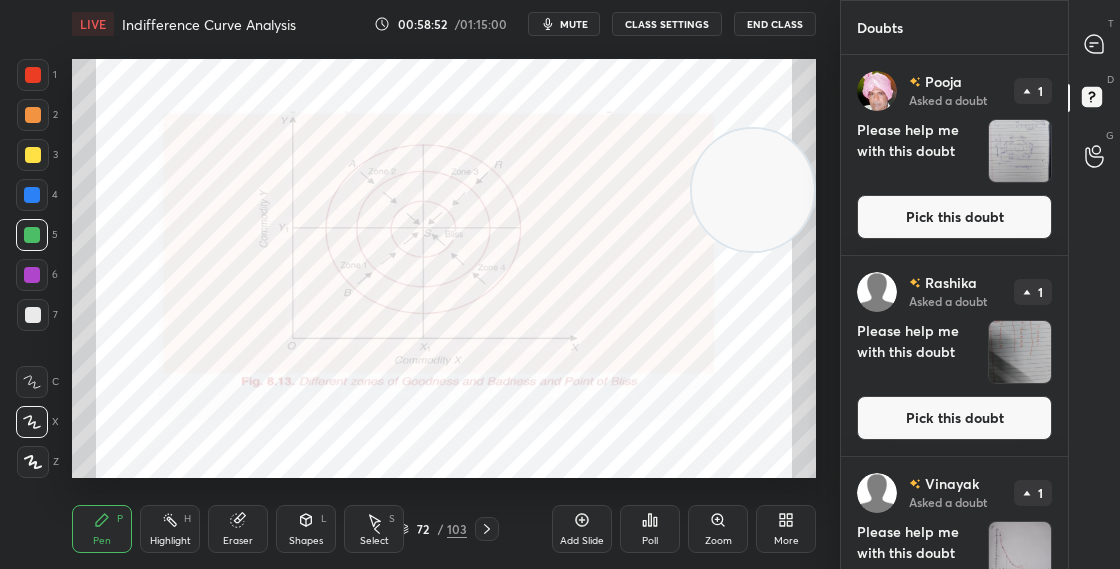 click on "Pick this doubt" at bounding box center (954, 217) 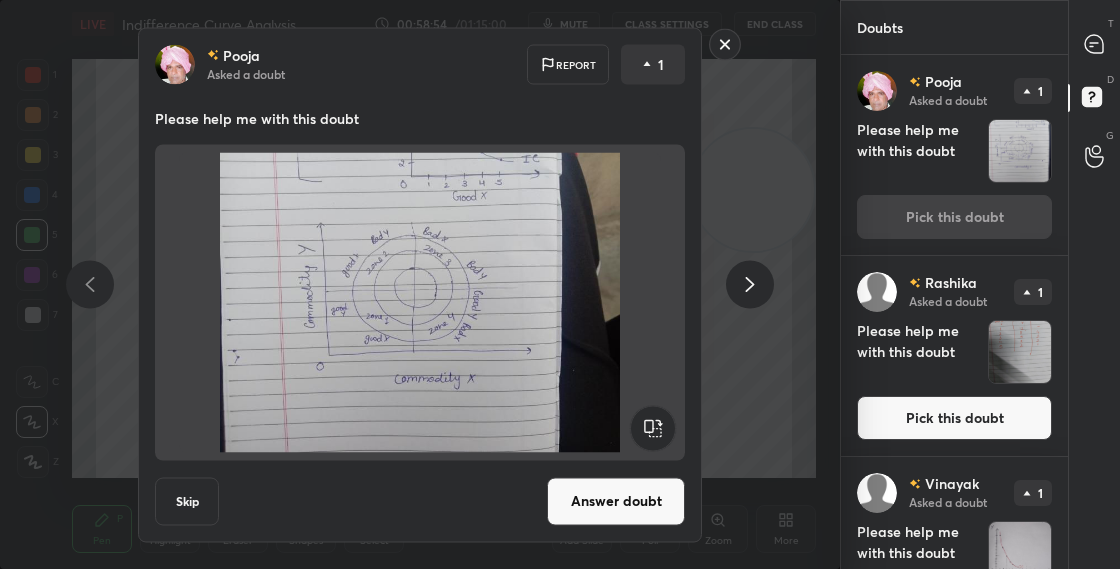 click on "Answer doubt" at bounding box center [616, 501] 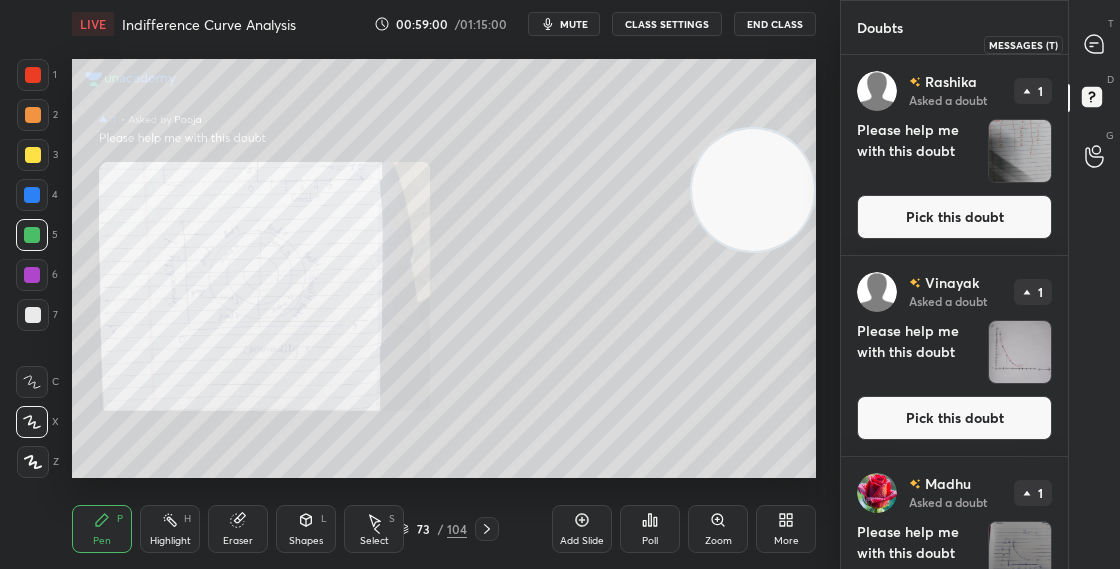 click 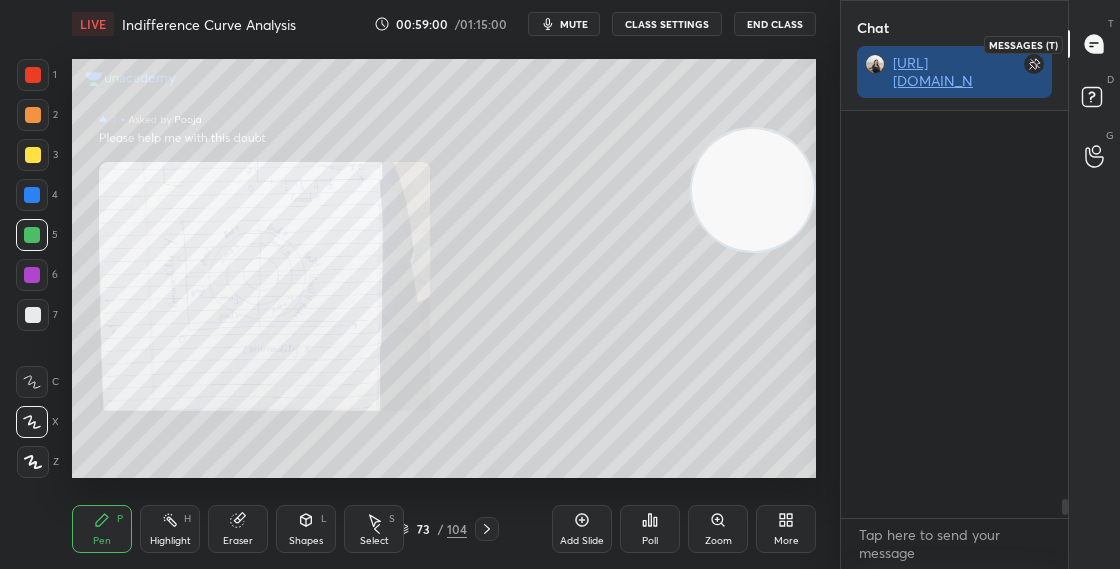 scroll, scrollTop: 8540, scrollLeft: 0, axis: vertical 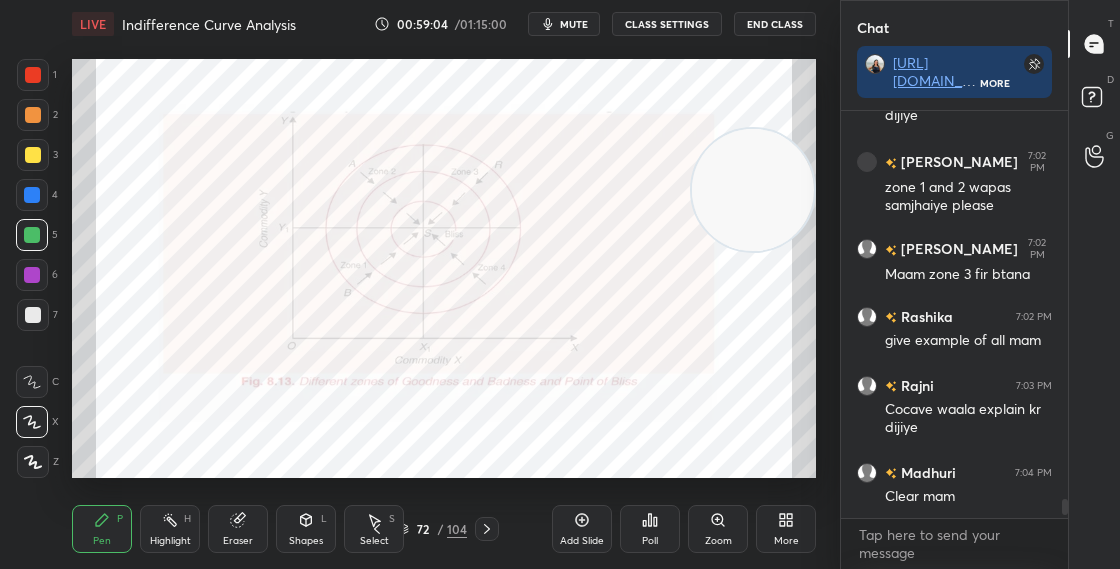 click 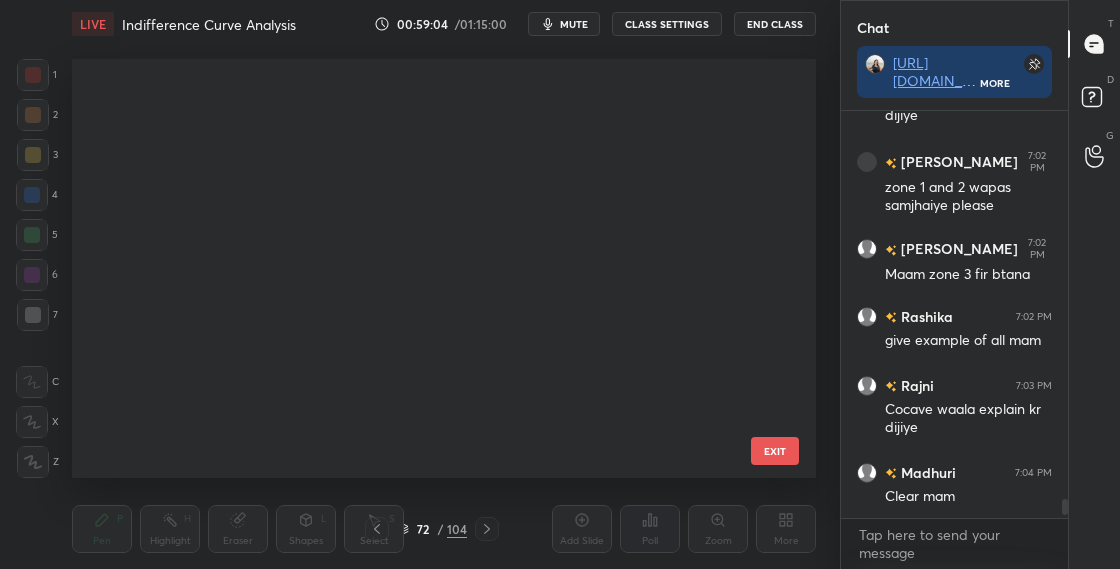 click on "Select S" at bounding box center [374, 529] 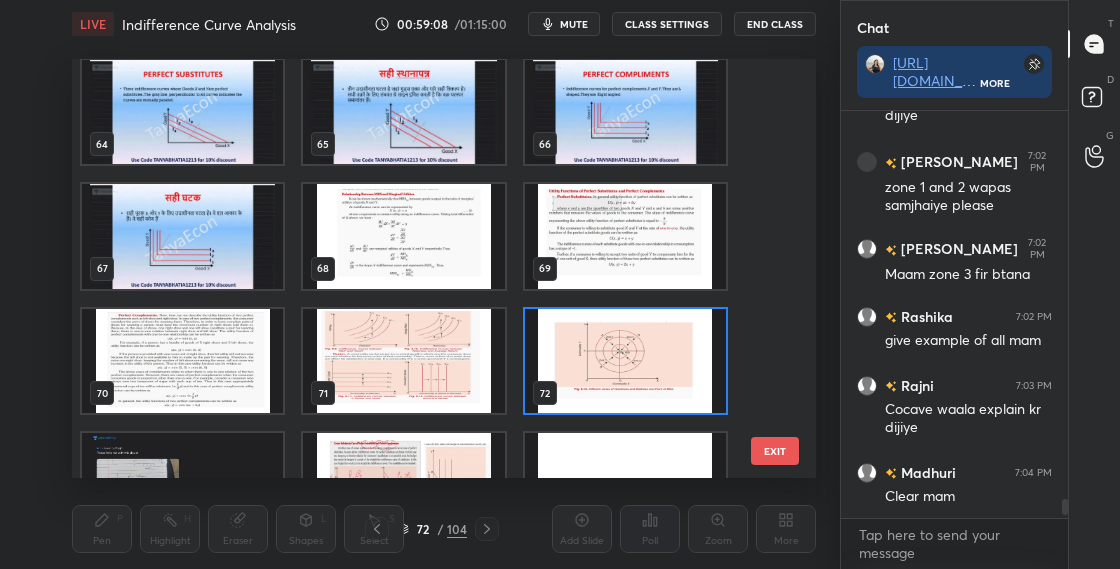 scroll, scrollTop: 2615, scrollLeft: 0, axis: vertical 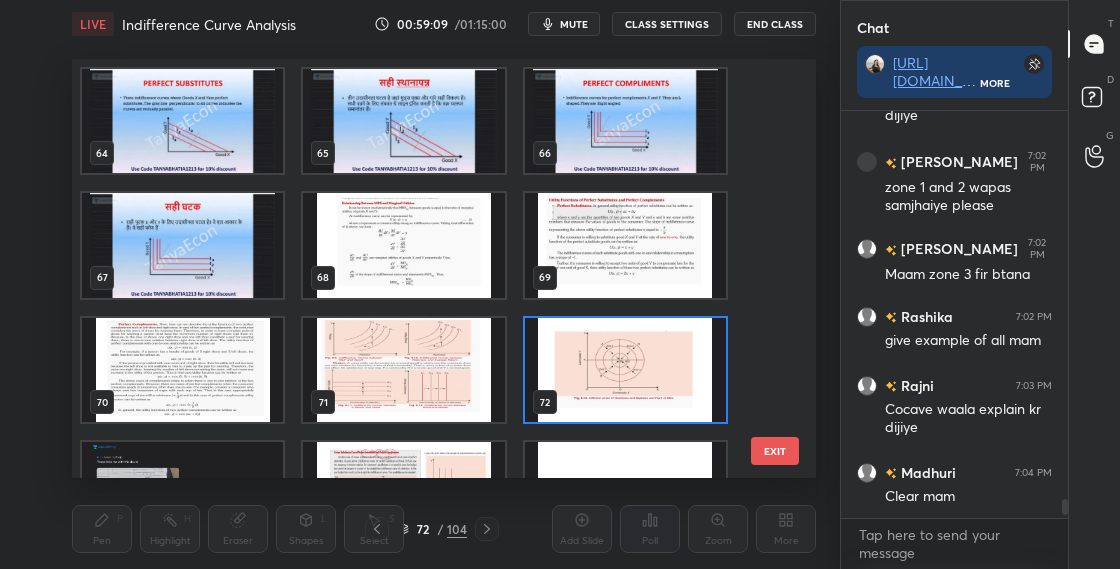 click at bounding box center [625, 370] 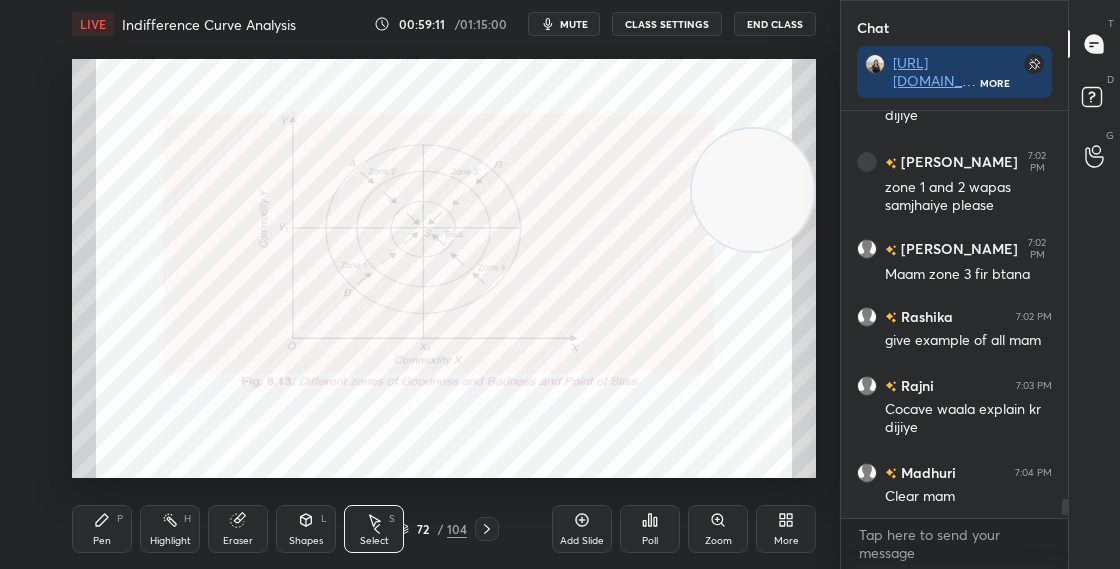 click on "72 / 104" at bounding box center (432, 529) 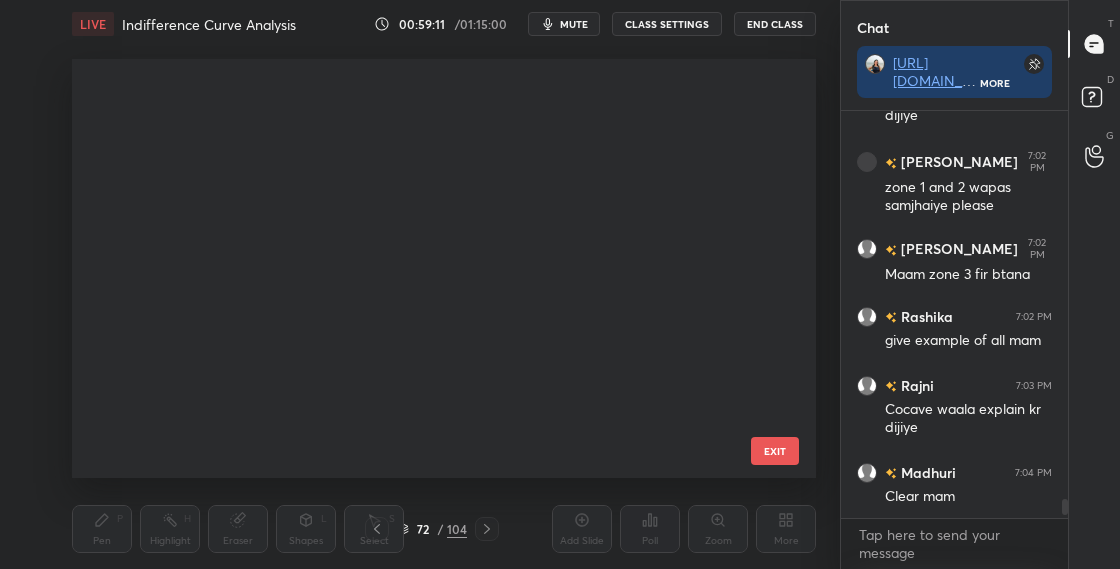 scroll, scrollTop: 2569, scrollLeft: 0, axis: vertical 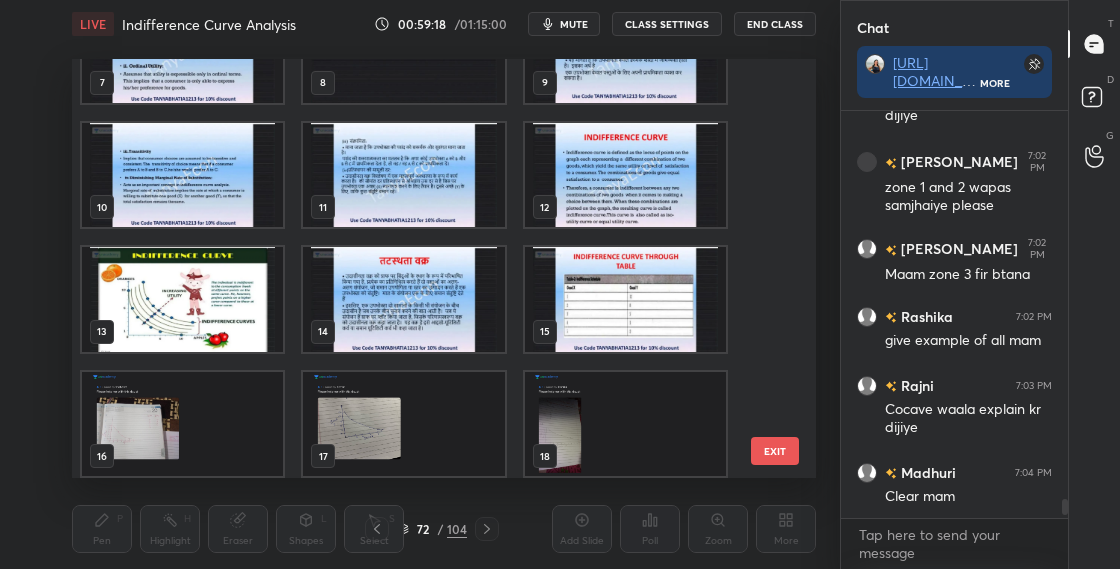 click at bounding box center (182, 299) 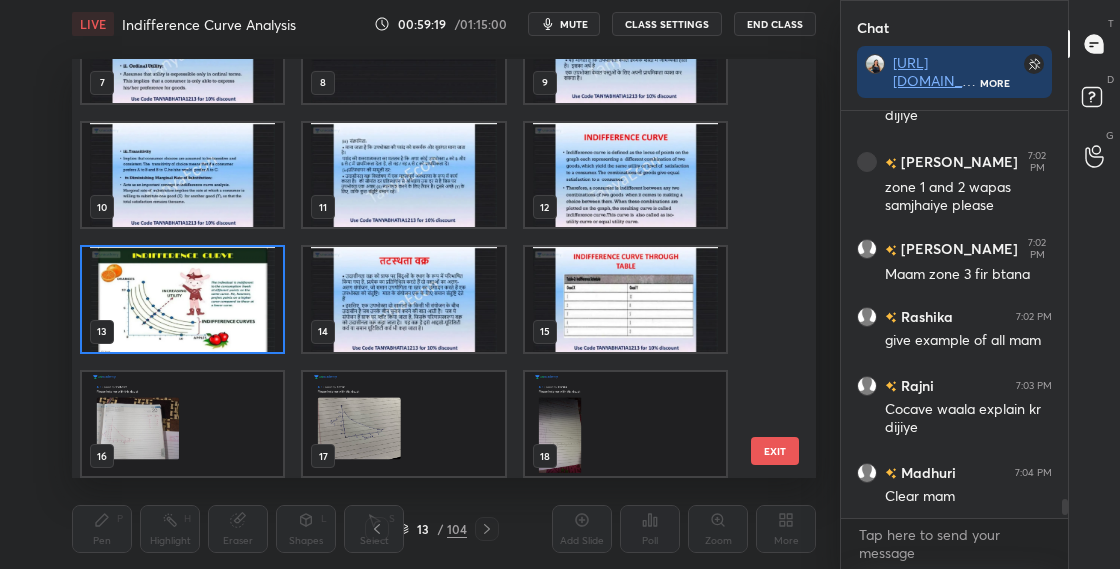 click at bounding box center [182, 299] 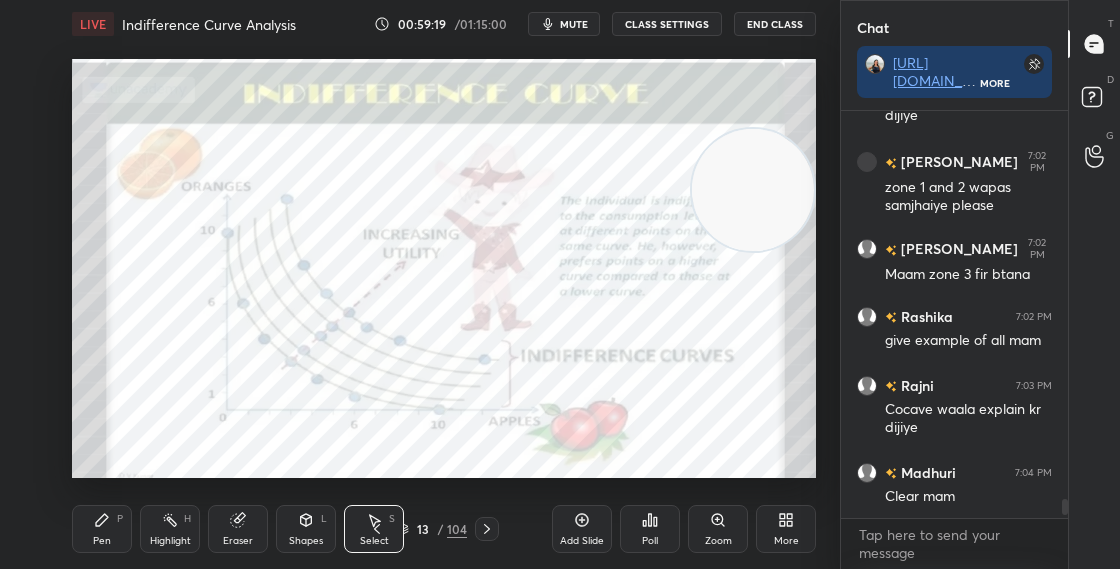 click at bounding box center (182, 299) 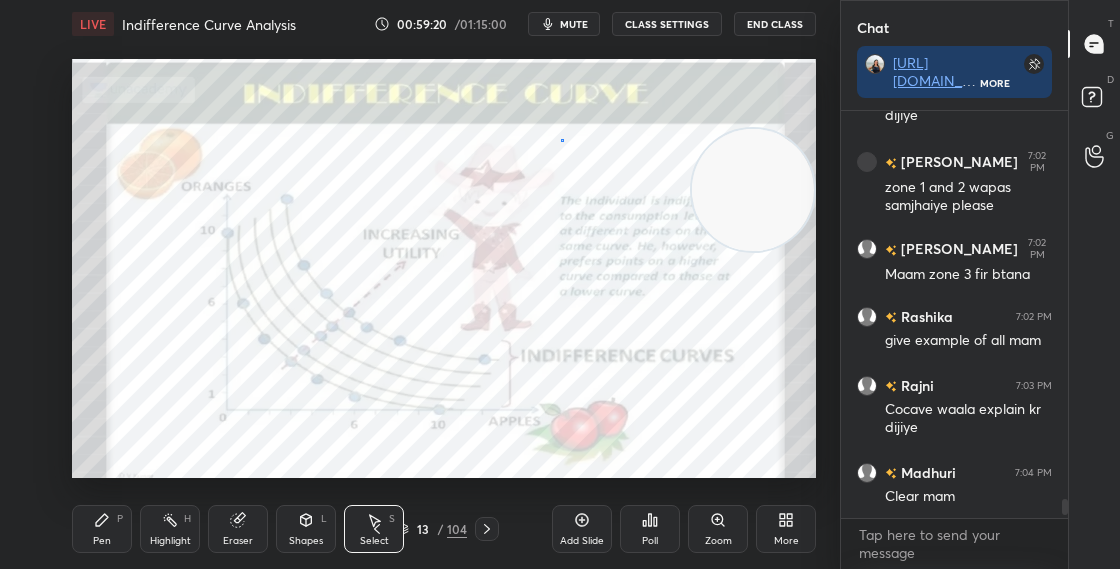 drag, startPoint x: 561, startPoint y: 139, endPoint x: 550, endPoint y: 148, distance: 14.21267 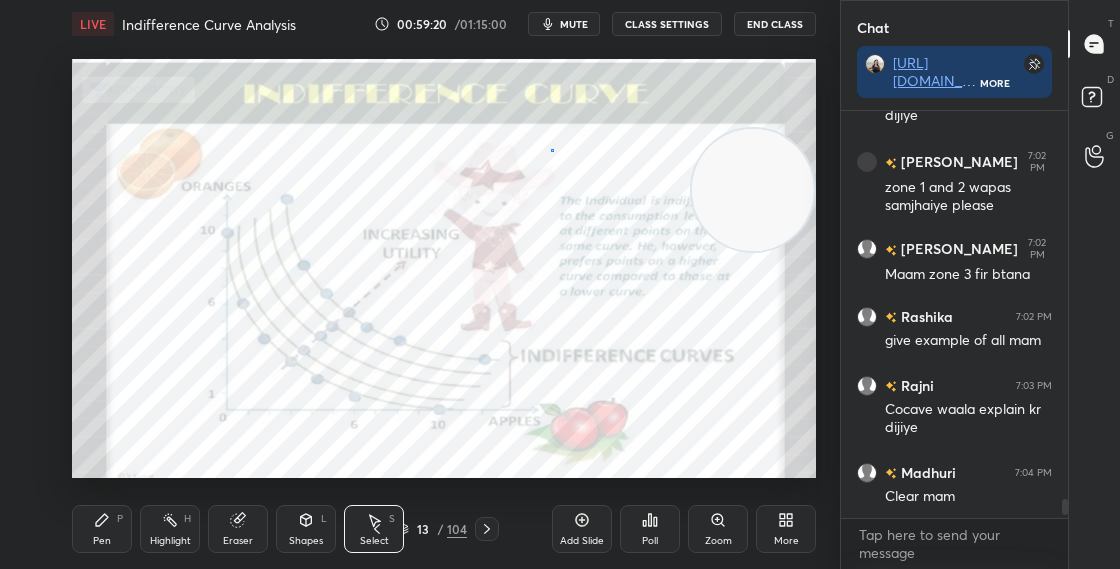 drag, startPoint x: 550, startPoint y: 148, endPoint x: 524, endPoint y: 141, distance: 26.925823 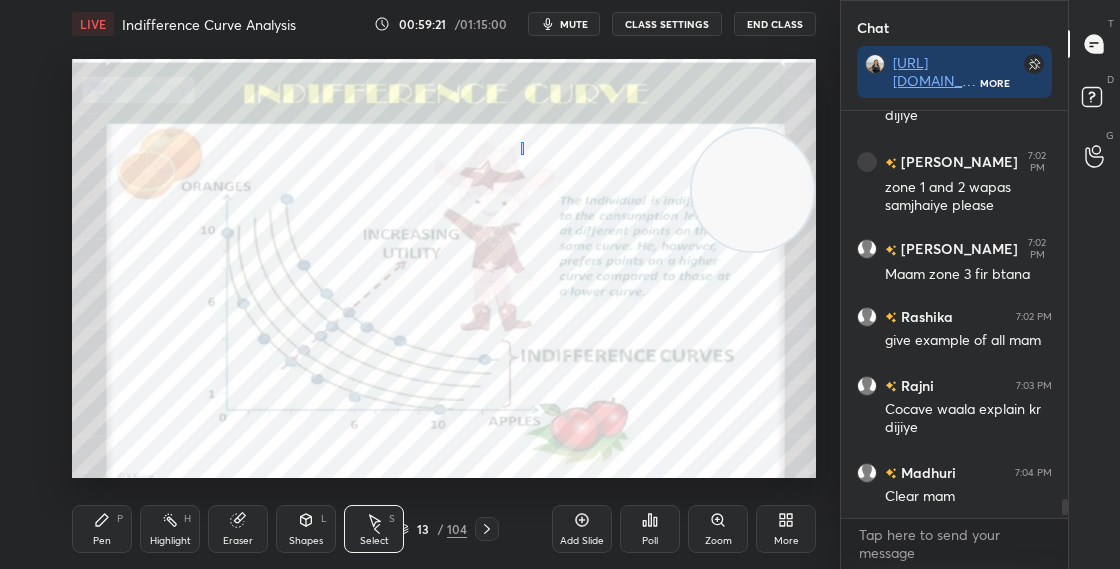 drag, startPoint x: 524, startPoint y: 141, endPoint x: 546, endPoint y: 169, distance: 35.608986 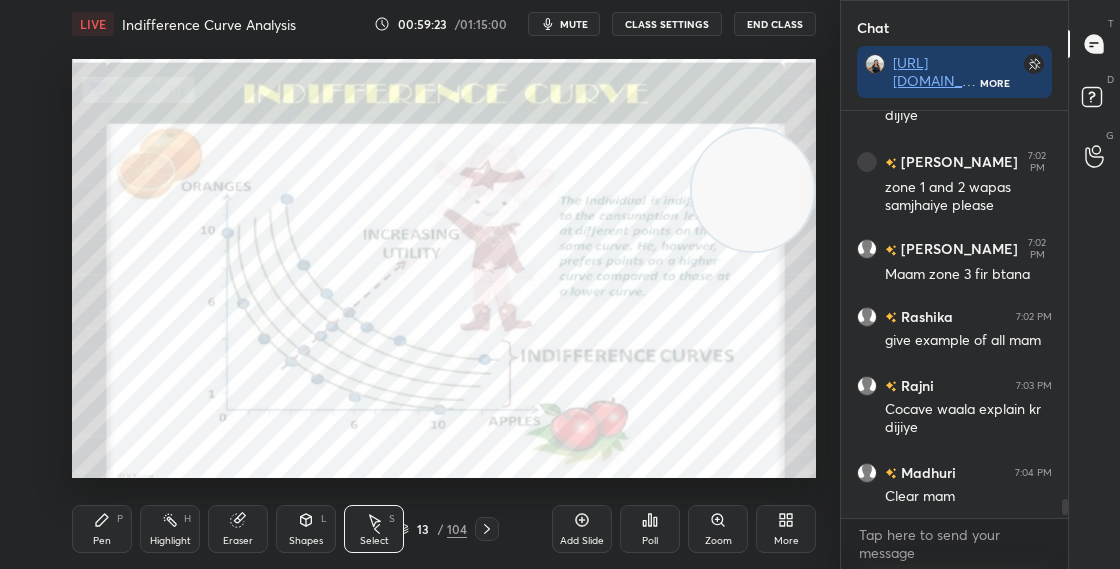 click on "Pen P" at bounding box center (102, 529) 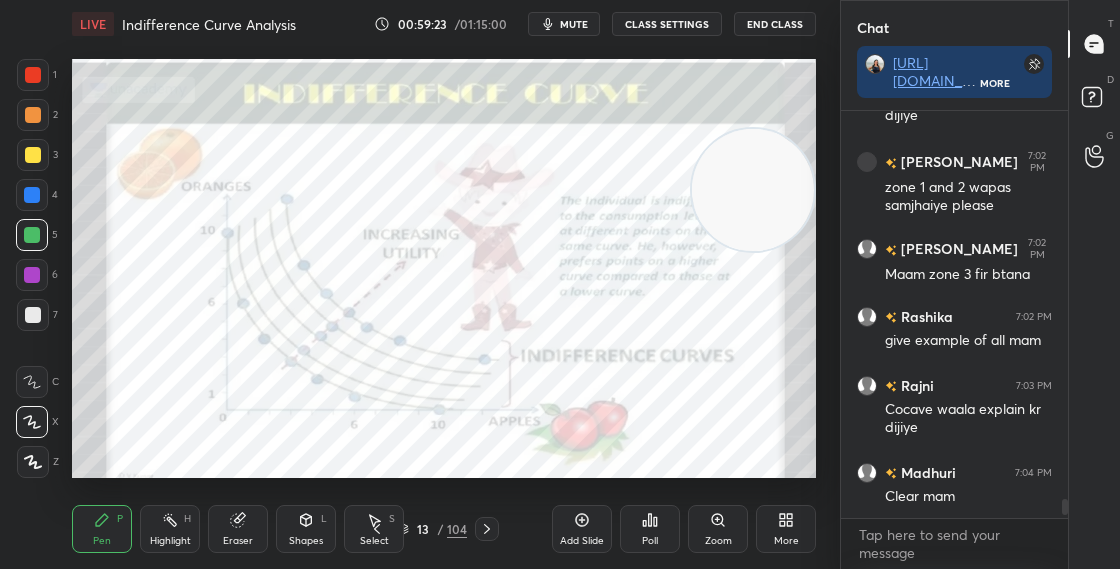 scroll, scrollTop: 8627, scrollLeft: 0, axis: vertical 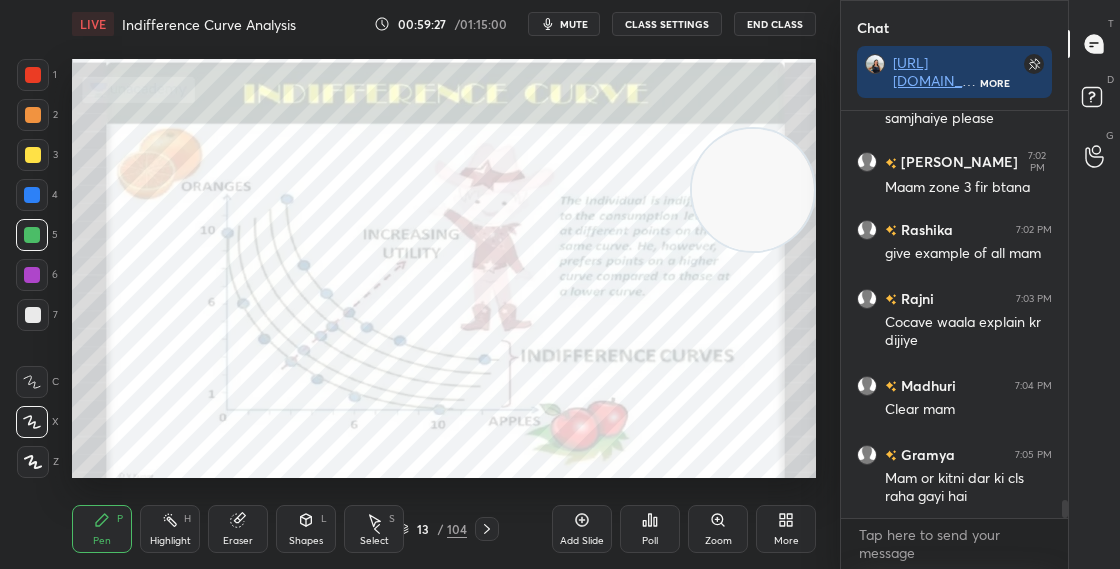 click on "13 / 104" at bounding box center (432, 529) 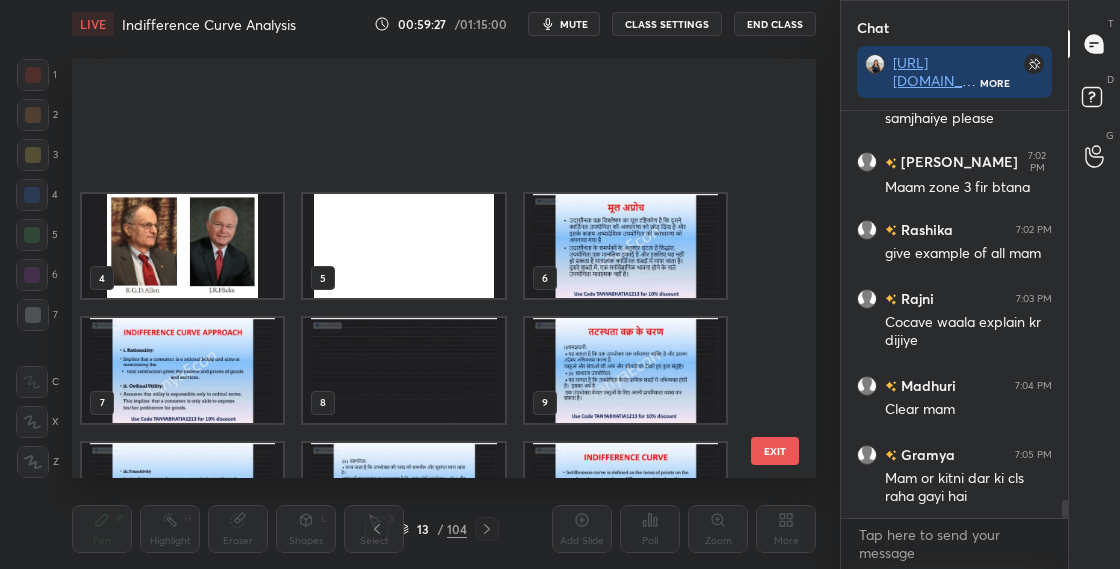 scroll, scrollTop: 203, scrollLeft: 0, axis: vertical 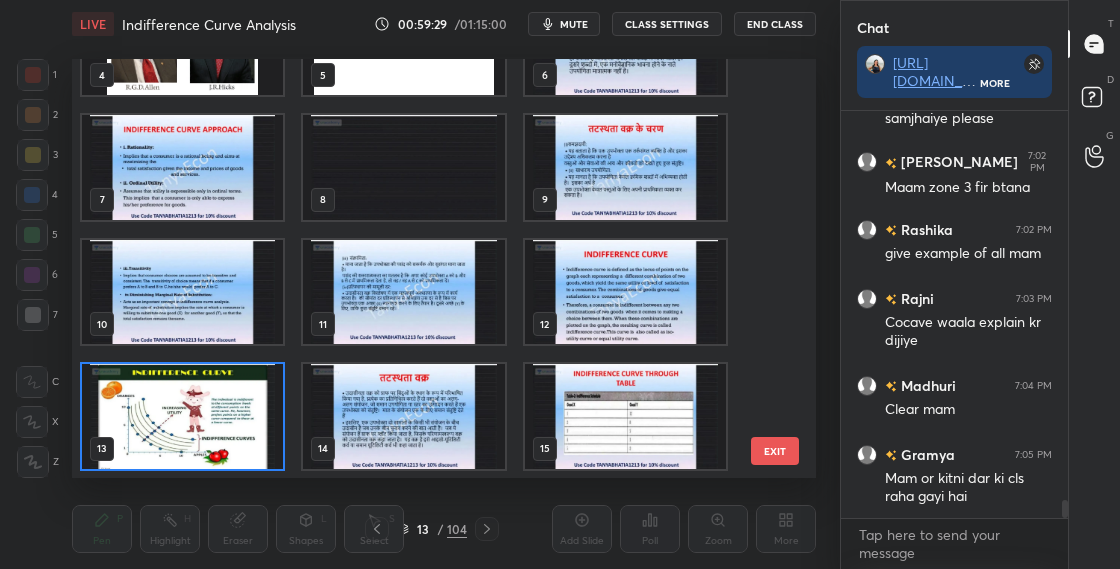 click at bounding box center [182, 416] 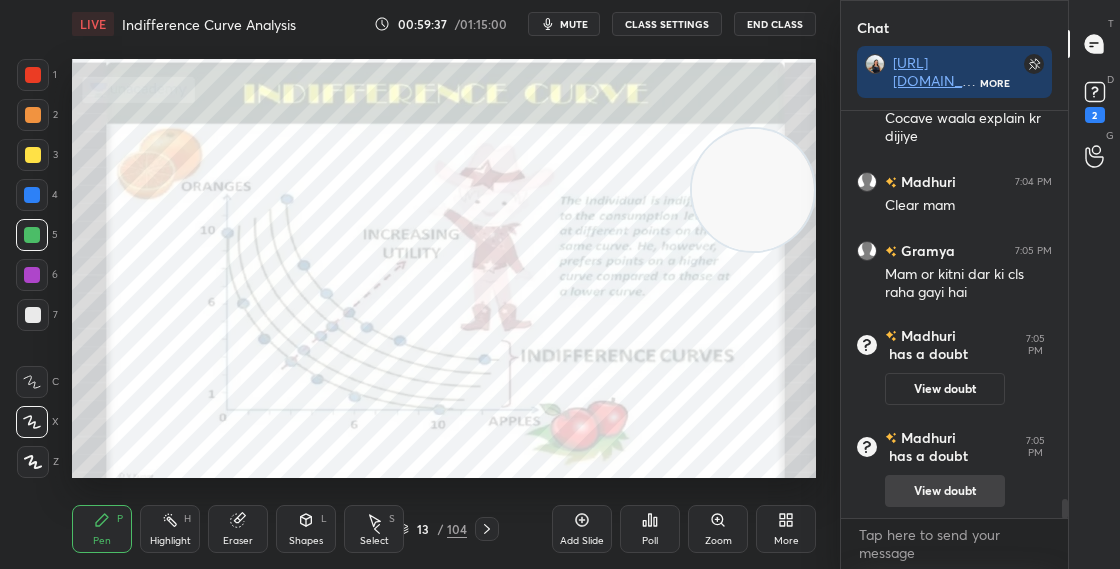 scroll, scrollTop: 8600, scrollLeft: 0, axis: vertical 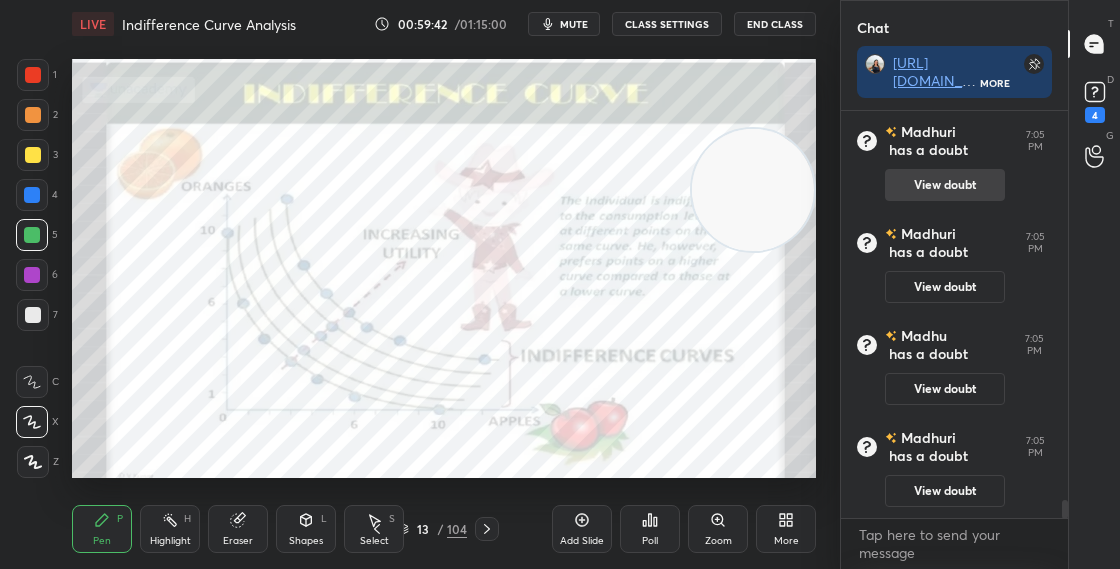 click on "View doubt" at bounding box center [945, 185] 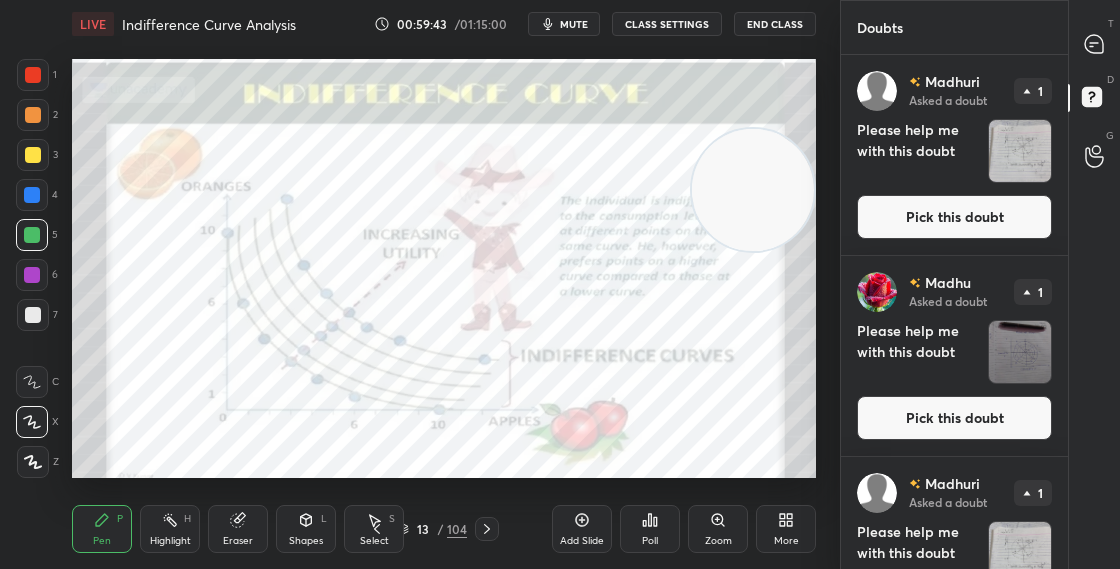 click on "Pick this doubt" at bounding box center [954, 217] 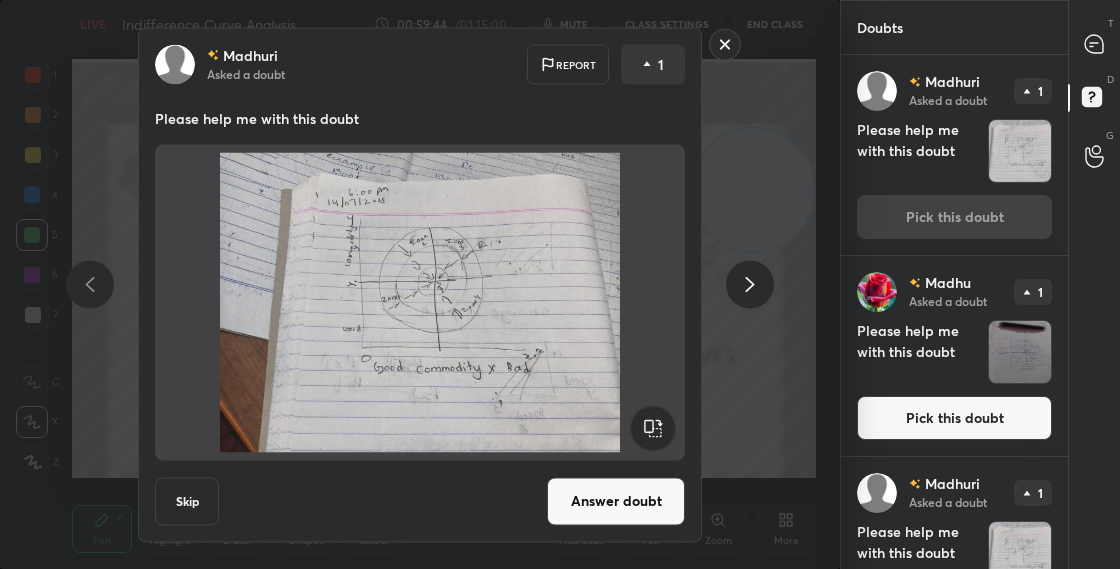 click on "Answer doubt" at bounding box center (616, 501) 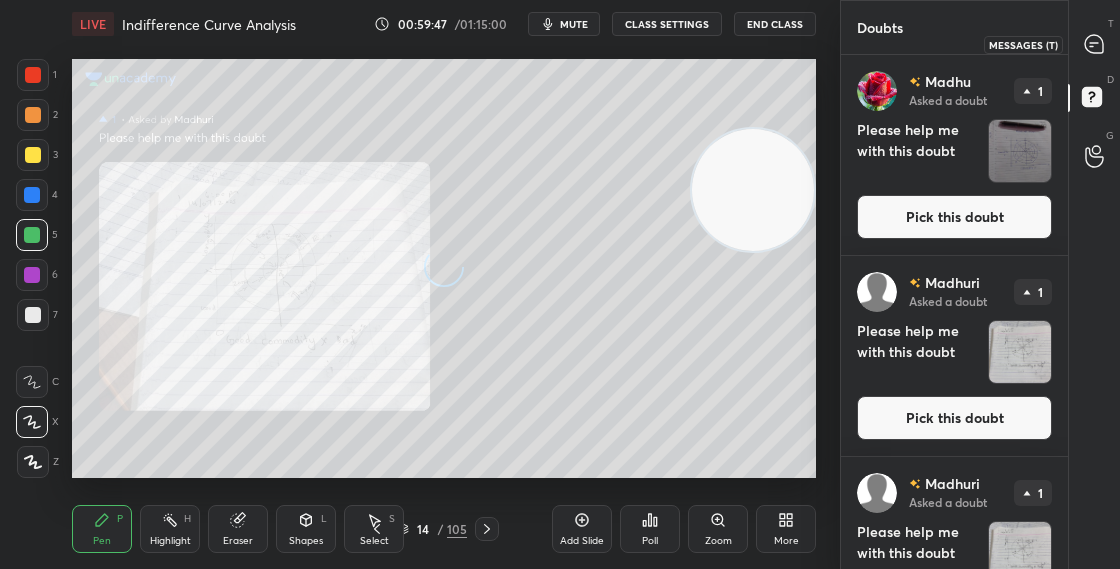 click 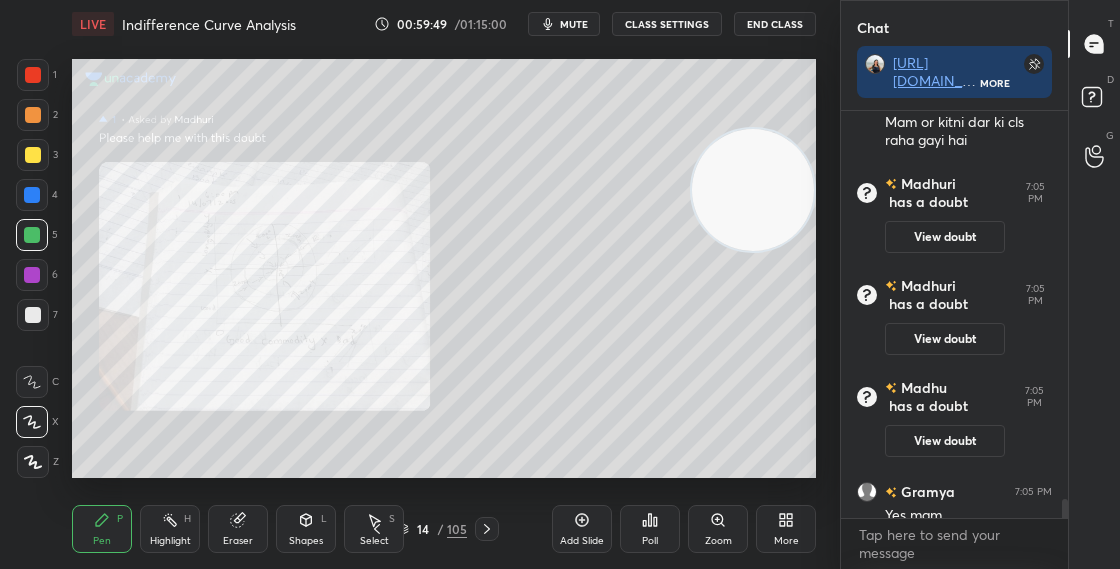 drag, startPoint x: 1066, startPoint y: 515, endPoint x: 1064, endPoint y: 528, distance: 13.152946 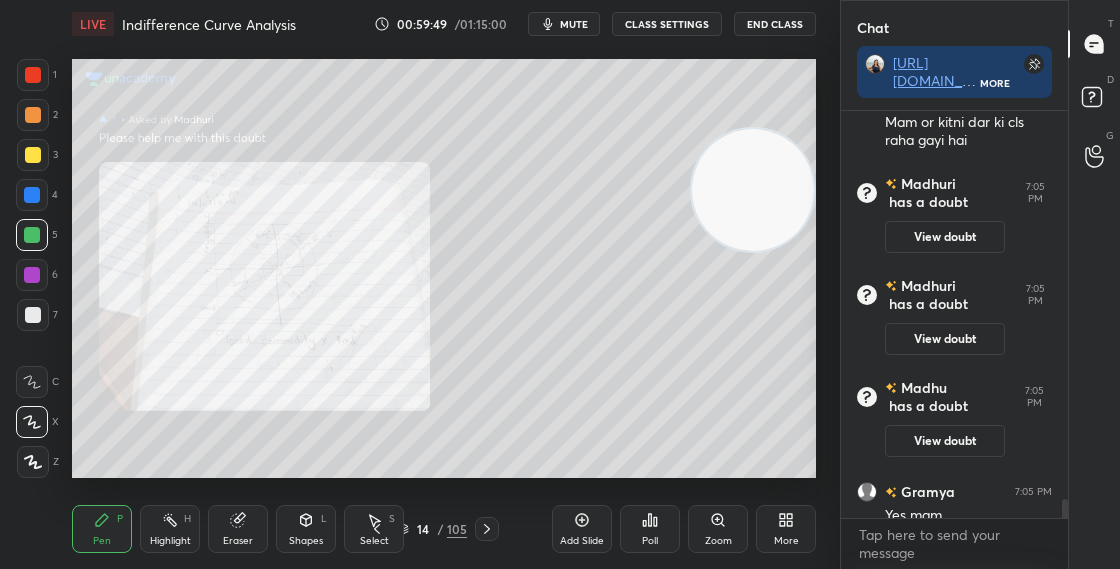 click on "[PERSON_NAME] 7:04 PM Clear mam Gramya 7:05 PM Mam or kitni dar ki cls raha gayi hai [PERSON_NAME]   has a doubt 7:05 PM View doubt [PERSON_NAME]   has a doubt 7:05 PM View doubt [PERSON_NAME]   has a doubt 7:05 PM View doubt Gramya 7:05 PM Yes mam JUMP TO LATEST Enable hand raising Enable raise hand to speak to learners. Once enabled, chat will be turned off temporarily. Enable x" at bounding box center (954, 340) 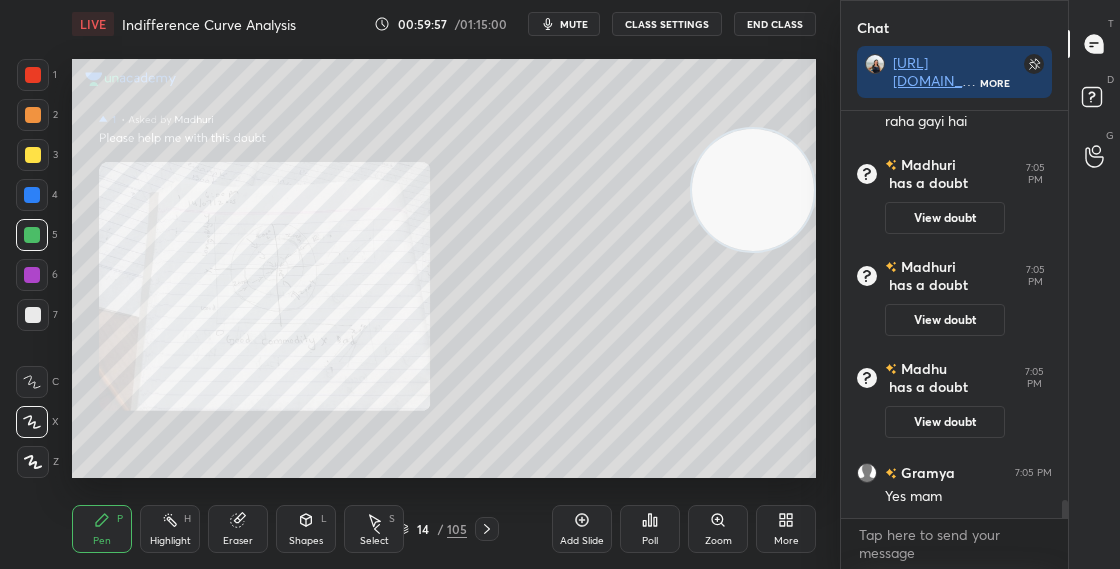 click on "14 / 105" at bounding box center (432, 529) 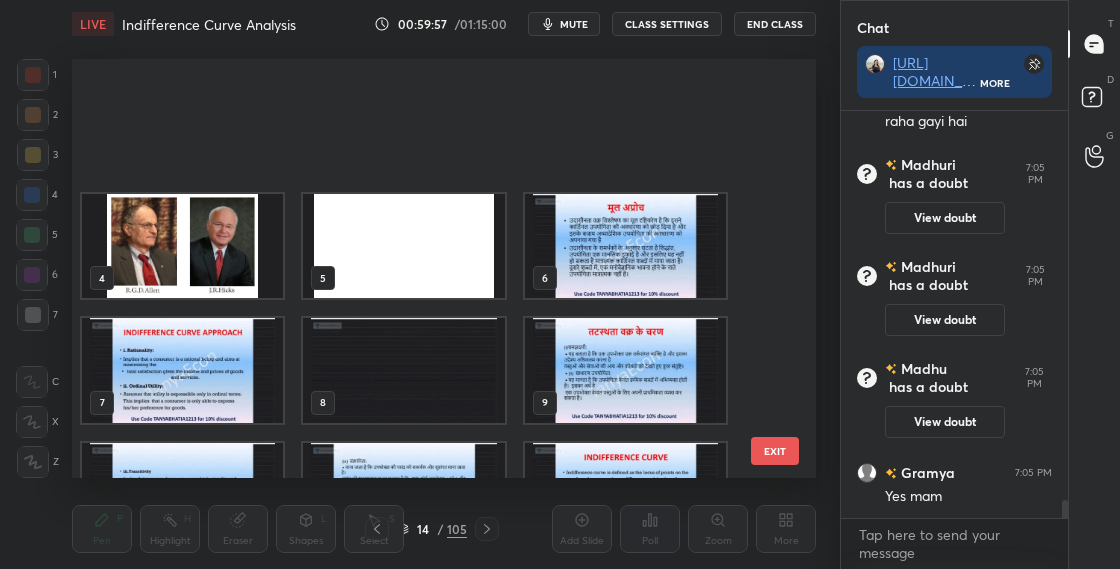 scroll, scrollTop: 203, scrollLeft: 0, axis: vertical 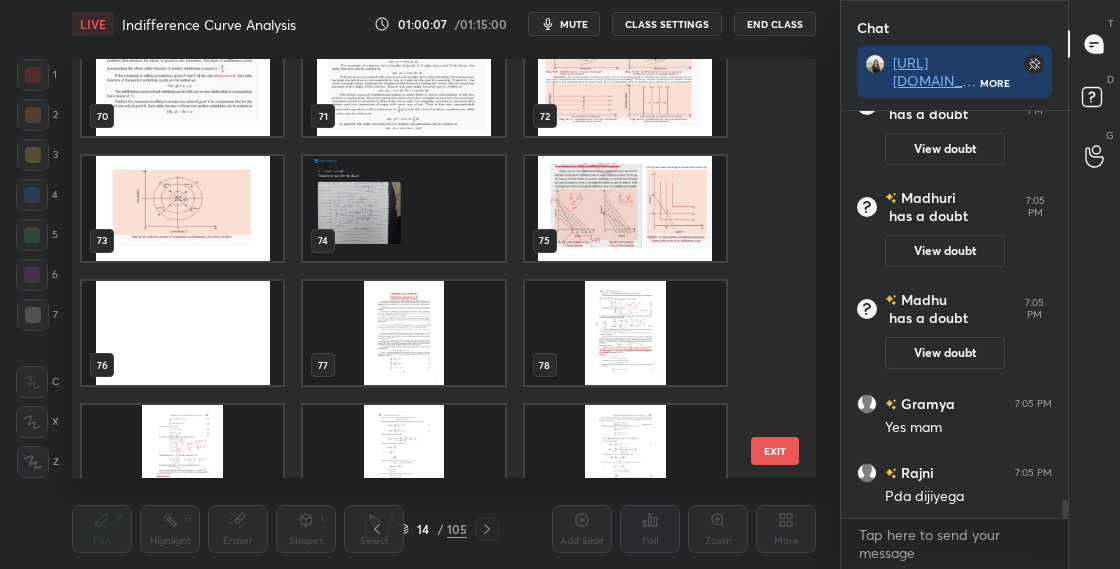 click at bounding box center [182, 208] 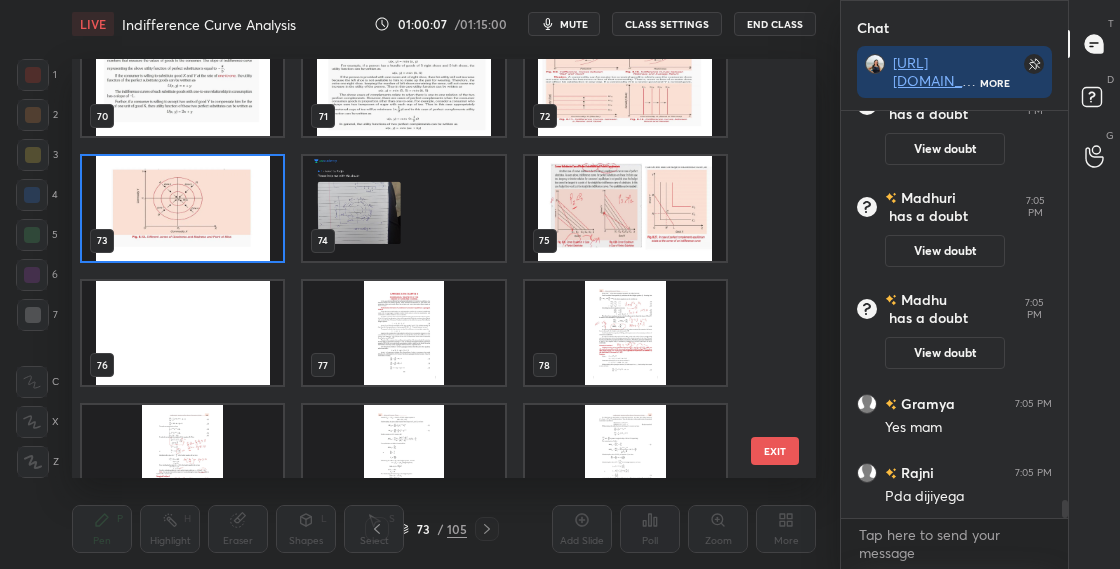 click at bounding box center [182, 208] 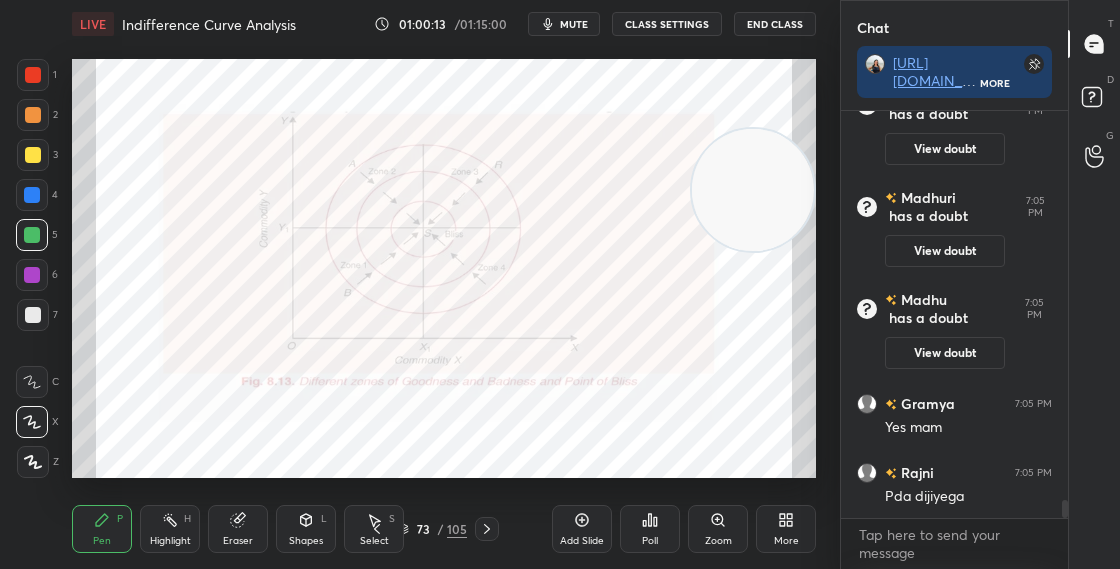 scroll, scrollTop: 9116, scrollLeft: 0, axis: vertical 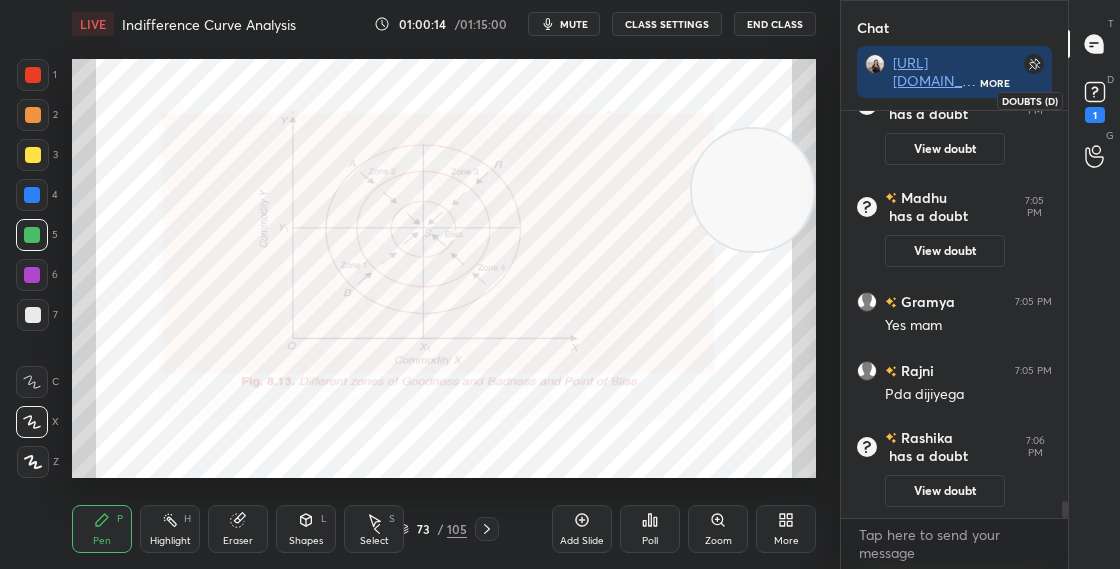 click 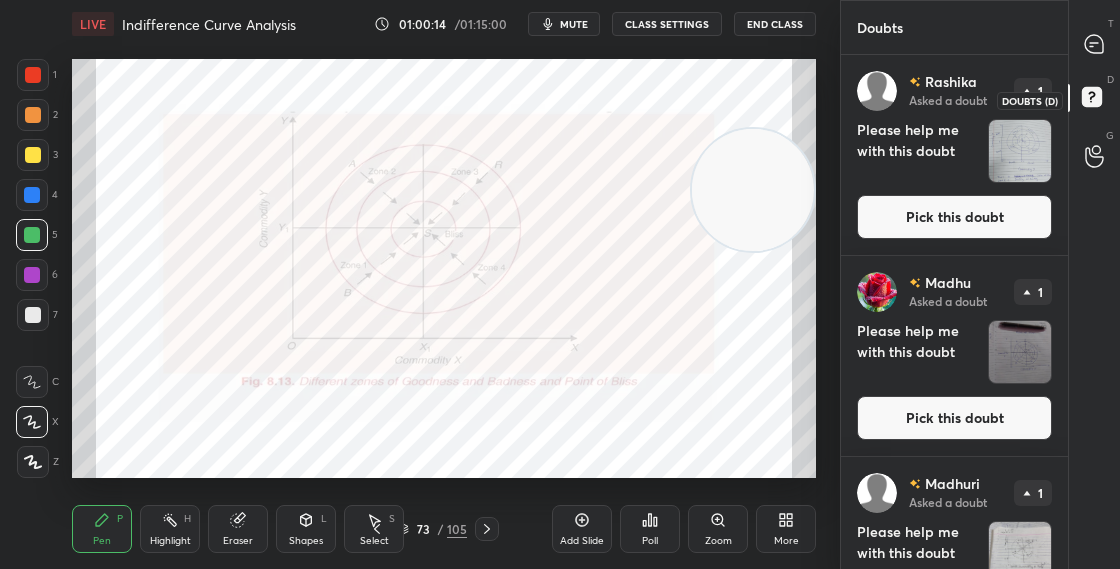 scroll, scrollTop: 7, scrollLeft: 7, axis: both 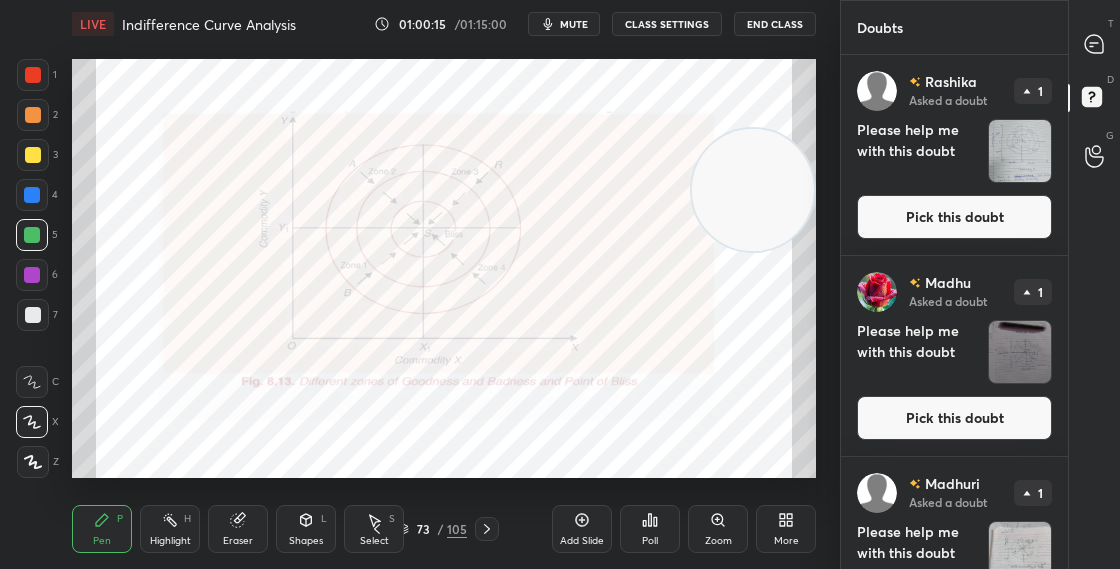 click on "Pick this doubt" at bounding box center (954, 217) 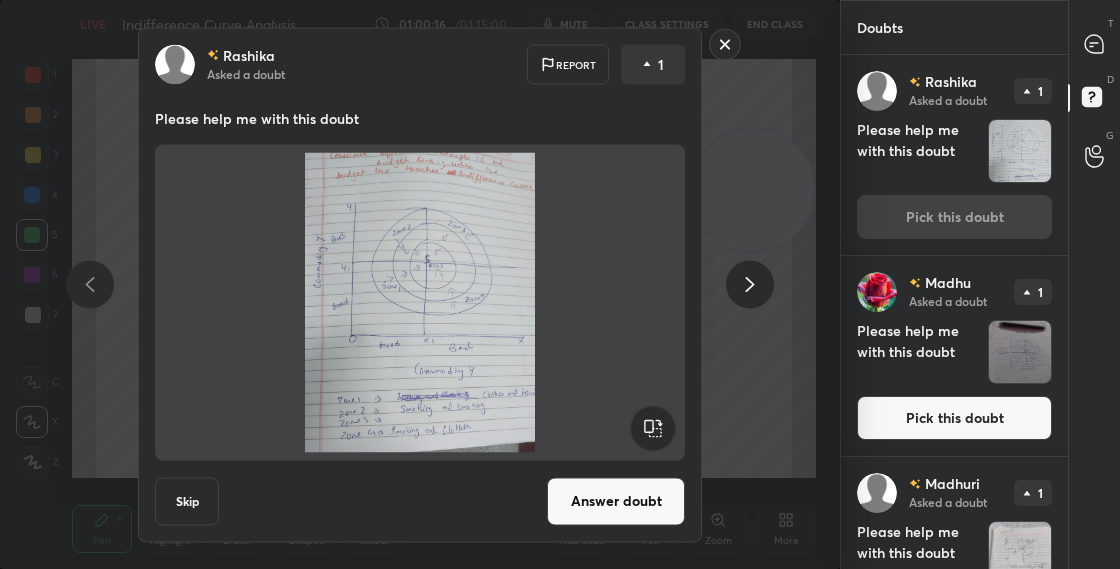 click on "Answer doubt" at bounding box center (616, 501) 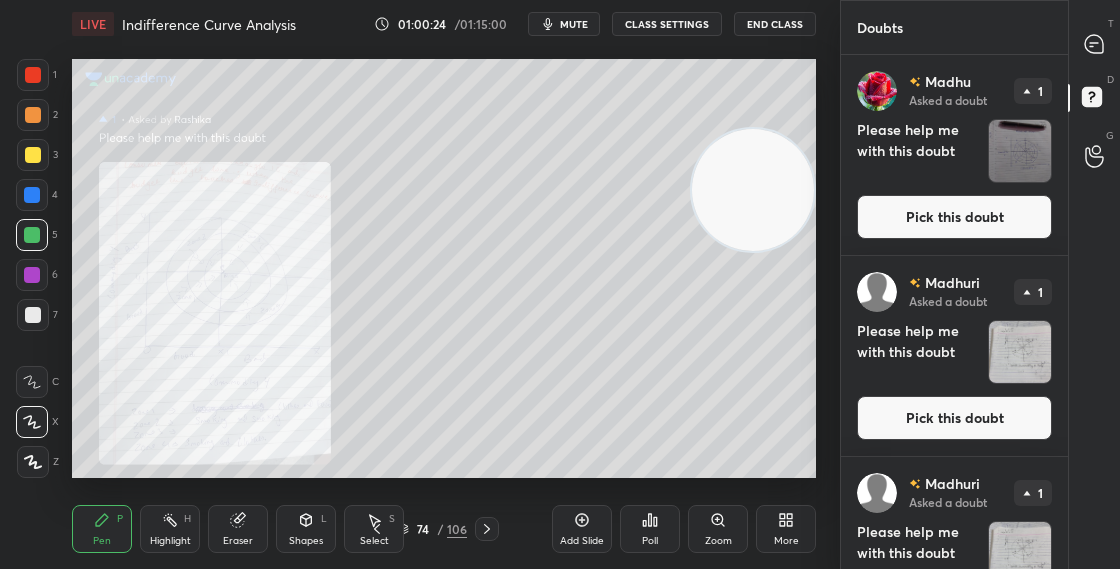 click on "Pick this doubt" at bounding box center [954, 217] 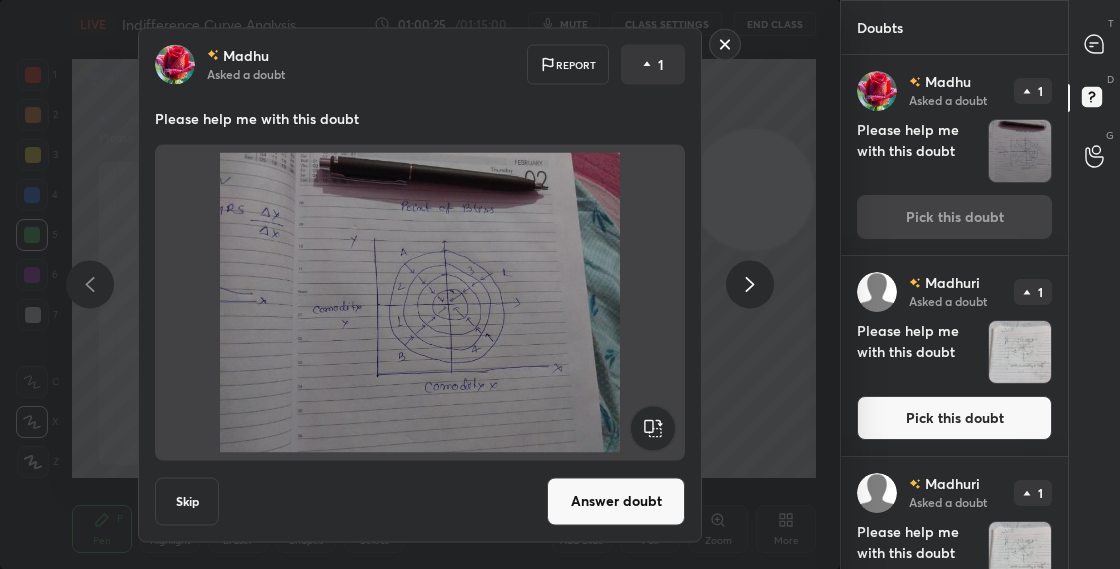 click on "Answer doubt" at bounding box center (616, 501) 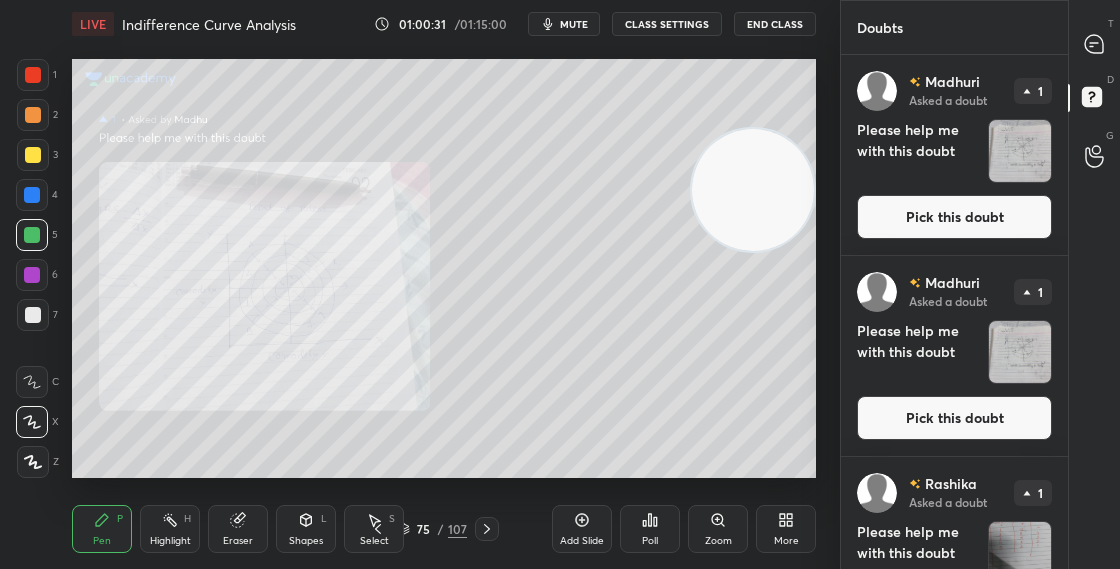 click on "Pick this doubt" at bounding box center [954, 217] 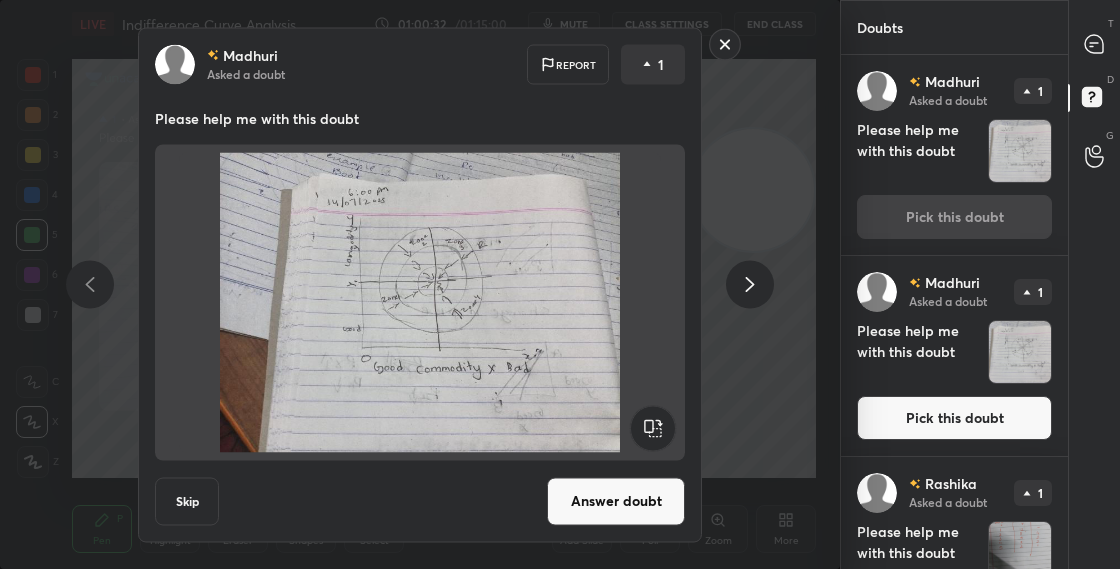 click on "Answer doubt" at bounding box center (616, 501) 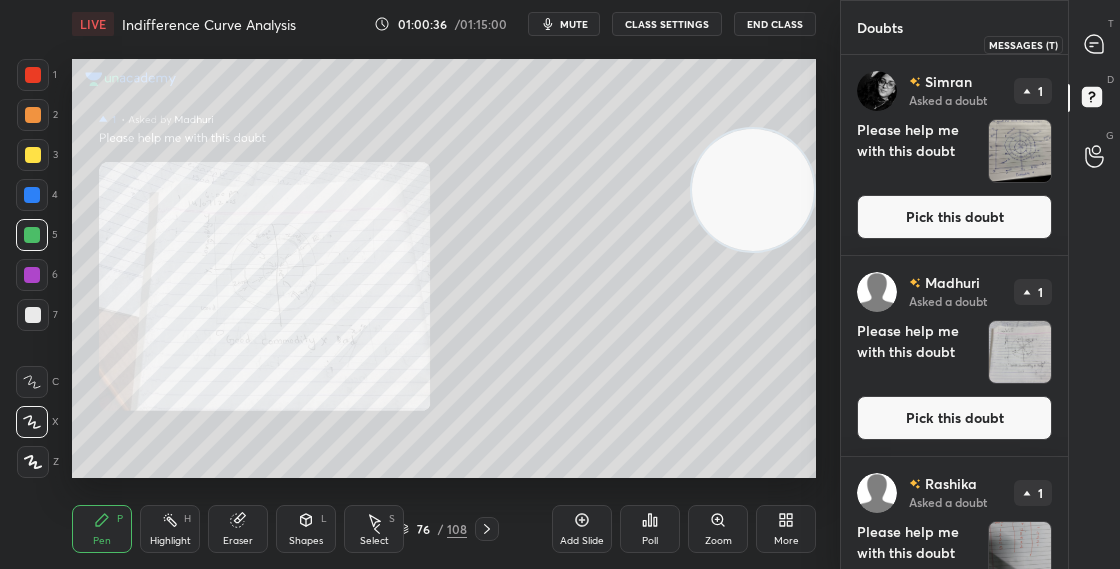 click 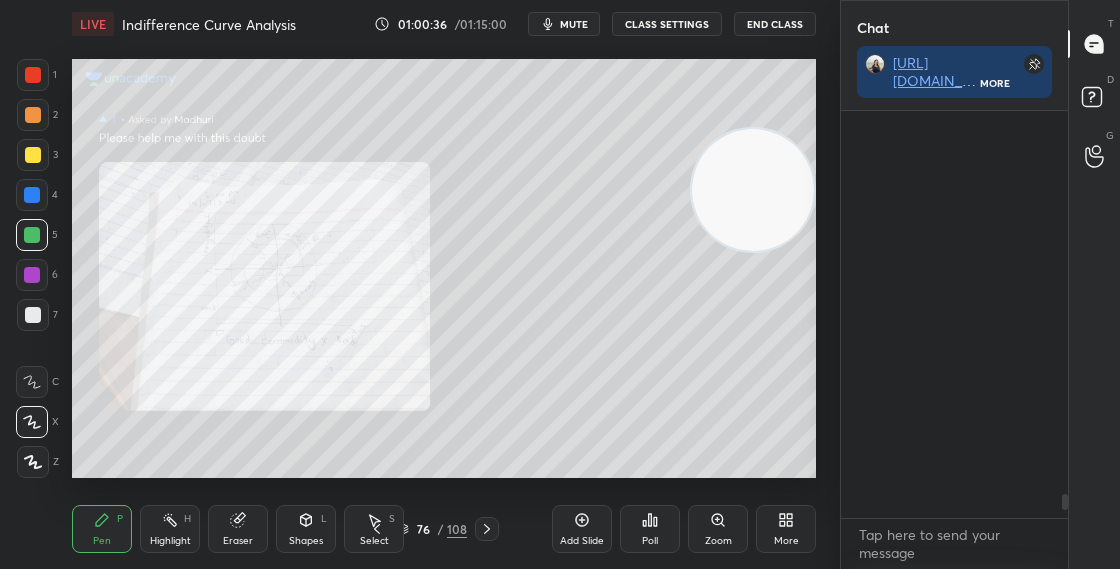 scroll, scrollTop: 8483, scrollLeft: 0, axis: vertical 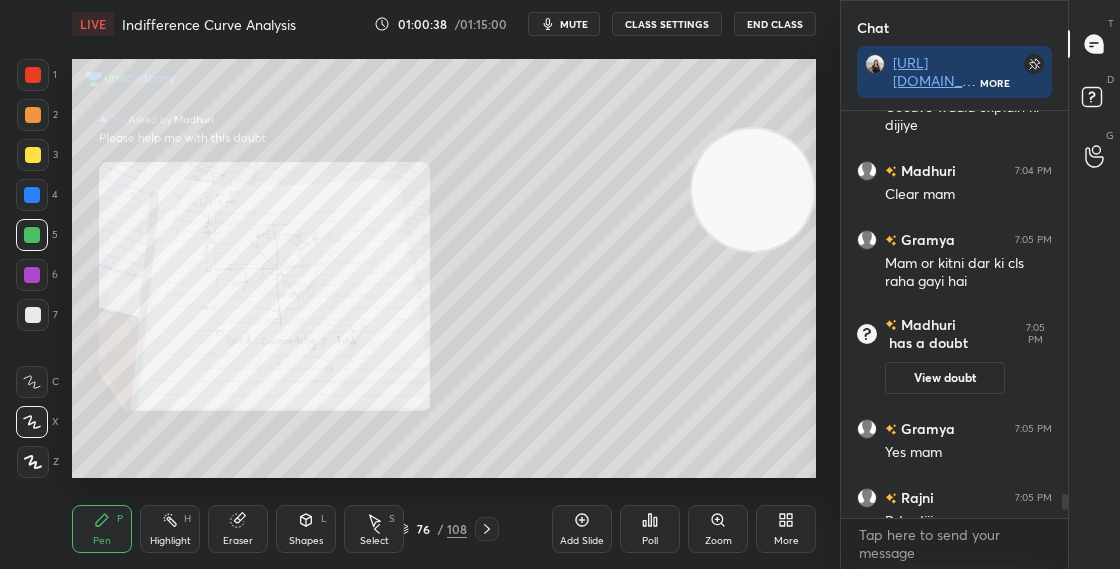 drag, startPoint x: 1063, startPoint y: 501, endPoint x: 1067, endPoint y: 512, distance: 11.7046995 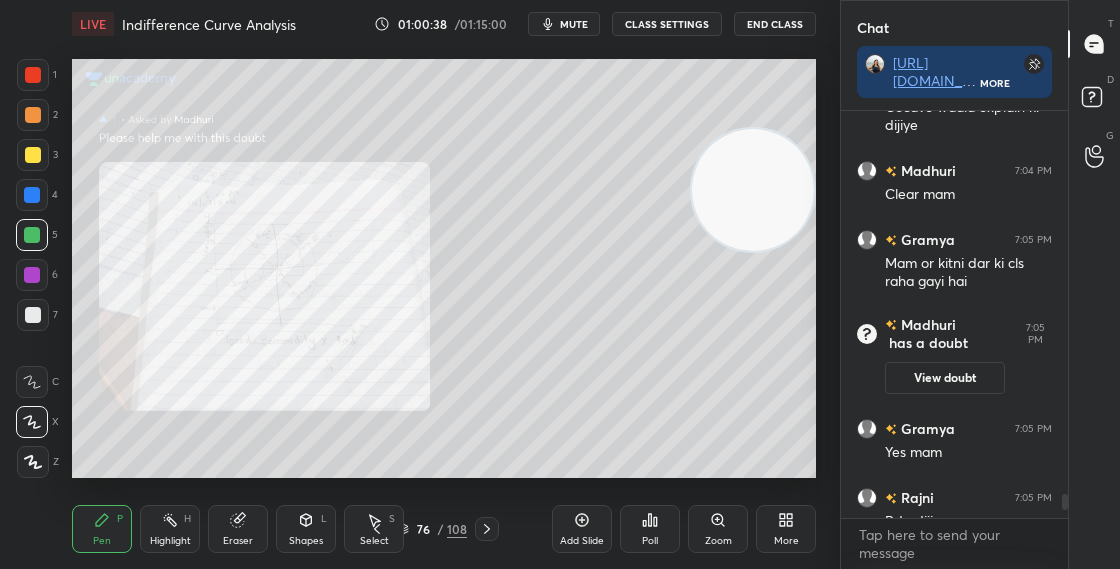 click at bounding box center [1065, 502] 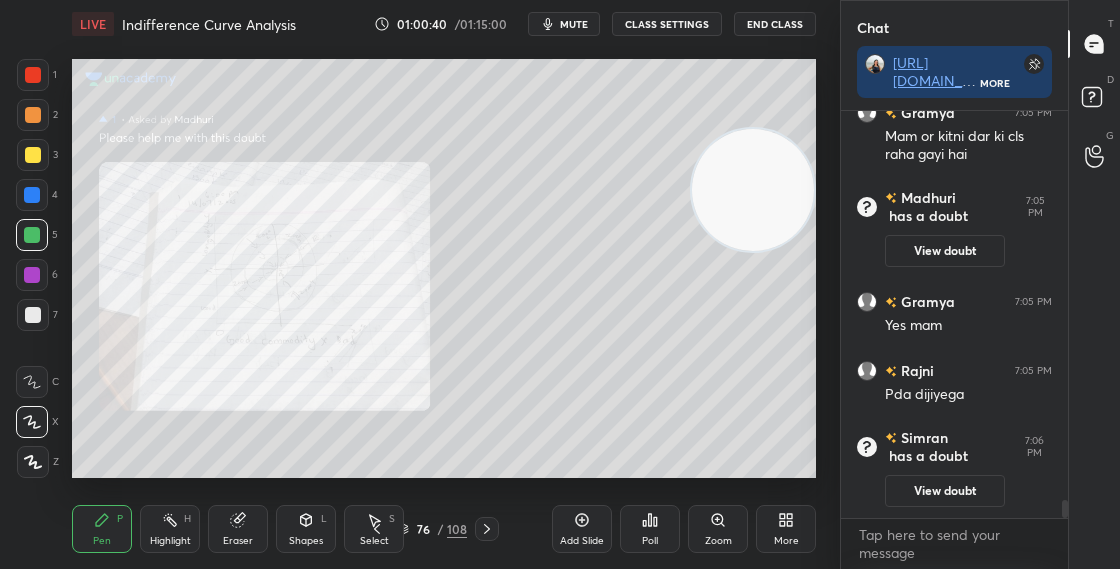 click on "76" at bounding box center [423, 529] 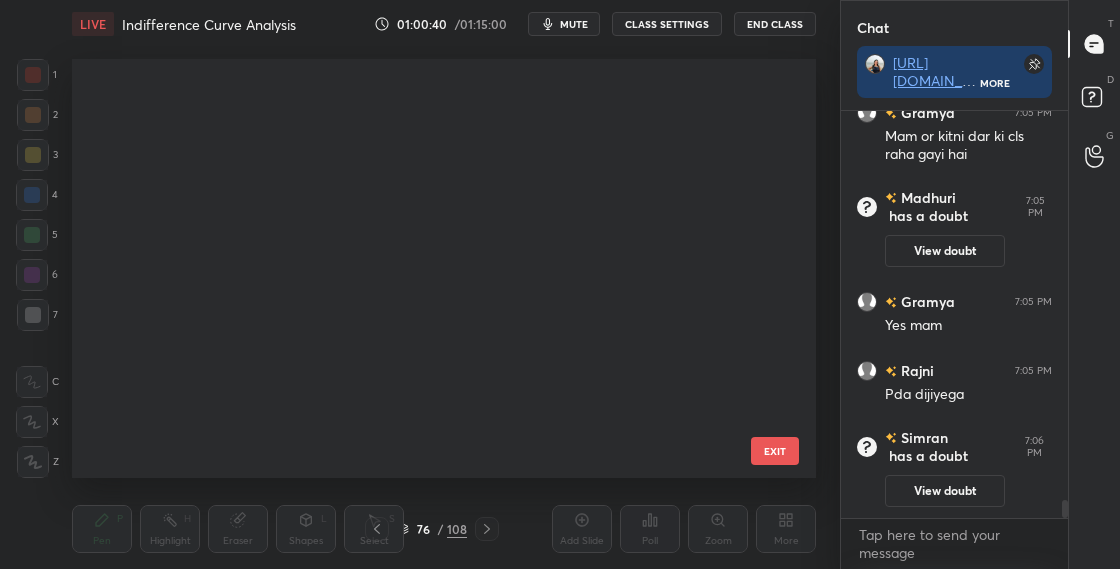 scroll, scrollTop: 2818, scrollLeft: 0, axis: vertical 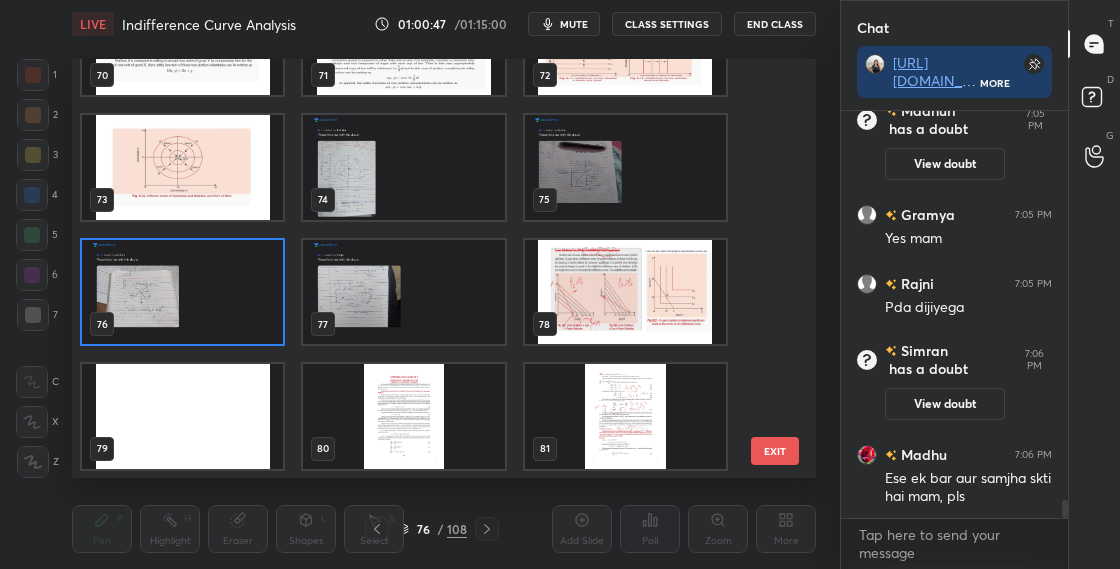 click at bounding box center [182, 292] 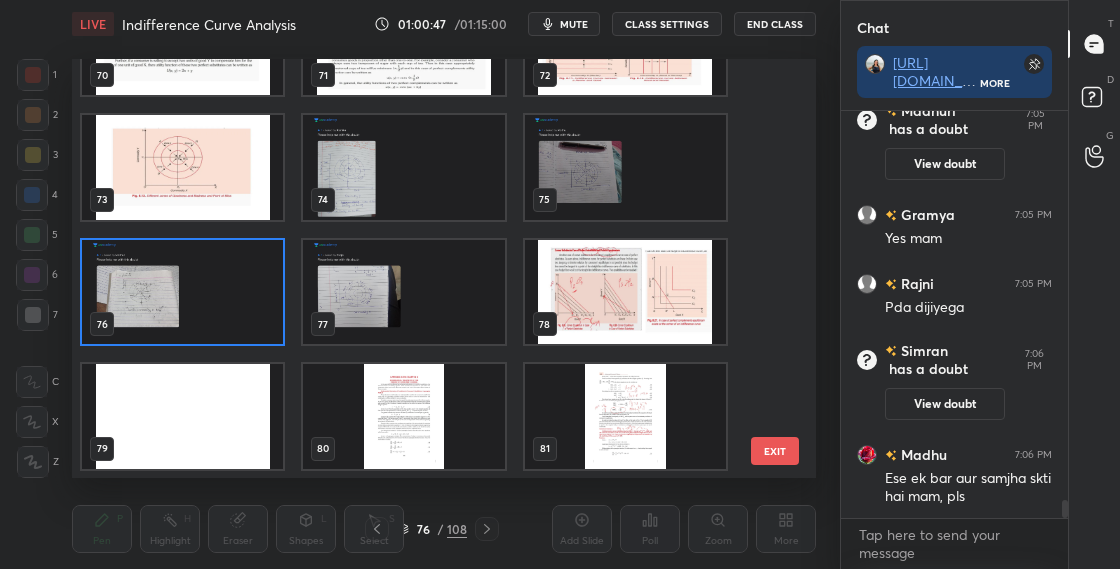 click at bounding box center (182, 292) 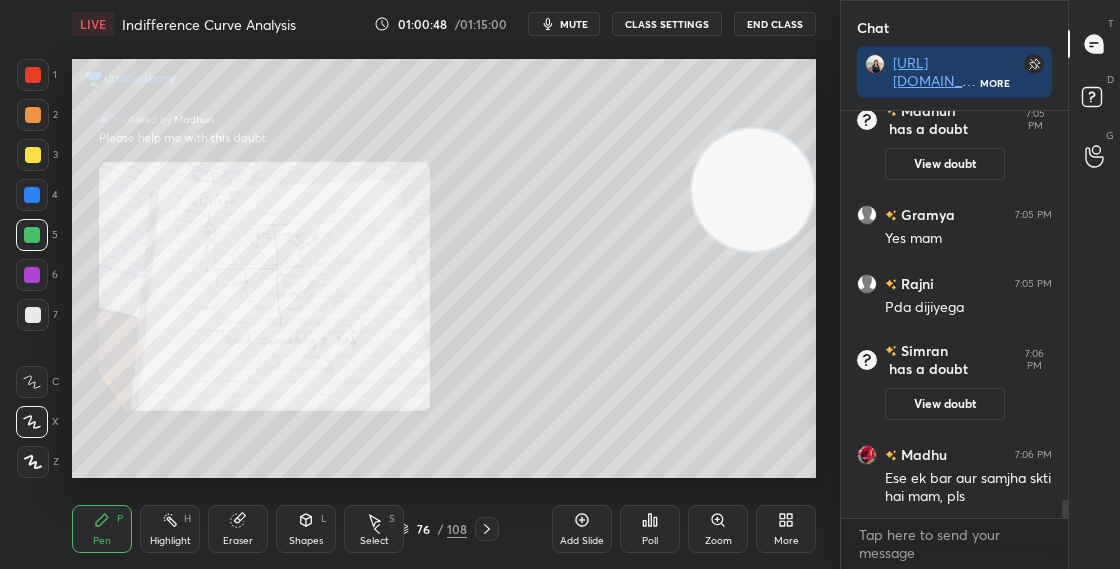 scroll, scrollTop: 0, scrollLeft: 0, axis: both 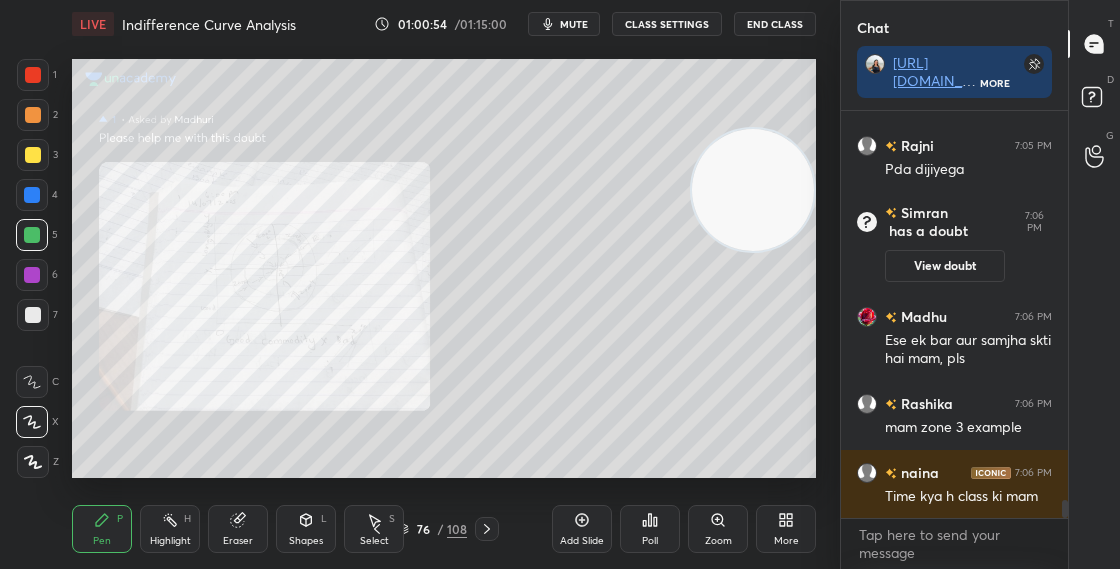 click 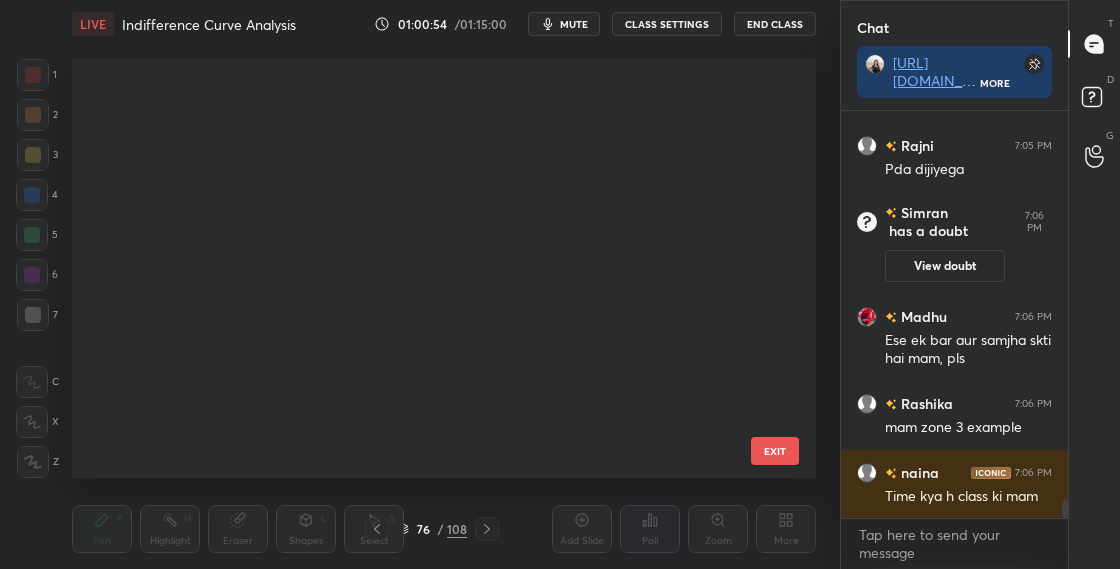 scroll, scrollTop: 2818, scrollLeft: 0, axis: vertical 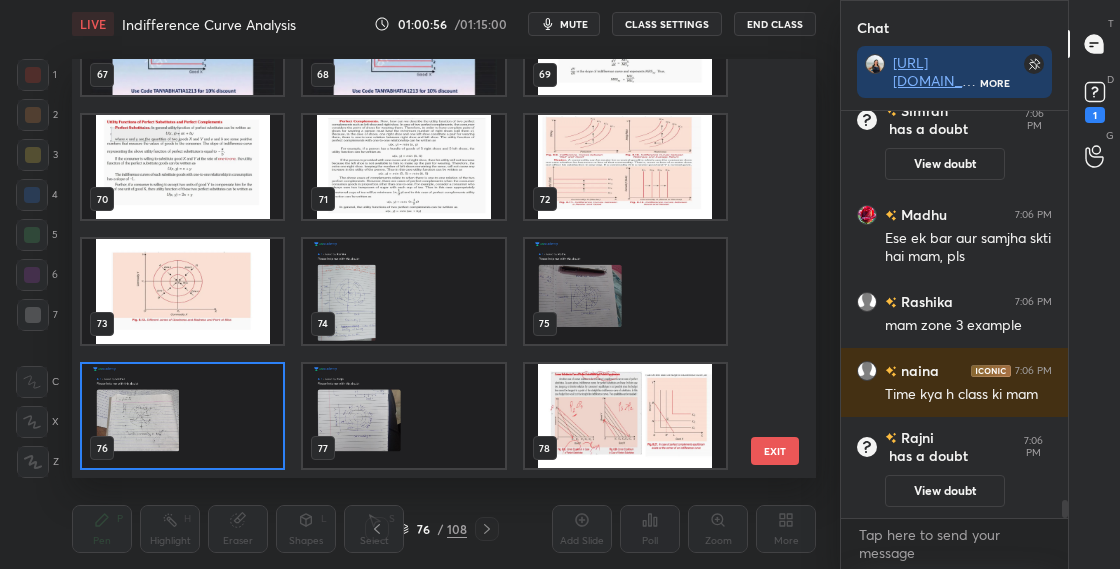click at bounding box center (182, 416) 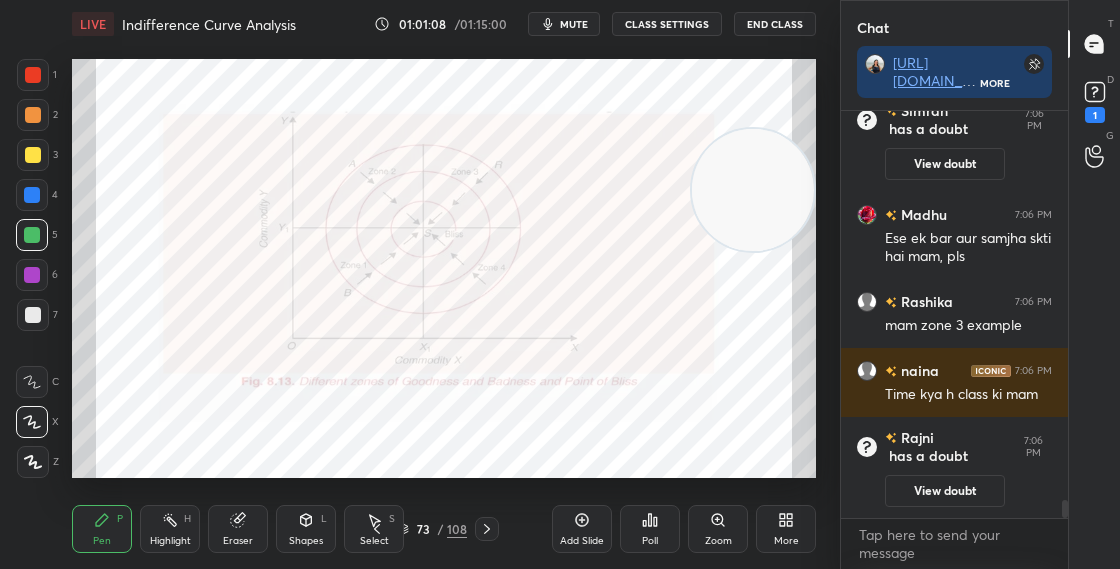 click at bounding box center (33, 75) 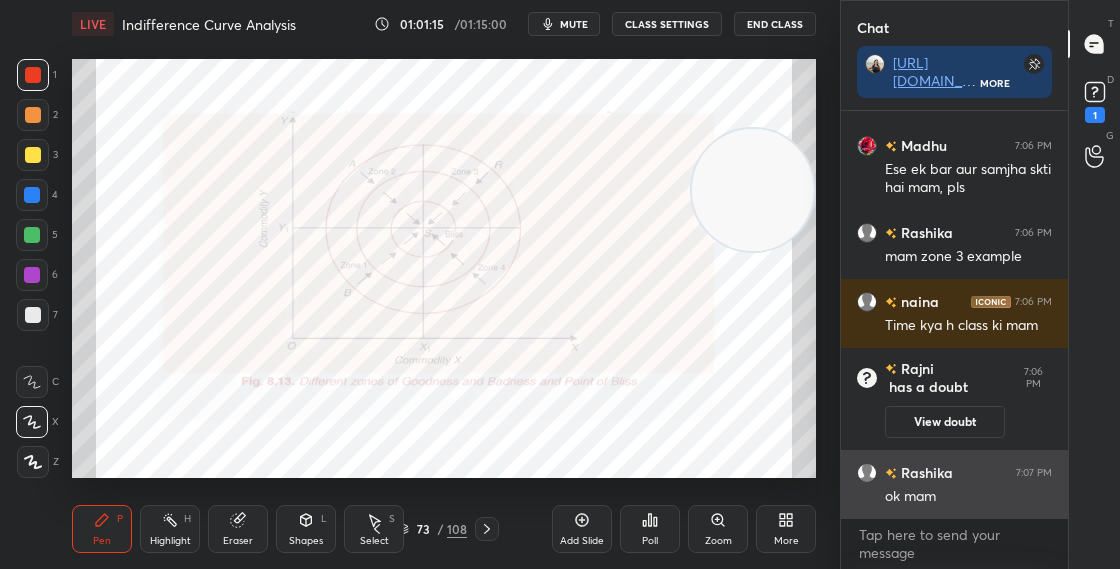 scroll, scrollTop: 9006, scrollLeft: 0, axis: vertical 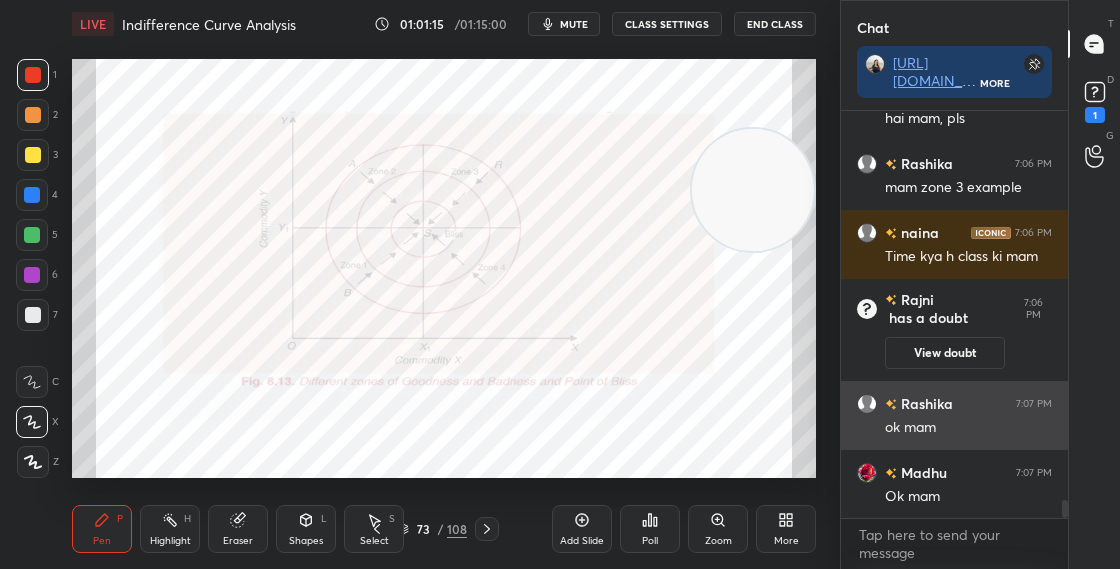 click on "ok mam" at bounding box center (968, 428) 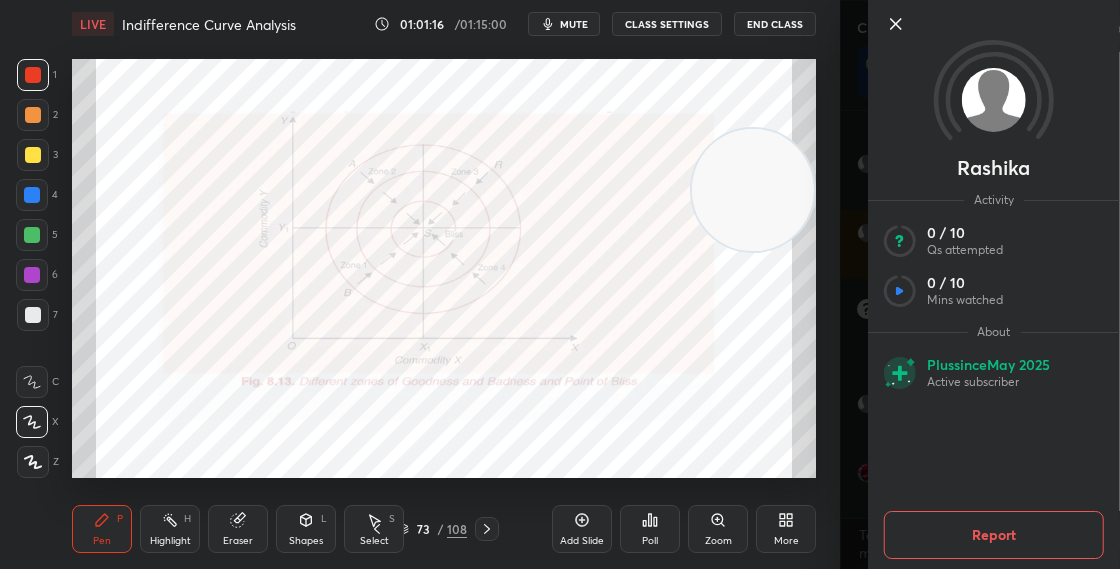 click 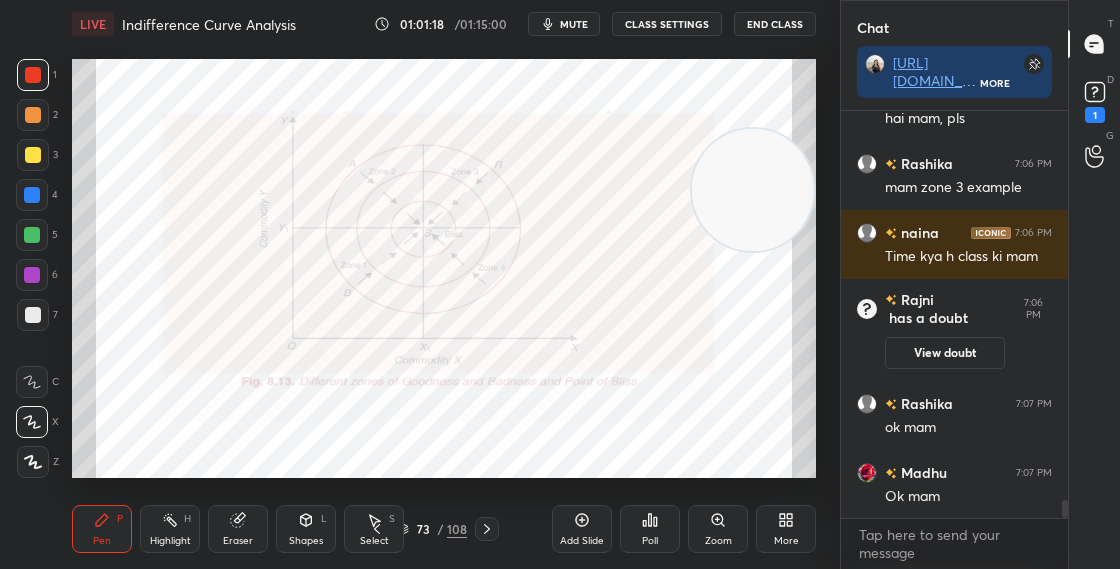 click on "View doubt" at bounding box center [945, 353] 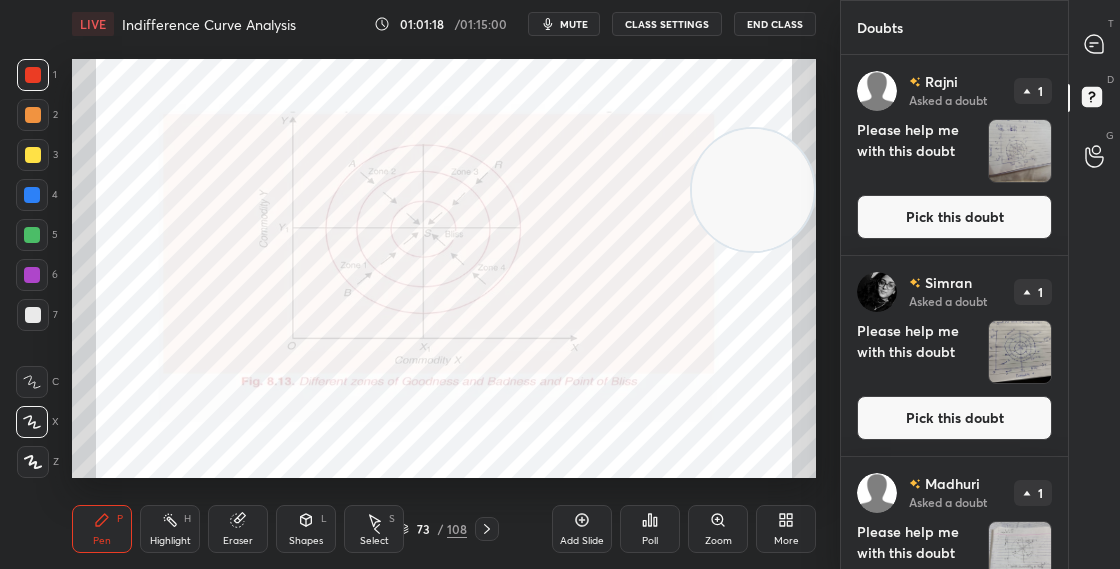 scroll, scrollTop: 7, scrollLeft: 7, axis: both 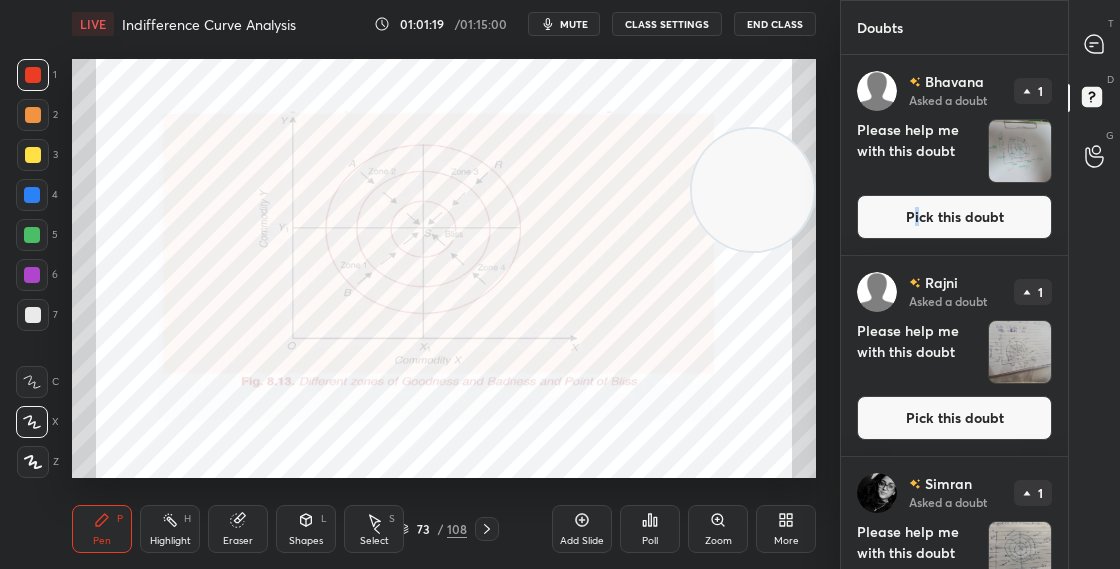 click on "Pick this doubt" at bounding box center (954, 217) 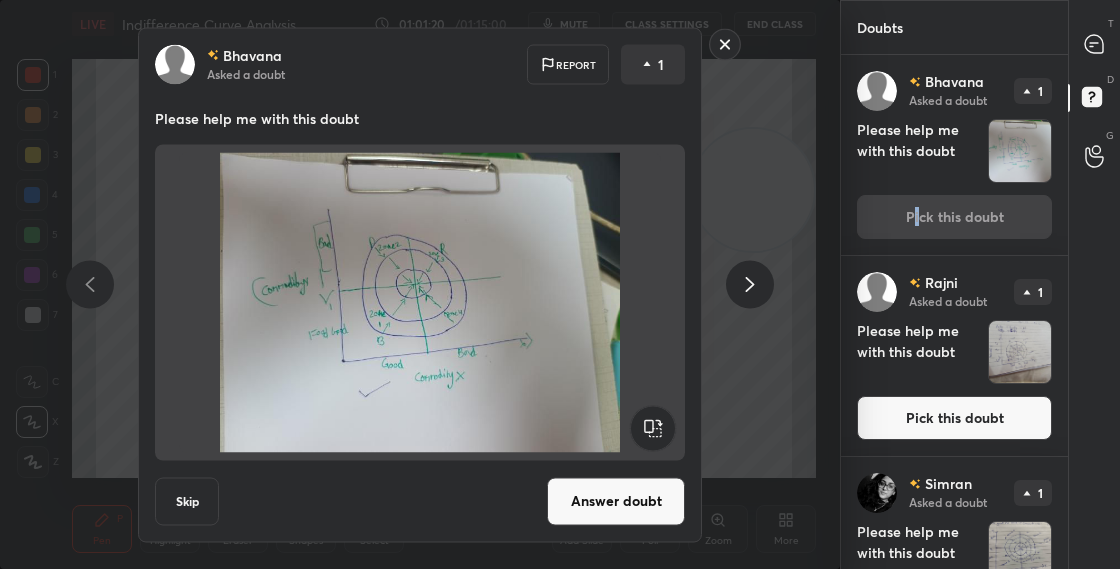 click on "Answer doubt" at bounding box center [616, 501] 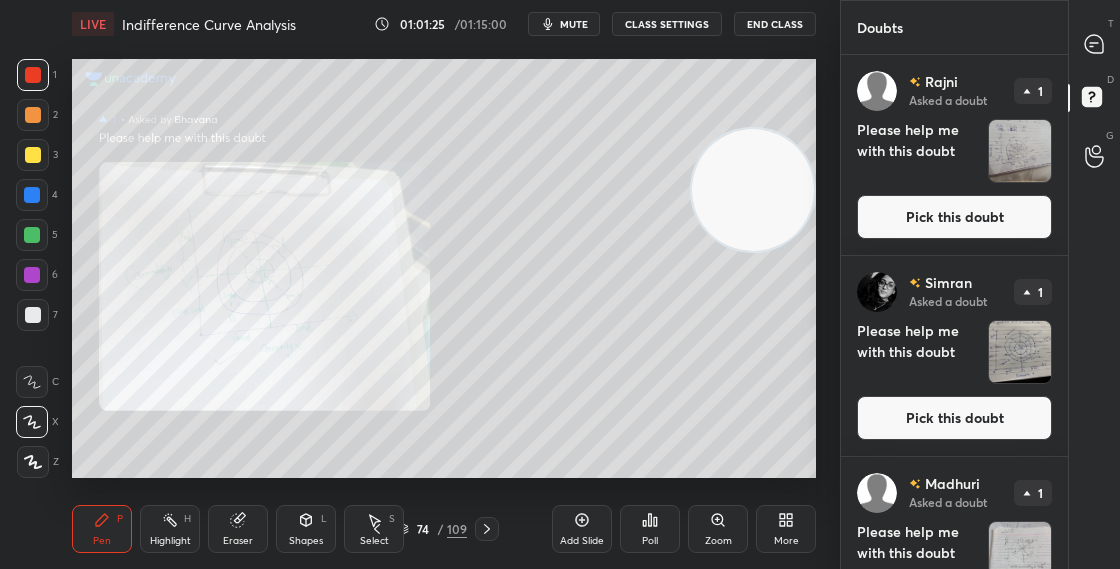 click on "Pick this doubt" at bounding box center (954, 217) 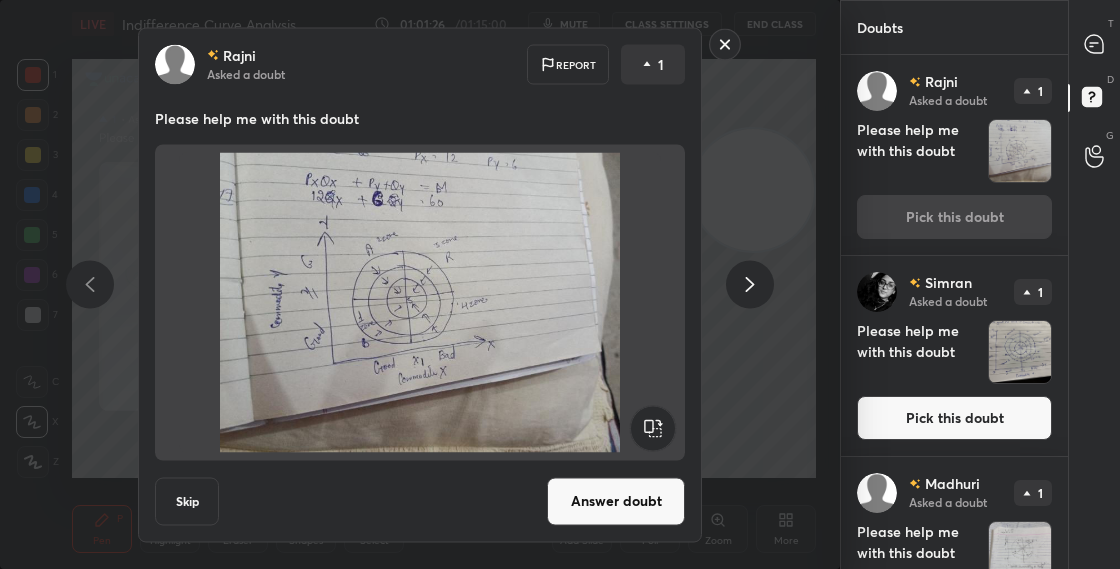 click on "Answer doubt" at bounding box center [616, 501] 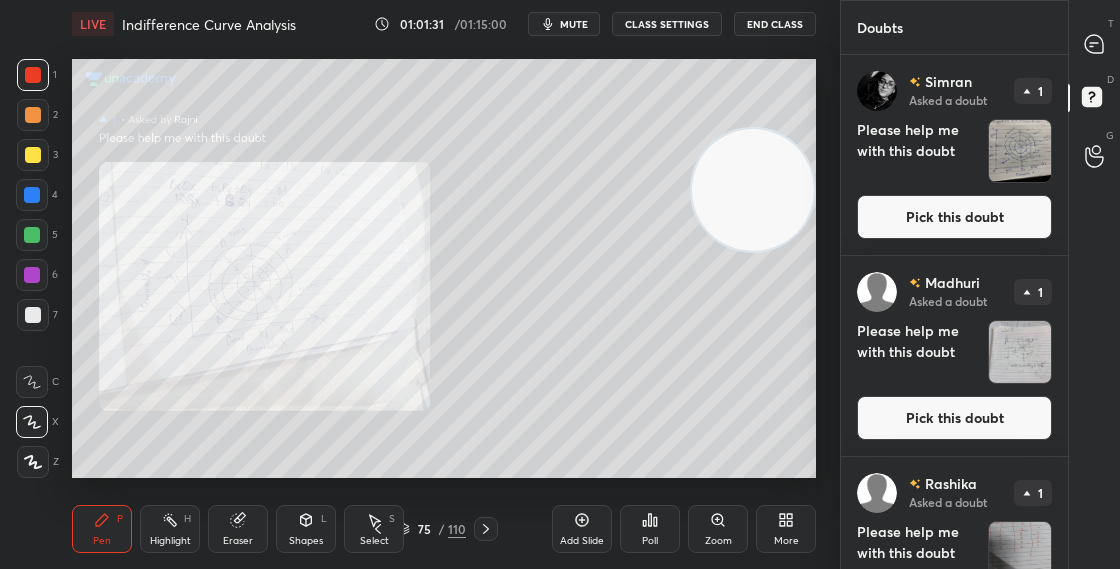 click on "Pick this doubt" at bounding box center [954, 217] 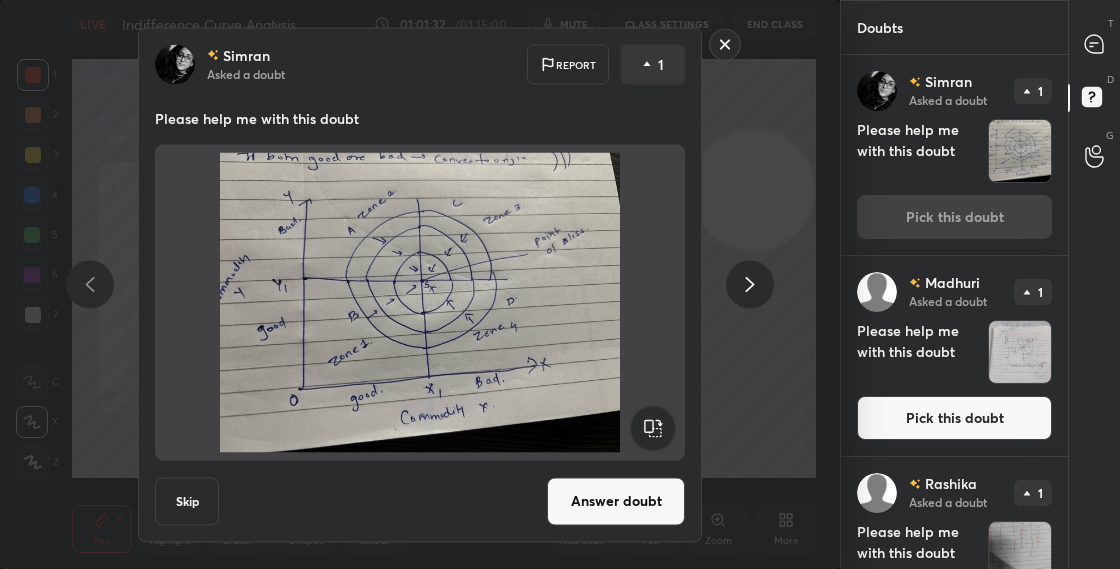 click on "Answer doubt" at bounding box center [616, 501] 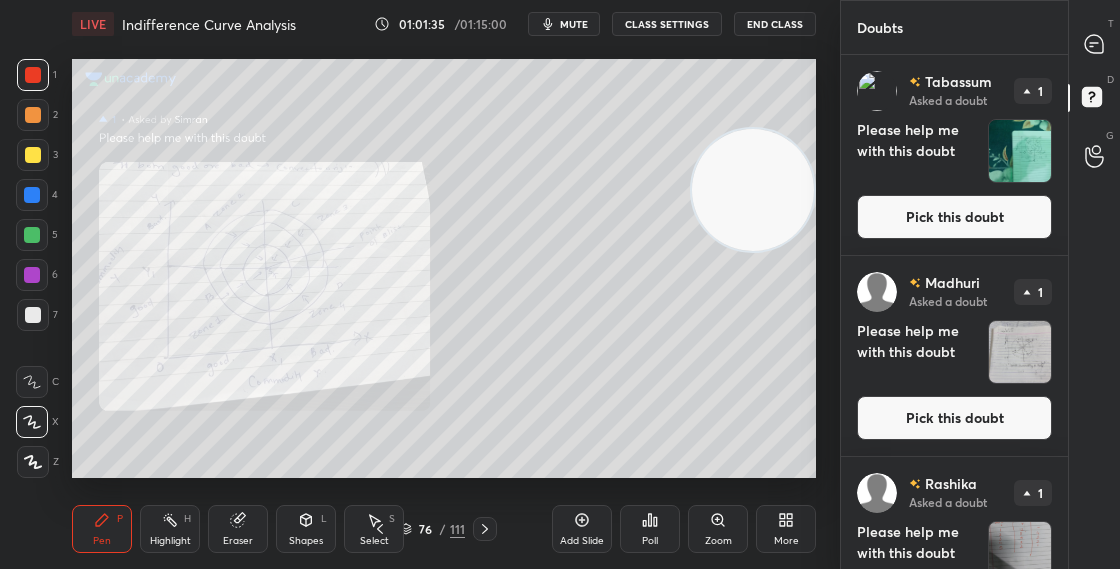 click on "Pick this doubt" at bounding box center (954, 217) 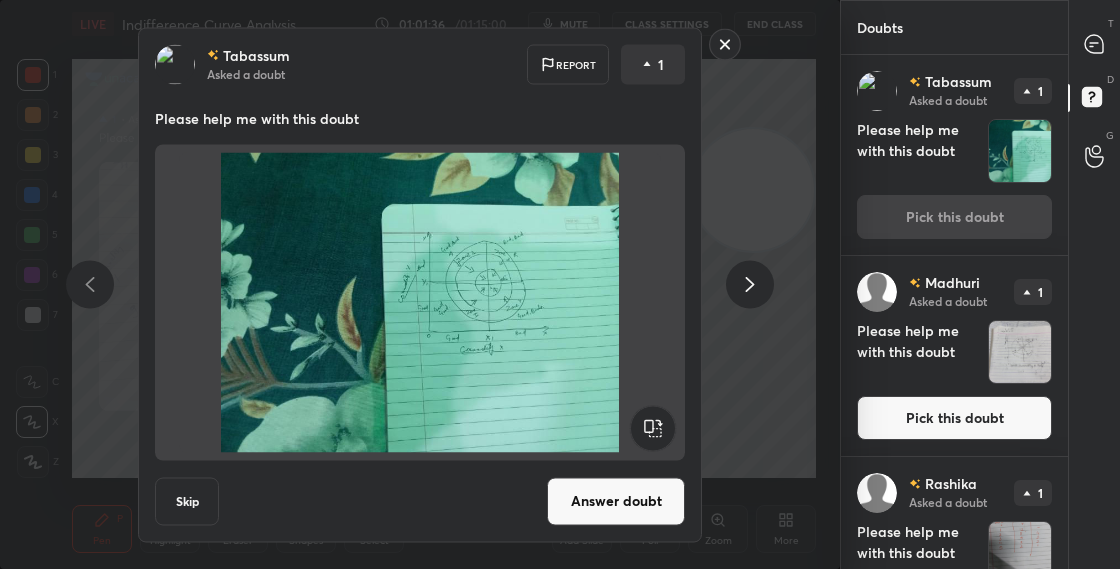 click on "Answer doubt" at bounding box center (616, 501) 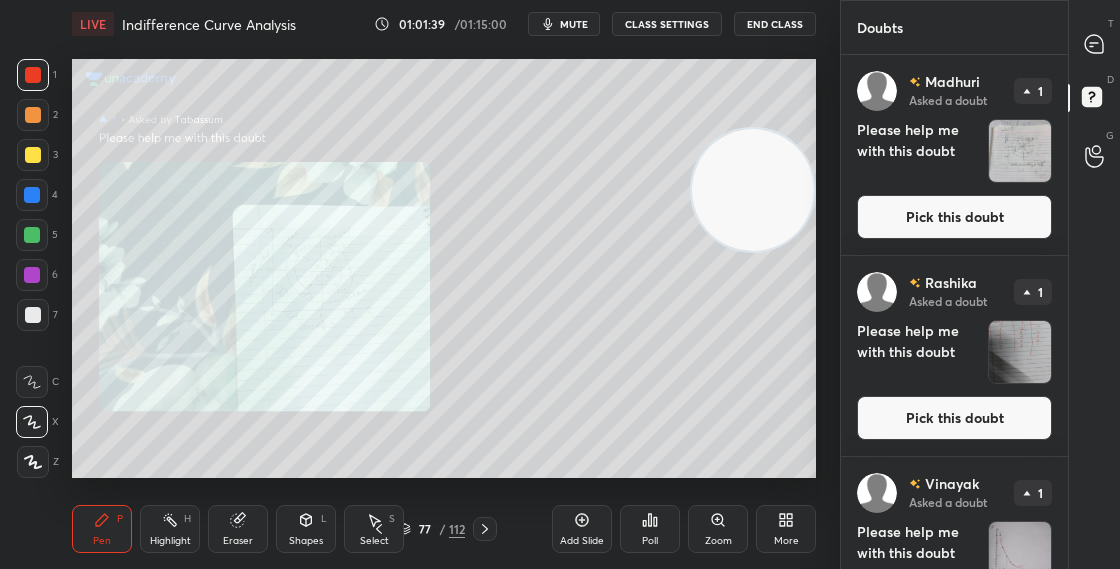 click on "Pick this doubt" at bounding box center [954, 217] 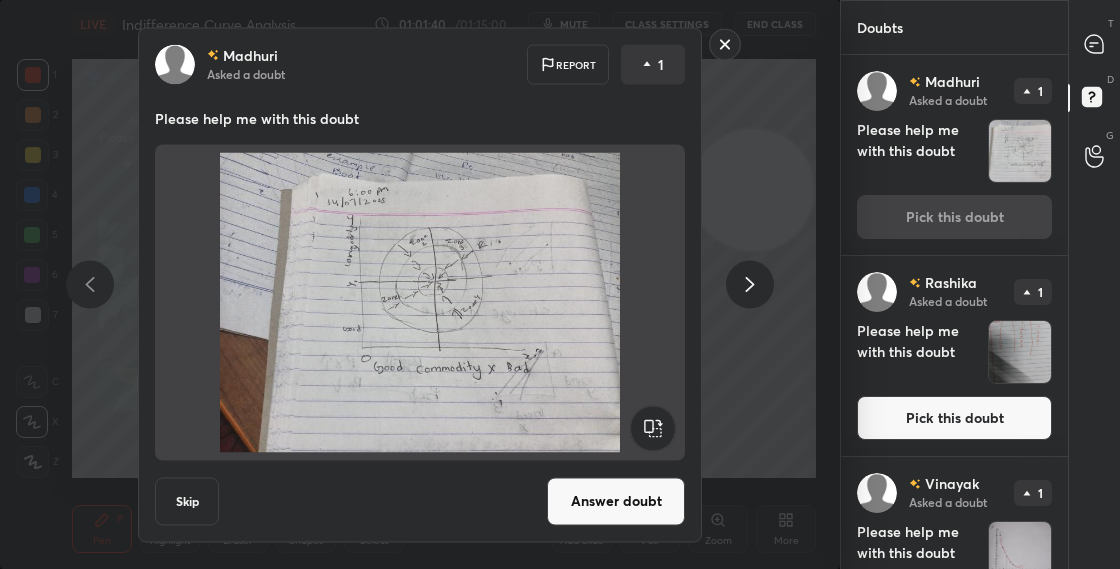 click on "Answer doubt" at bounding box center [616, 501] 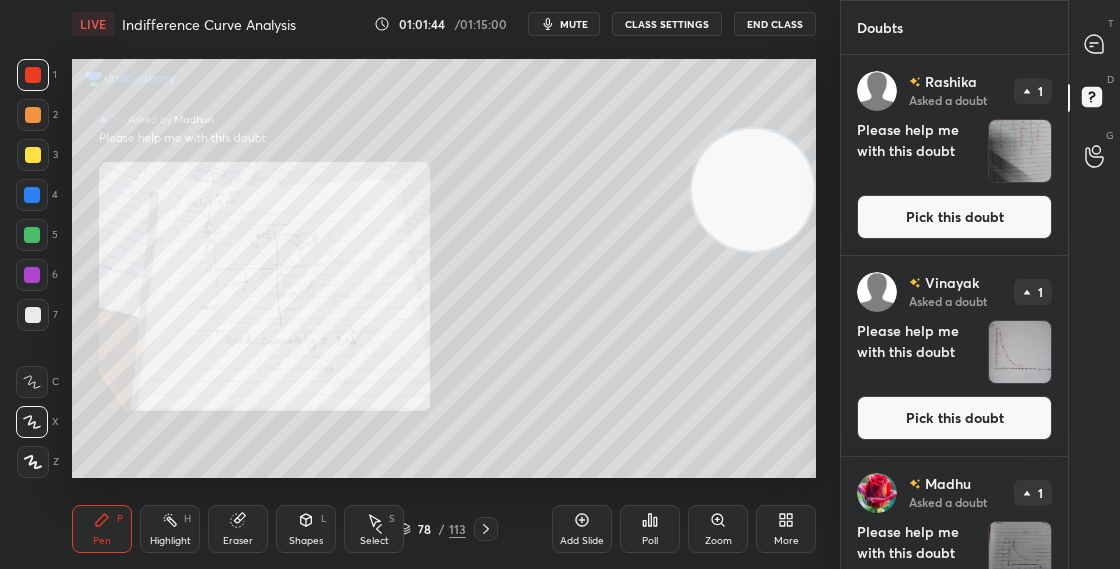 click on "Pick this doubt" at bounding box center [954, 217] 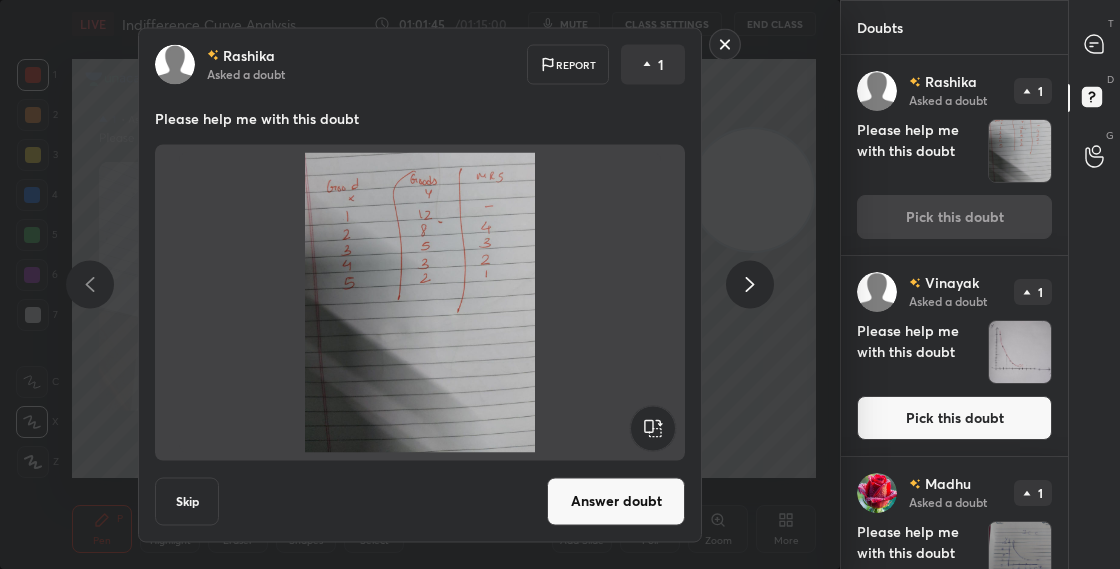 click on "[PERSON_NAME] Asked a doubt Report 1 Please help me with this doubt Skip Answer doubt" at bounding box center (420, 284) 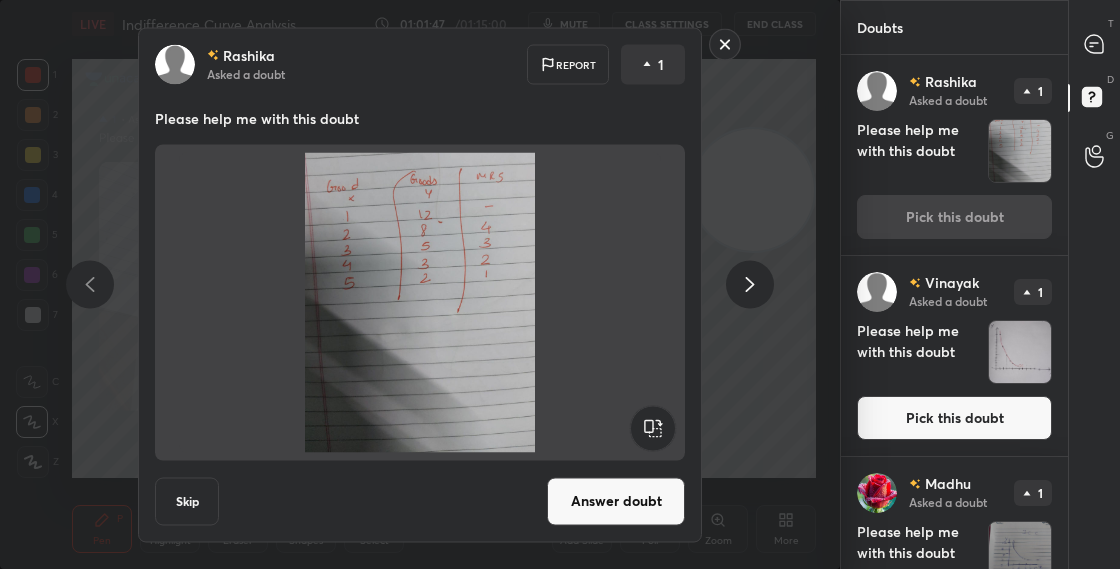 click 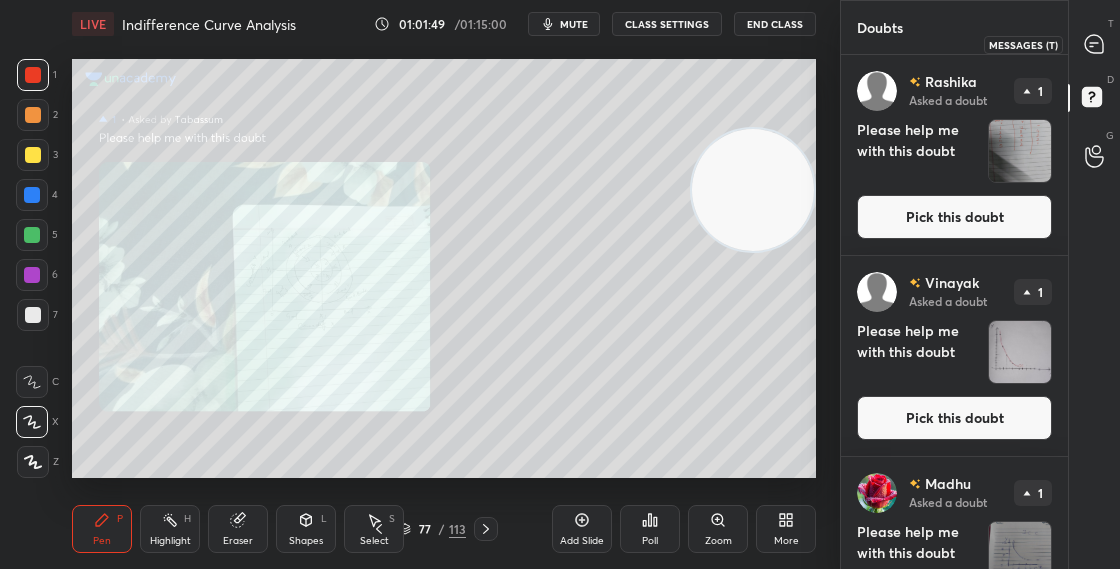 click at bounding box center [1095, 44] 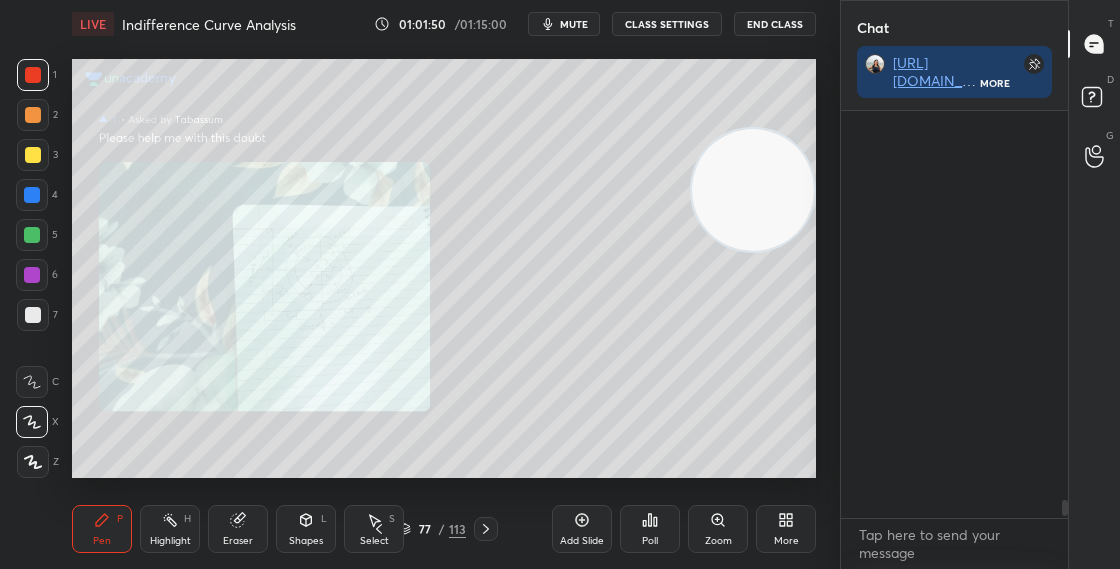 scroll, scrollTop: 8927, scrollLeft: 0, axis: vertical 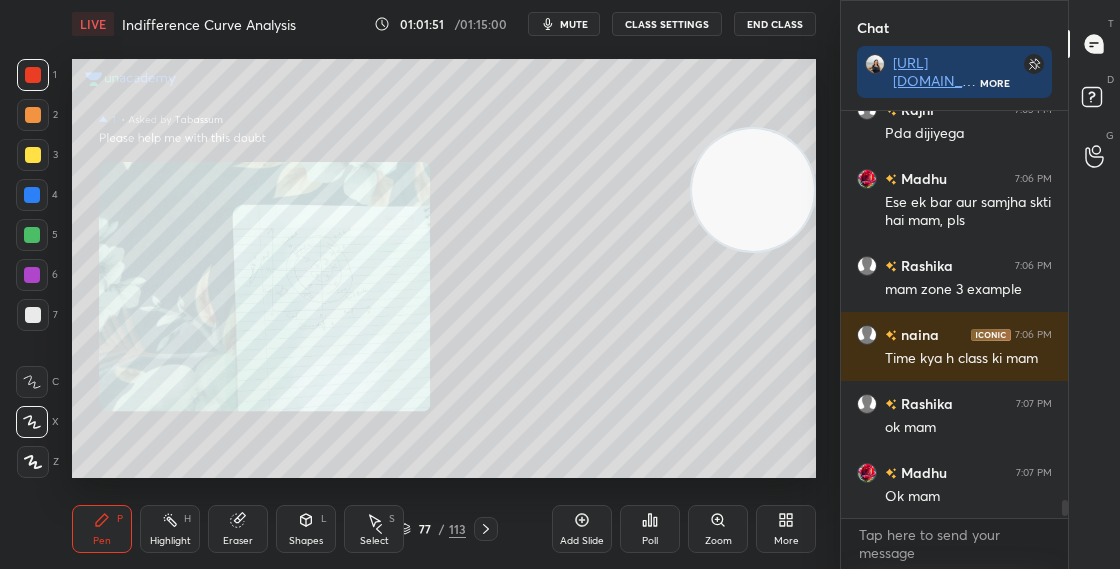 click 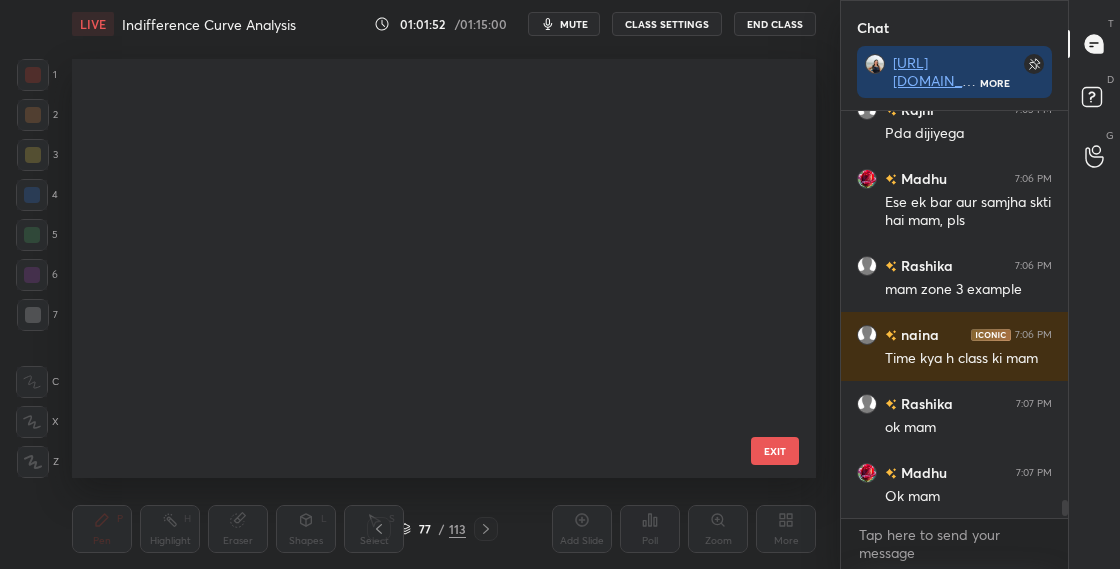 scroll, scrollTop: 2818, scrollLeft: 0, axis: vertical 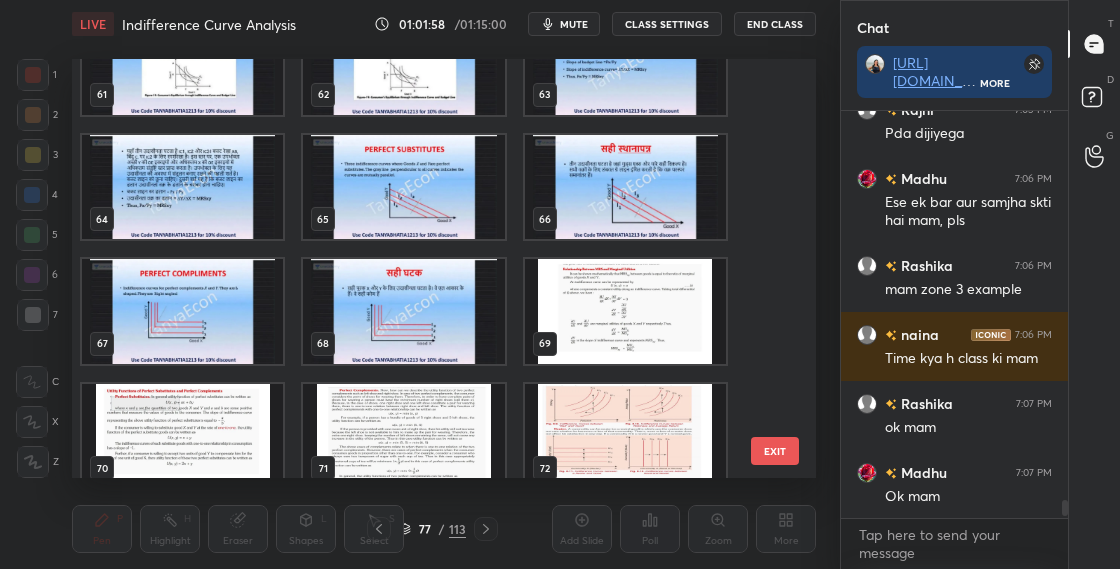 click at bounding box center (625, 311) 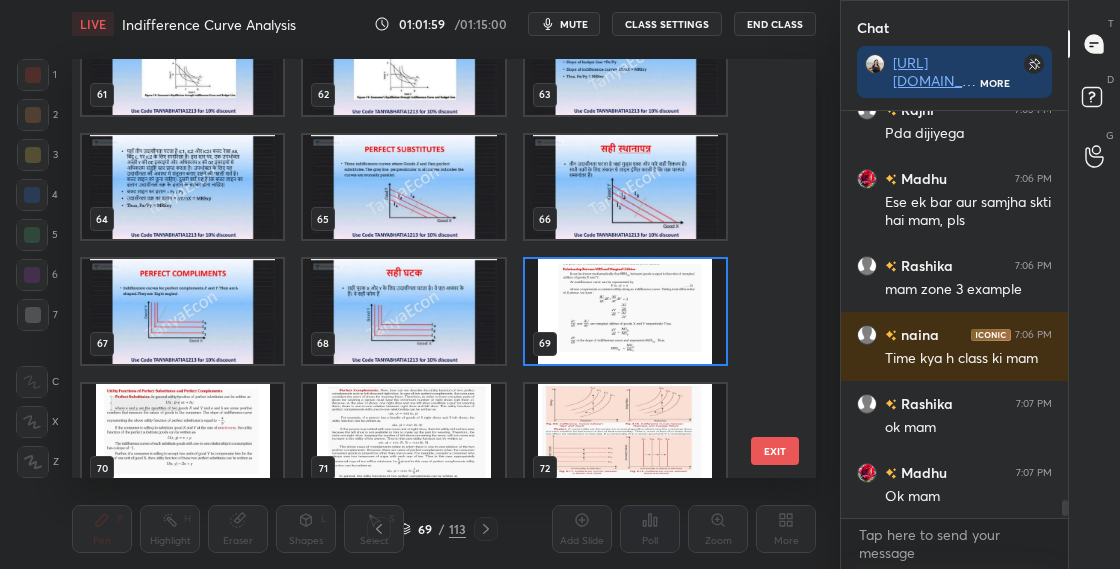 click at bounding box center (403, 311) 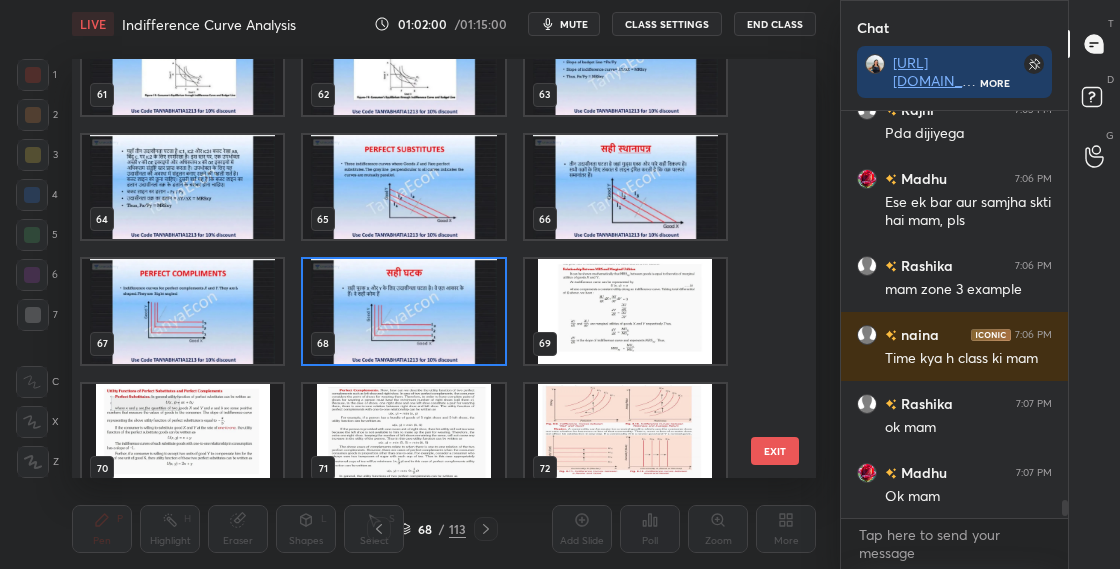 click at bounding box center (403, 311) 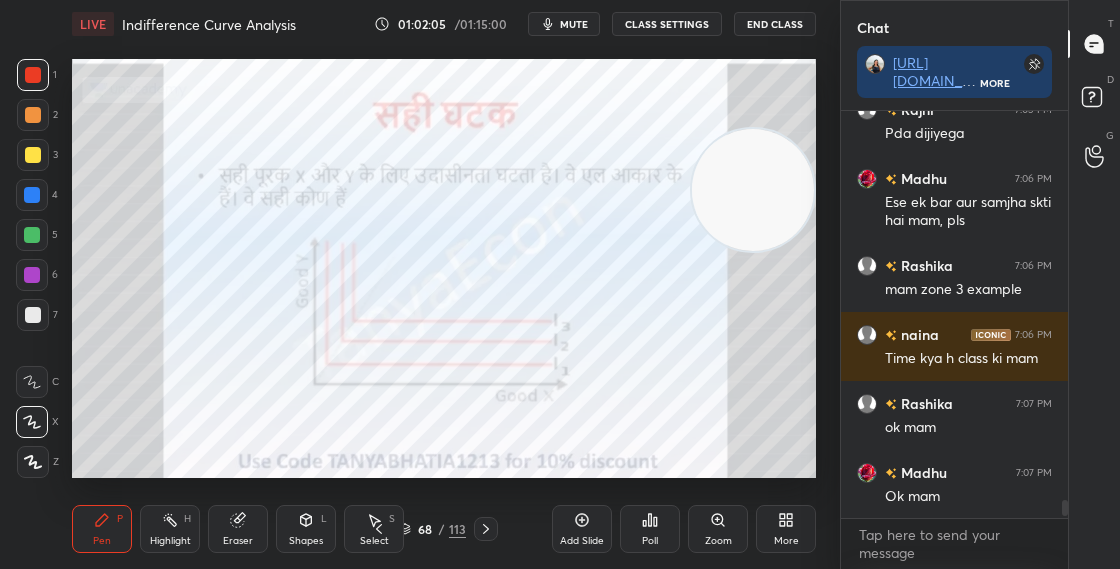 click 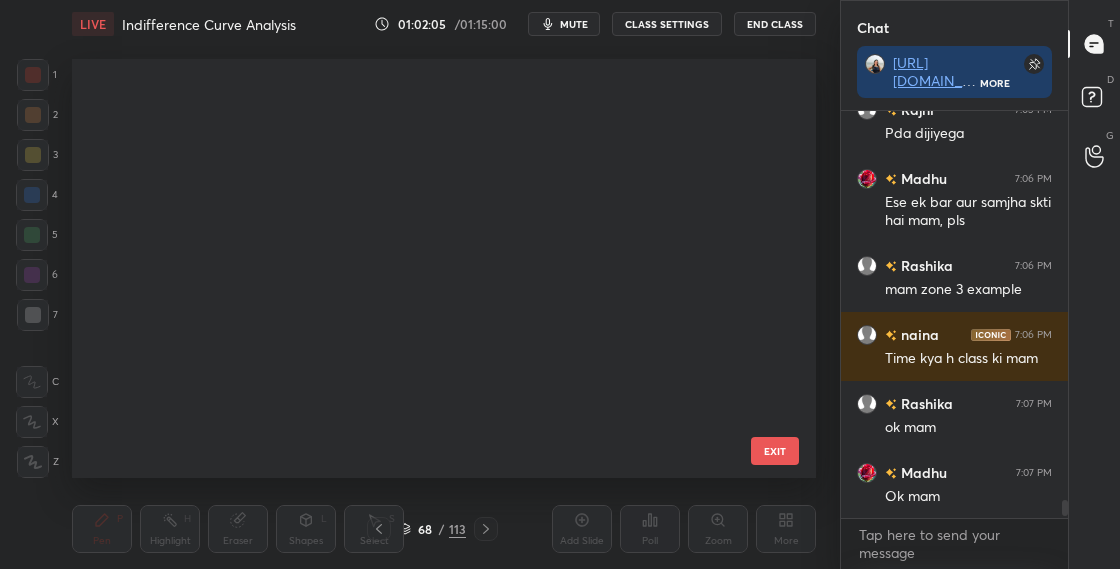 scroll, scrollTop: 2444, scrollLeft: 0, axis: vertical 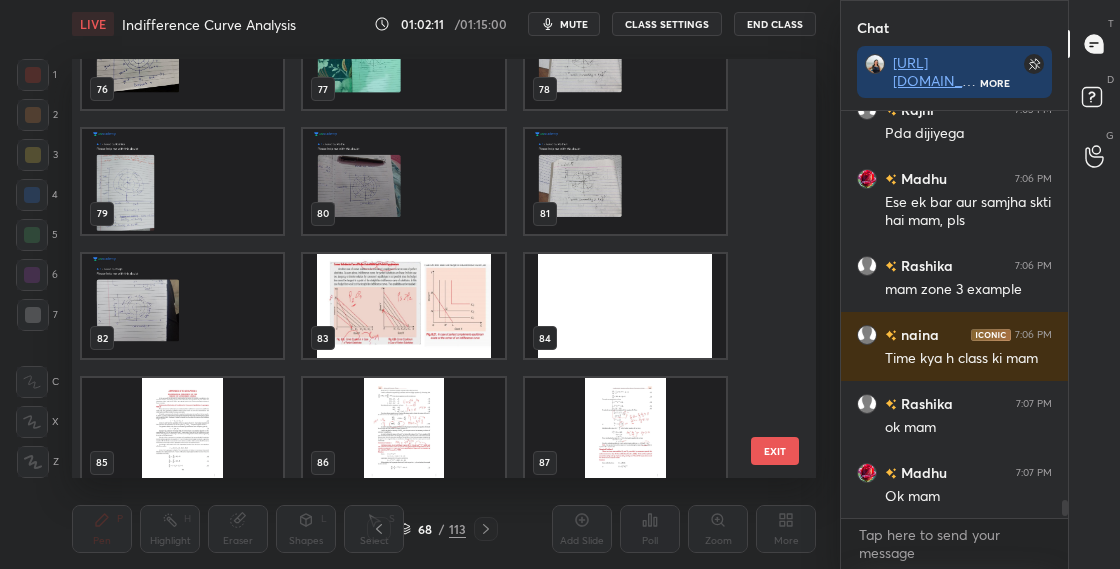 click at bounding box center (403, 306) 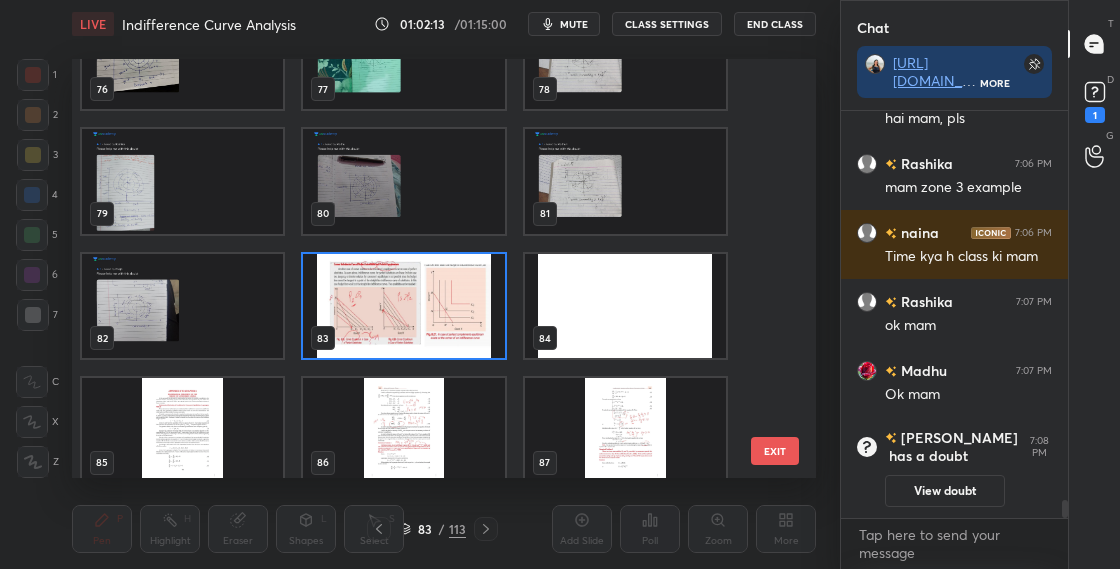 click at bounding box center (403, 306) 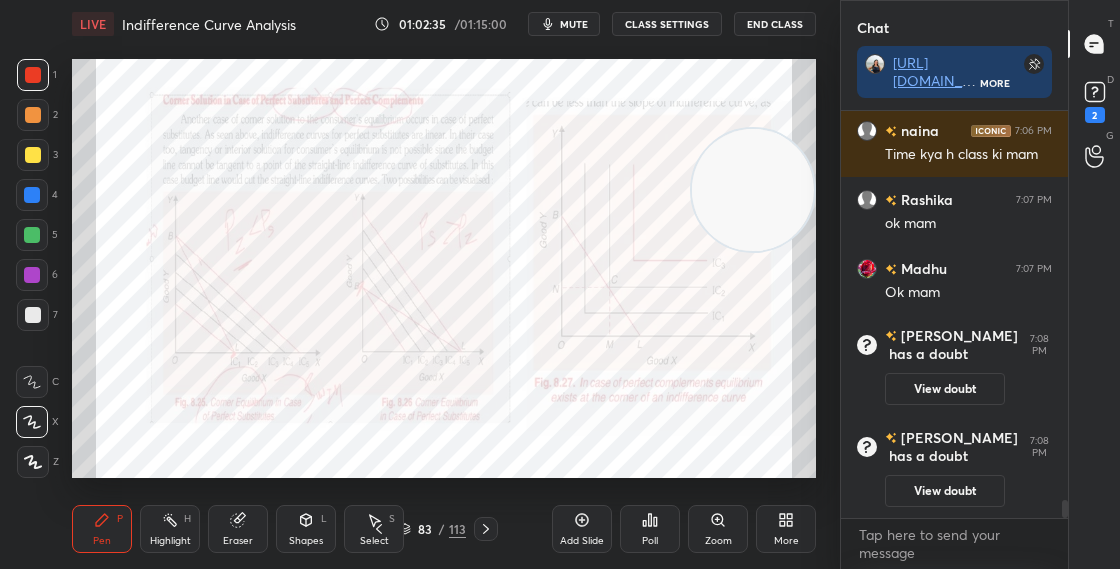 scroll, scrollTop: 8924, scrollLeft: 0, axis: vertical 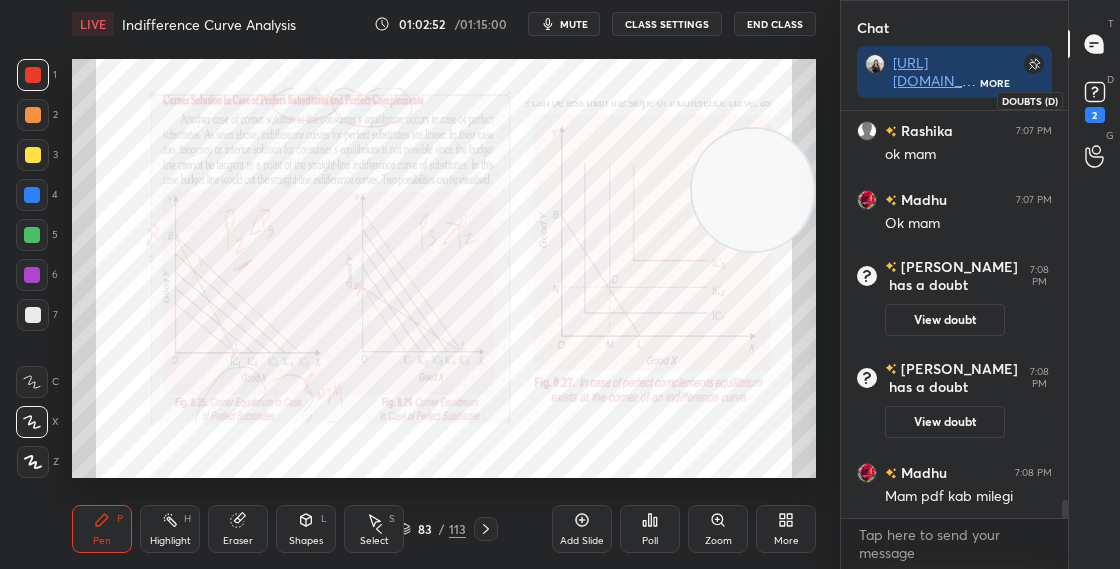 click 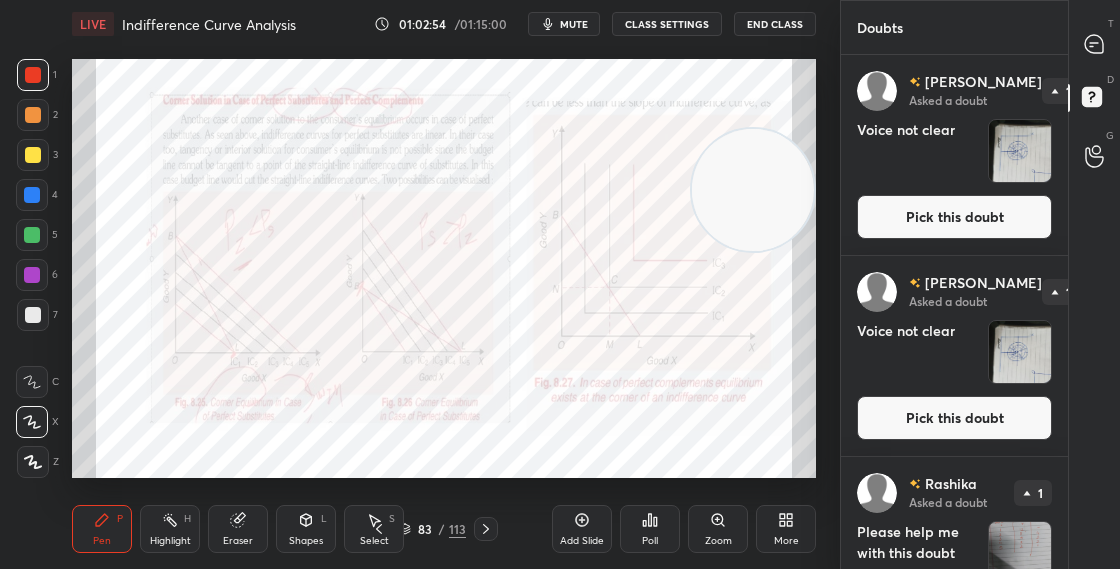click on "Pick this doubt" at bounding box center [954, 217] 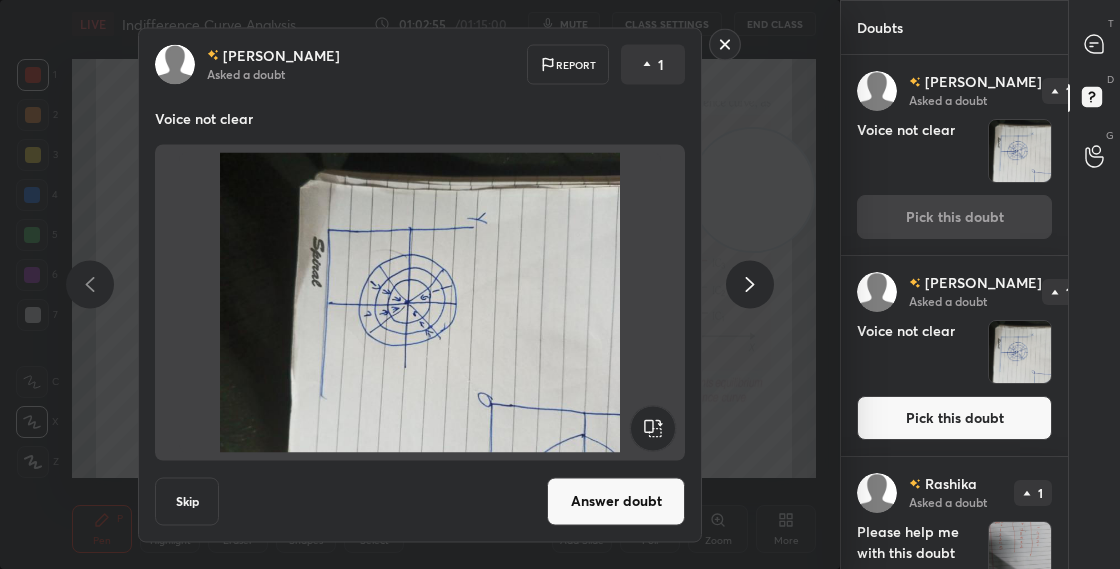 click 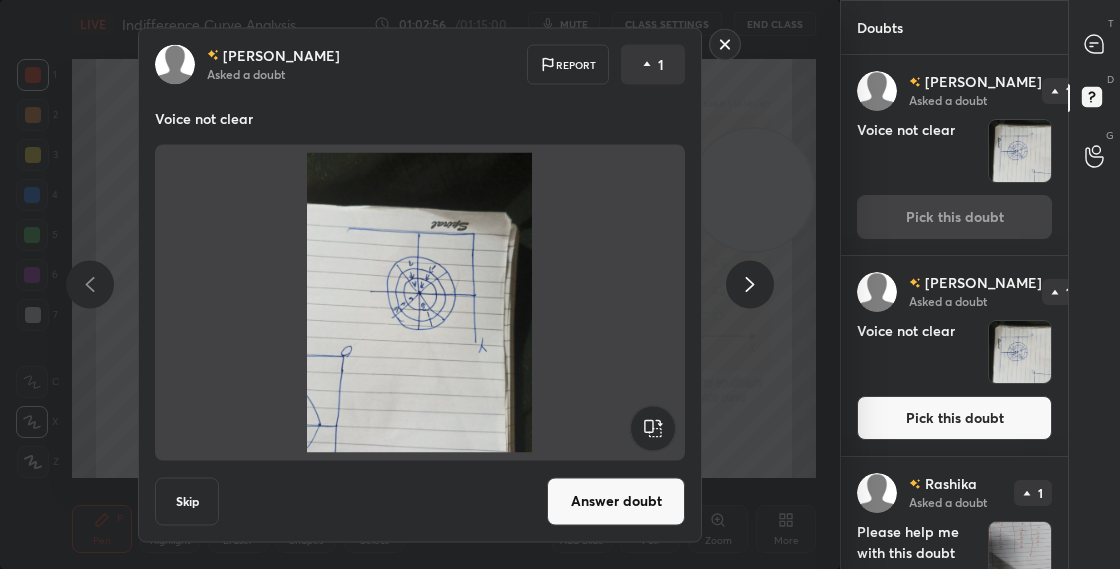click 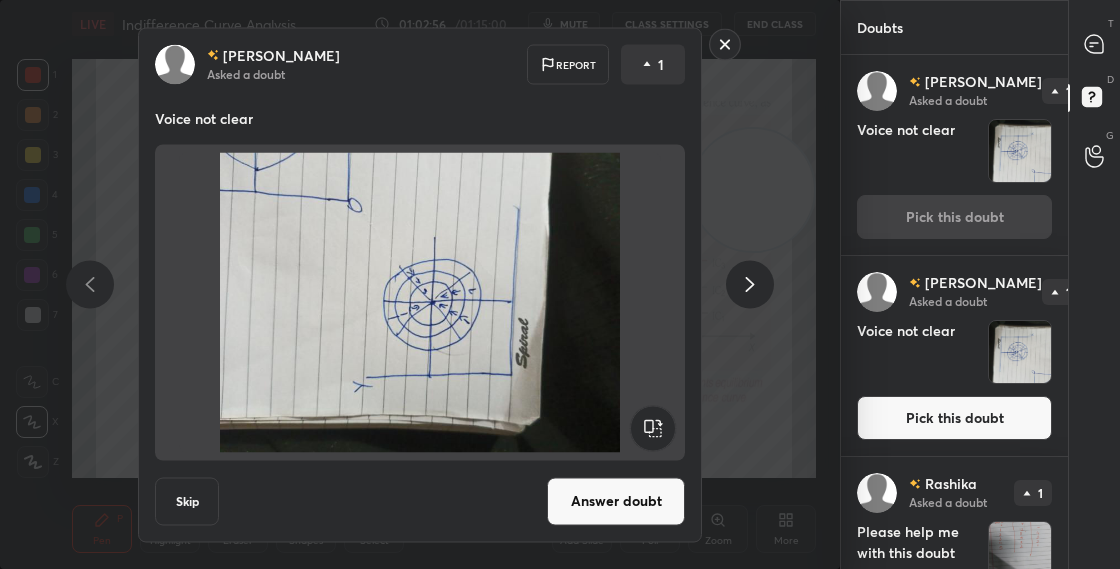 click 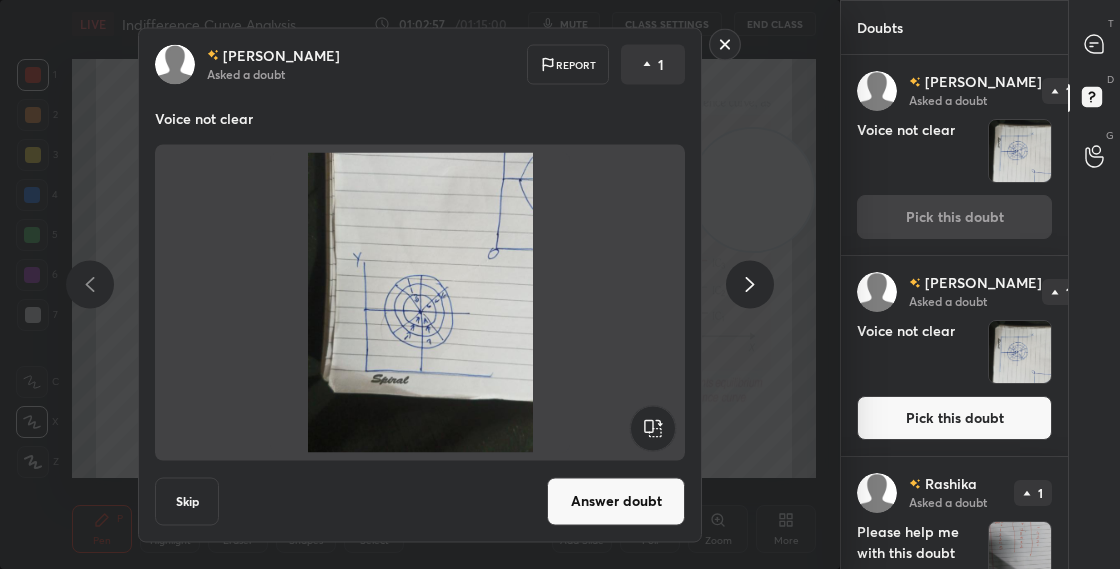 click on "Answer doubt" at bounding box center [616, 501] 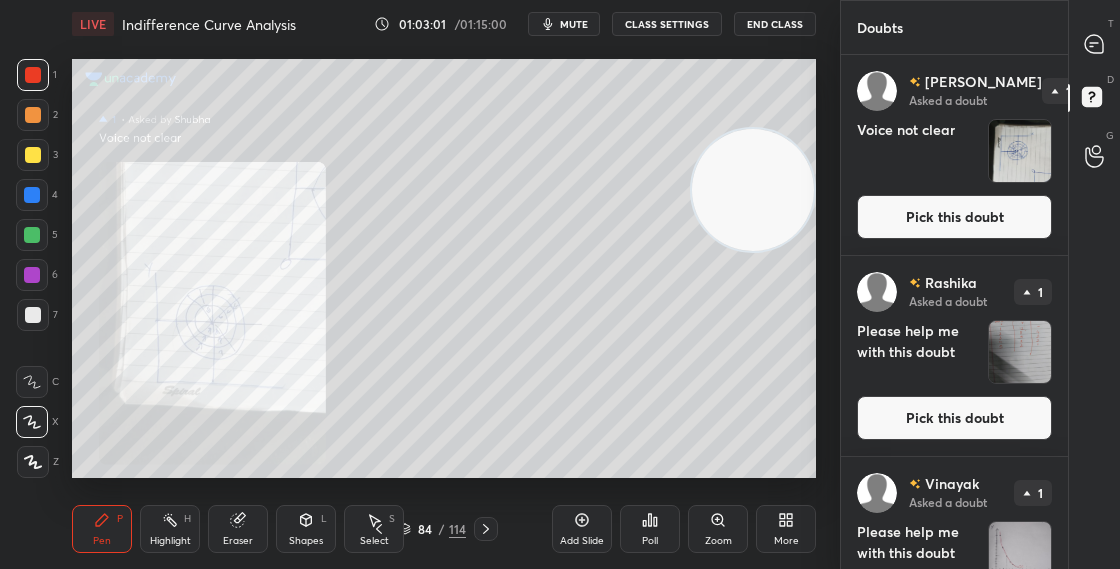 click on "Pick this doubt" at bounding box center (954, 217) 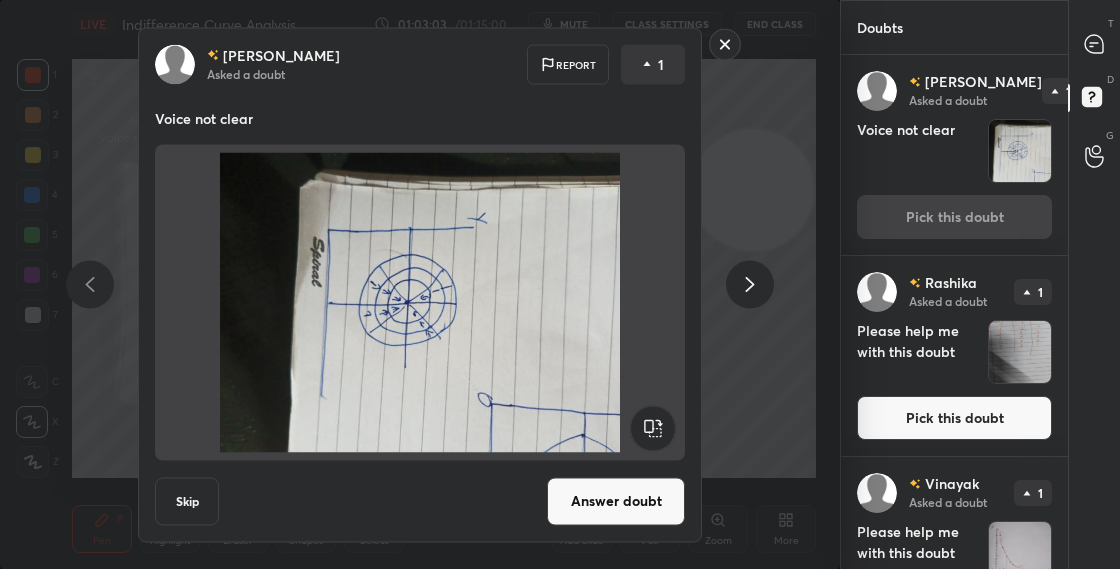 click on "Answer doubt" at bounding box center [616, 501] 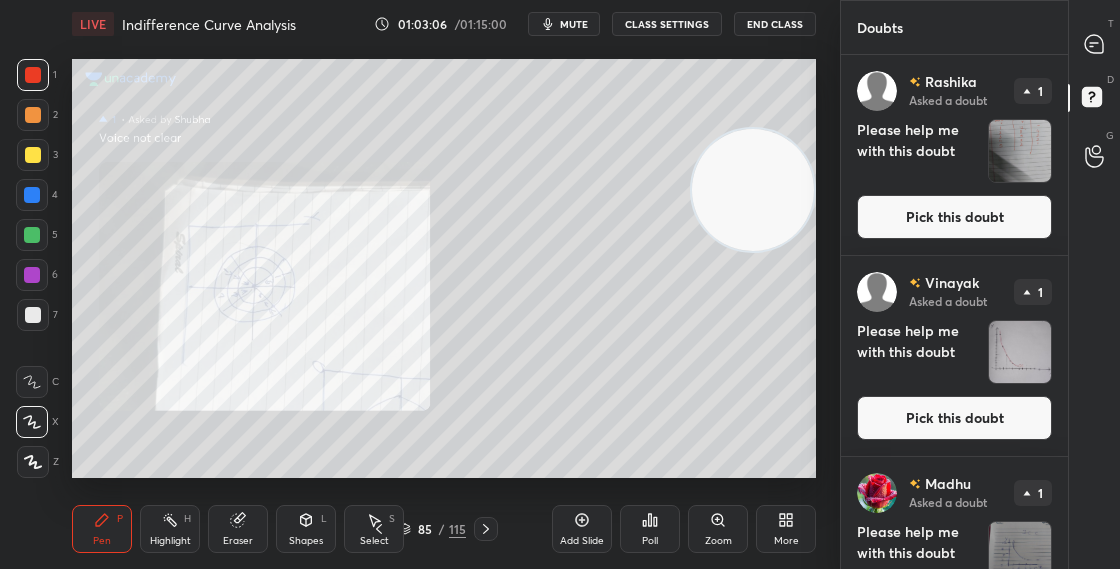click 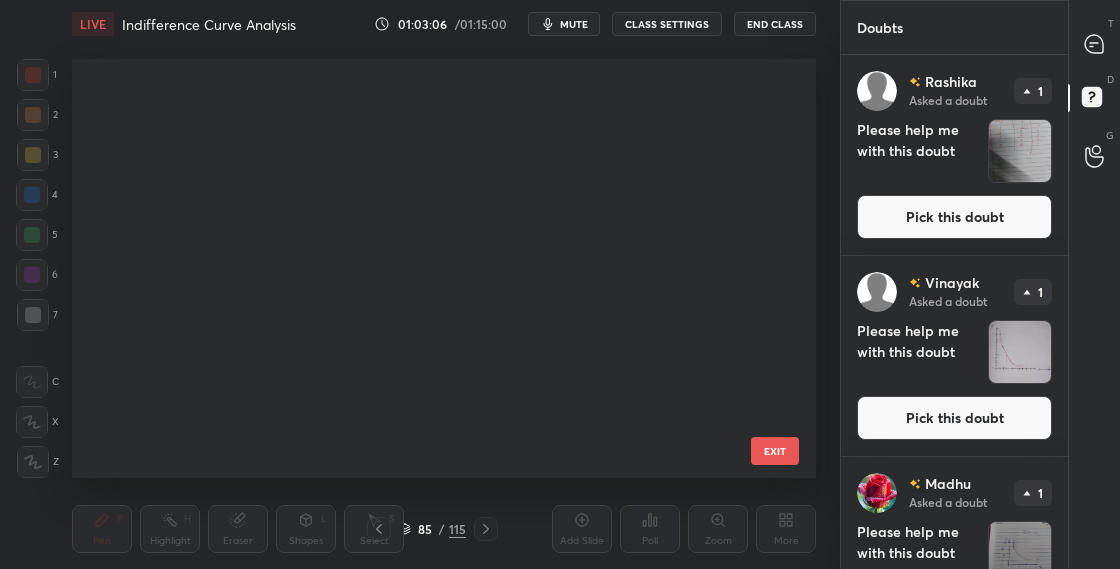 scroll, scrollTop: 412, scrollLeft: 734, axis: both 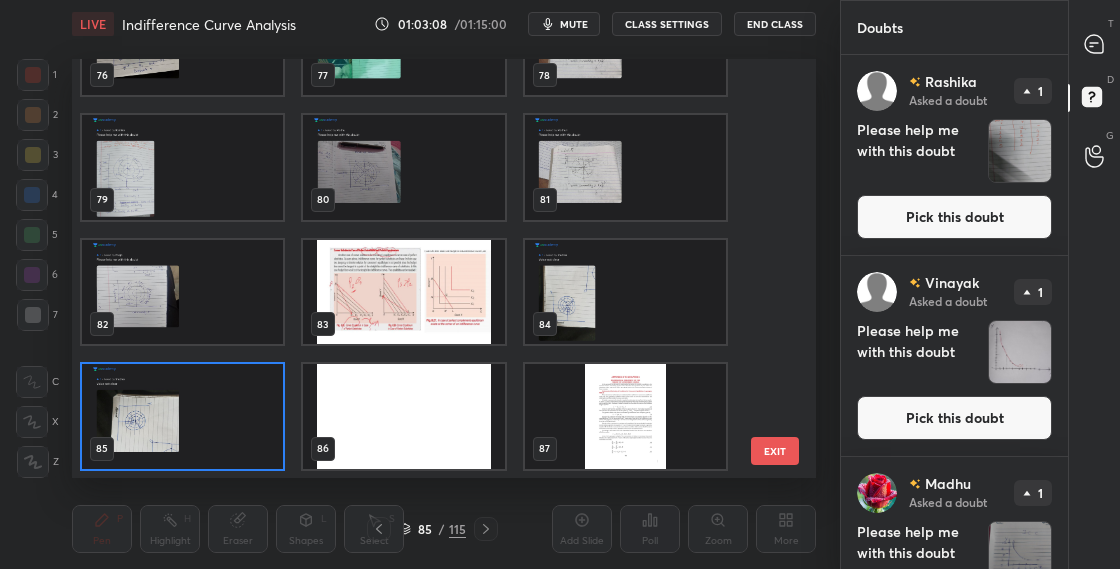 click at bounding box center (403, 167) 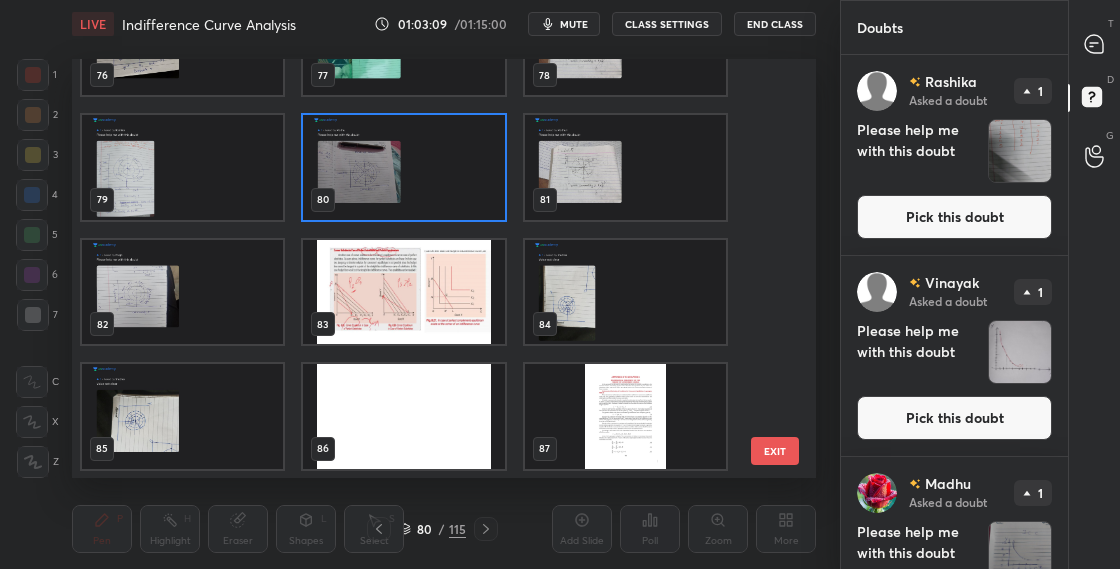 click at bounding box center [403, 167] 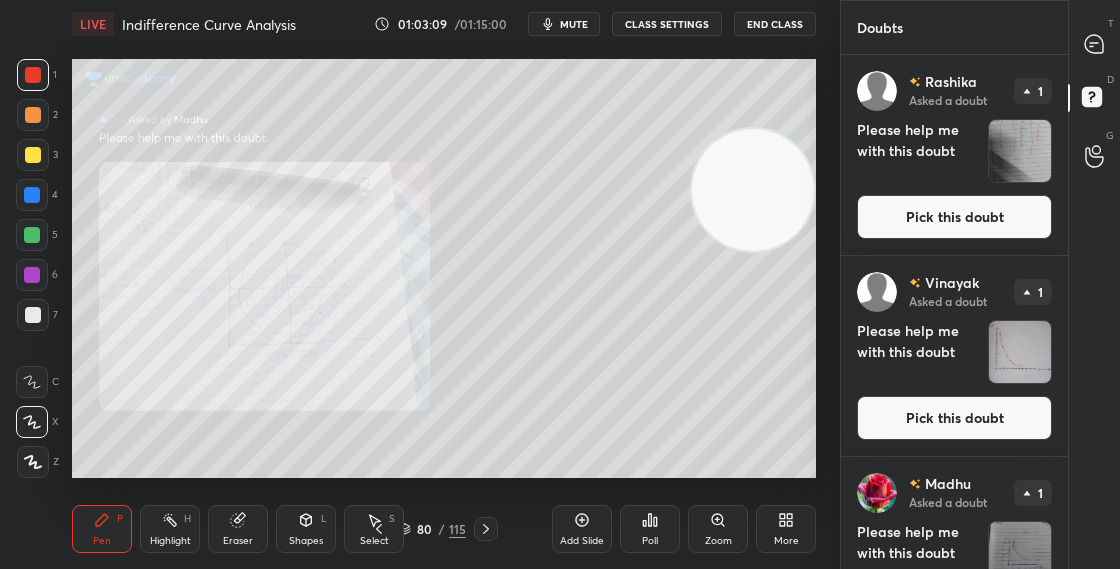 click at bounding box center [403, 167] 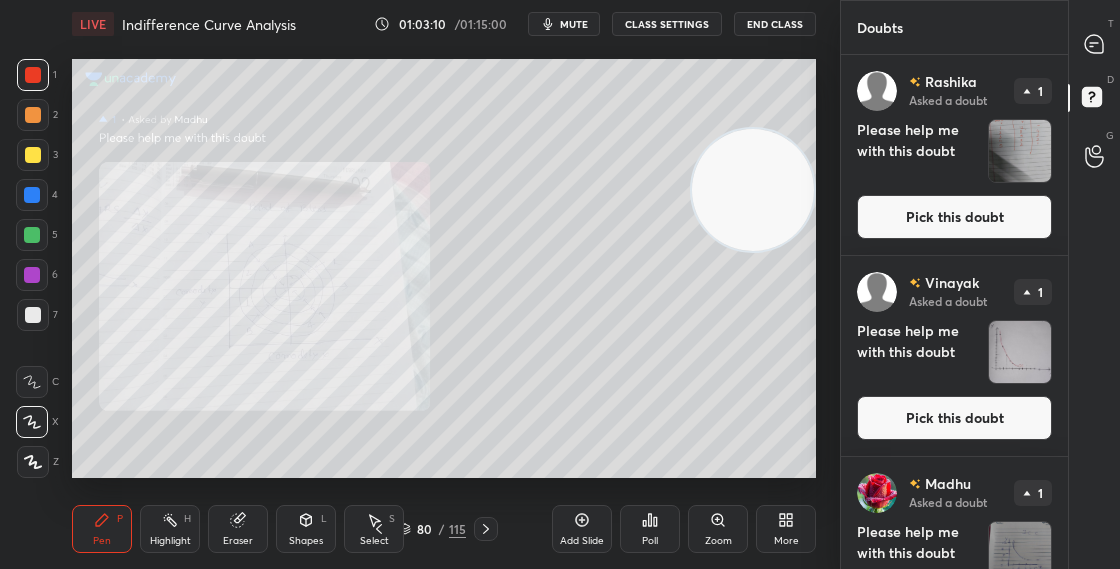 click on "80 / 115" at bounding box center [432, 529] 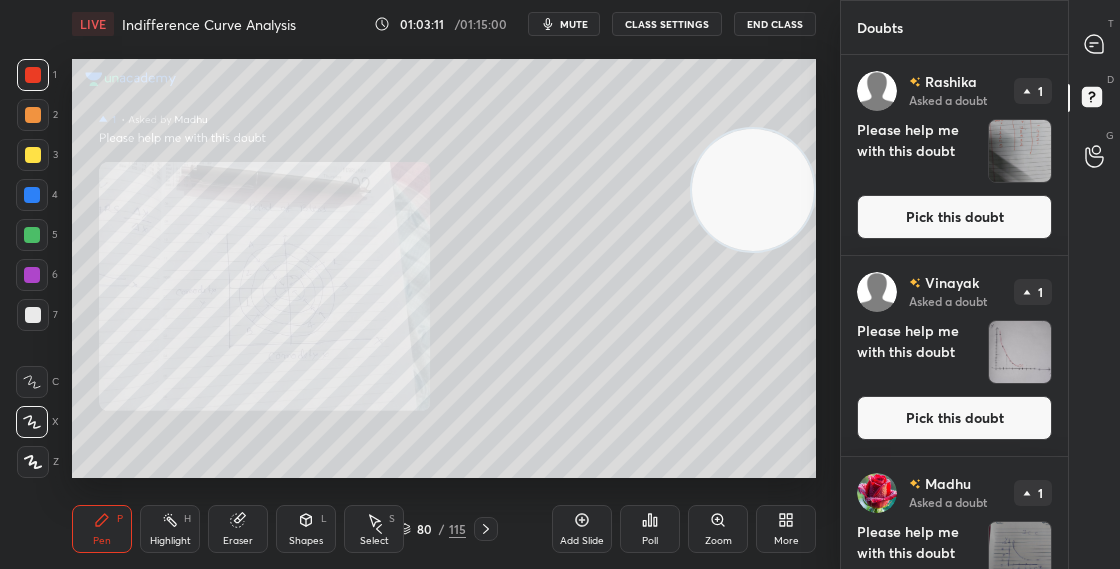 click 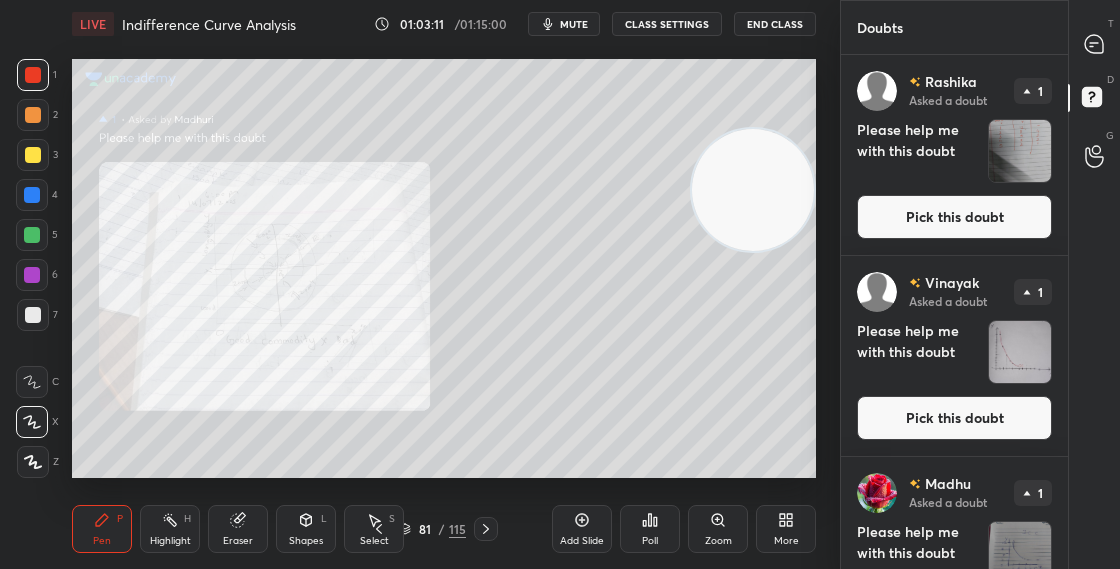 click 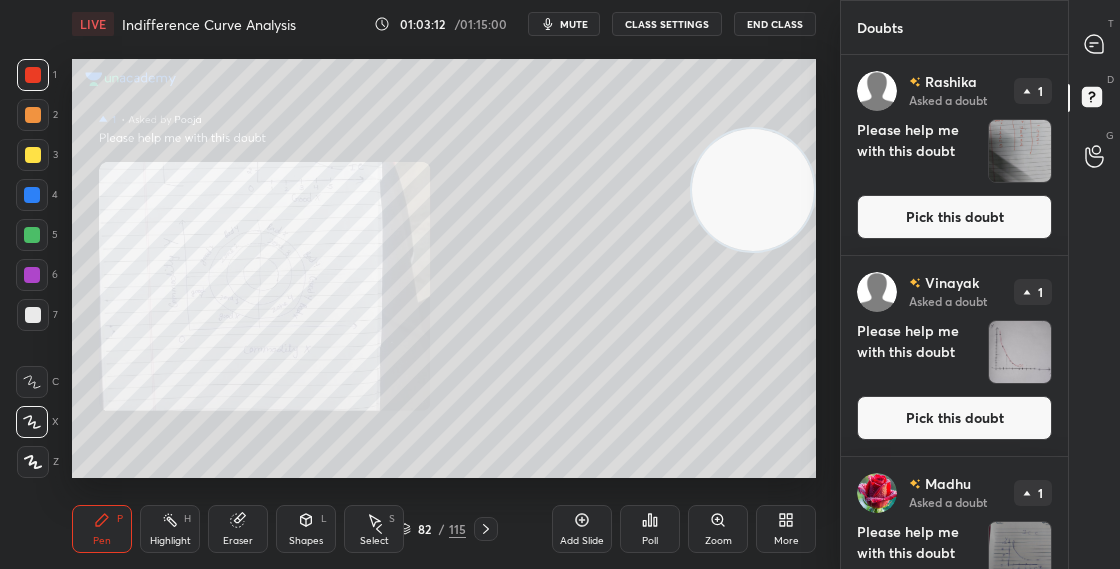 click 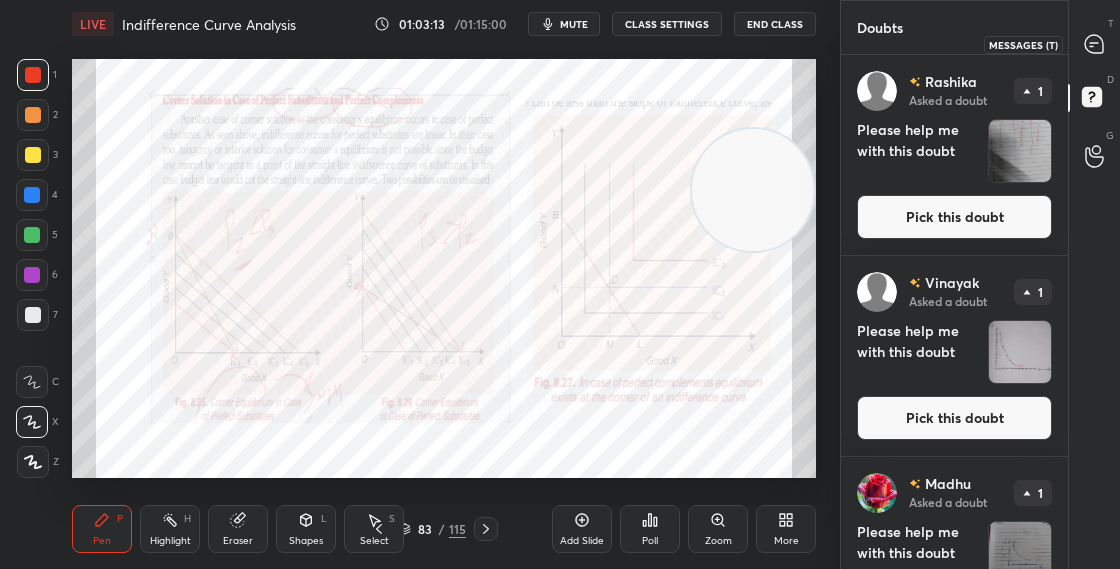 click 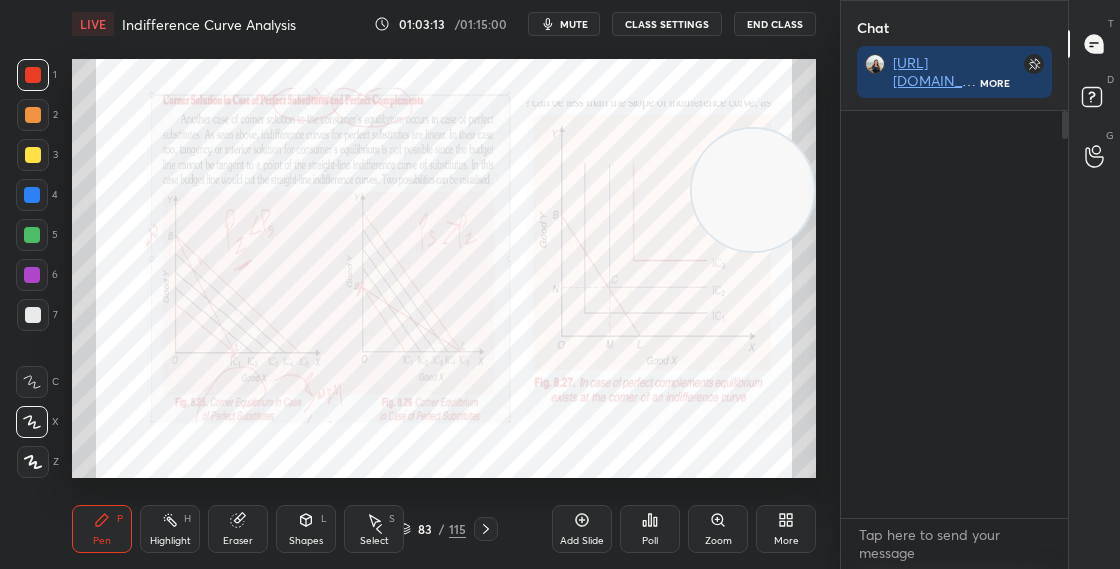 scroll, scrollTop: 452, scrollLeft: 221, axis: both 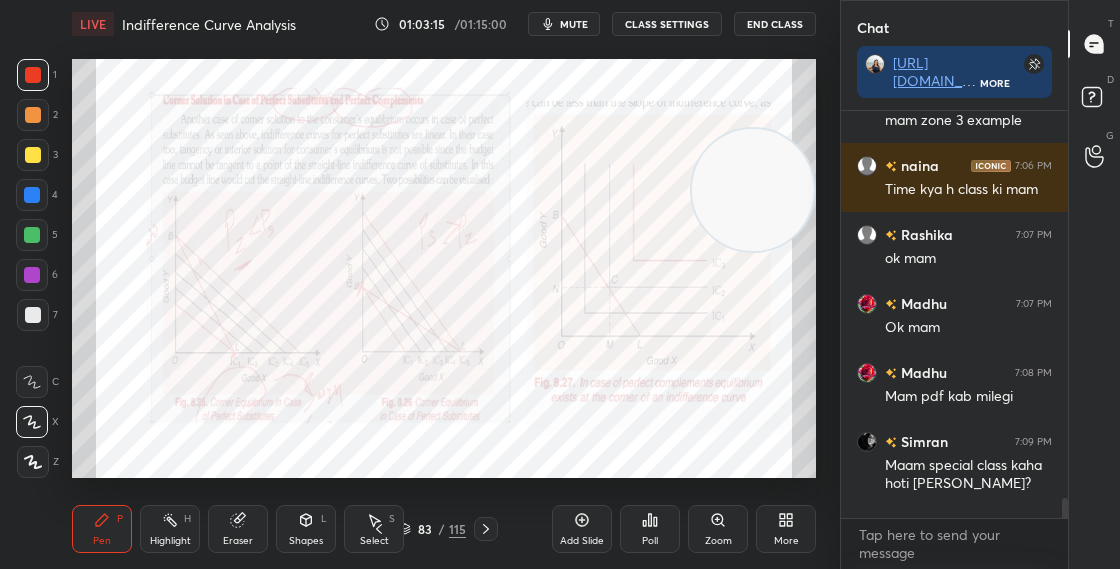 drag, startPoint x: 1061, startPoint y: 506, endPoint x: 1059, endPoint y: 523, distance: 17.117243 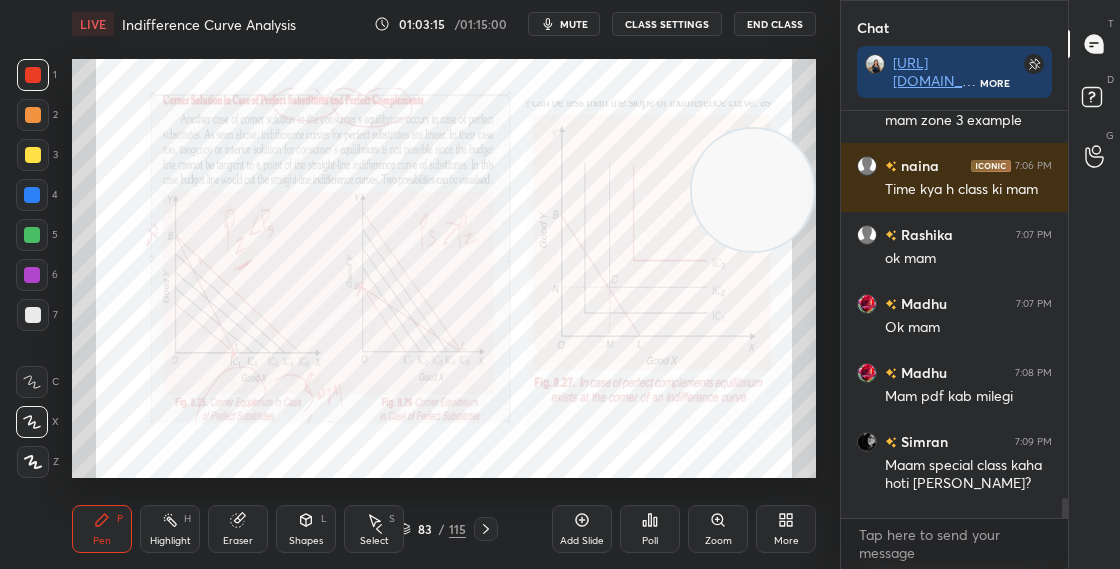 click on "Madhu 7:06 PM Ese ek bar aur samjha skti hai mam, pls [PERSON_NAME] 7:06 PM mam zone 3 example naina 7:06 PM Time kya h class ki mam [PERSON_NAME] 7:07 PM ok mam Madhu 7:07 PM Ok mam Madhu 7:08 PM Mam pdf kab milegi [PERSON_NAME] 7:09 PM Maam special class kaha hoti [PERSON_NAME]? [PERSON_NAME] 7:09 PM mam is their paid student any extra group JUMP TO LATEST Enable hand raising Enable raise hand to speak to learners. Once enabled, chat will be turned off temporarily. Enable x" at bounding box center (954, 340) 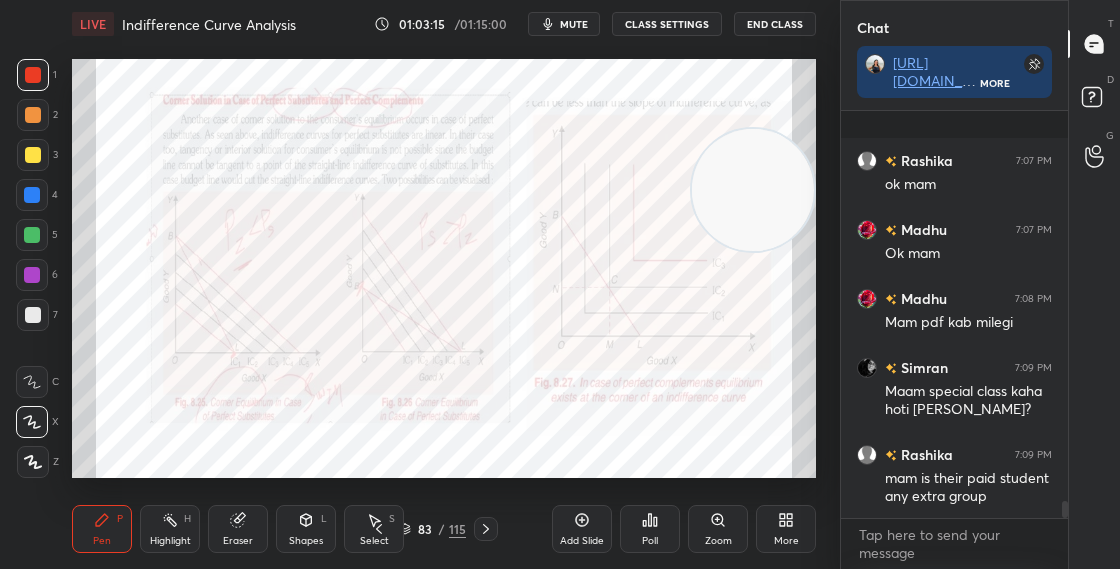 scroll, scrollTop: 9313, scrollLeft: 0, axis: vertical 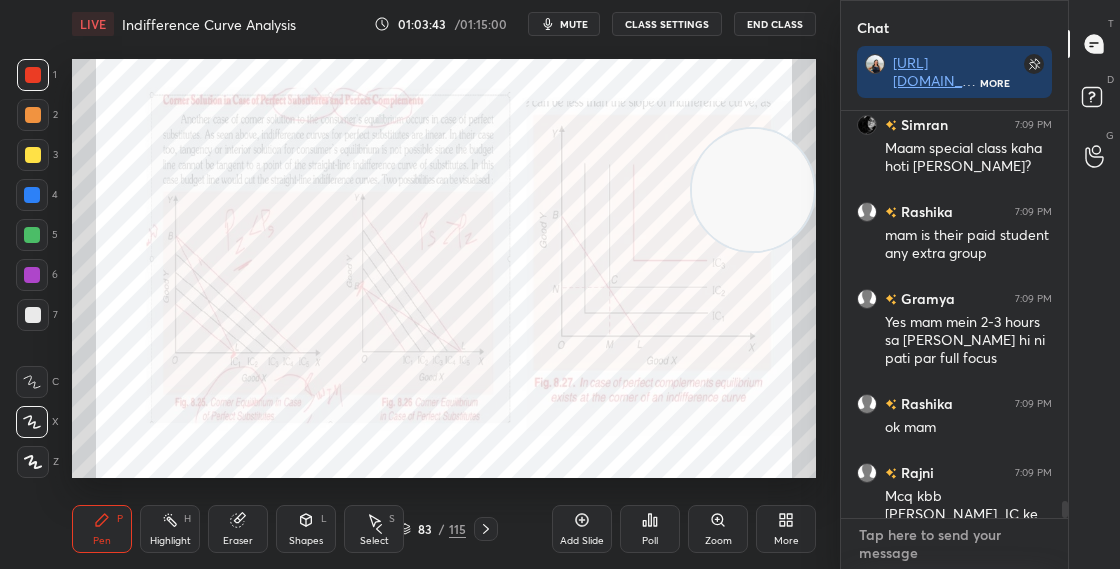 type on "x" 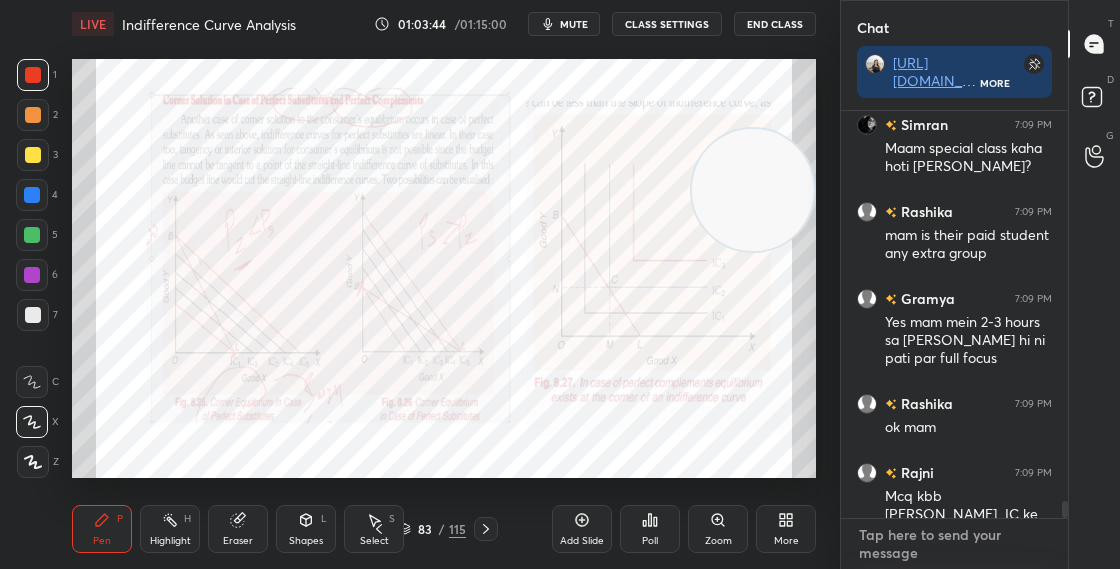 paste on "Whtsapp group -[URL][DOMAIN_NAME]
Telegram channel -
Telegram [URL][DOMAIN_NAME]" 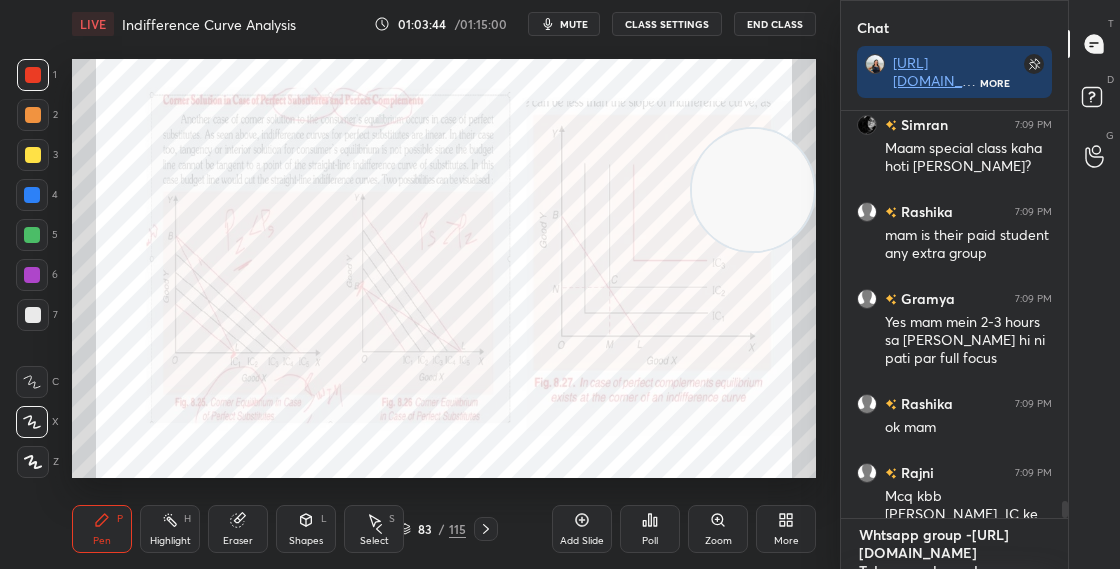 scroll, scrollTop: 72, scrollLeft: 0, axis: vertical 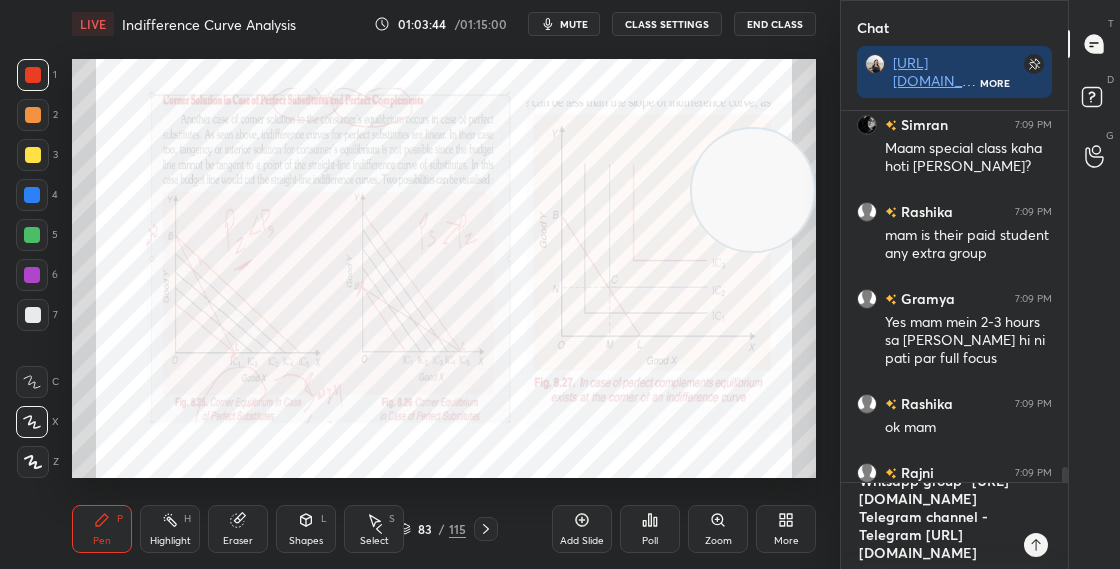 type 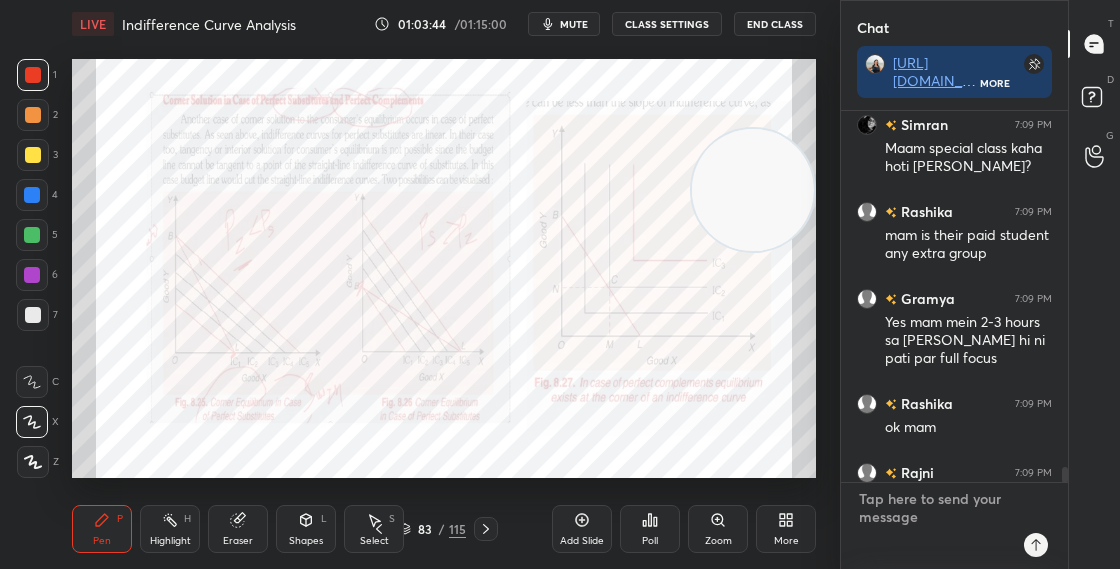 scroll, scrollTop: 0, scrollLeft: 0, axis: both 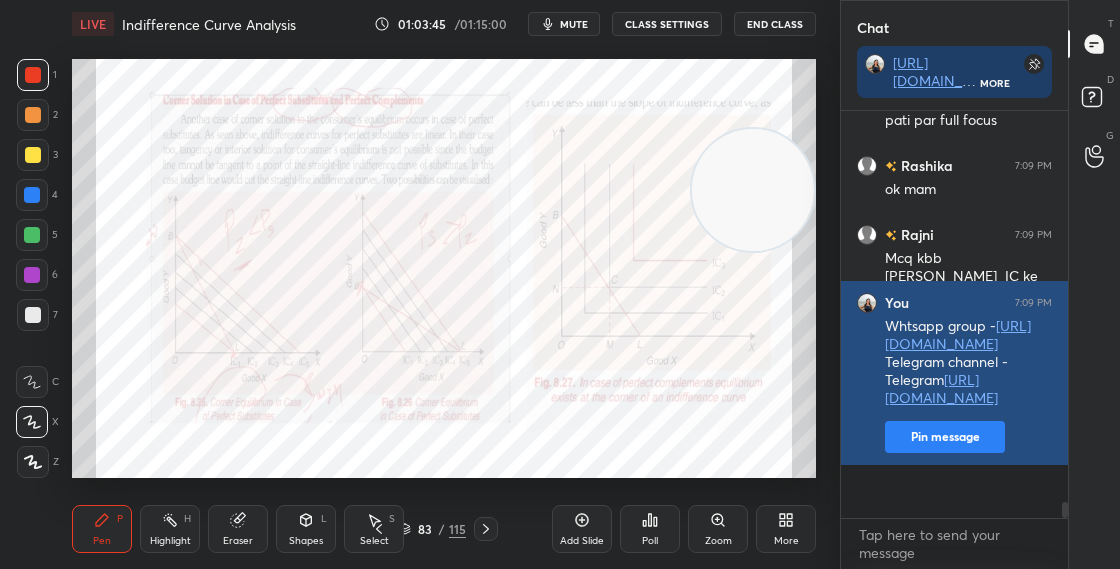 click on "Pin message" at bounding box center (945, 437) 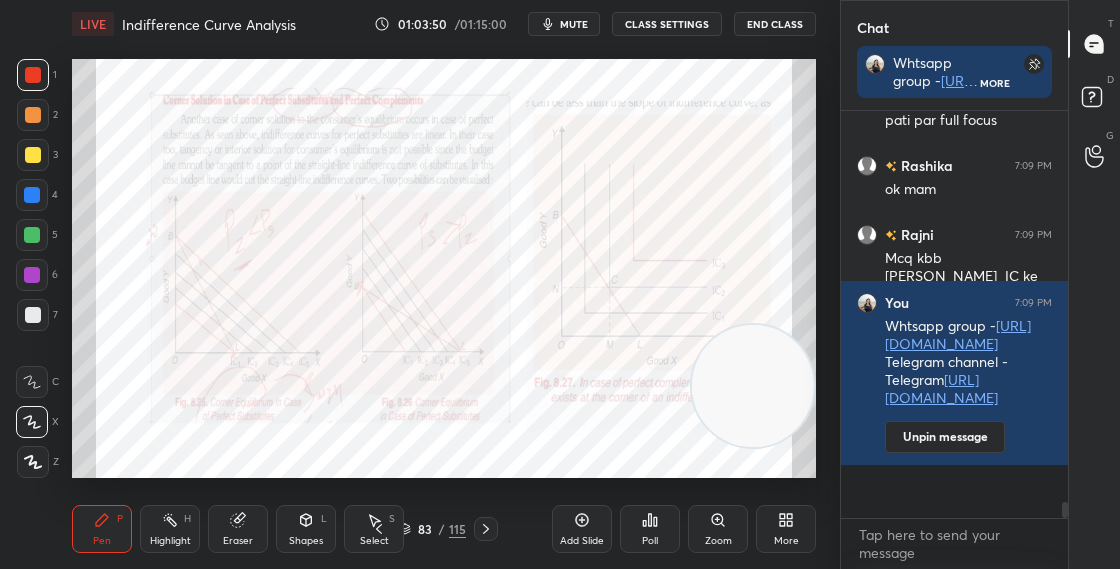 drag, startPoint x: 758, startPoint y: 201, endPoint x: 792, endPoint y: 147, distance: 63.812225 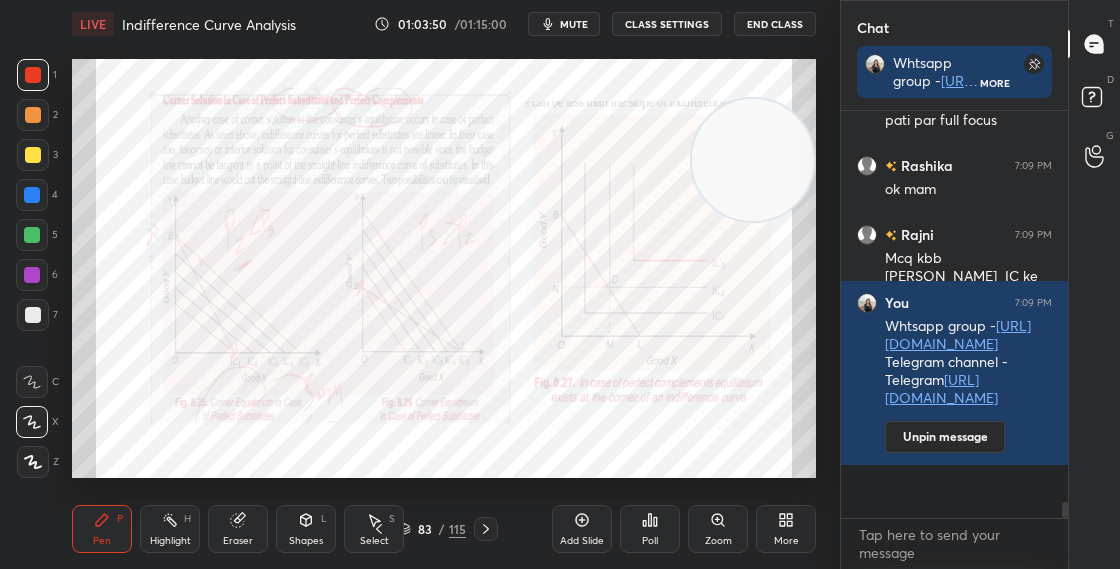 scroll, scrollTop: 9794, scrollLeft: 0, axis: vertical 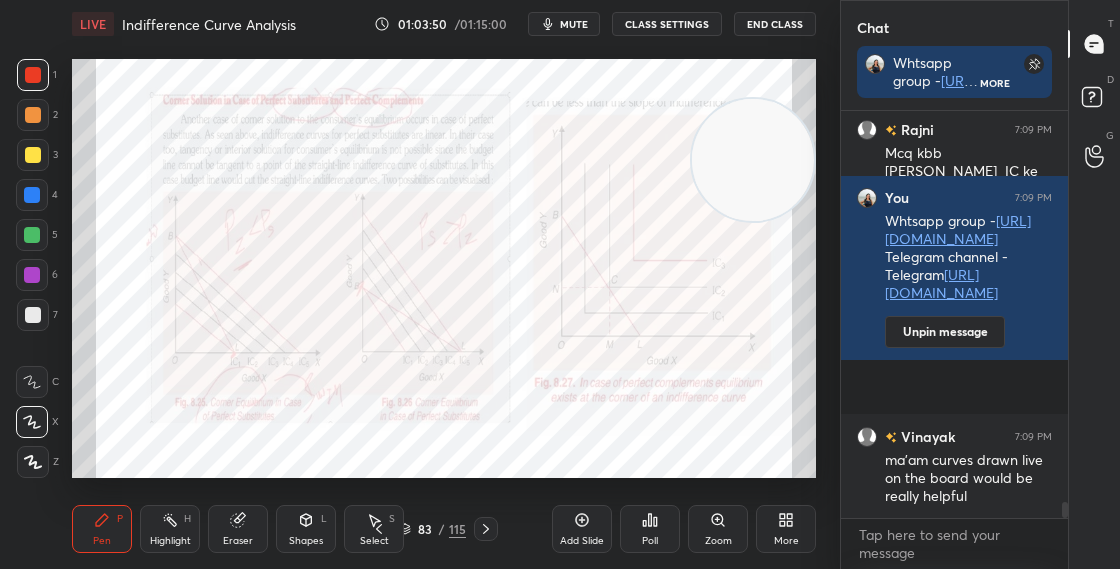 click at bounding box center (753, 160) 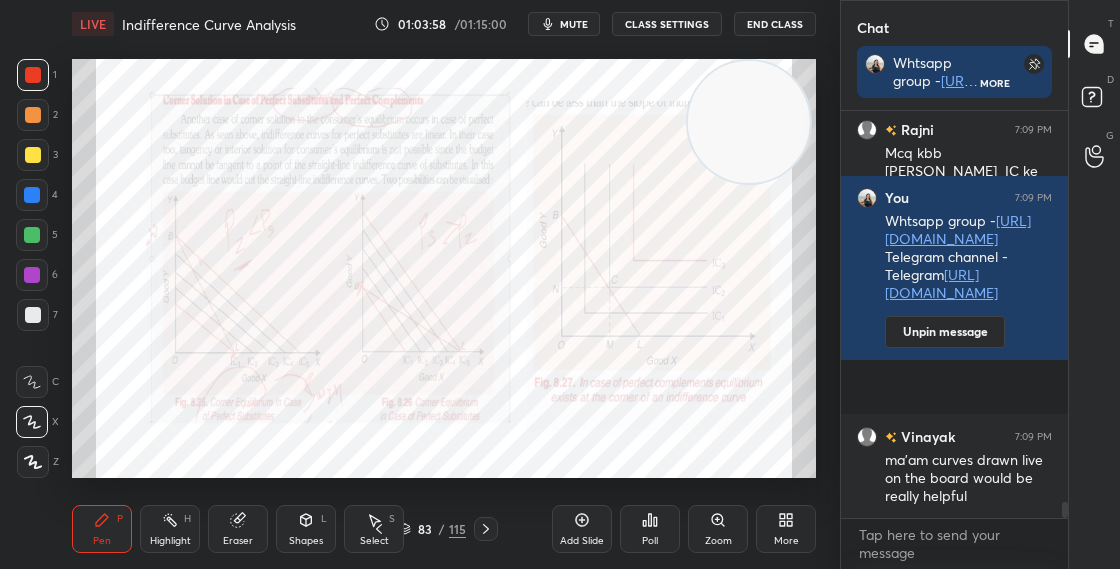 click on "83 / 115" at bounding box center [432, 529] 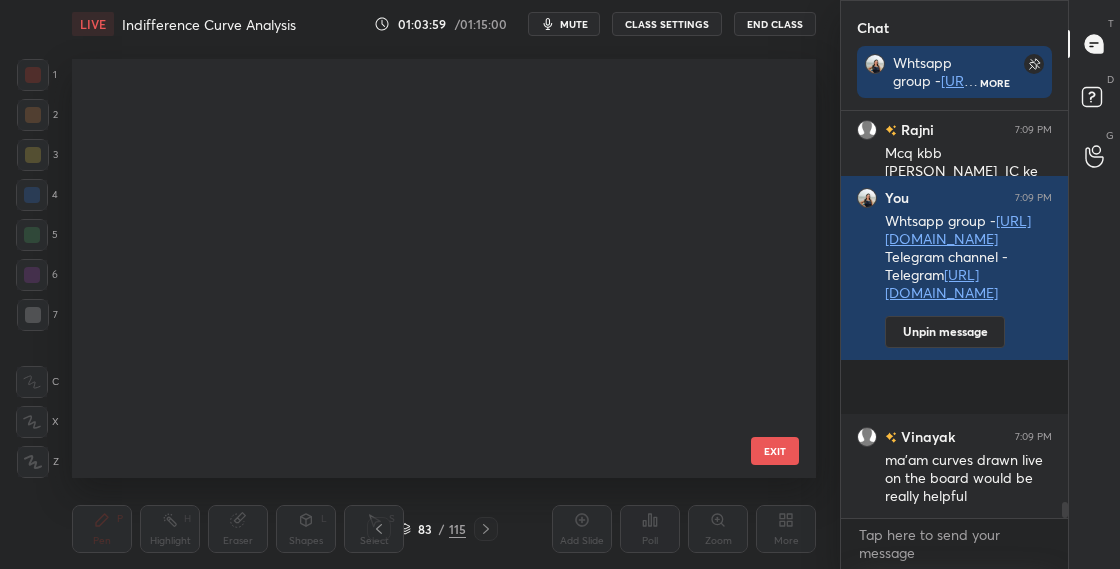 scroll, scrollTop: 3067, scrollLeft: 0, axis: vertical 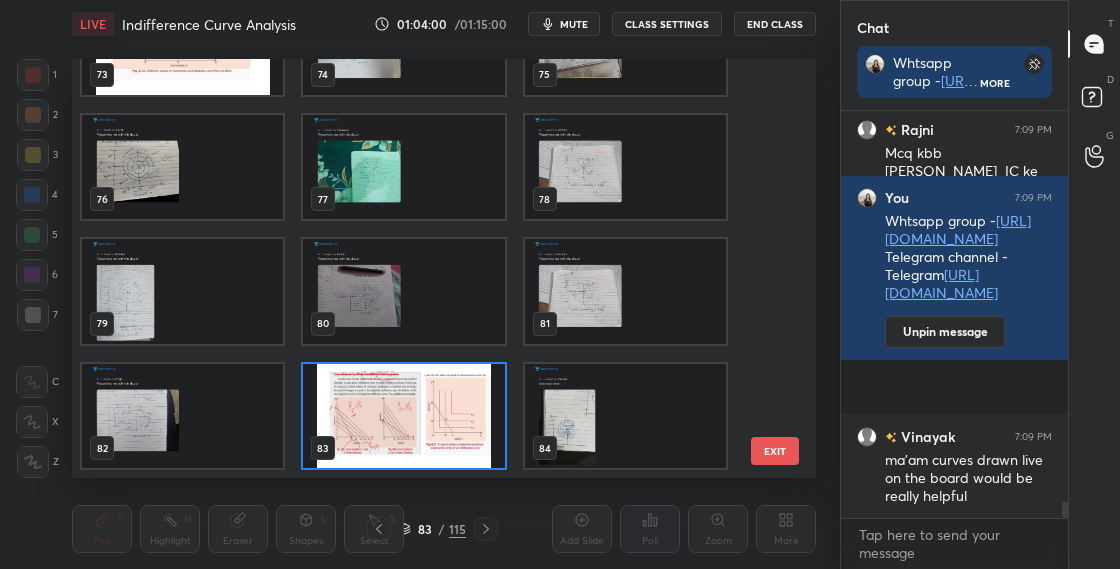 click at bounding box center (403, 416) 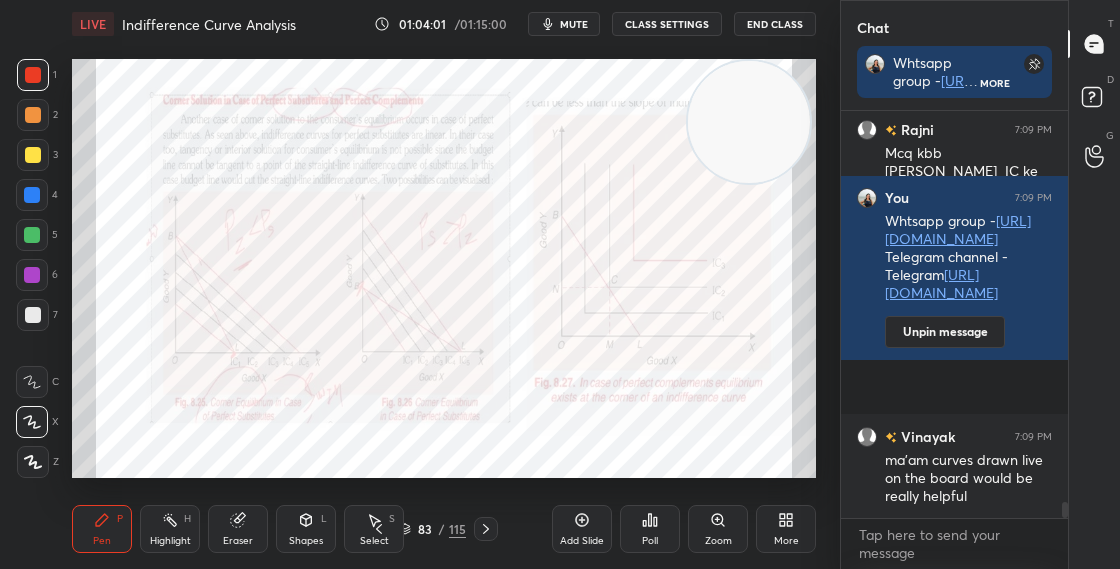 click at bounding box center (403, 416) 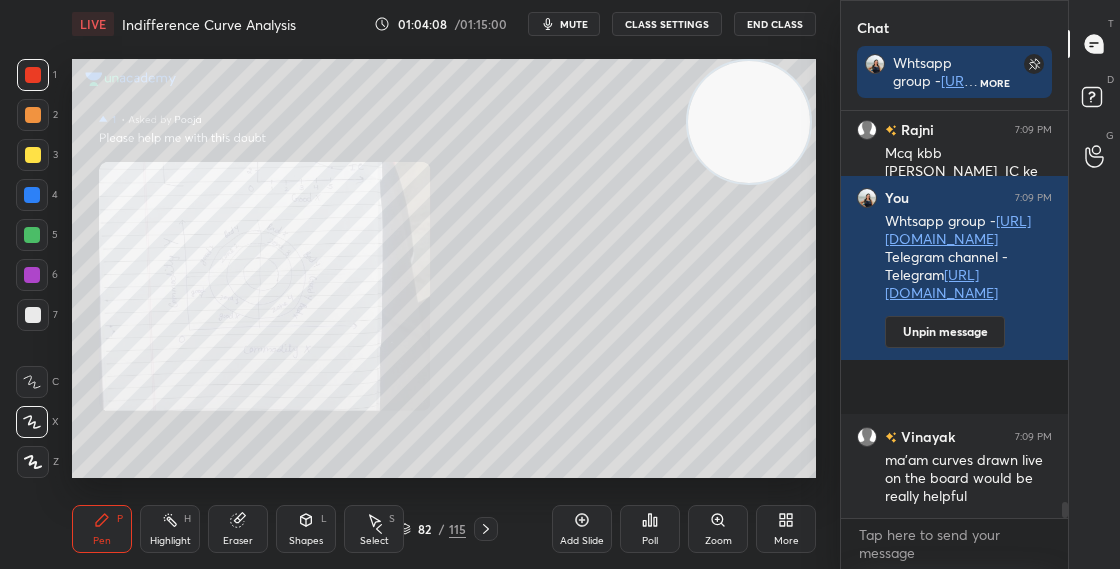 click on "82 / 115" at bounding box center (432, 529) 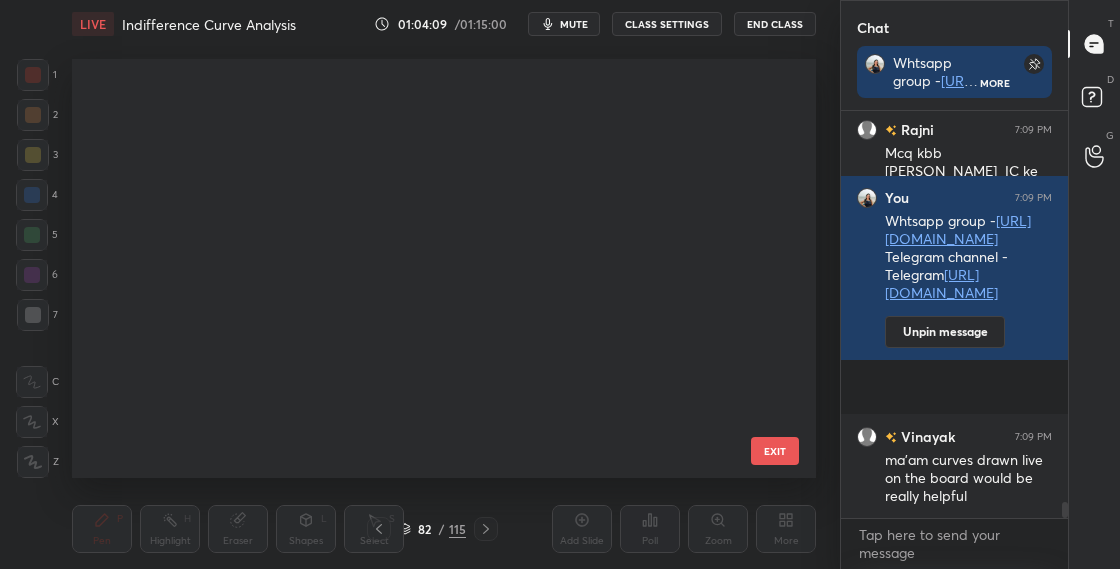 scroll, scrollTop: 3067, scrollLeft: 0, axis: vertical 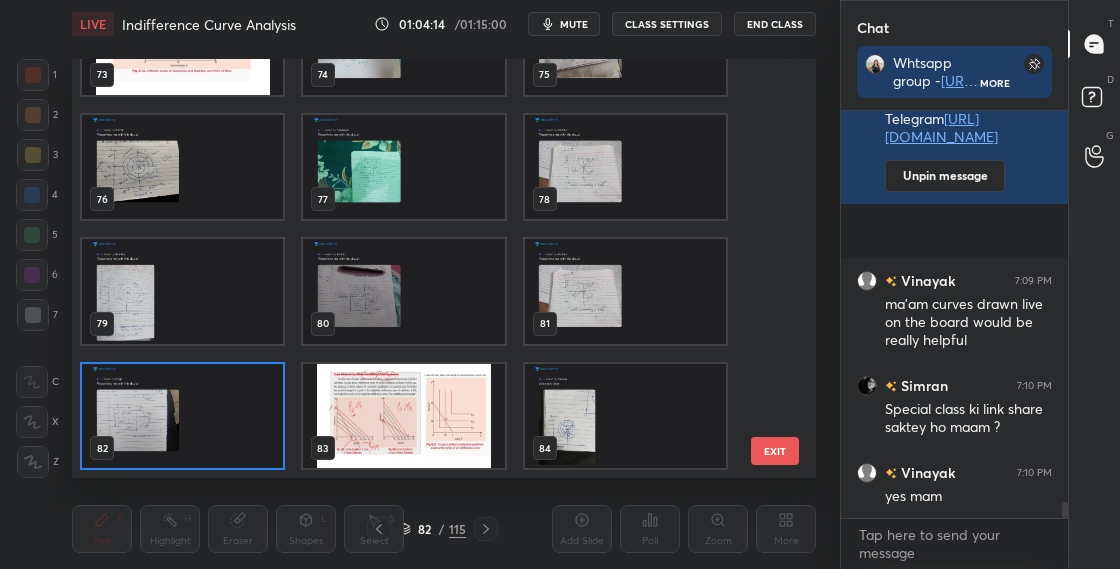 click at bounding box center [403, 416] 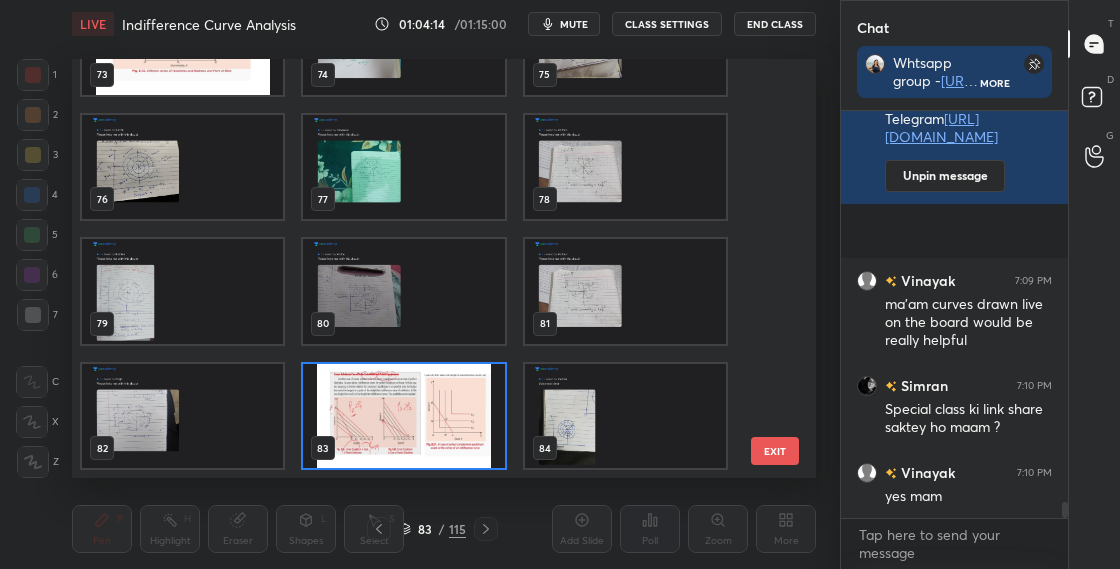 click at bounding box center (403, 416) 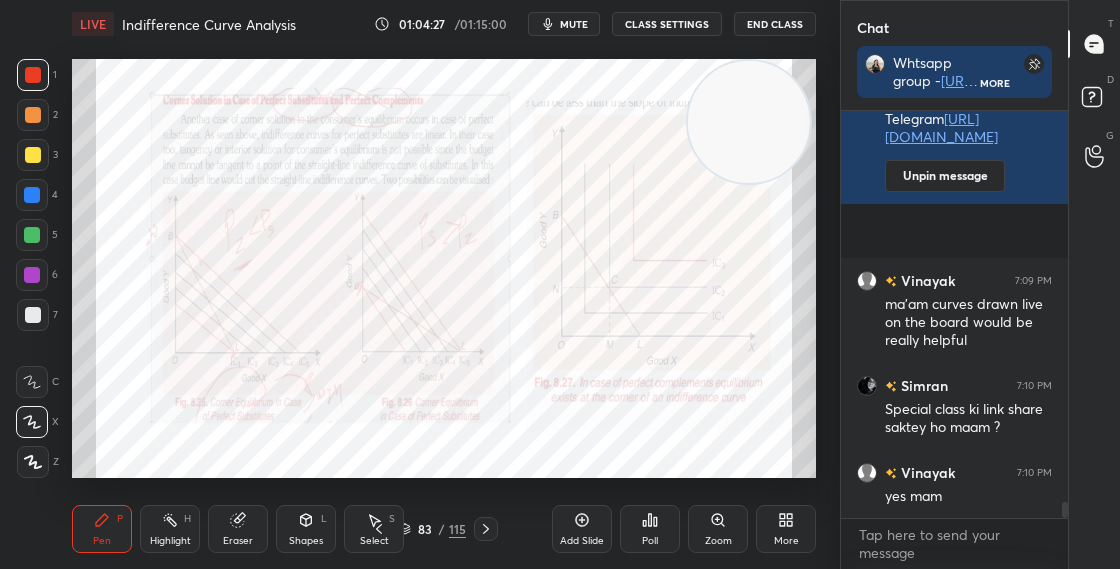 scroll, scrollTop: 10019, scrollLeft: 0, axis: vertical 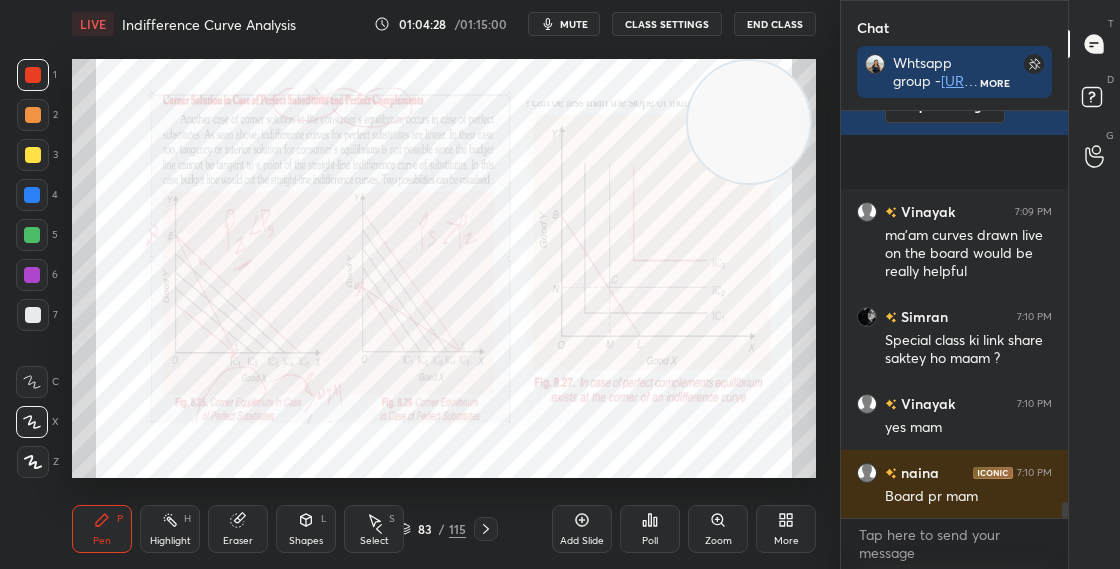 click on "Shapes L" at bounding box center (306, 529) 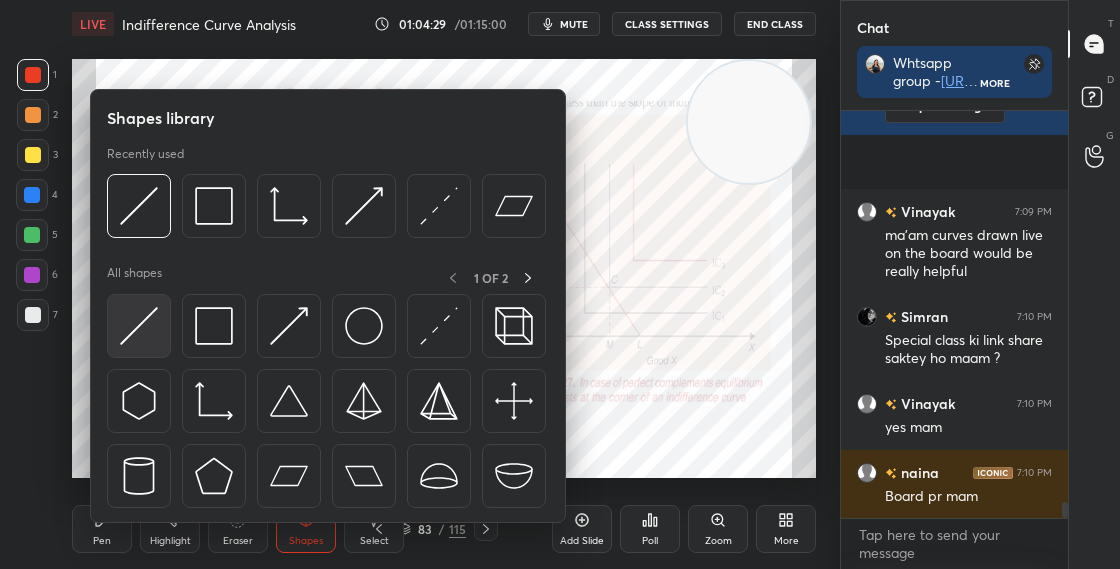 click at bounding box center (139, 326) 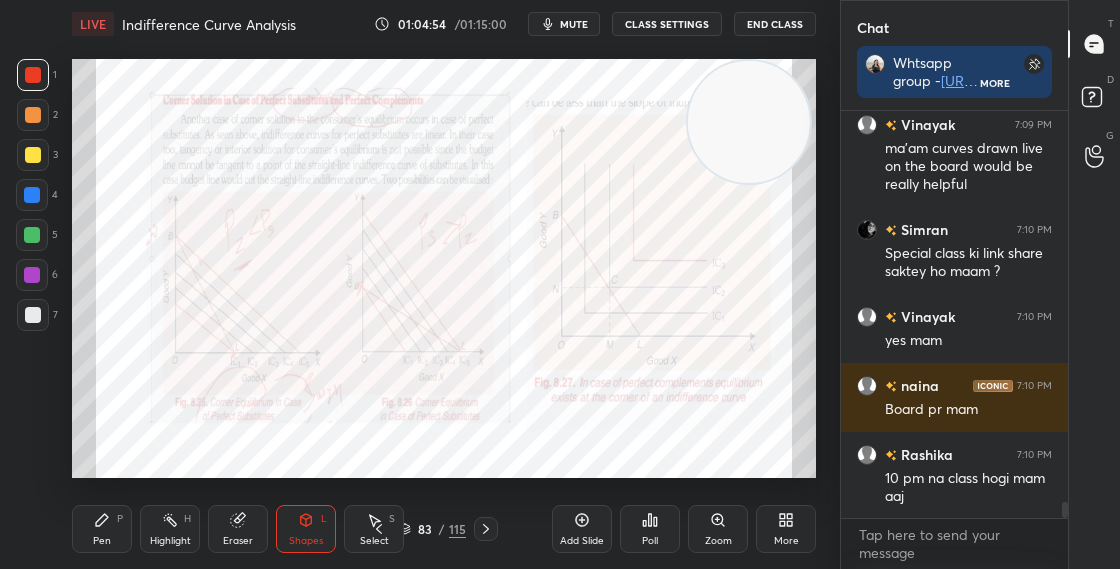 scroll, scrollTop: 10175, scrollLeft: 0, axis: vertical 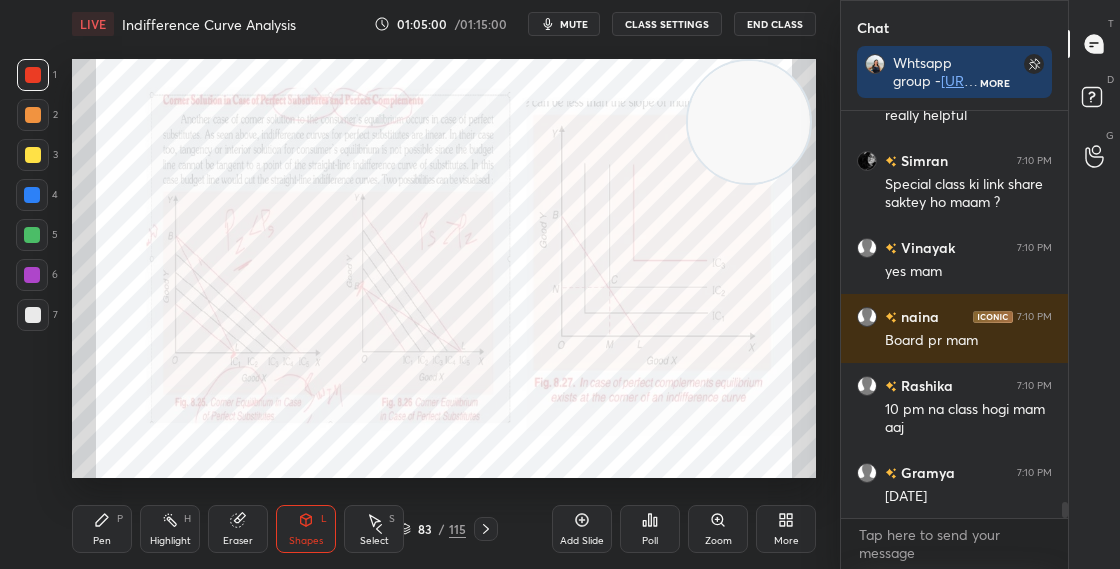 click on "Pen P" at bounding box center [102, 529] 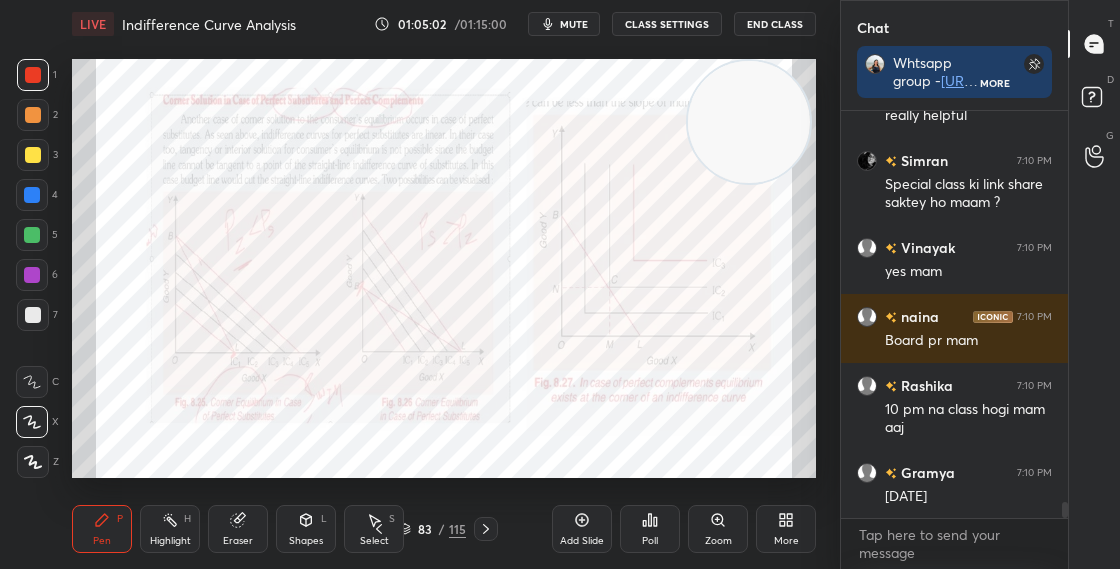 click at bounding box center [32, 195] 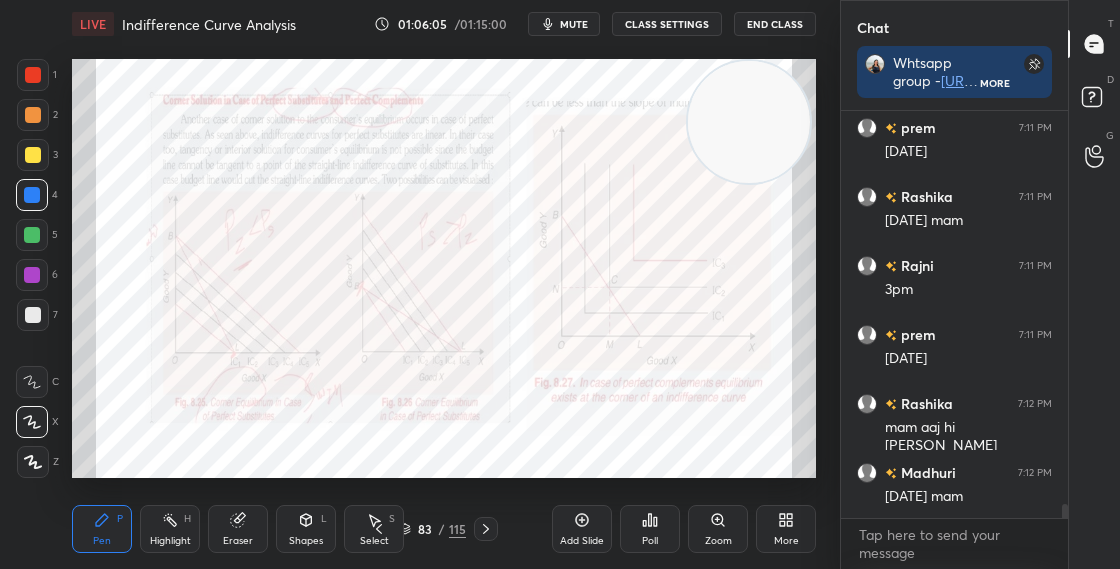 scroll, scrollTop: 11435, scrollLeft: 0, axis: vertical 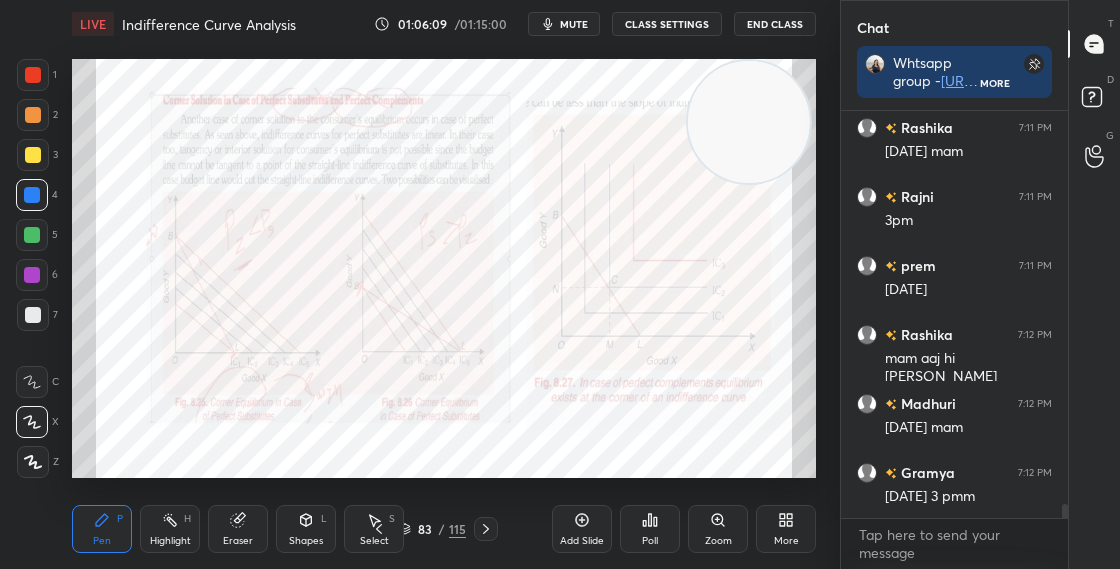 click 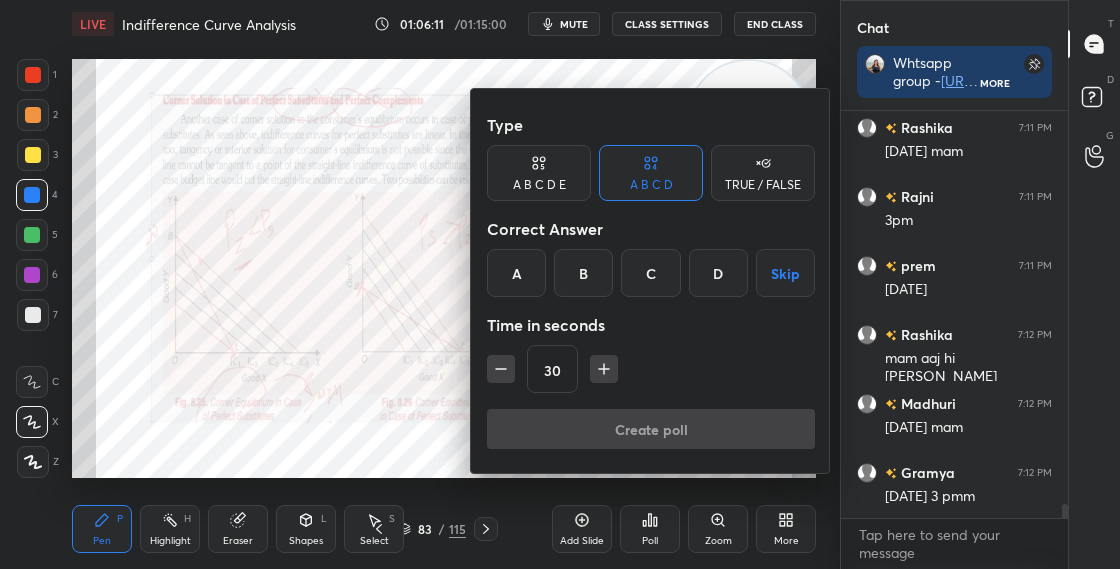 click at bounding box center [560, 284] 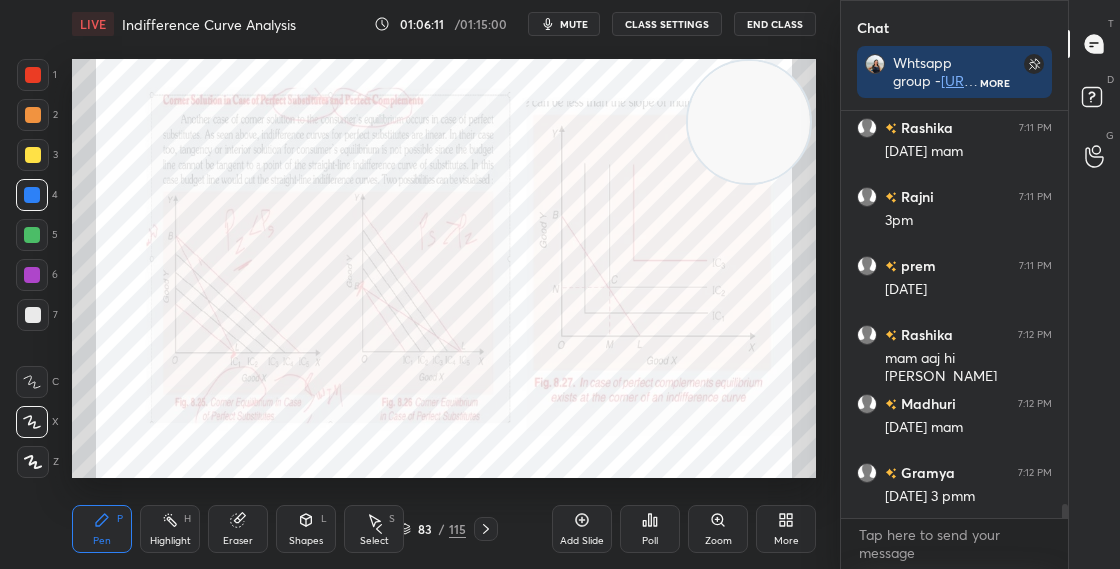 scroll, scrollTop: 11522, scrollLeft: 0, axis: vertical 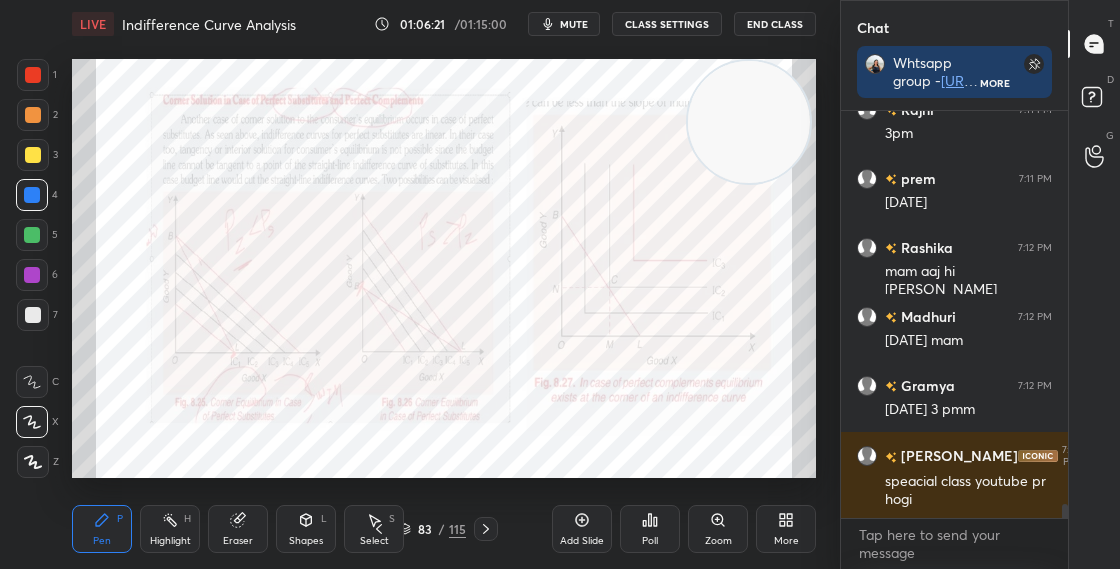 click 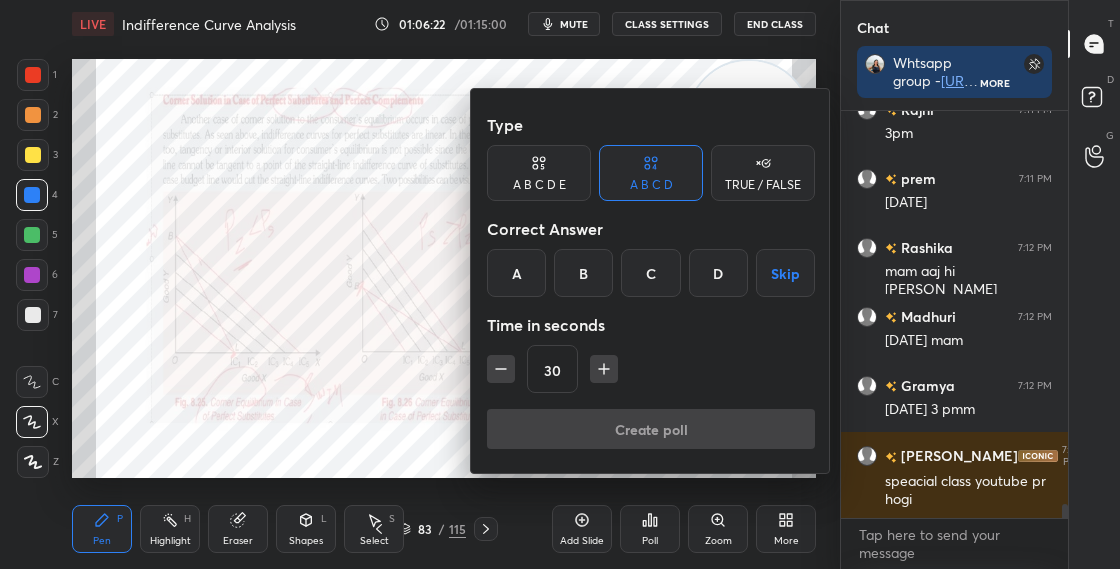 click on "TRUE / FALSE" at bounding box center [763, 185] 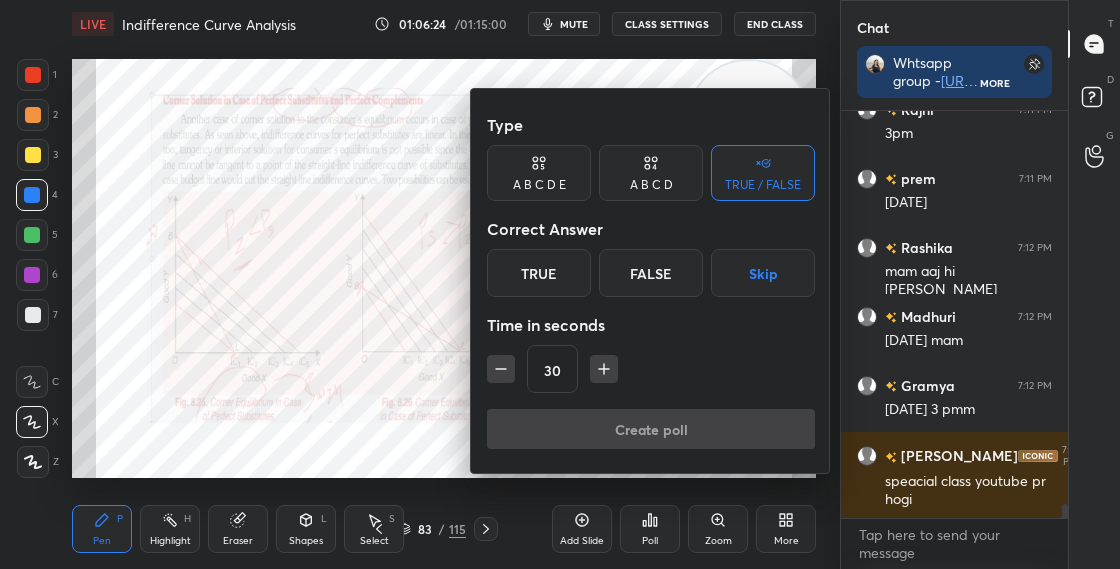 click on "Type A B C D E A B C D TRUE / FALSE Correct Answer True False Skip Time in seconds 30" at bounding box center [651, 257] 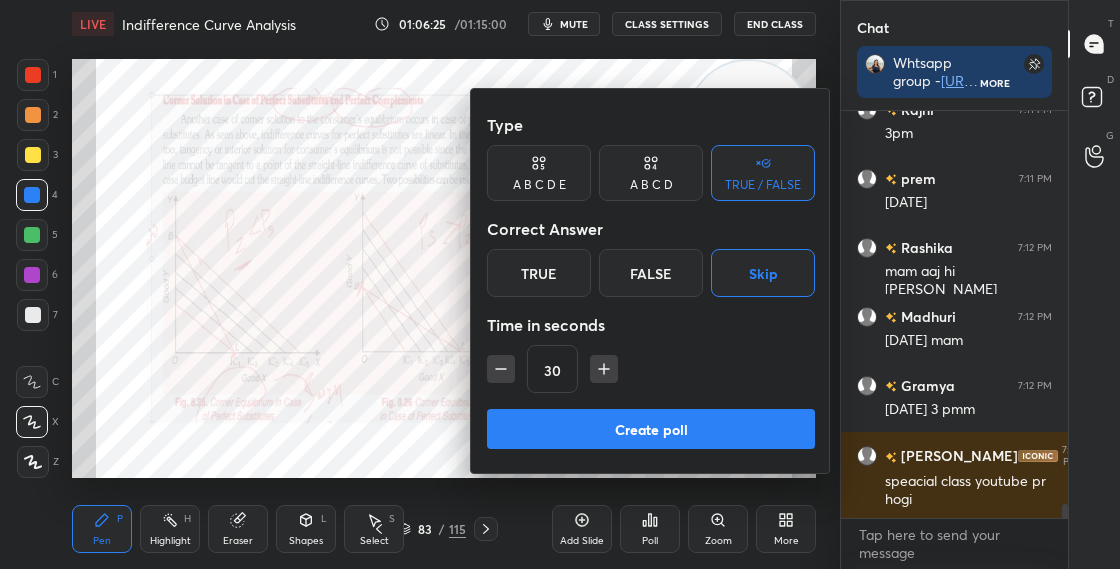click on "Create poll" at bounding box center (651, 429) 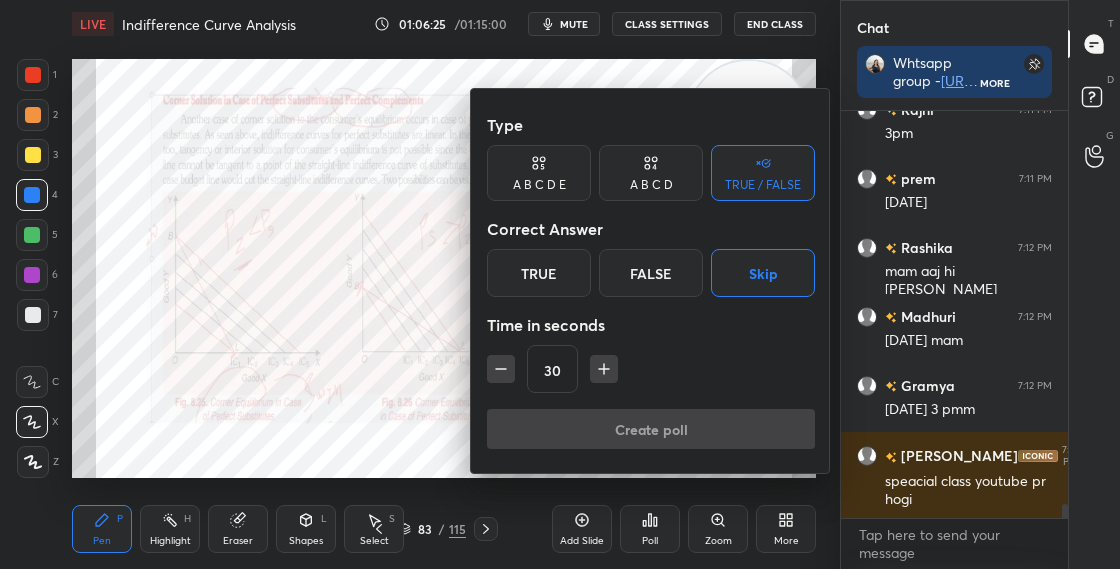 scroll, scrollTop: 359, scrollLeft: 221, axis: both 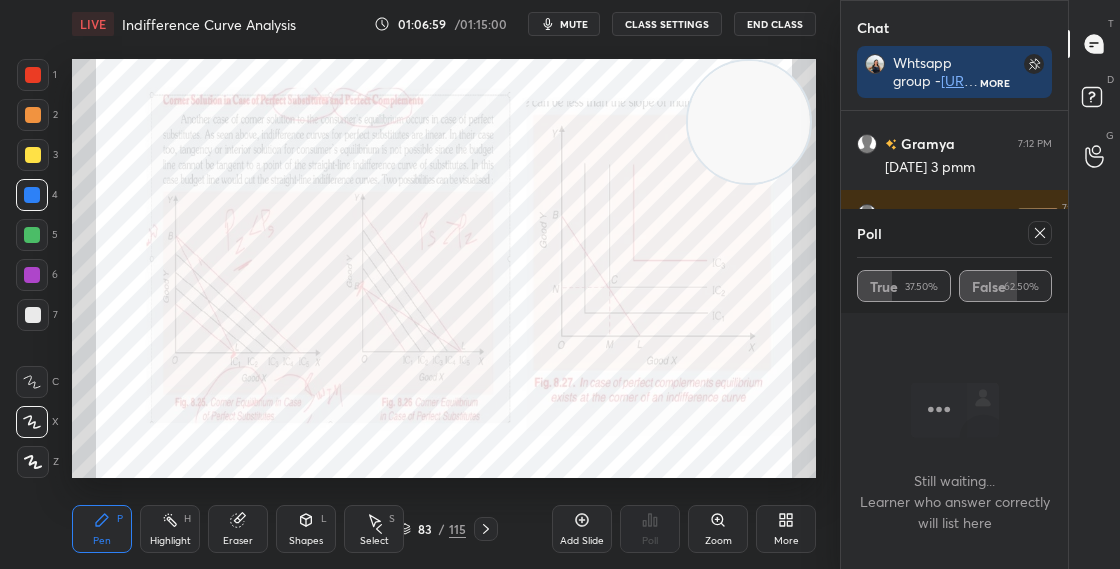 click 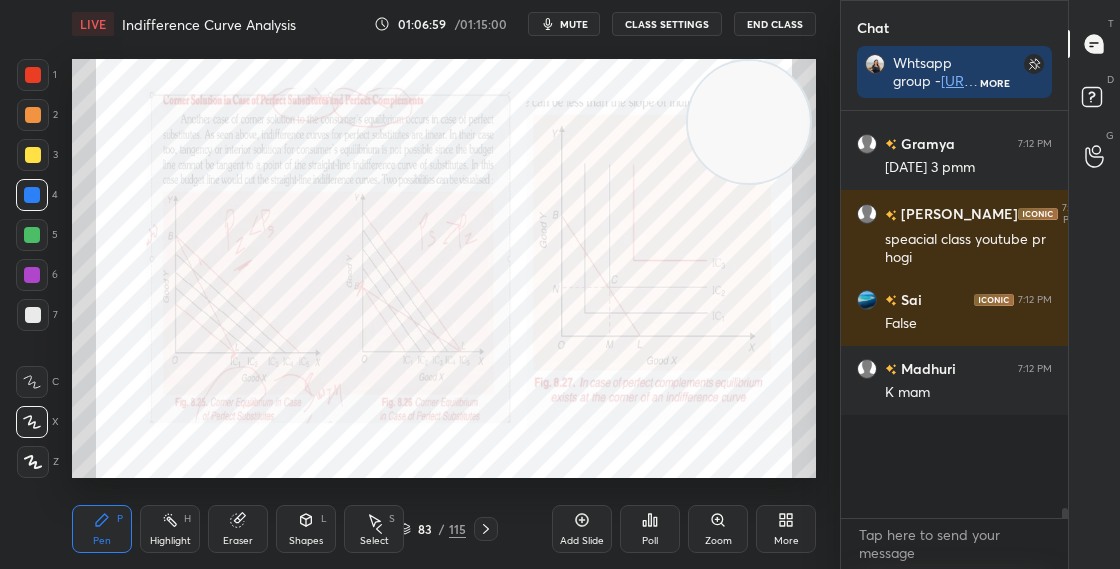 scroll, scrollTop: 6, scrollLeft: 7, axis: both 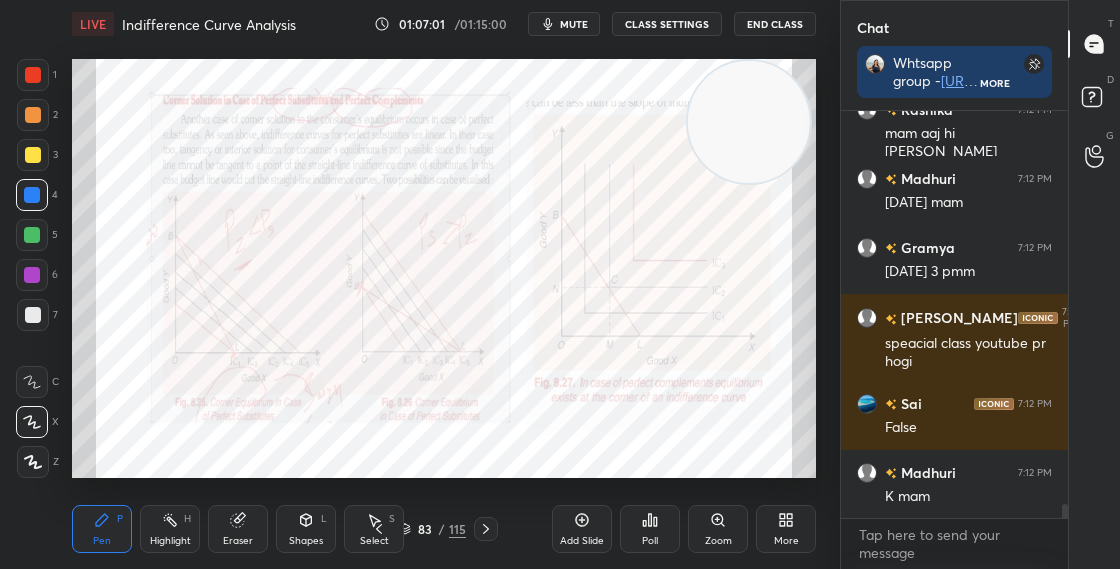 click on "Shapes L" at bounding box center [306, 529] 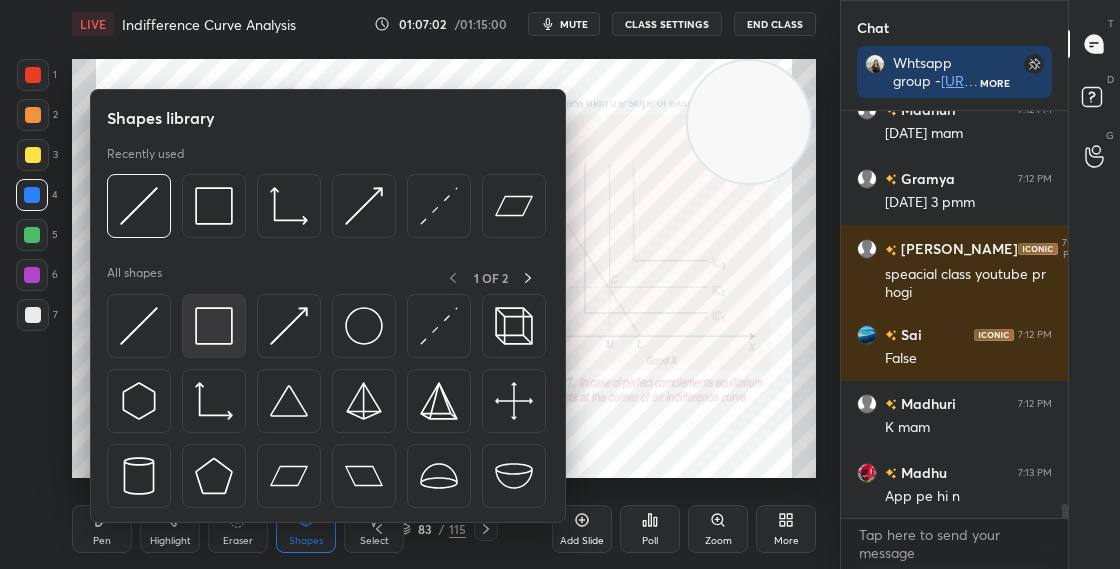 click at bounding box center [214, 326] 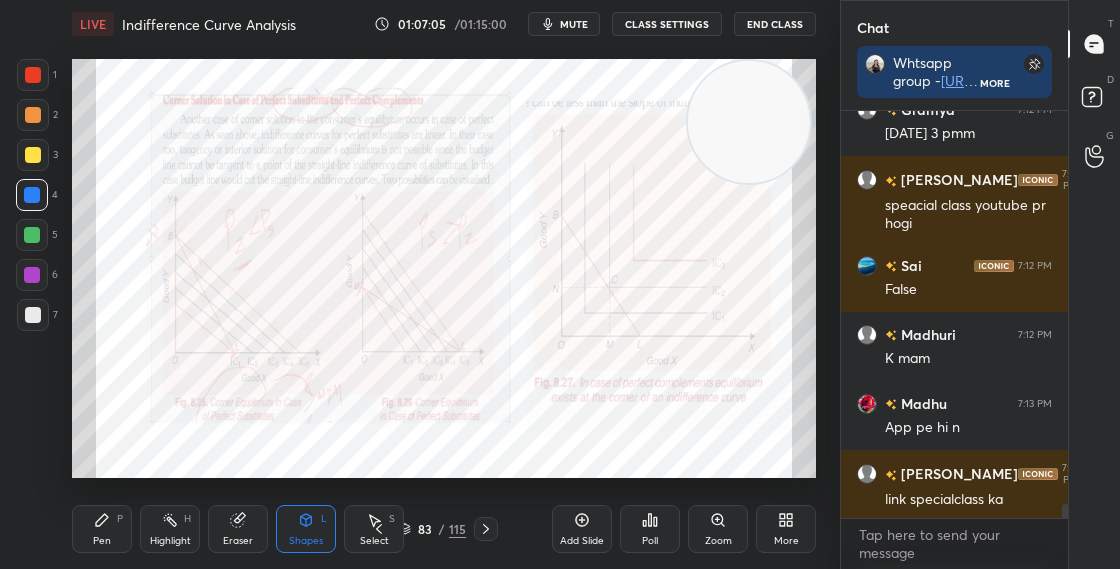 click on "Pen P" at bounding box center [102, 529] 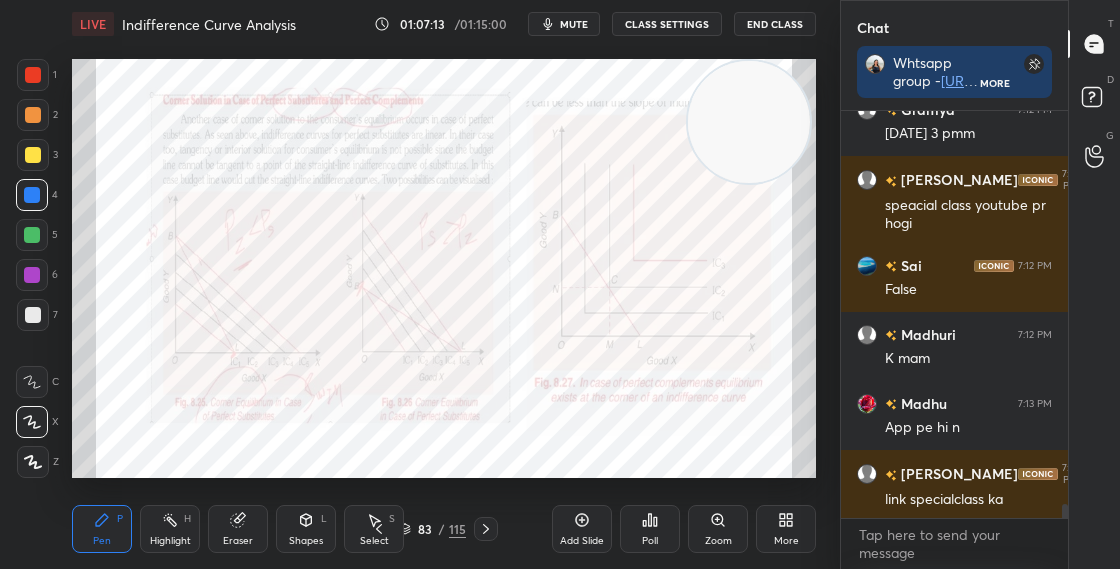 click on "83 / 115" at bounding box center (432, 529) 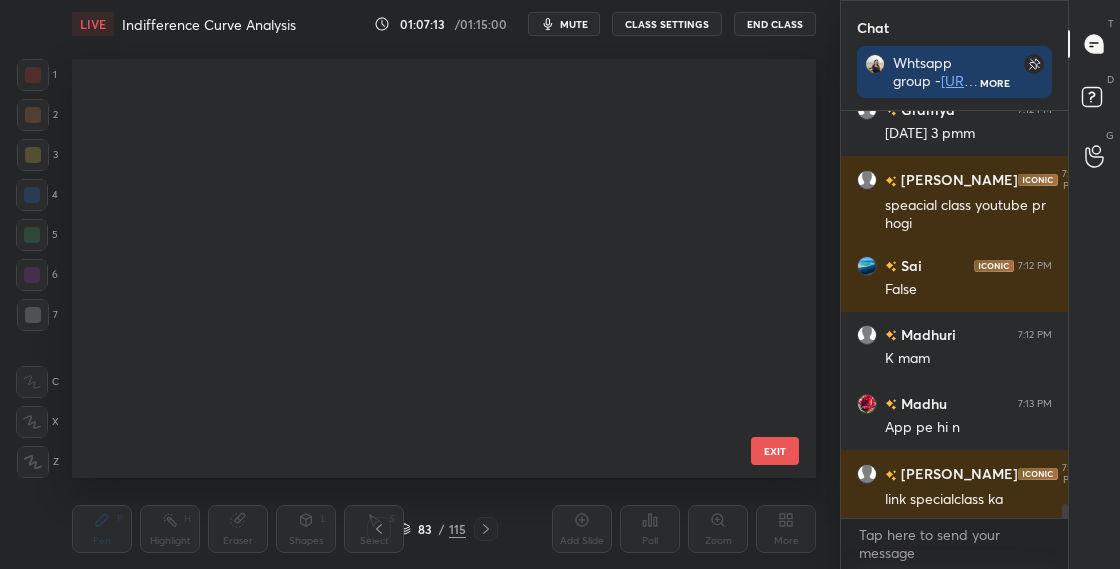 scroll, scrollTop: 3067, scrollLeft: 0, axis: vertical 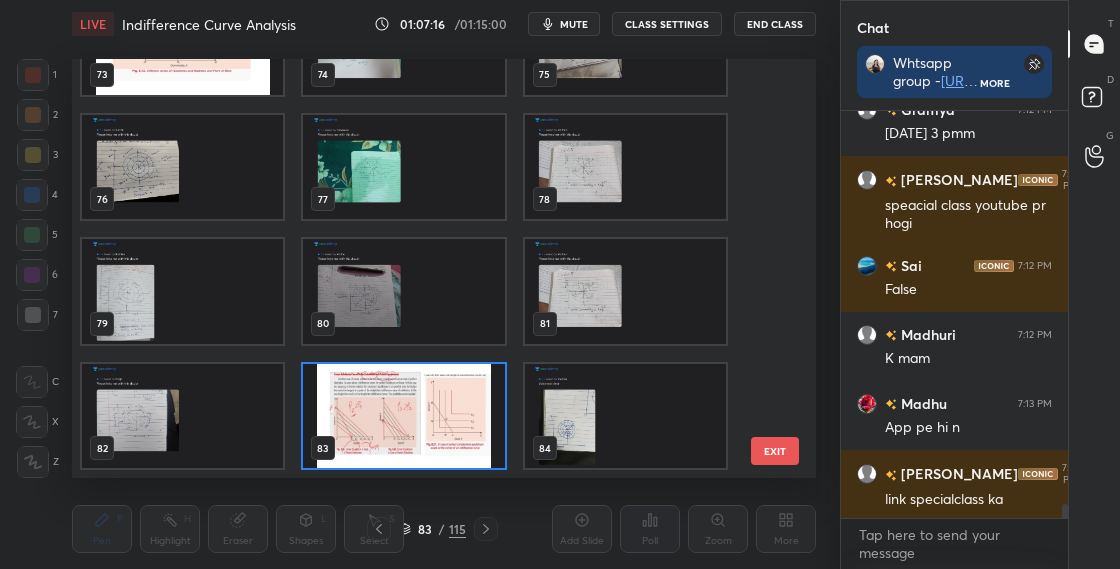 click at bounding box center [403, 416] 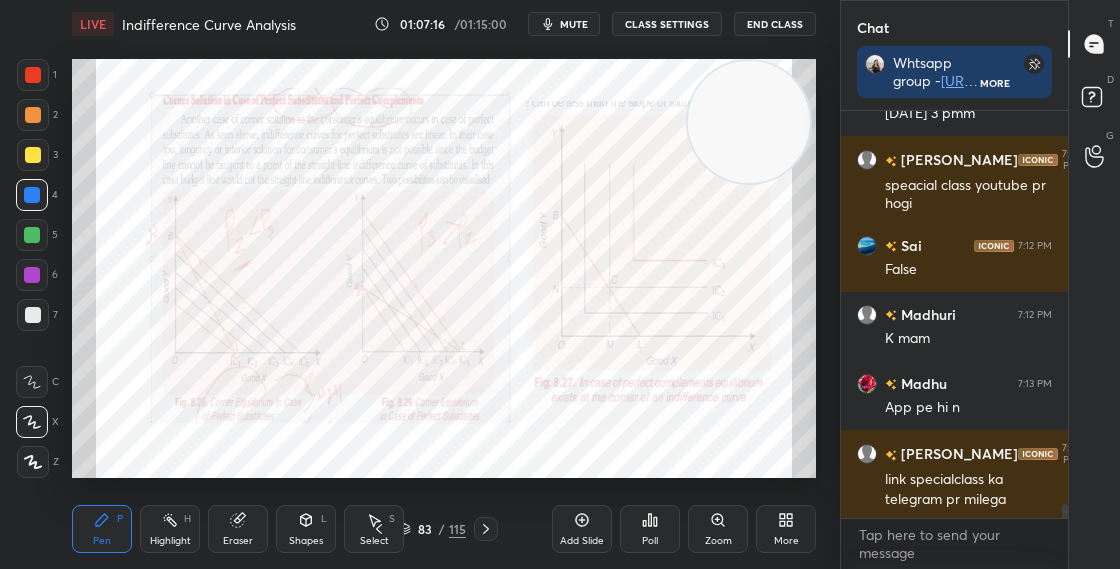 click at bounding box center (403, 416) 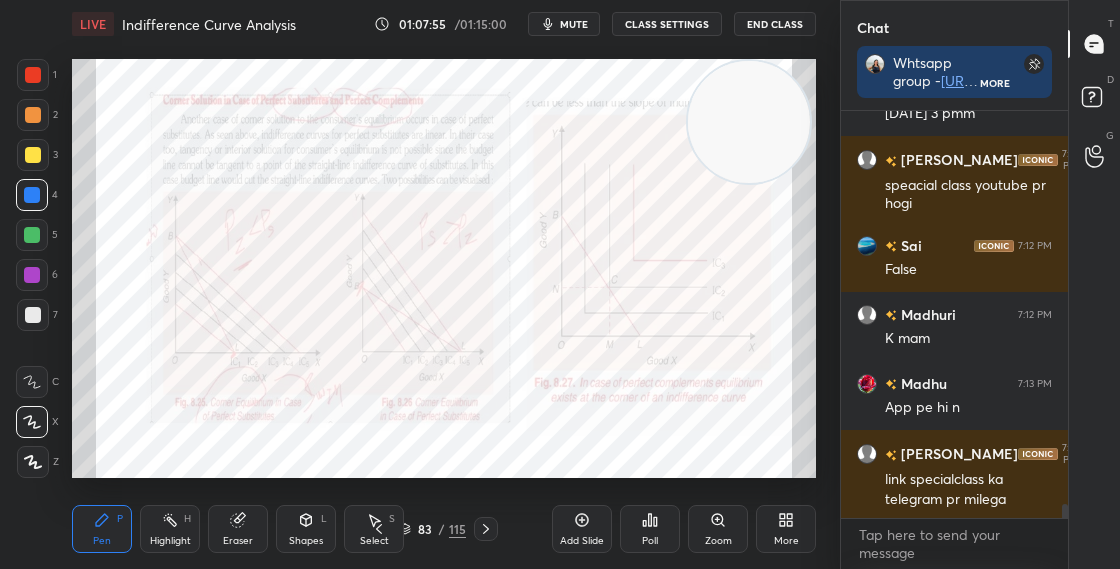 click 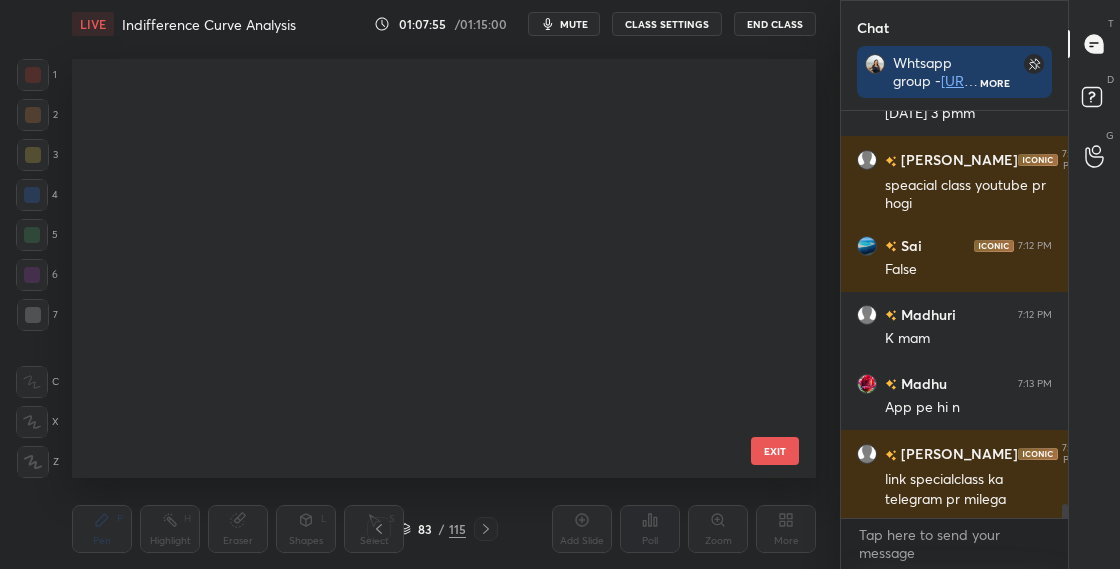scroll, scrollTop: 3067, scrollLeft: 0, axis: vertical 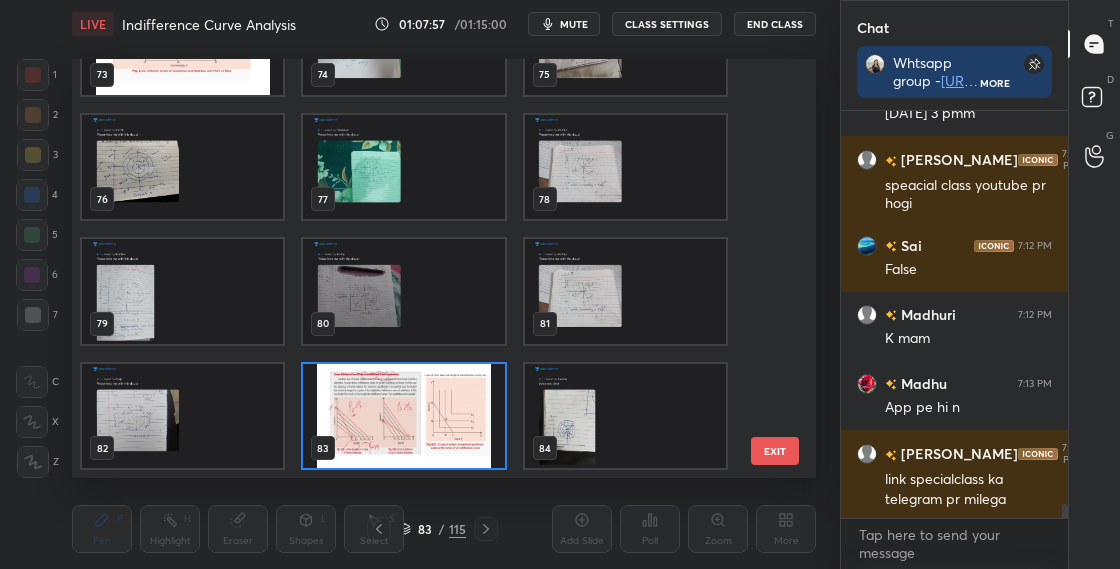click at bounding box center [403, 416] 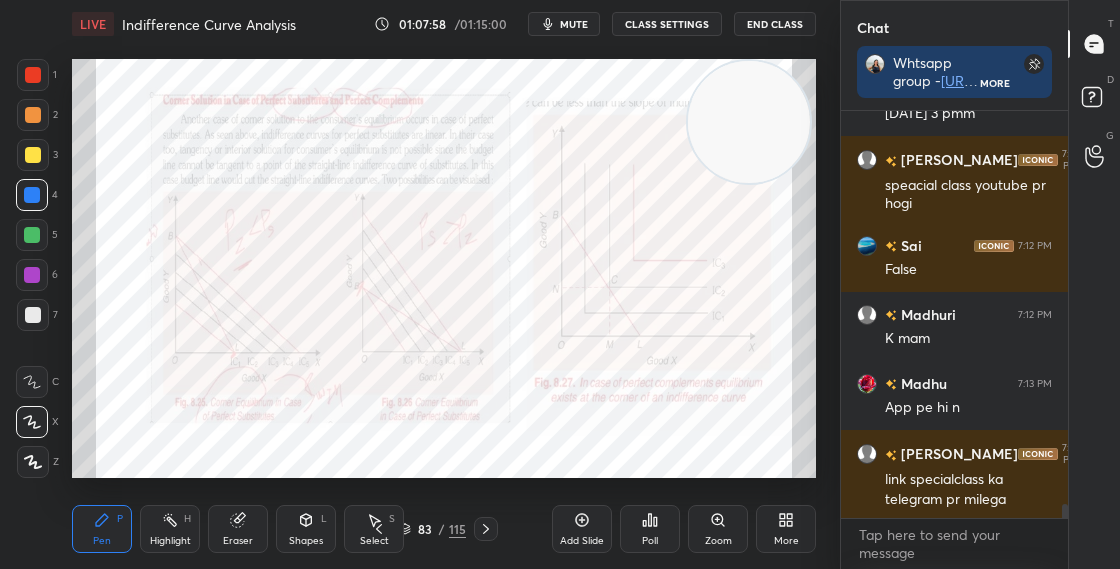 scroll, scrollTop: 0, scrollLeft: 0, axis: both 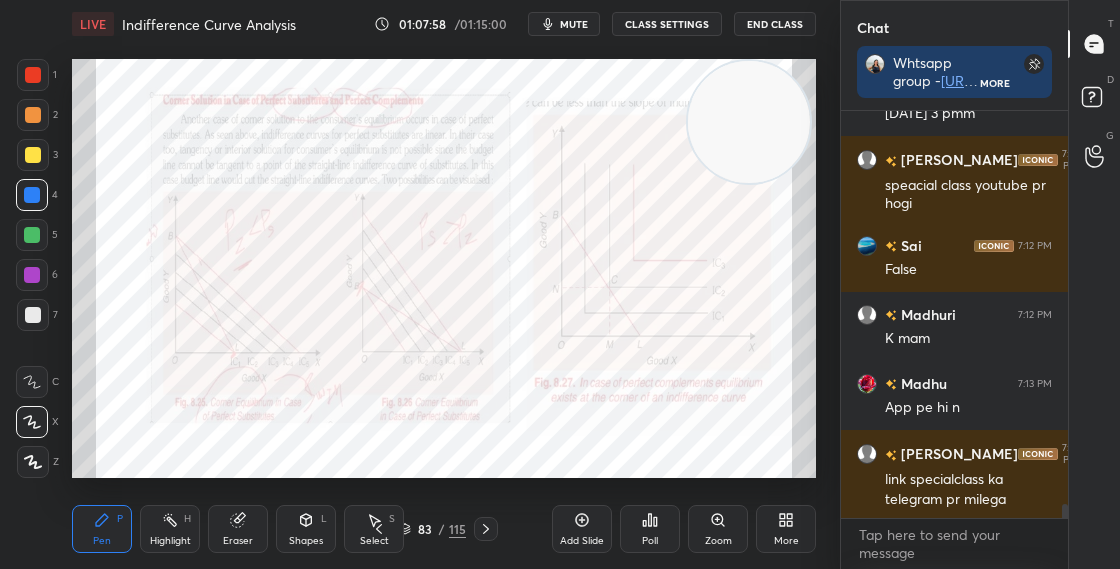 click 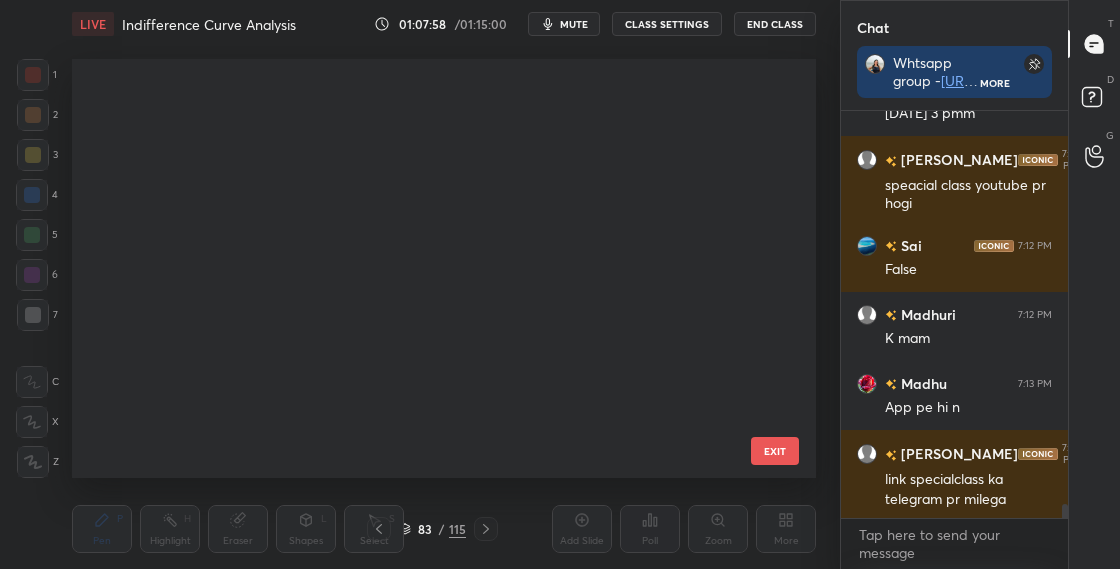 scroll, scrollTop: 3067, scrollLeft: 0, axis: vertical 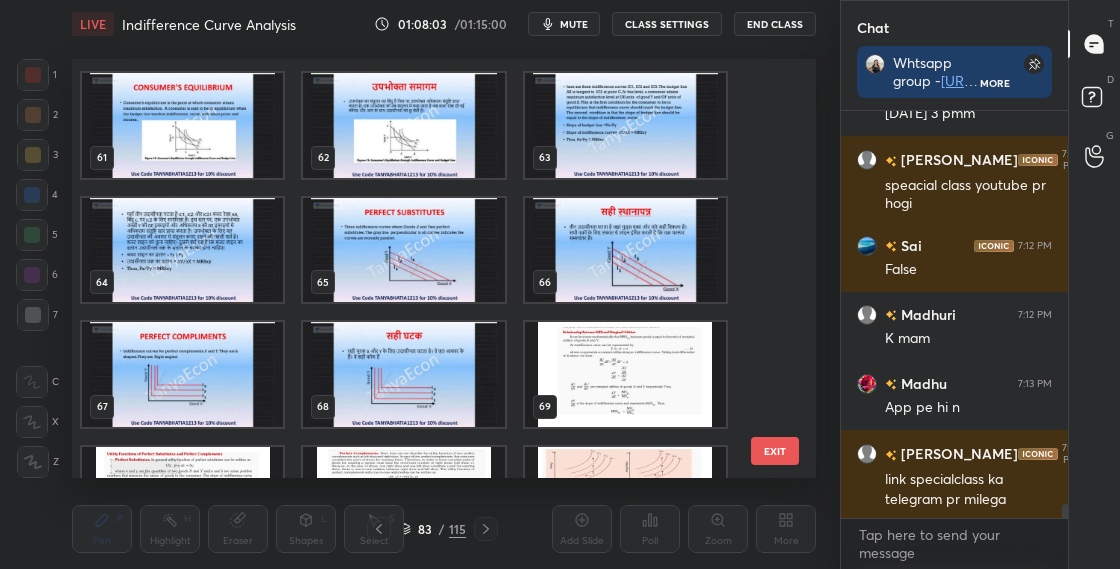 click at bounding box center [403, 250] 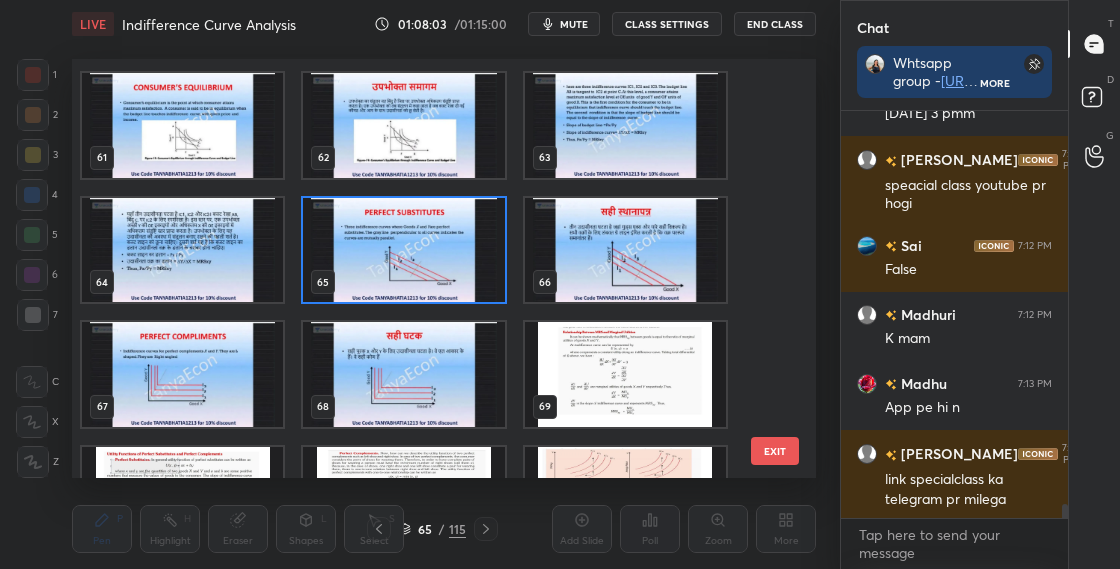 click at bounding box center [403, 250] 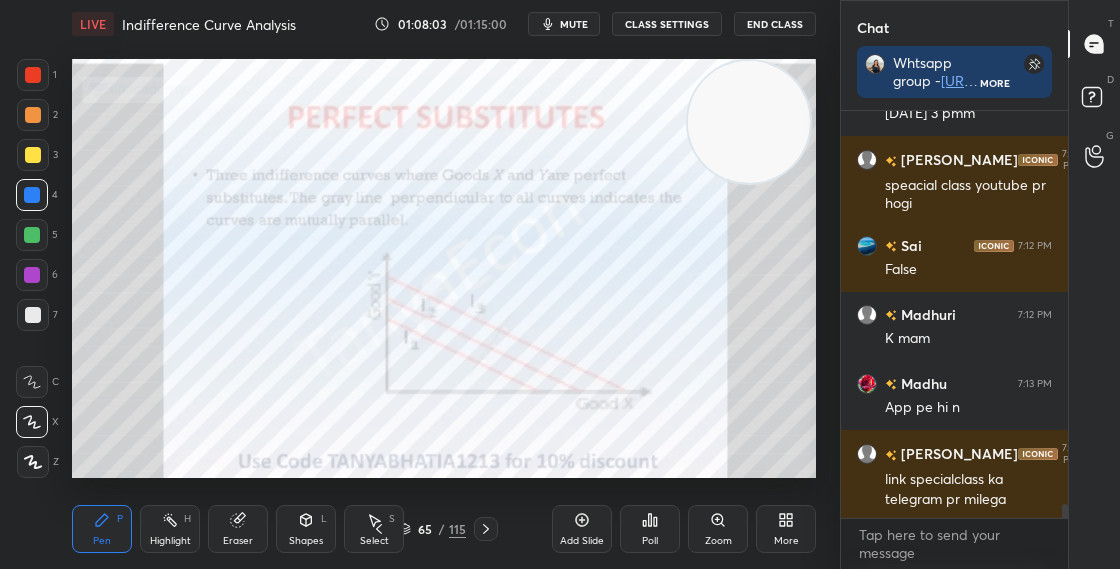 click at bounding box center [403, 250] 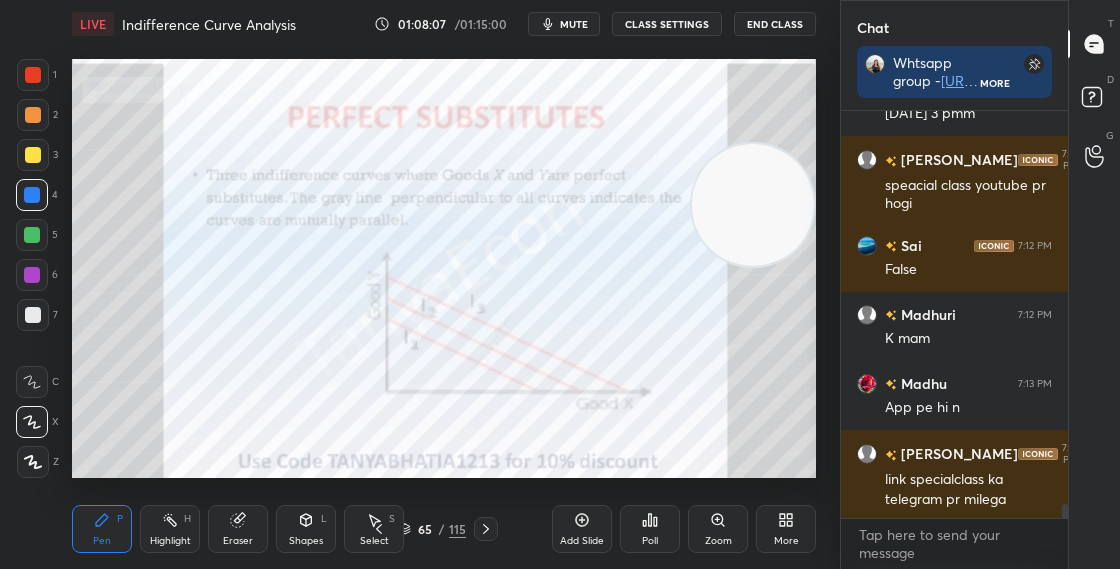 drag, startPoint x: 749, startPoint y: 167, endPoint x: 753, endPoint y: 216, distance: 49.162994 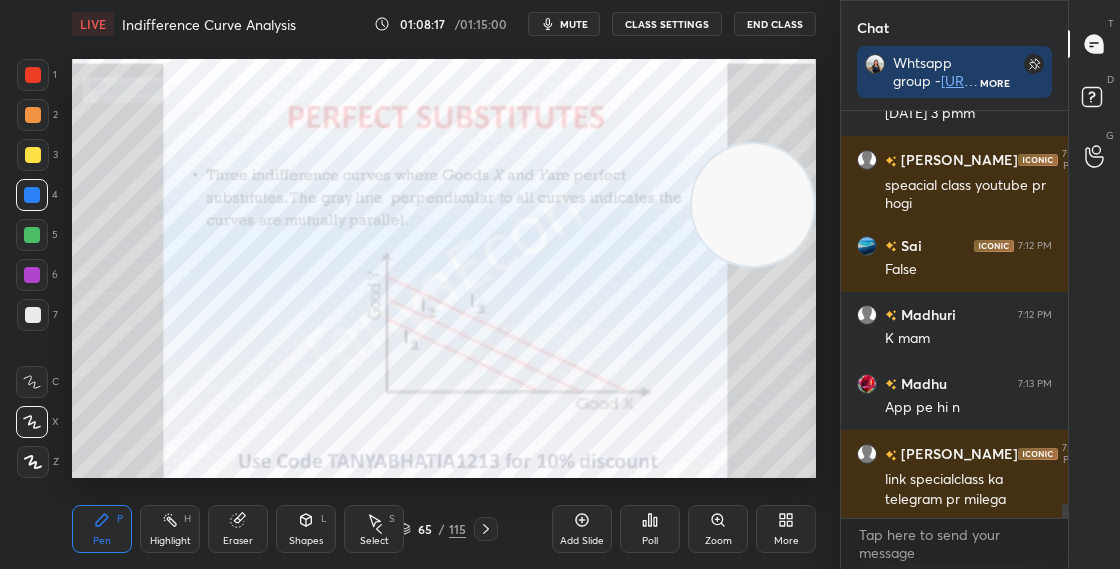 scroll, scrollTop: 11887, scrollLeft: 0, axis: vertical 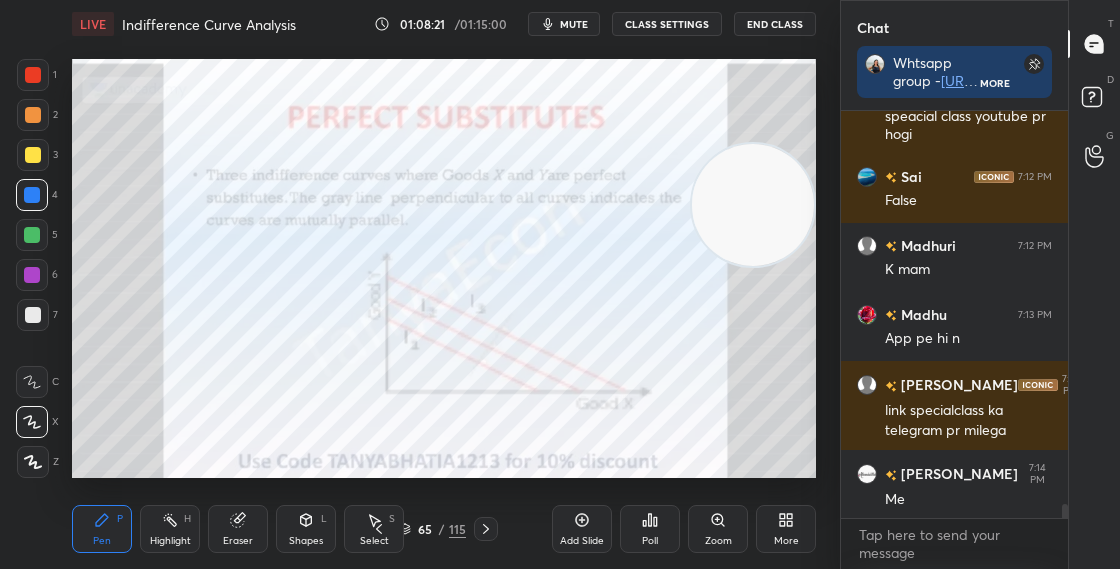 click on "Shapes L" at bounding box center [306, 529] 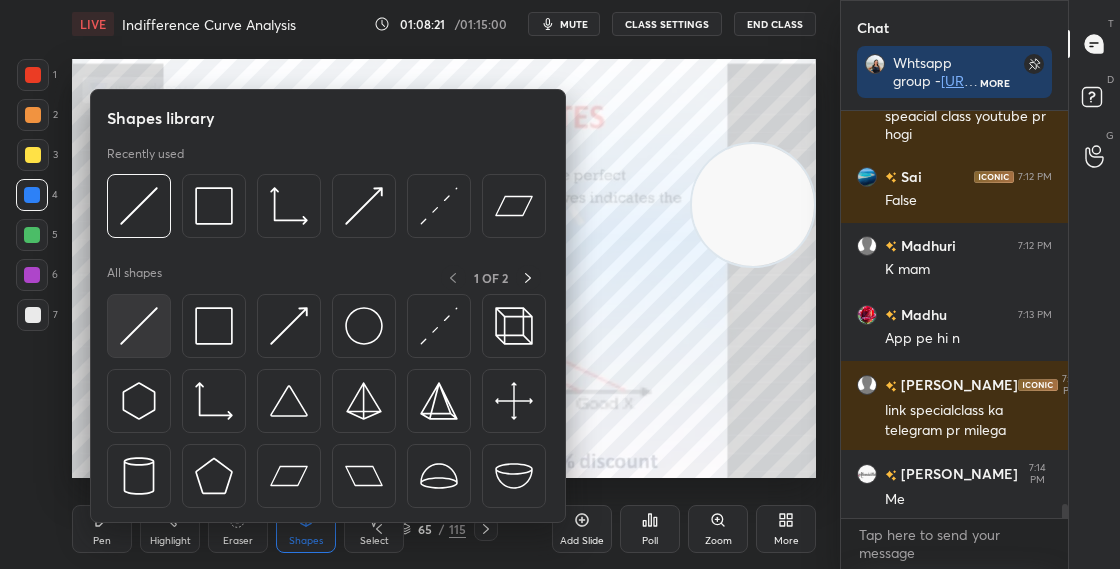 click at bounding box center [139, 326] 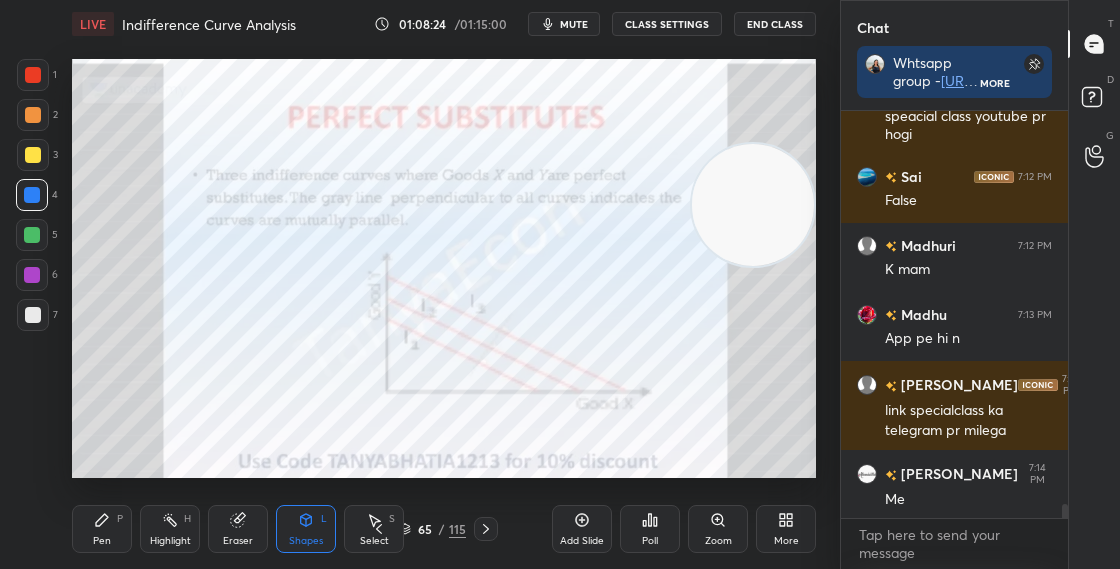 click at bounding box center (33, 75) 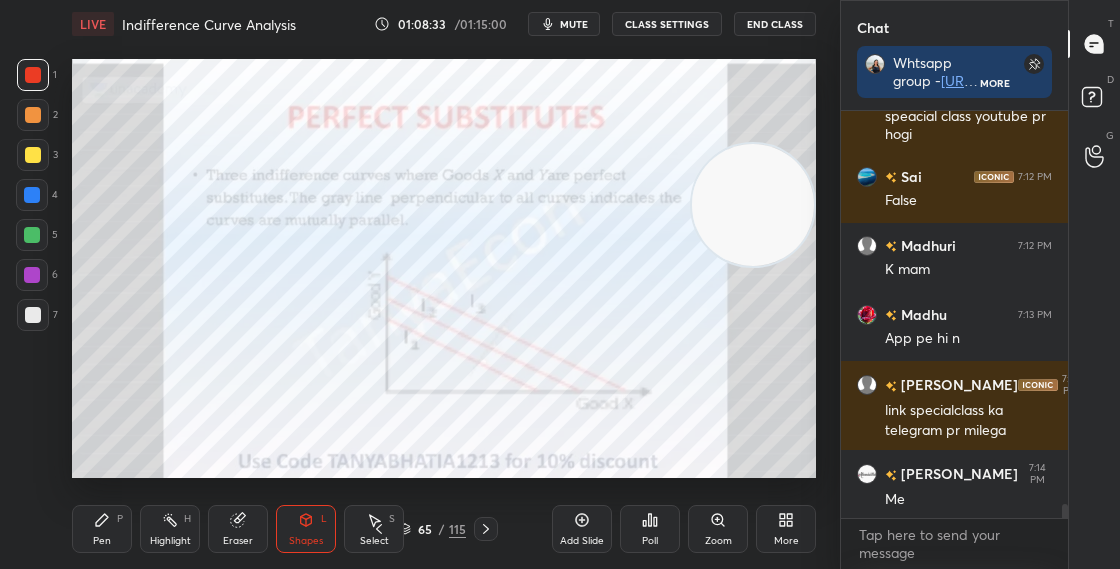 click on "Shapes" at bounding box center (306, 541) 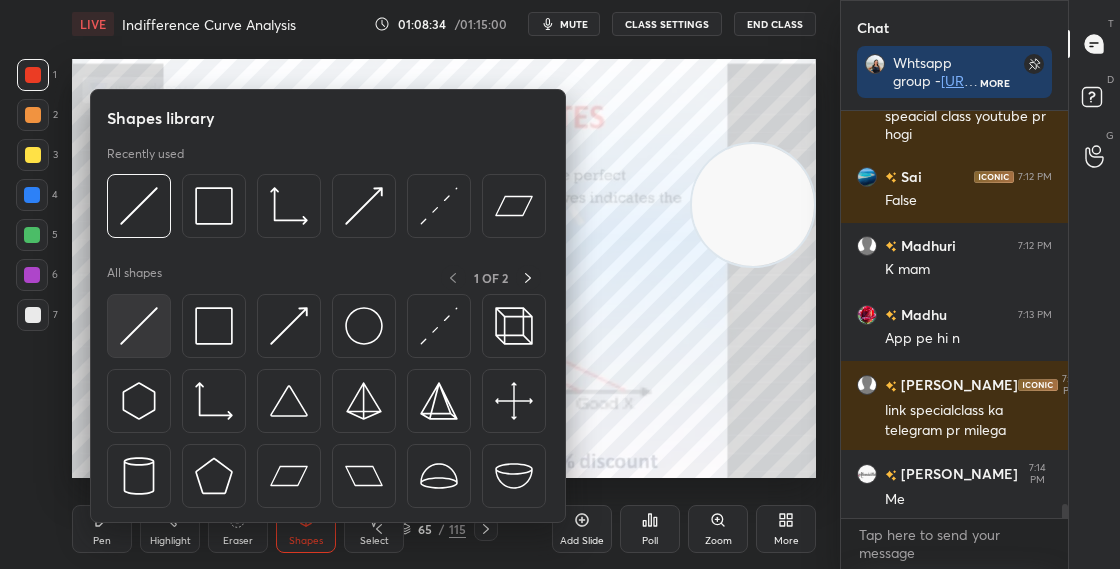 click at bounding box center [139, 326] 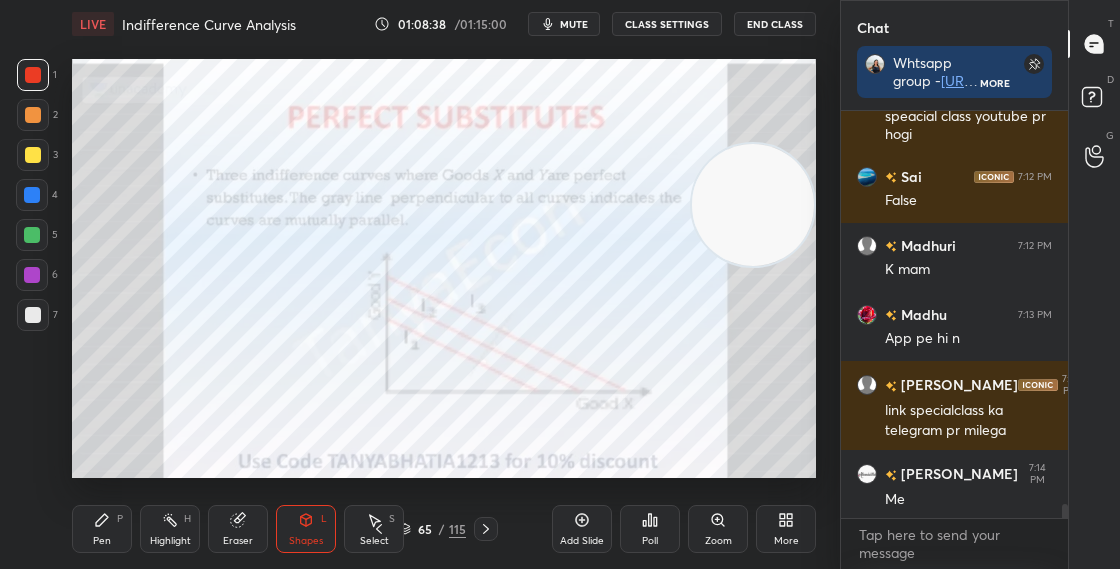 click at bounding box center (32, 235) 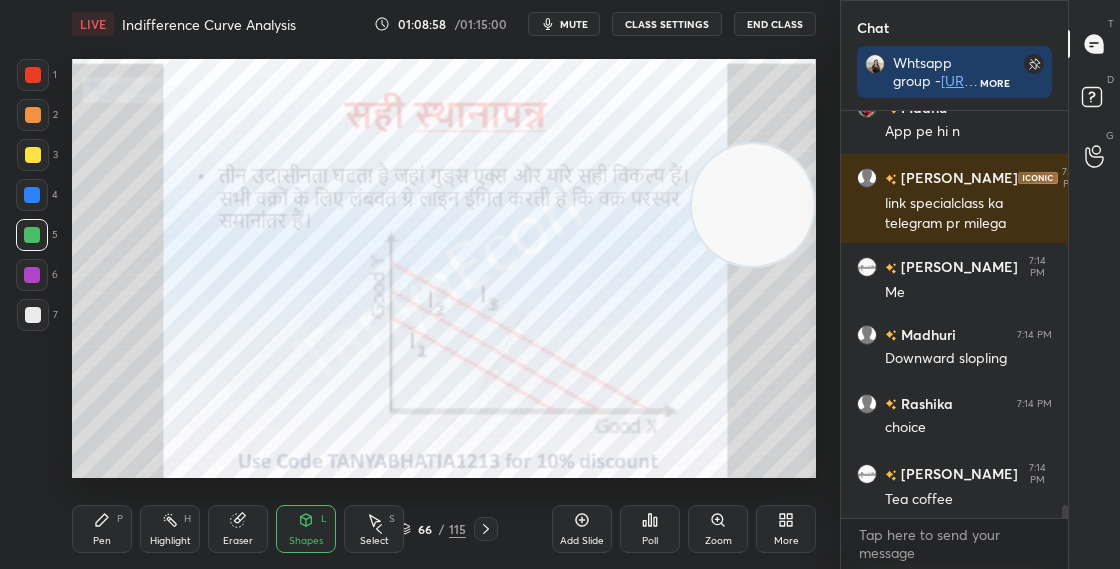 scroll, scrollTop: 12163, scrollLeft: 0, axis: vertical 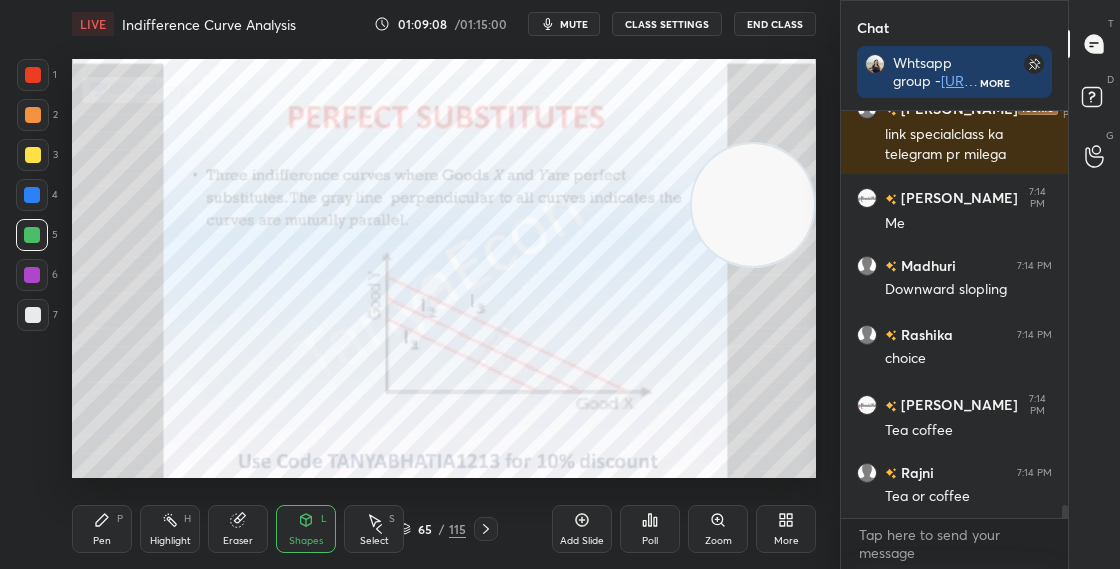 click on "Pen P" at bounding box center [102, 529] 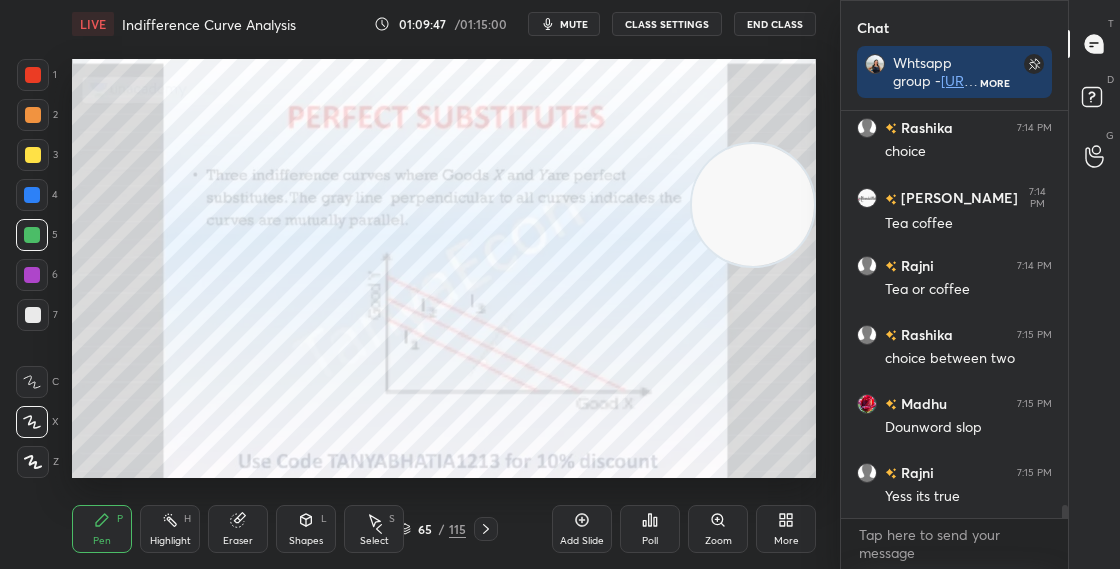 scroll, scrollTop: 12439, scrollLeft: 0, axis: vertical 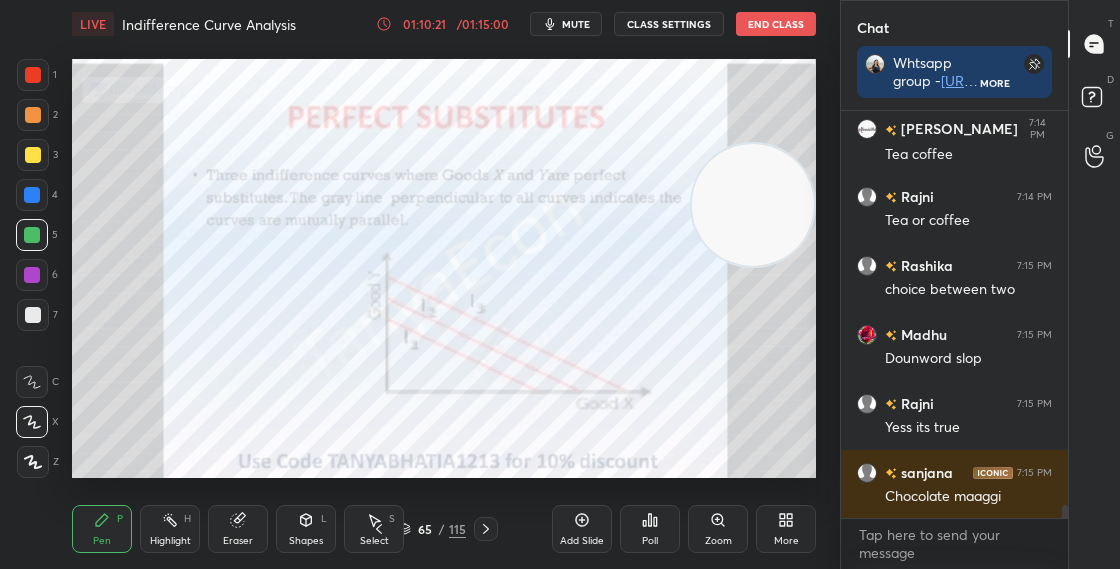 click at bounding box center (33, 115) 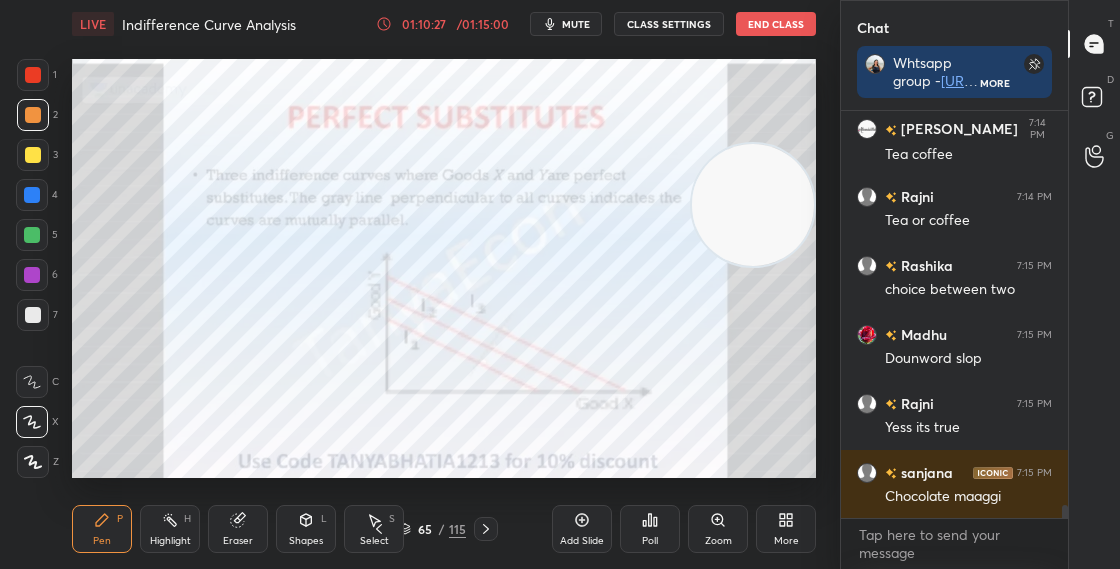 click 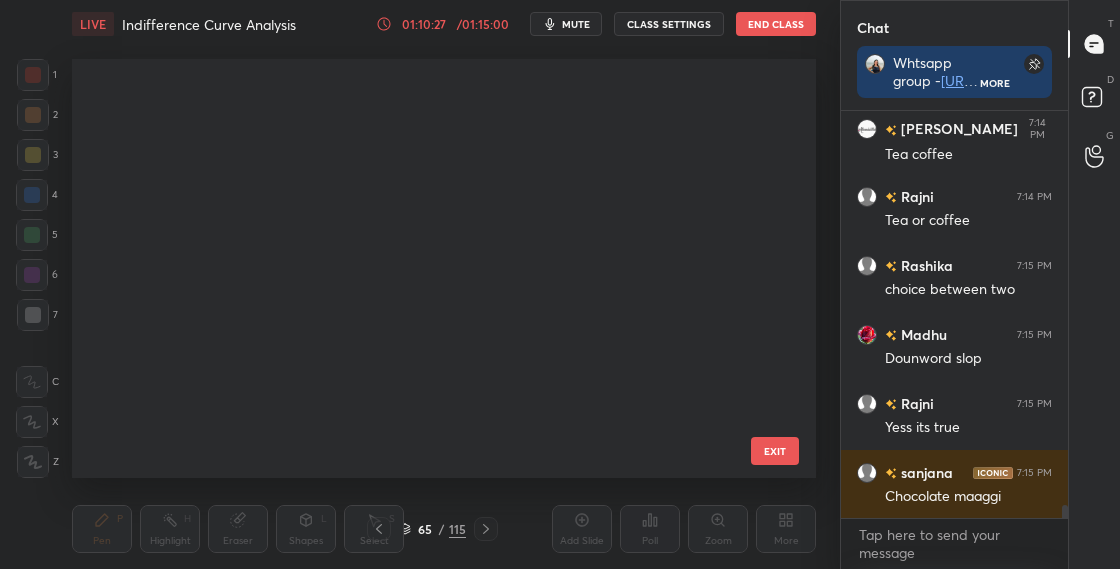 scroll, scrollTop: 2320, scrollLeft: 0, axis: vertical 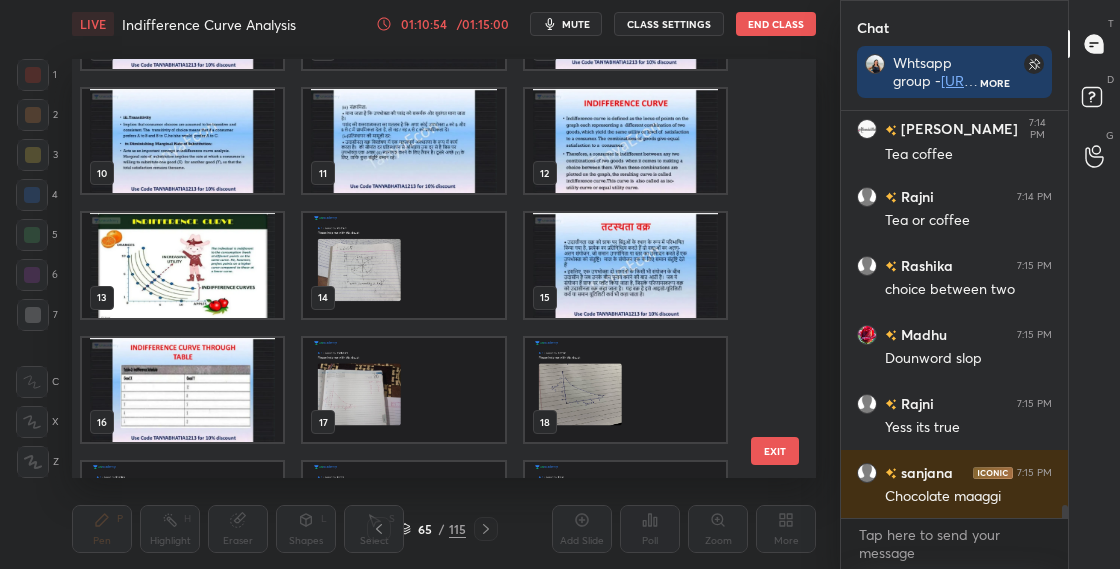 click at bounding box center (182, 265) 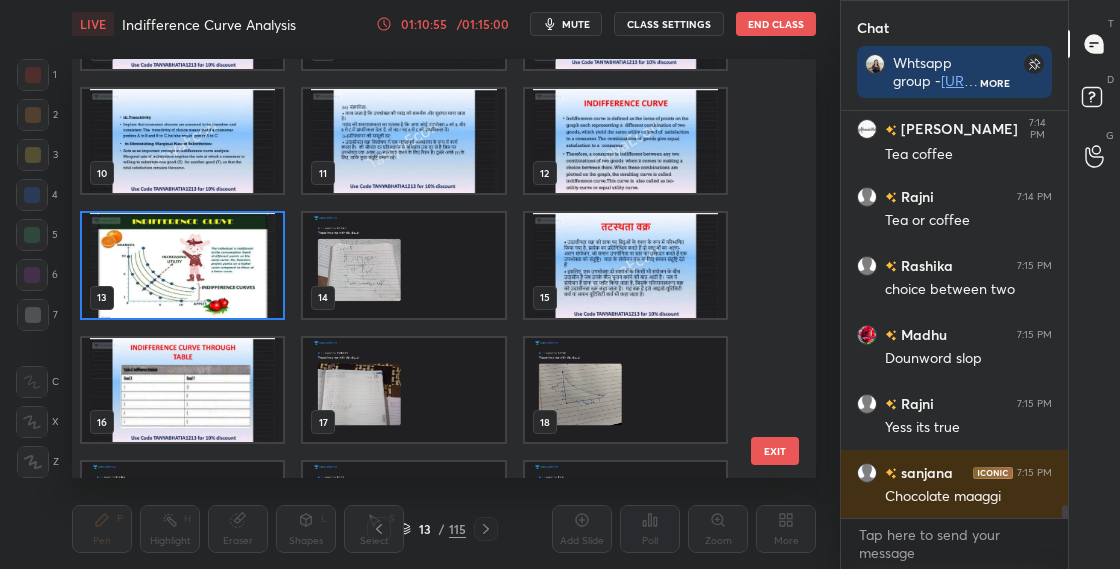 click at bounding box center [182, 265] 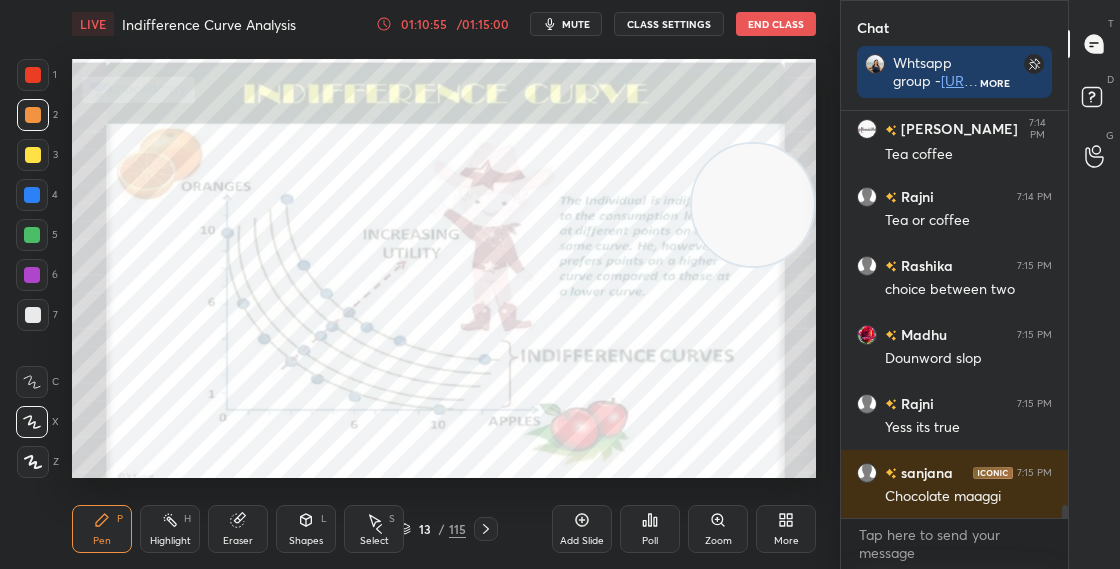 click at bounding box center [182, 265] 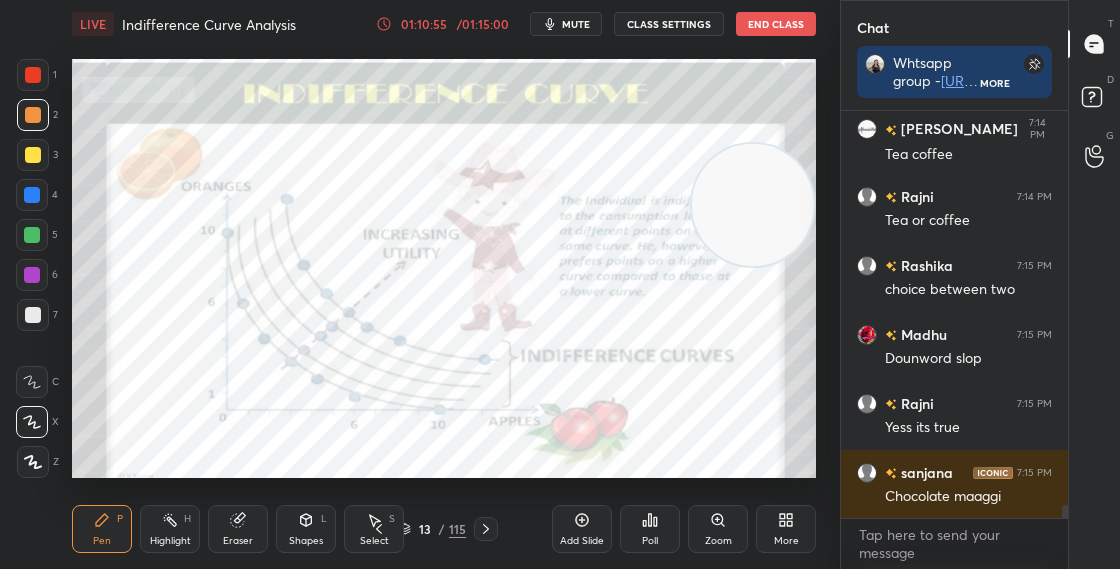 scroll, scrollTop: 0, scrollLeft: 0, axis: both 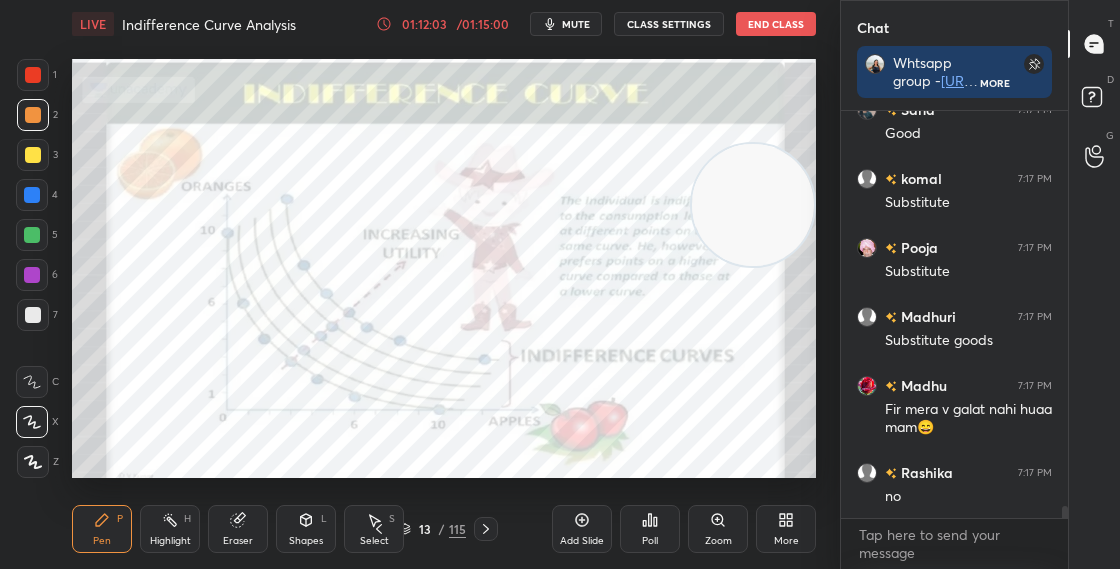 click on "13 / 115" at bounding box center (432, 529) 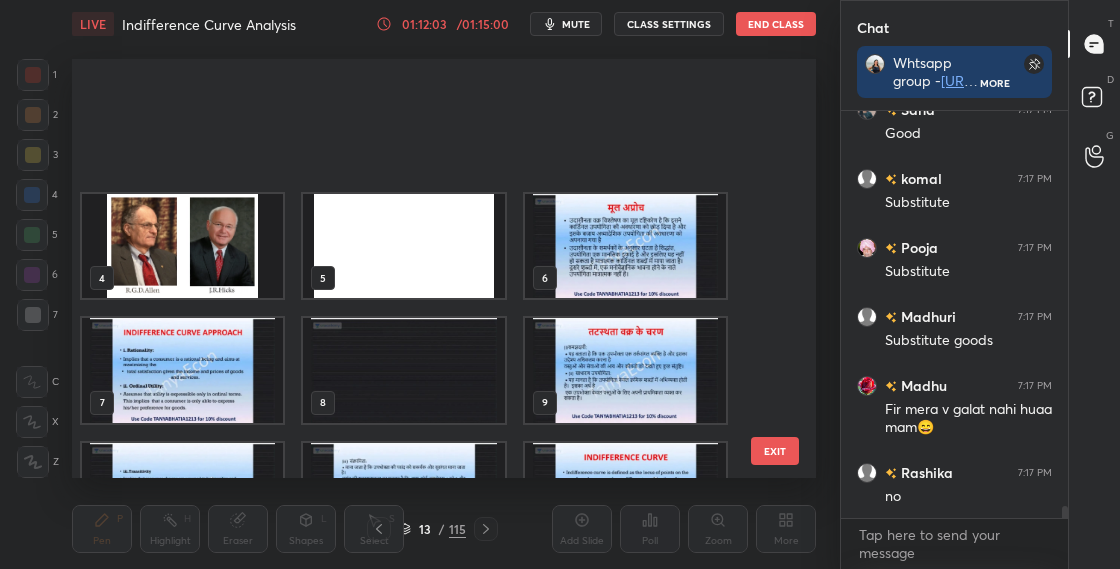 scroll, scrollTop: 203, scrollLeft: 0, axis: vertical 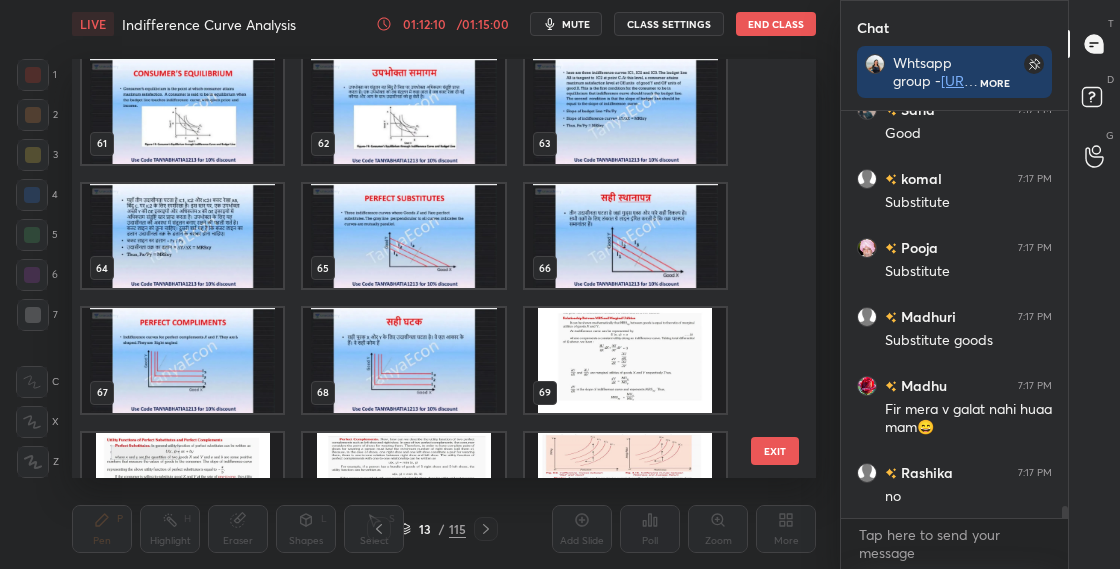 click at bounding box center [403, 236] 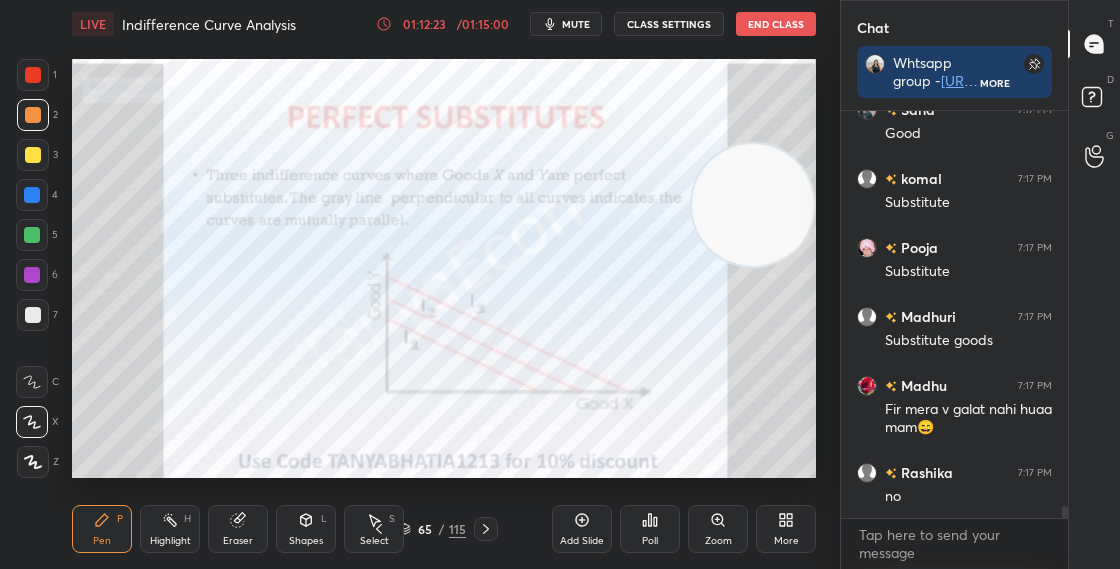 scroll, scrollTop: 13009, scrollLeft: 0, axis: vertical 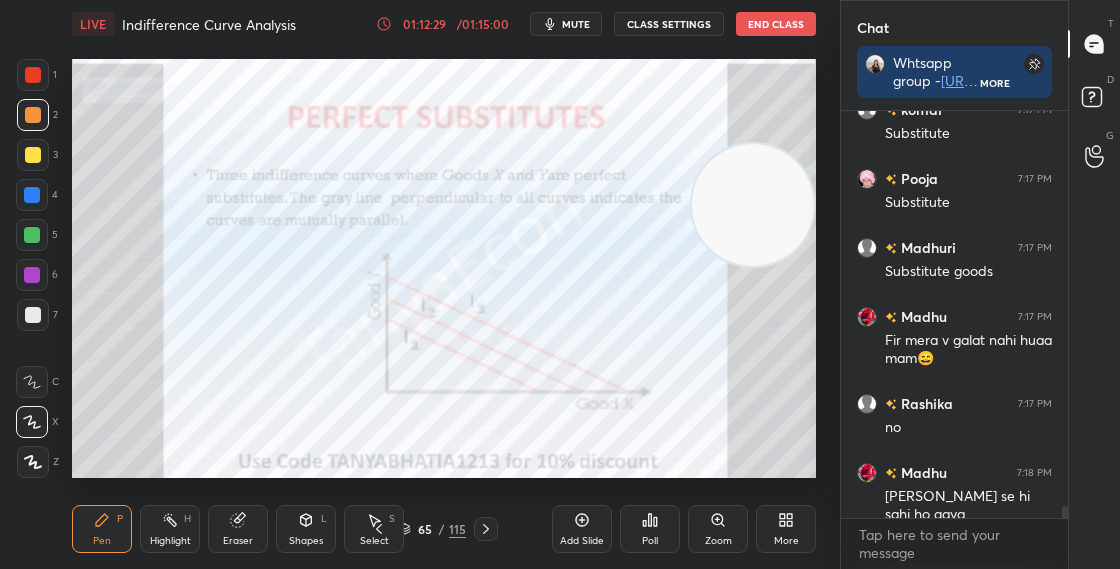 click at bounding box center [32, 195] 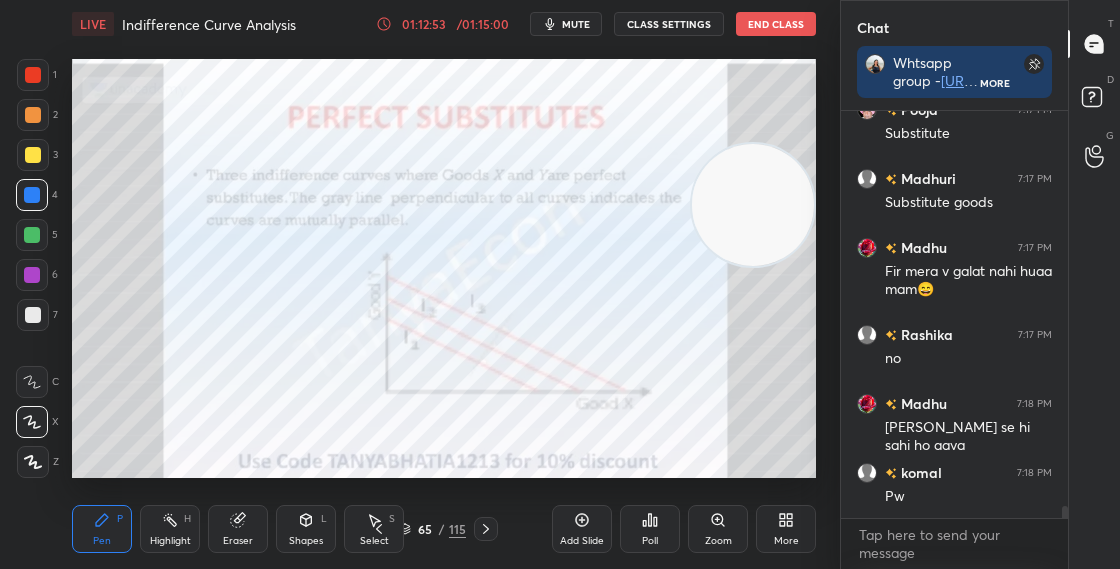 scroll, scrollTop: 13165, scrollLeft: 0, axis: vertical 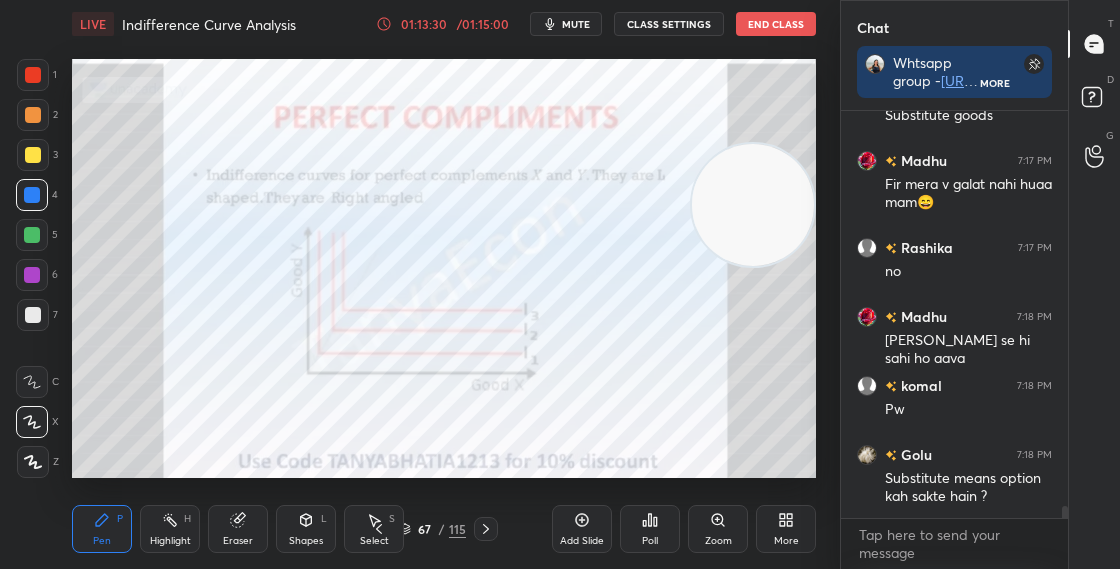 click 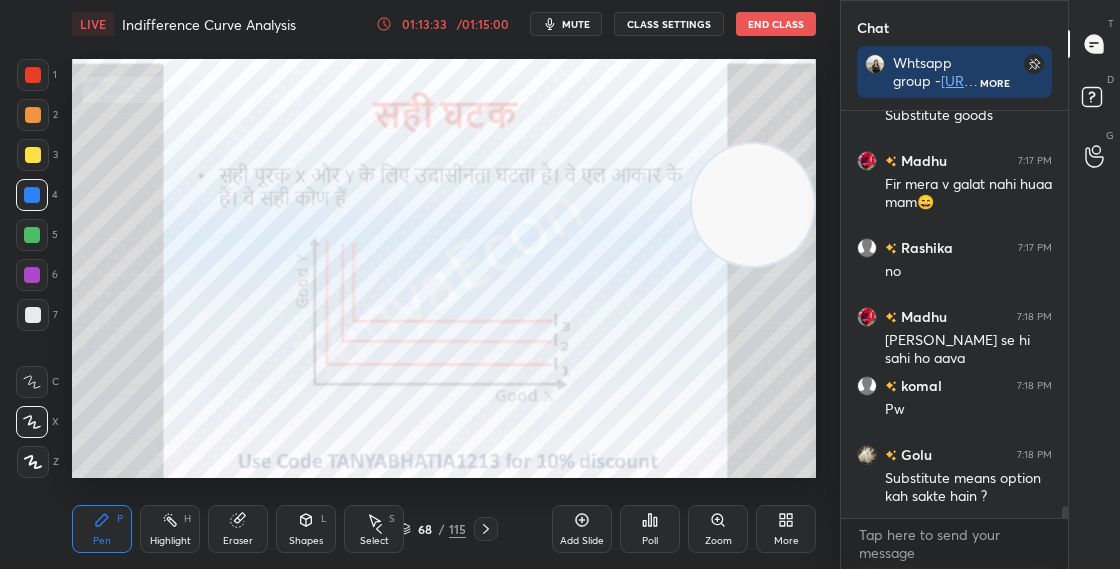 scroll, scrollTop: 13234, scrollLeft: 0, axis: vertical 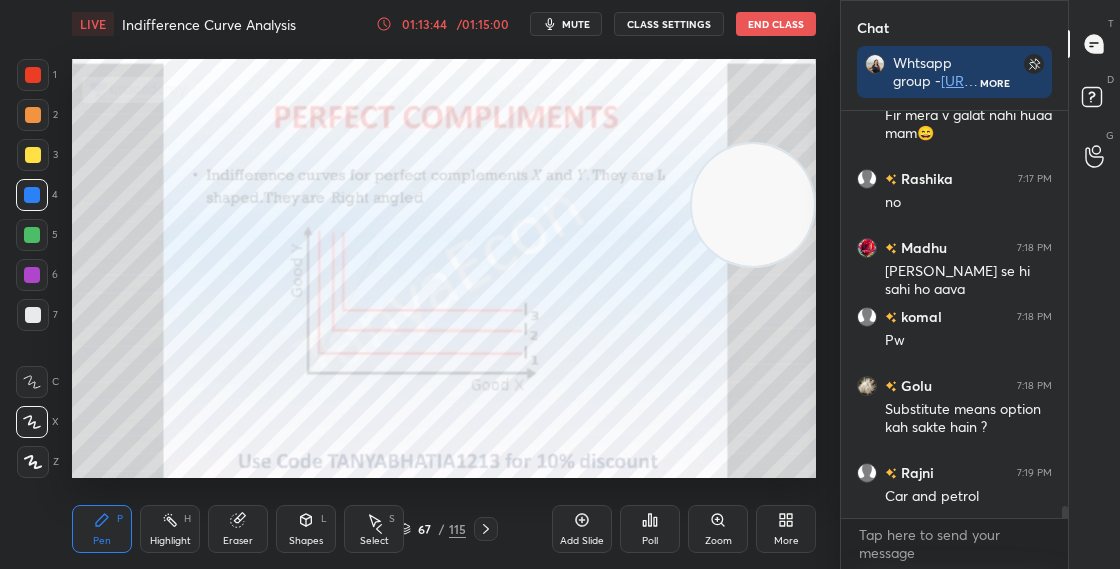 click 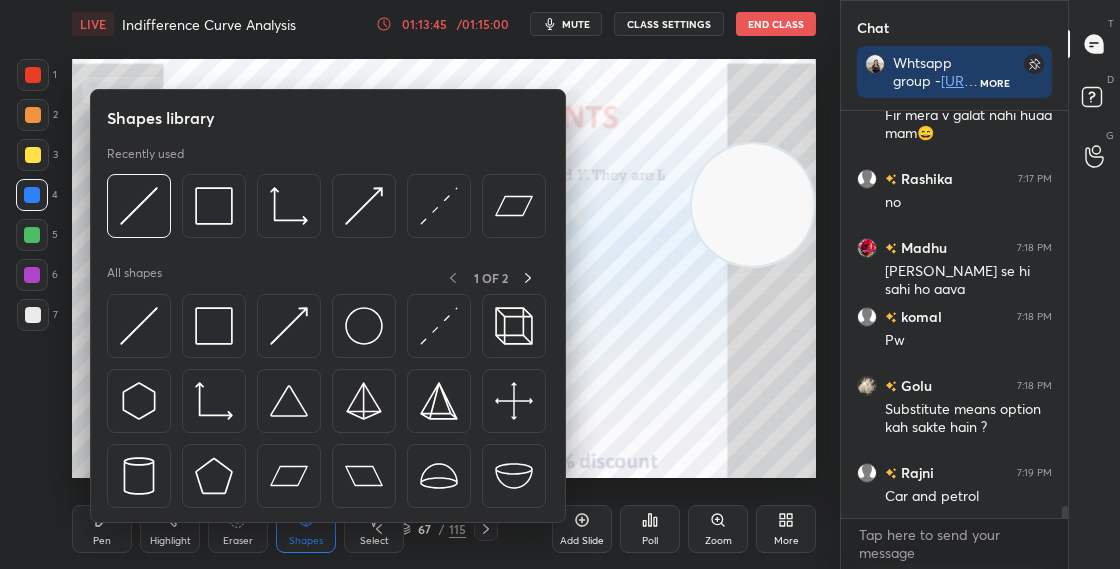 click at bounding box center [328, 406] 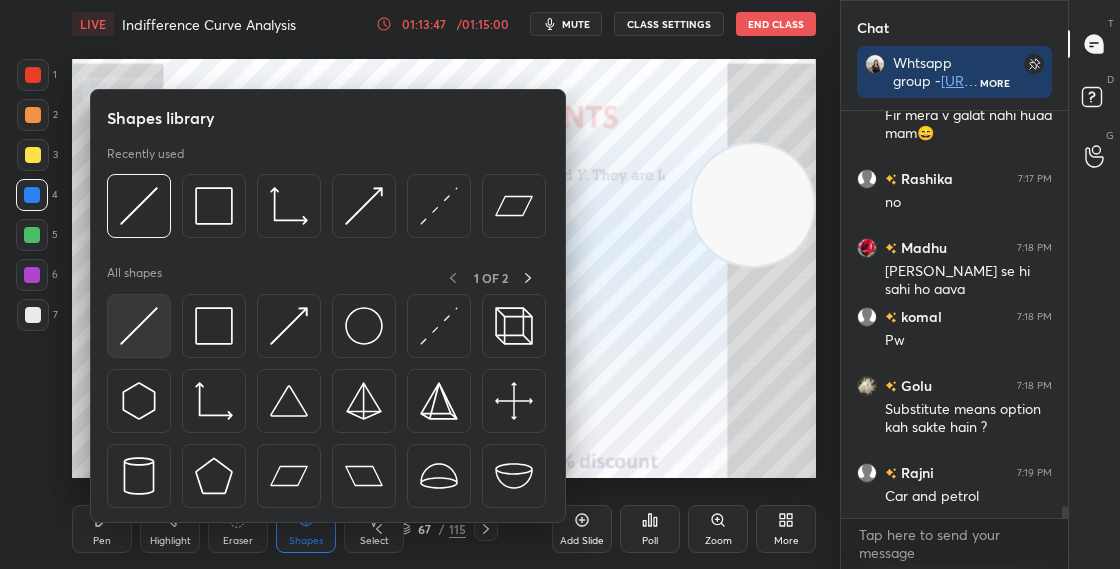 click at bounding box center (139, 326) 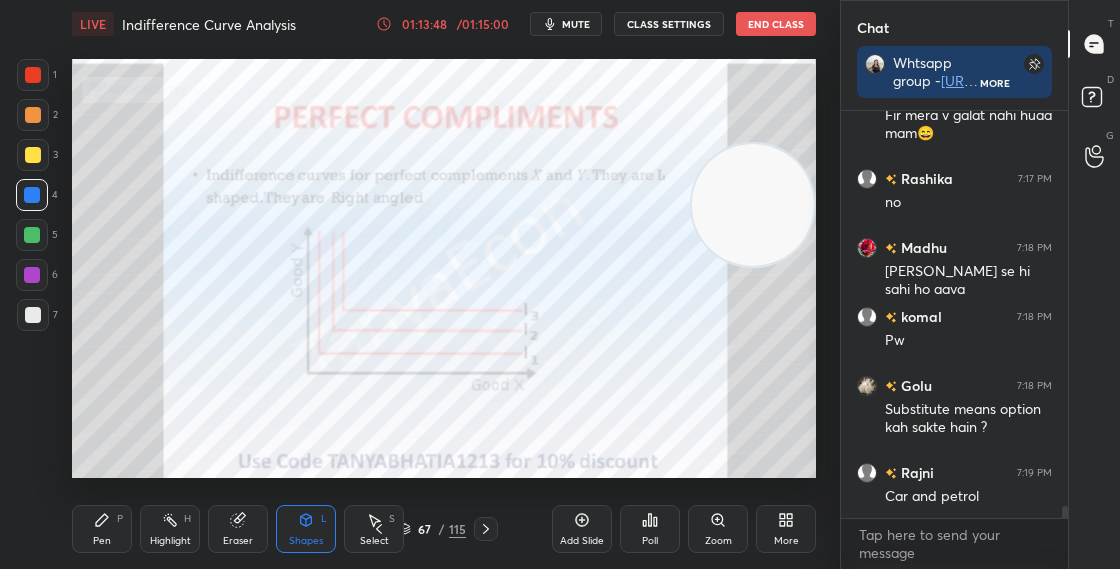 scroll, scrollTop: 13254, scrollLeft: 0, axis: vertical 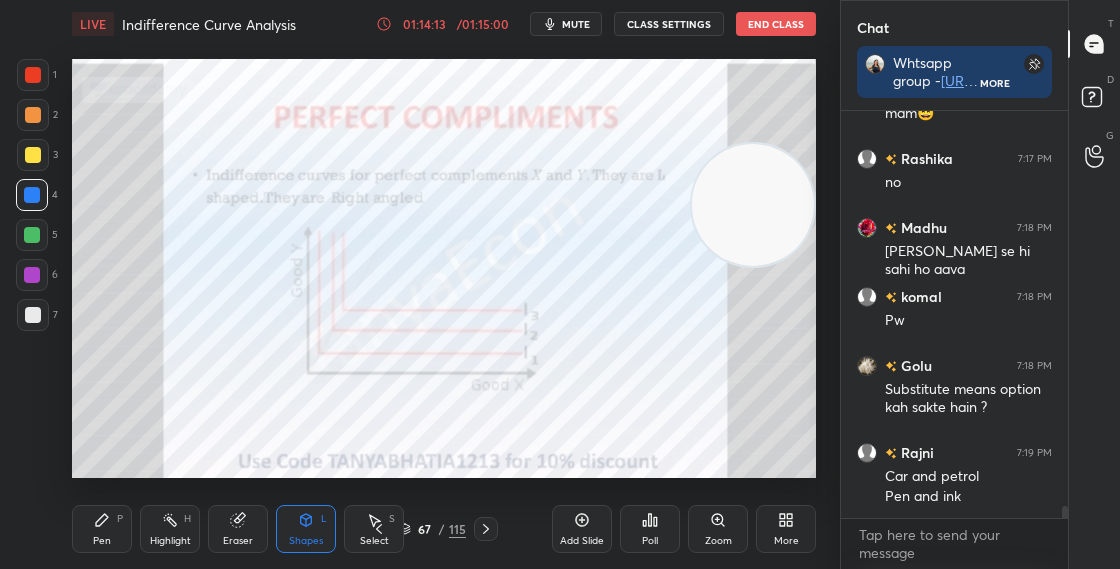 click on "CLASS SETTINGS" at bounding box center (669, 24) 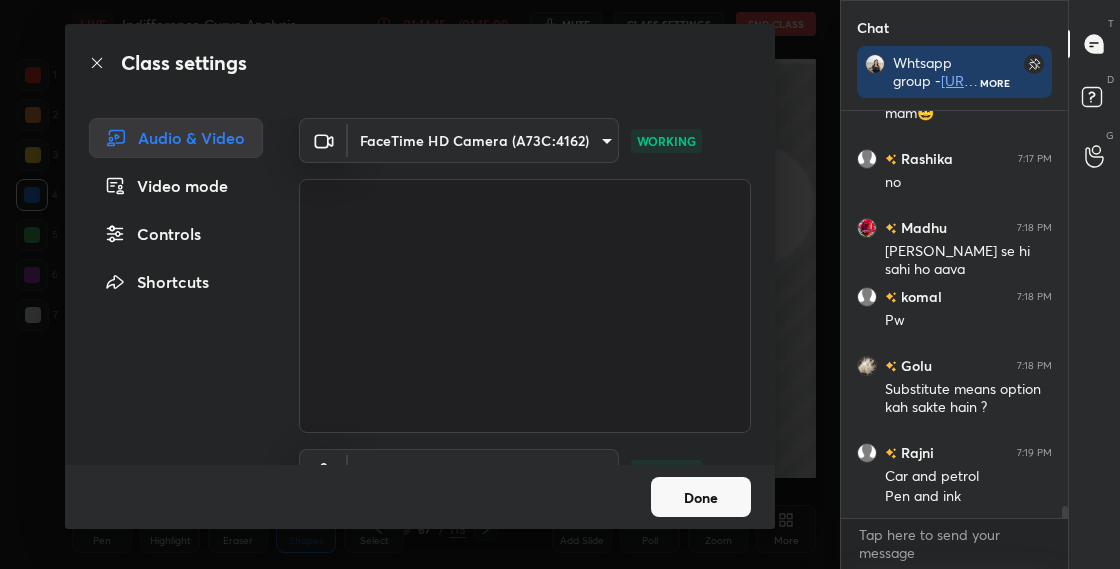 scroll, scrollTop: 102, scrollLeft: 0, axis: vertical 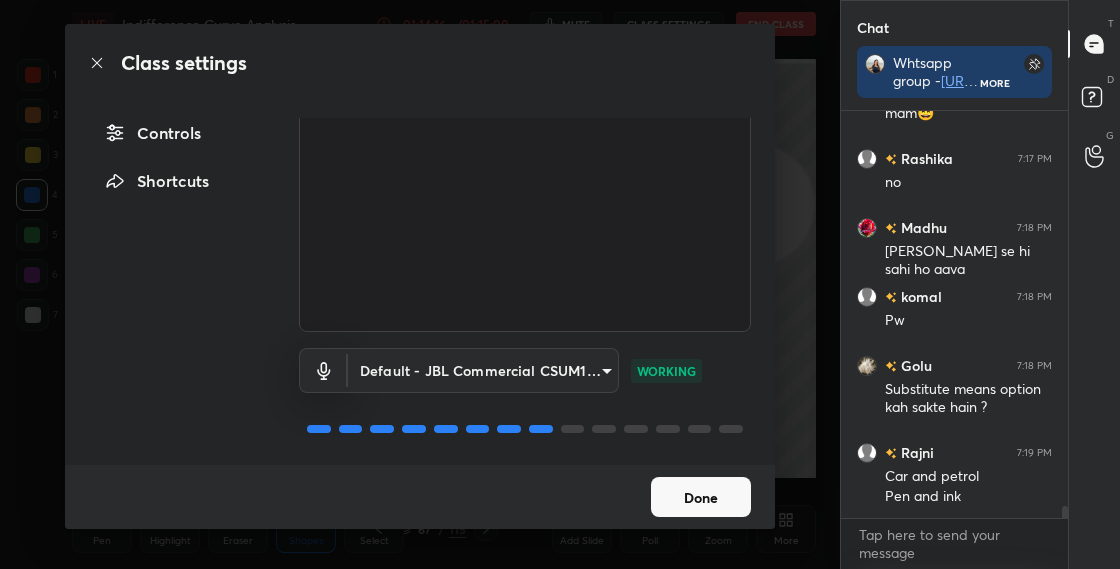click on "Done" at bounding box center [701, 497] 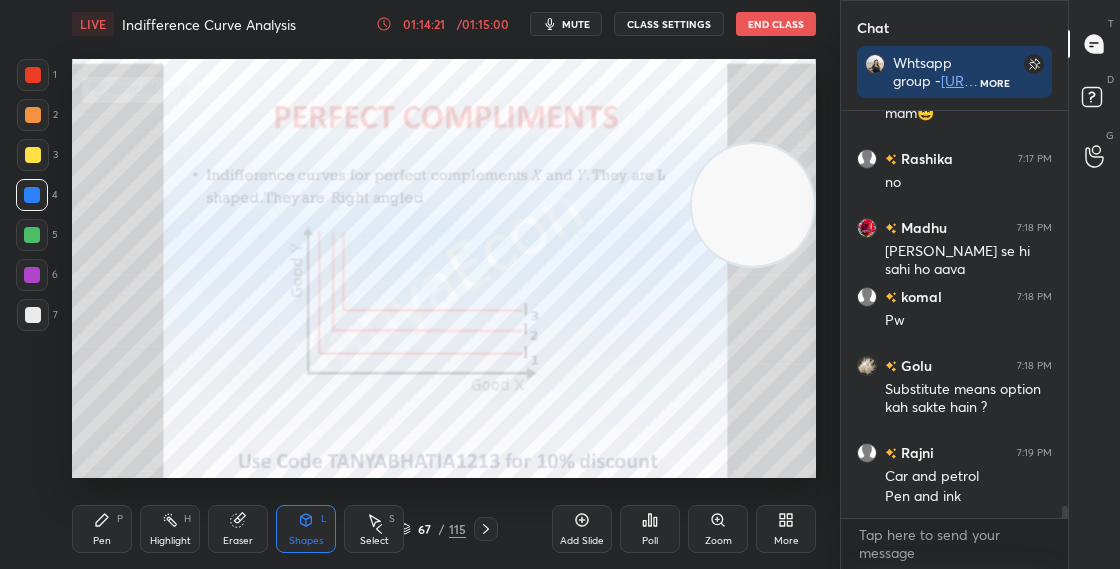 click 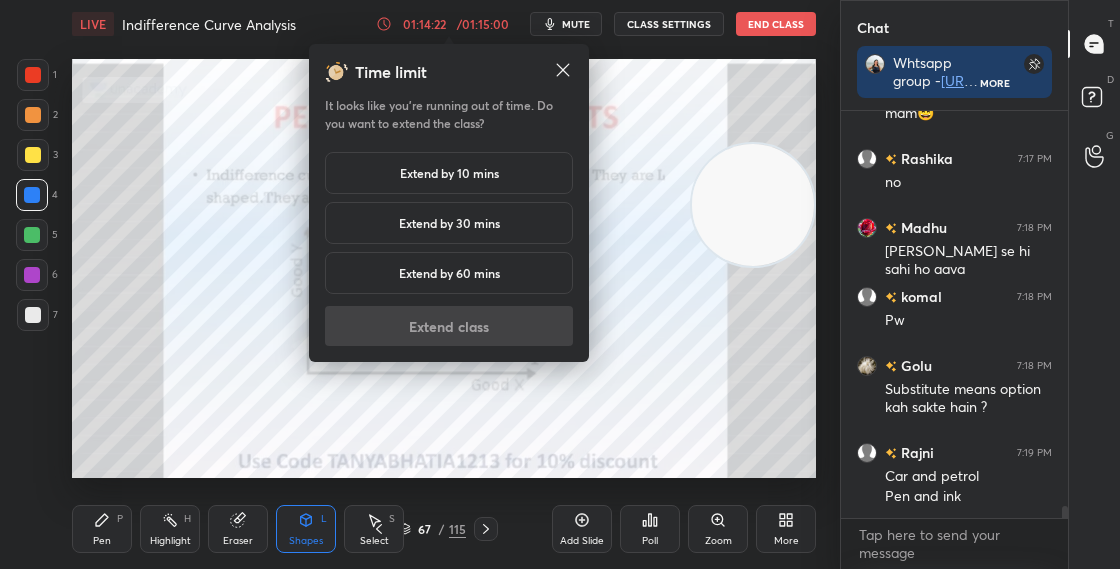 click on "Extend by 10 mins" at bounding box center (449, 173) 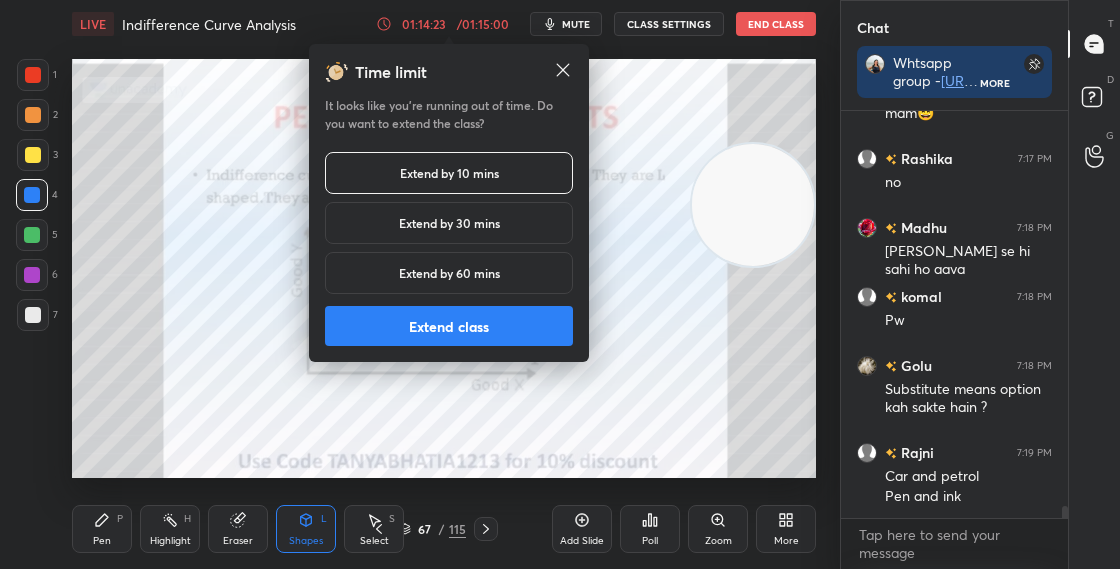 click on "Extend class" at bounding box center [449, 326] 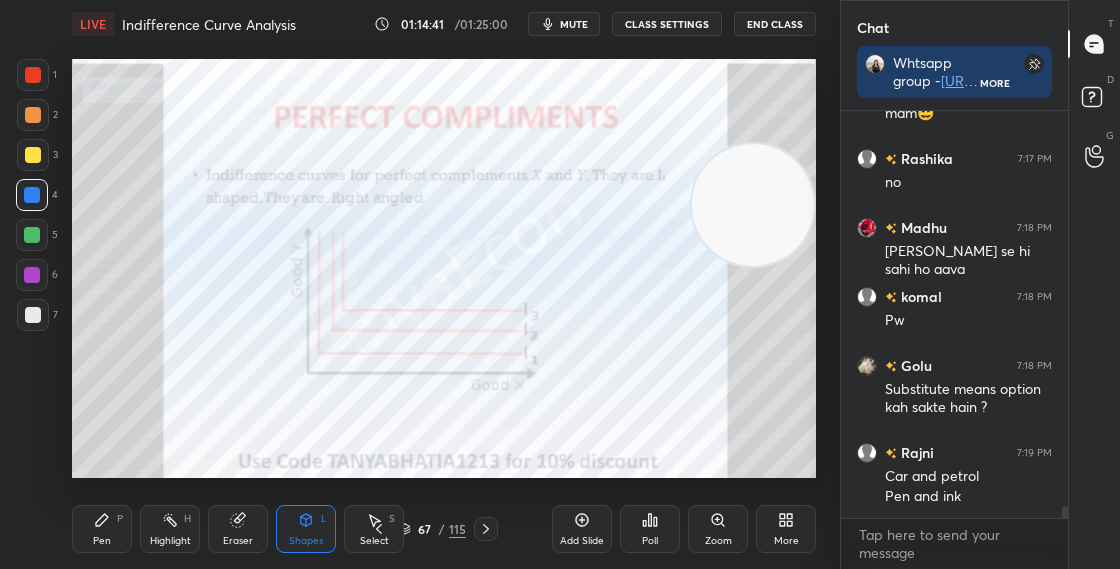 scroll, scrollTop: 13341, scrollLeft: 0, axis: vertical 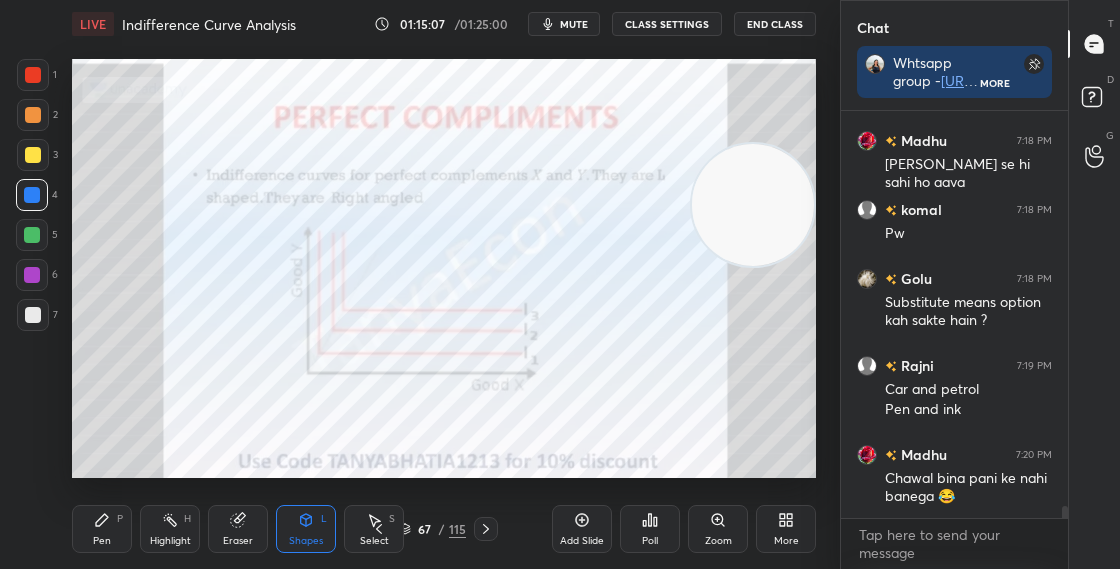 click on "67 / 115" at bounding box center (432, 529) 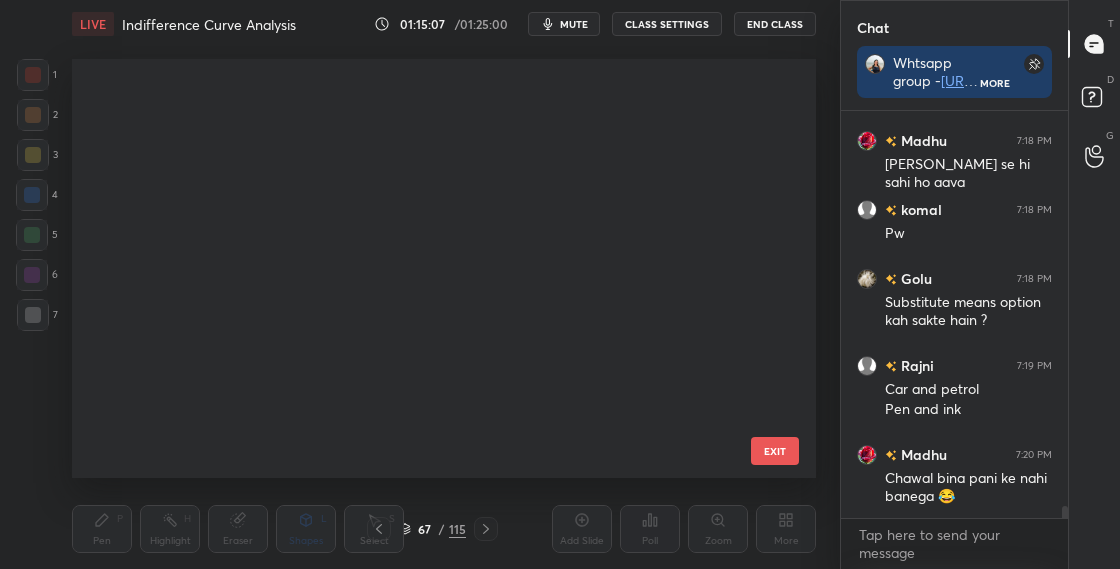 scroll, scrollTop: 2444, scrollLeft: 0, axis: vertical 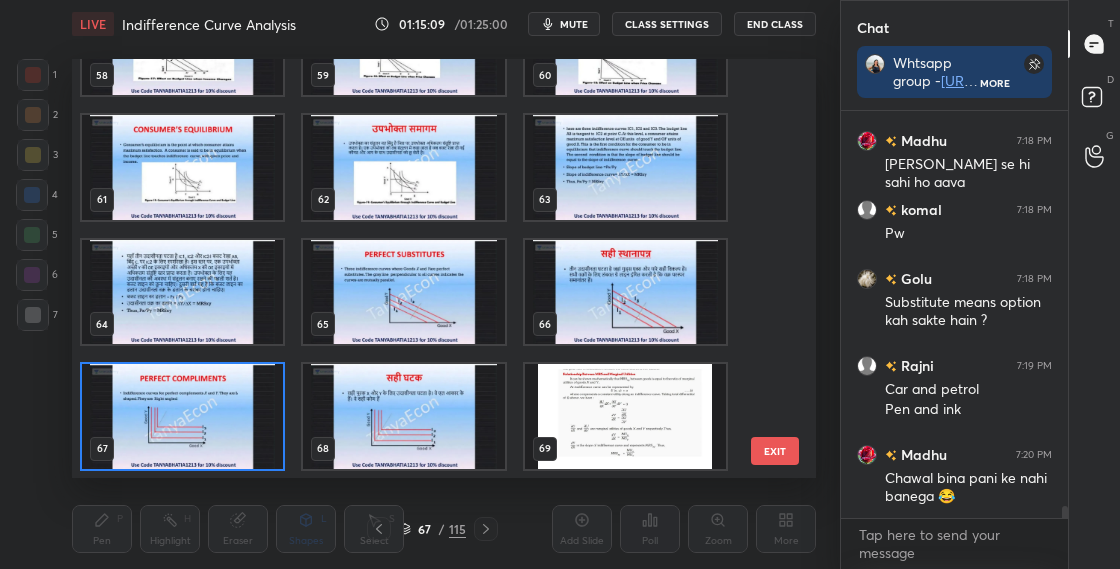 click at bounding box center [182, 416] 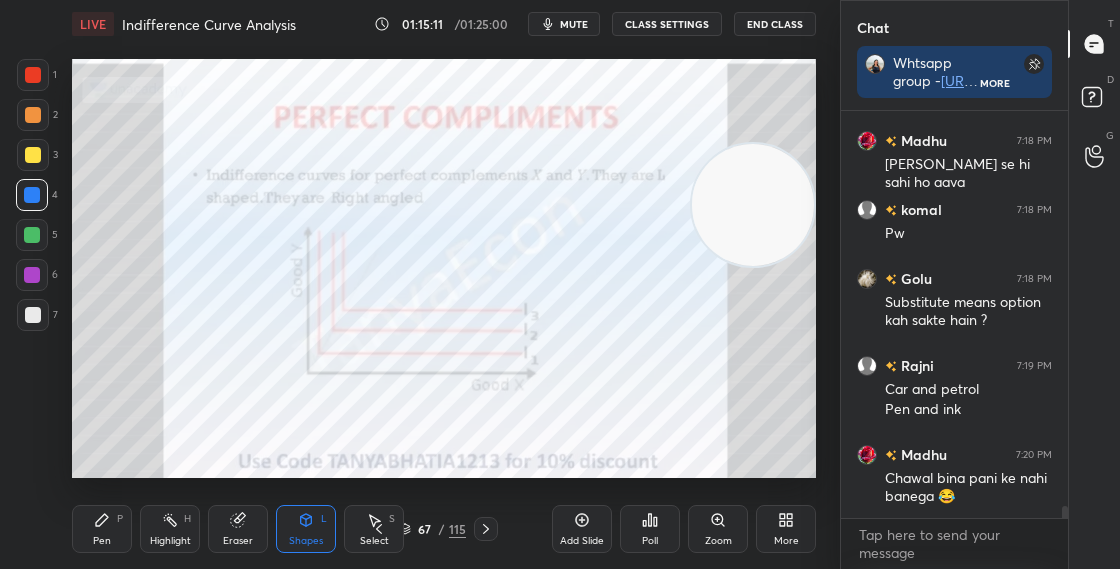 click 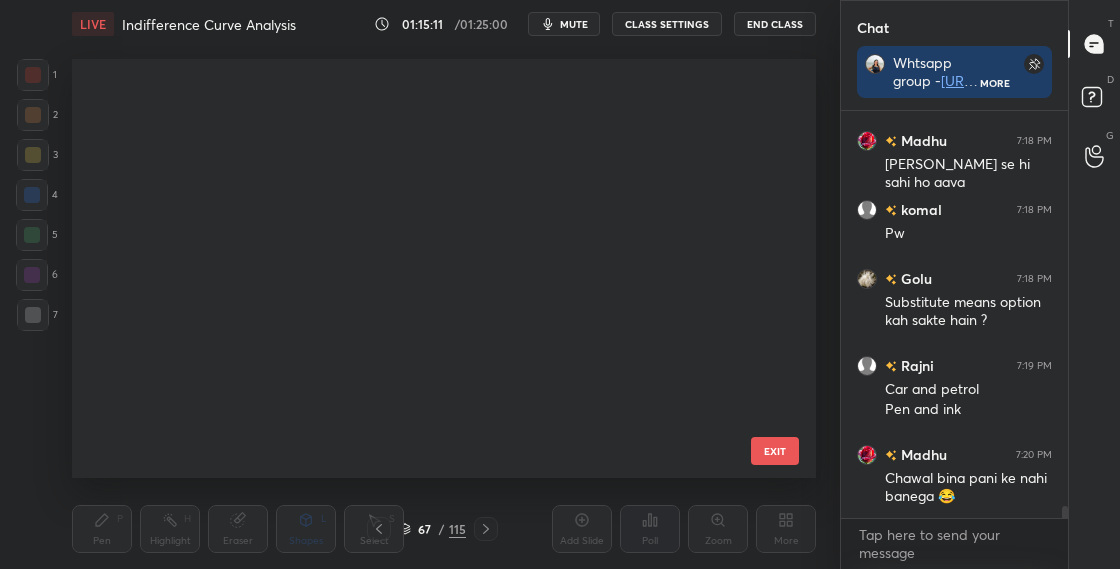 scroll, scrollTop: 2444, scrollLeft: 0, axis: vertical 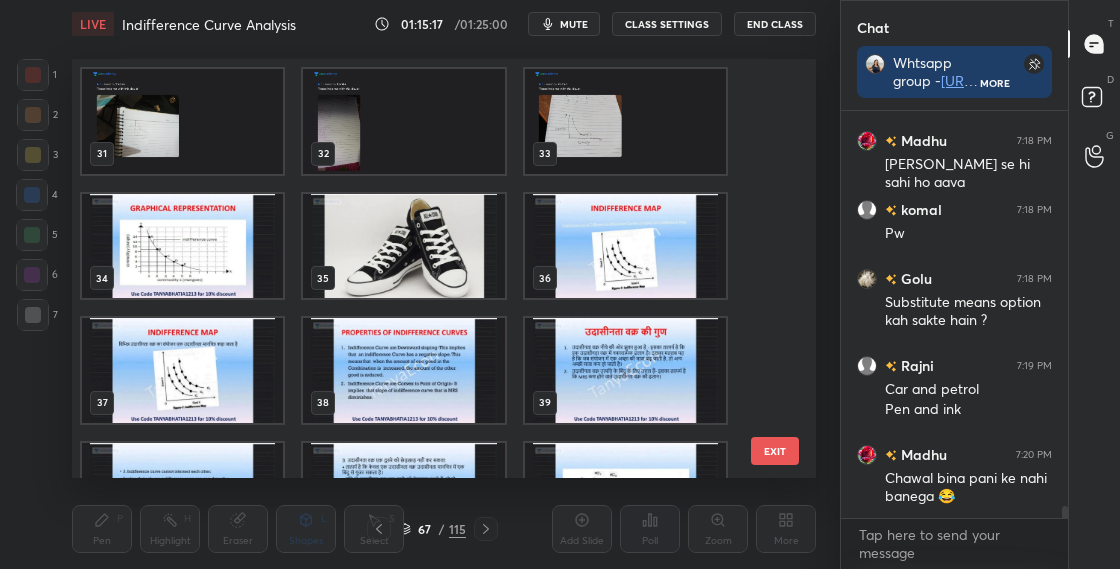 click at bounding box center [403, 246] 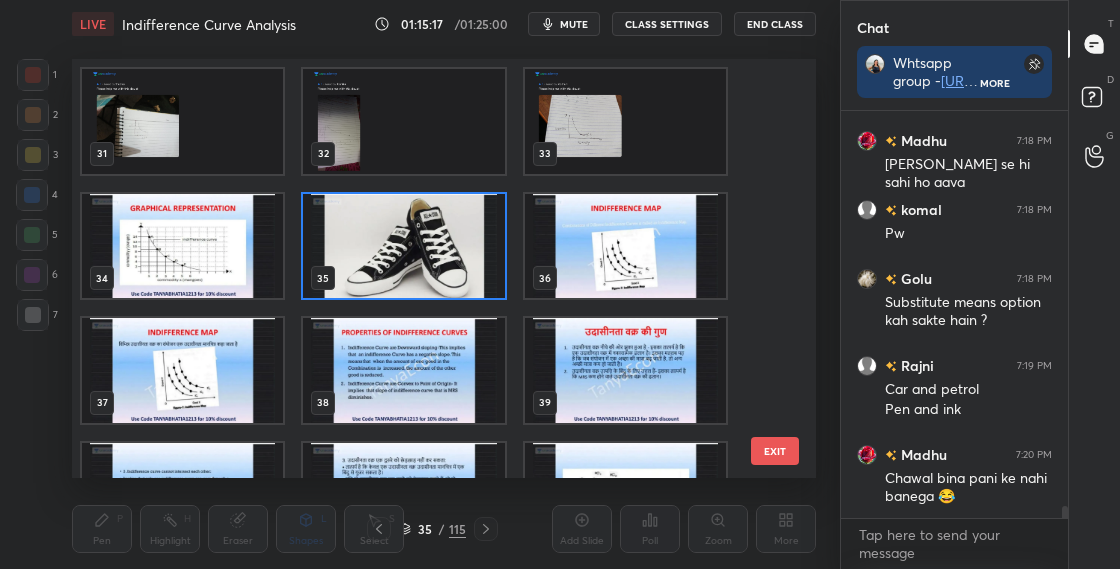 click at bounding box center (403, 246) 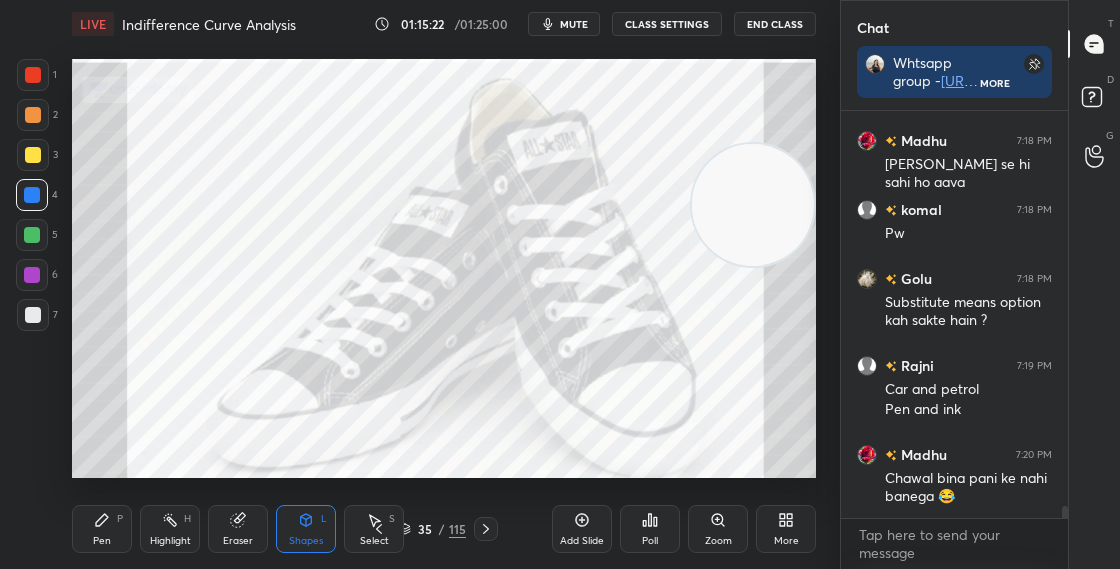 click 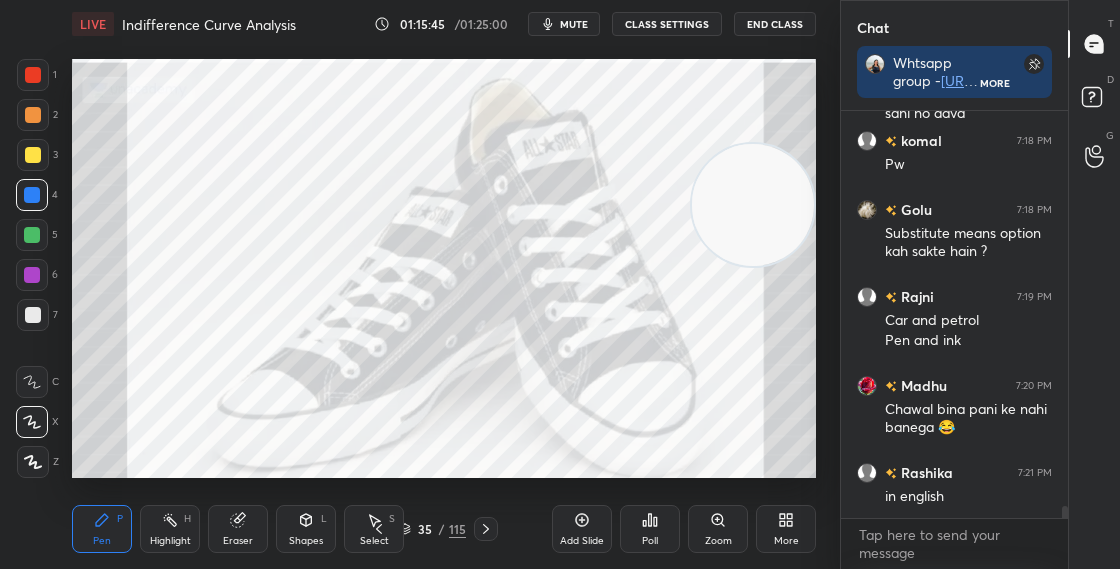 scroll, scrollTop: 13479, scrollLeft: 0, axis: vertical 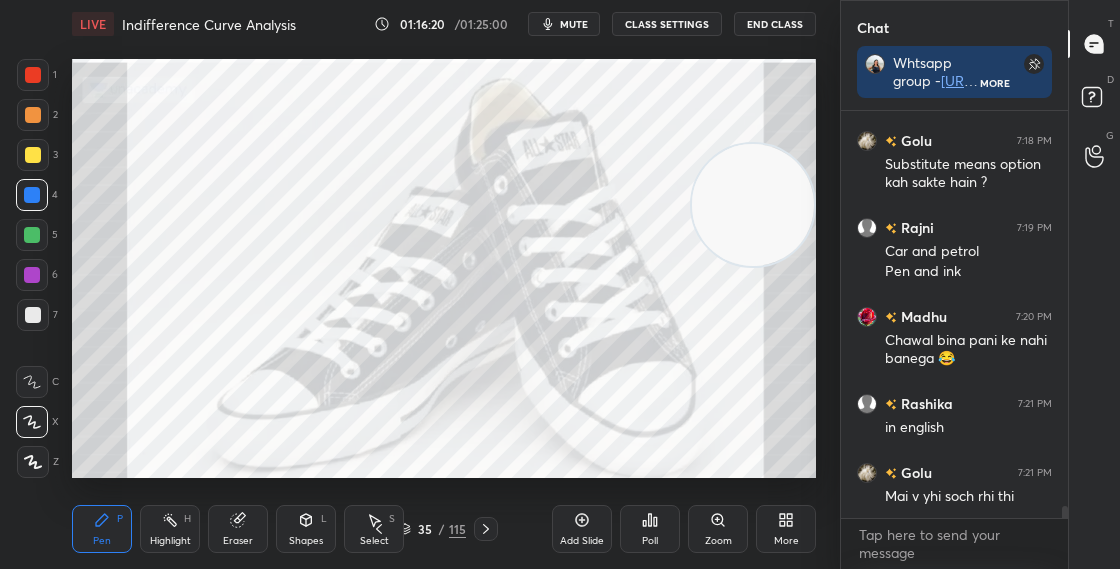 click 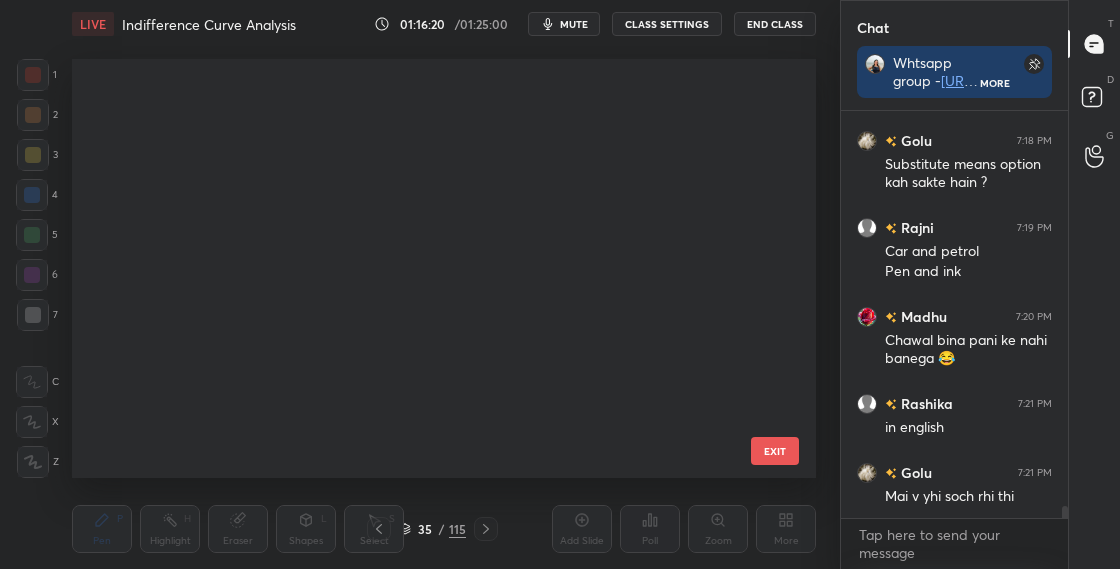 scroll, scrollTop: 1075, scrollLeft: 0, axis: vertical 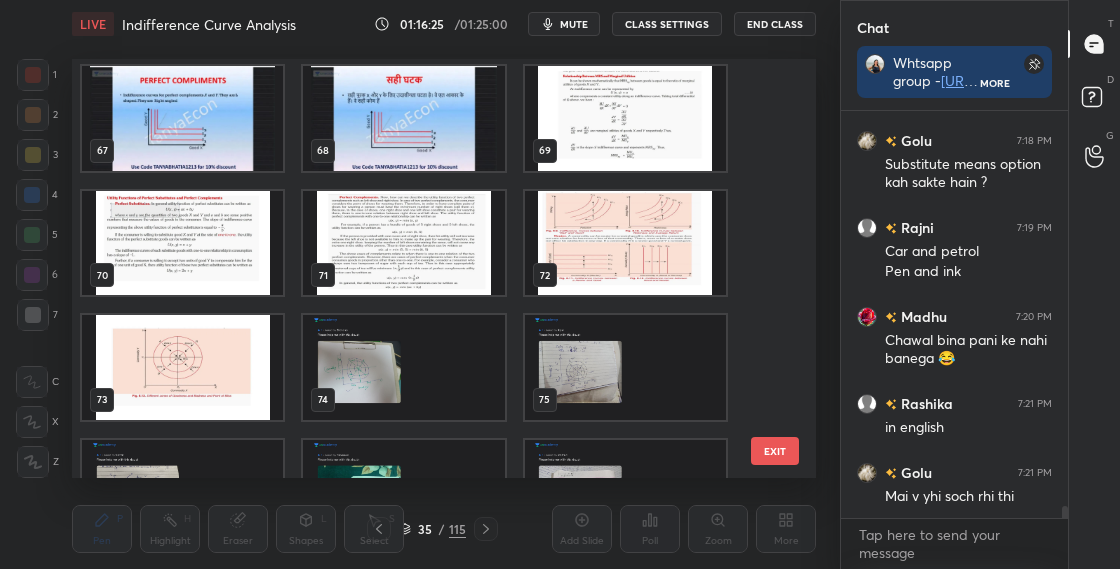 click at bounding box center (403, 118) 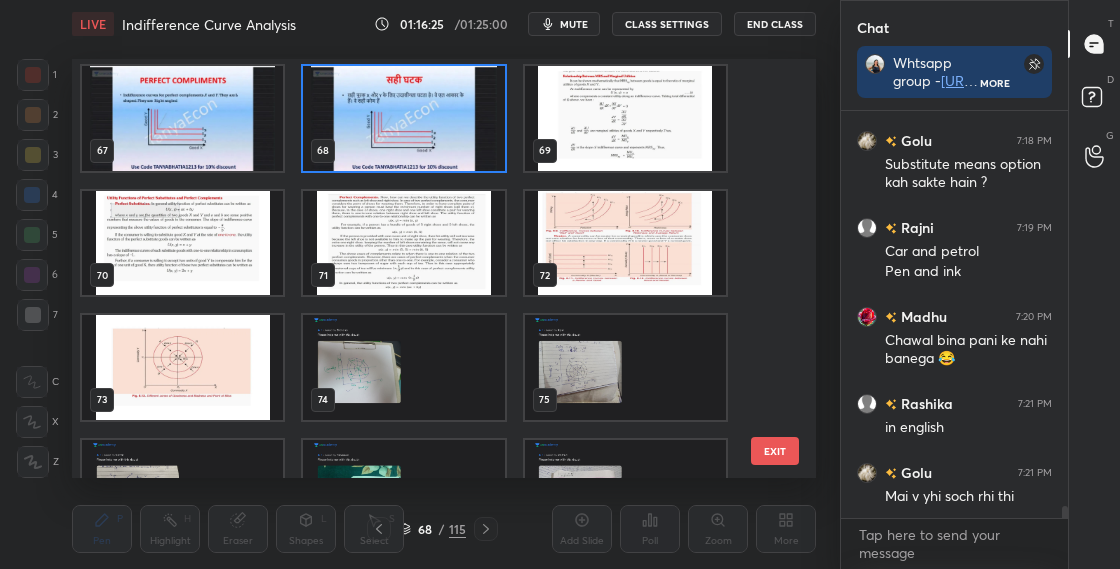 scroll, scrollTop: 2739, scrollLeft: 0, axis: vertical 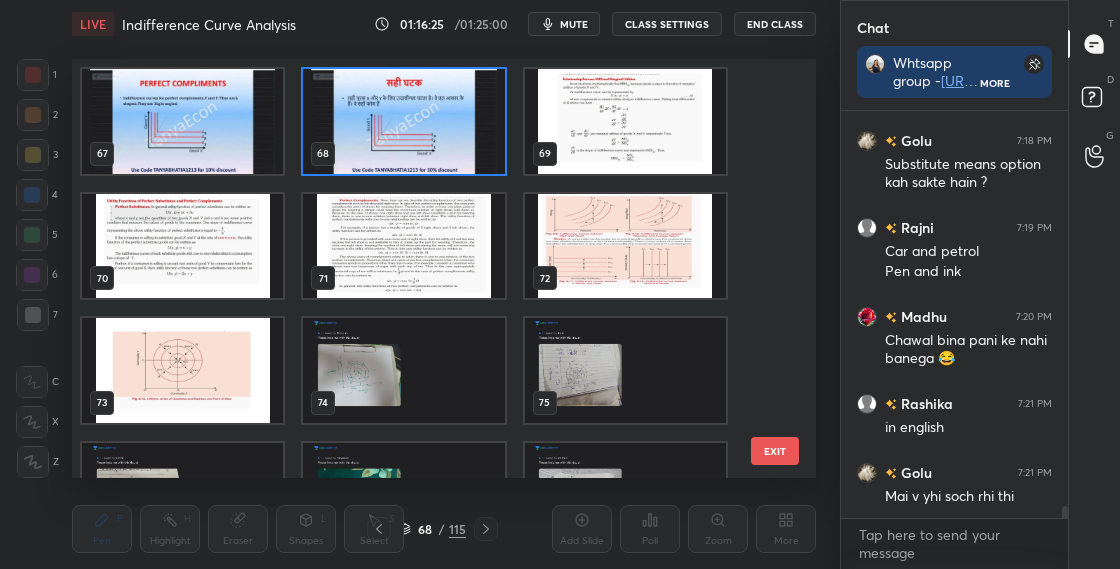 click at bounding box center [403, 121] 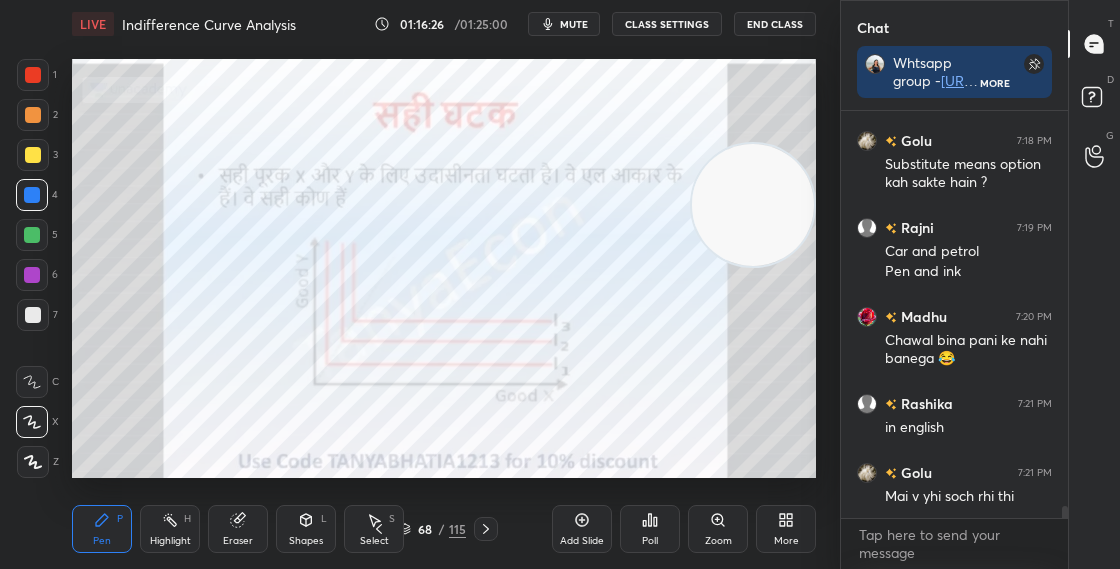 click at bounding box center [403, 121] 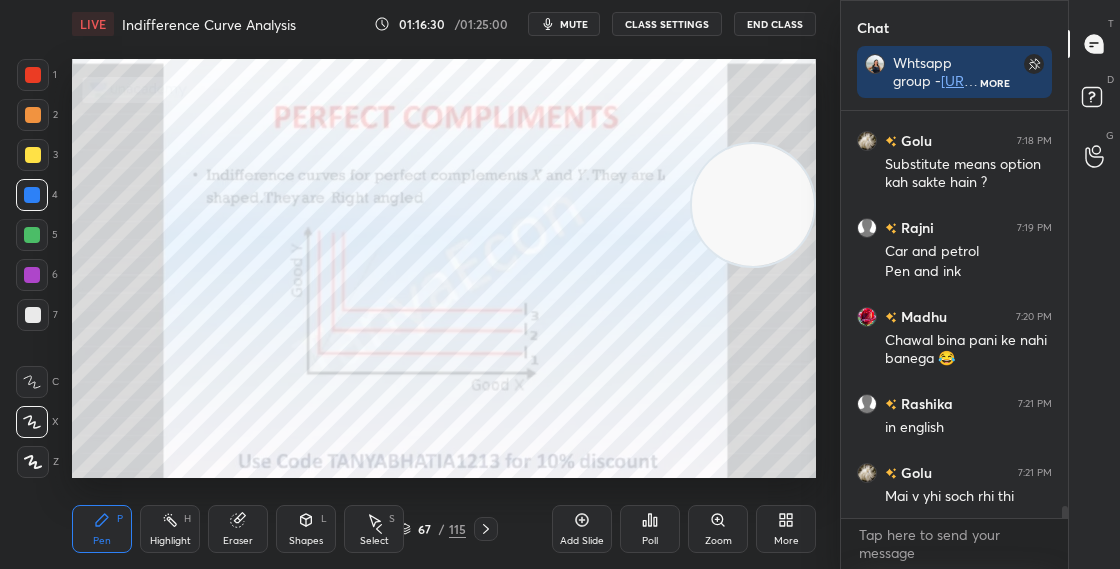 click on "67 / 115" at bounding box center (432, 529) 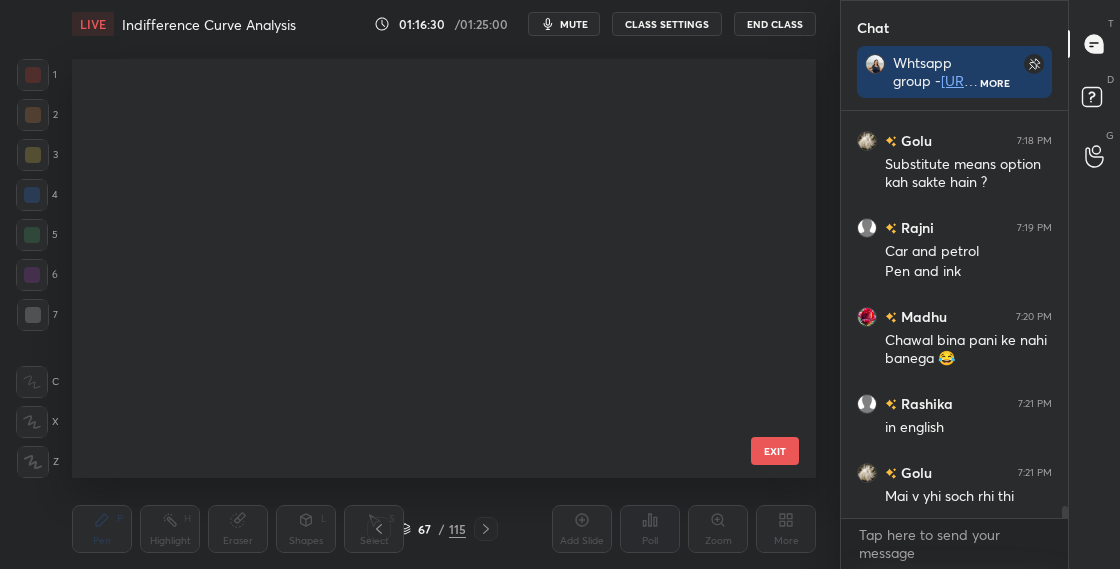 scroll, scrollTop: 2444, scrollLeft: 0, axis: vertical 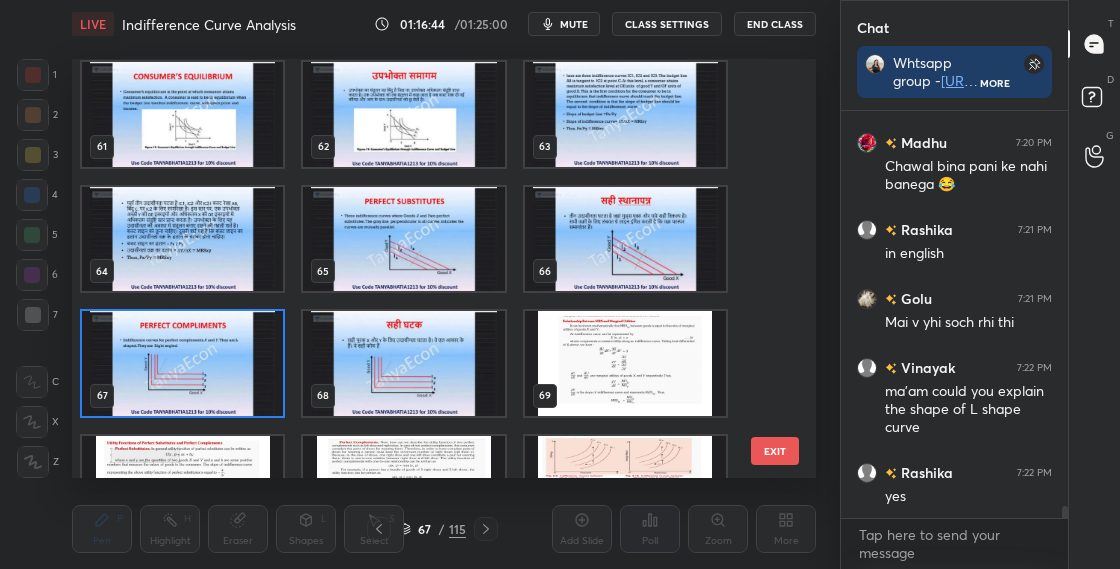 click at bounding box center (403, 363) 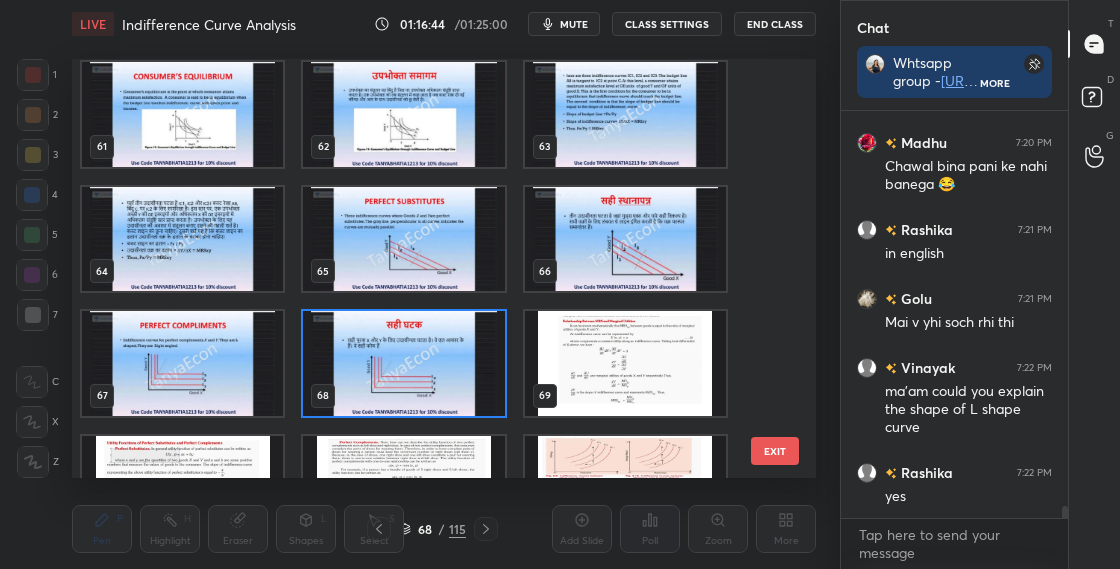 click at bounding box center [403, 363] 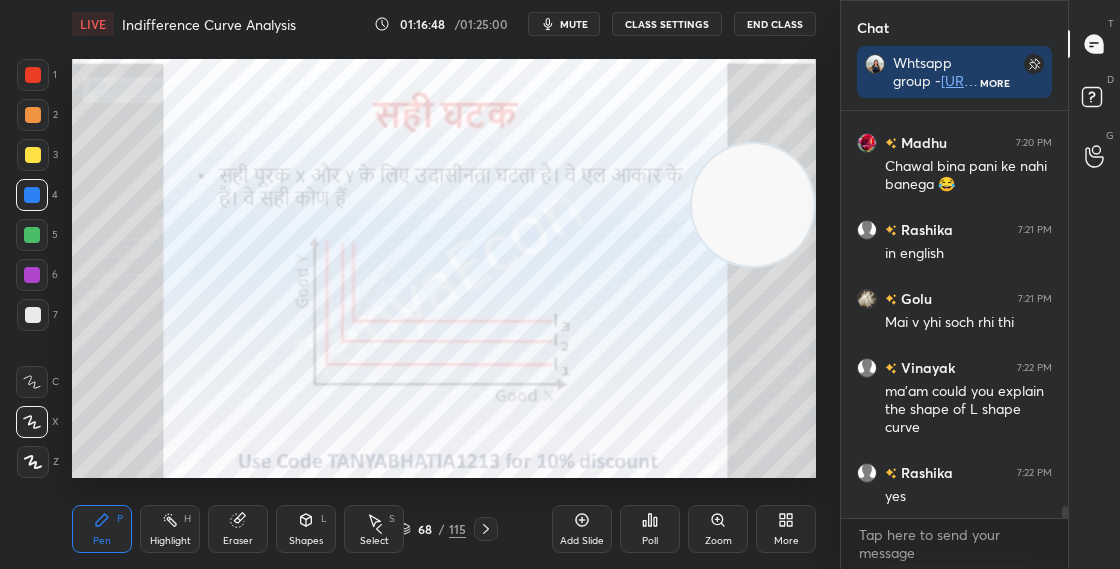 click 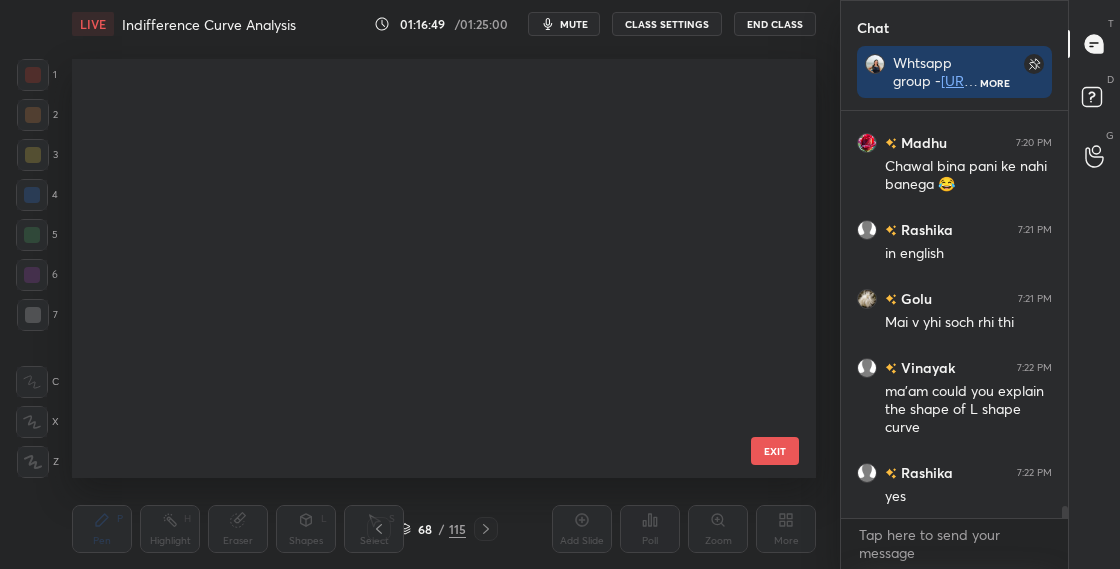 scroll, scrollTop: 2444, scrollLeft: 0, axis: vertical 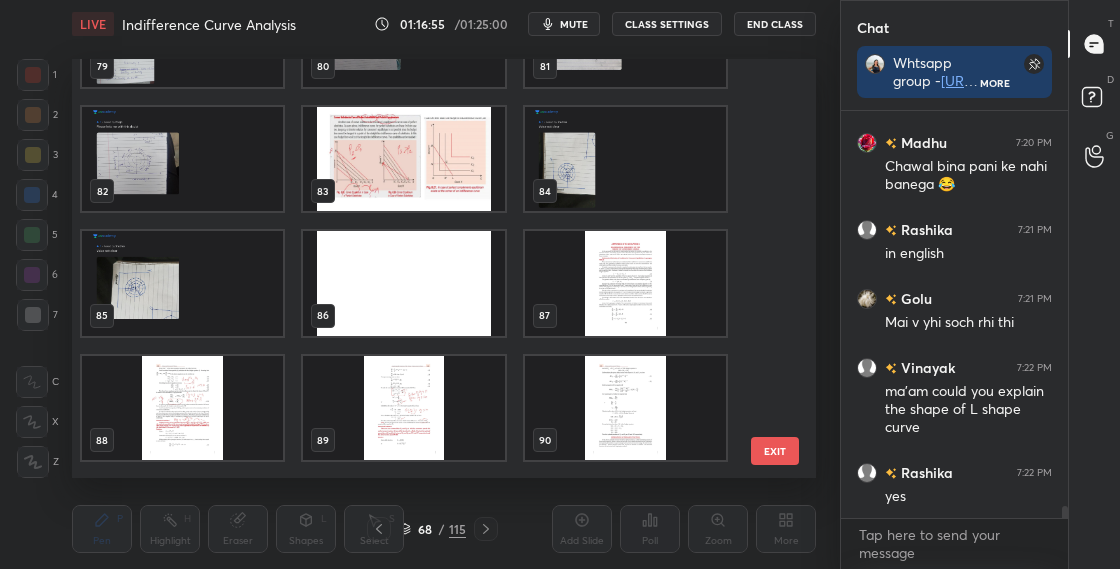 click at bounding box center (403, 159) 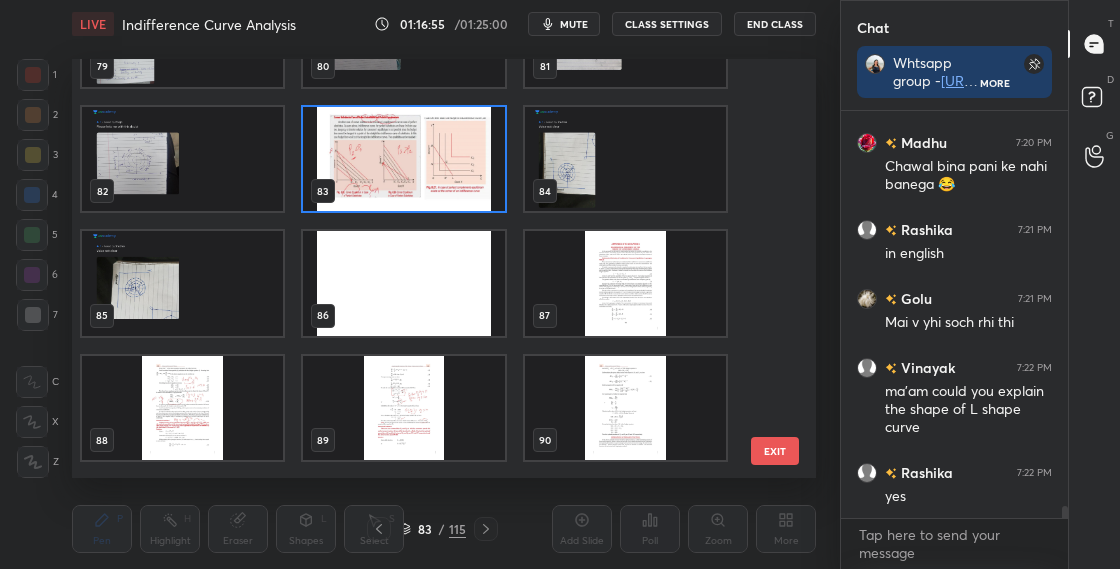 click at bounding box center (403, 159) 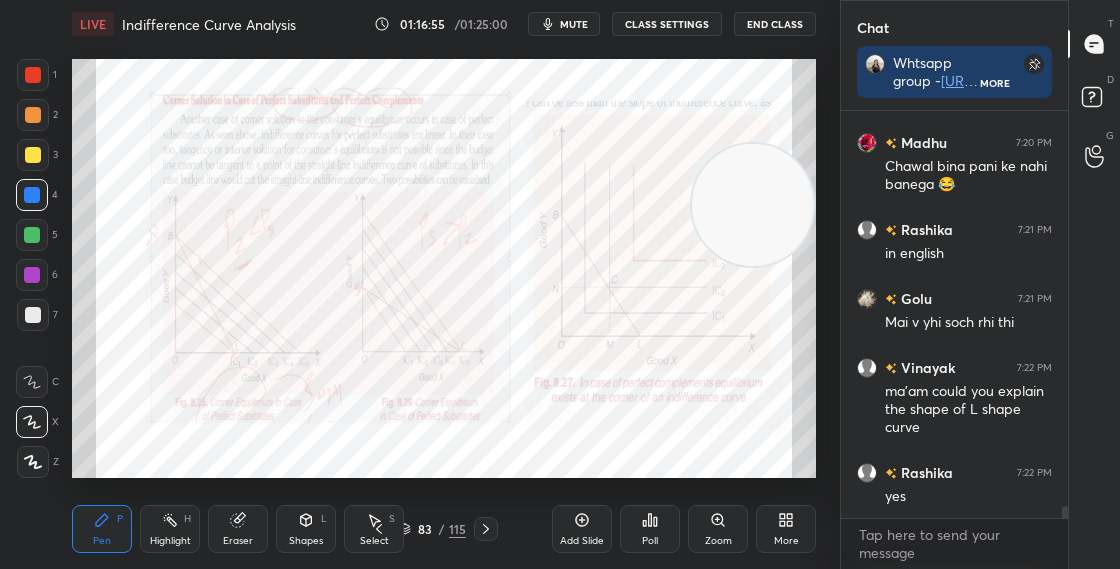 click at bounding box center [403, 159] 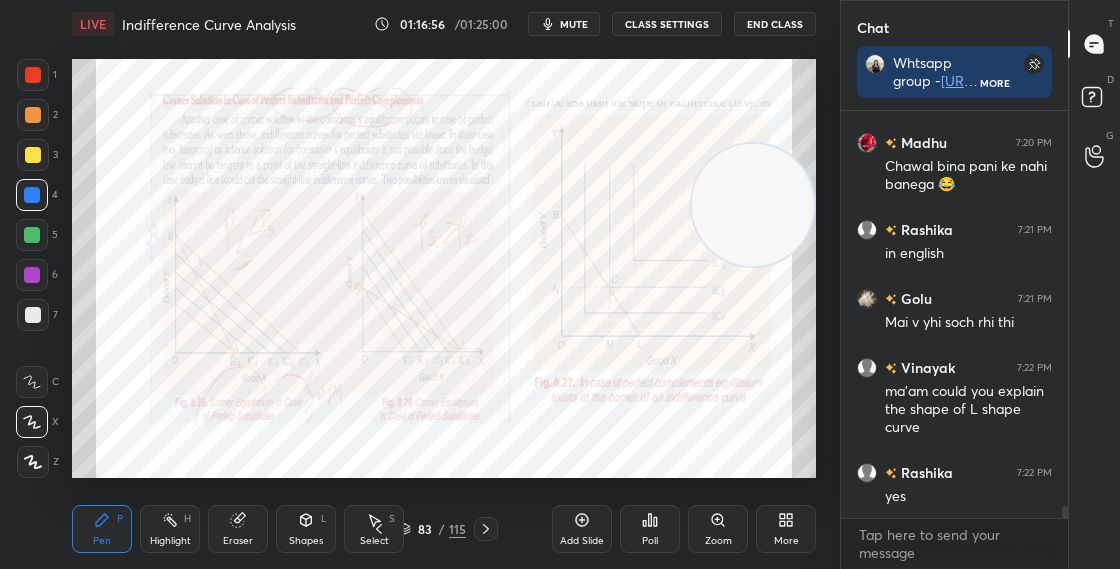 click at bounding box center (403, 159) 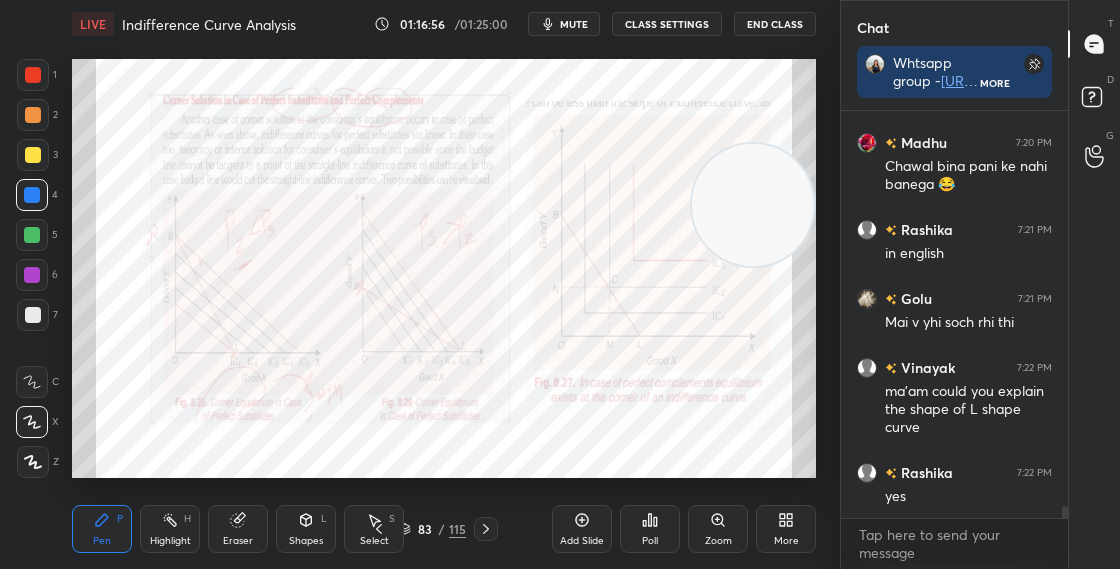 scroll, scrollTop: 13722, scrollLeft: 0, axis: vertical 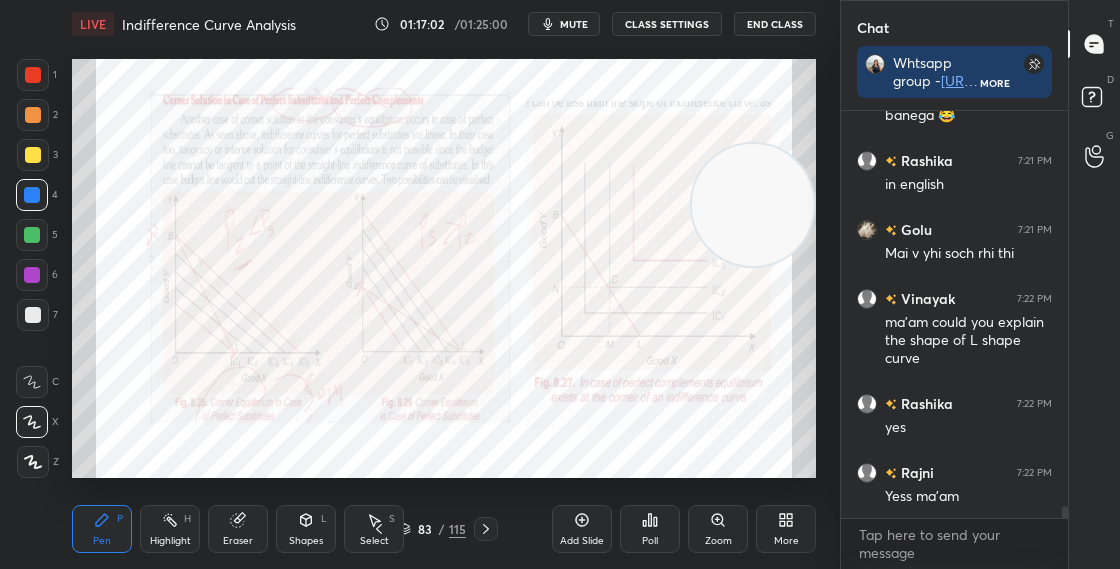 click on "Shapes L" at bounding box center (306, 529) 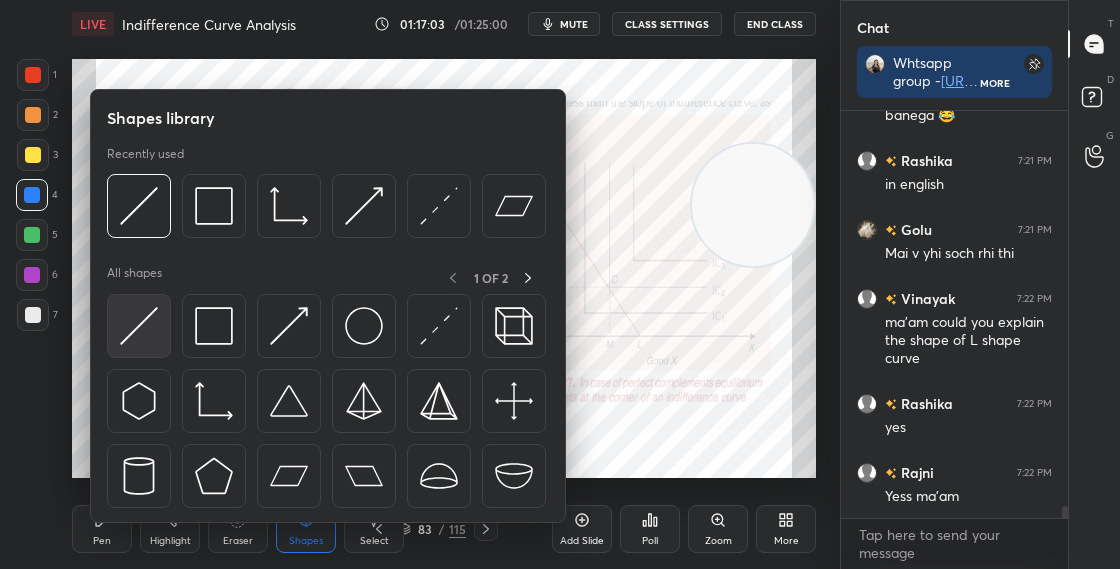 click at bounding box center [139, 326] 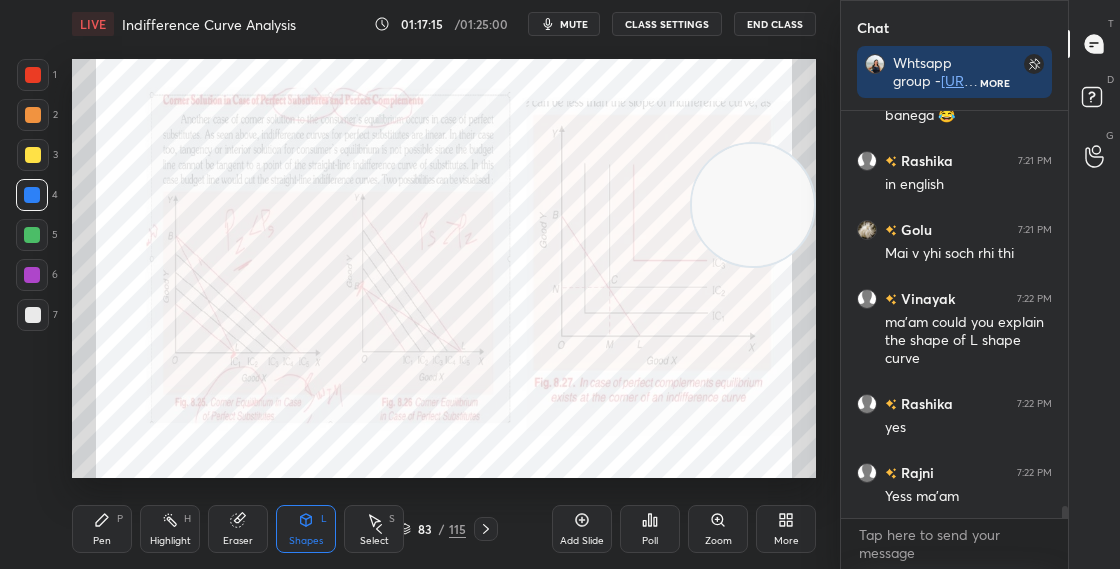 click on "Pen P" at bounding box center [102, 529] 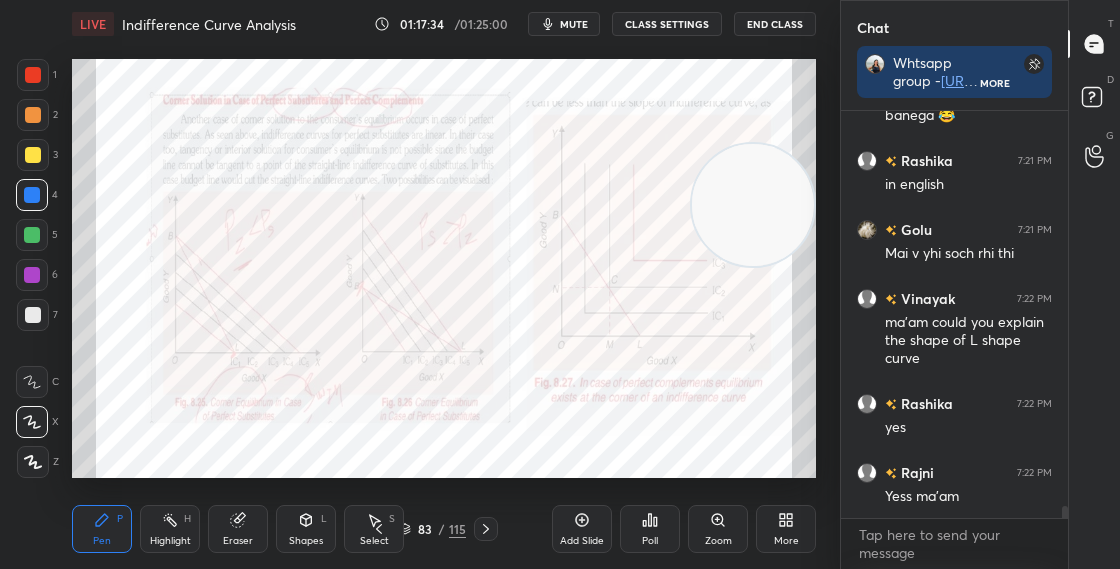 scroll, scrollTop: 13791, scrollLeft: 0, axis: vertical 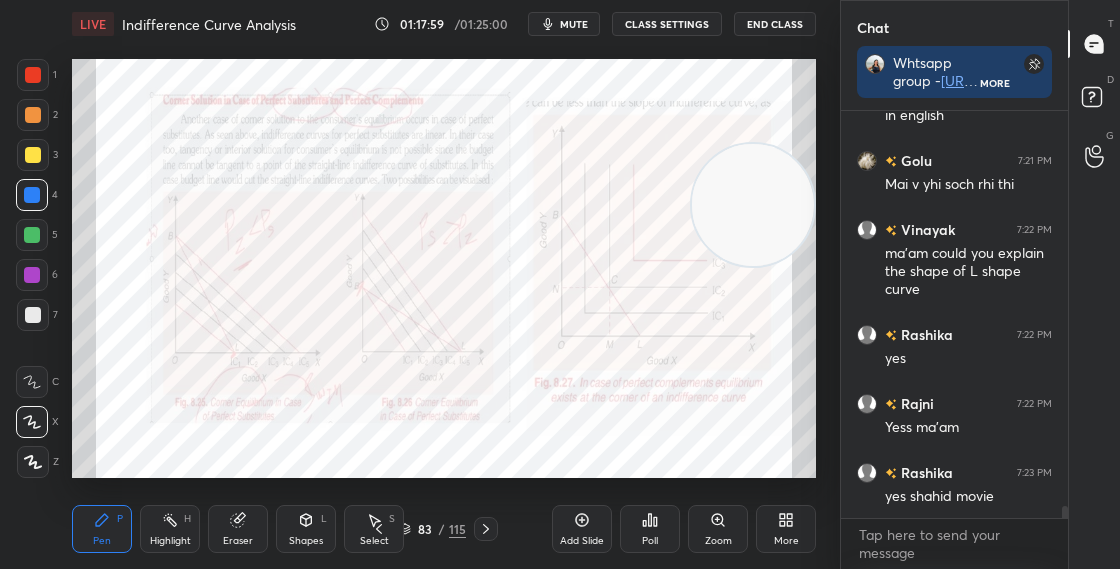 click 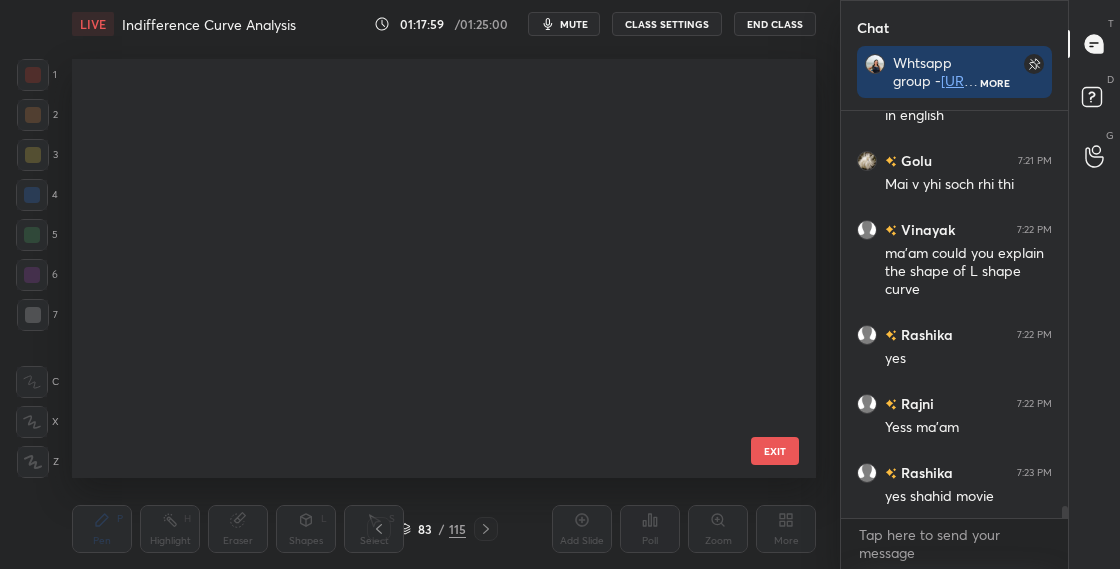 scroll, scrollTop: 3067, scrollLeft: 0, axis: vertical 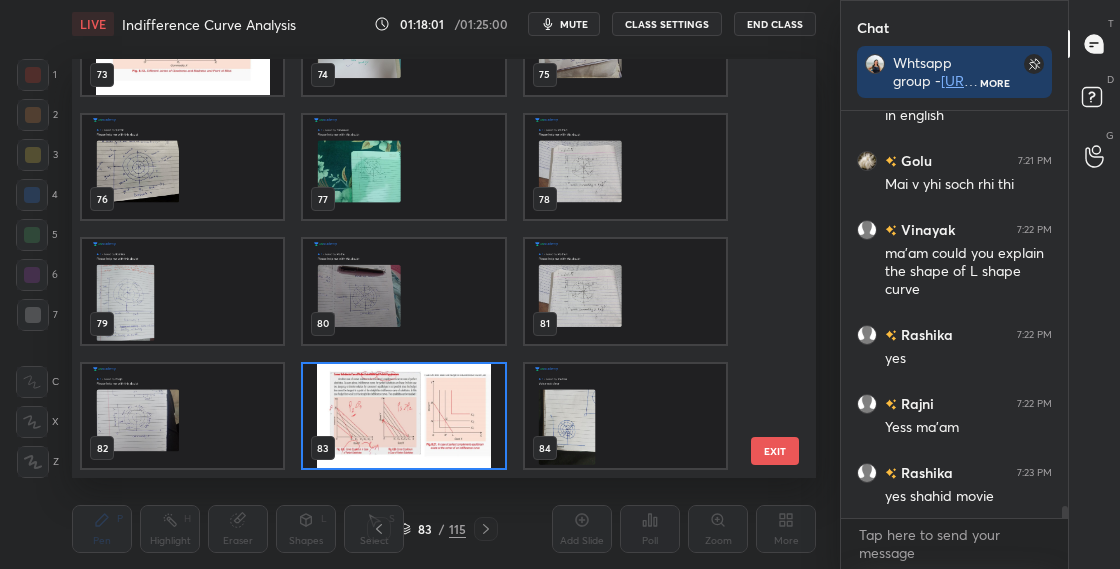 click at bounding box center [403, 416] 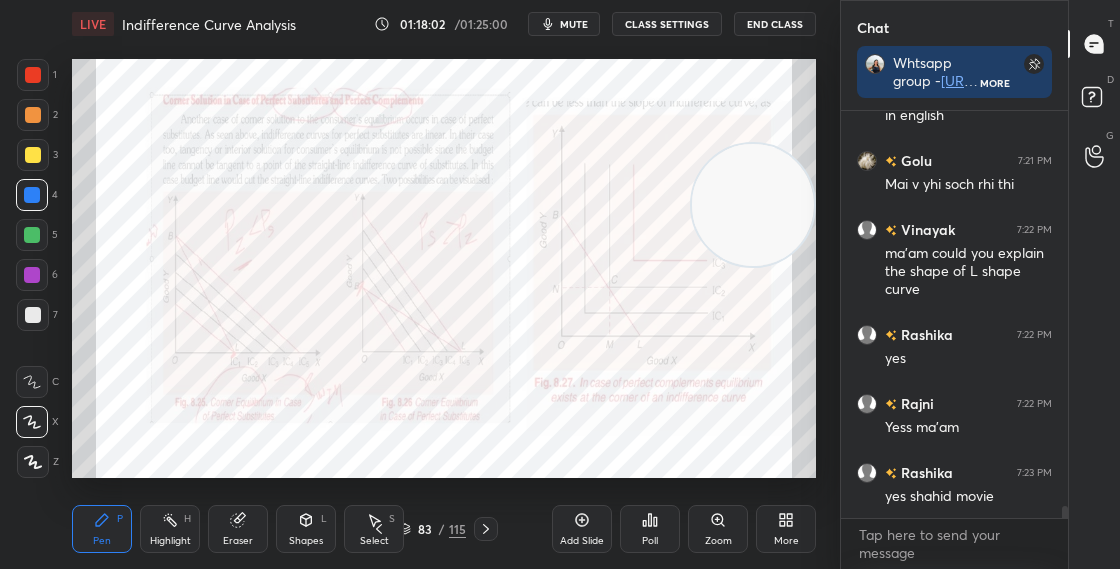 click on "83 / 115" at bounding box center (432, 529) 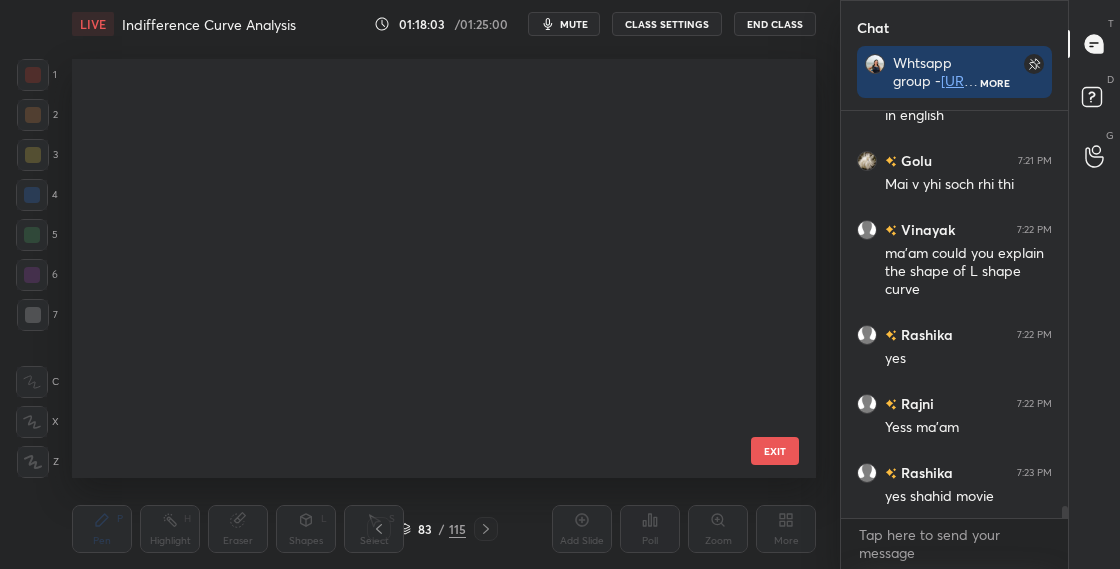 scroll, scrollTop: 3067, scrollLeft: 0, axis: vertical 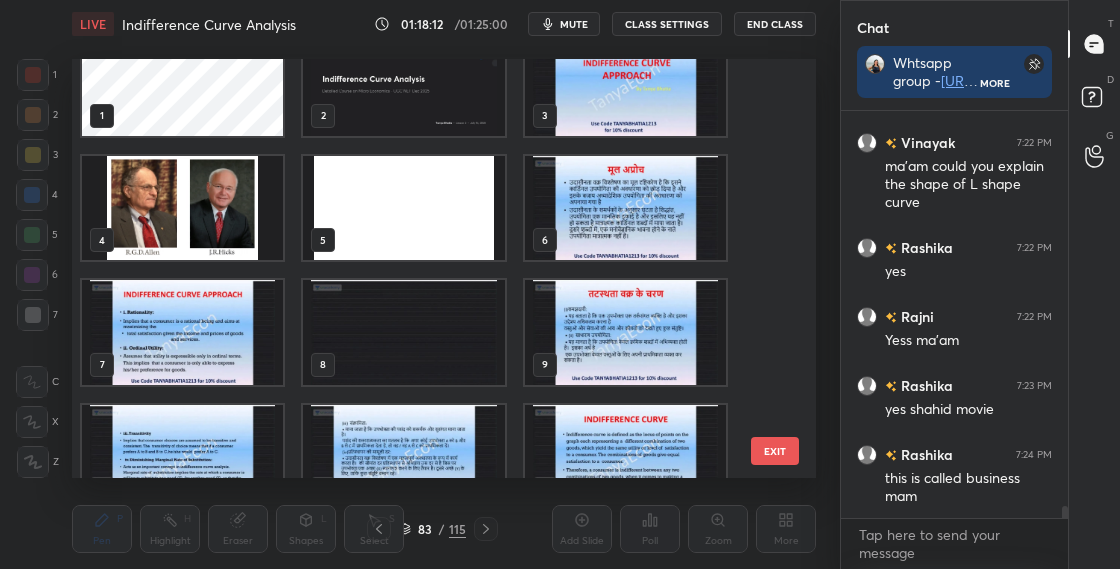 click at bounding box center (182, 208) 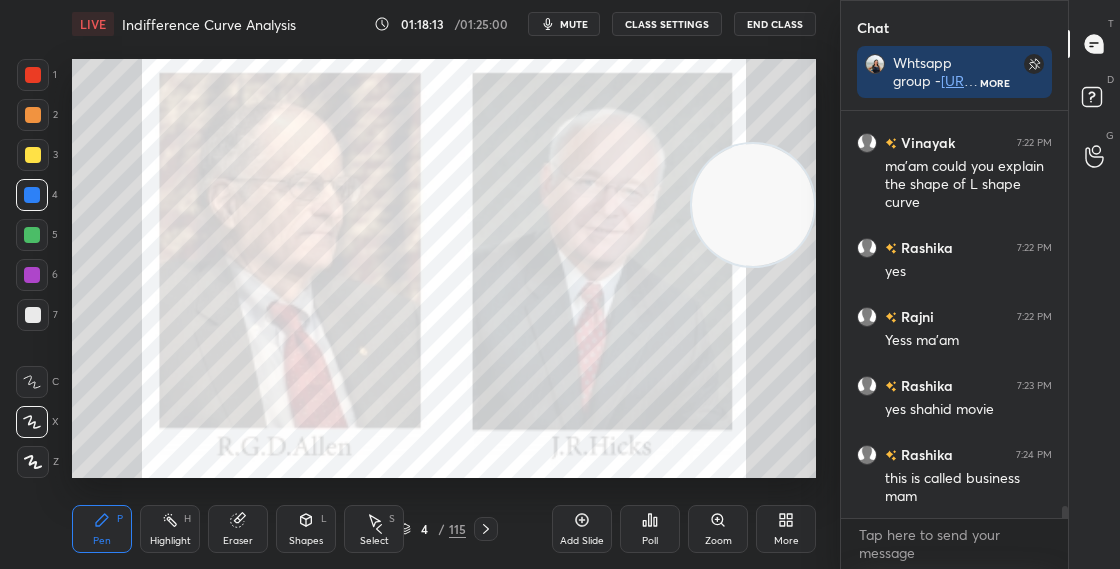scroll, scrollTop: 368, scrollLeft: 221, axis: both 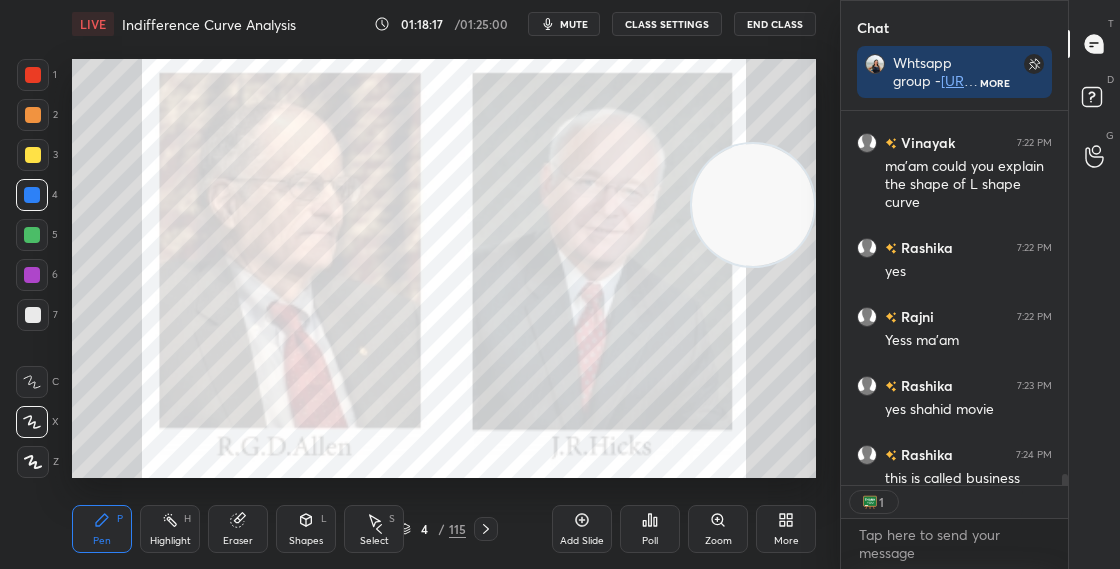 click 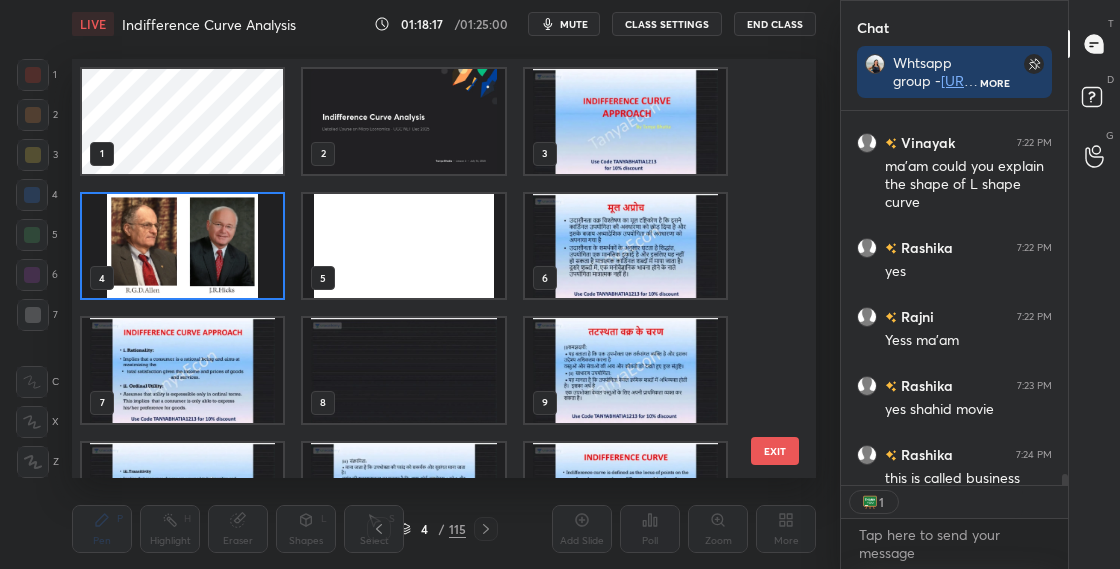 scroll, scrollTop: 7, scrollLeft: 11, axis: both 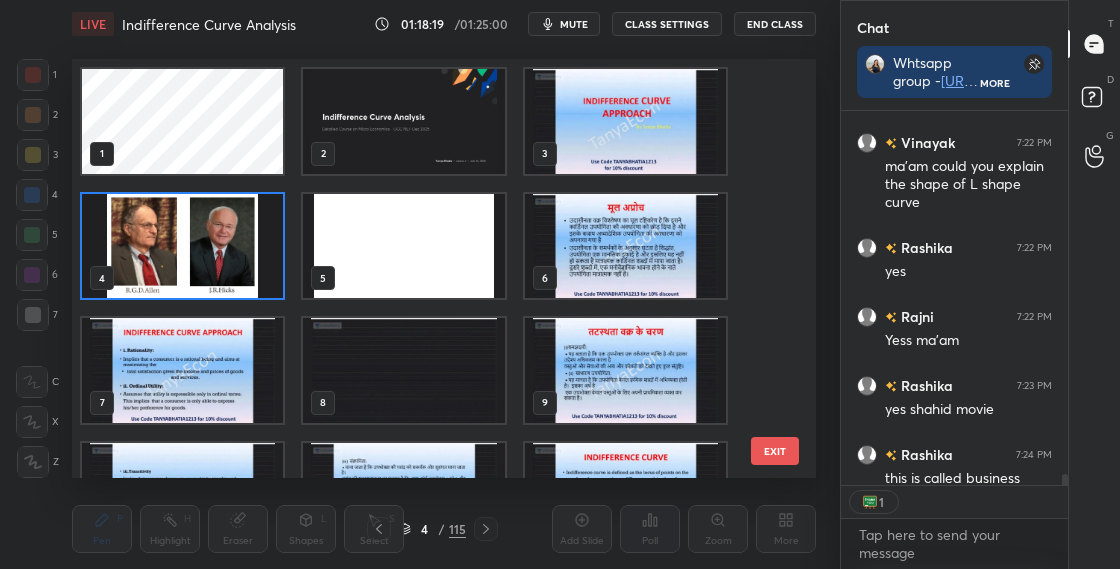 click on "1 2 3 4 5 6 7 8 9 10 11 12 13 14 15" at bounding box center (426, 268) 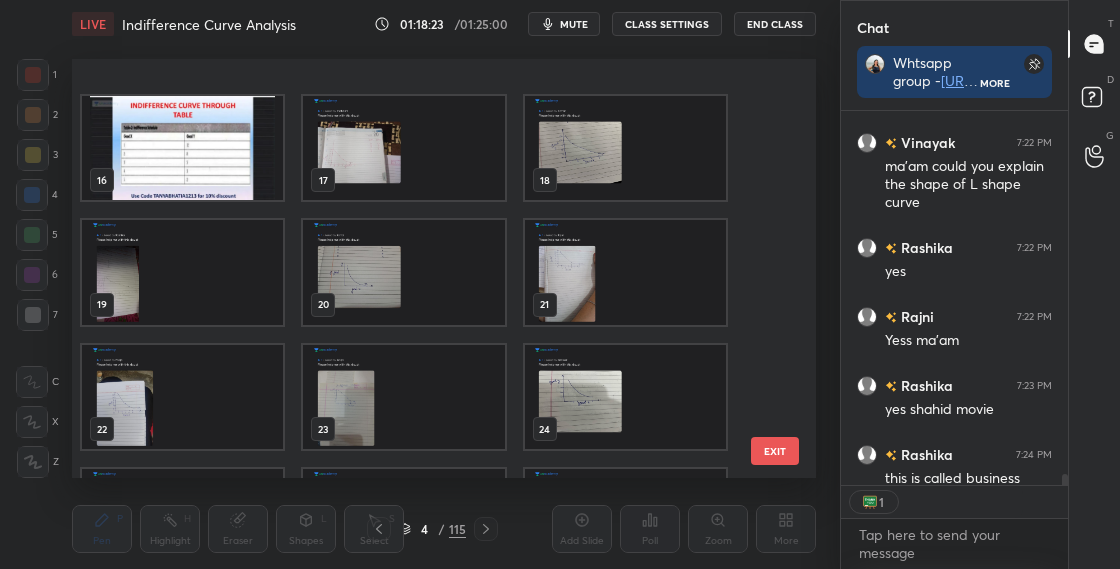 scroll, scrollTop: 704, scrollLeft: 0, axis: vertical 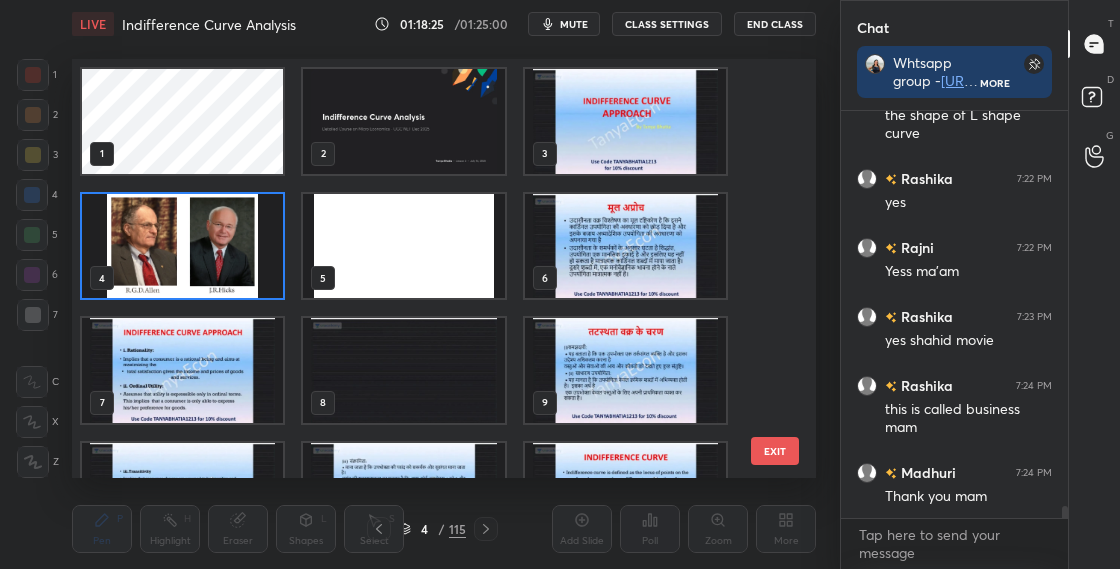 click at bounding box center (182, 246) 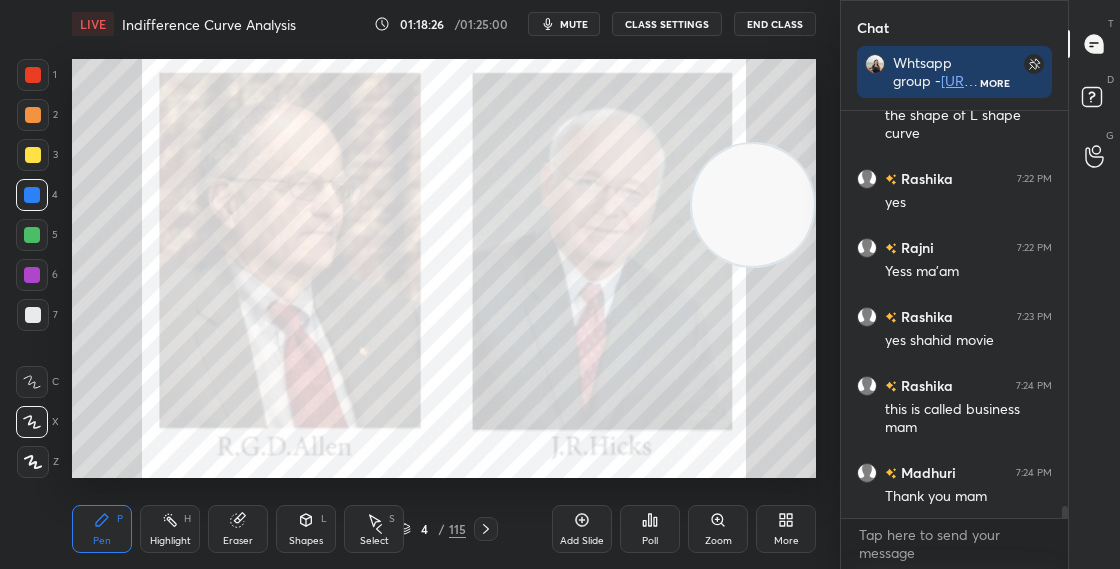scroll, scrollTop: 0, scrollLeft: 0, axis: both 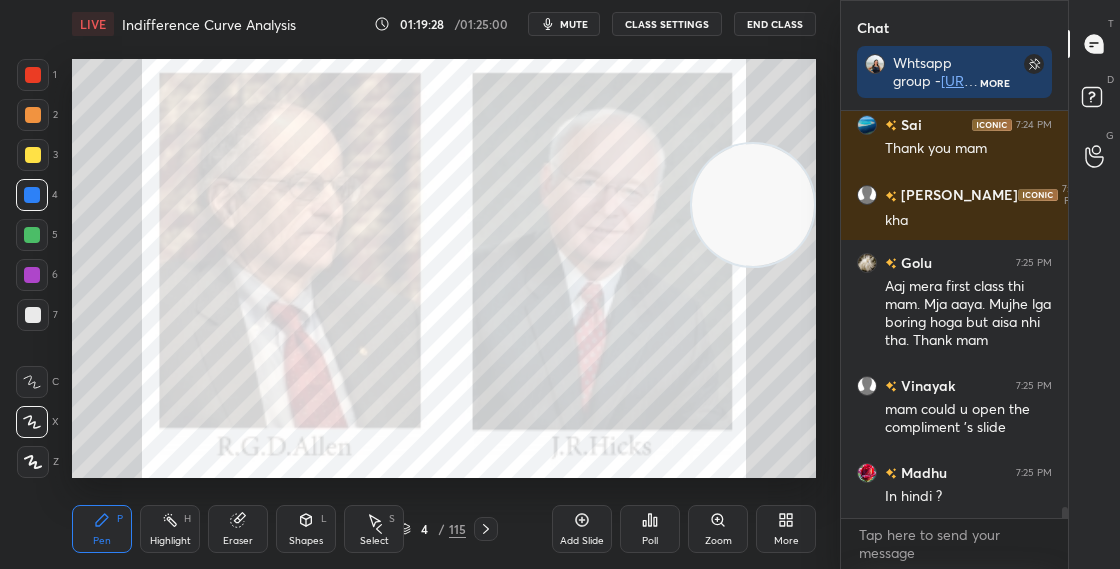 click on "4 / 115" at bounding box center (432, 529) 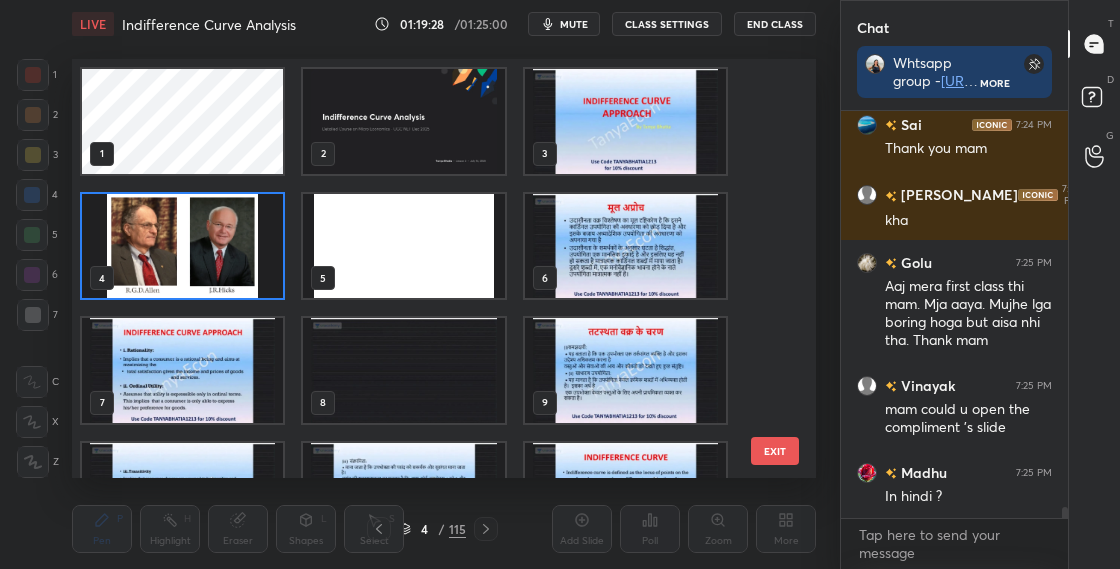 scroll, scrollTop: 7, scrollLeft: 11, axis: both 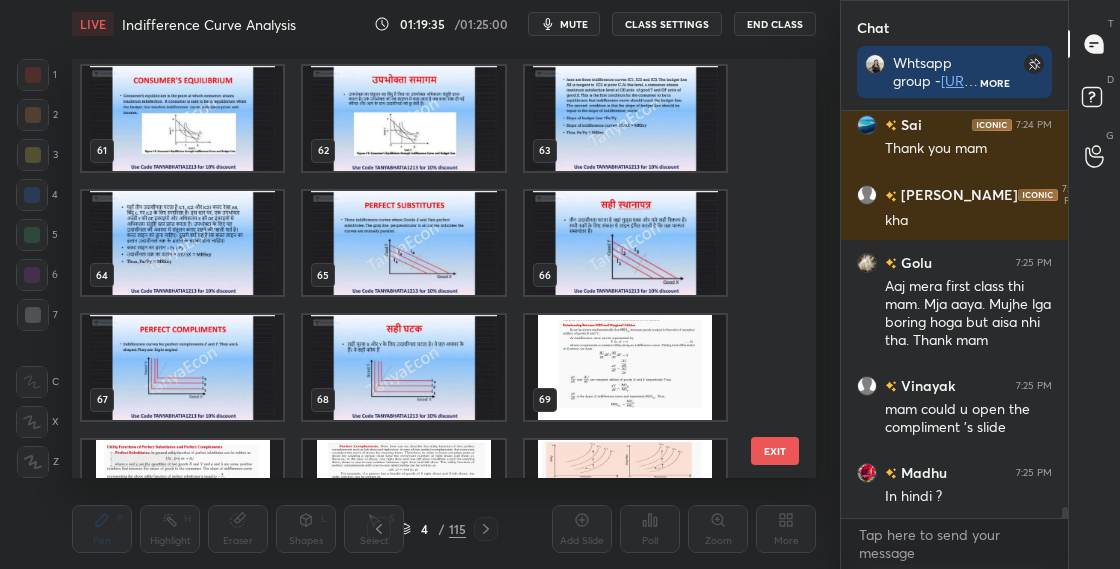 click at bounding box center (403, 367) 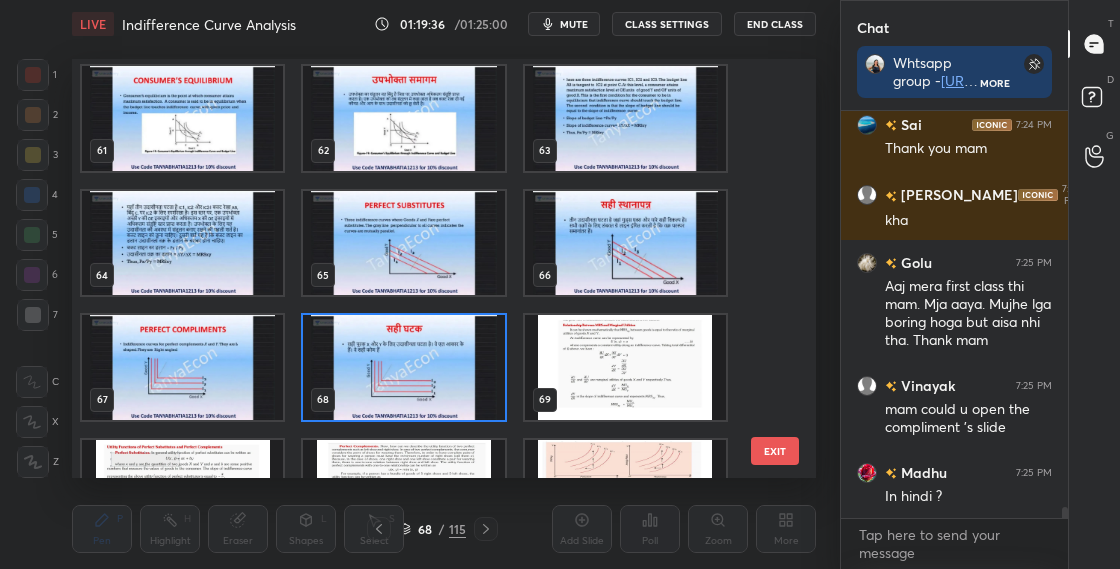 click at bounding box center (403, 367) 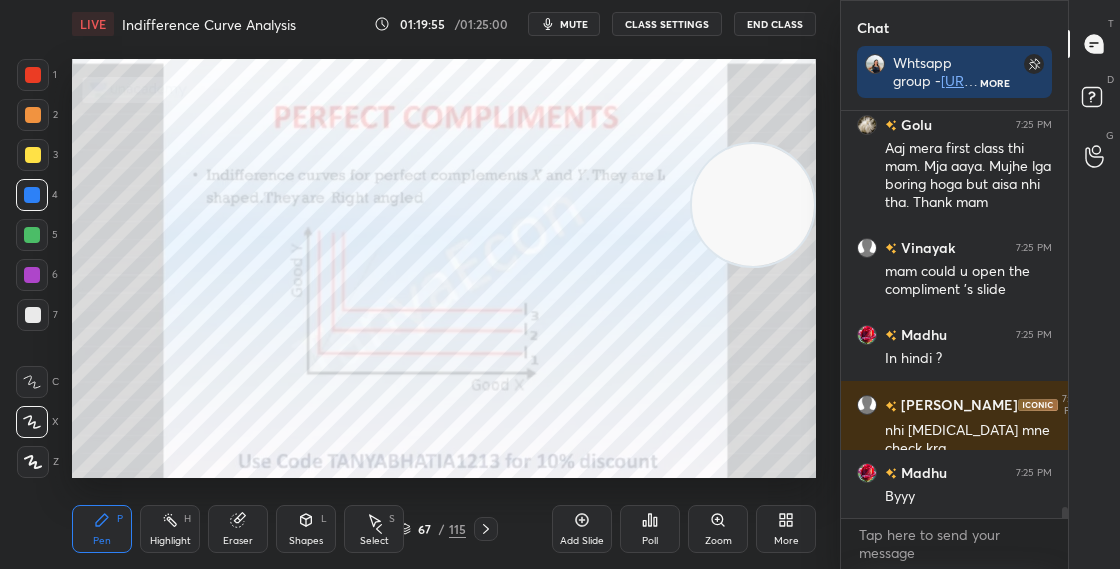 scroll, scrollTop: 15092, scrollLeft: 0, axis: vertical 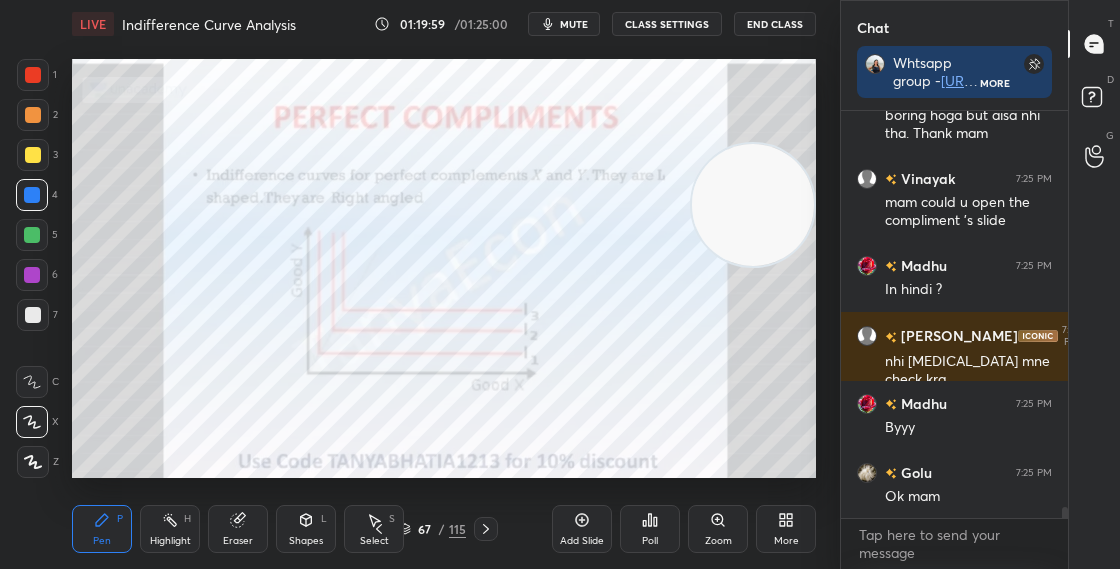 click on "End Class" at bounding box center (775, 24) 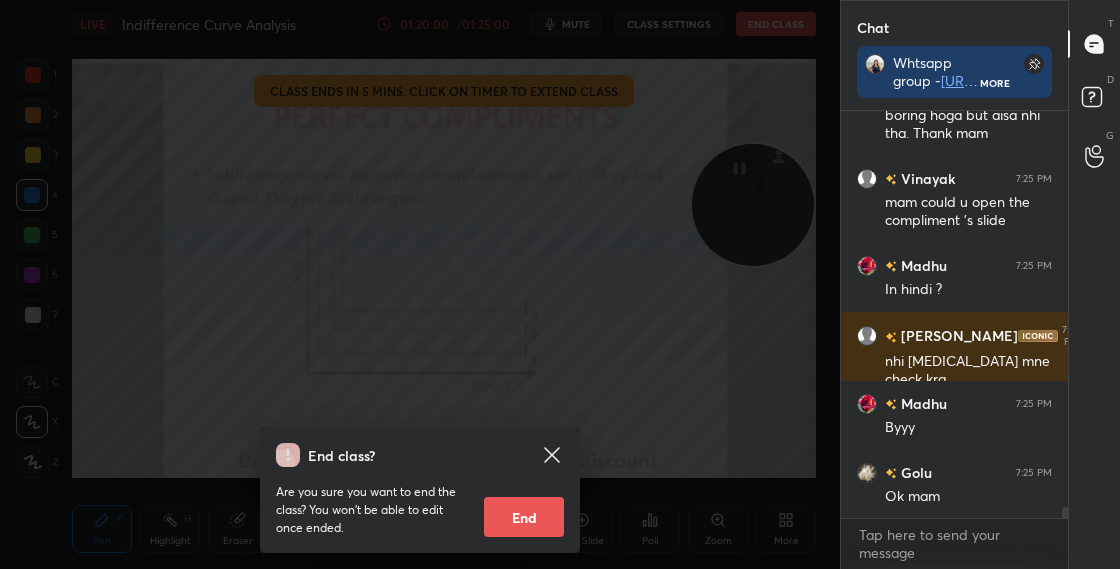 click on "End" at bounding box center (524, 517) 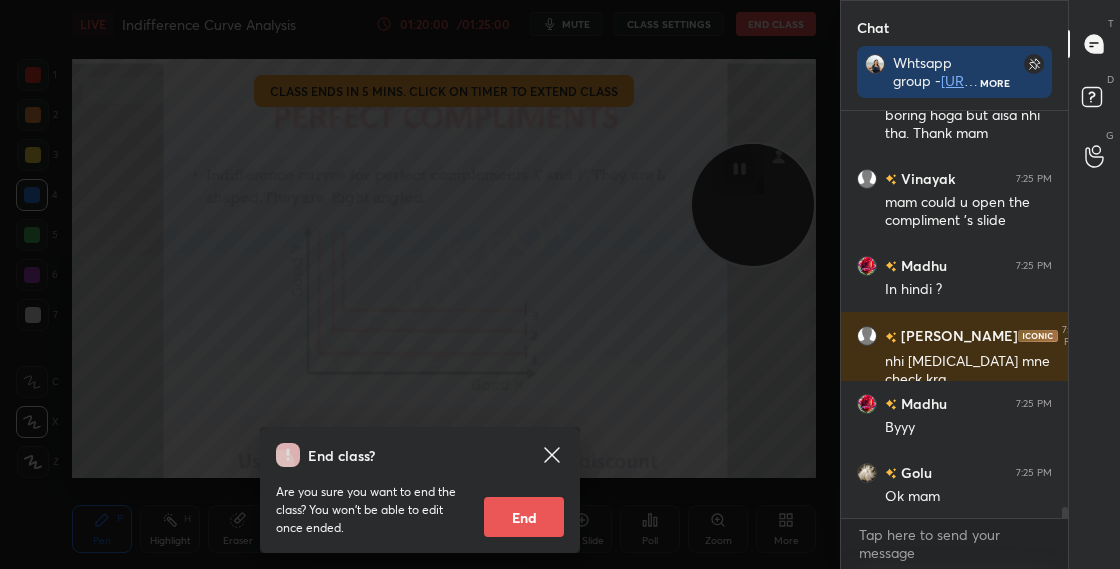 type on "x" 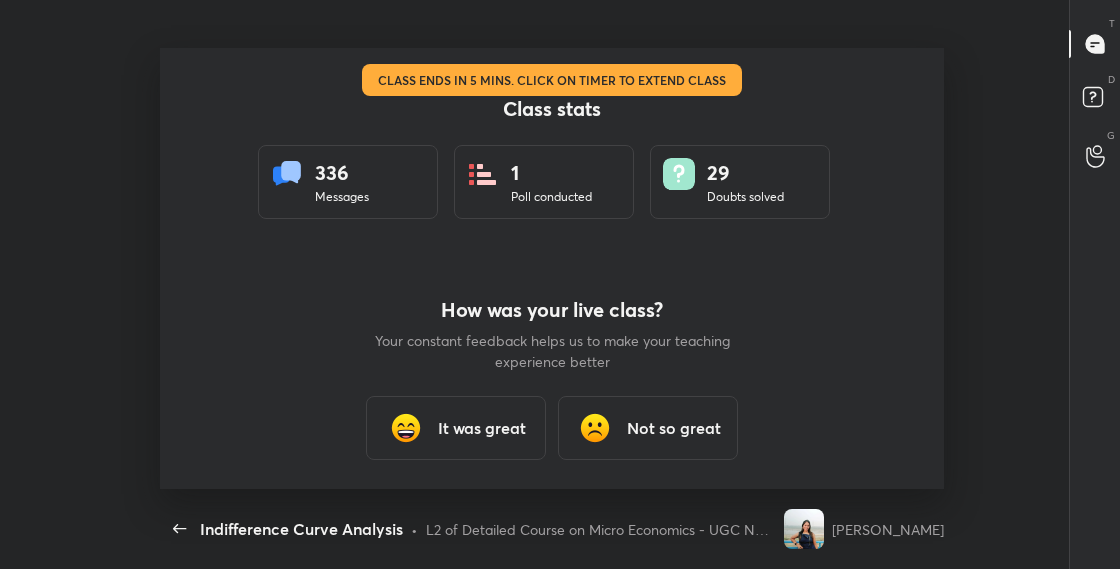 scroll, scrollTop: 99558, scrollLeft: 98974, axis: both 